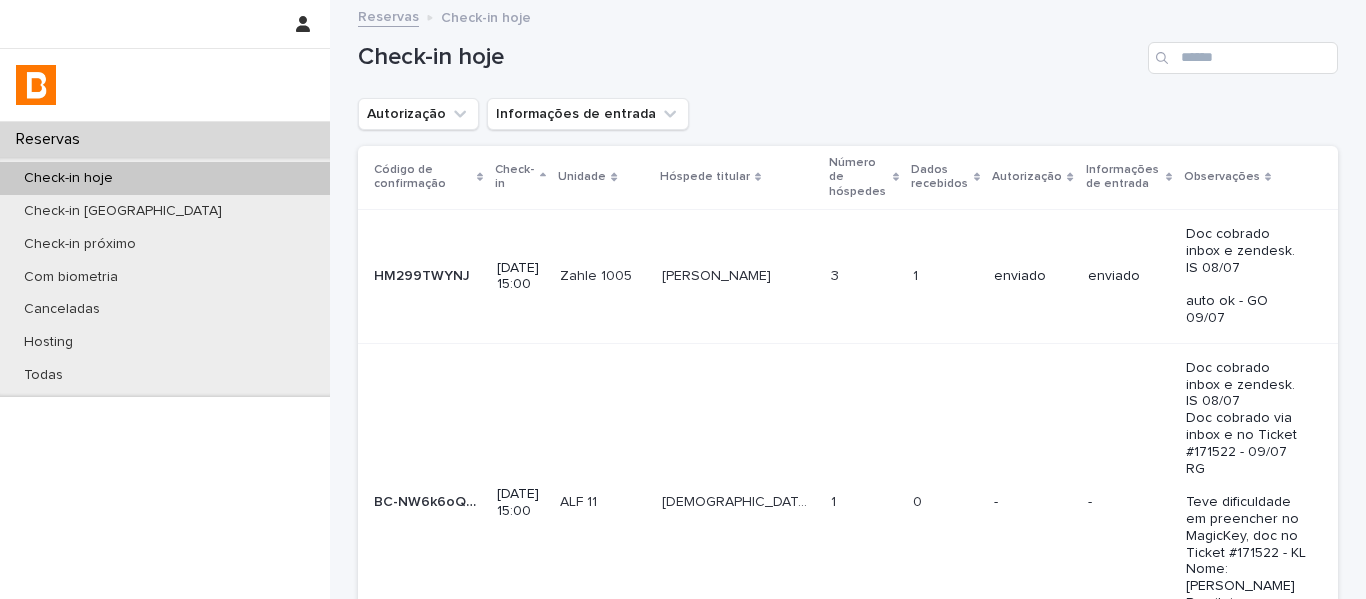 scroll, scrollTop: 0, scrollLeft: 0, axis: both 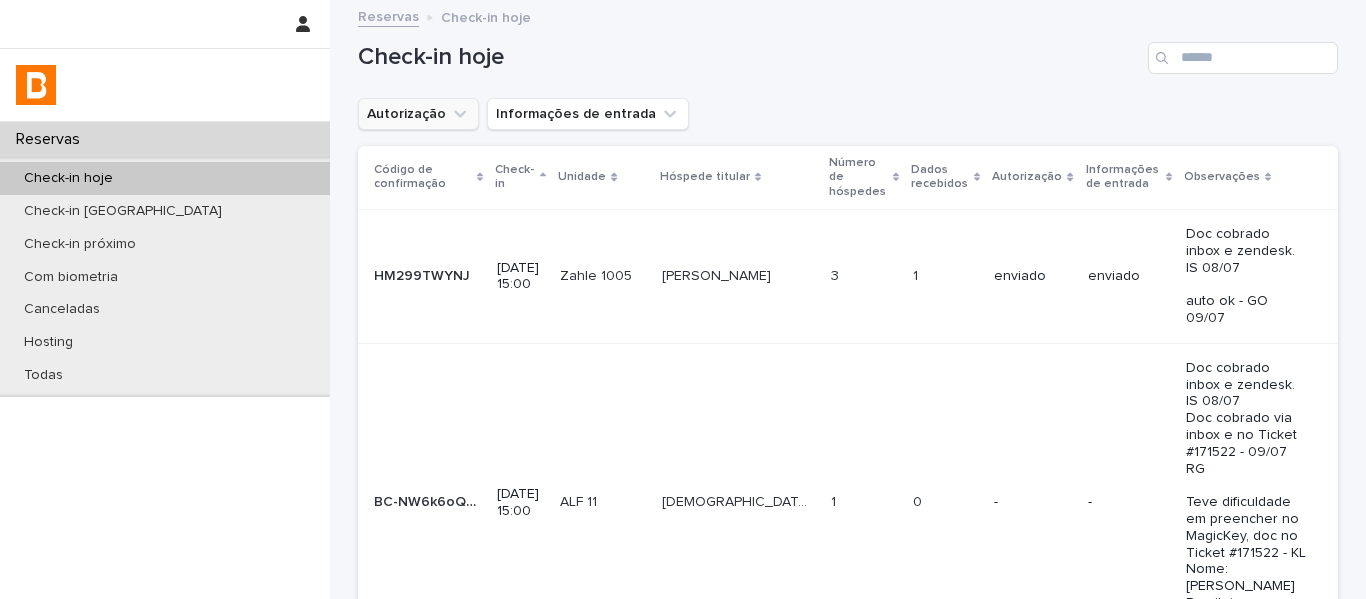 click on "Autorização" at bounding box center (418, 114) 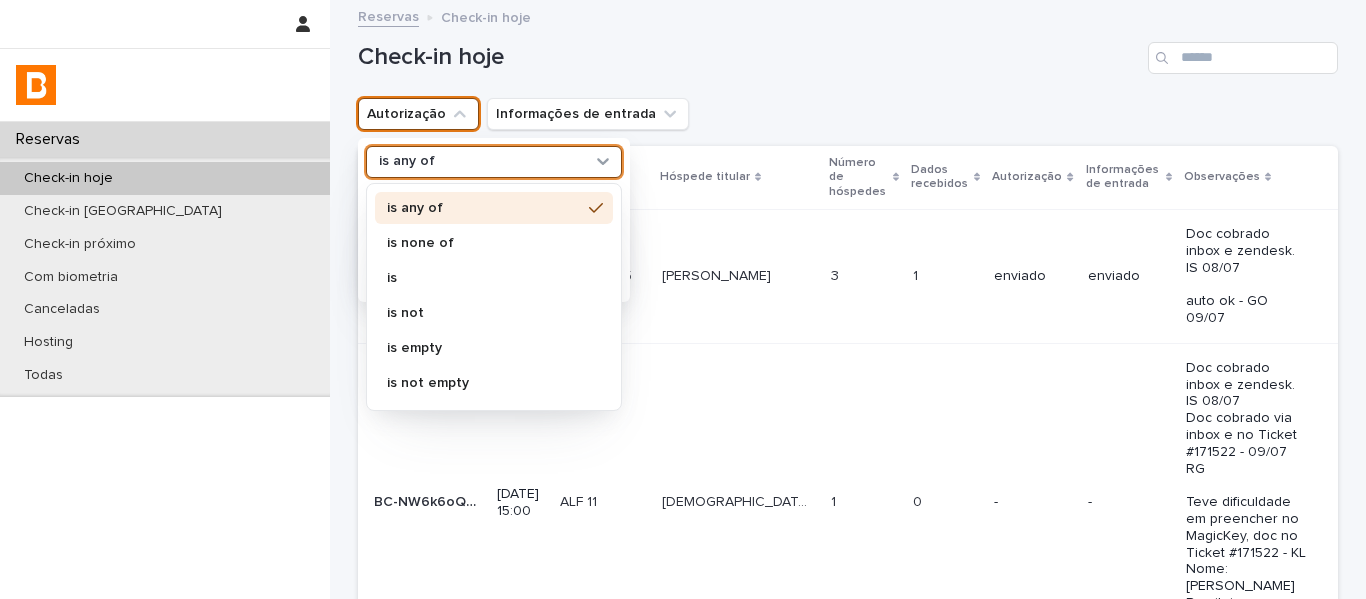 click on "is any of" at bounding box center (407, 161) 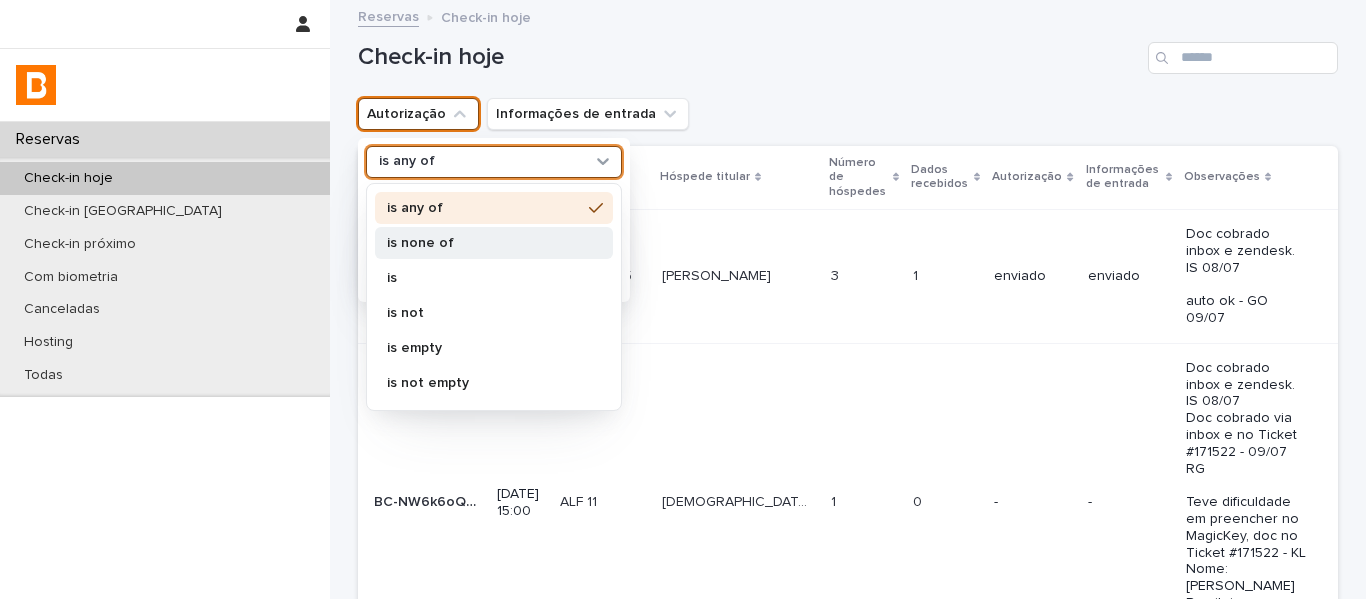 click on "is none of" at bounding box center [484, 243] 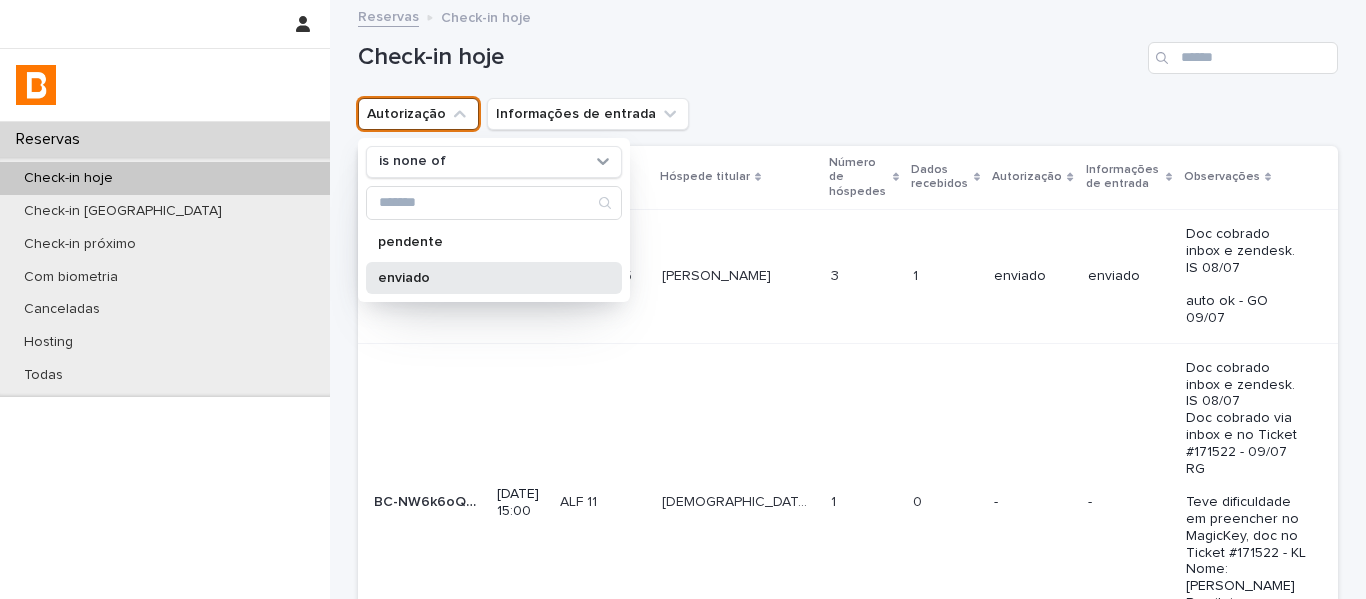 click on "enviado" at bounding box center [484, 278] 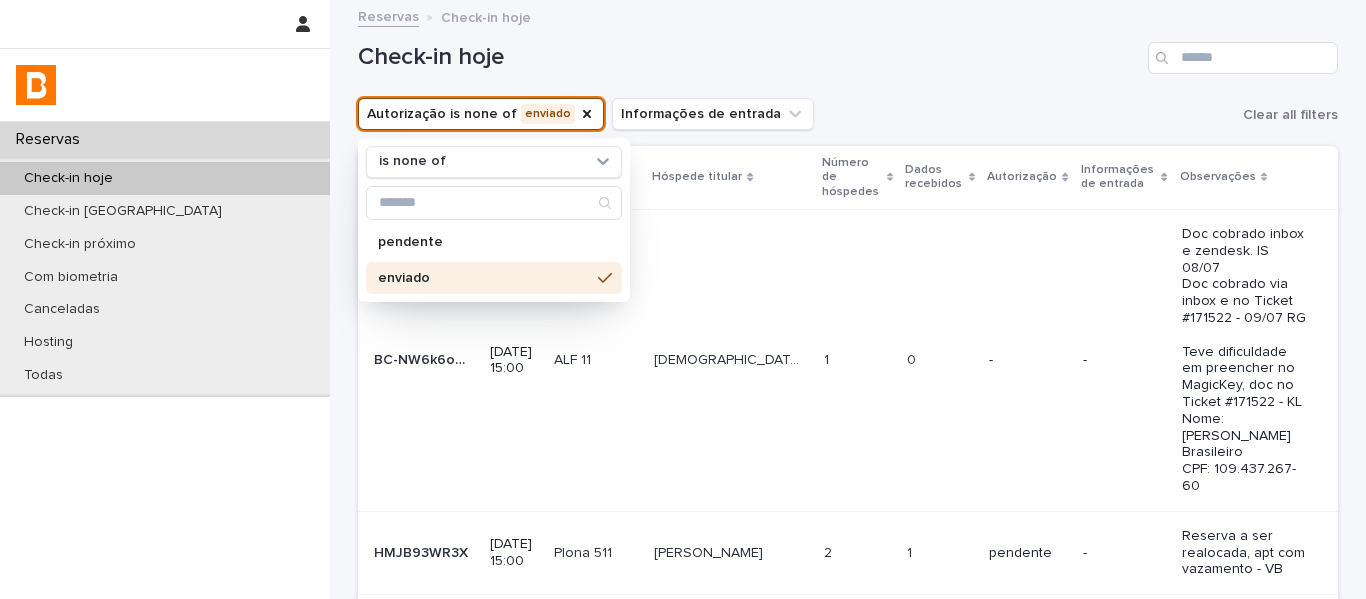 click on "Check-in hoje" at bounding box center [848, 50] 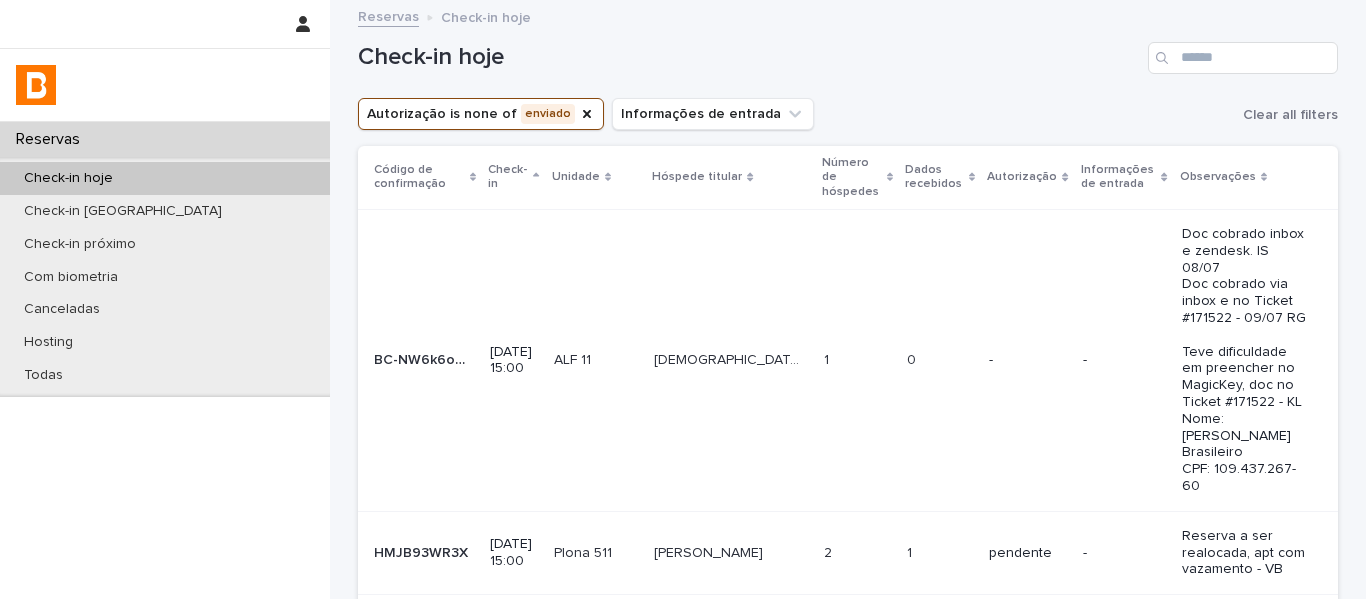 click on "Dados recebidos" at bounding box center [934, 177] 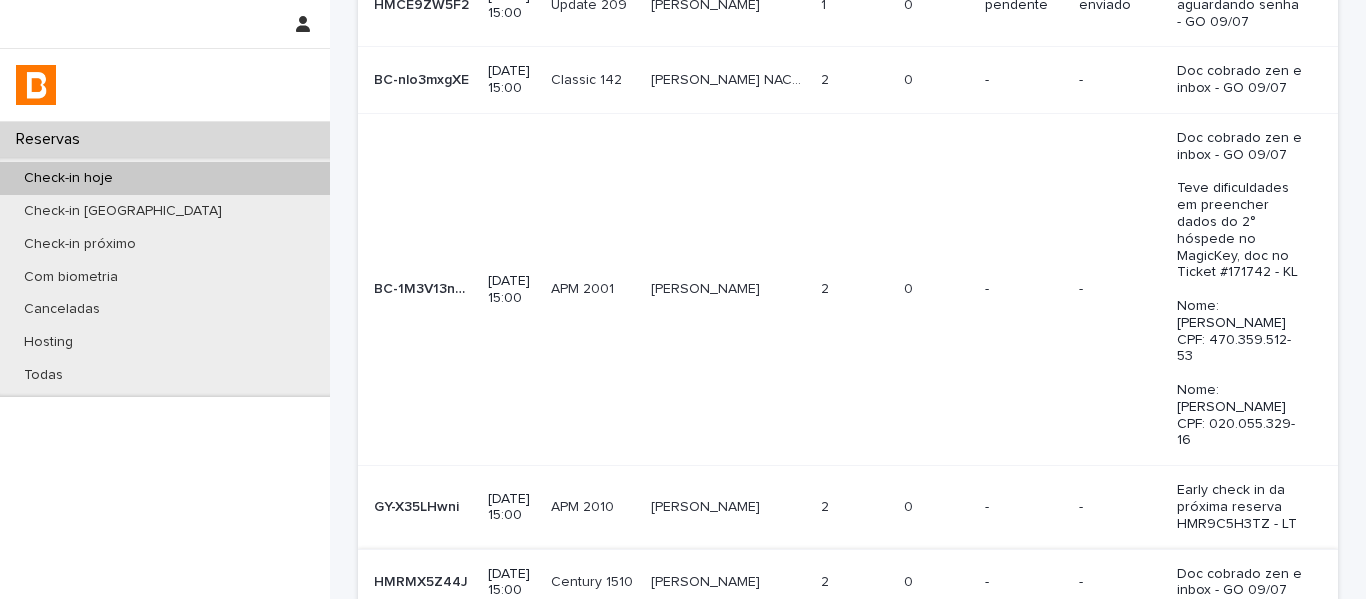 scroll, scrollTop: 993, scrollLeft: 0, axis: vertical 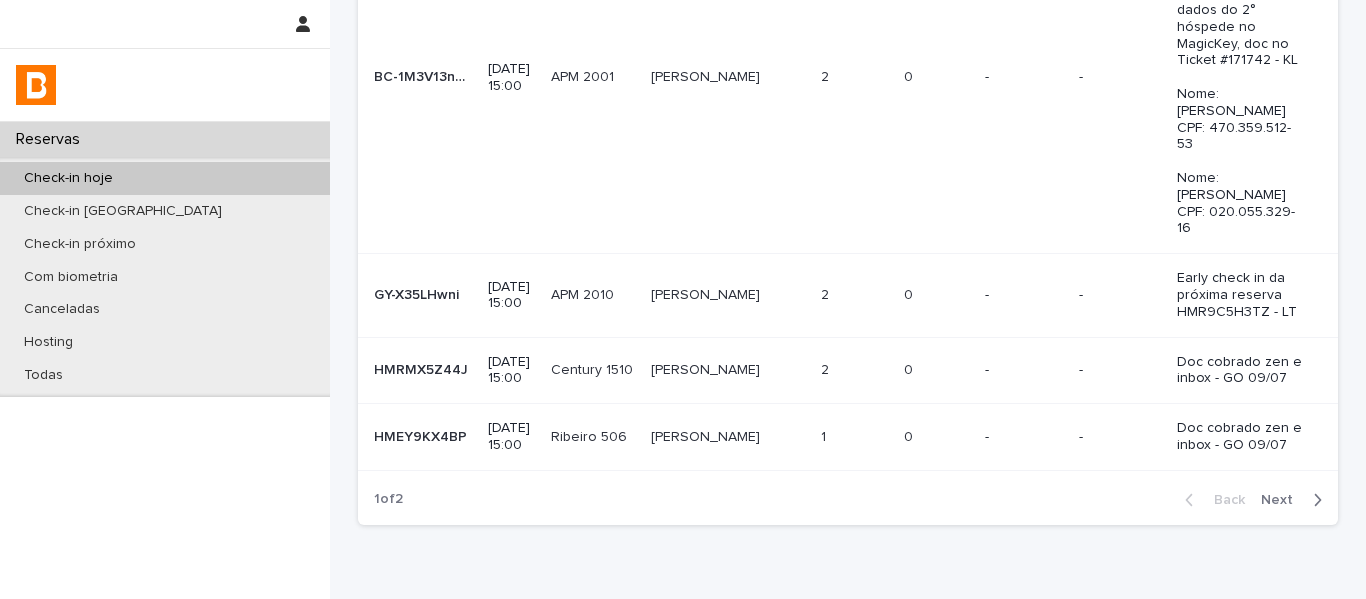 click on "Next" at bounding box center (1283, 500) 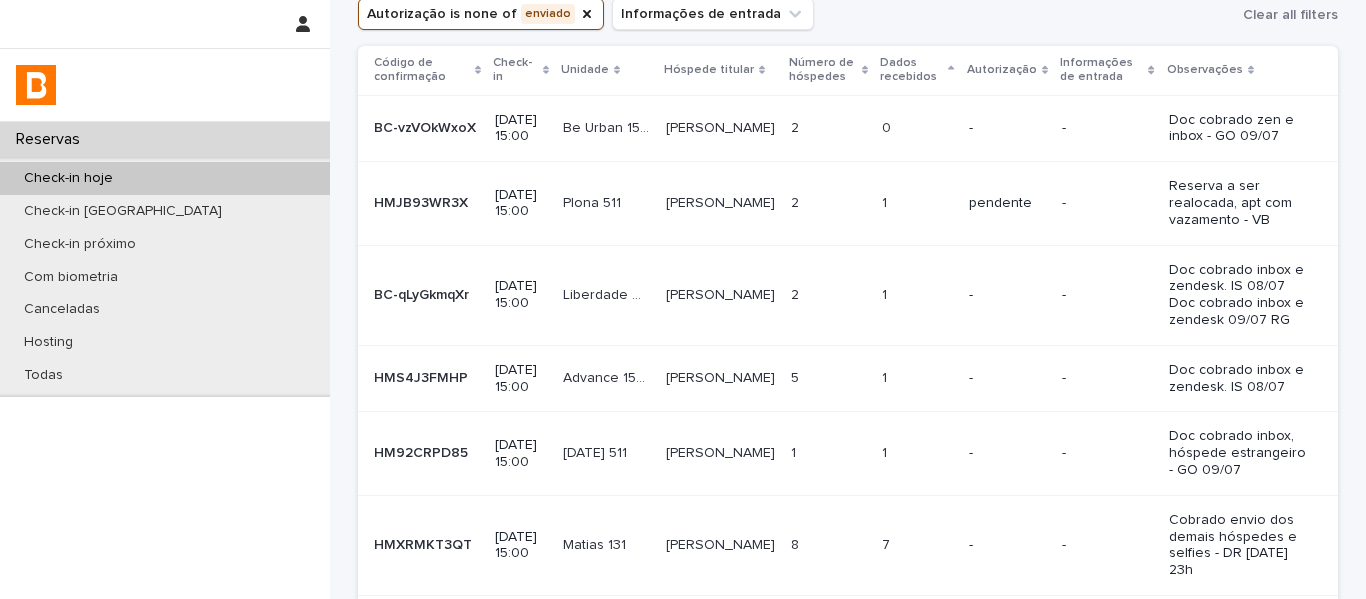 scroll, scrollTop: 290, scrollLeft: 0, axis: vertical 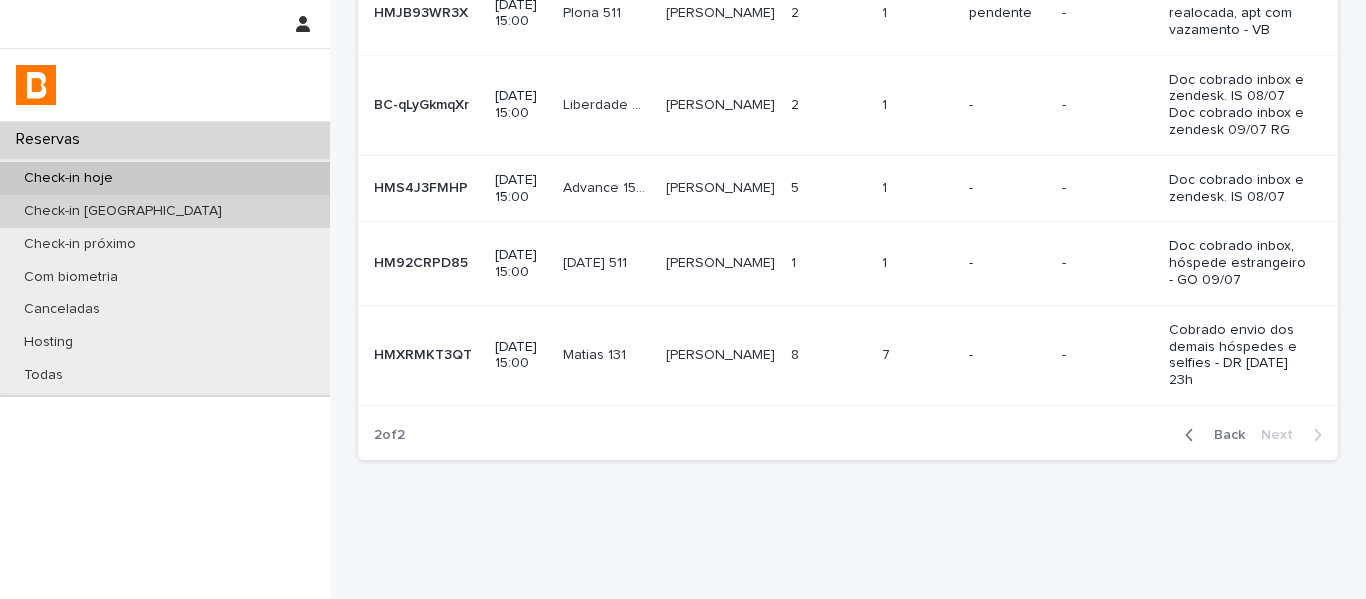 click on "Check-in [GEOGRAPHIC_DATA]" at bounding box center [123, 211] 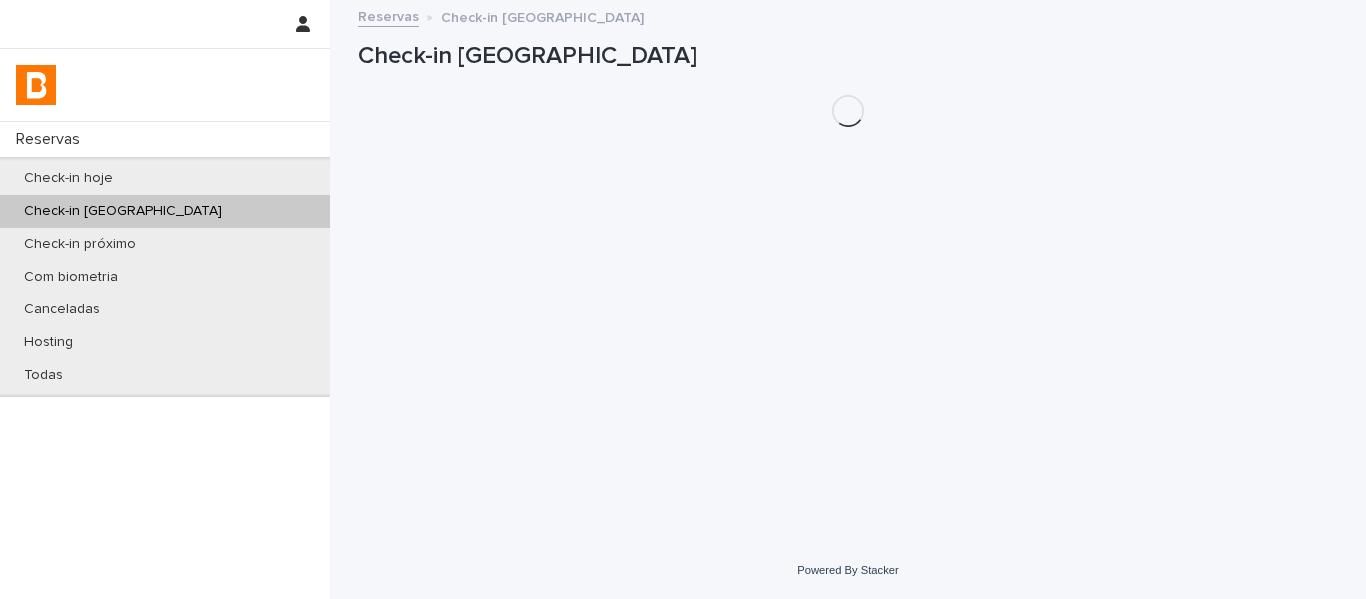 scroll, scrollTop: 0, scrollLeft: 0, axis: both 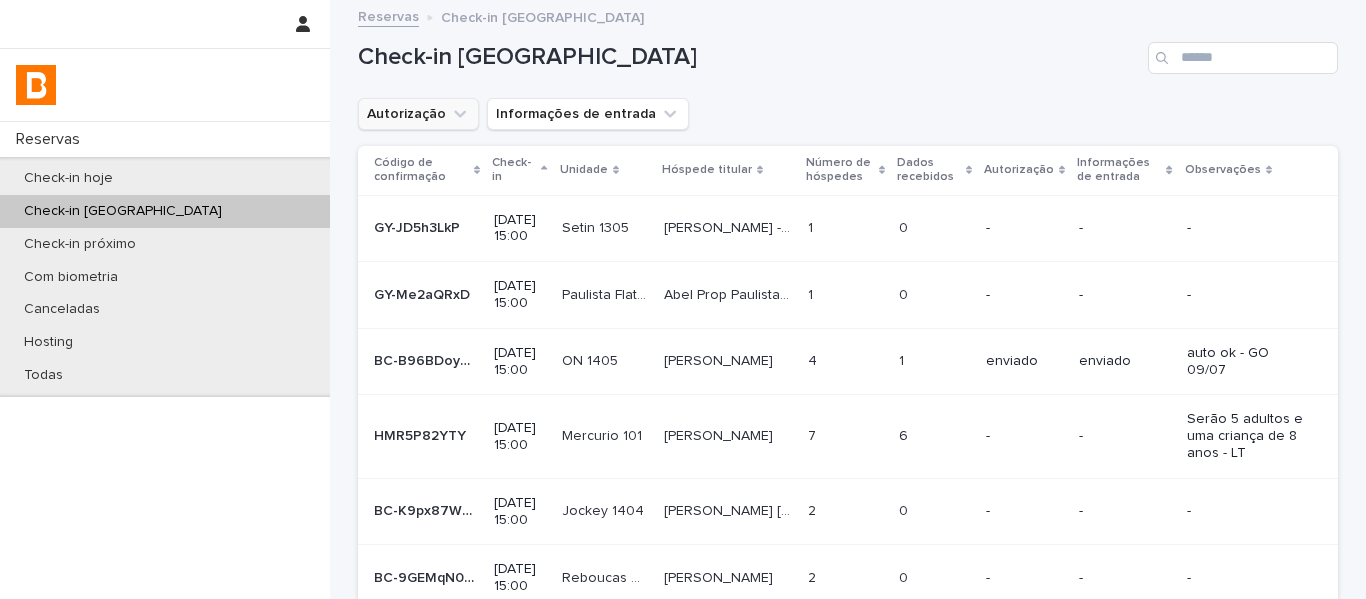 click on "Autorização" at bounding box center [418, 114] 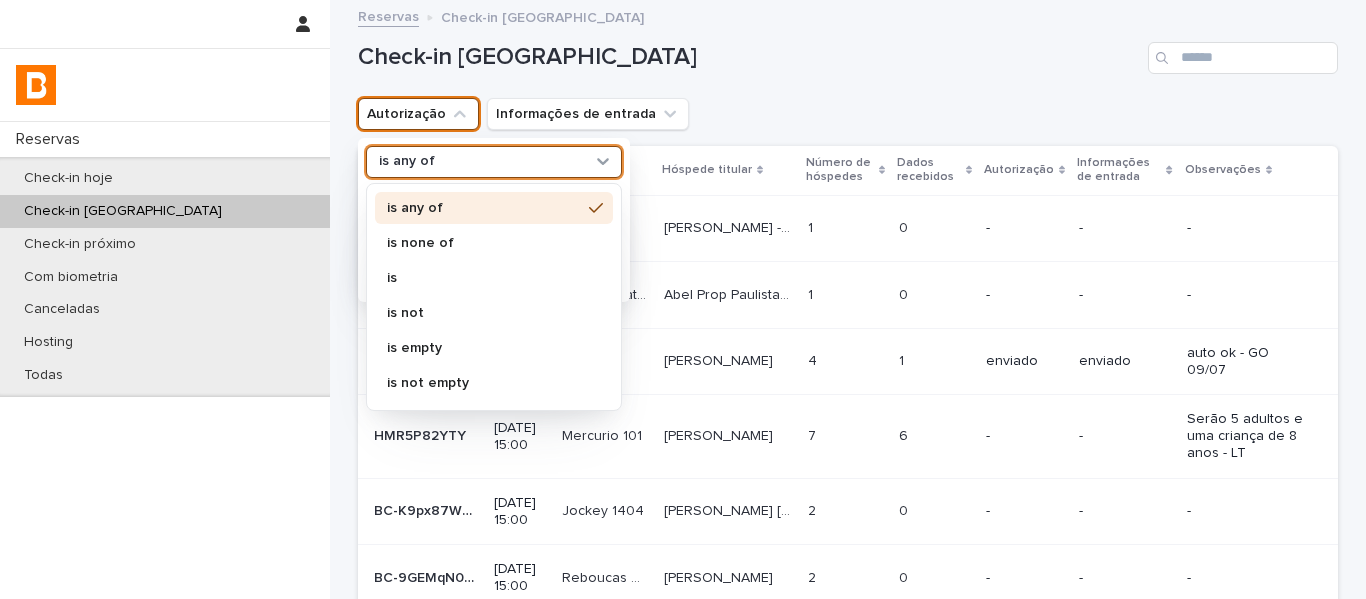 click on "is any of" at bounding box center [407, 161] 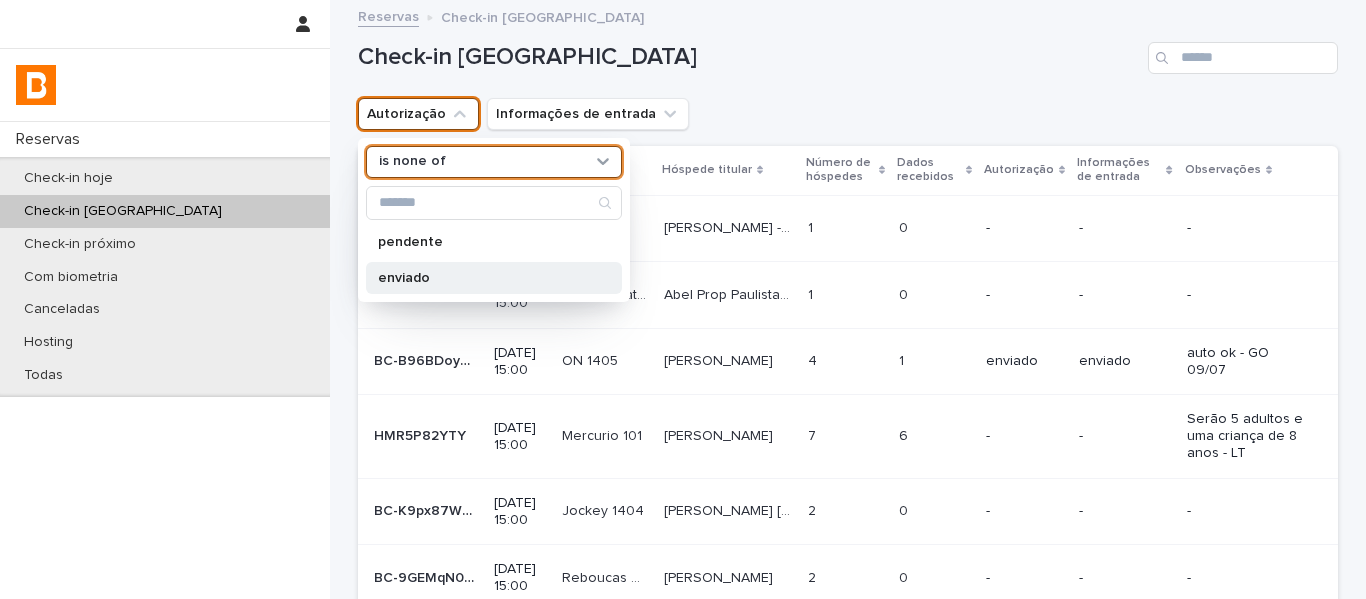 click on "enviado" at bounding box center [484, 278] 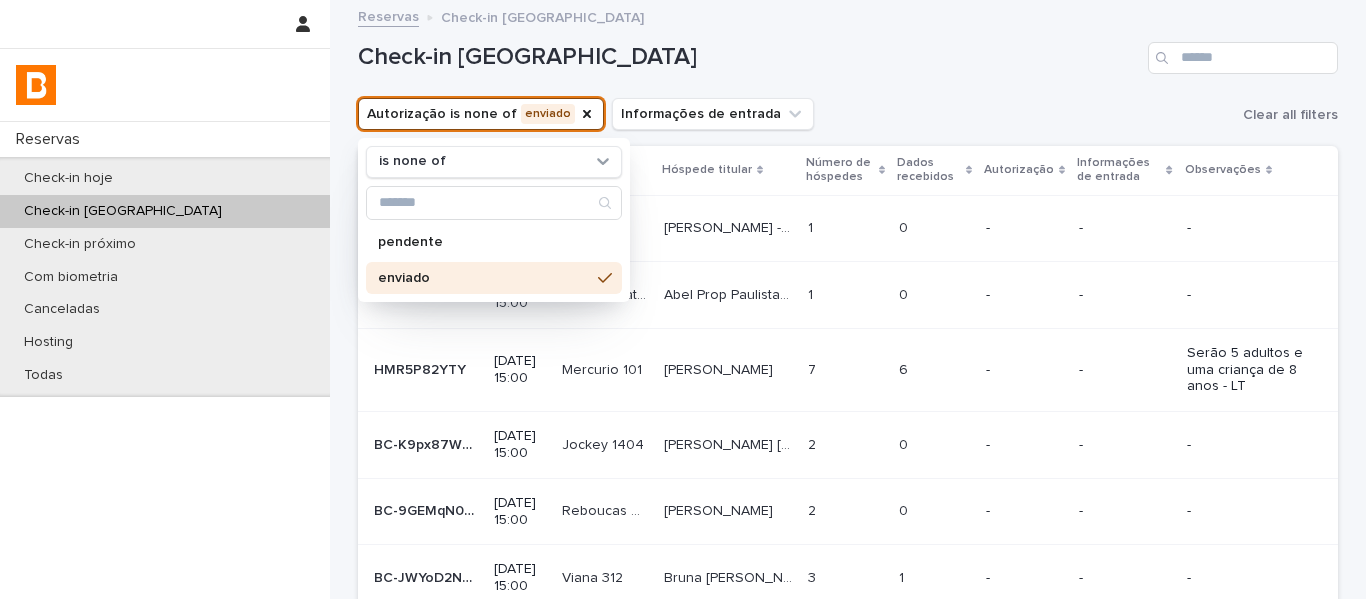 click on "Check-in [GEOGRAPHIC_DATA]" at bounding box center [848, 50] 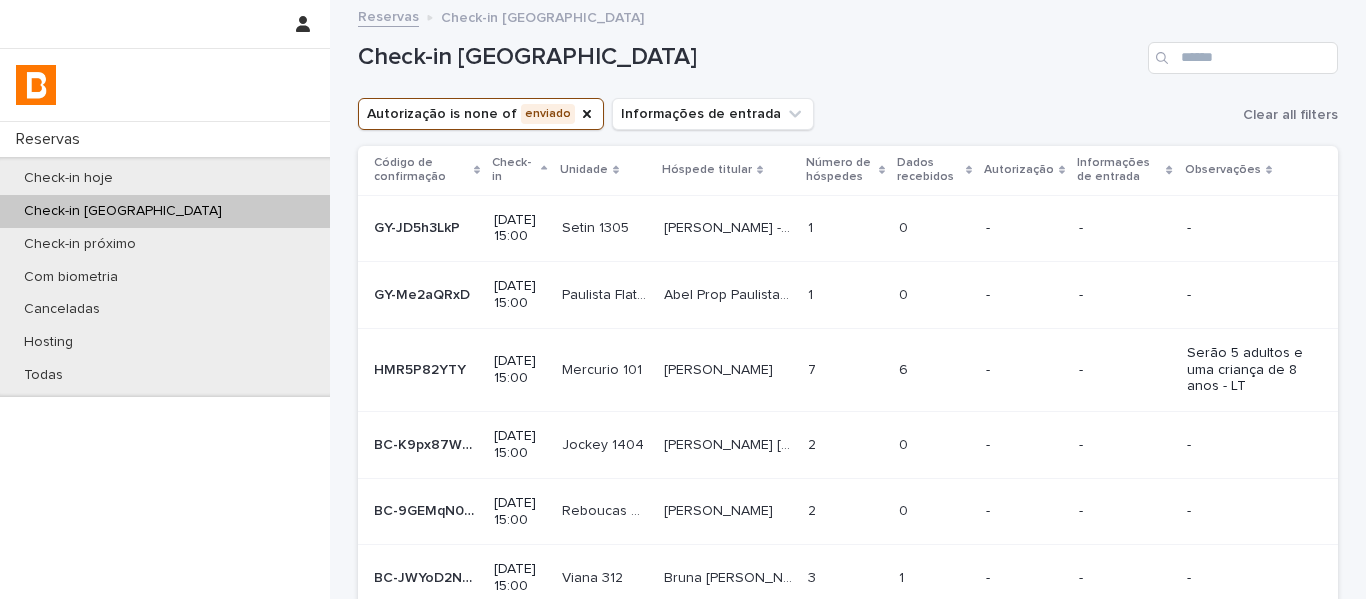click on "Dados recebidos" at bounding box center [929, 170] 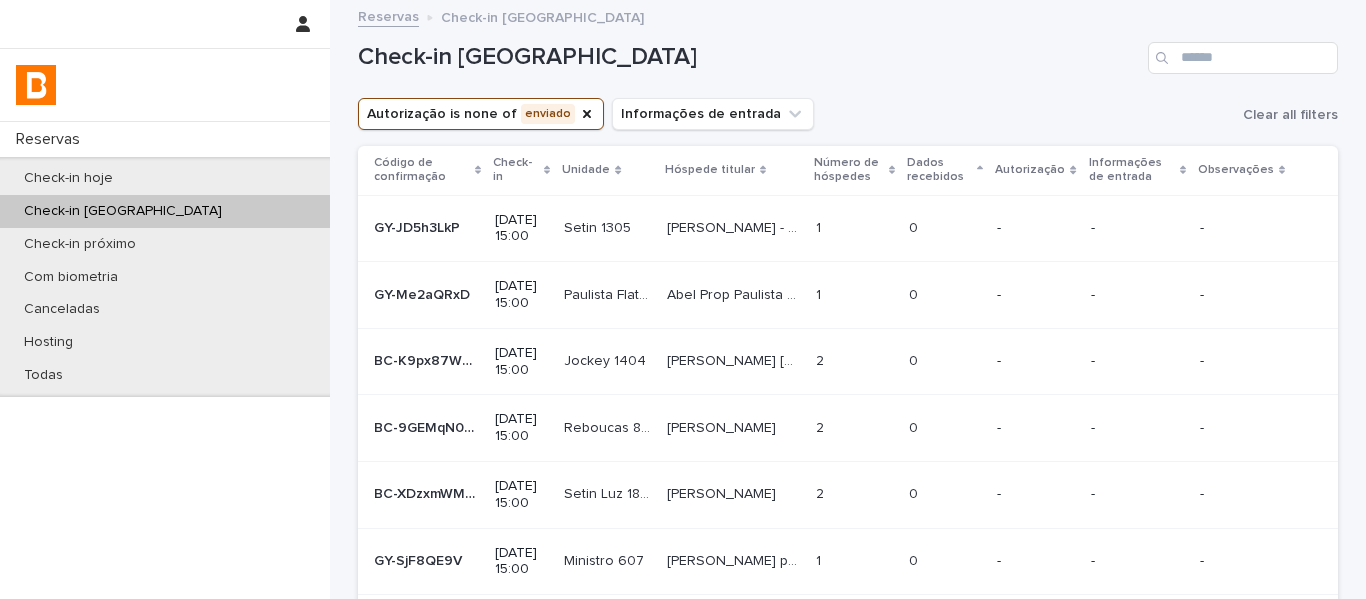 scroll, scrollTop: 489, scrollLeft: 0, axis: vertical 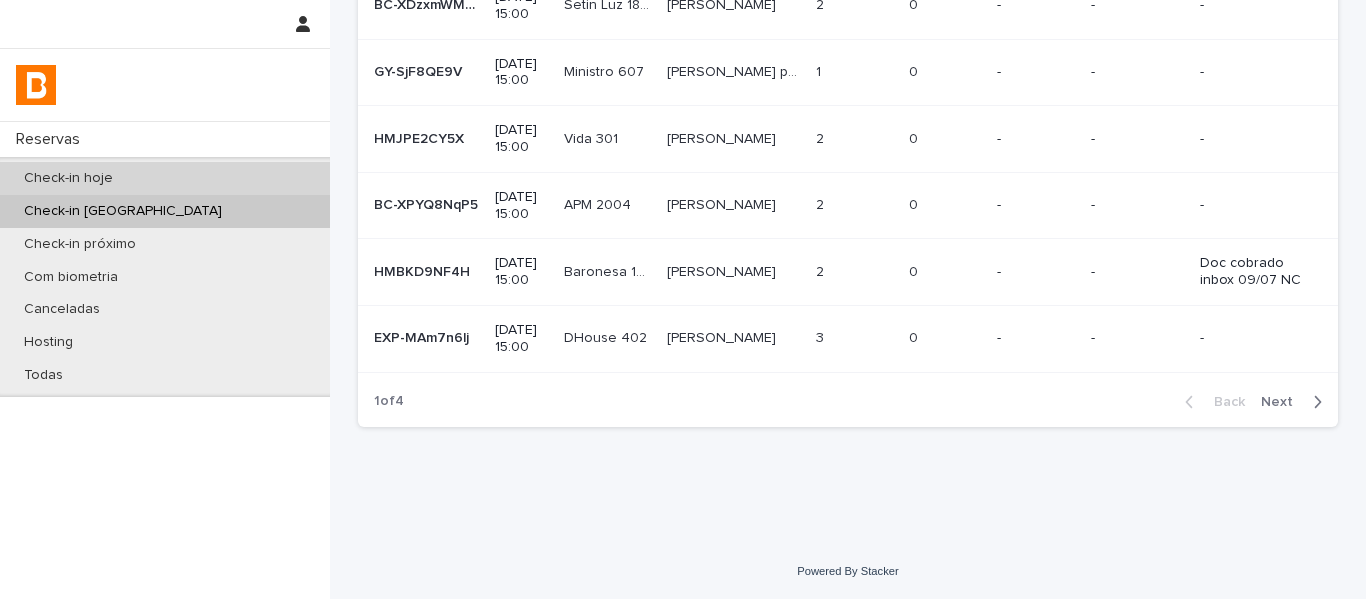 click on "Check-in hoje" at bounding box center [165, 178] 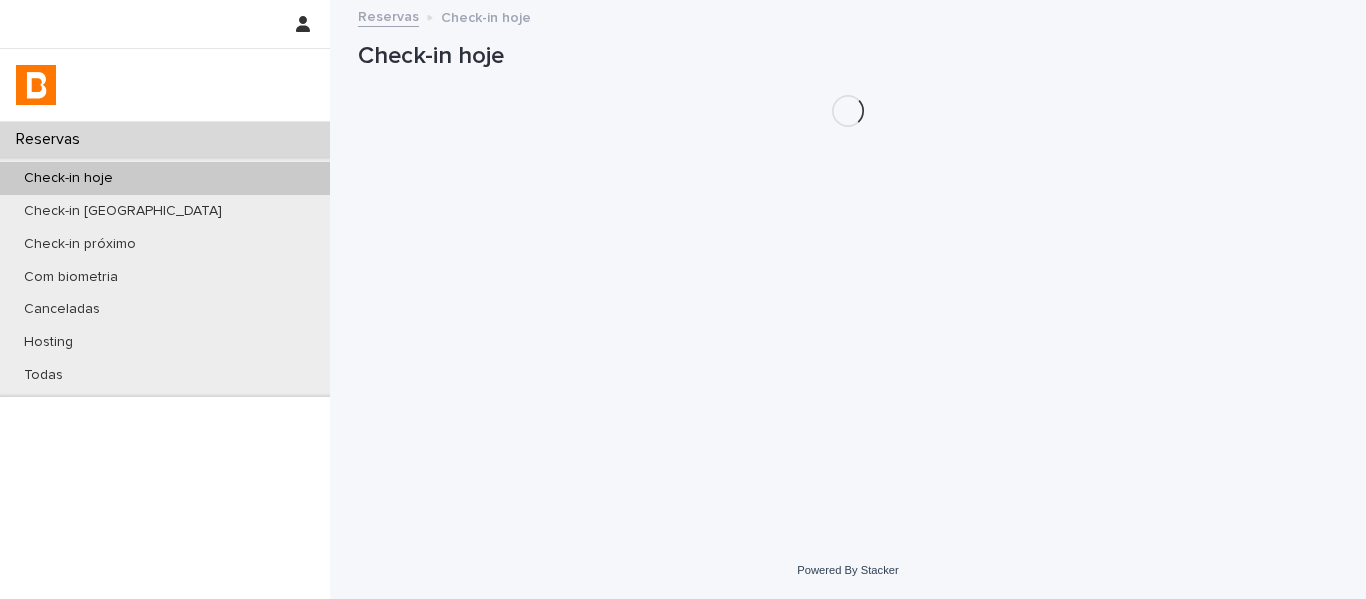scroll, scrollTop: 0, scrollLeft: 0, axis: both 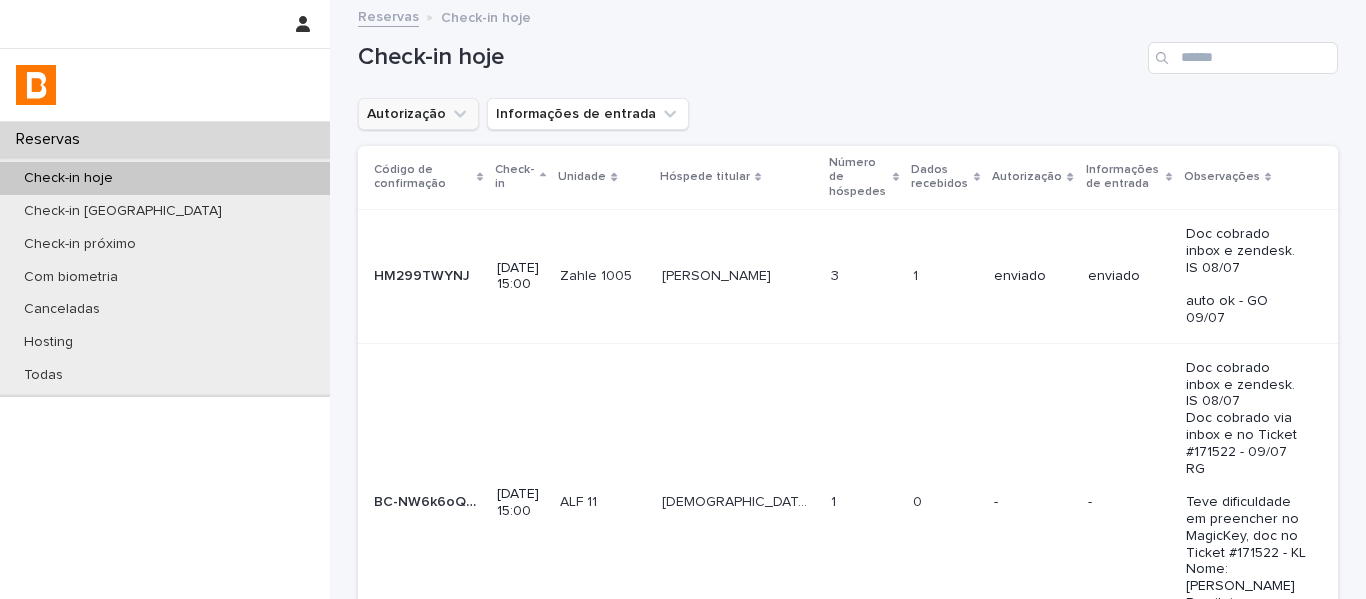 click on "Autorização" at bounding box center [418, 114] 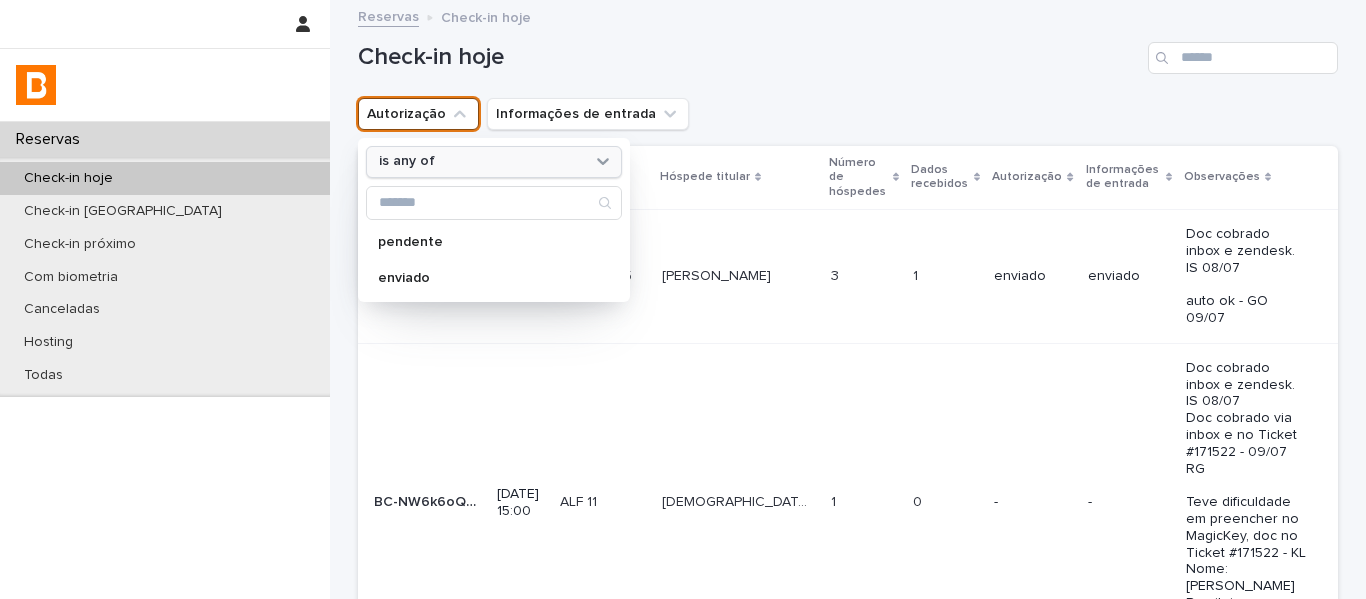 click on "is any of" at bounding box center (481, 161) 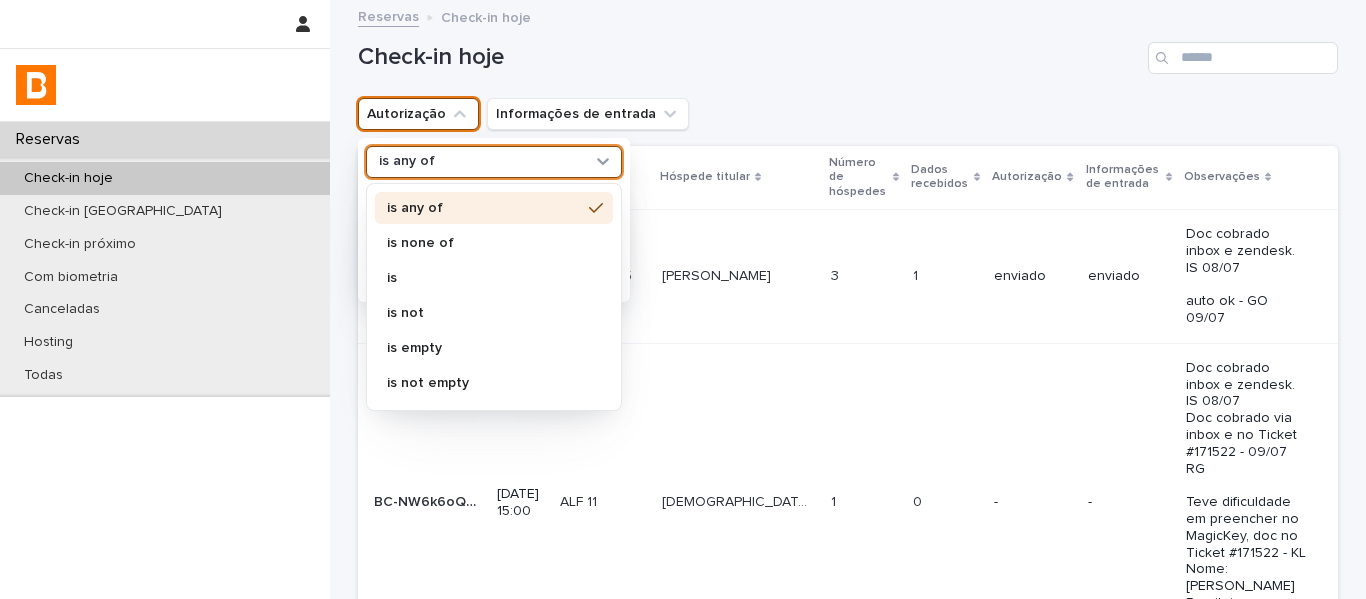 drag, startPoint x: 440, startPoint y: 241, endPoint x: 439, endPoint y: 252, distance: 11.045361 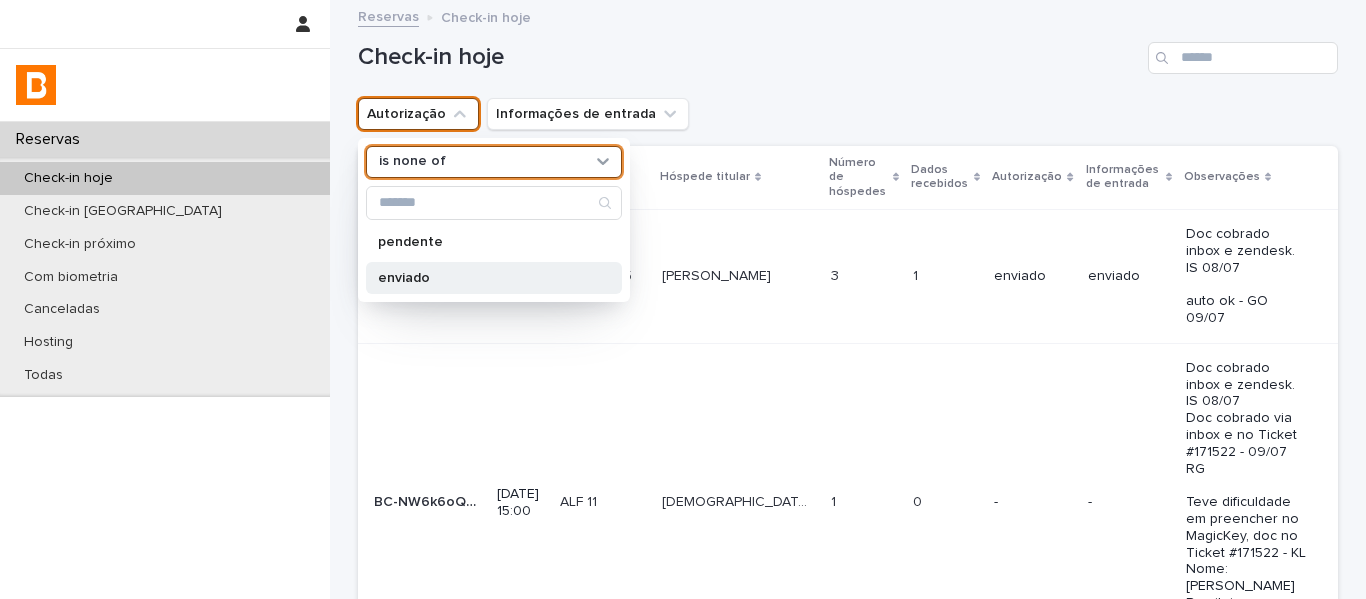 click on "enviado" at bounding box center (494, 278) 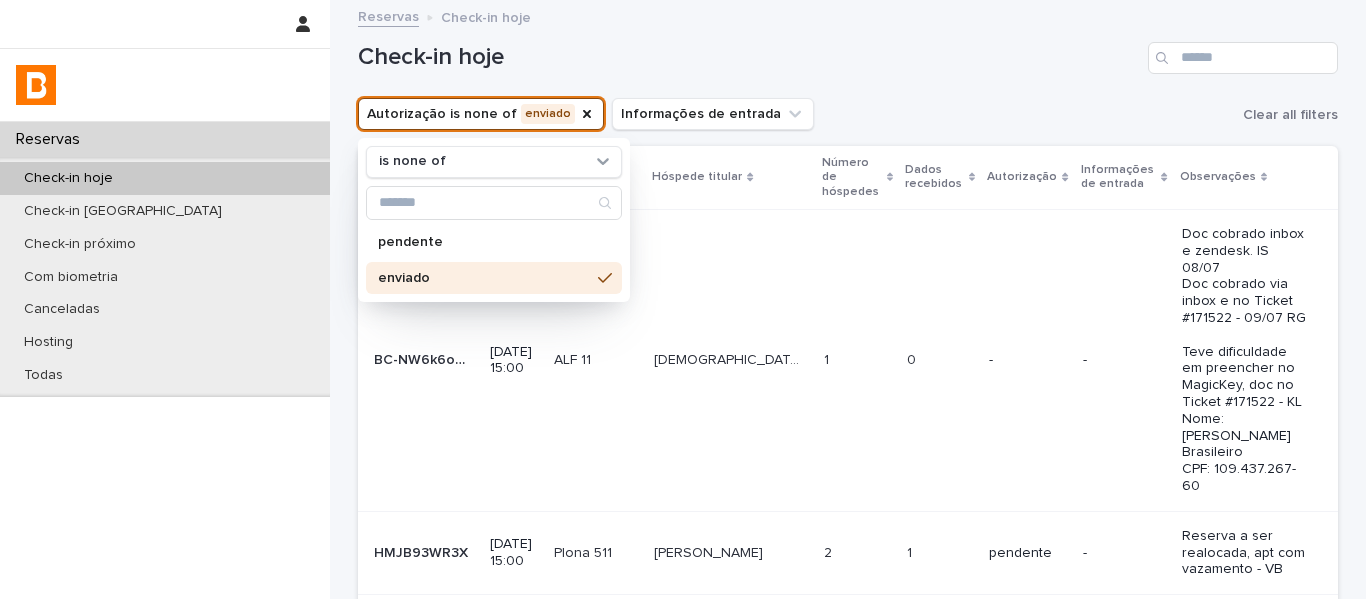 click on "Autorização is none of enviado is none of pendente enviado Informações de entrada Clear all filters" at bounding box center [848, 114] 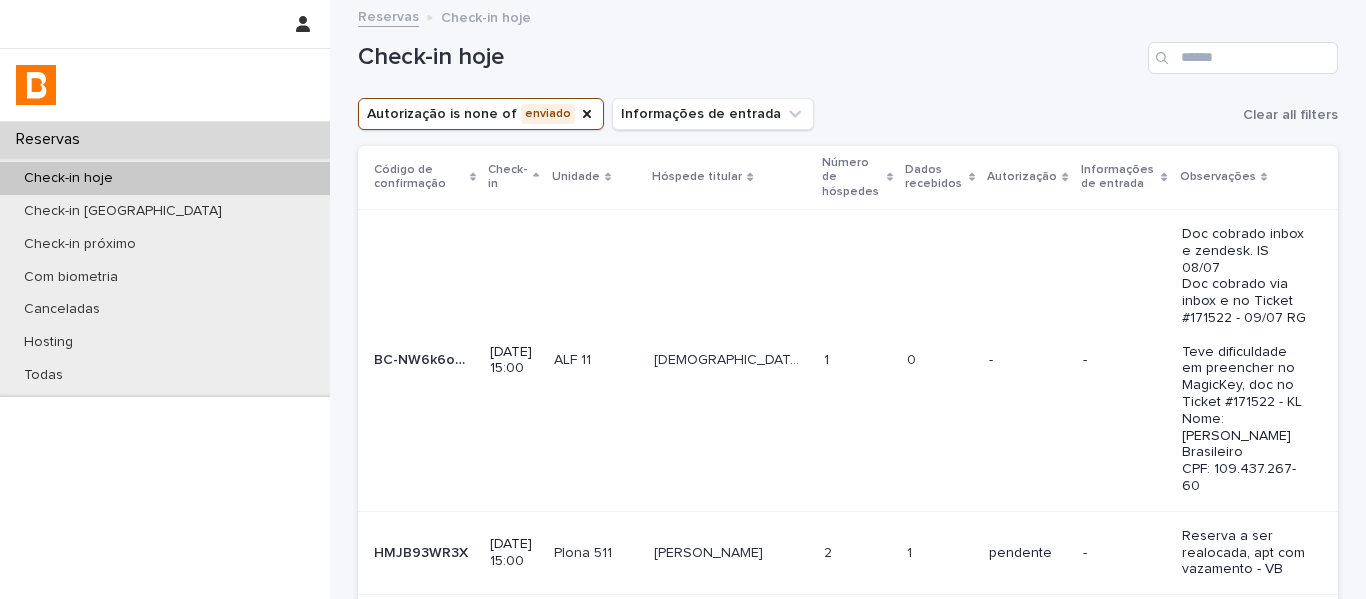 click on "Dados recebidos" at bounding box center (934, 177) 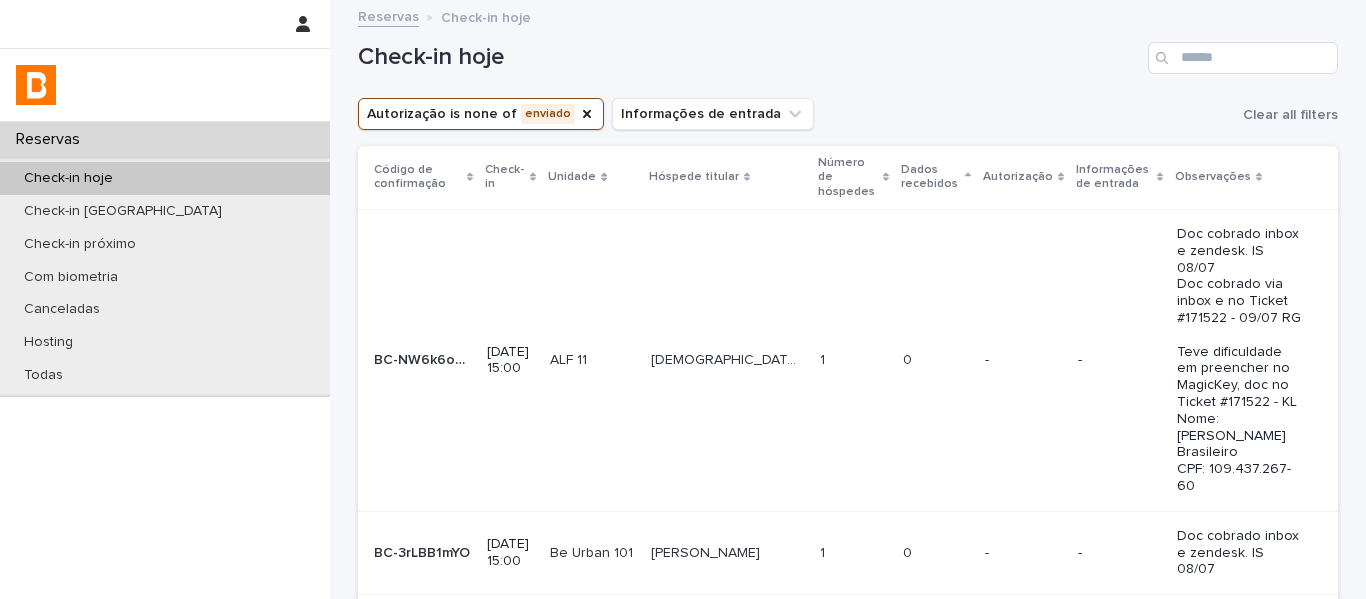 click on "1 1" at bounding box center [853, 360] 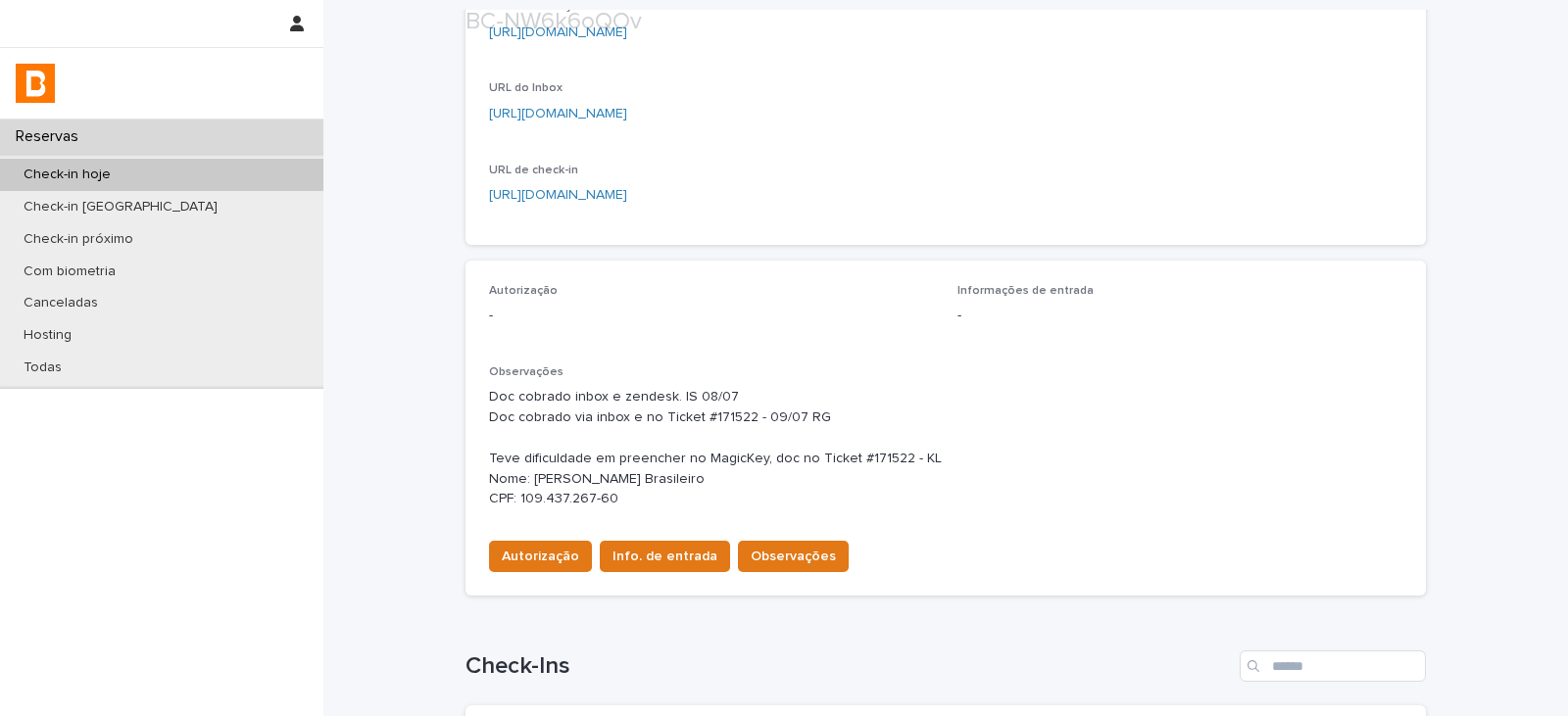 scroll, scrollTop: 392, scrollLeft: 0, axis: vertical 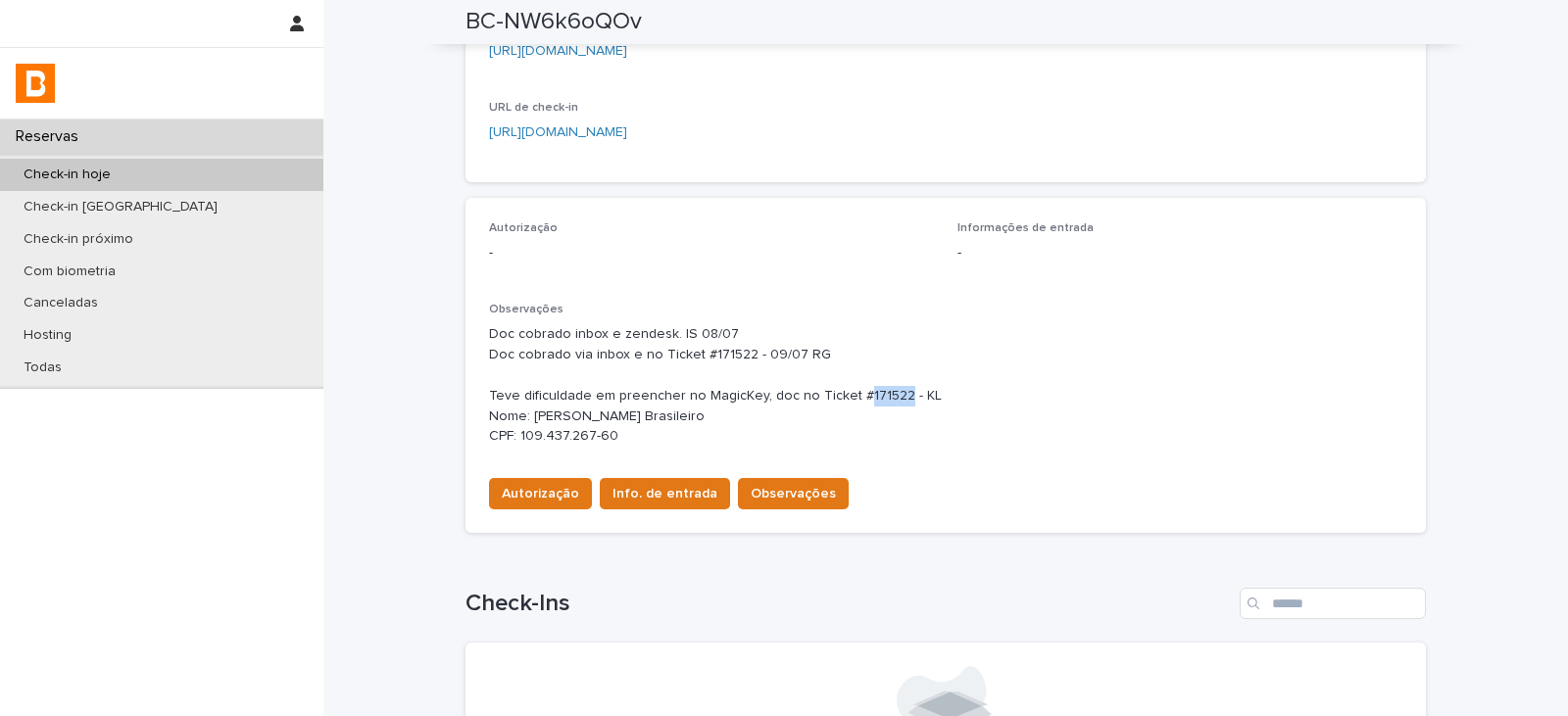 drag, startPoint x: 888, startPoint y: 395, endPoint x: 849, endPoint y: 395, distance: 39 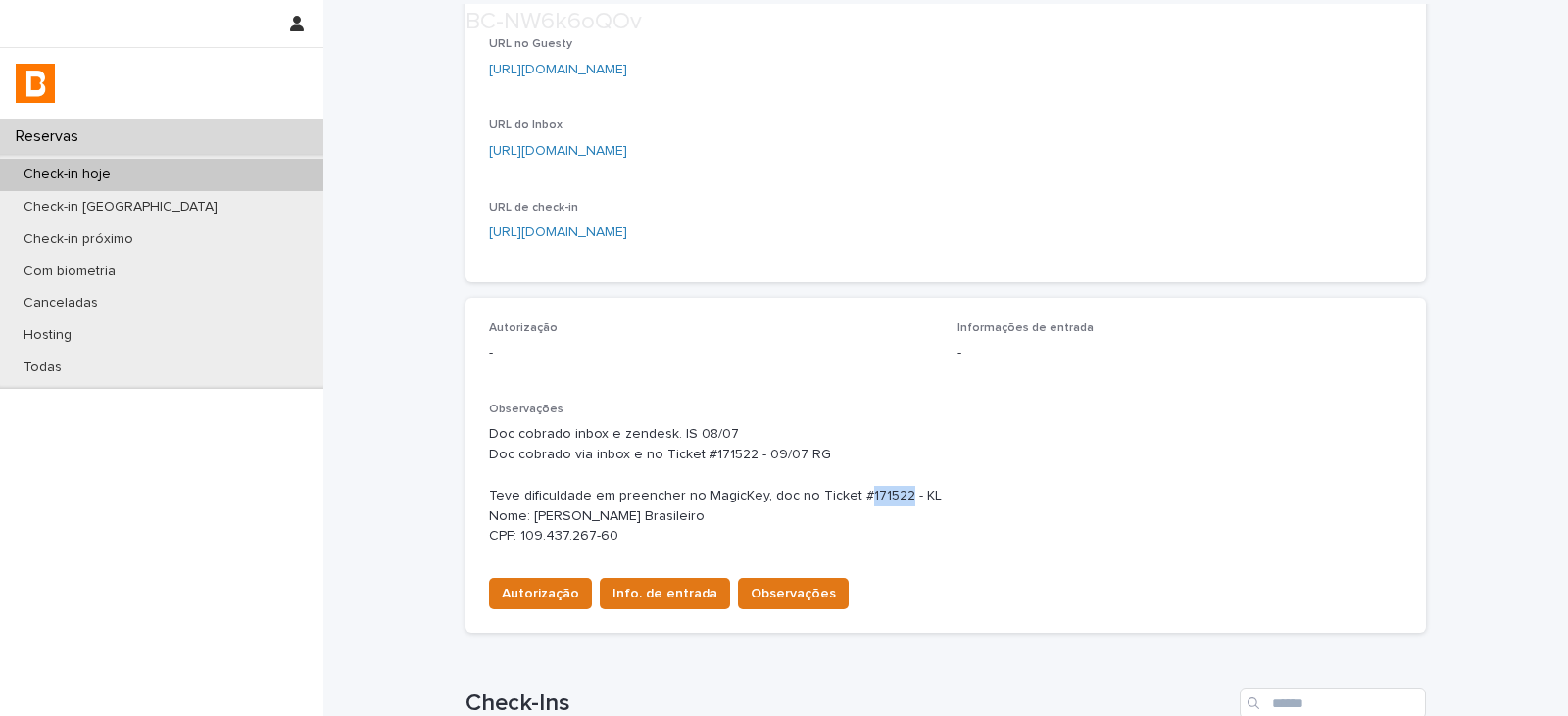 scroll, scrollTop: 294, scrollLeft: 0, axis: vertical 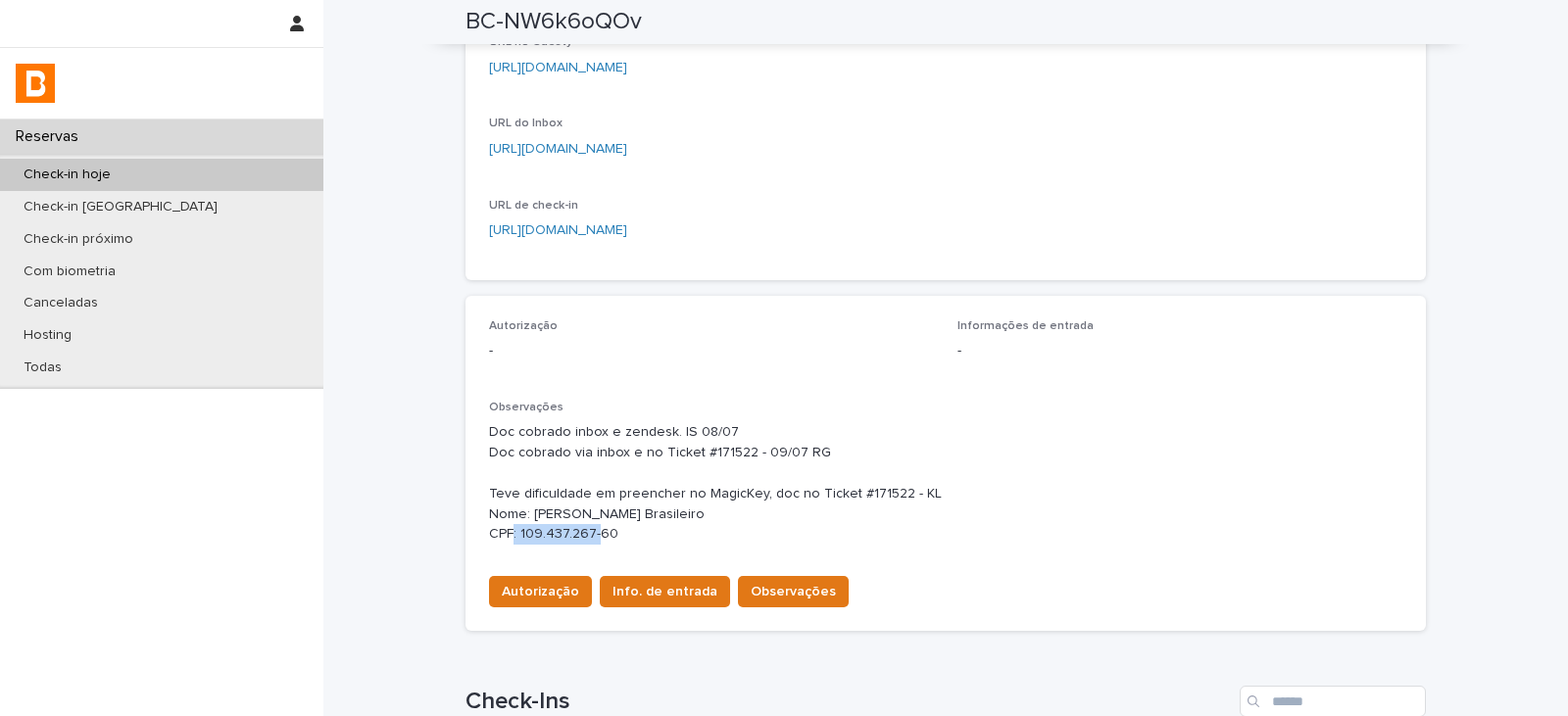 drag, startPoint x: 610, startPoint y: 534, endPoint x: 515, endPoint y: 538, distance: 95.0842 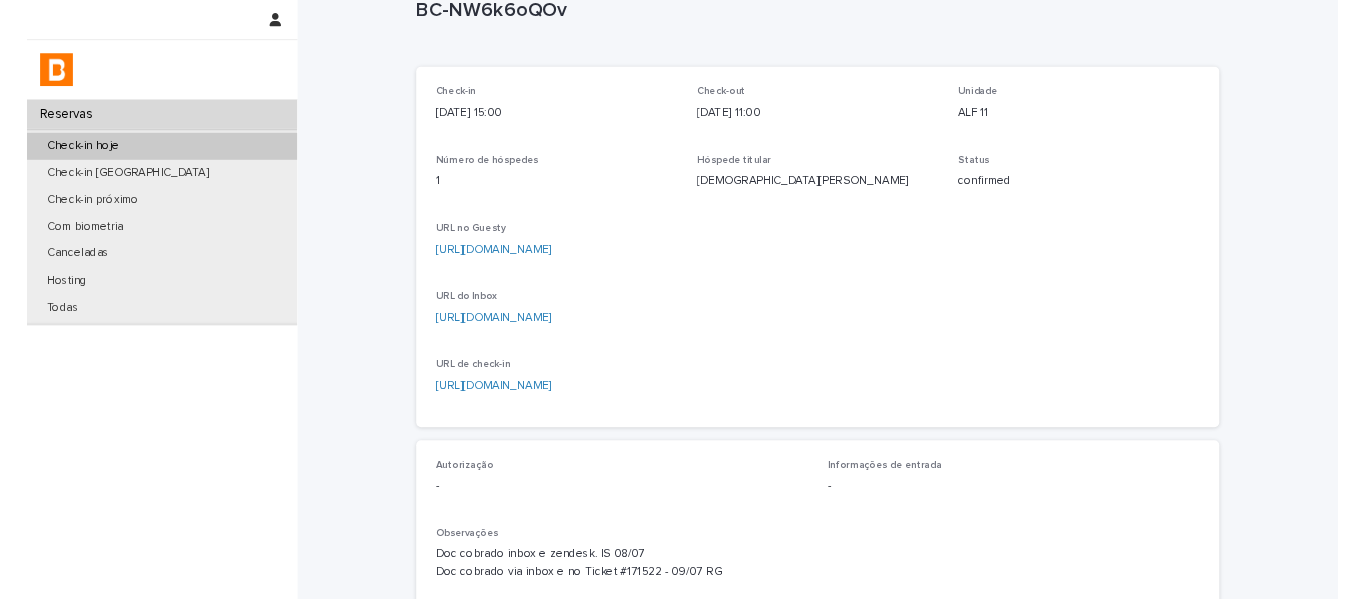 scroll, scrollTop: 100, scrollLeft: 0, axis: vertical 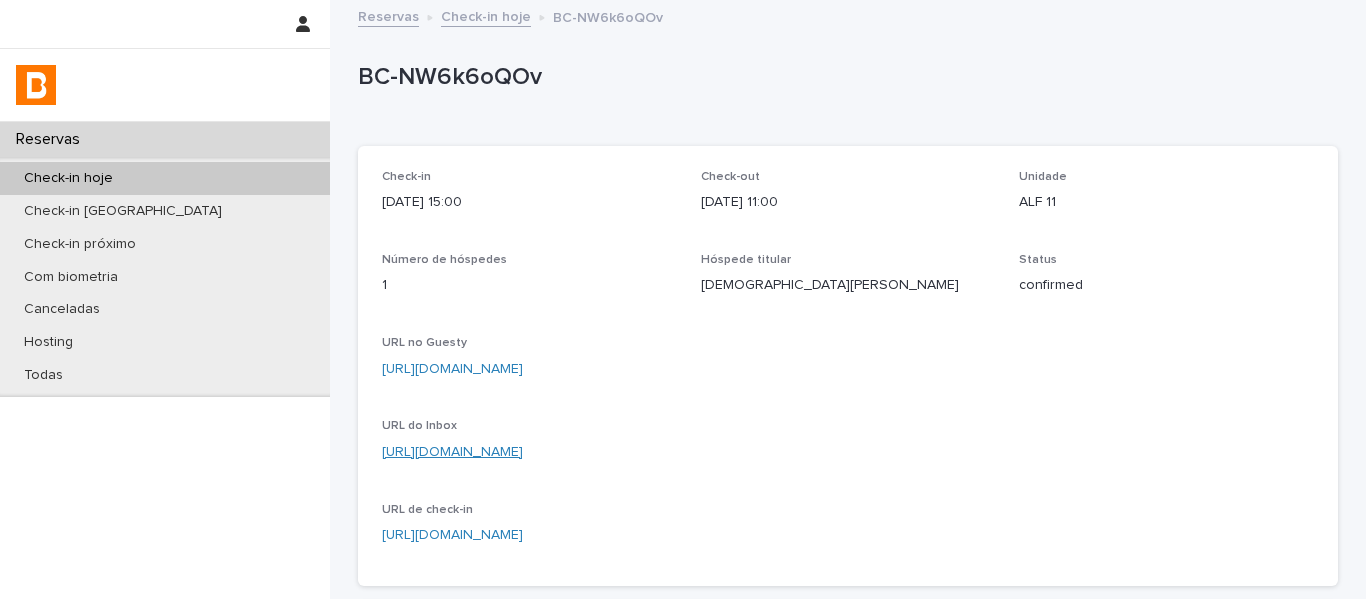 click on "[URL][DOMAIN_NAME]" at bounding box center (452, 452) 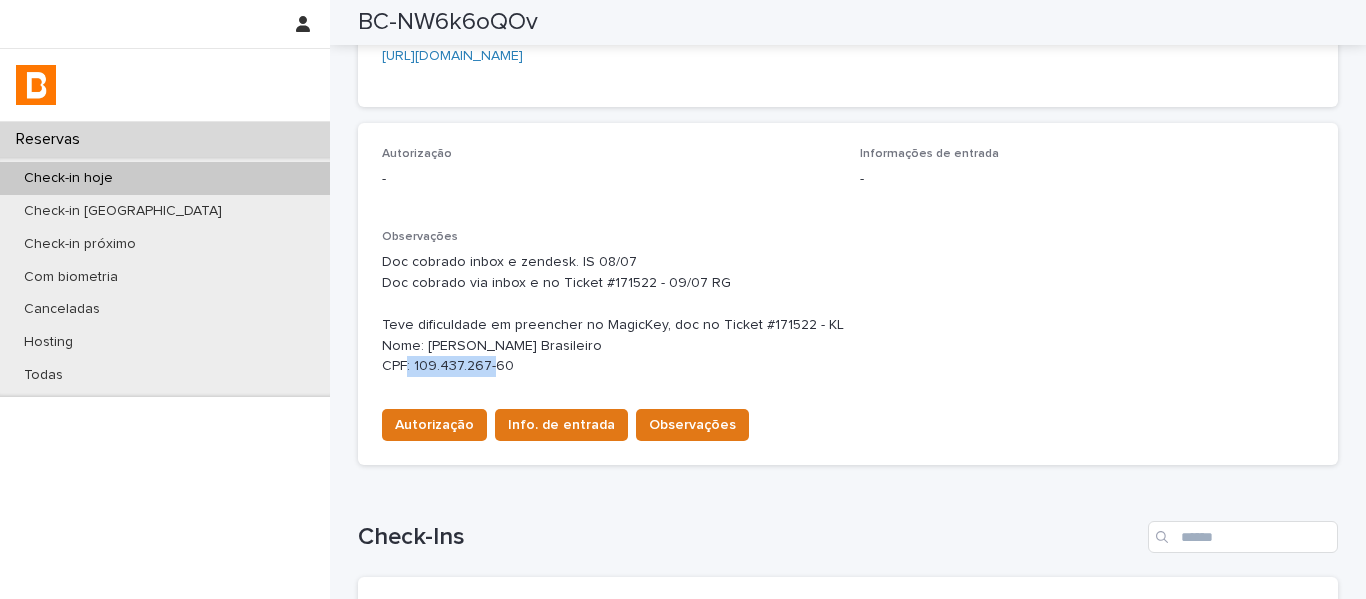 scroll, scrollTop: 500, scrollLeft: 0, axis: vertical 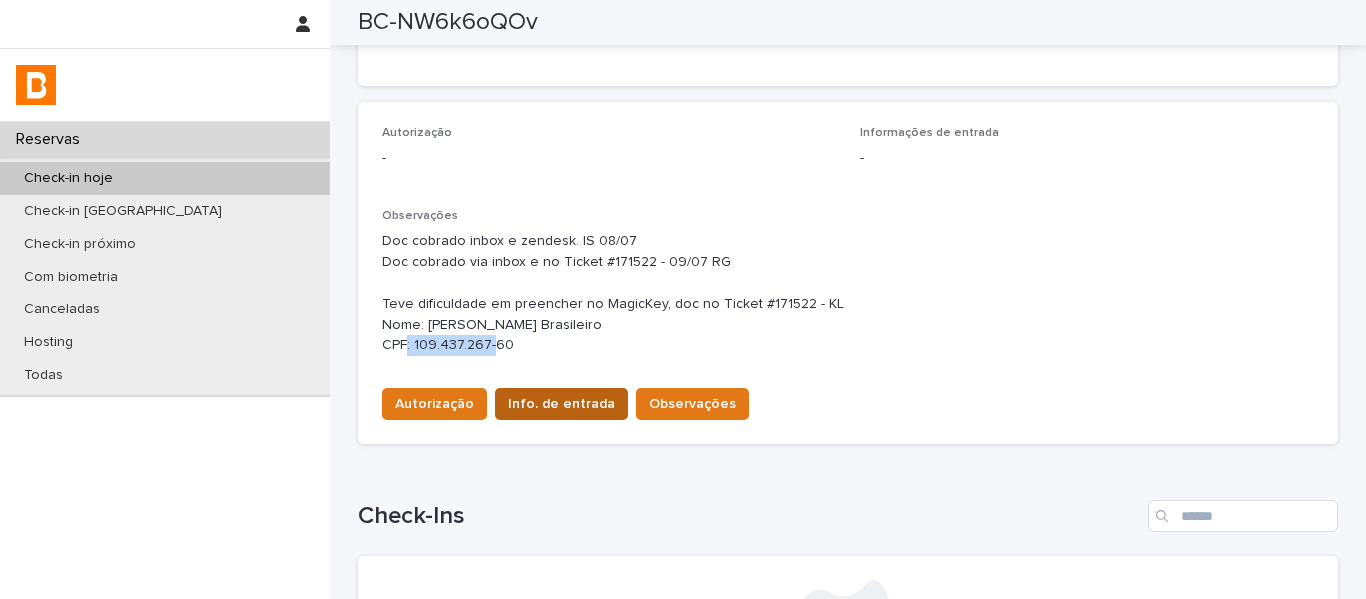 click on "Info. de entrada" at bounding box center (561, 404) 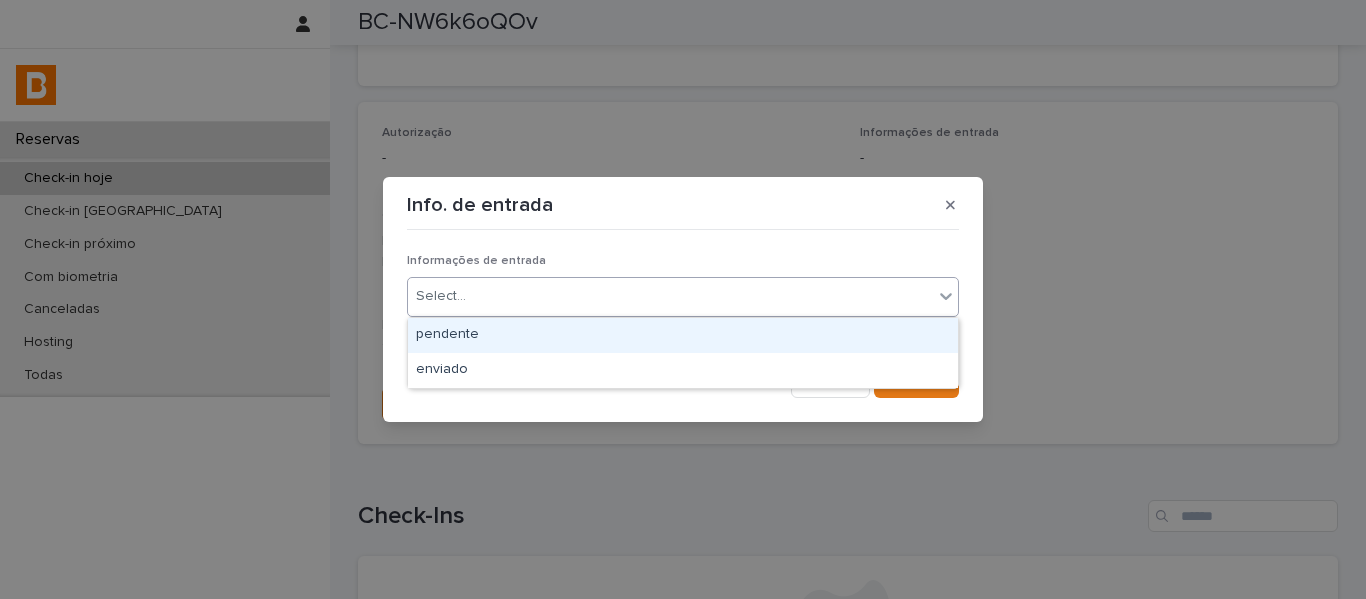 click on "Select..." at bounding box center [670, 296] 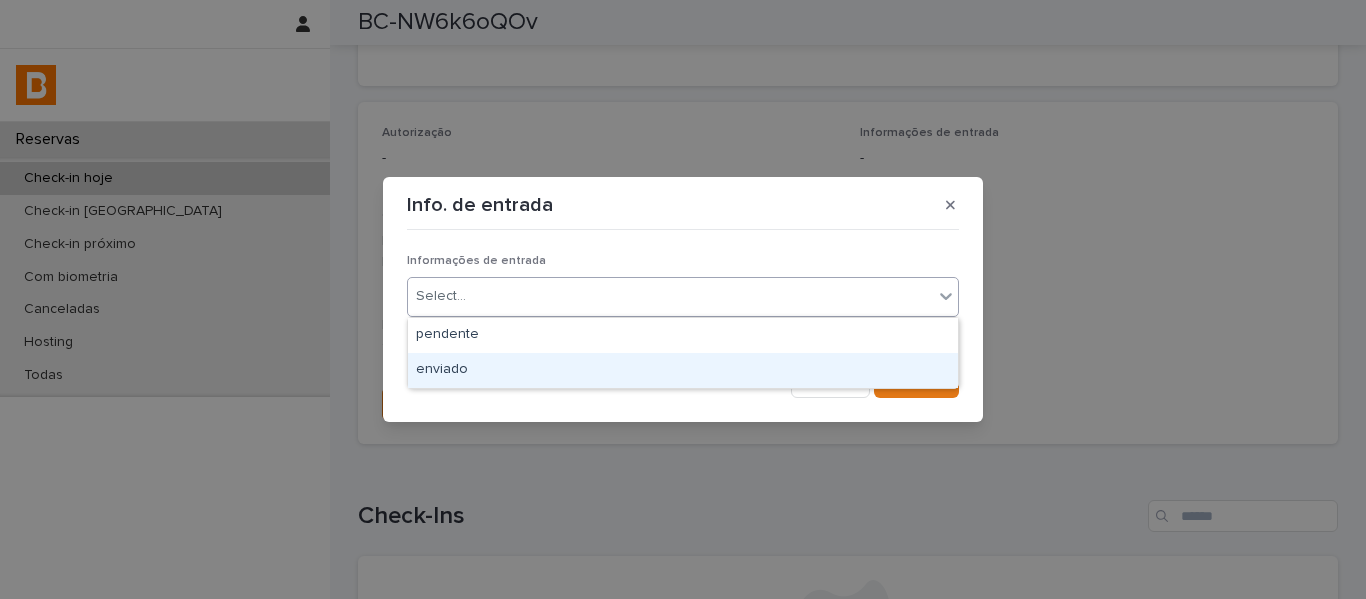 click on "enviado" at bounding box center [683, 370] 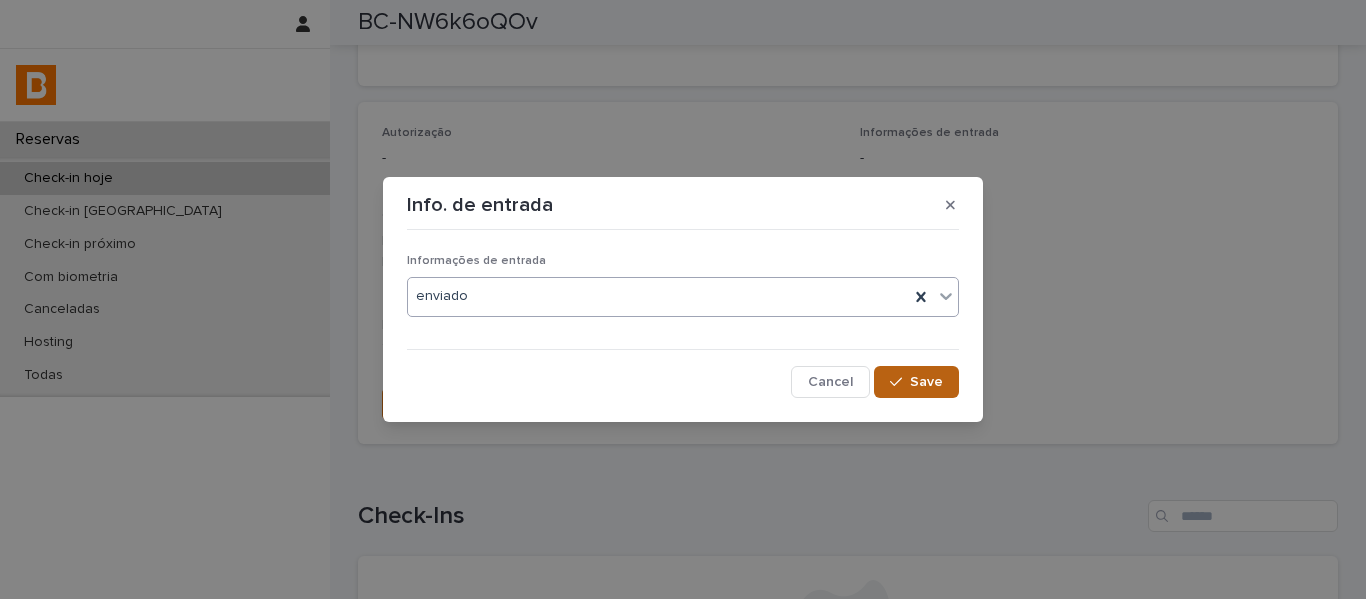 click on "Save" at bounding box center (916, 382) 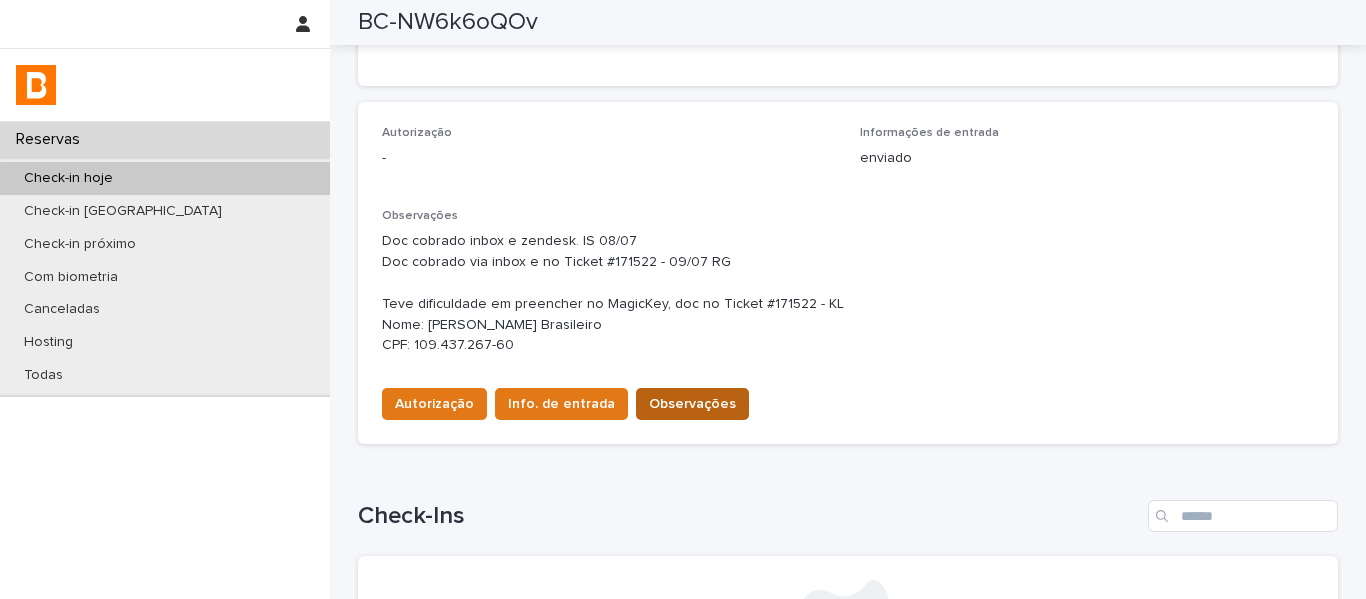 click on "Observações" at bounding box center [692, 404] 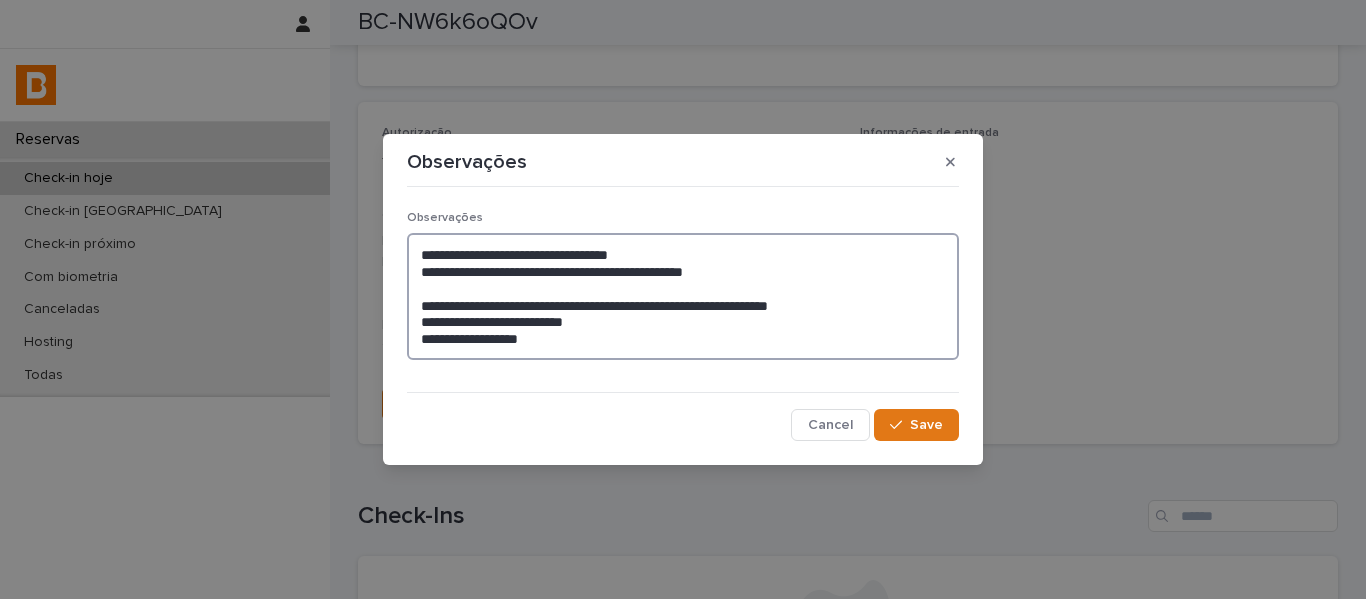 drag, startPoint x: 789, startPoint y: 286, endPoint x: 383, endPoint y: 221, distance: 411.1703 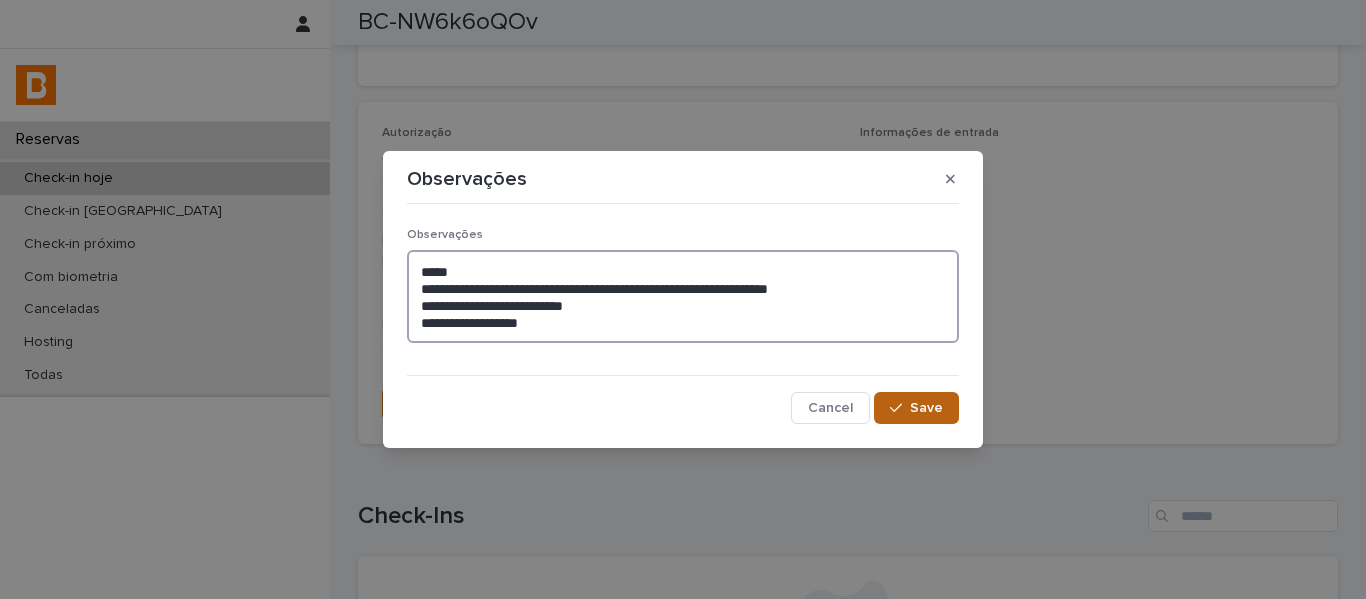 type on "**********" 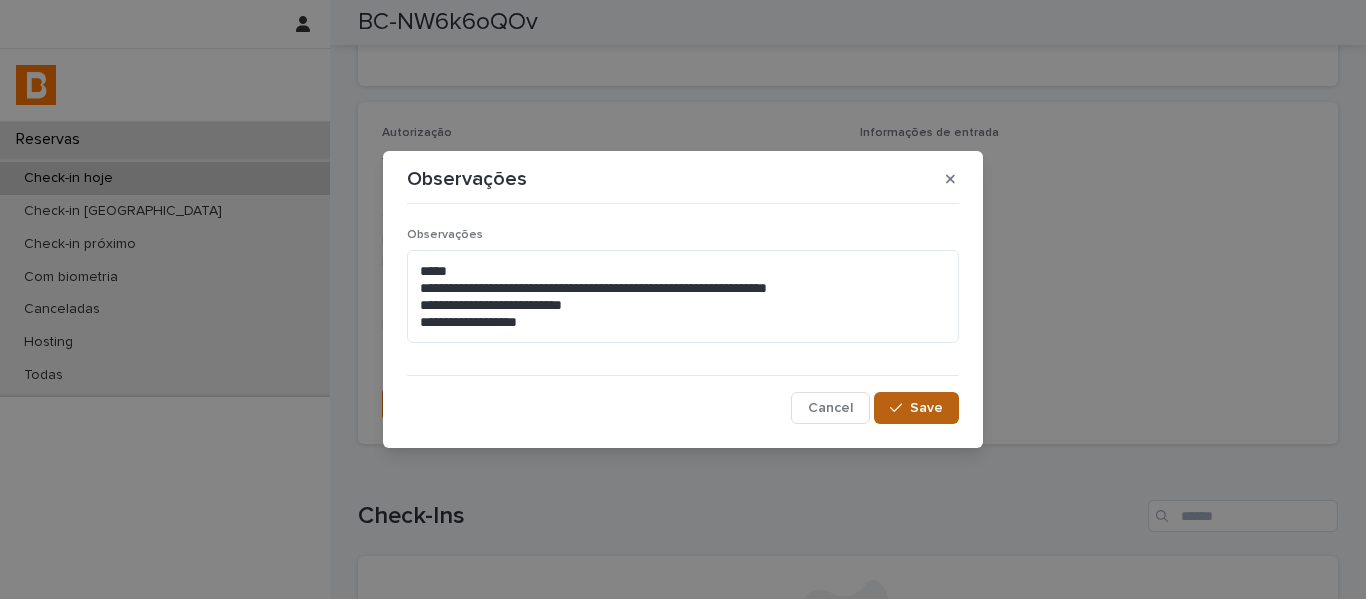click on "Save" at bounding box center [916, 408] 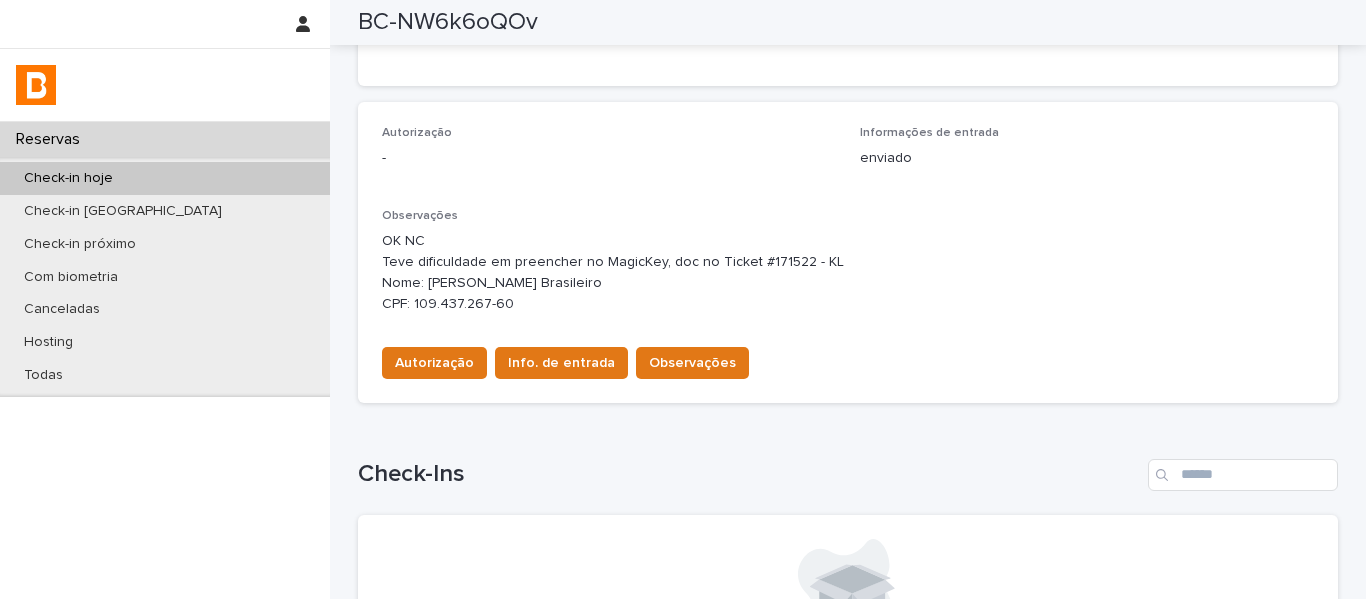 scroll, scrollTop: 480, scrollLeft: 0, axis: vertical 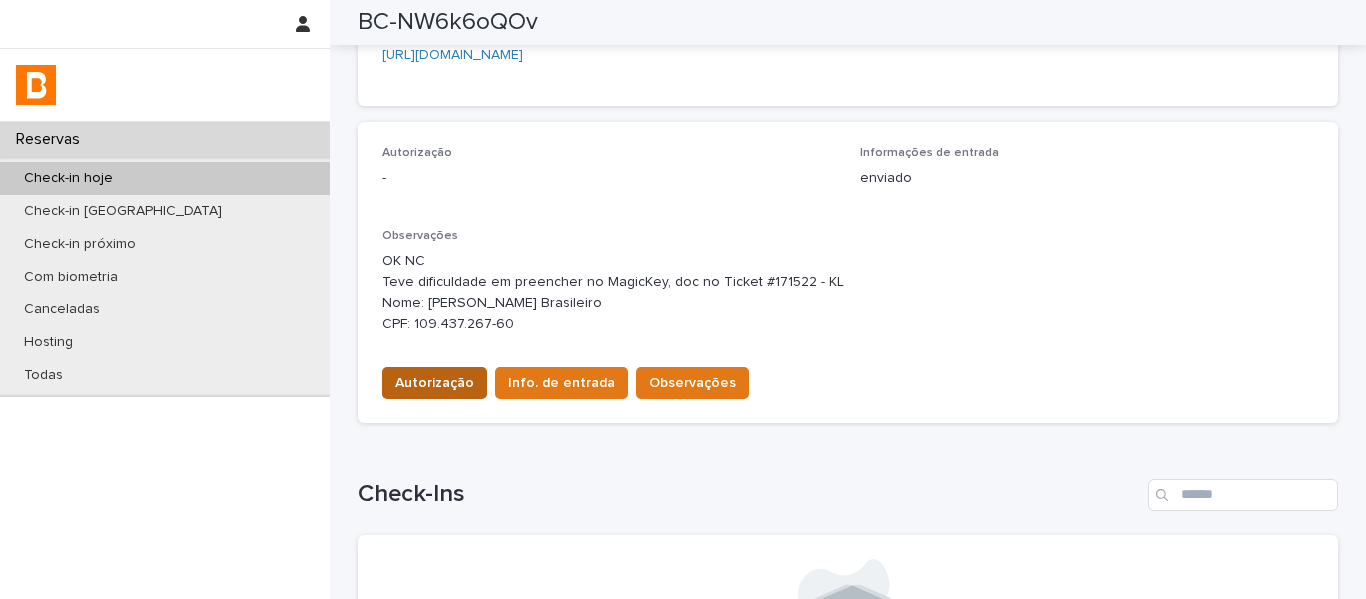 click on "Autorização" at bounding box center (434, 383) 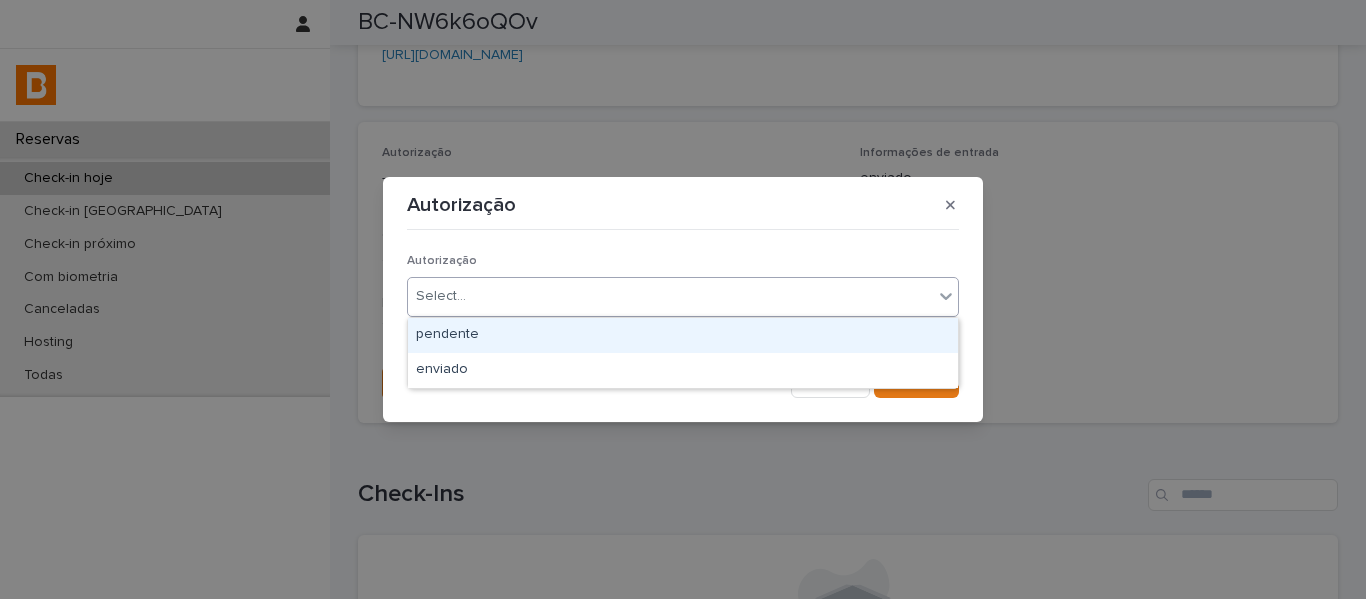 click on "Select..." at bounding box center (441, 296) 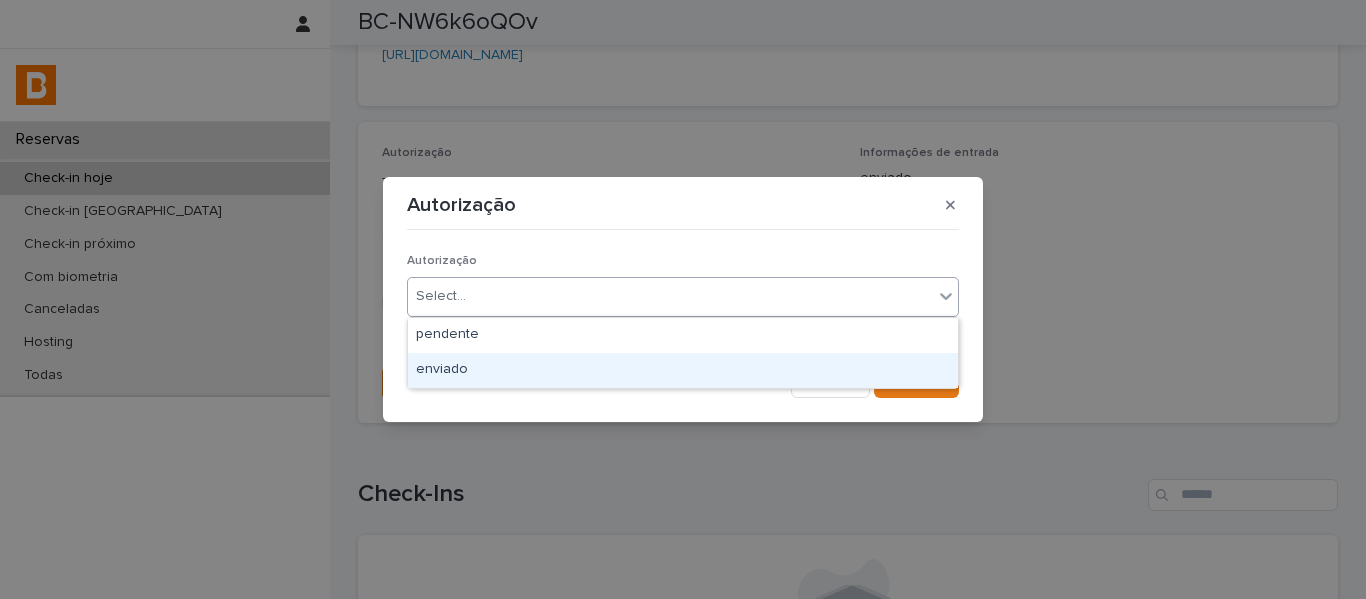 click on "enviado" at bounding box center [683, 370] 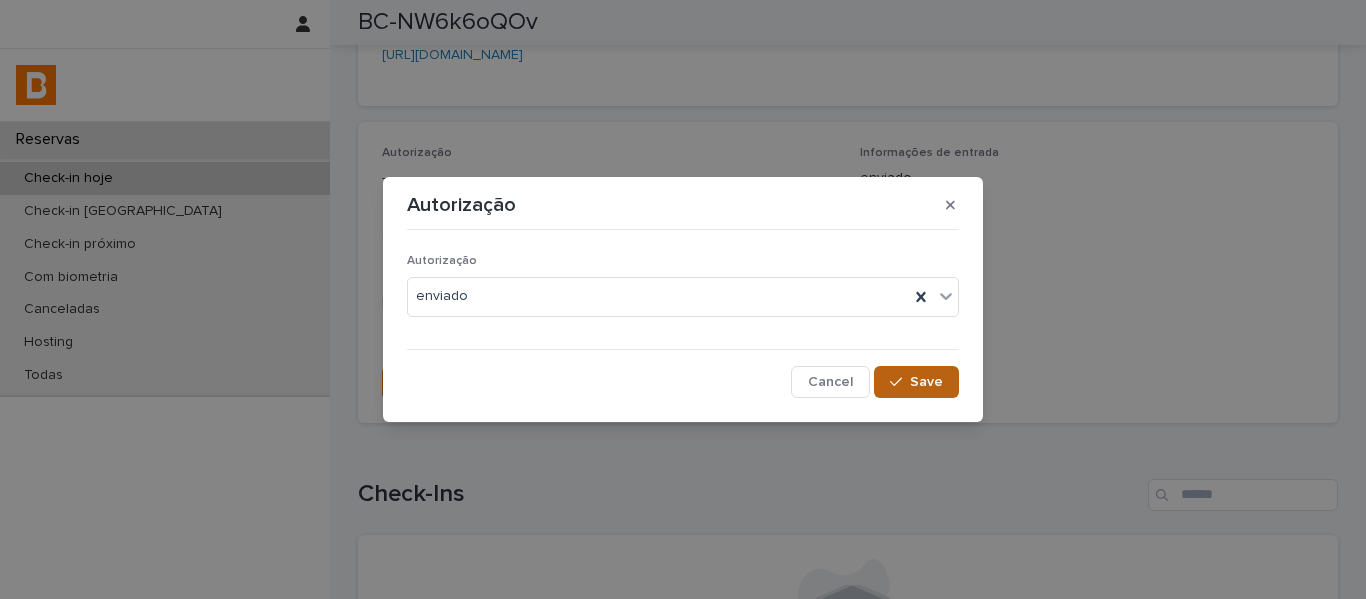 drag, startPoint x: 935, startPoint y: 391, endPoint x: 940, endPoint y: 416, distance: 25.495098 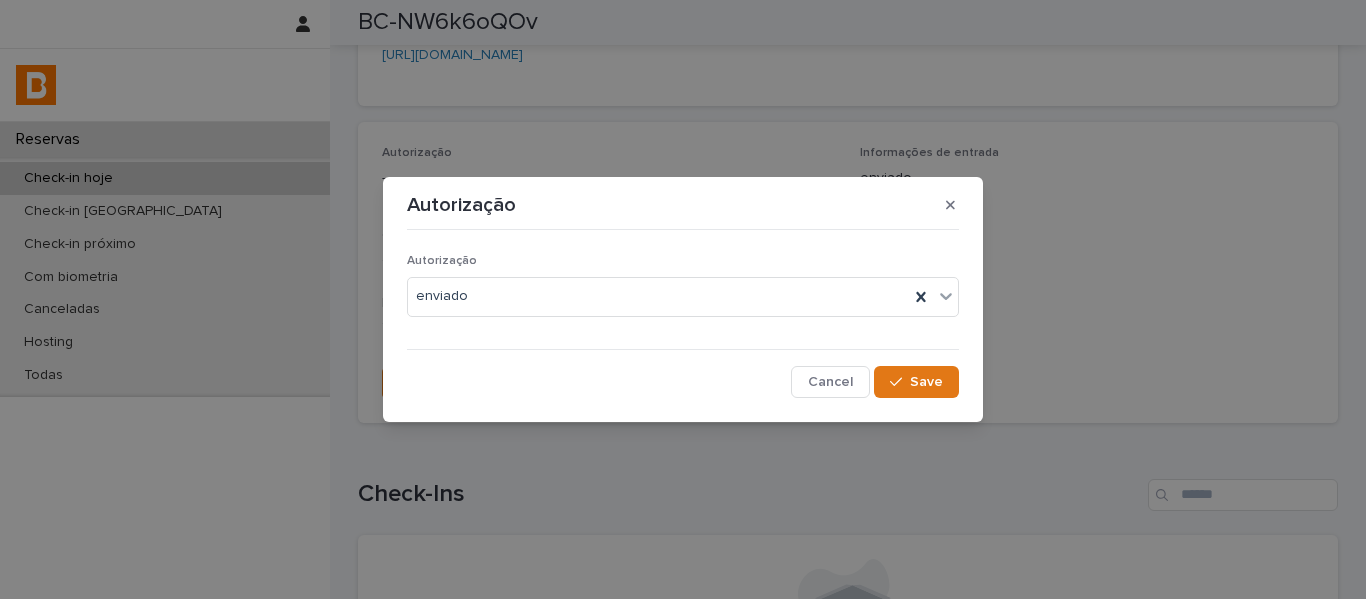 click on "Save" at bounding box center [916, 382] 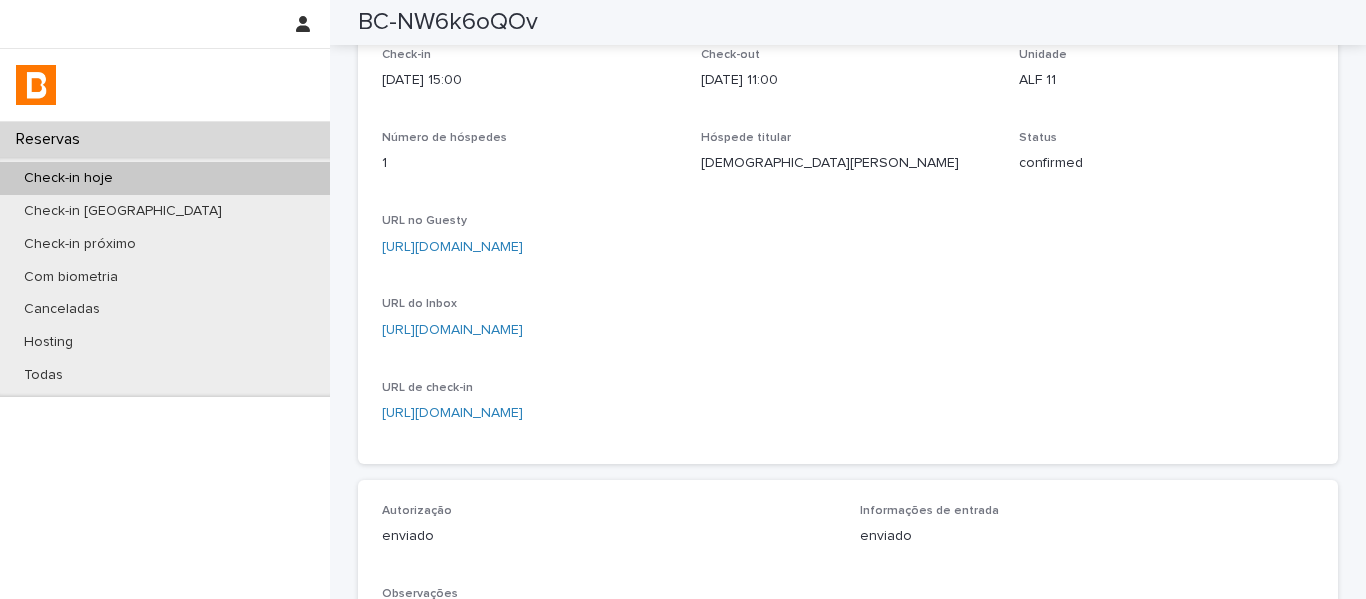 scroll, scrollTop: 0, scrollLeft: 0, axis: both 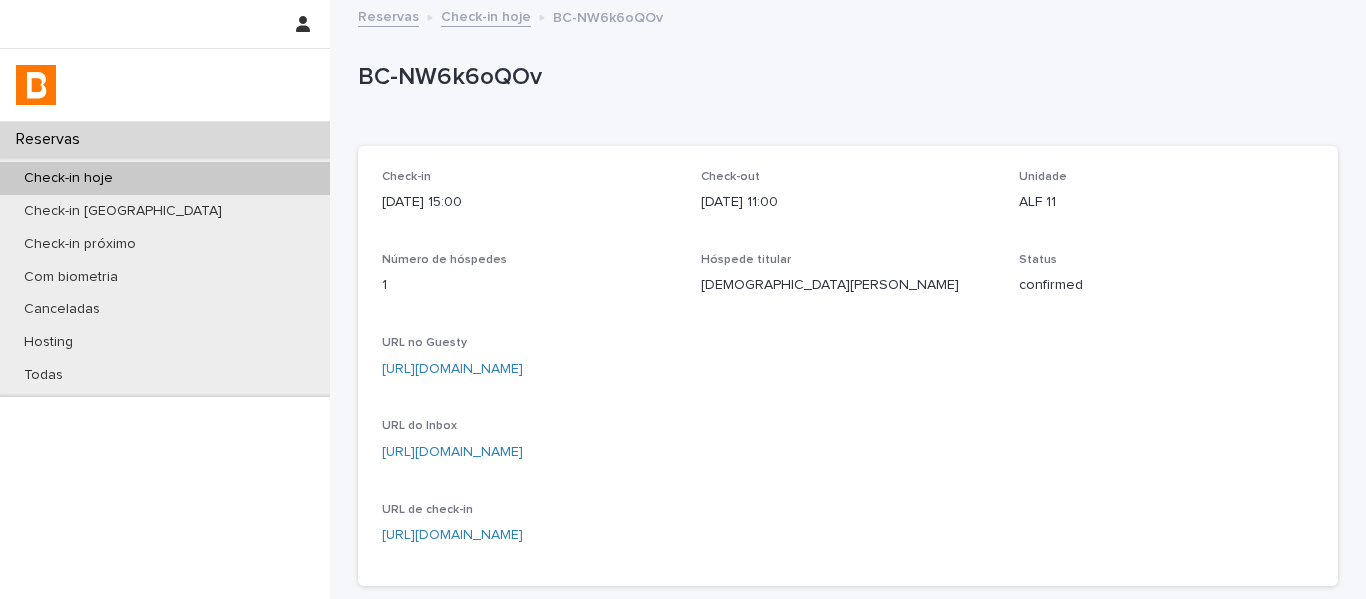 click on "Check-in hoje" at bounding box center [486, 15] 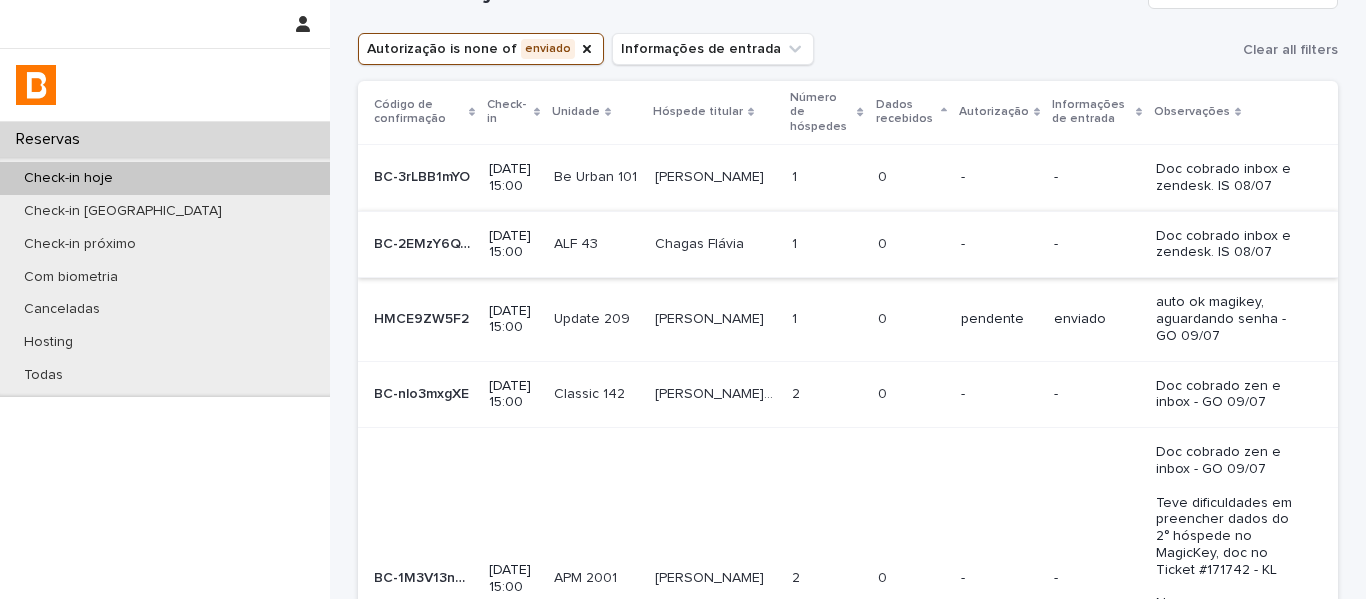 scroll, scrollTop: 100, scrollLeft: 0, axis: vertical 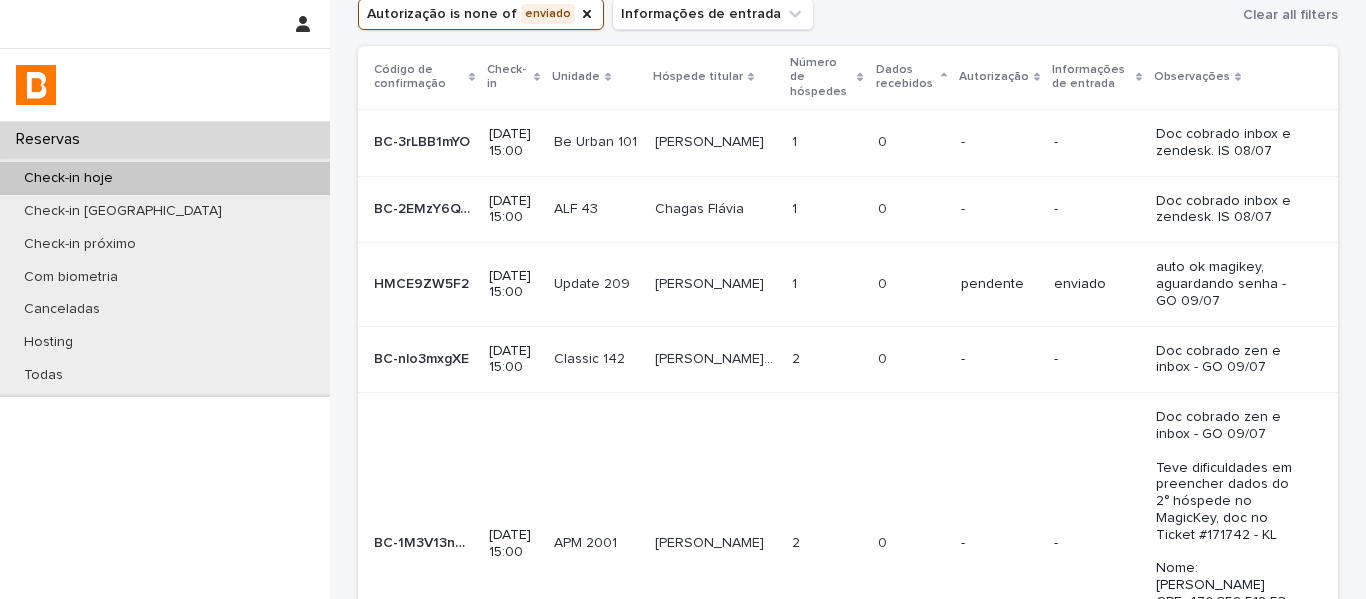 click on "[PERSON_NAME]" at bounding box center (711, 282) 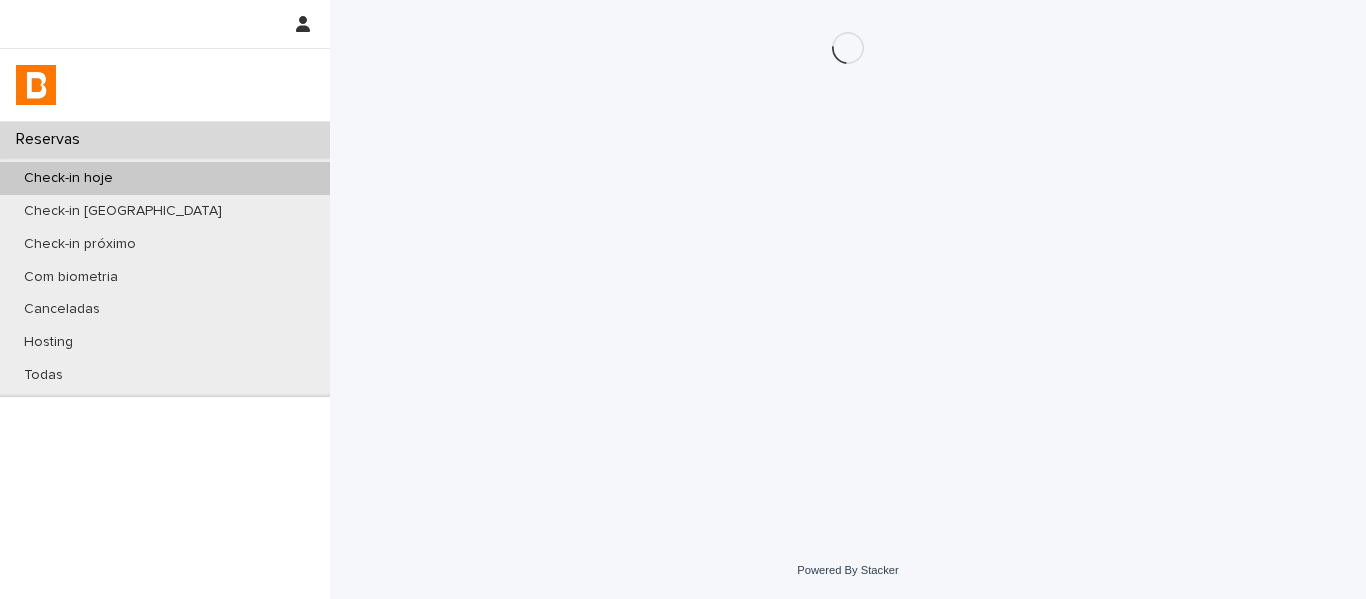 scroll, scrollTop: 0, scrollLeft: 0, axis: both 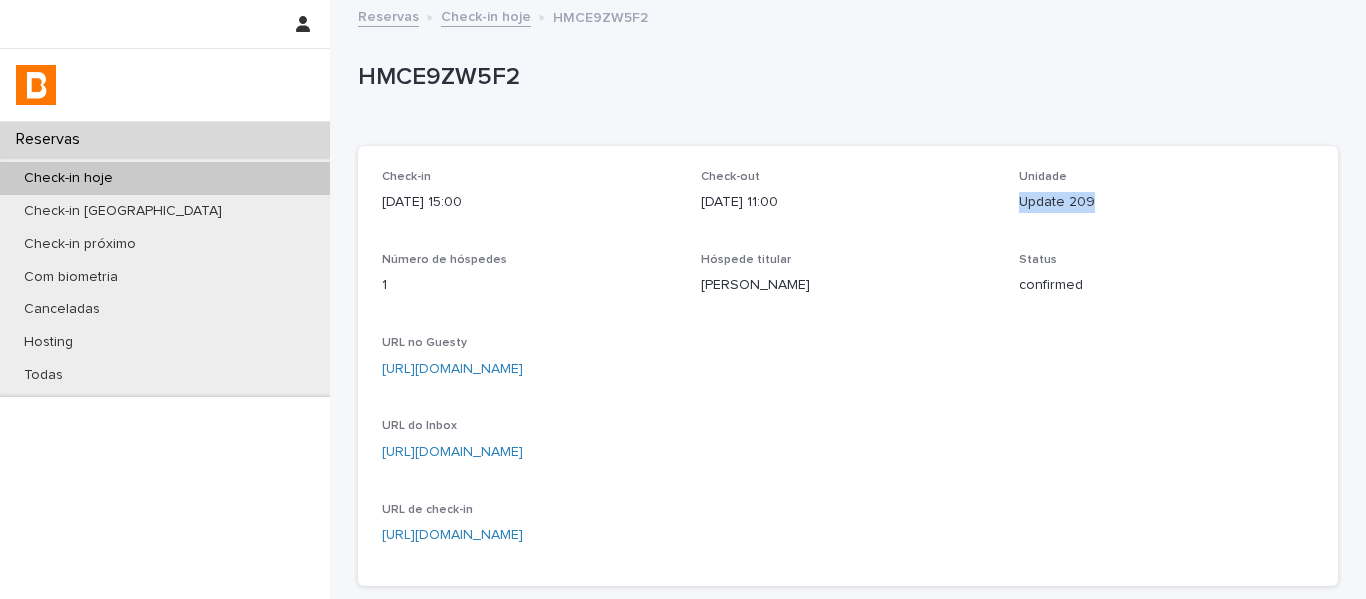 drag, startPoint x: 1102, startPoint y: 215, endPoint x: 1007, endPoint y: 210, distance: 95.131485 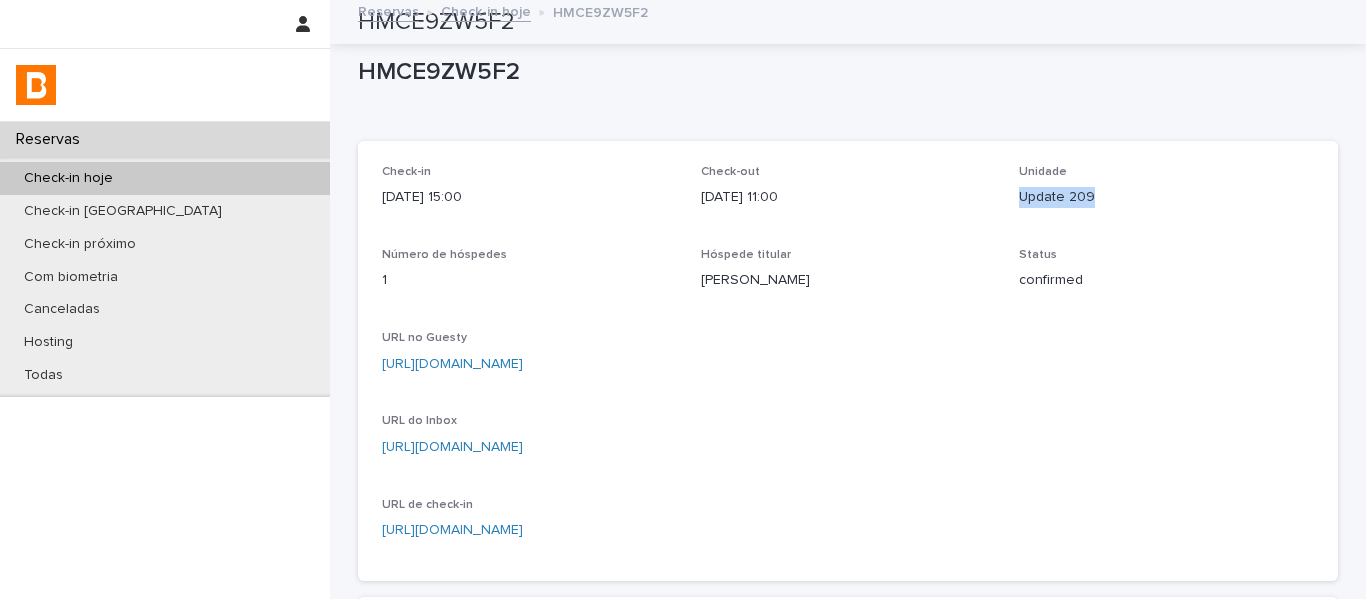 scroll, scrollTop: 0, scrollLeft: 0, axis: both 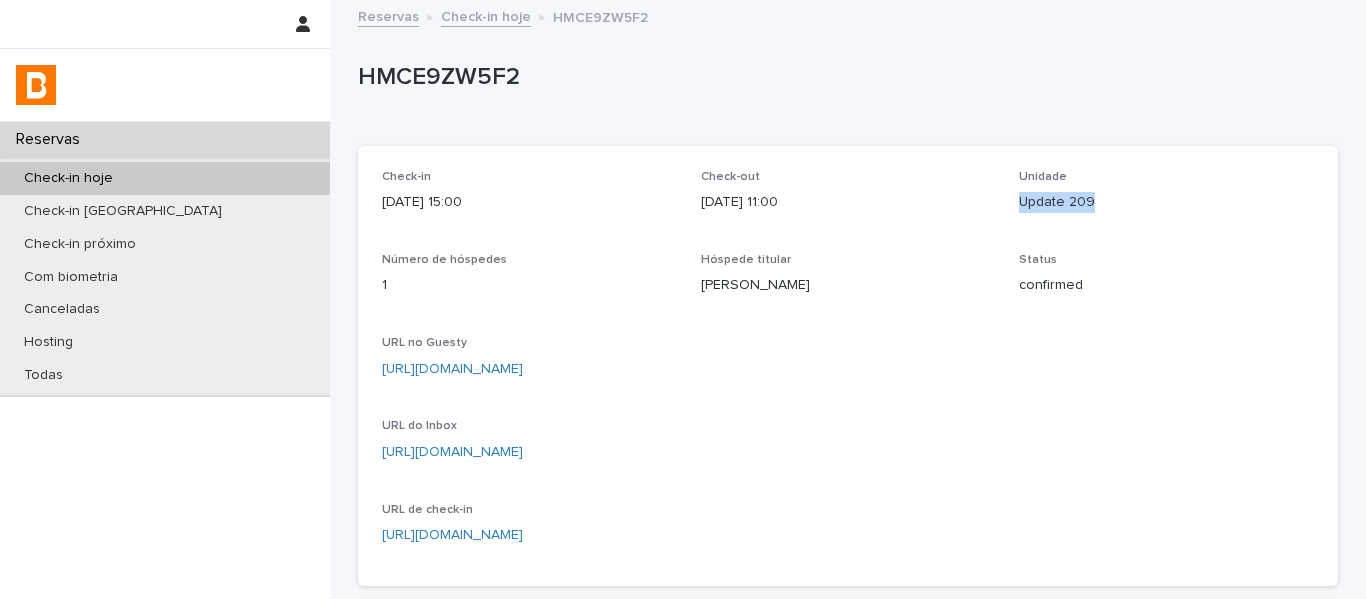 drag, startPoint x: 825, startPoint y: 289, endPoint x: 730, endPoint y: 292, distance: 95.047356 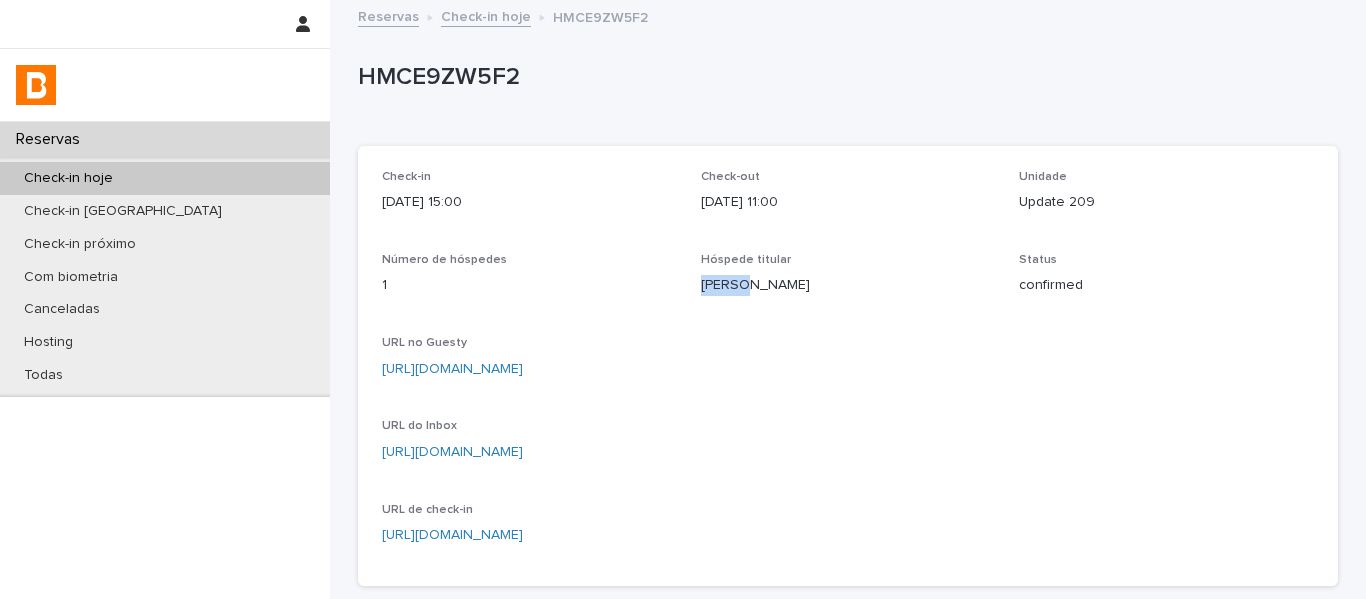 drag, startPoint x: 733, startPoint y: 287, endPoint x: 693, endPoint y: 278, distance: 41 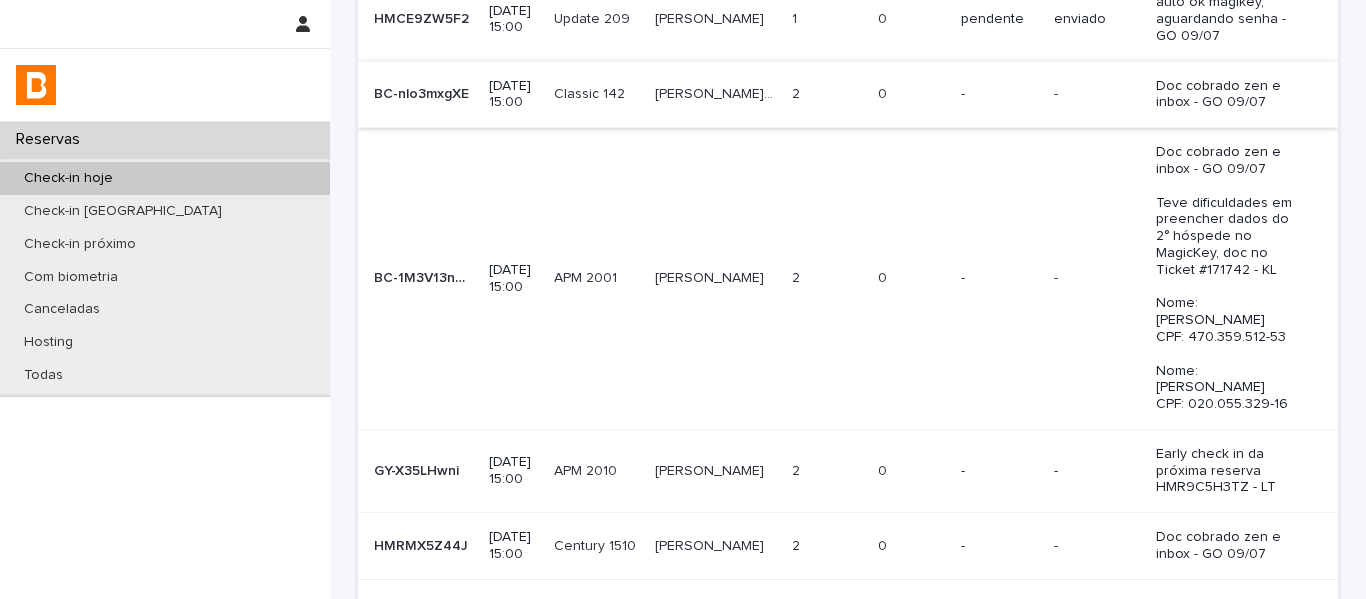 scroll, scrollTop: 400, scrollLeft: 0, axis: vertical 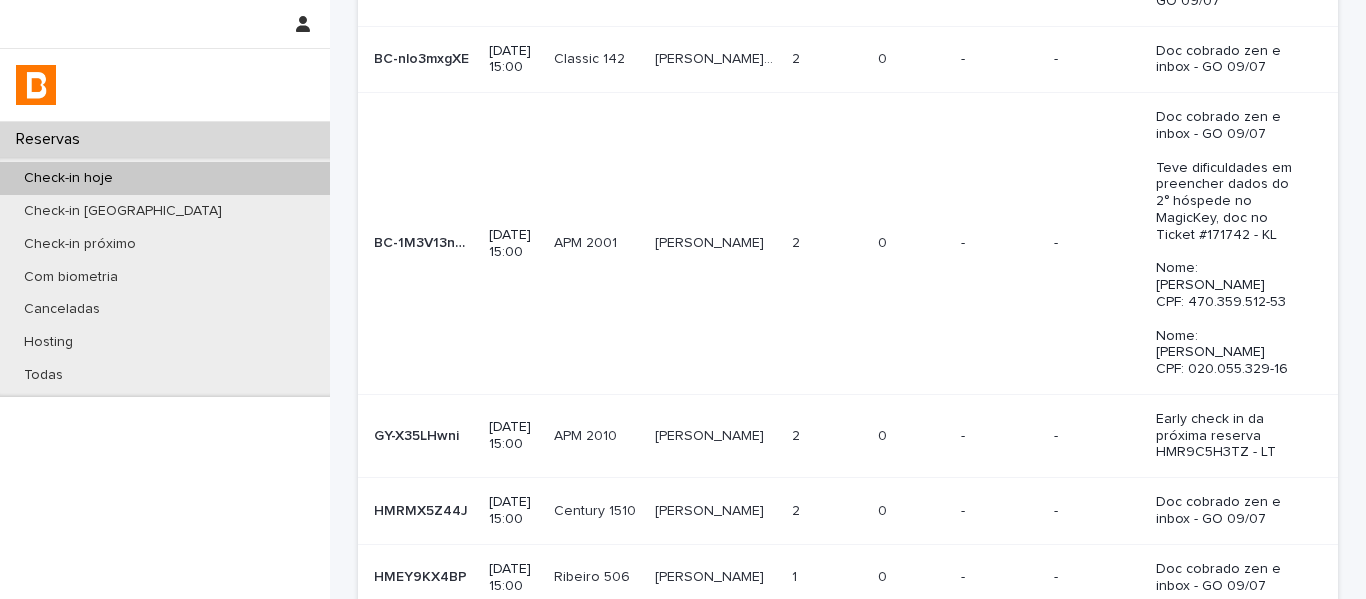 click on "[PERSON_NAME] [PERSON_NAME]" at bounding box center [715, 244] 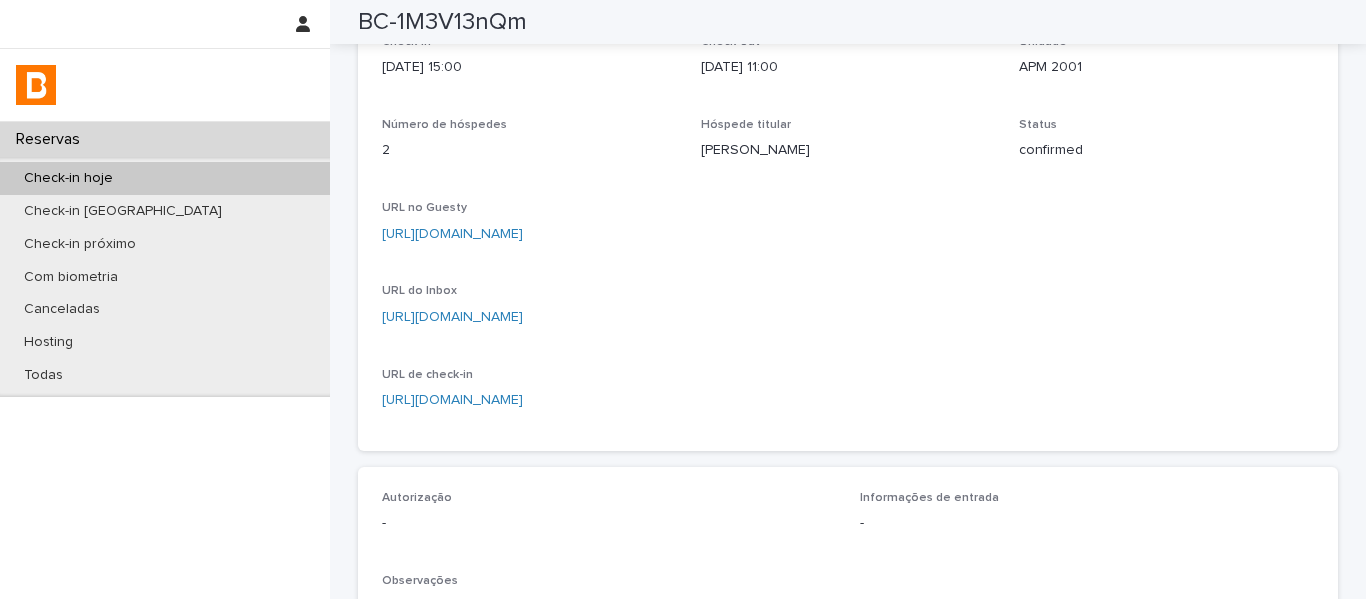 scroll, scrollTop: 100, scrollLeft: 0, axis: vertical 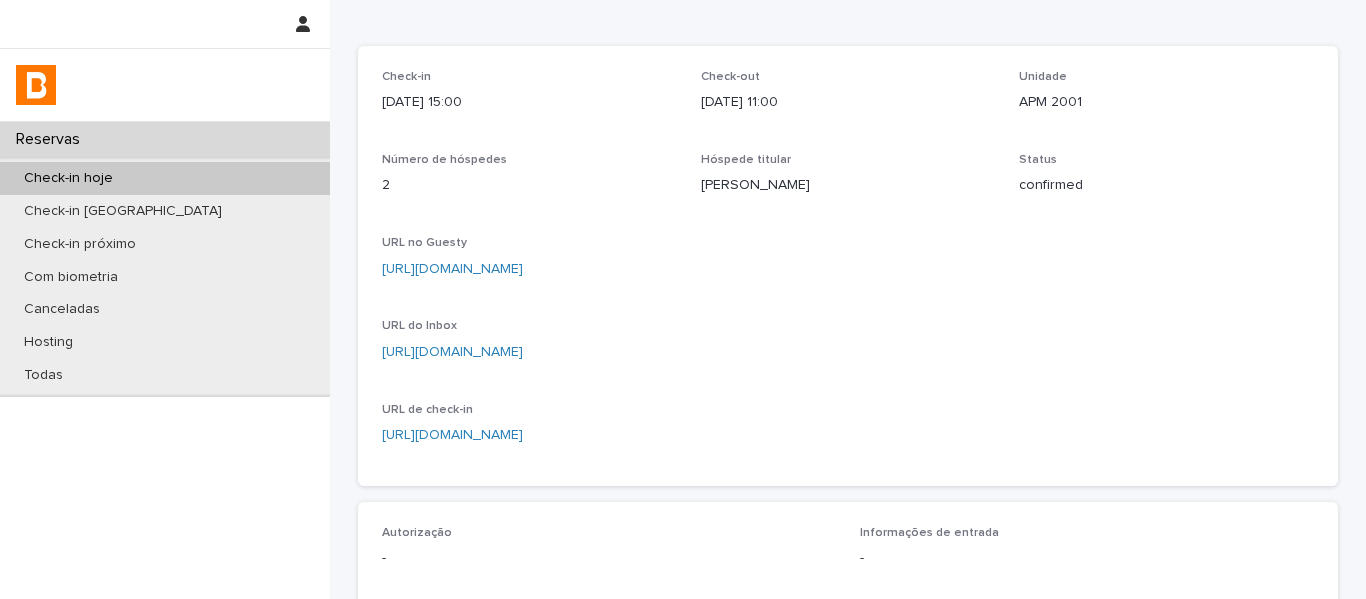 click on "[URL][DOMAIN_NAME]" at bounding box center (529, 352) 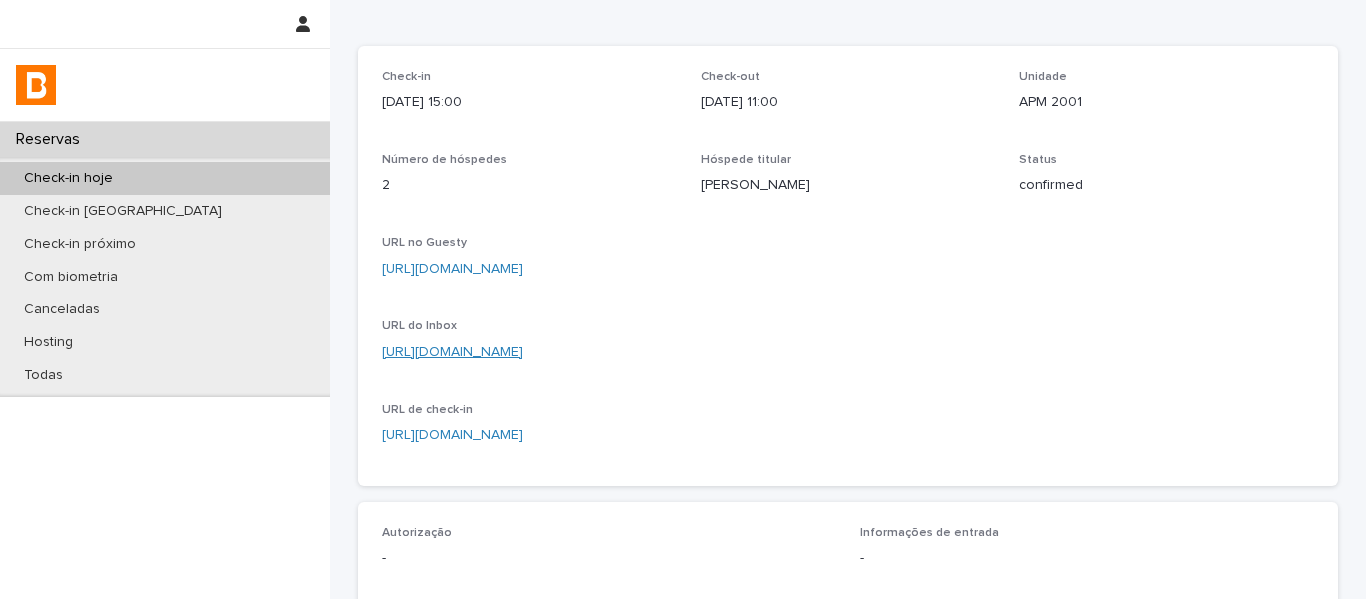 click on "[URL][DOMAIN_NAME]" at bounding box center [452, 352] 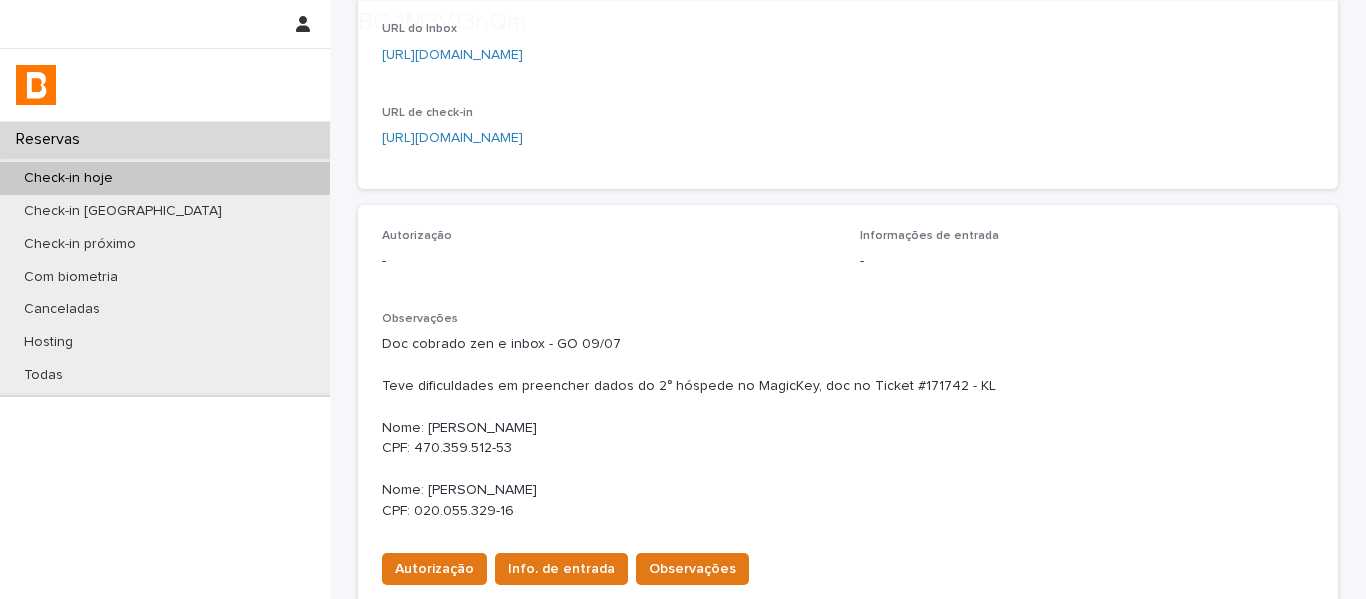 scroll, scrollTop: 400, scrollLeft: 0, axis: vertical 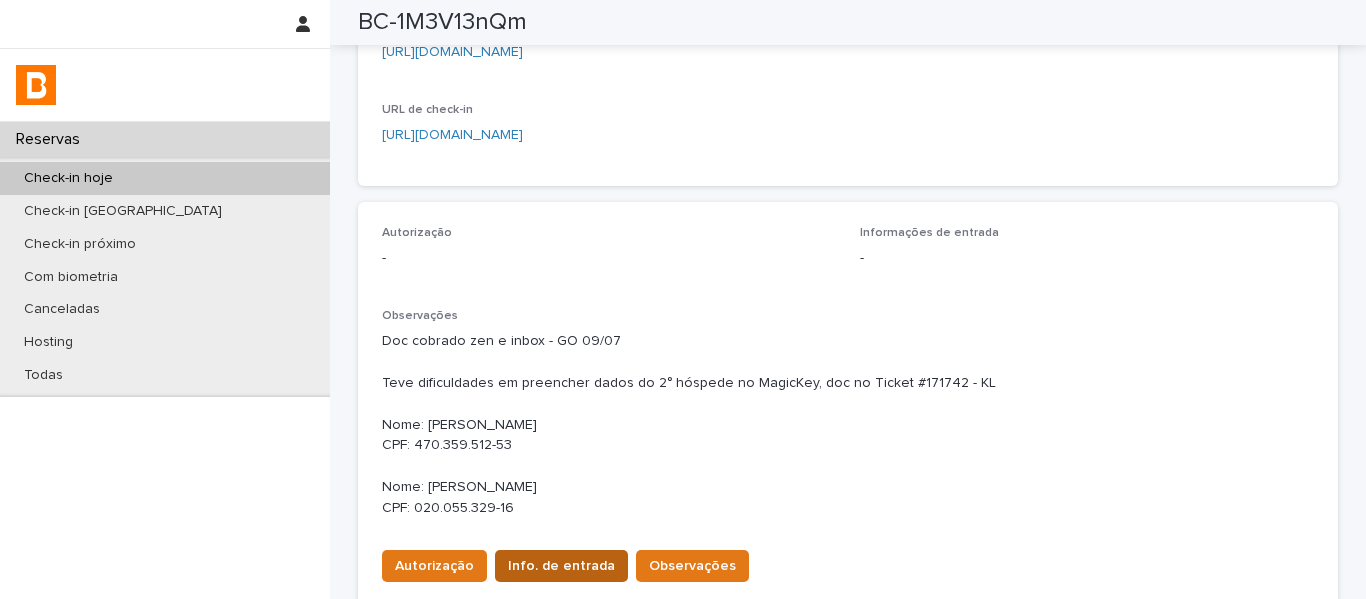 click on "Info. de entrada" at bounding box center [561, 566] 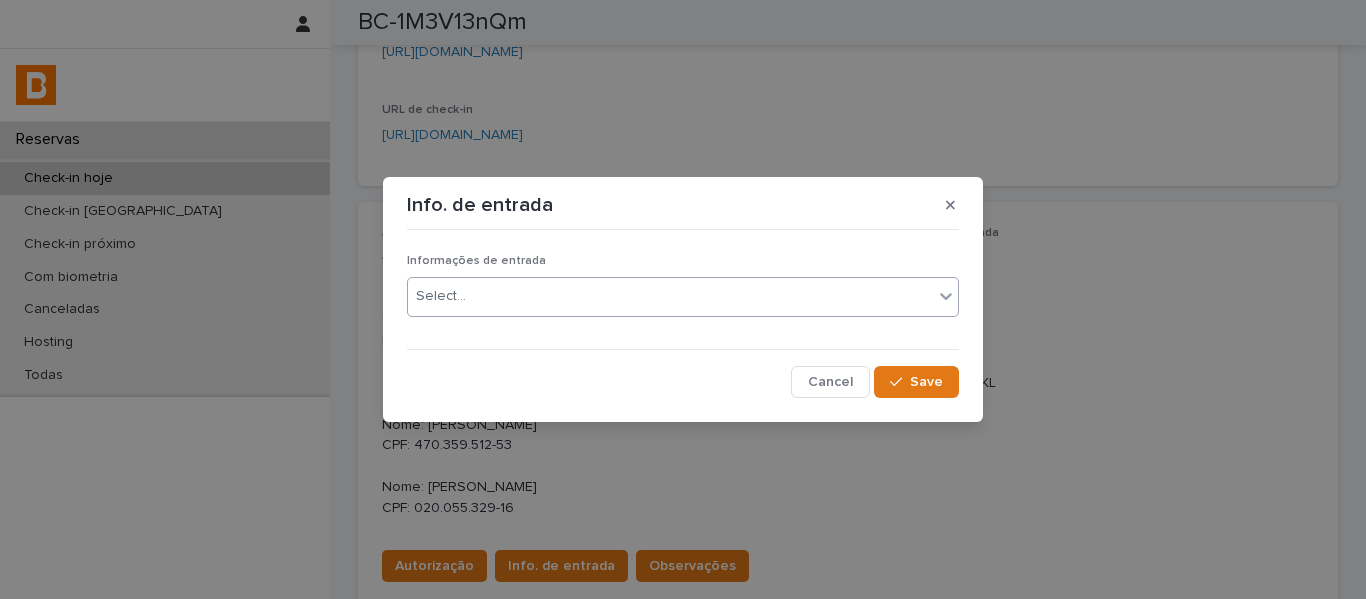 click on "Select..." at bounding box center [670, 296] 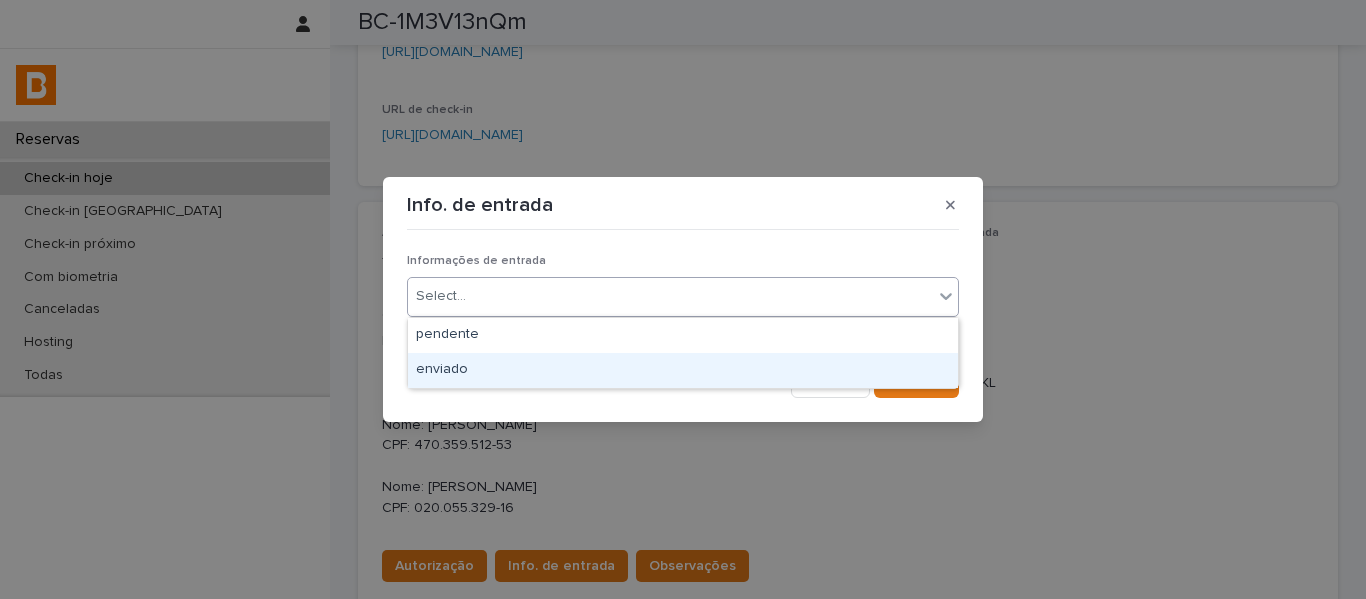 drag, startPoint x: 504, startPoint y: 381, endPoint x: 615, endPoint y: 378, distance: 111.040535 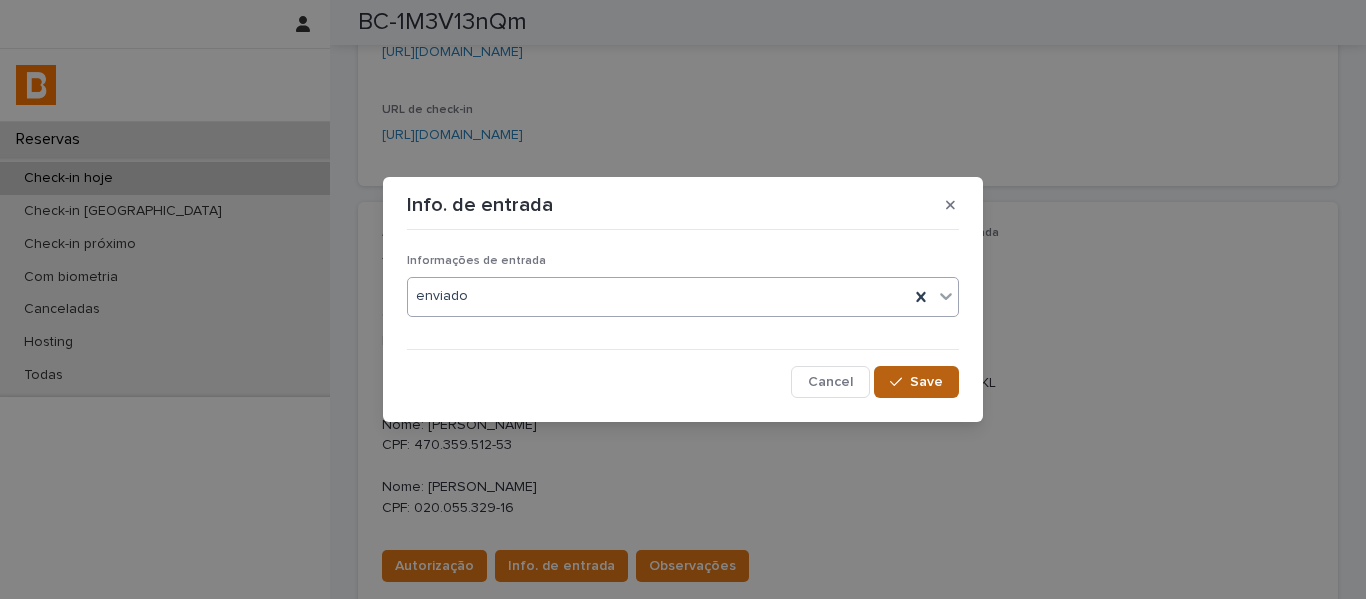 click on "Save" at bounding box center (916, 382) 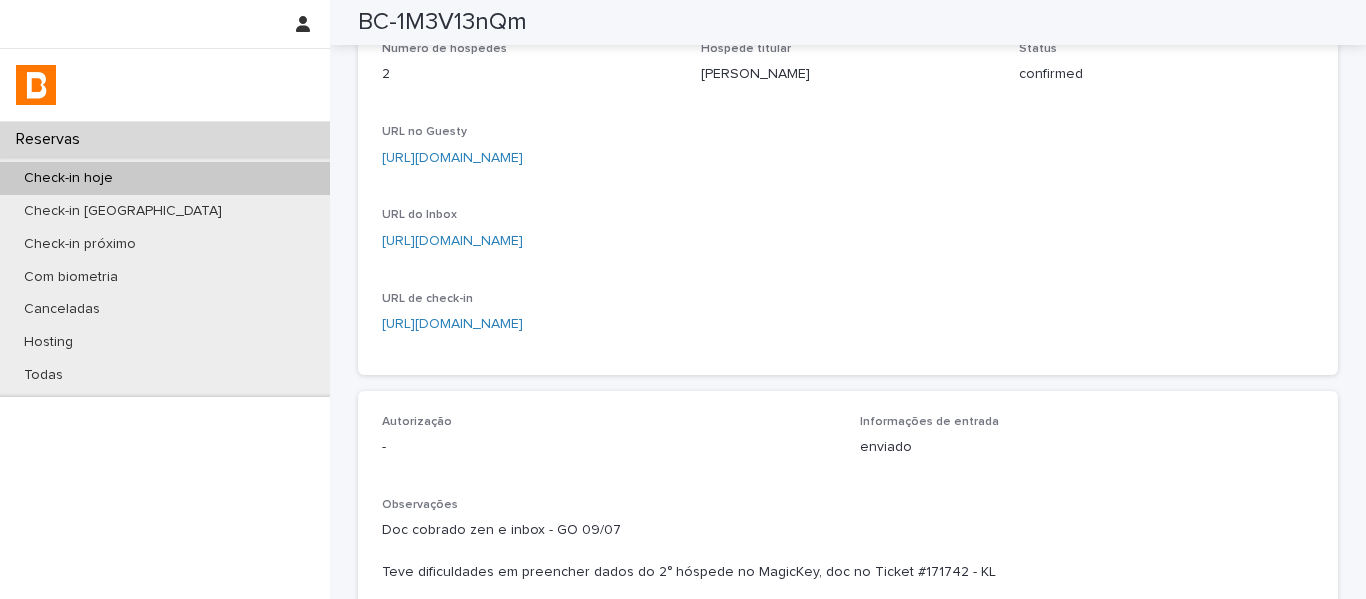 scroll, scrollTop: 0, scrollLeft: 0, axis: both 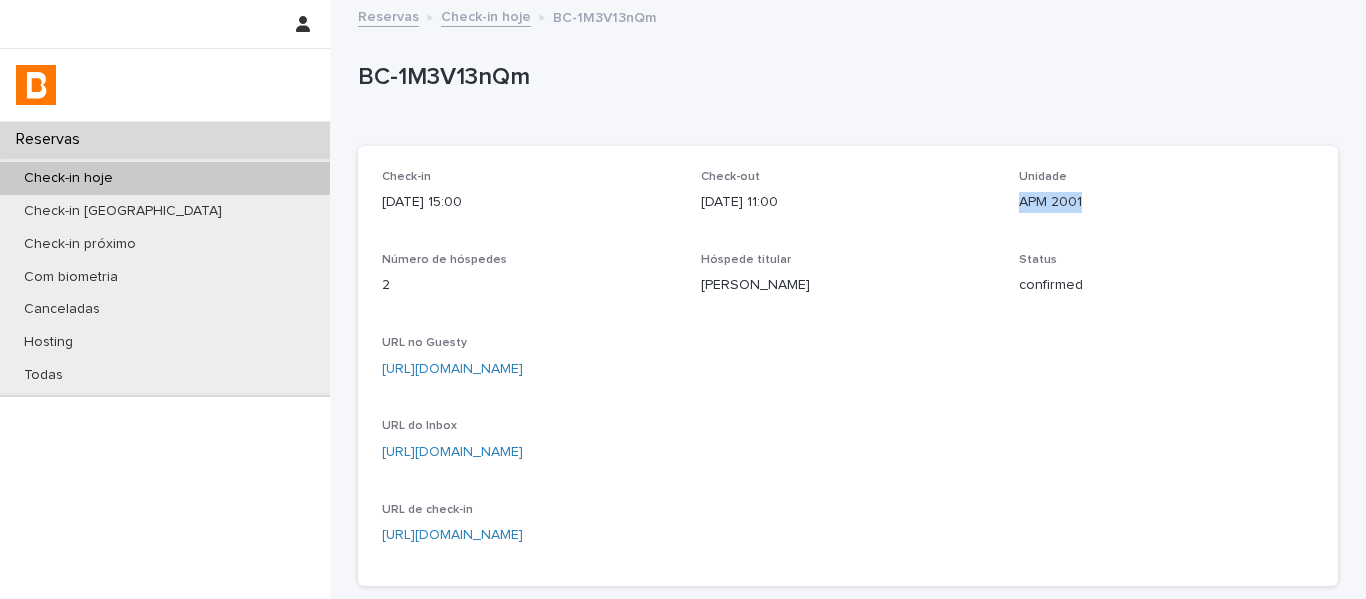 drag, startPoint x: 1085, startPoint y: 203, endPoint x: 1005, endPoint y: 207, distance: 80.09994 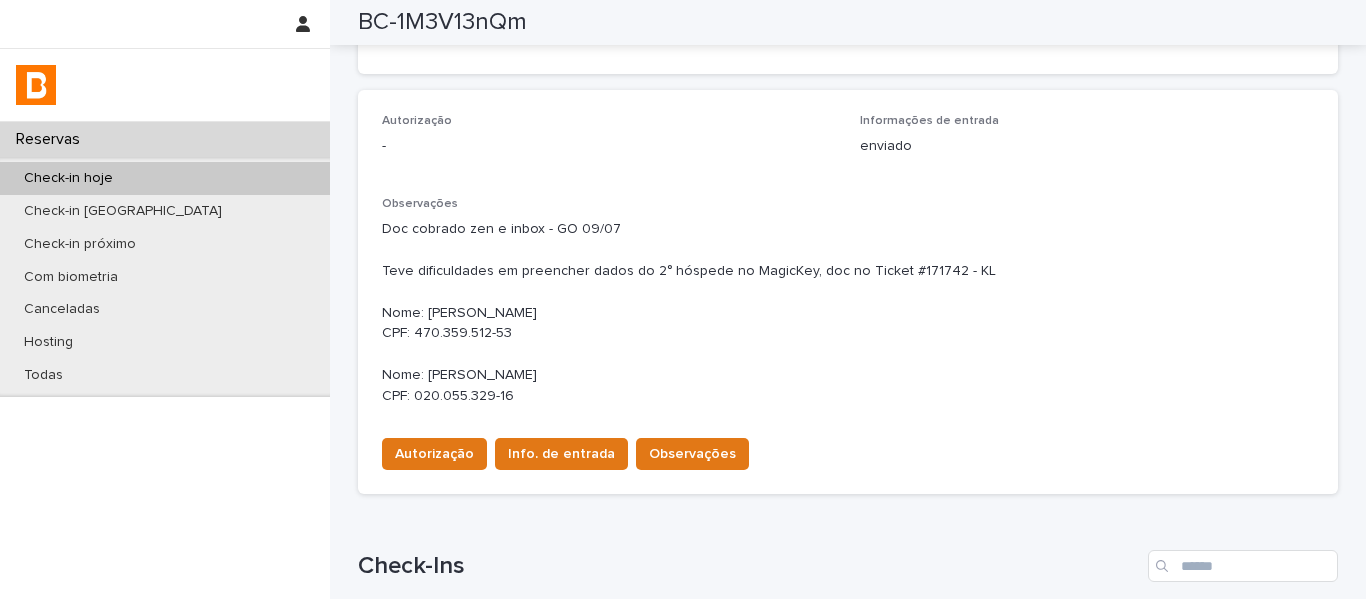 scroll, scrollTop: 600, scrollLeft: 0, axis: vertical 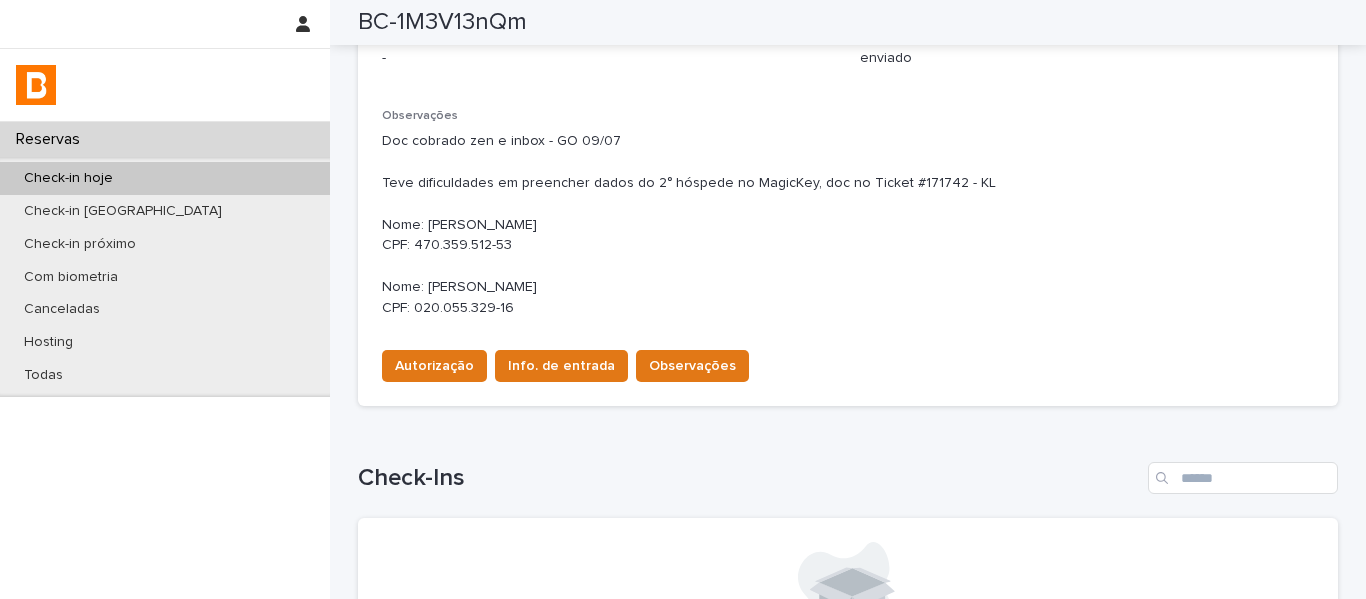 drag, startPoint x: 513, startPoint y: 312, endPoint x: 372, endPoint y: 233, distance: 161.62302 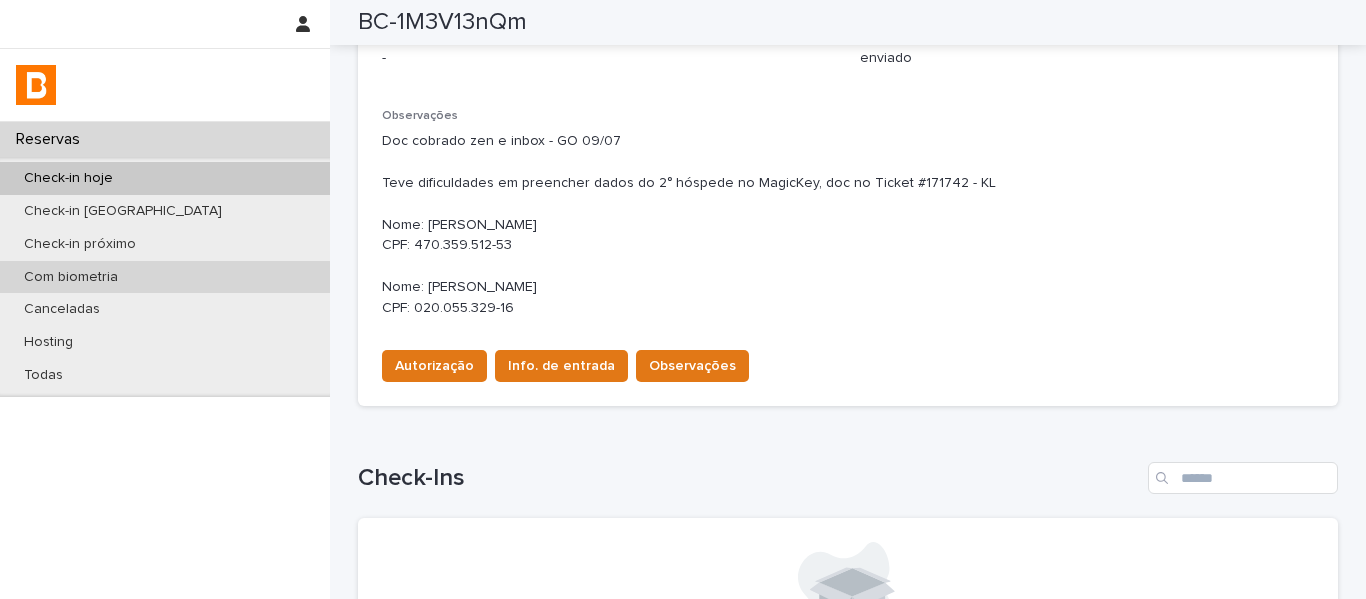 copy on "Nome: [PERSON_NAME]
CPF: 470.359.512-53
Nome: [PERSON_NAME] Diniz Szeremeta
CPF: 020.055.329-16" 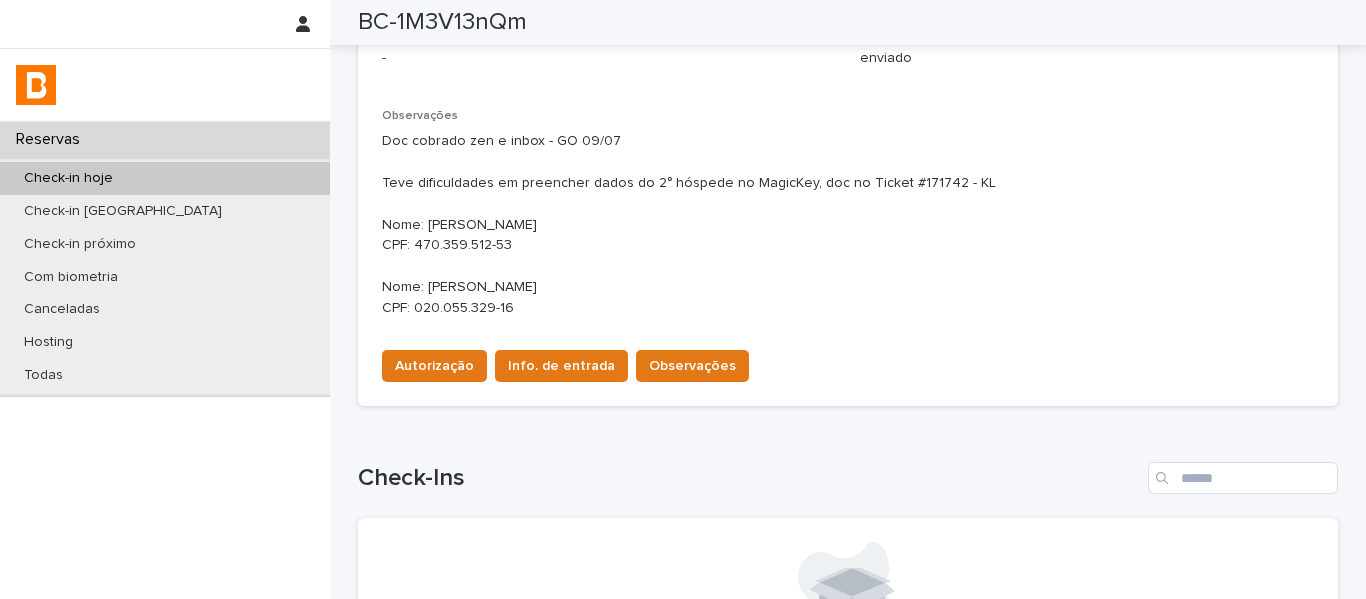 scroll, scrollTop: 500, scrollLeft: 0, axis: vertical 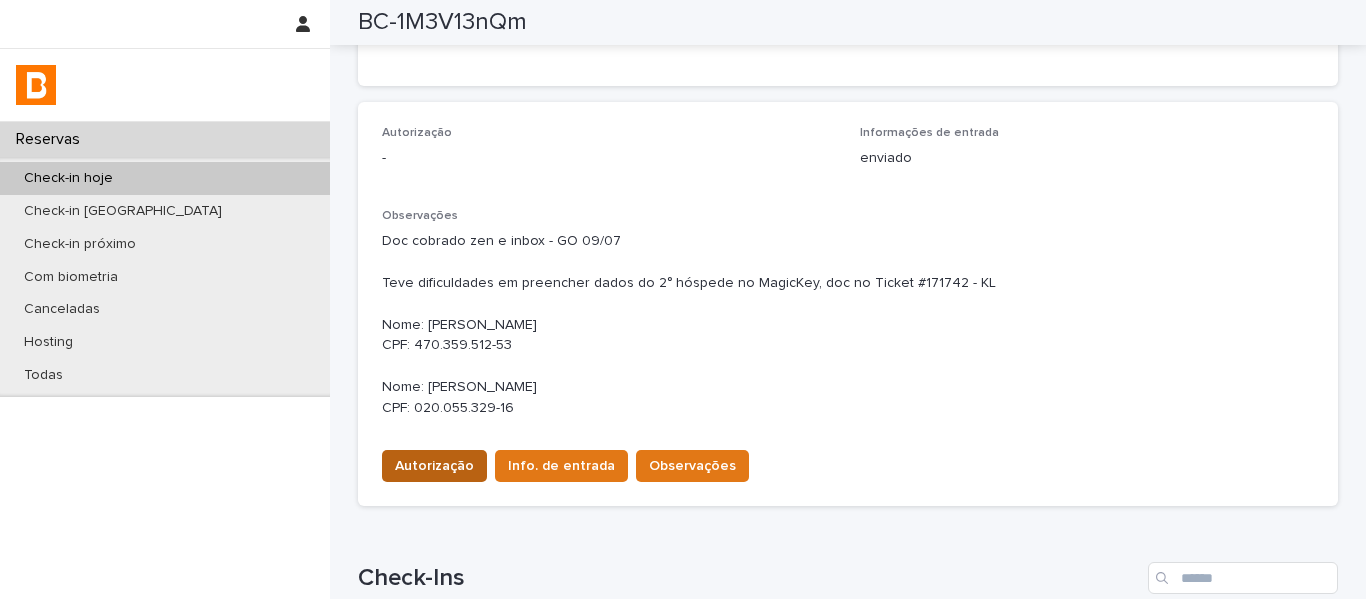 click on "Autorização" at bounding box center [434, 466] 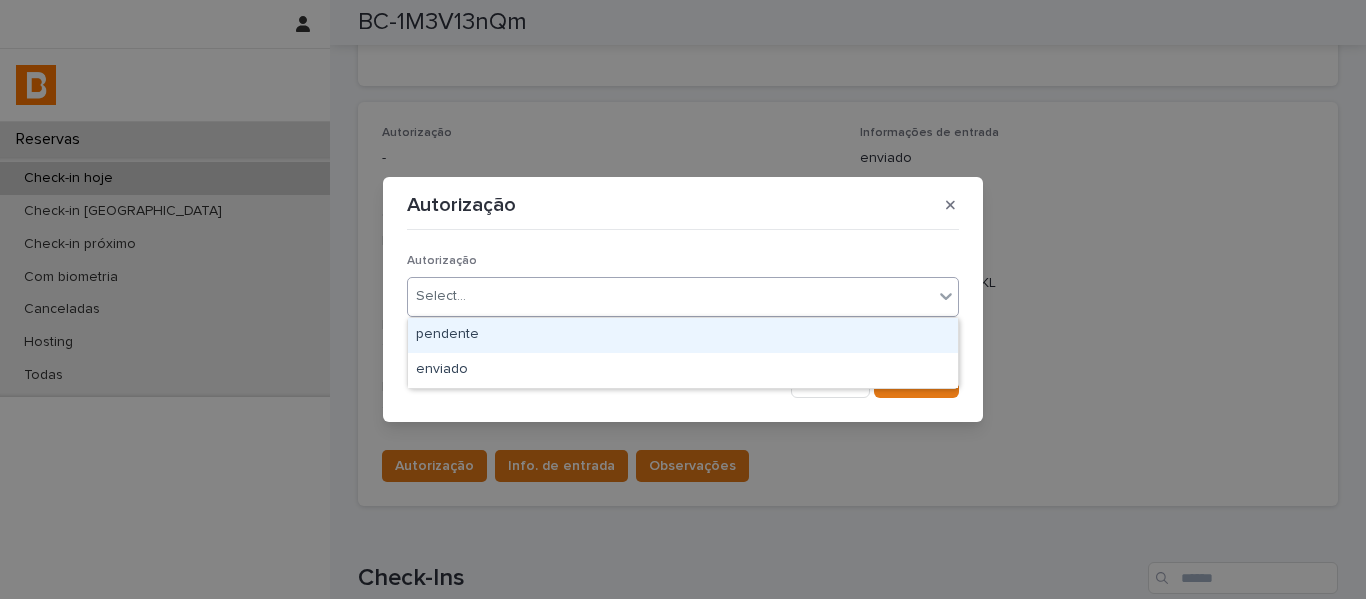 click on "Select..." at bounding box center (441, 296) 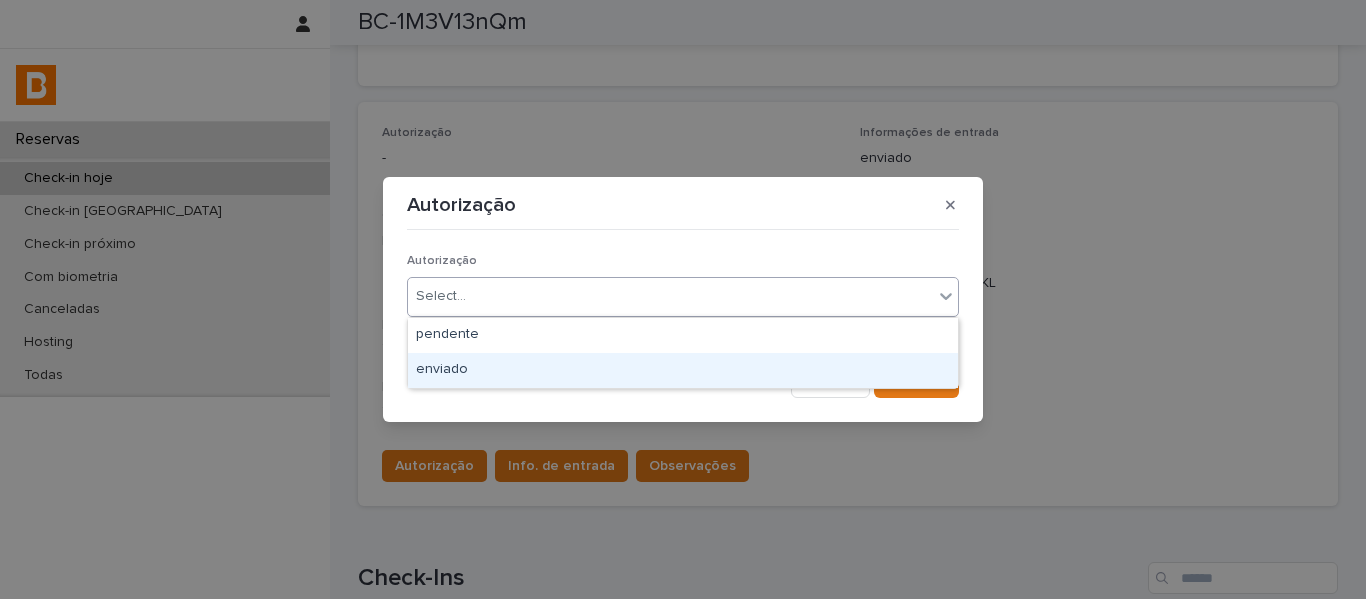 click on "enviado" at bounding box center (683, 370) 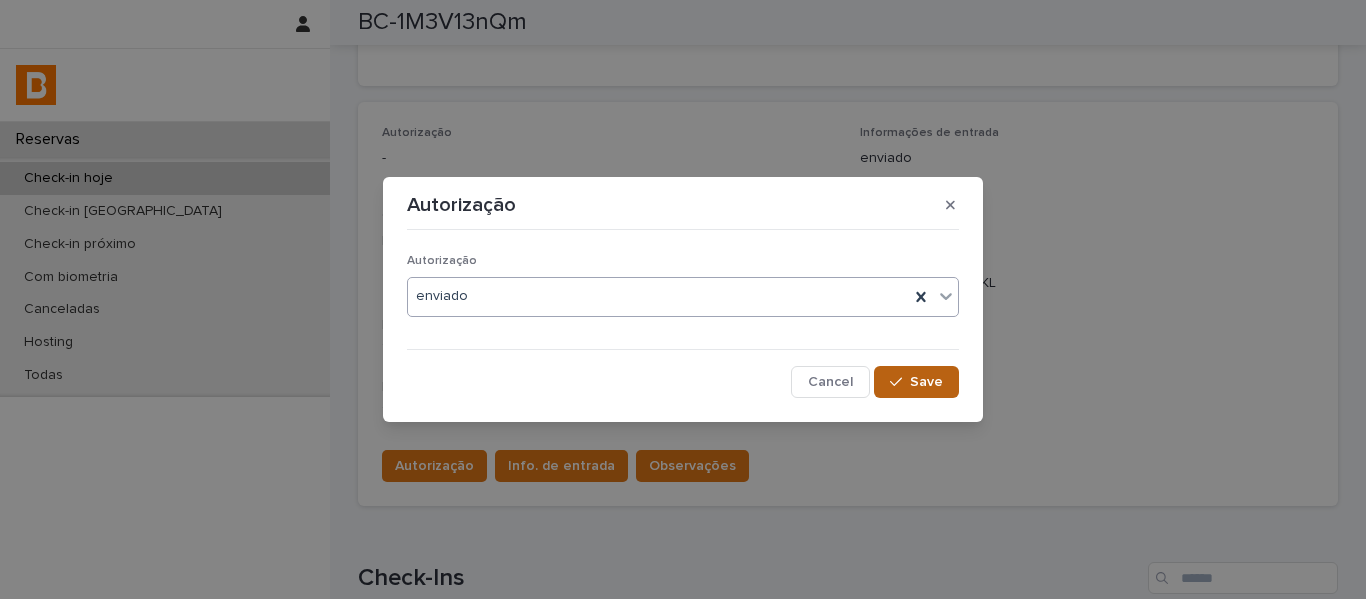 click on "Save" at bounding box center [926, 382] 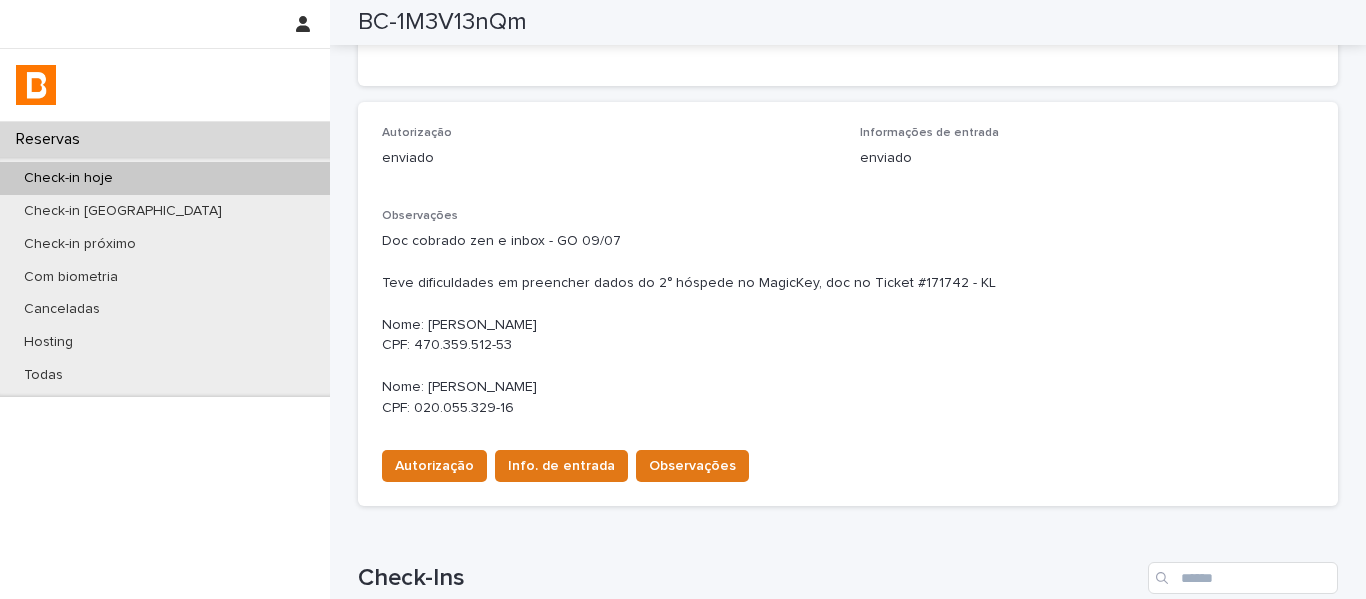 click on "Observações" at bounding box center (692, 466) 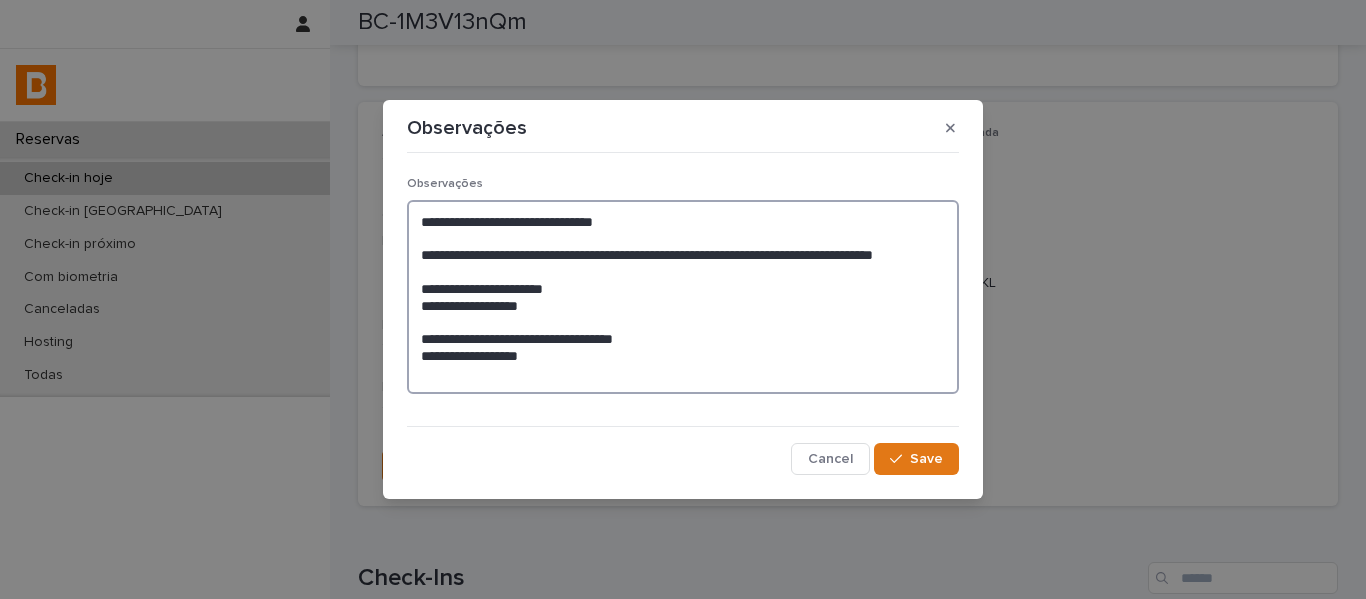 drag, startPoint x: 676, startPoint y: 228, endPoint x: 394, endPoint y: 189, distance: 284.68402 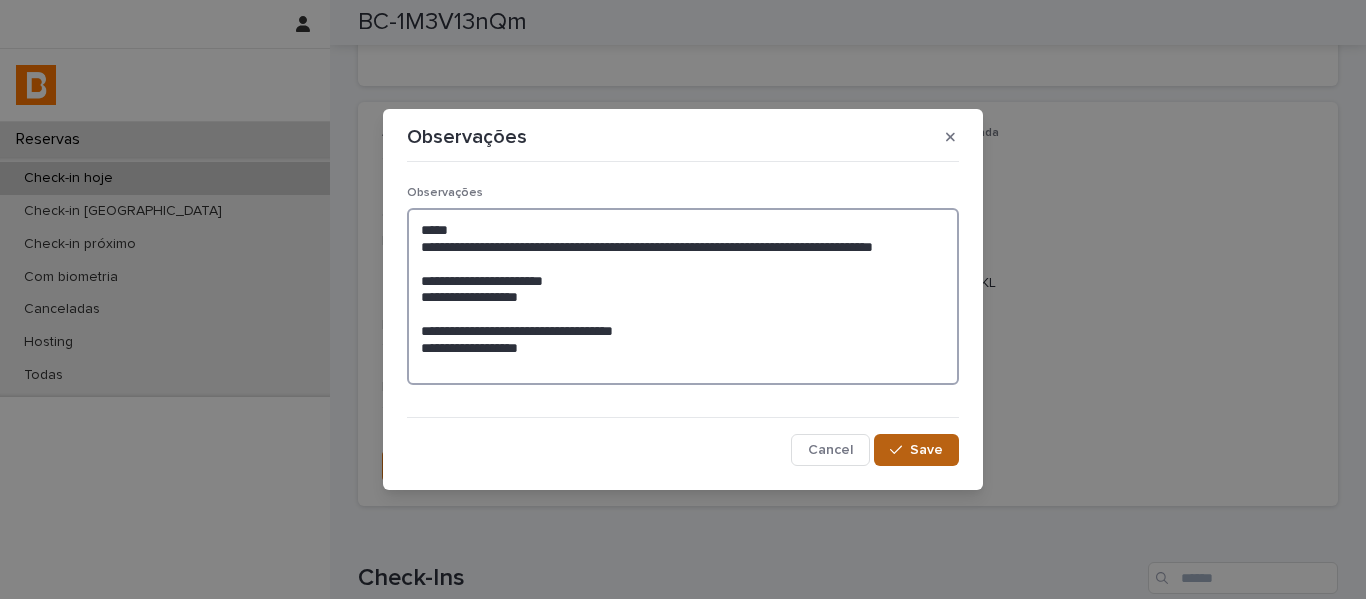 type on "**********" 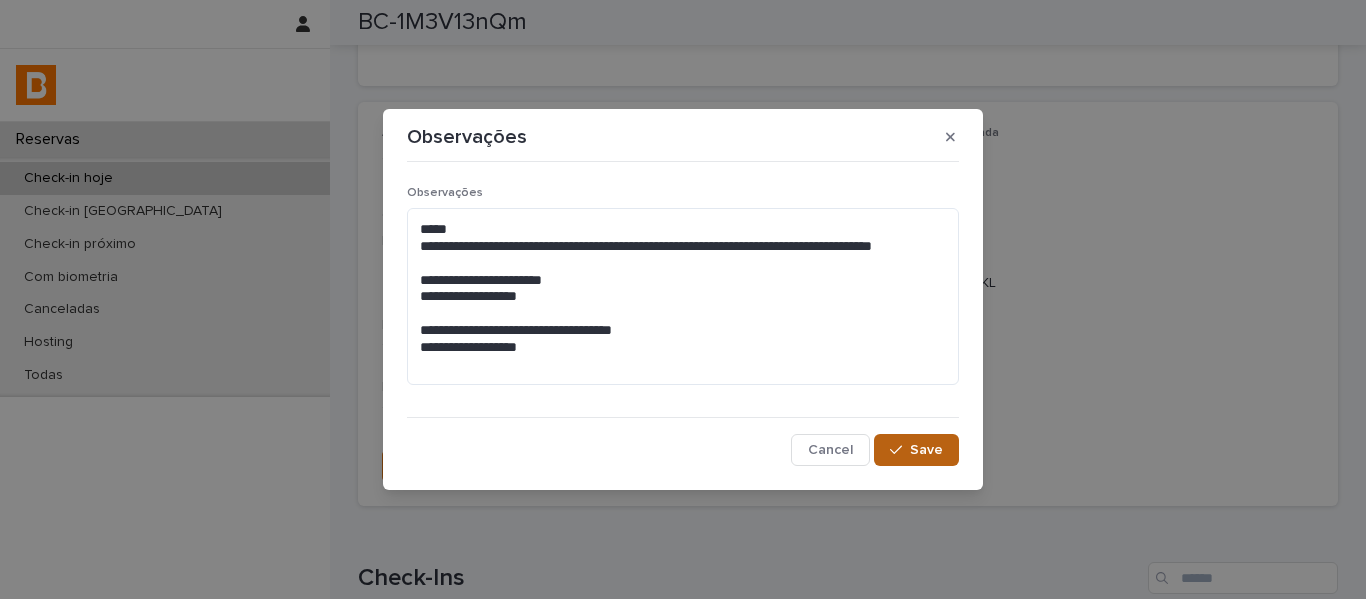 click on "Save" at bounding box center [926, 450] 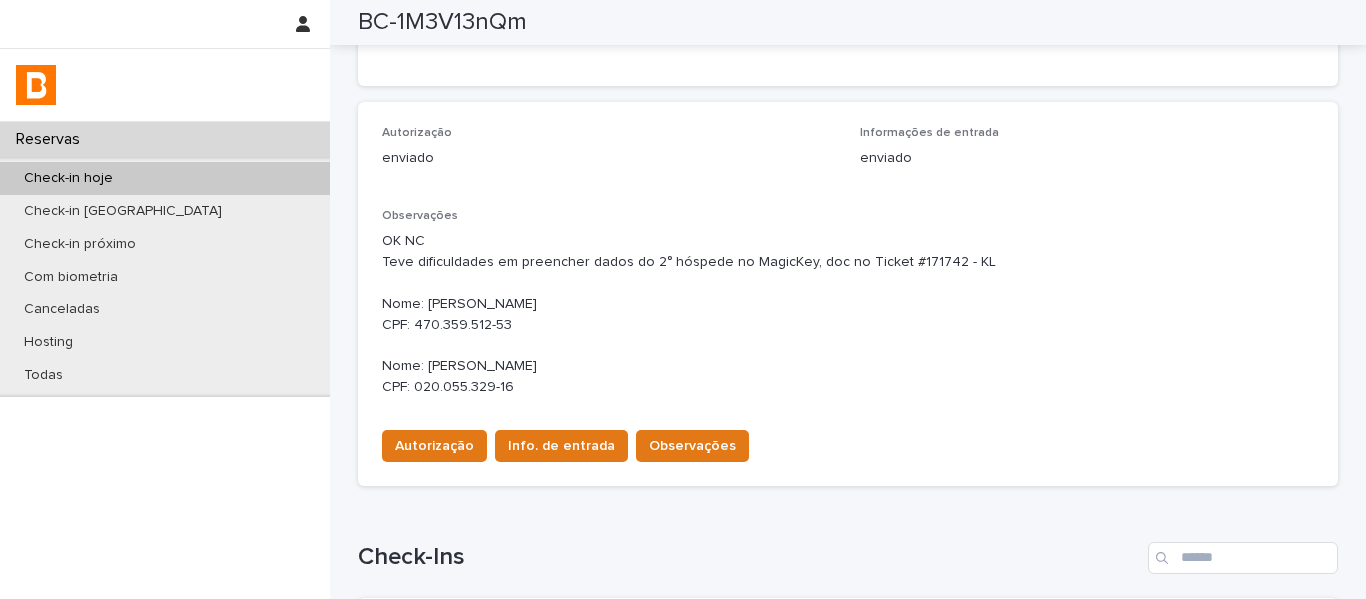 scroll, scrollTop: 489, scrollLeft: 0, axis: vertical 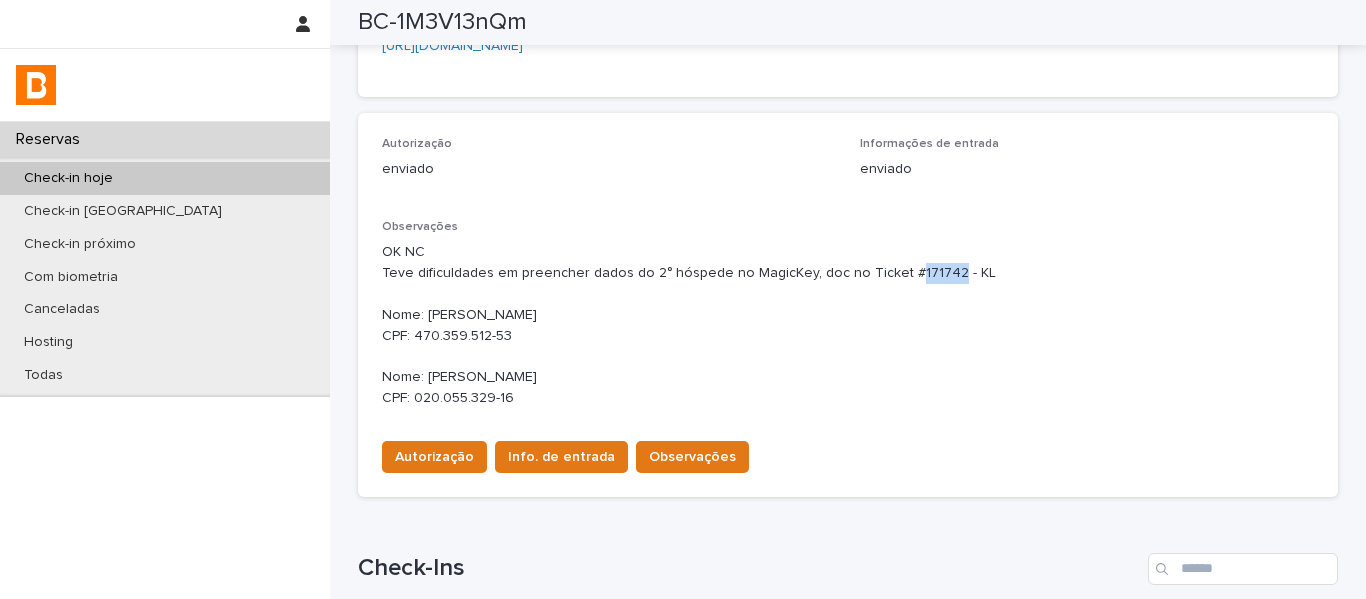 drag, startPoint x: 928, startPoint y: 272, endPoint x: 890, endPoint y: 272, distance: 38 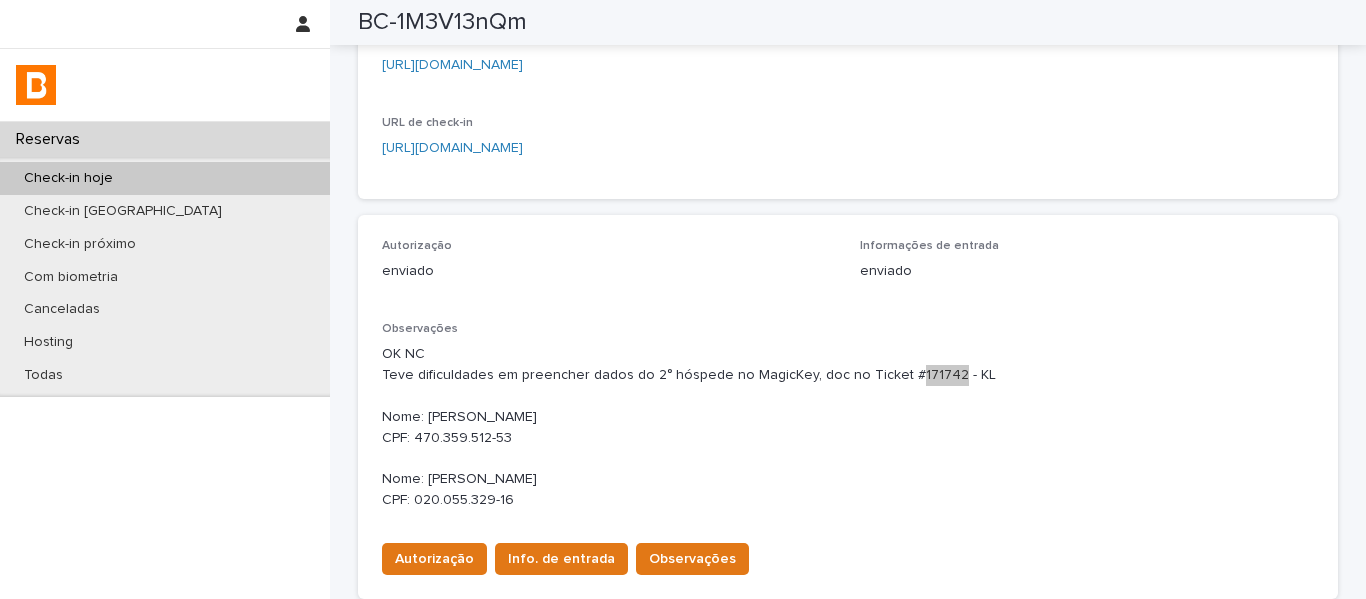 scroll, scrollTop: 189, scrollLeft: 0, axis: vertical 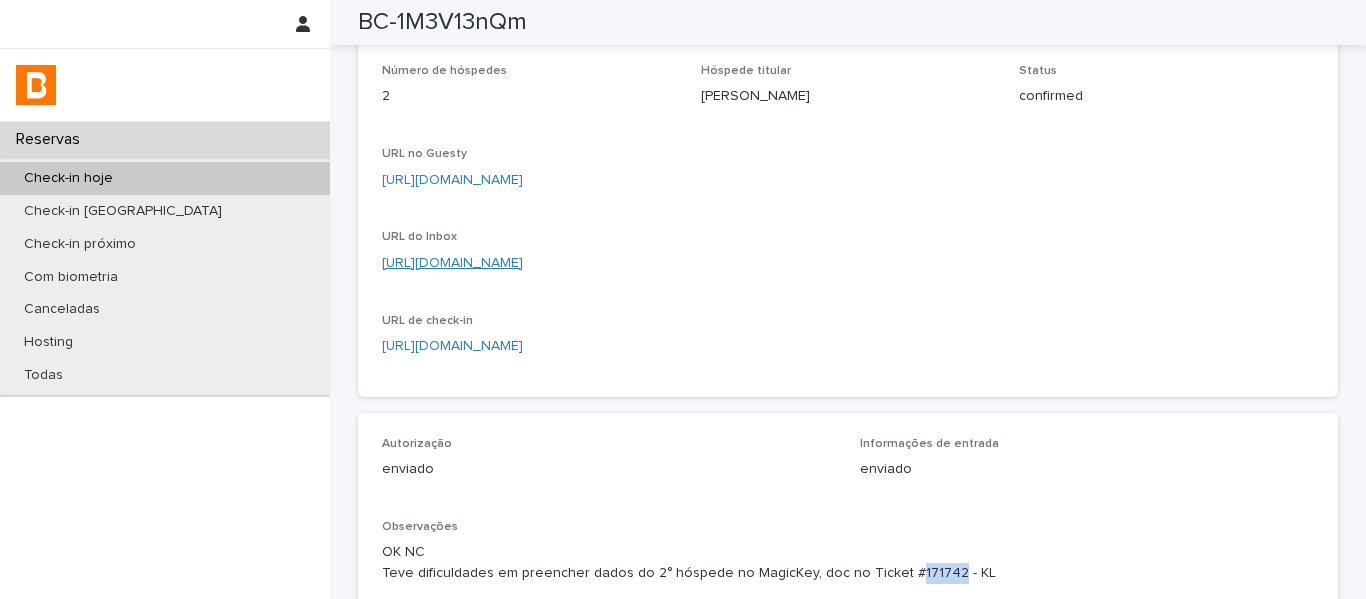 click on "[URL][DOMAIN_NAME]" at bounding box center (452, 263) 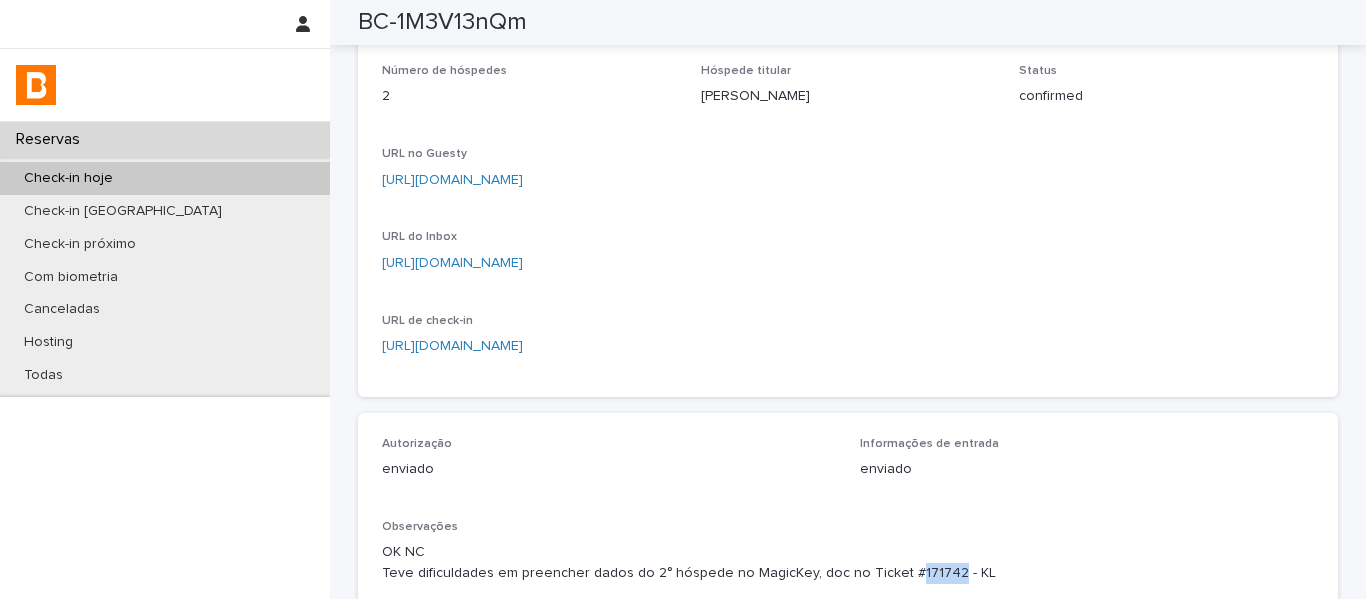 scroll, scrollTop: 0, scrollLeft: 0, axis: both 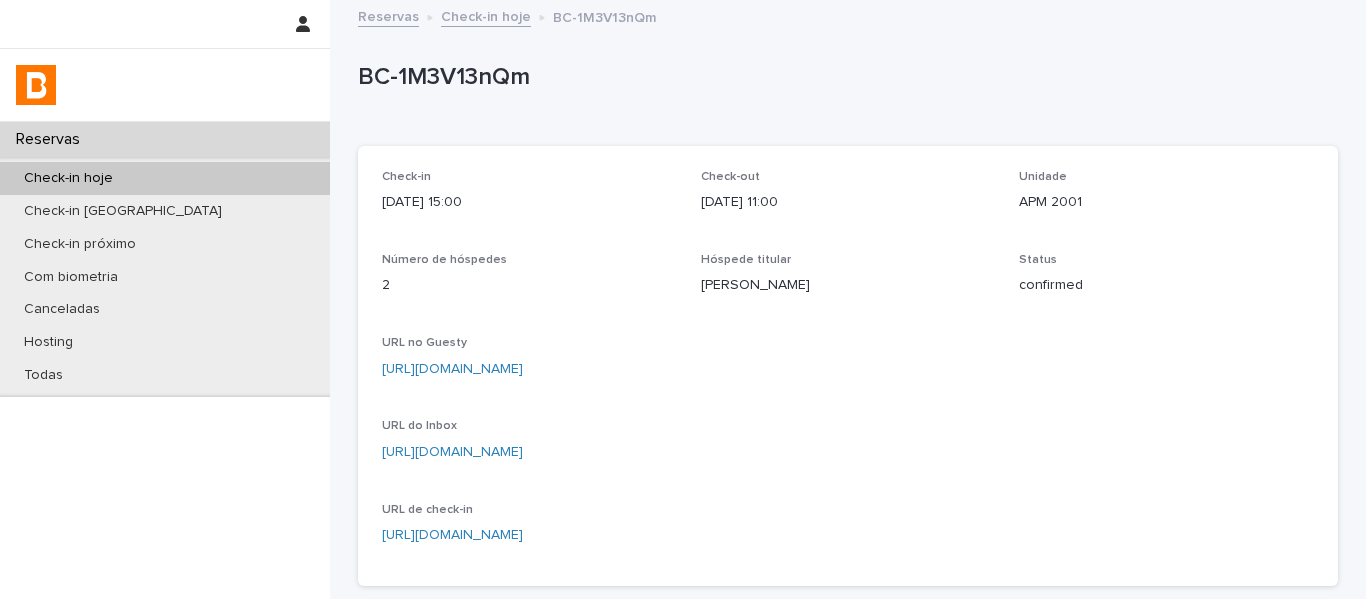click on "Check-in hoje" at bounding box center (486, 15) 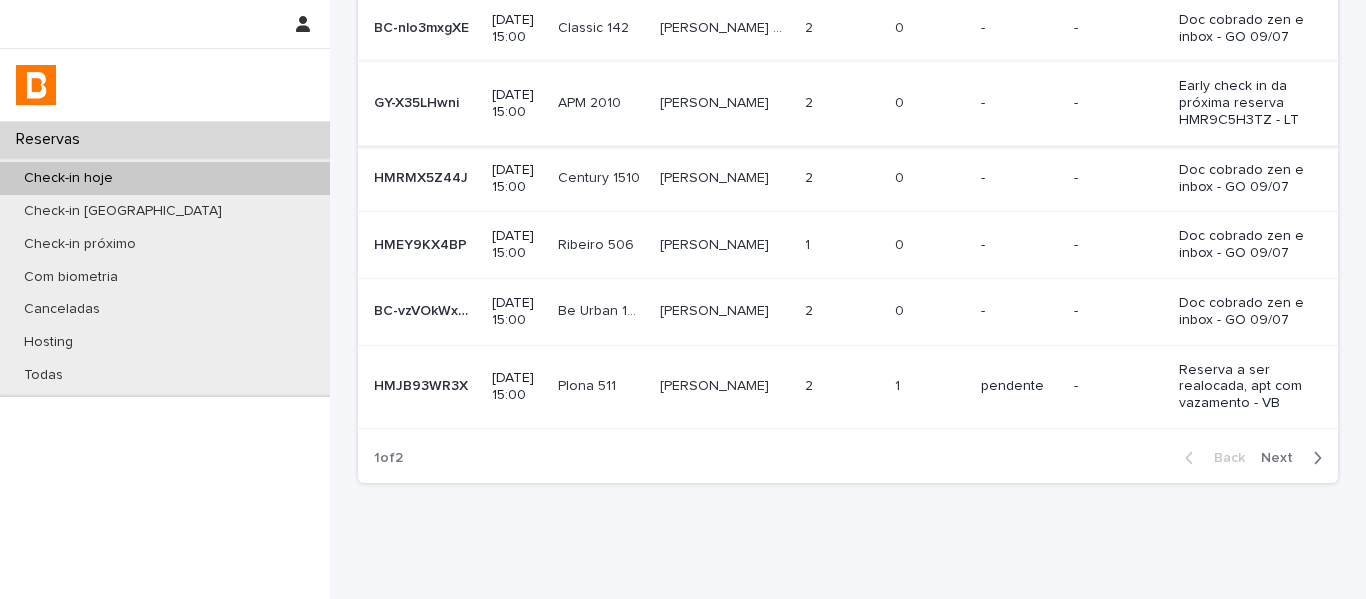 scroll, scrollTop: 473, scrollLeft: 0, axis: vertical 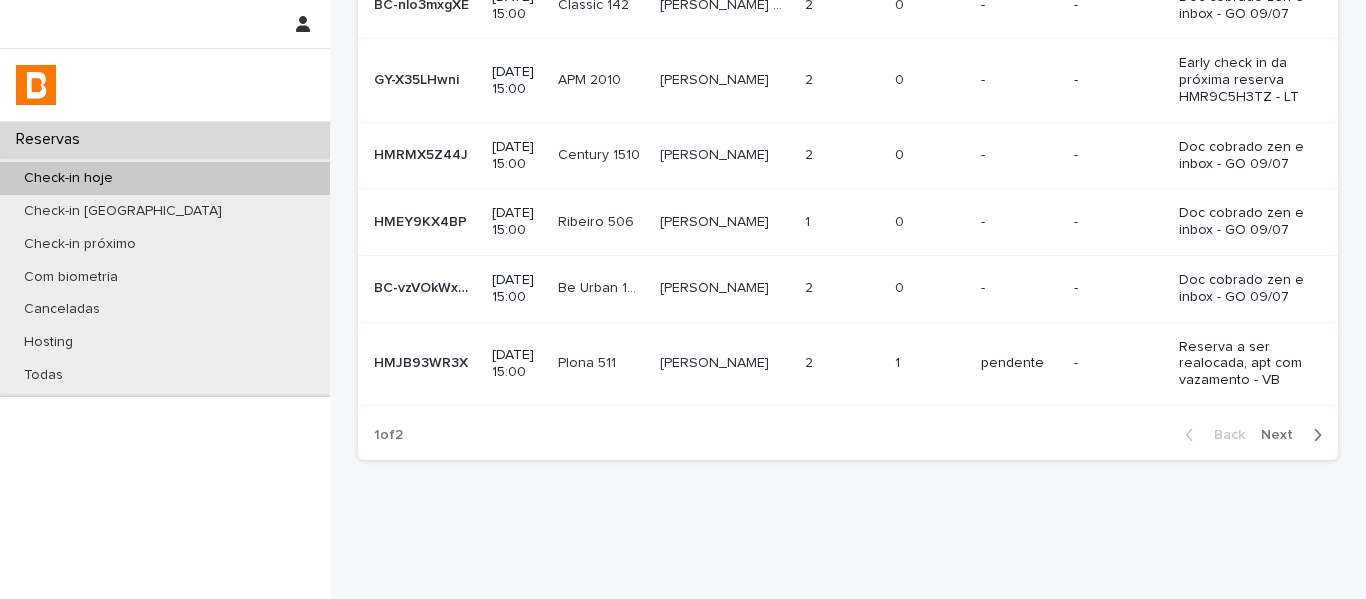 click on "Next" at bounding box center (1295, 435) 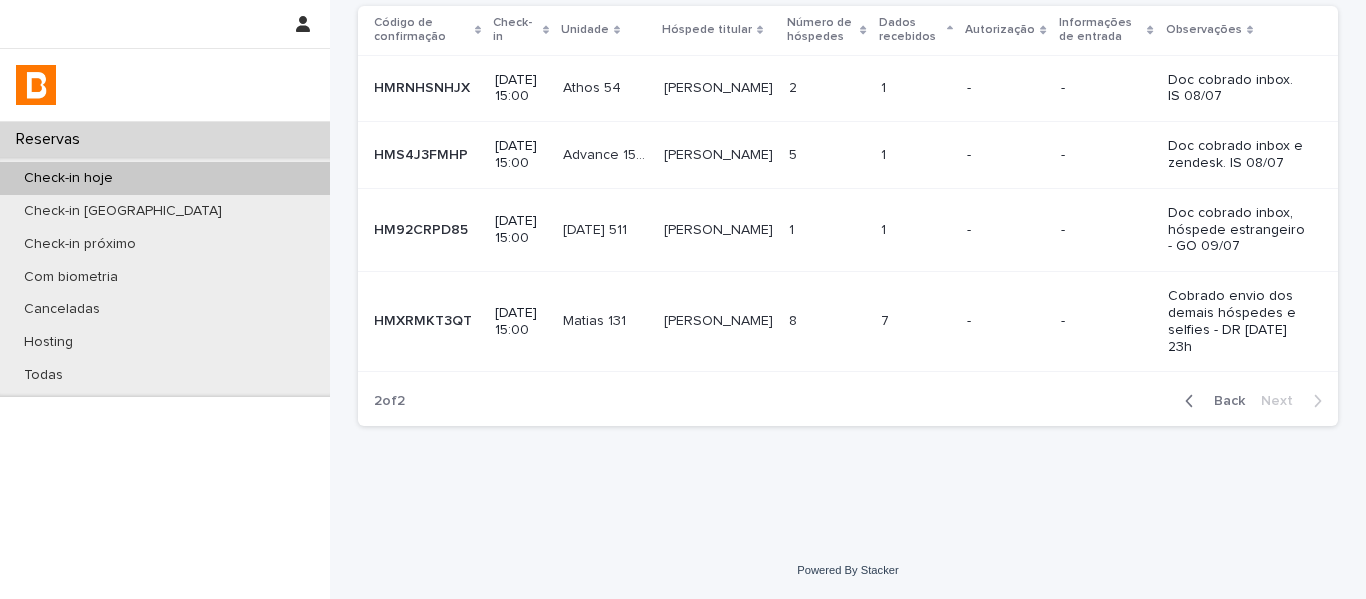 scroll, scrollTop: 123, scrollLeft: 0, axis: vertical 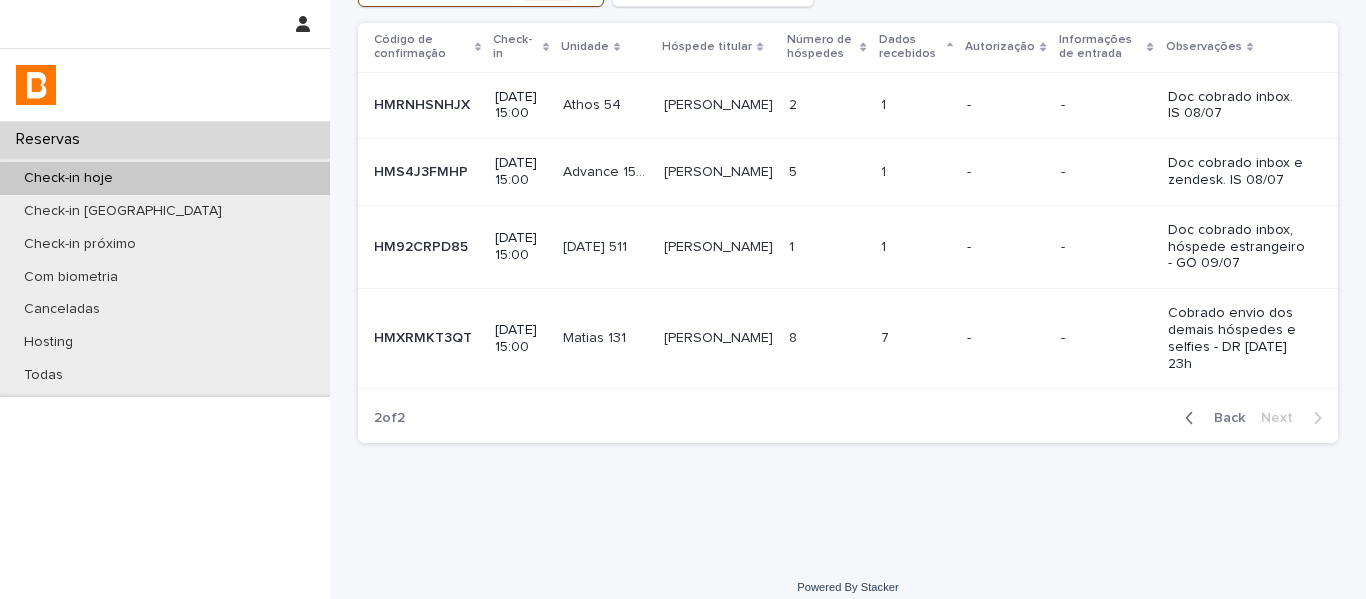 click on "-" at bounding box center (1005, 105) 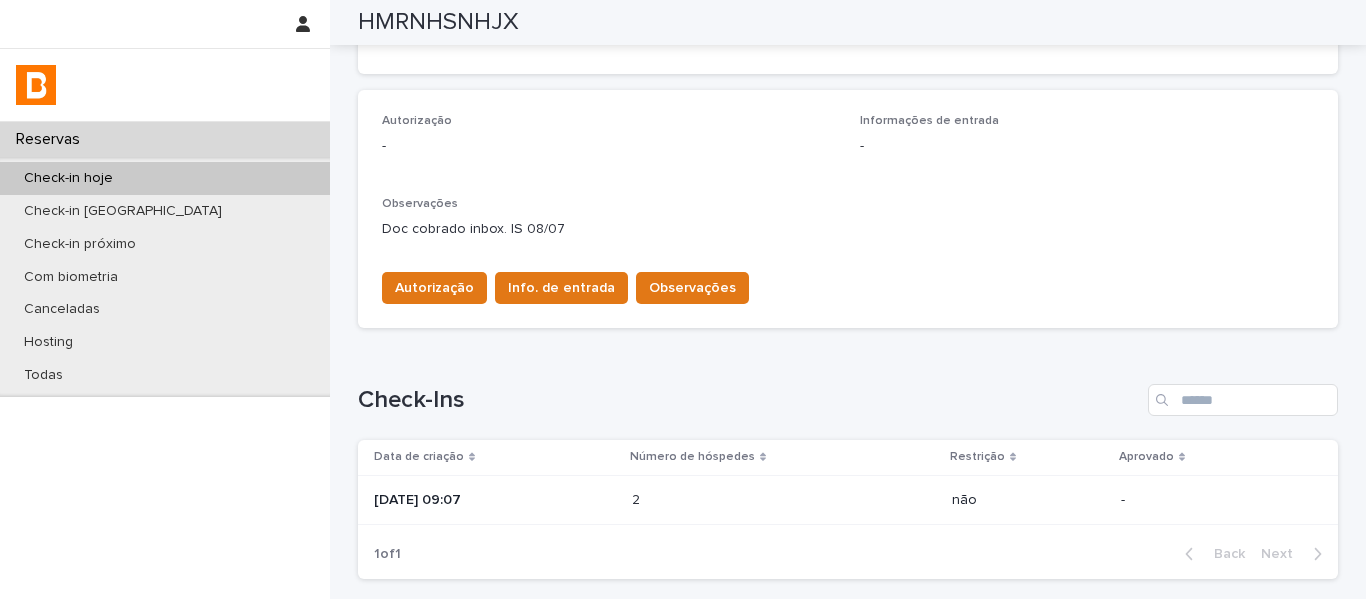 scroll, scrollTop: 655, scrollLeft: 0, axis: vertical 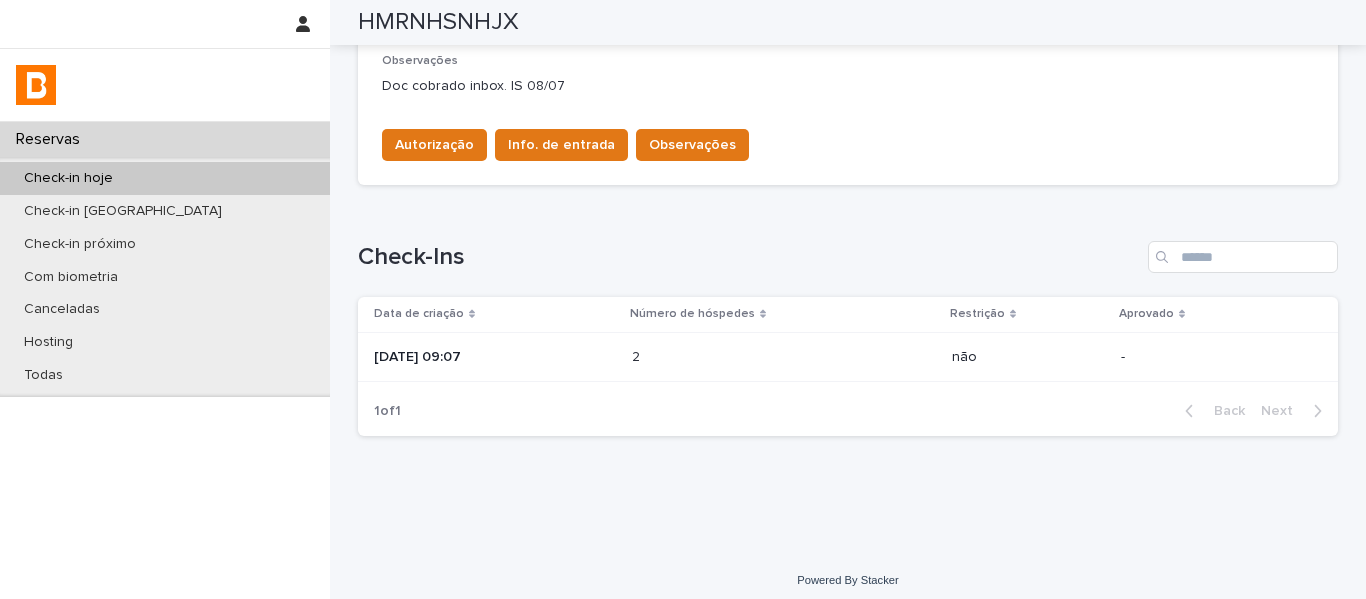 click on "2" at bounding box center (638, 355) 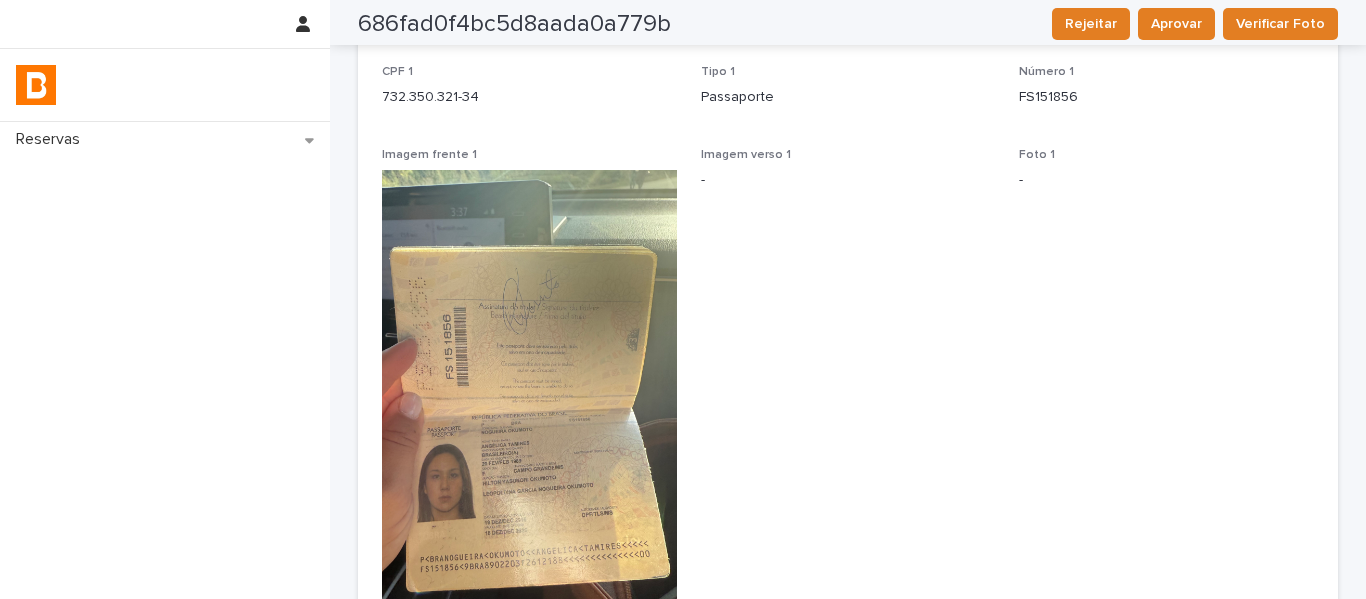 scroll, scrollTop: 400, scrollLeft: 0, axis: vertical 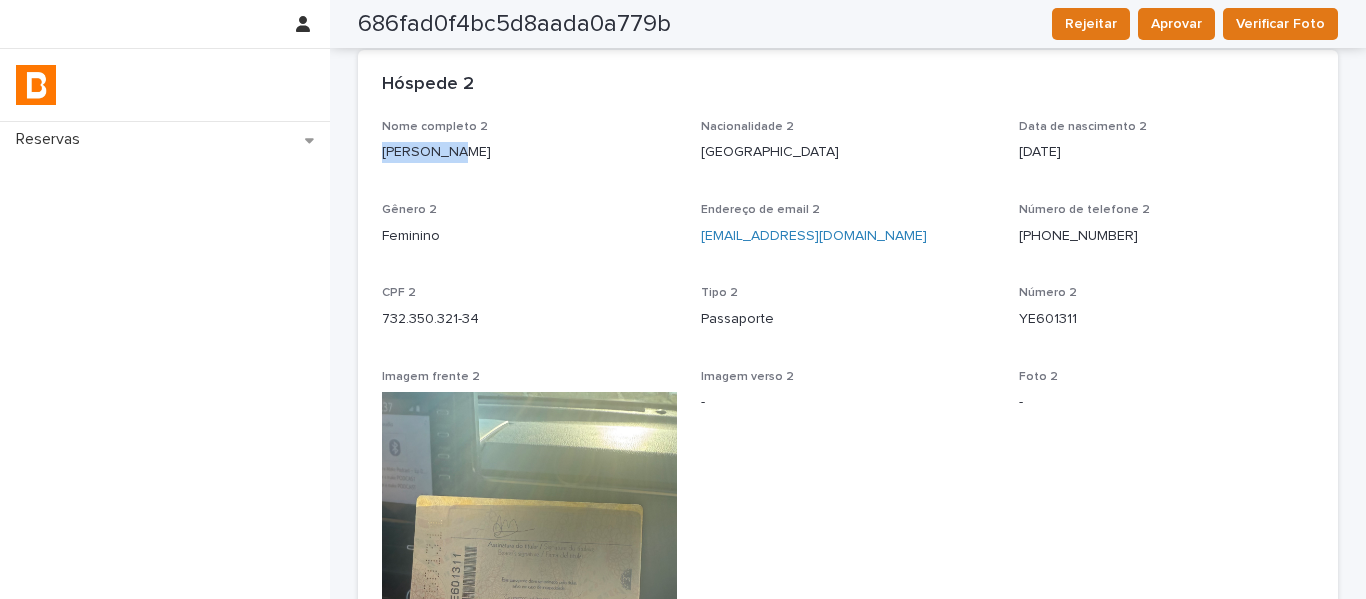 drag, startPoint x: 445, startPoint y: 150, endPoint x: 373, endPoint y: 153, distance: 72.06247 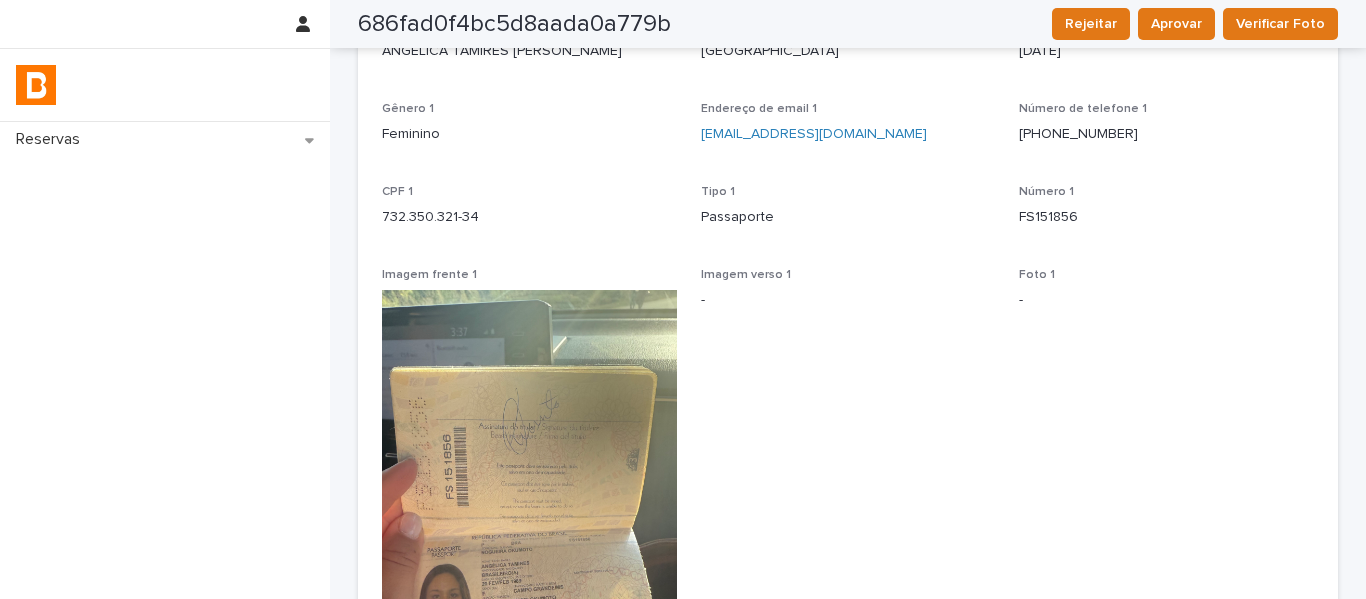 scroll, scrollTop: 0, scrollLeft: 0, axis: both 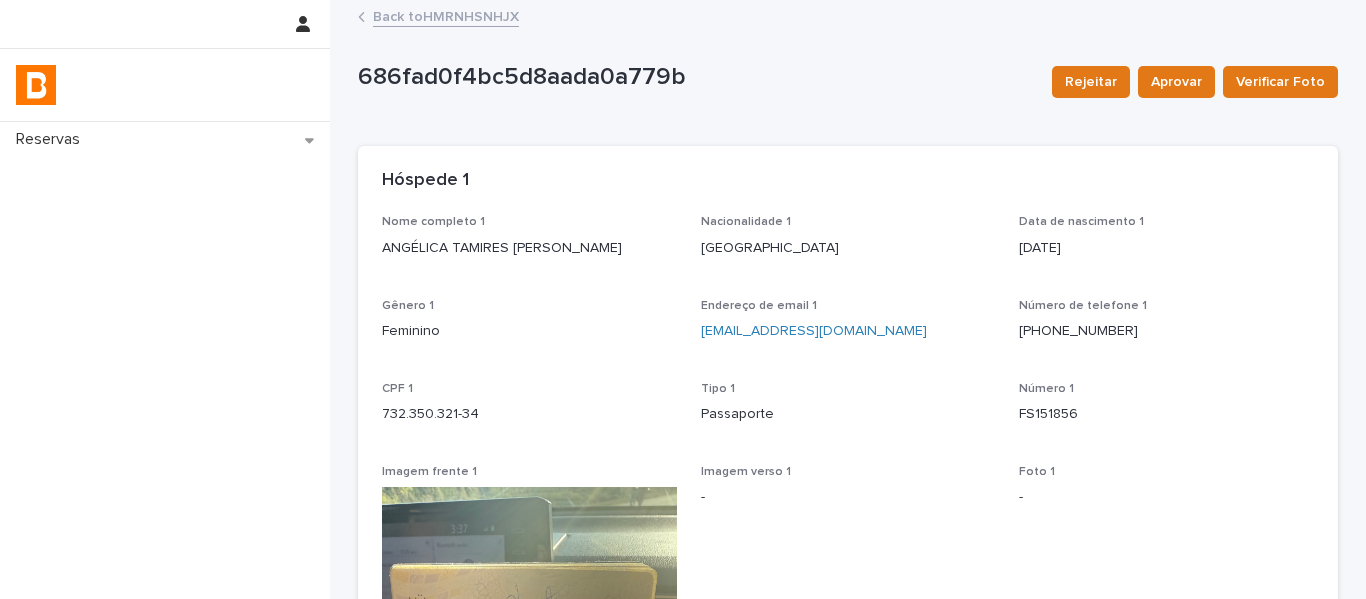 click on "Back to  HMRNHSNHJX" at bounding box center [446, 15] 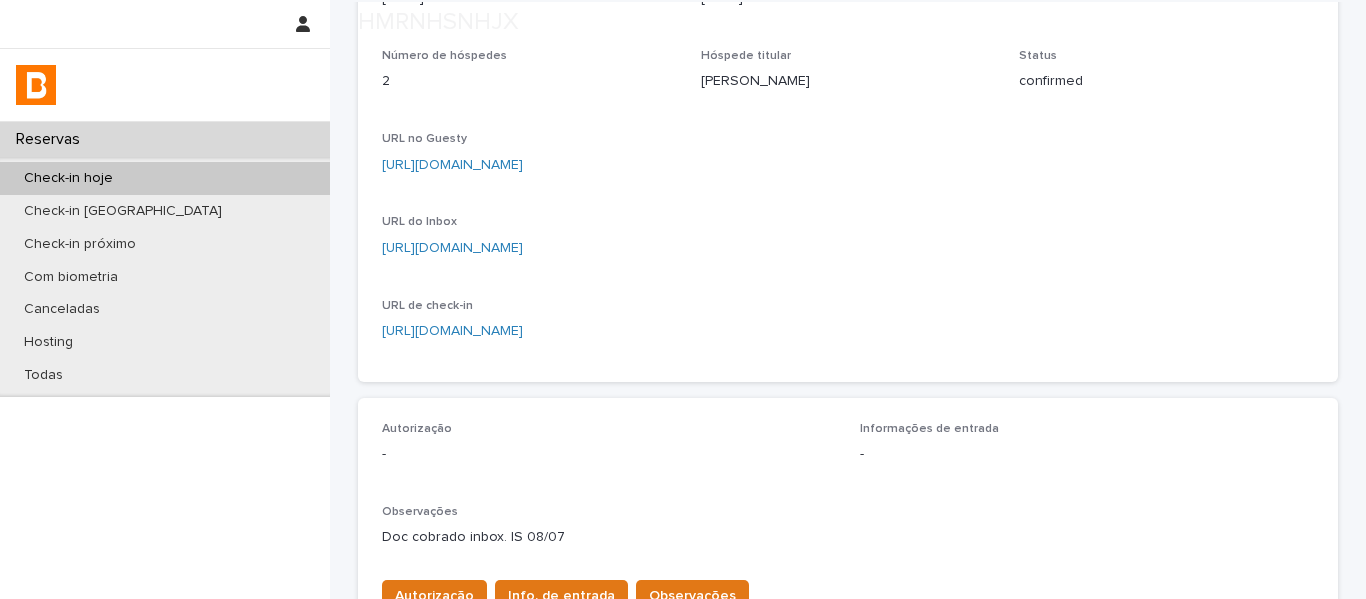scroll, scrollTop: 355, scrollLeft: 0, axis: vertical 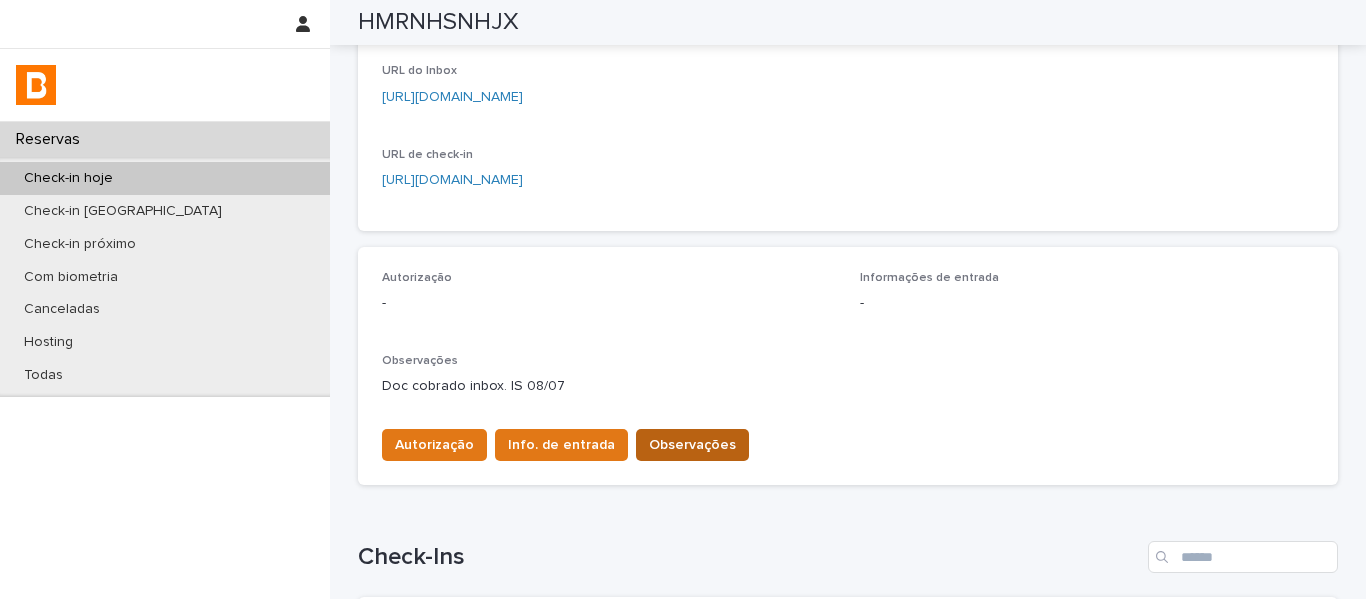 click on "Observações" at bounding box center [692, 445] 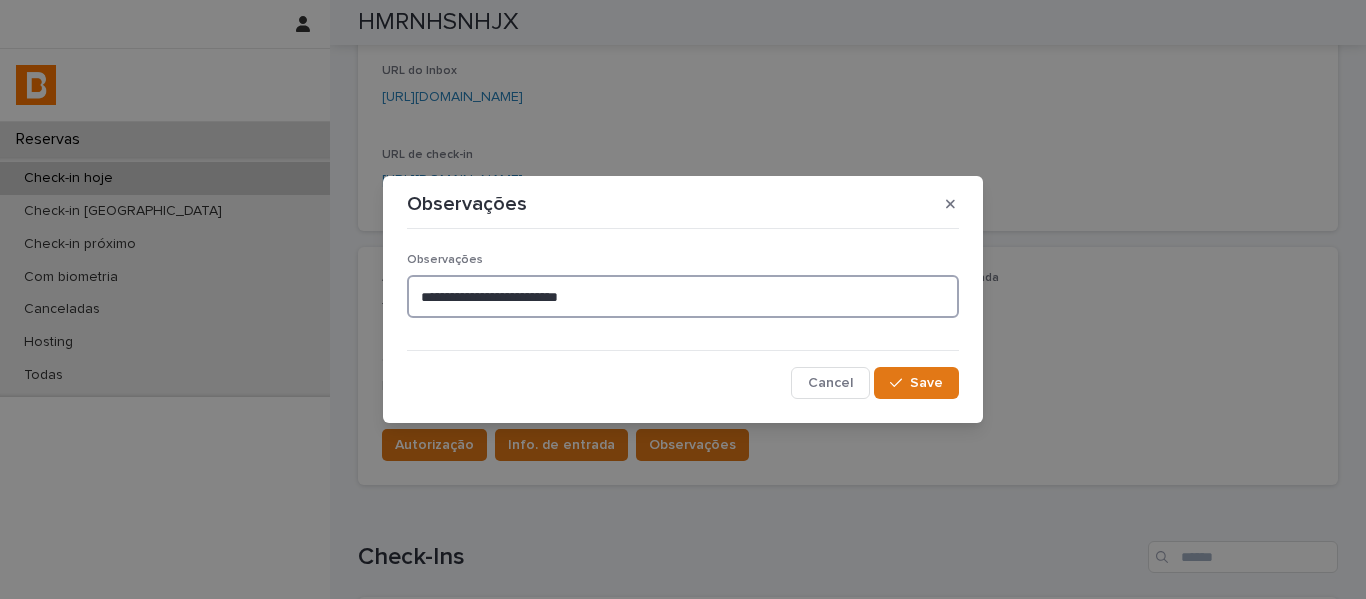 drag, startPoint x: 637, startPoint y: 300, endPoint x: 380, endPoint y: 310, distance: 257.1945 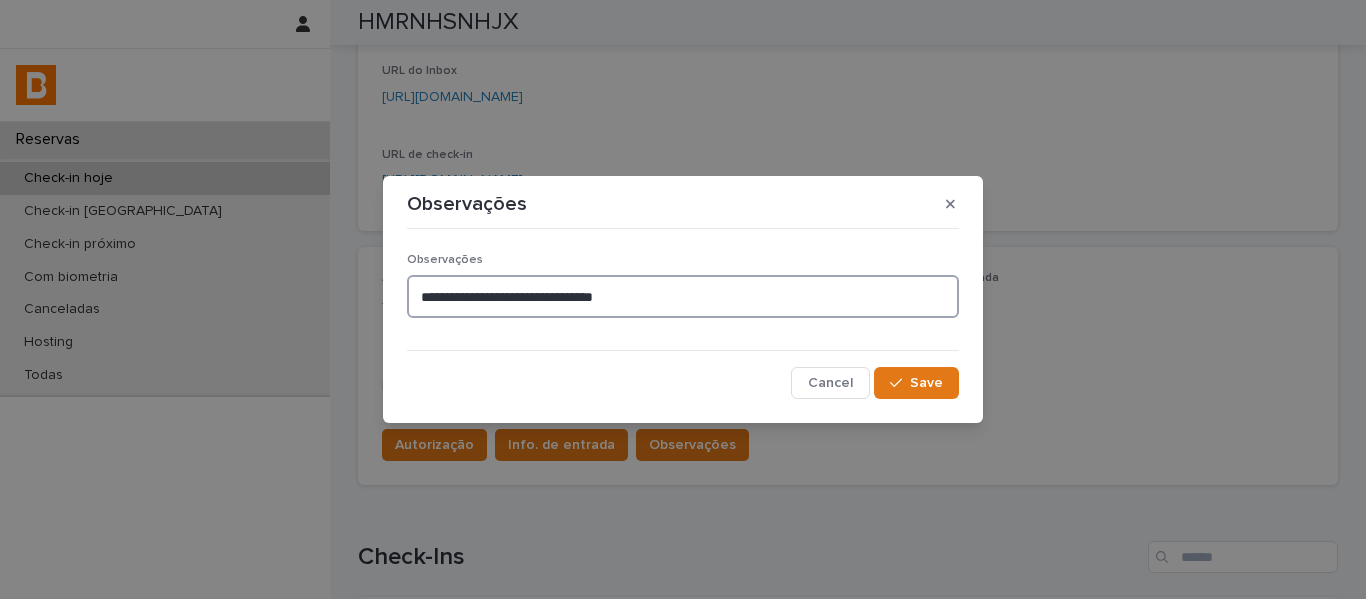 paste on "**********" 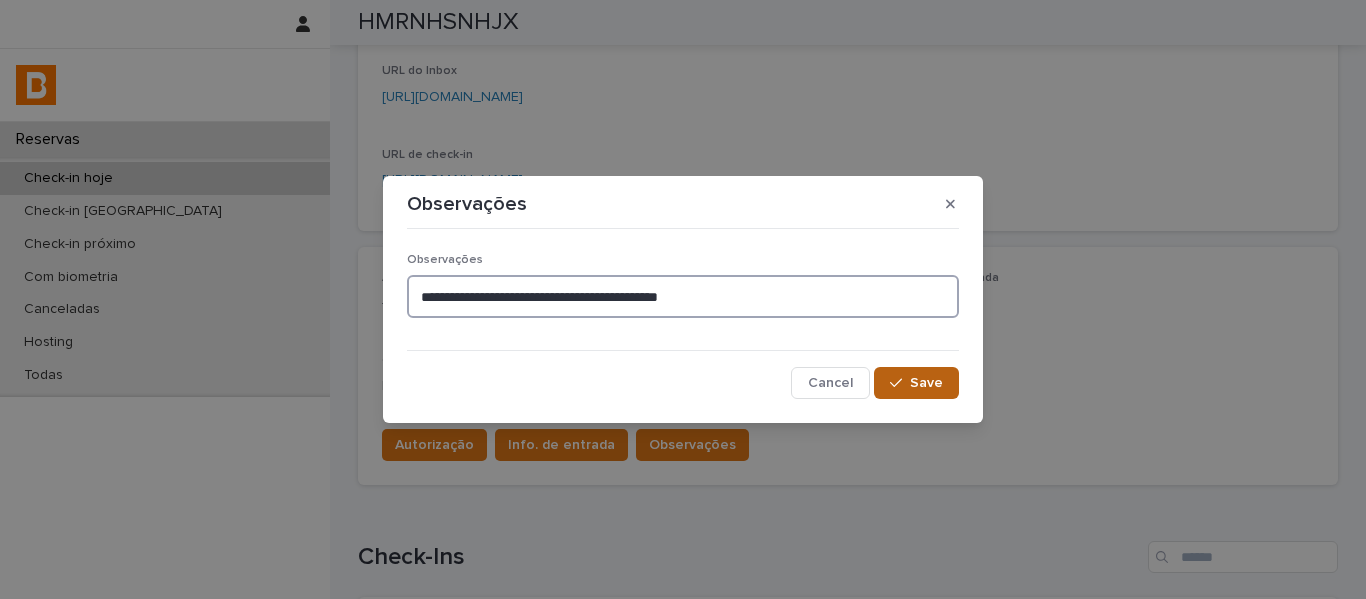 type on "**********" 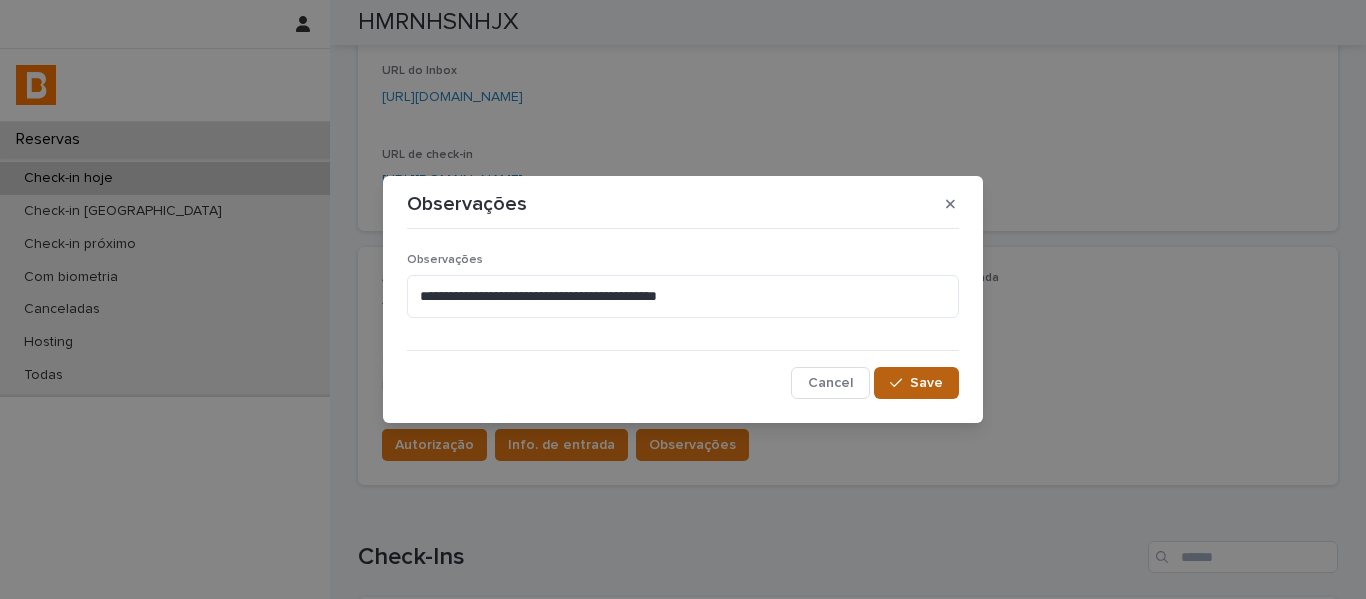 click on "Save" at bounding box center [926, 383] 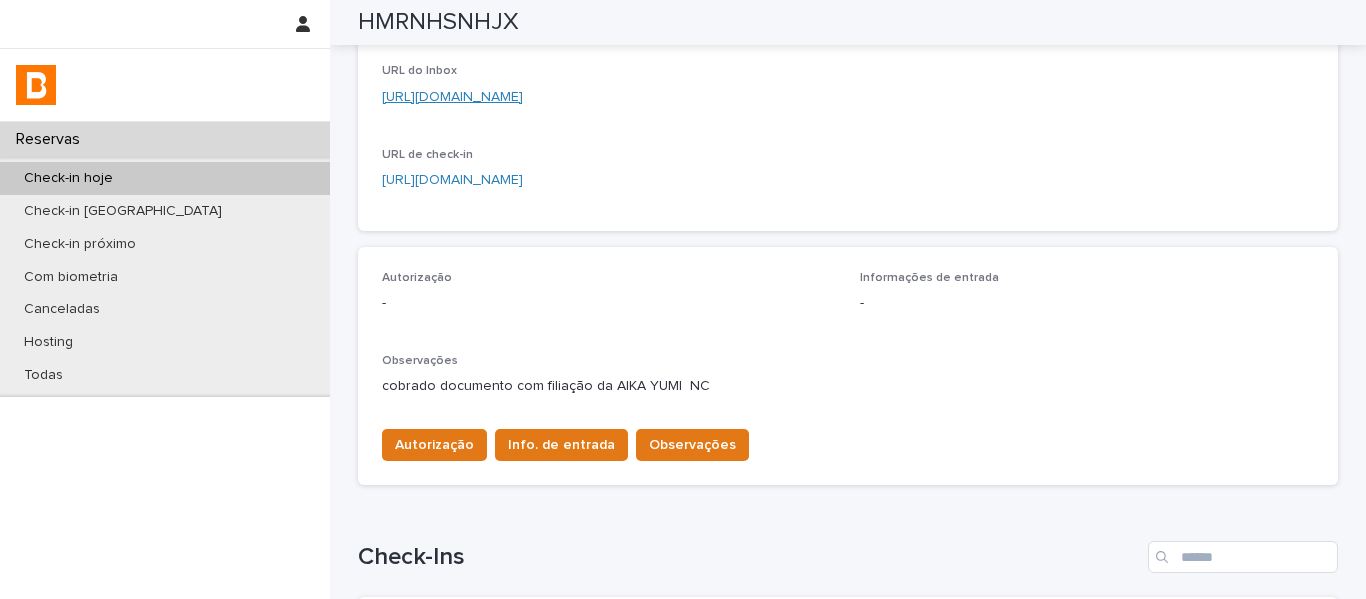 click on "[URL][DOMAIN_NAME]" at bounding box center (452, 97) 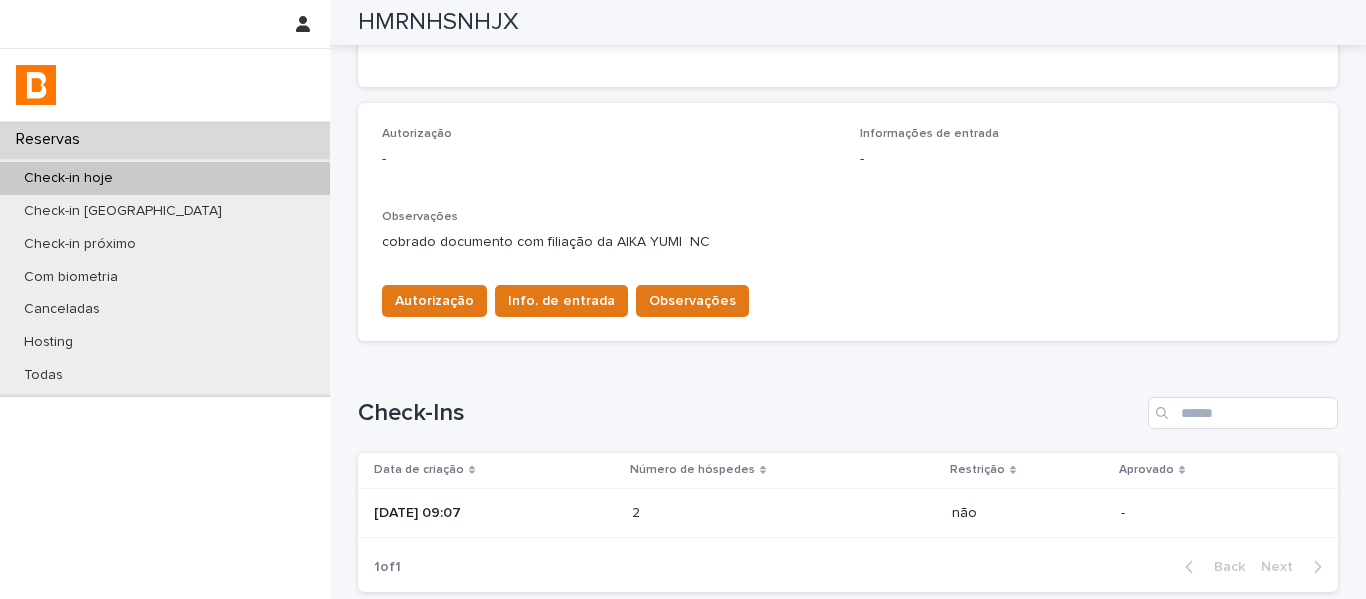 scroll, scrollTop: 665, scrollLeft: 0, axis: vertical 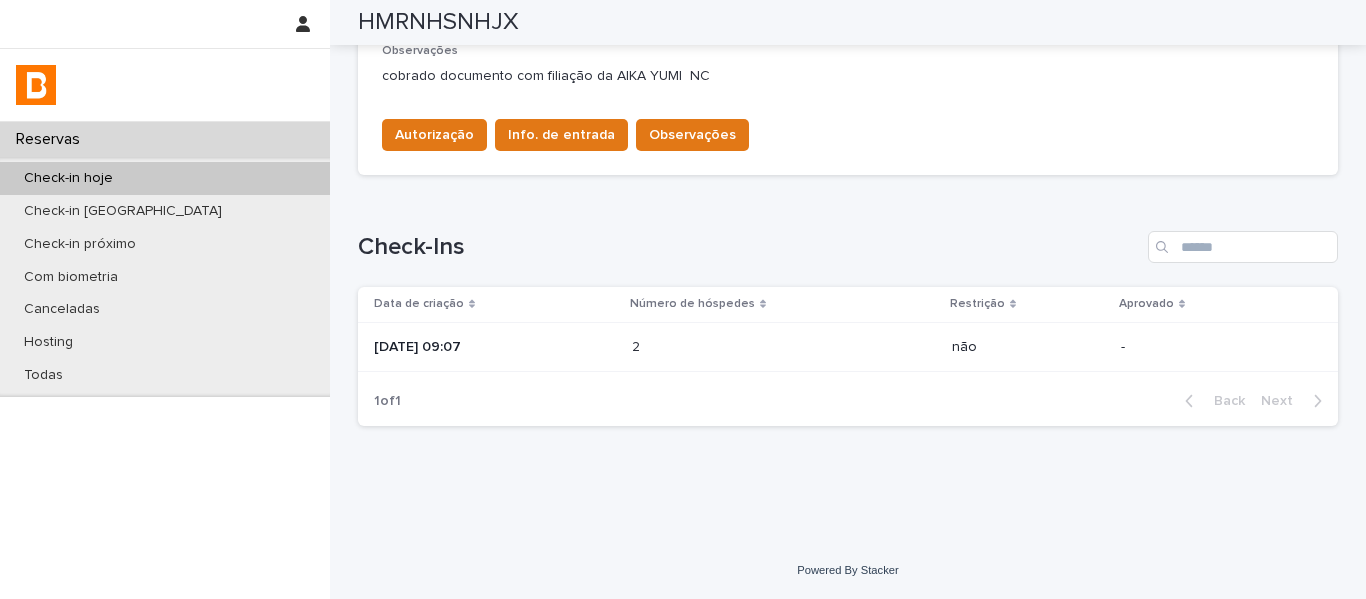 click on "[DATE] 09:07" at bounding box center (495, 347) 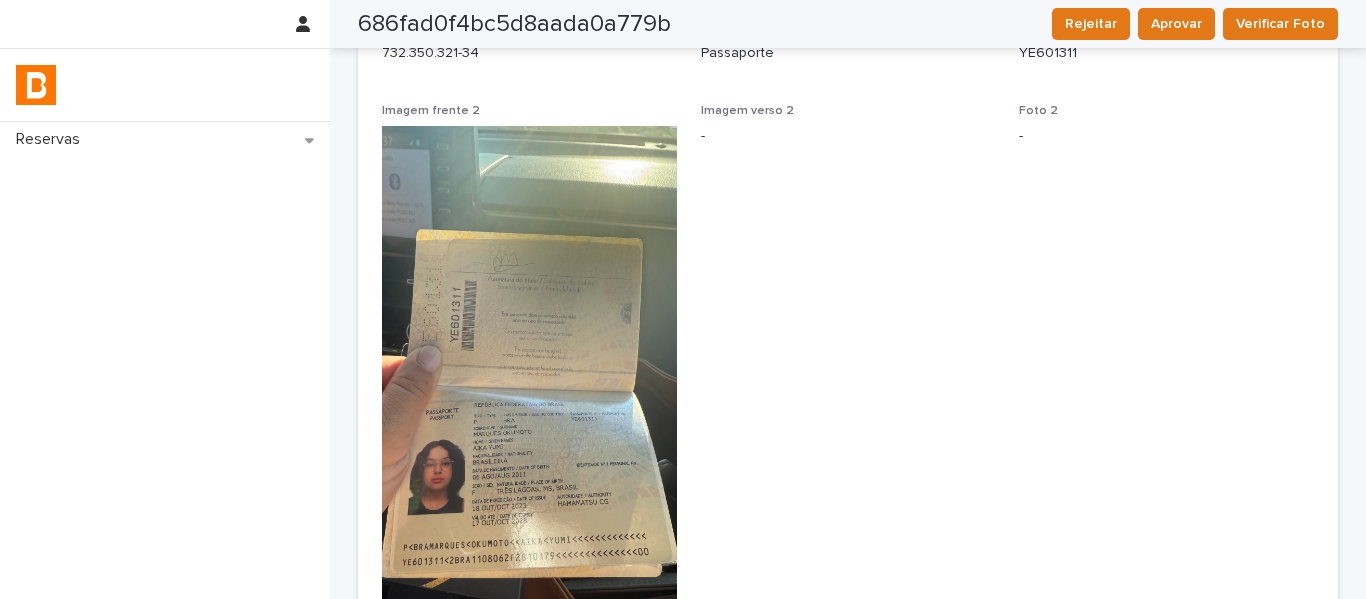 scroll, scrollTop: 1367, scrollLeft: 0, axis: vertical 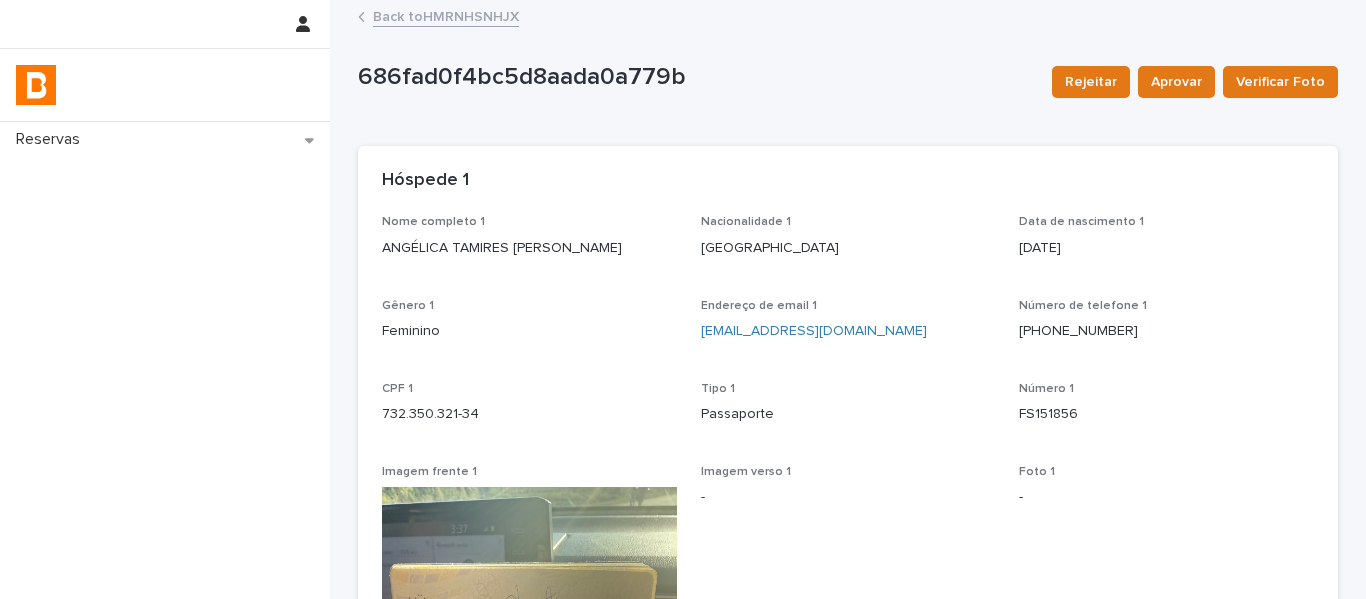 click on "Back to  HMRNHSNHJX" at bounding box center (446, 15) 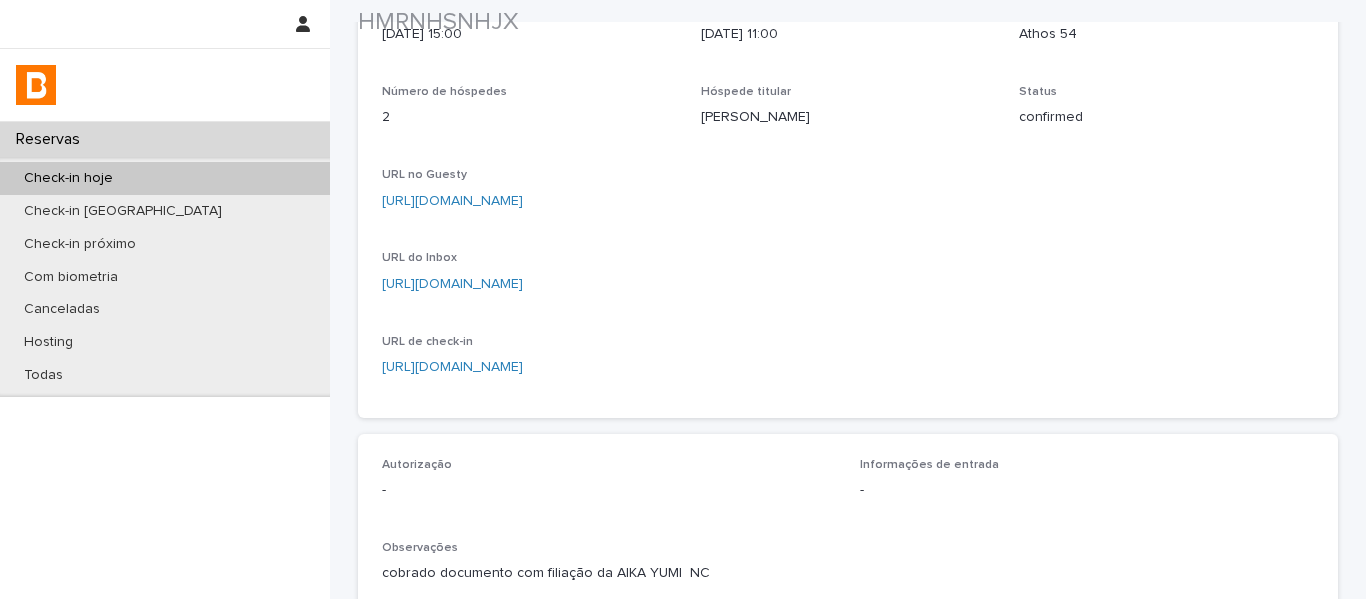 scroll, scrollTop: 0, scrollLeft: 0, axis: both 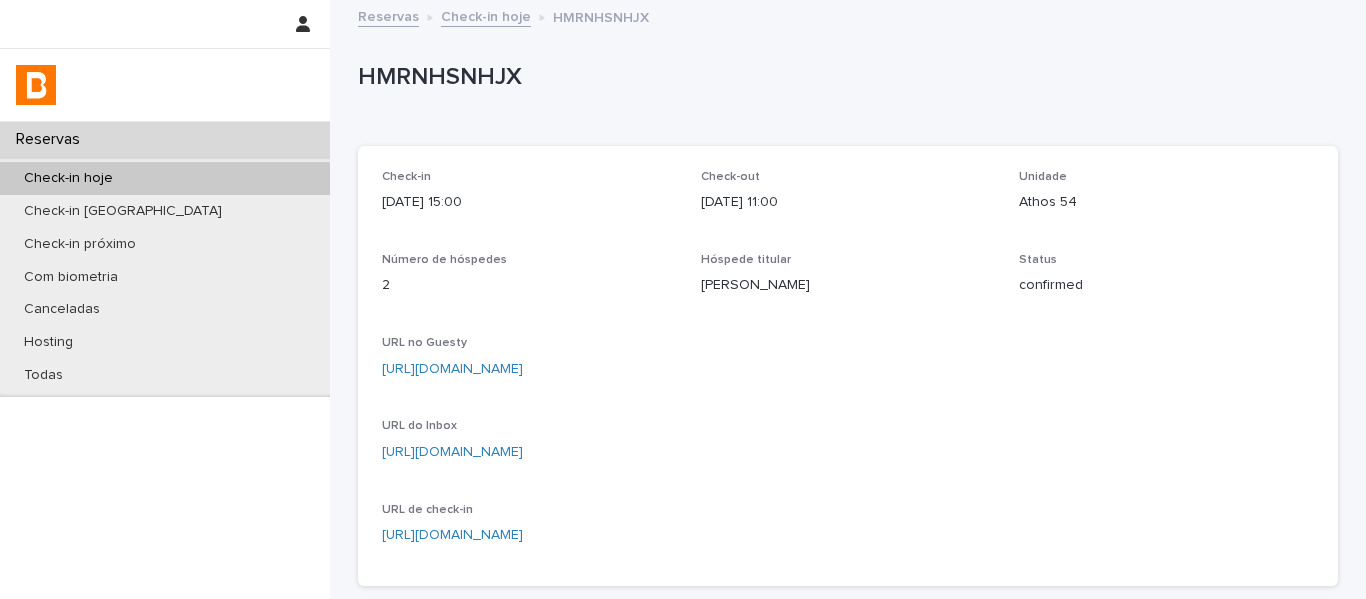 click on "Check-in hoje" at bounding box center (486, 15) 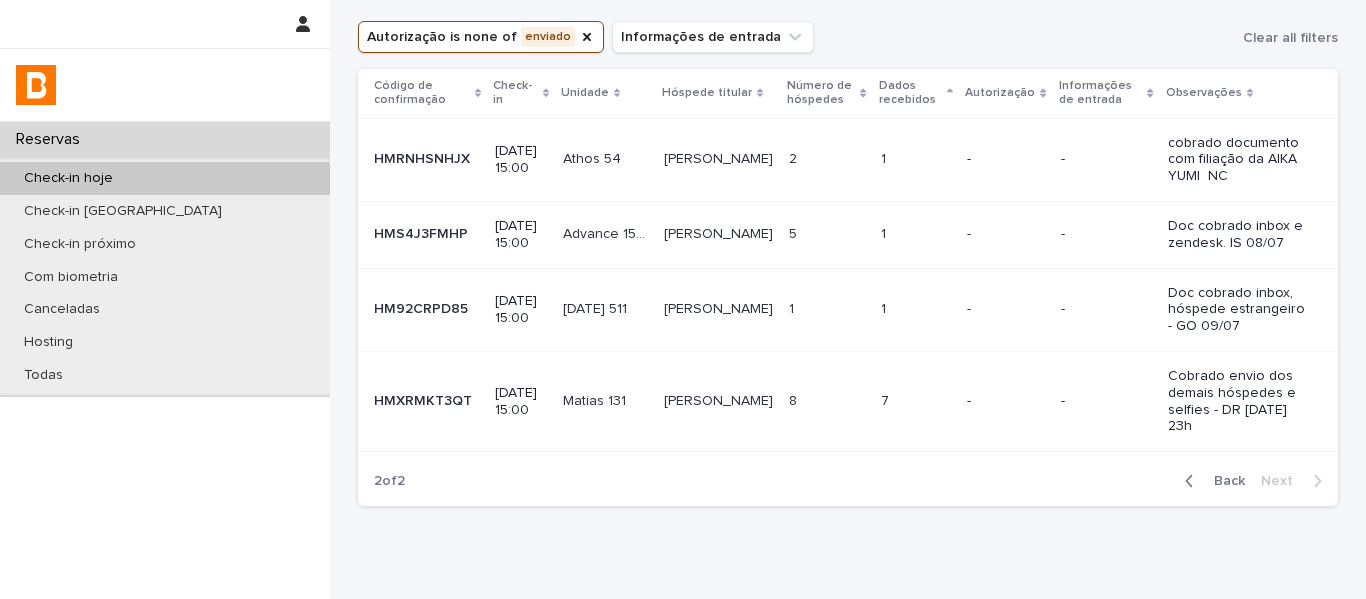 scroll, scrollTop: 100, scrollLeft: 0, axis: vertical 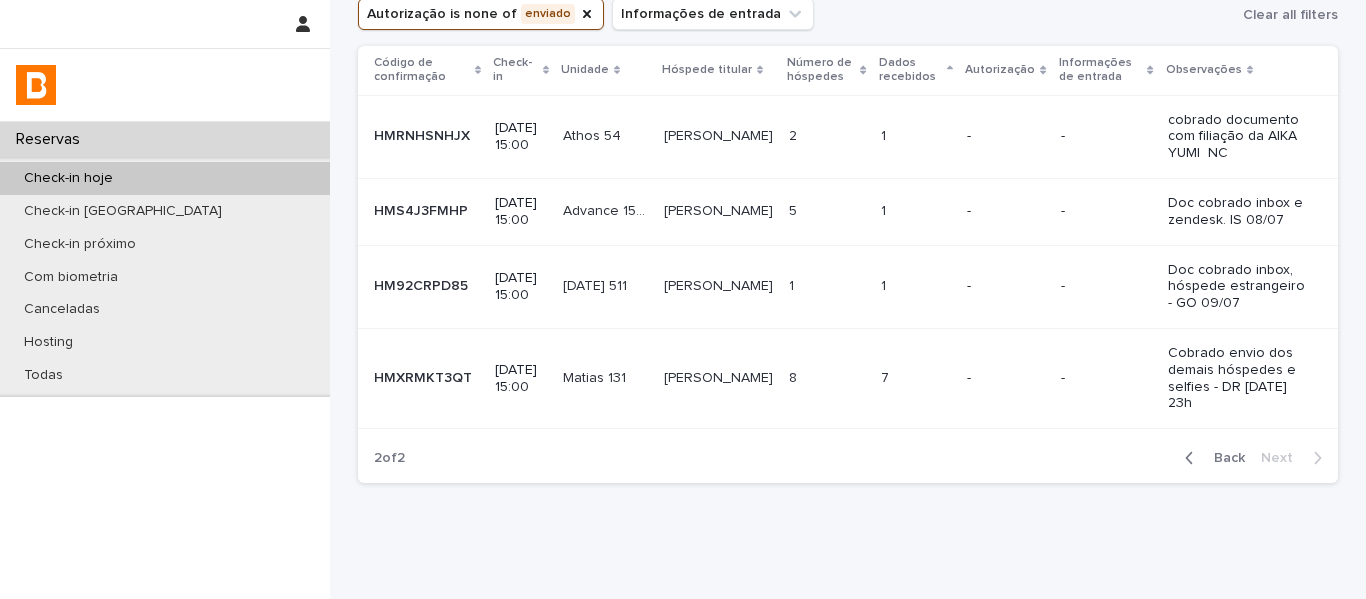 click on "[PERSON_NAME]" at bounding box center [720, 209] 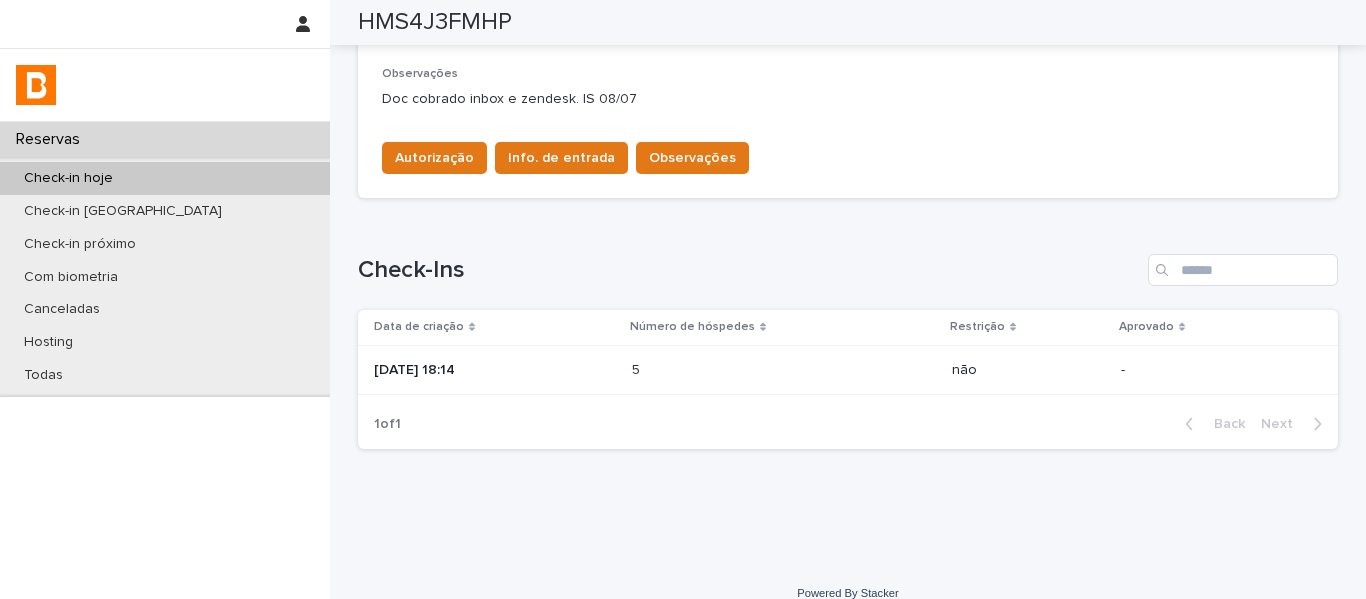 scroll, scrollTop: 665, scrollLeft: 0, axis: vertical 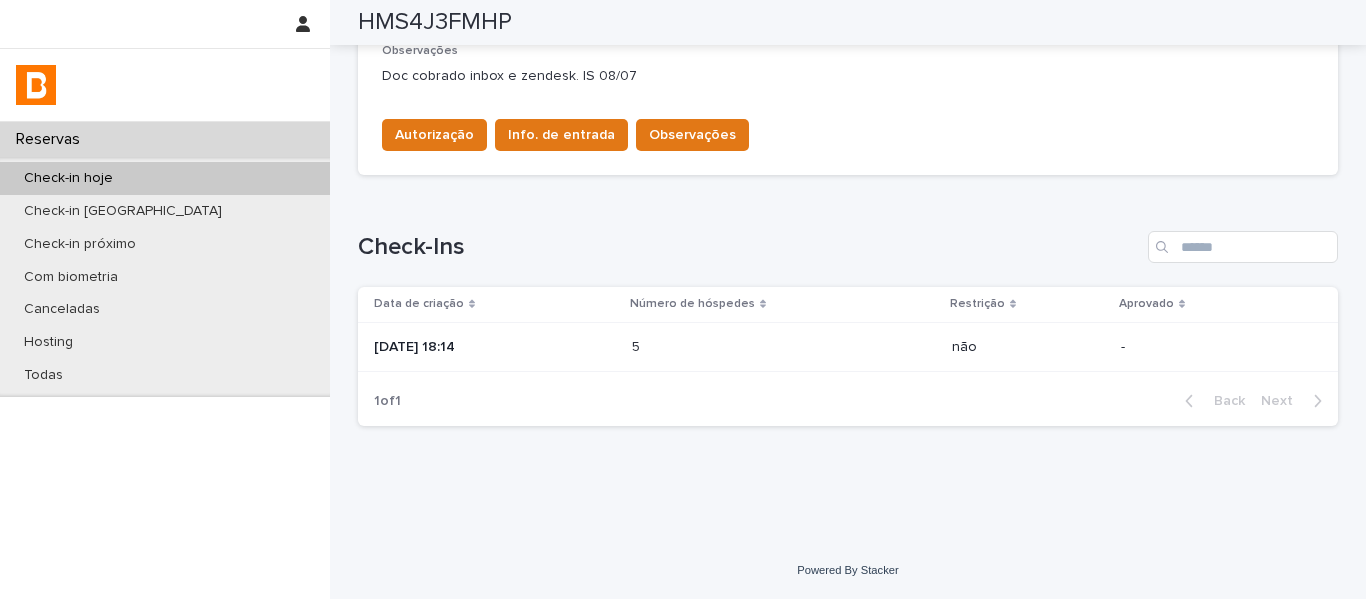 click at bounding box center [719, 347] 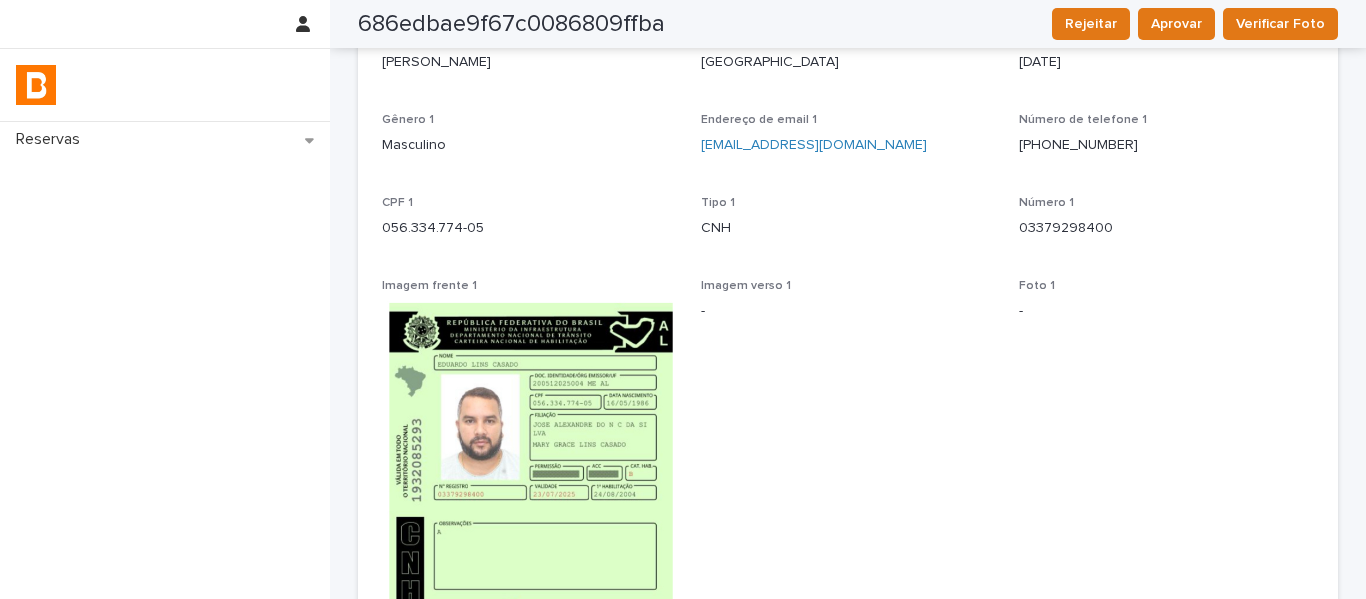 scroll, scrollTop: 0, scrollLeft: 0, axis: both 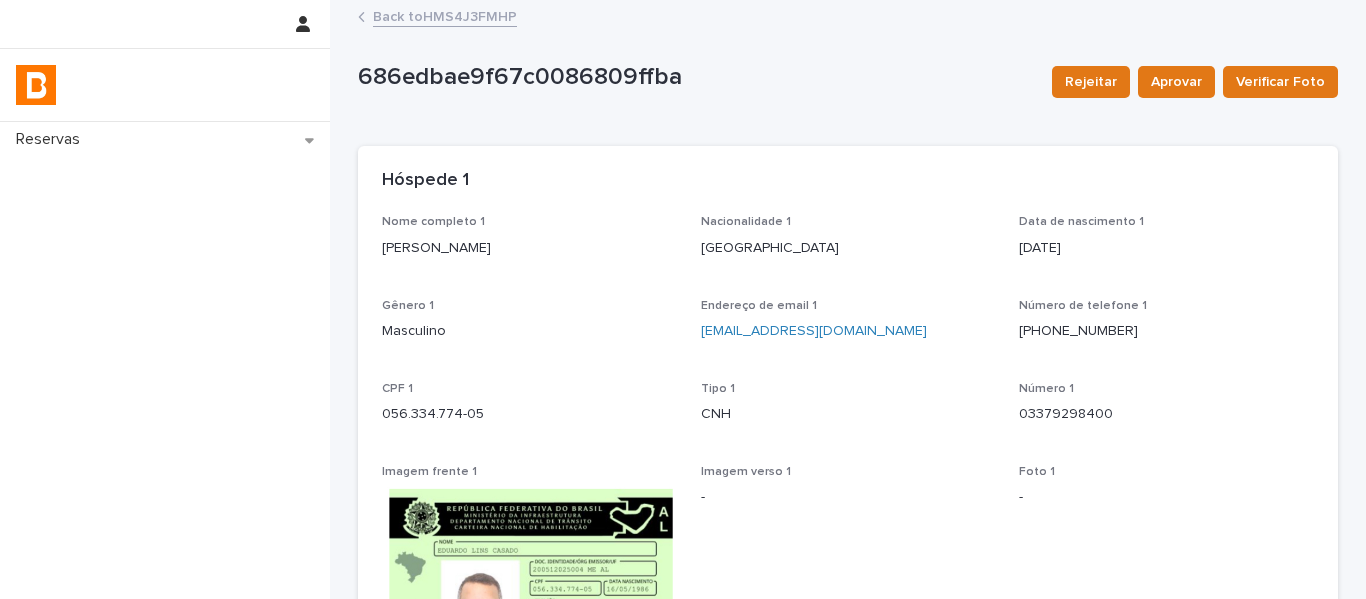 click on "Back to  HMS4J3FMHP" at bounding box center (445, 15) 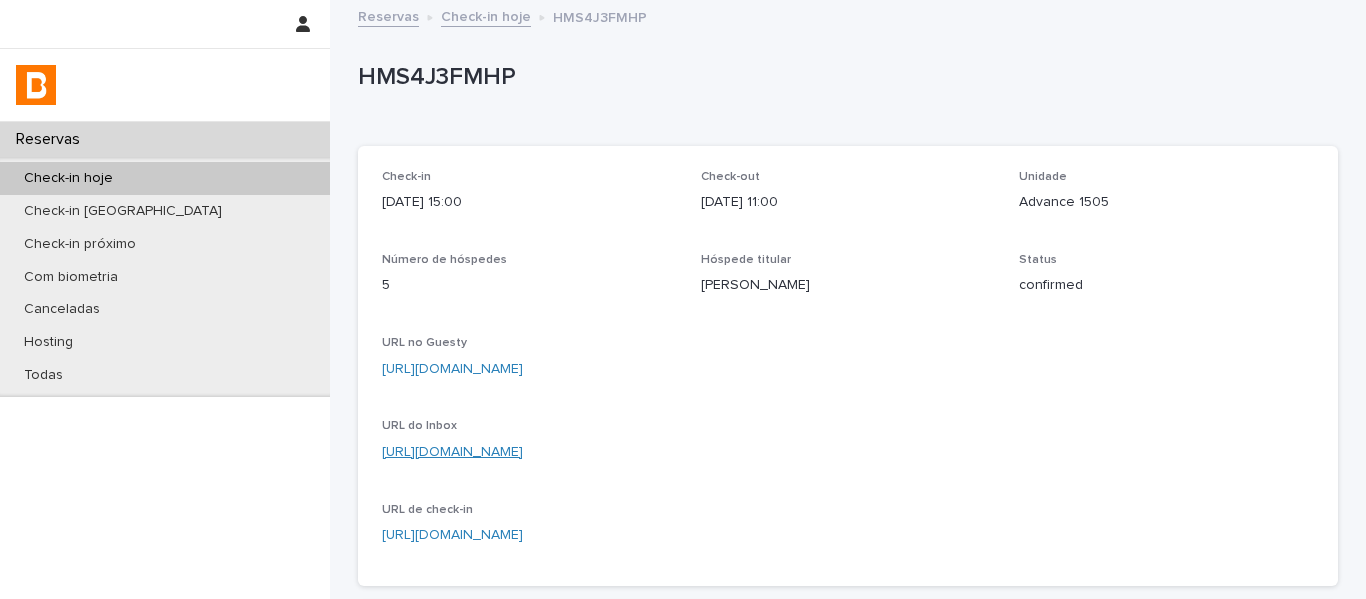 click on "[URL][DOMAIN_NAME]" at bounding box center (452, 452) 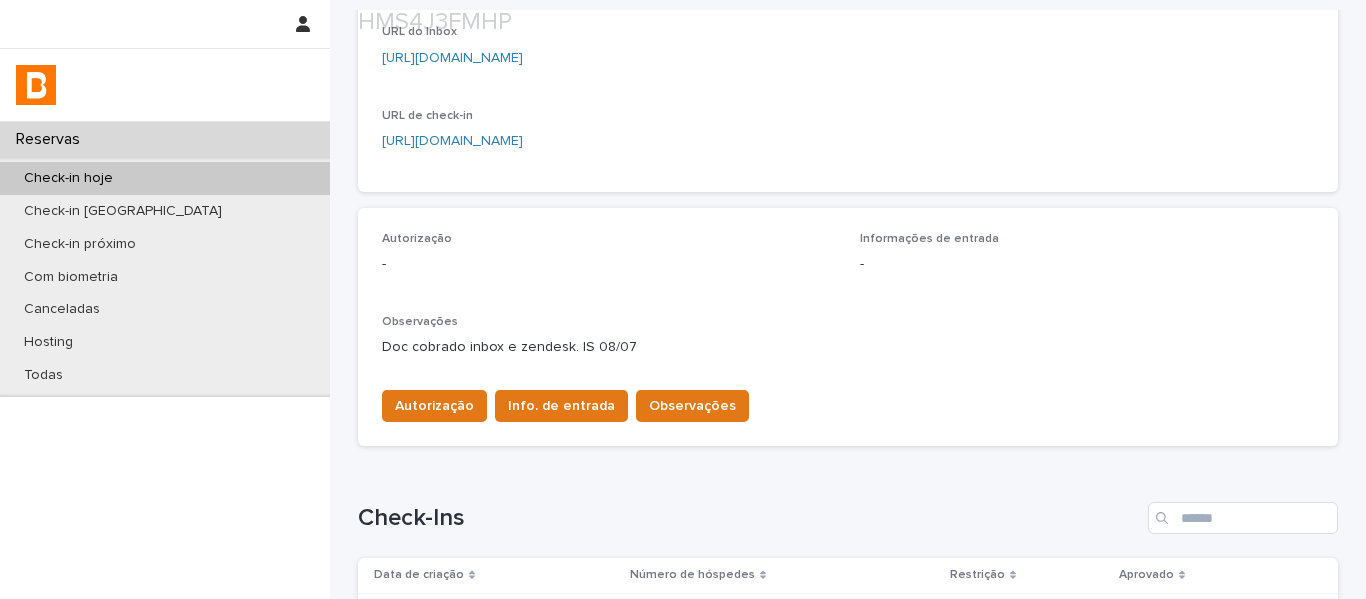 scroll, scrollTop: 400, scrollLeft: 0, axis: vertical 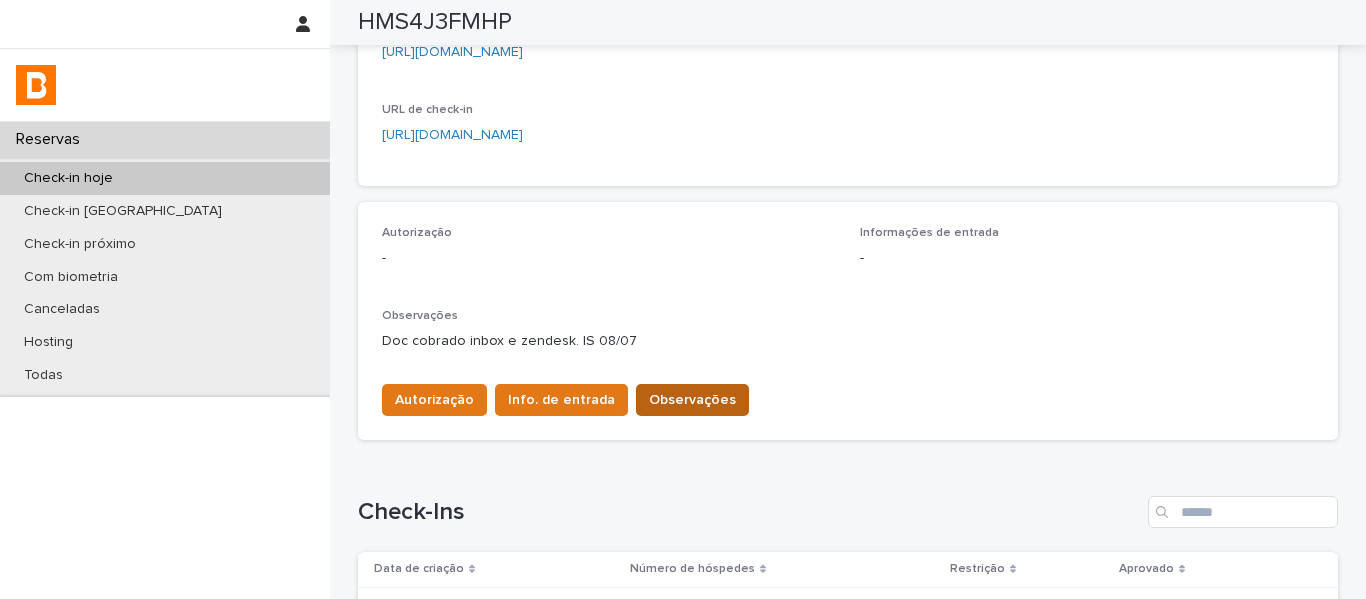 drag, startPoint x: 642, startPoint y: 419, endPoint x: 640, endPoint y: 408, distance: 11.18034 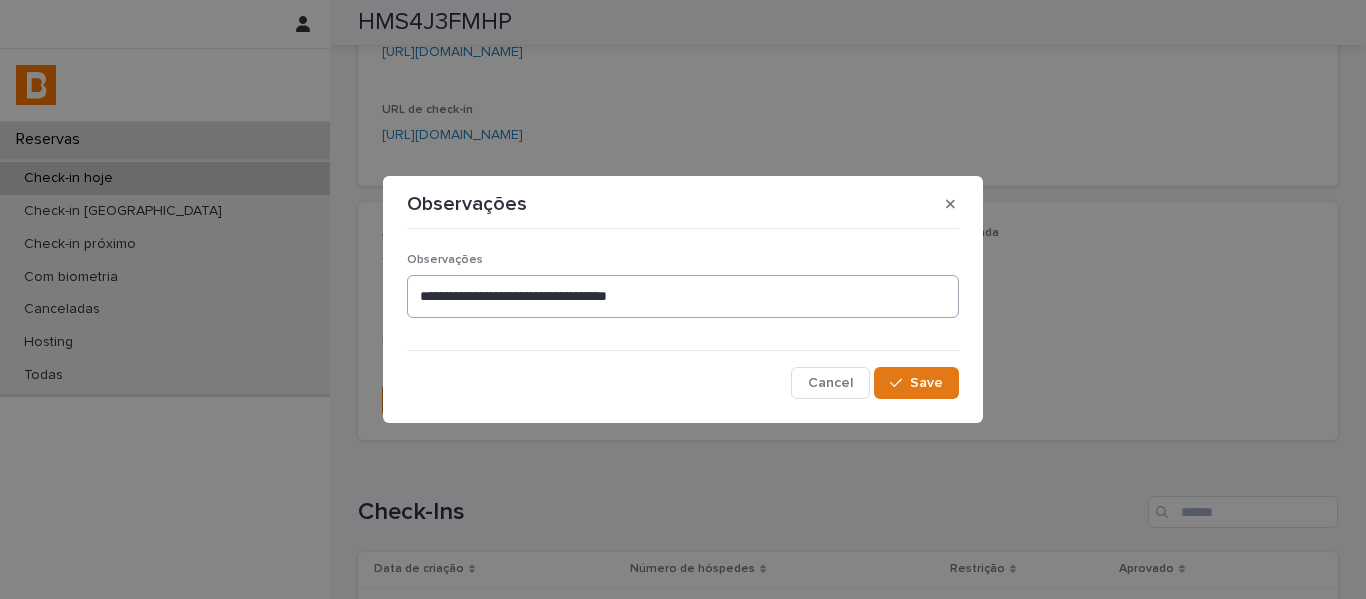 drag, startPoint x: 684, startPoint y: 322, endPoint x: 535, endPoint y: 295, distance: 151.42654 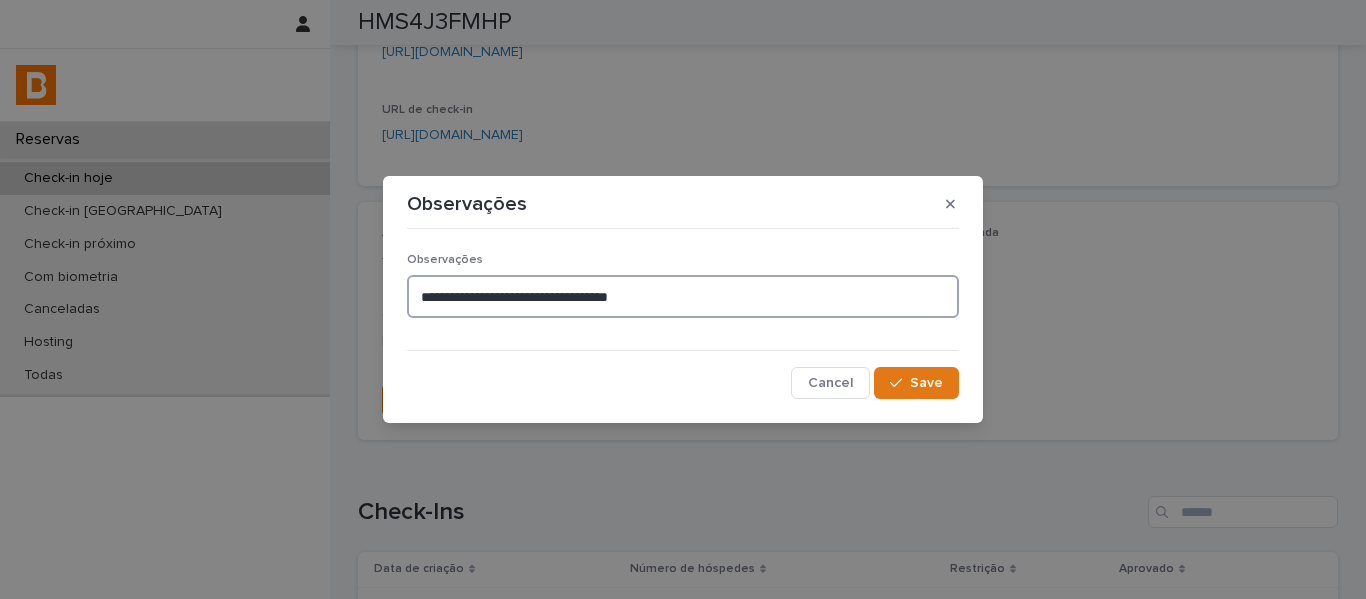 drag, startPoint x: 600, startPoint y: 293, endPoint x: 382, endPoint y: 295, distance: 218.00917 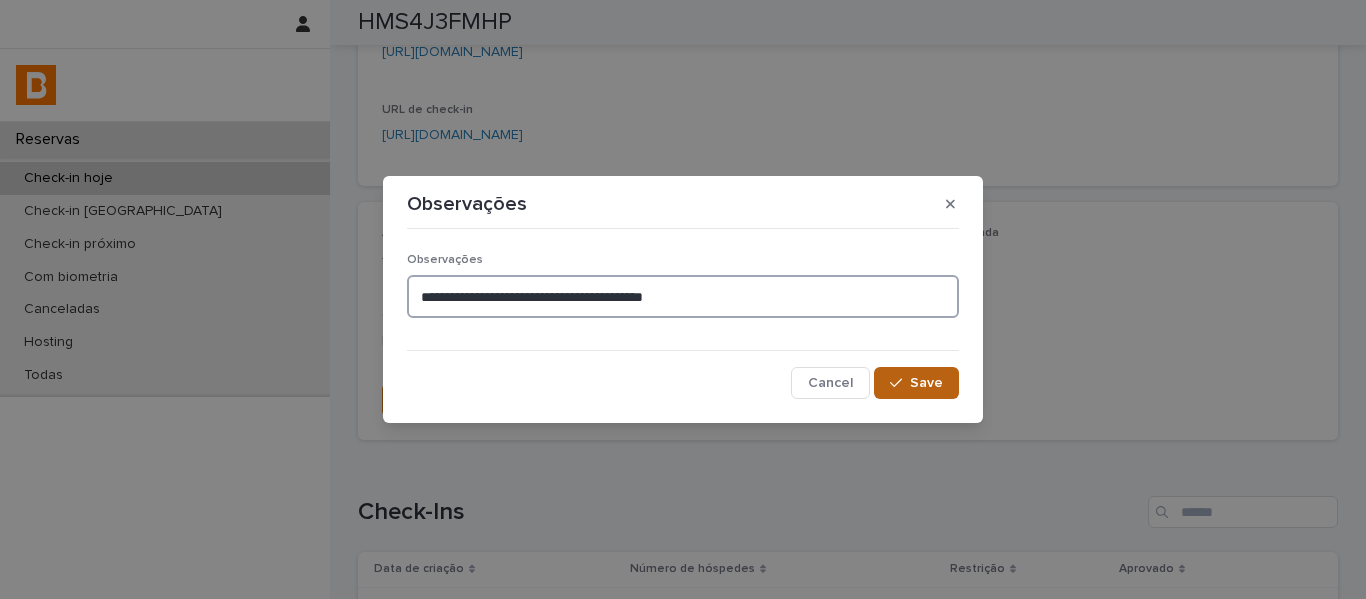 type on "**********" 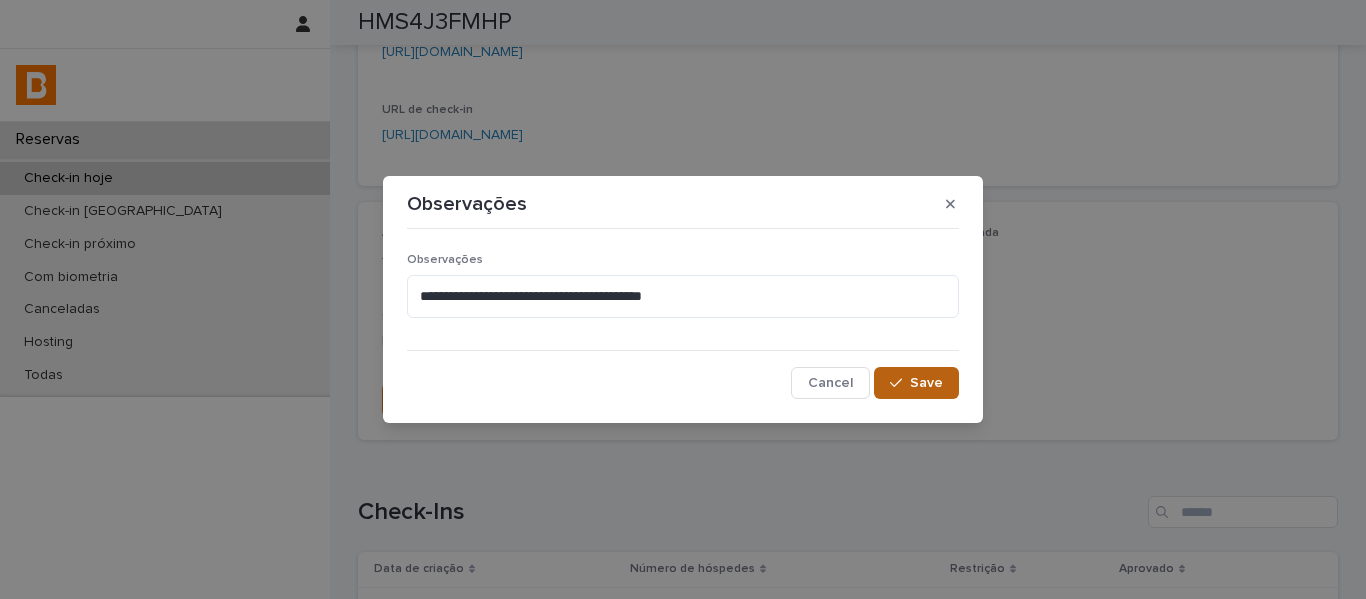 drag, startPoint x: 900, startPoint y: 376, endPoint x: 892, endPoint y: 366, distance: 12.806249 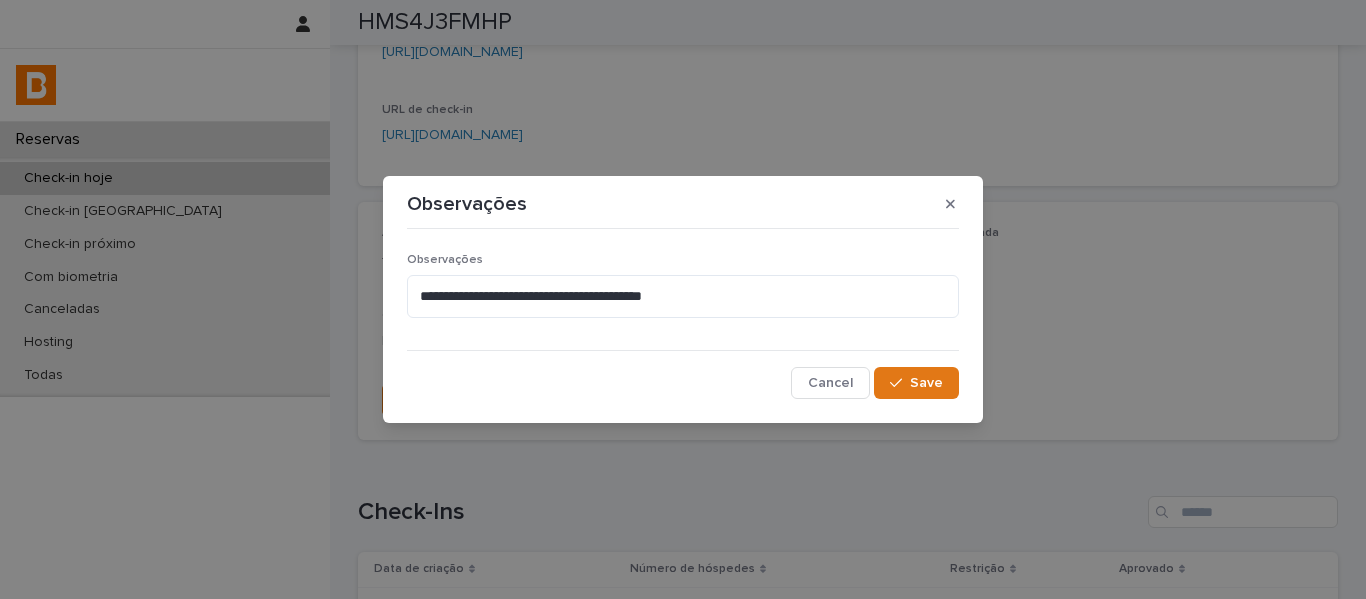 click 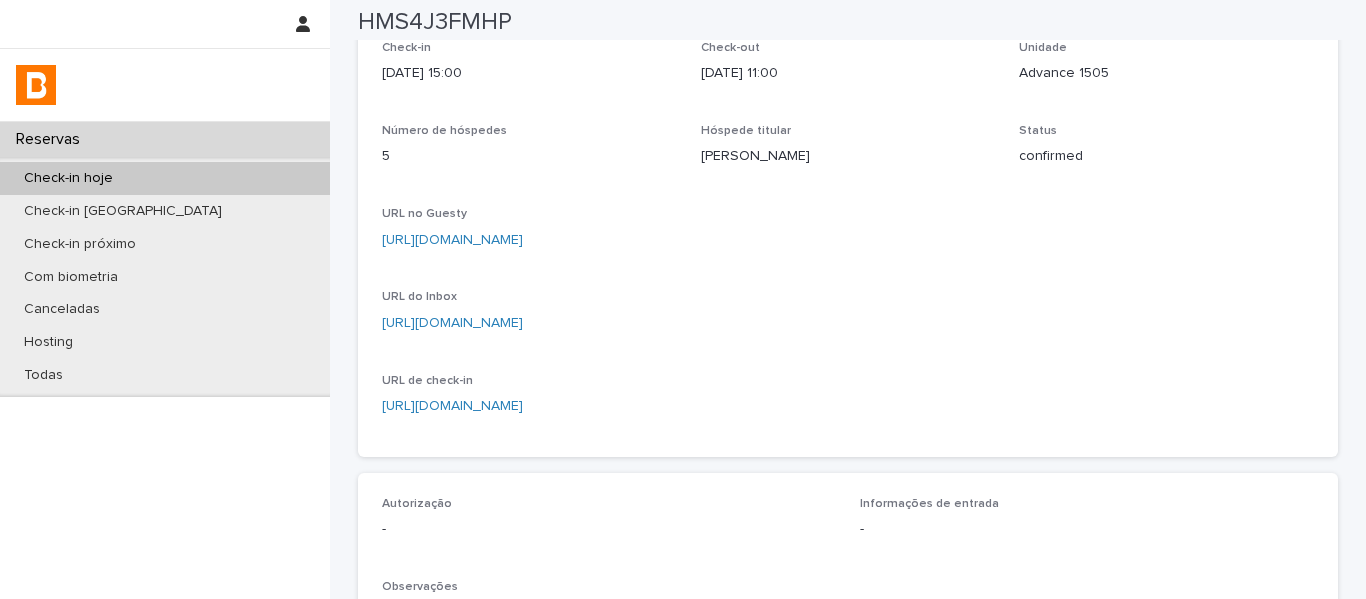 scroll, scrollTop: 0, scrollLeft: 0, axis: both 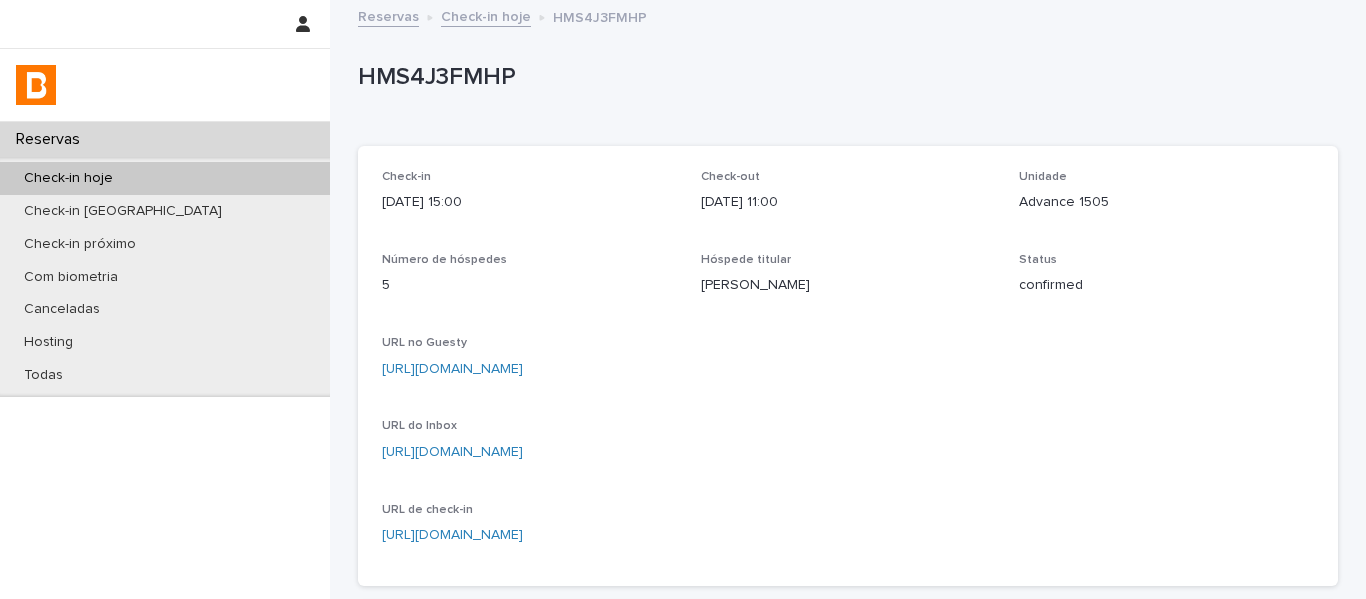 click on "Check-in hoje" at bounding box center [486, 15] 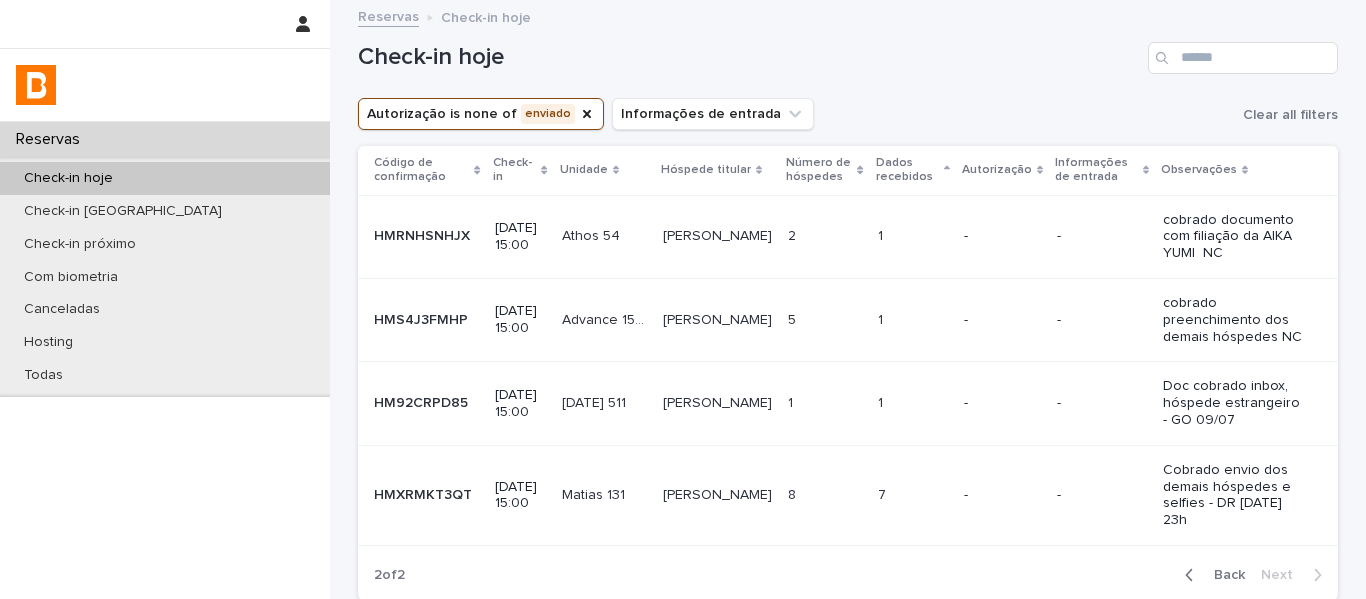 click on "1 1" at bounding box center (825, 403) 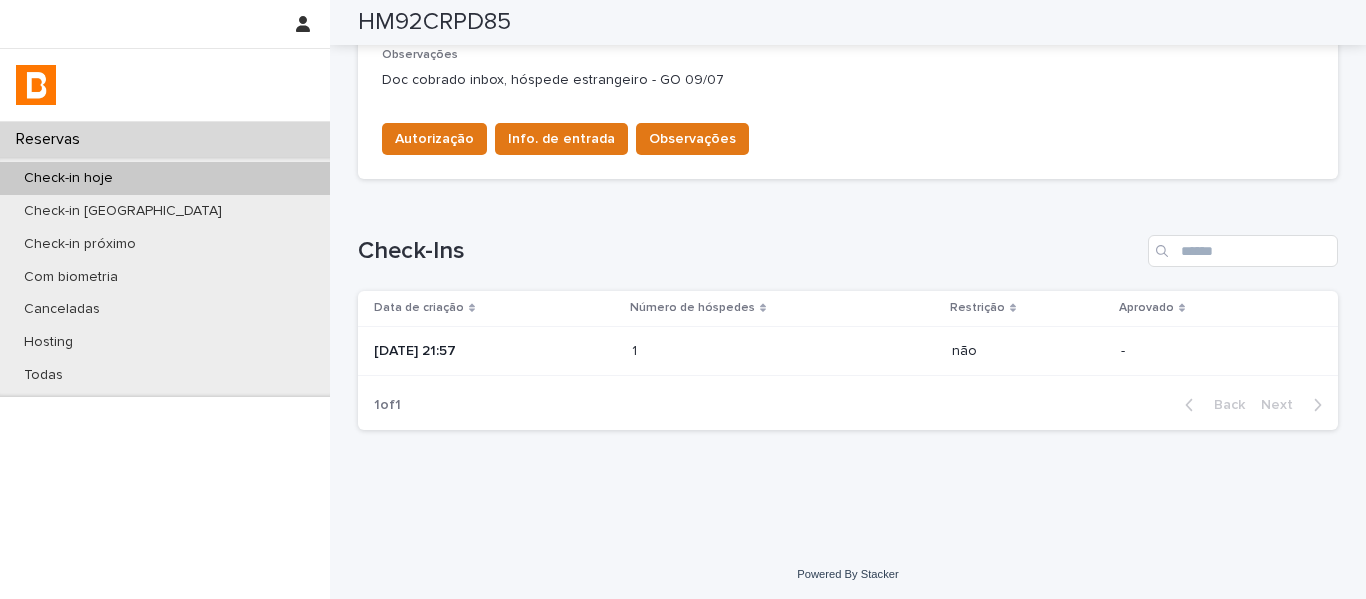 scroll, scrollTop: 665, scrollLeft: 0, axis: vertical 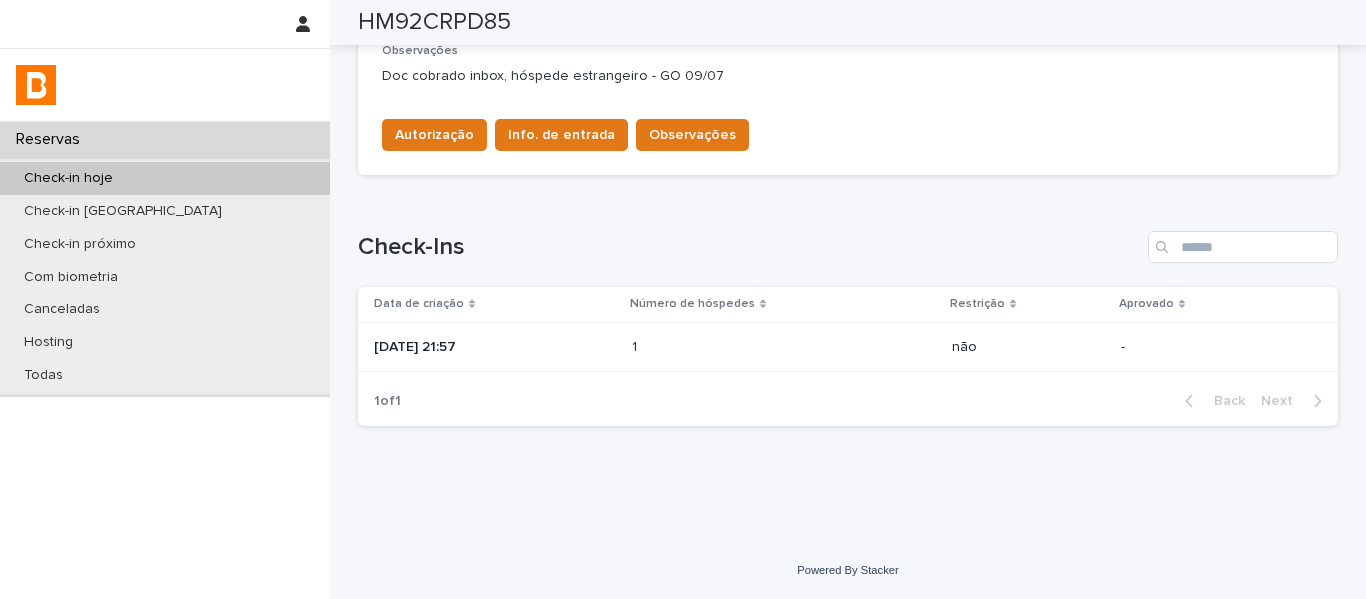 click at bounding box center (719, 347) 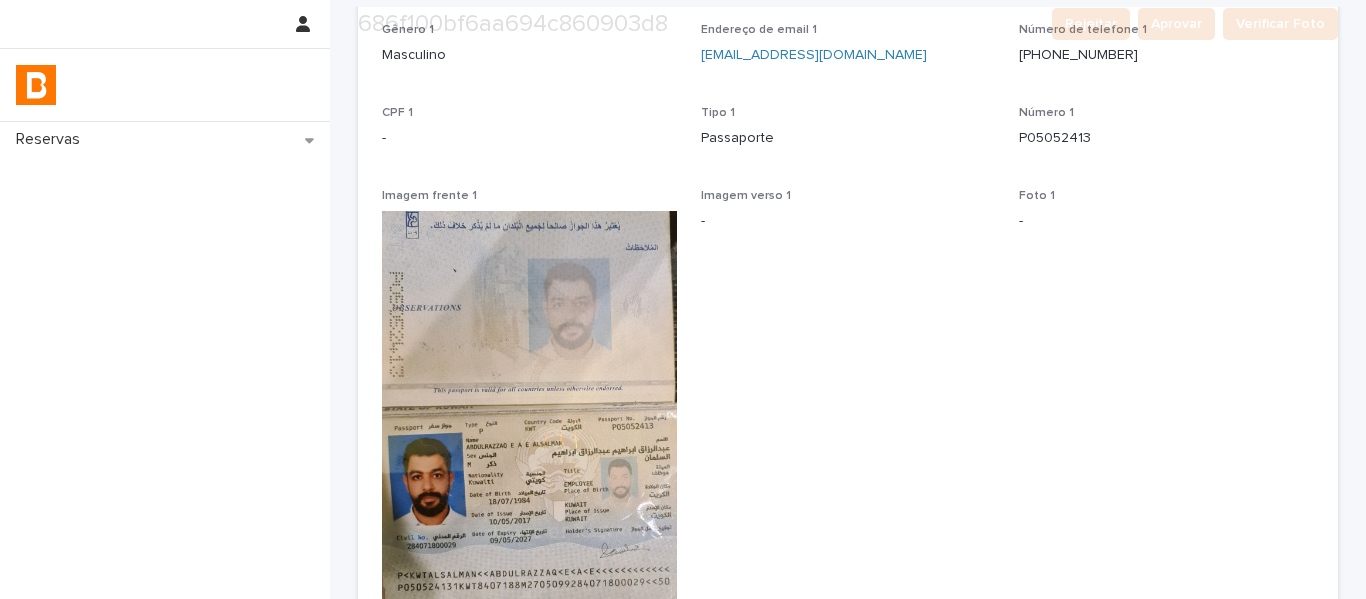 scroll, scrollTop: 400, scrollLeft: 0, axis: vertical 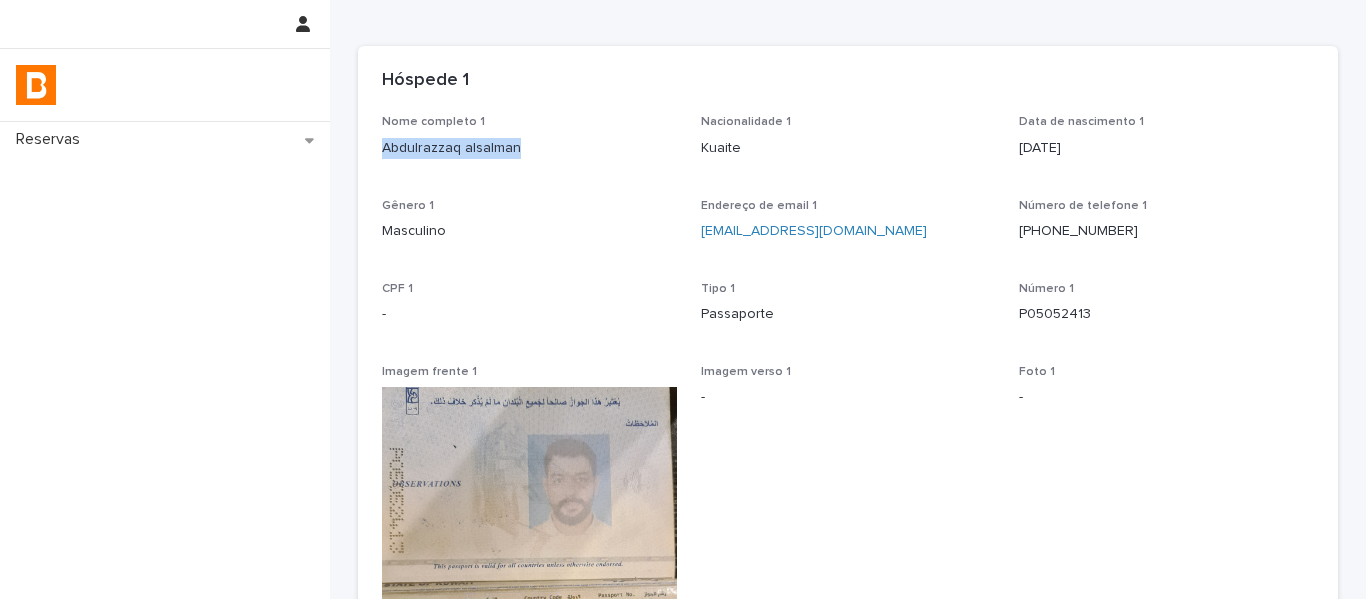 drag, startPoint x: 524, startPoint y: 155, endPoint x: 369, endPoint y: 144, distance: 155.38983 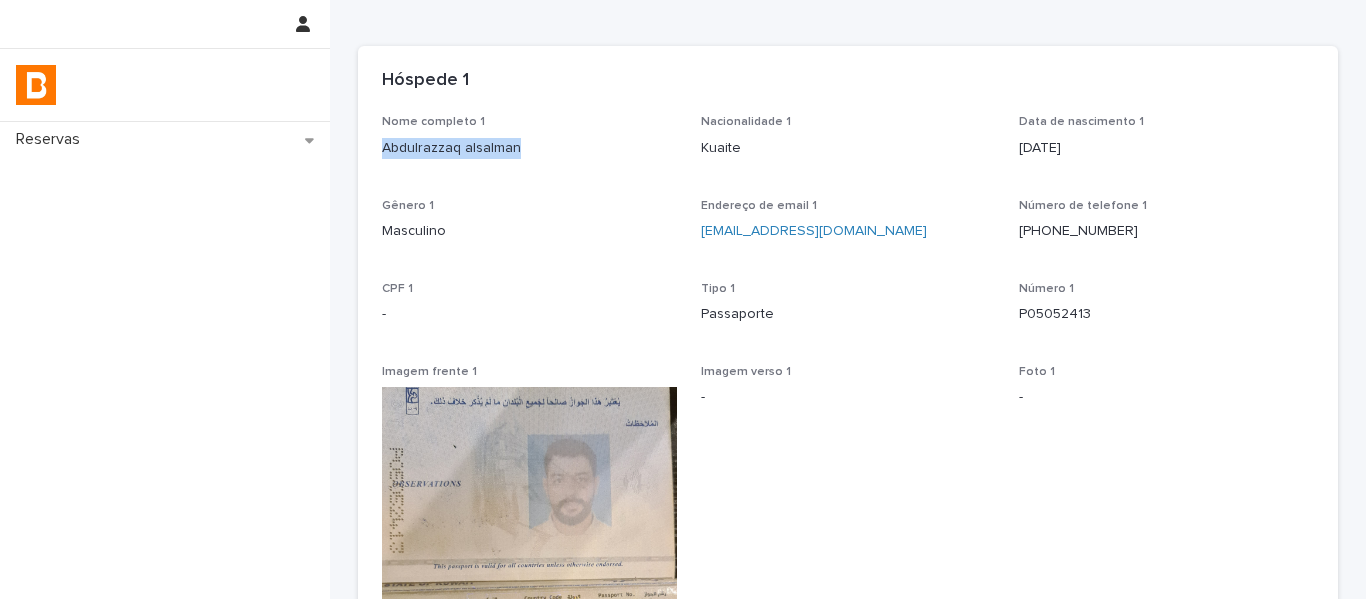 copy on "Abdulrazzaq alsalman" 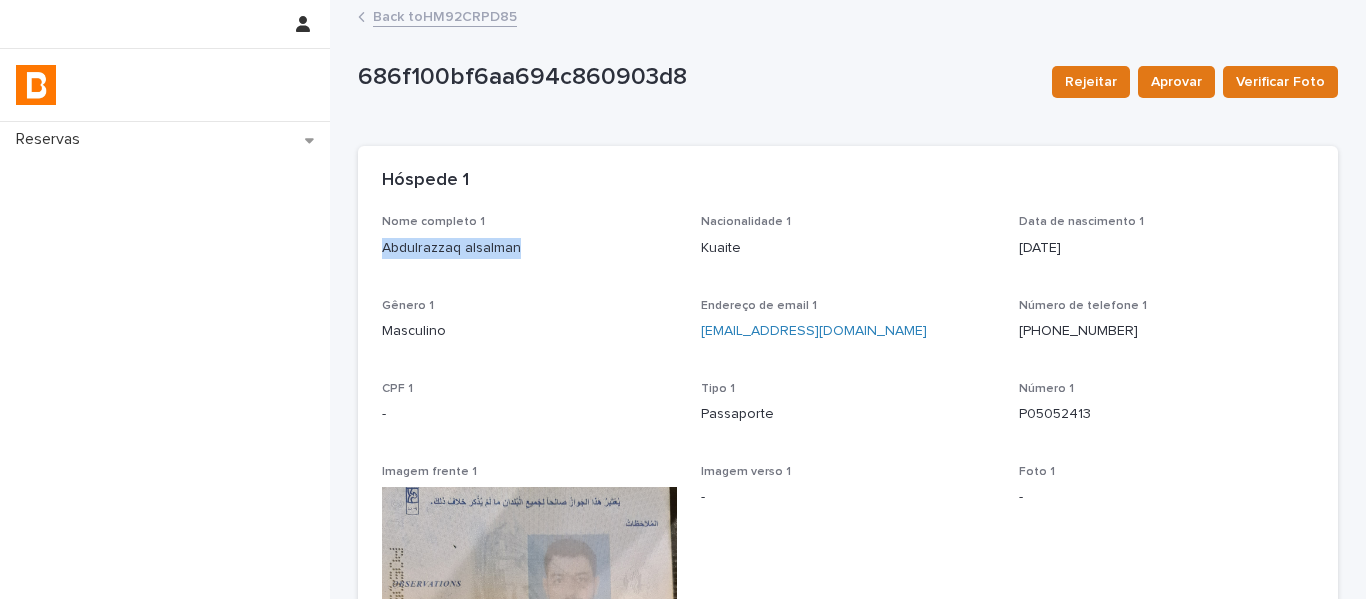 click on "Back to  HM92CRPD85" at bounding box center [445, 15] 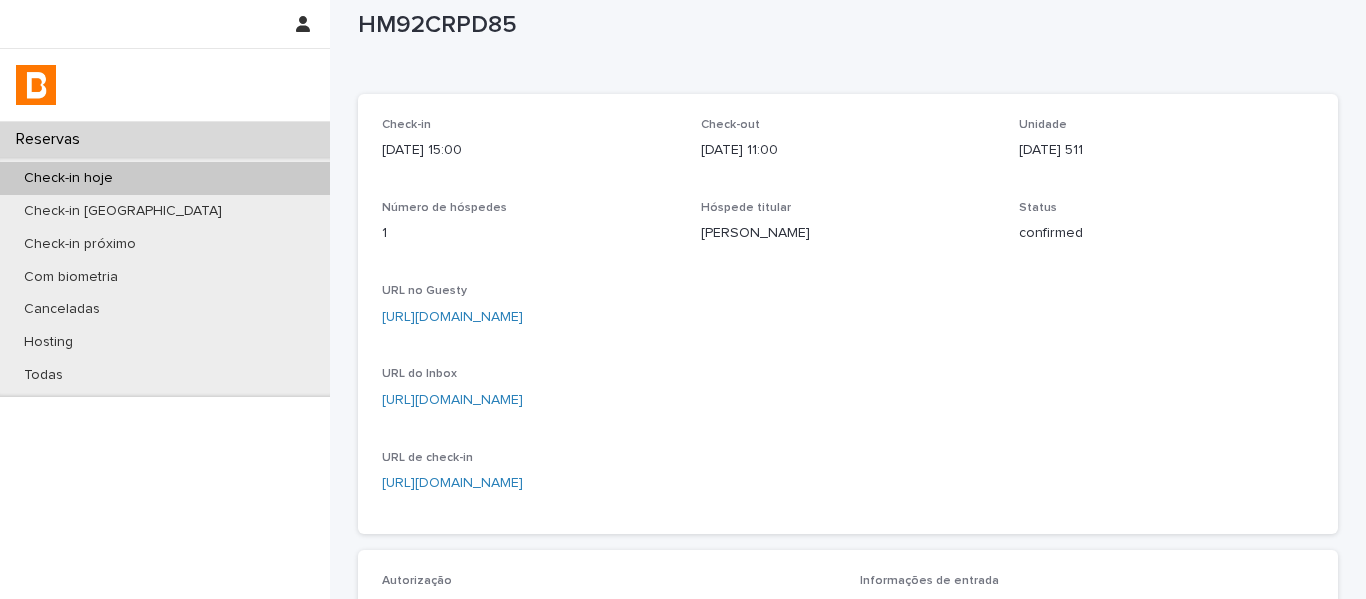 scroll, scrollTop: 100, scrollLeft: 0, axis: vertical 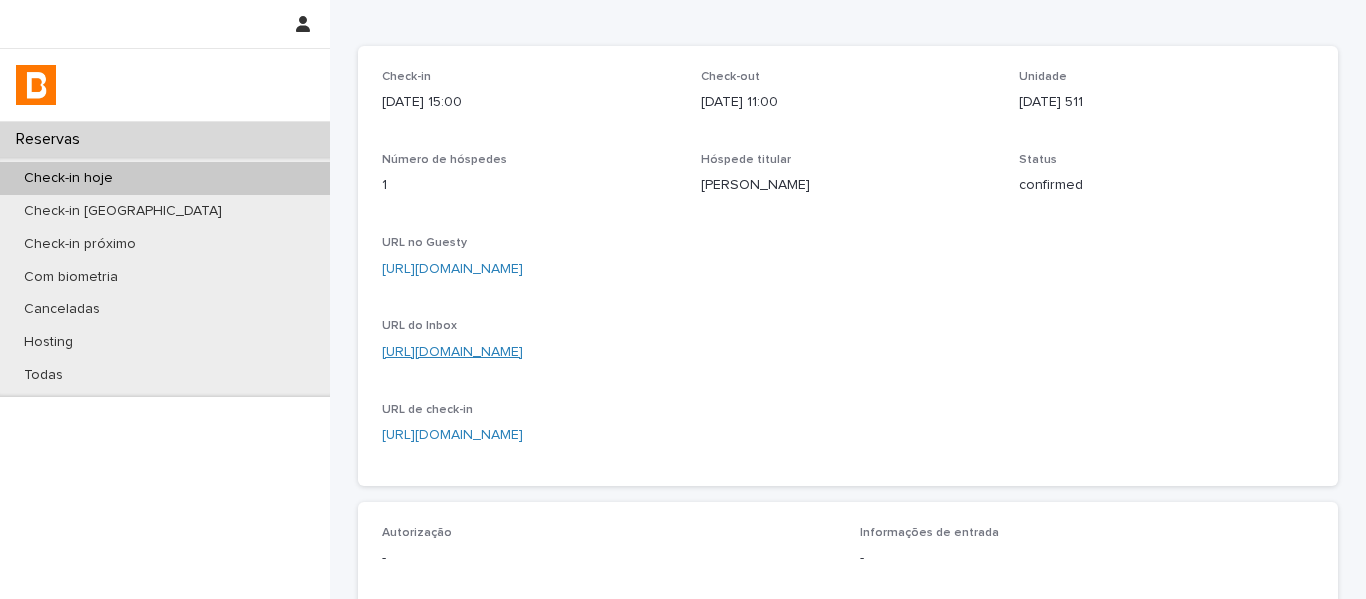 click on "[URL][DOMAIN_NAME]" at bounding box center [452, 352] 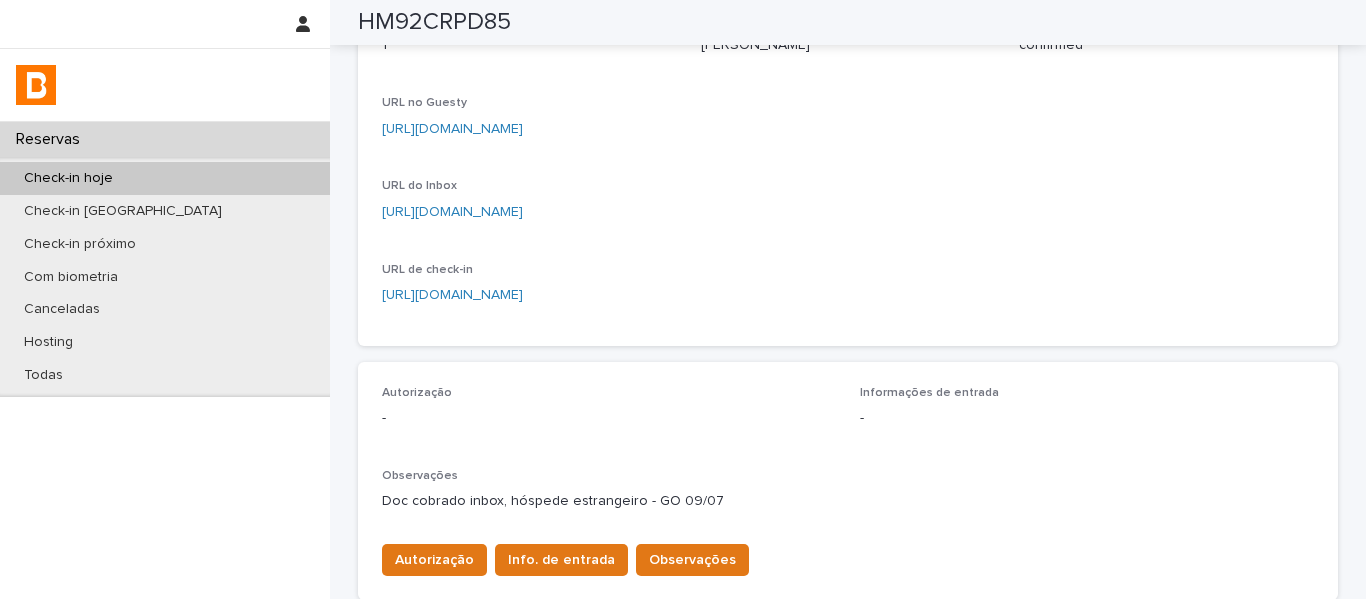 scroll, scrollTop: 100, scrollLeft: 0, axis: vertical 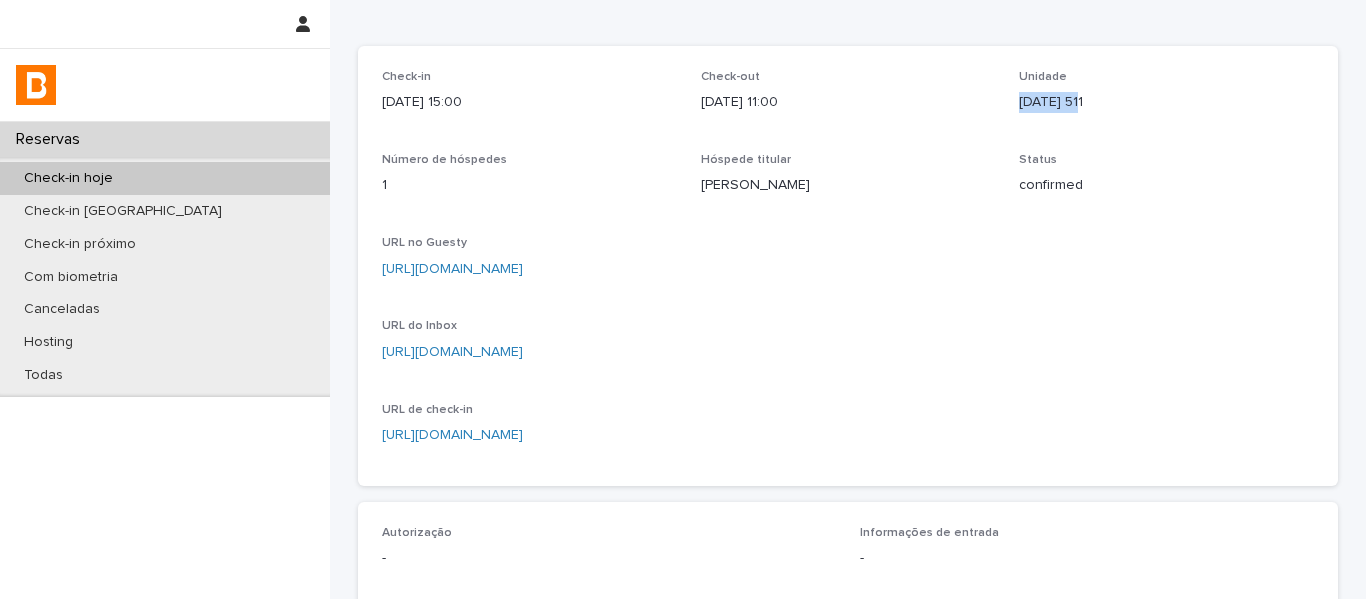 drag, startPoint x: 1094, startPoint y: 122, endPoint x: 1004, endPoint y: 99, distance: 92.89241 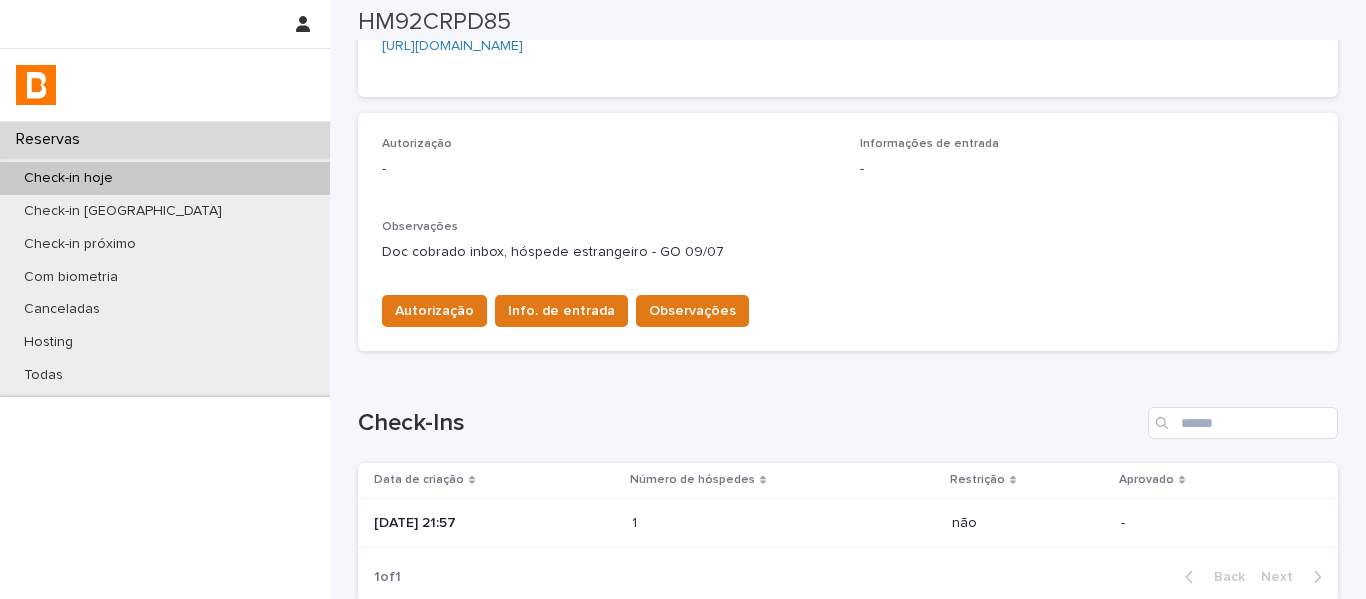 scroll, scrollTop: 500, scrollLeft: 0, axis: vertical 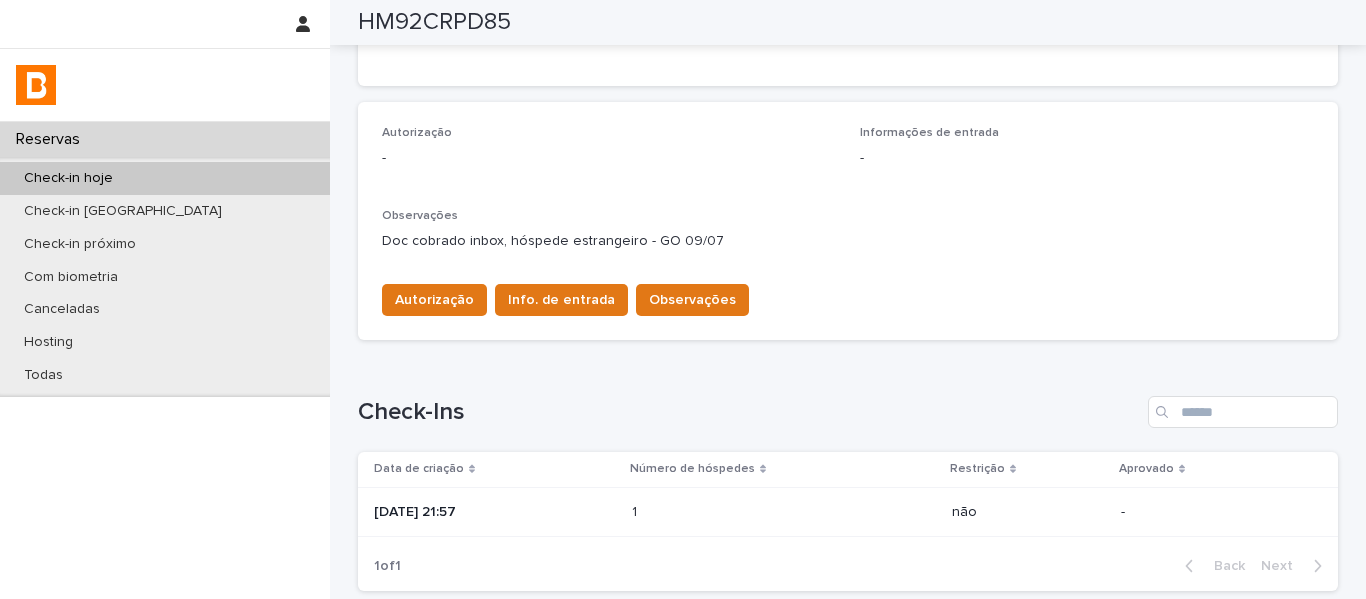 click at bounding box center (719, 512) 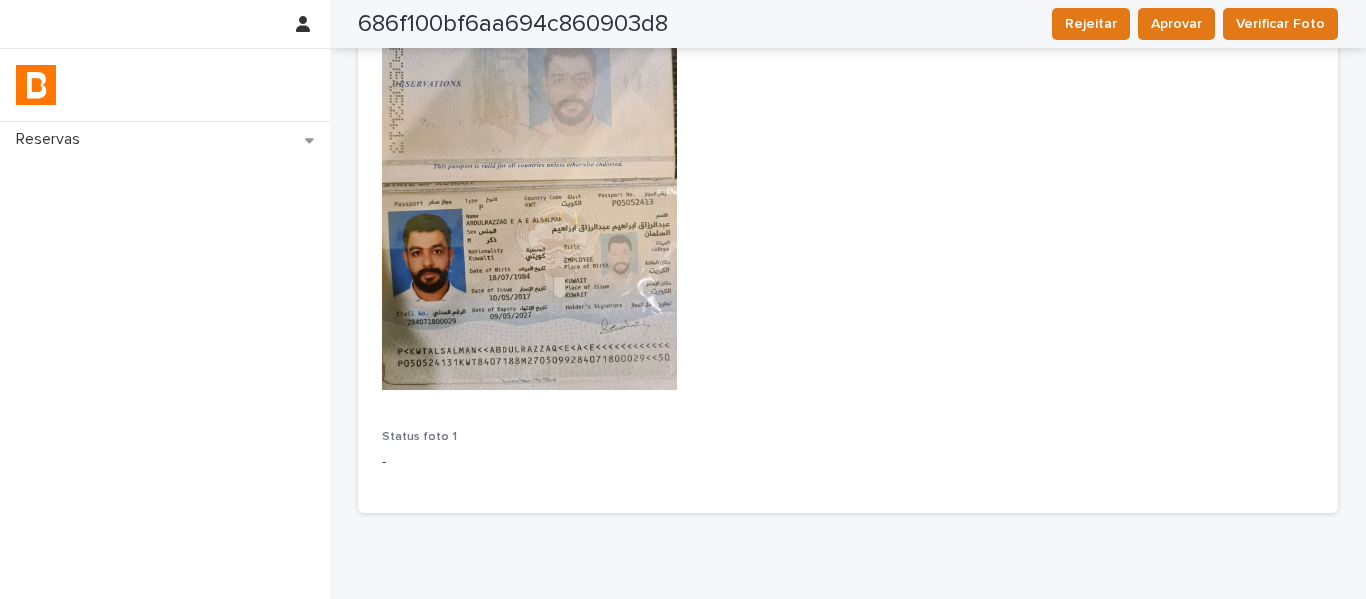 scroll, scrollTop: 502, scrollLeft: 0, axis: vertical 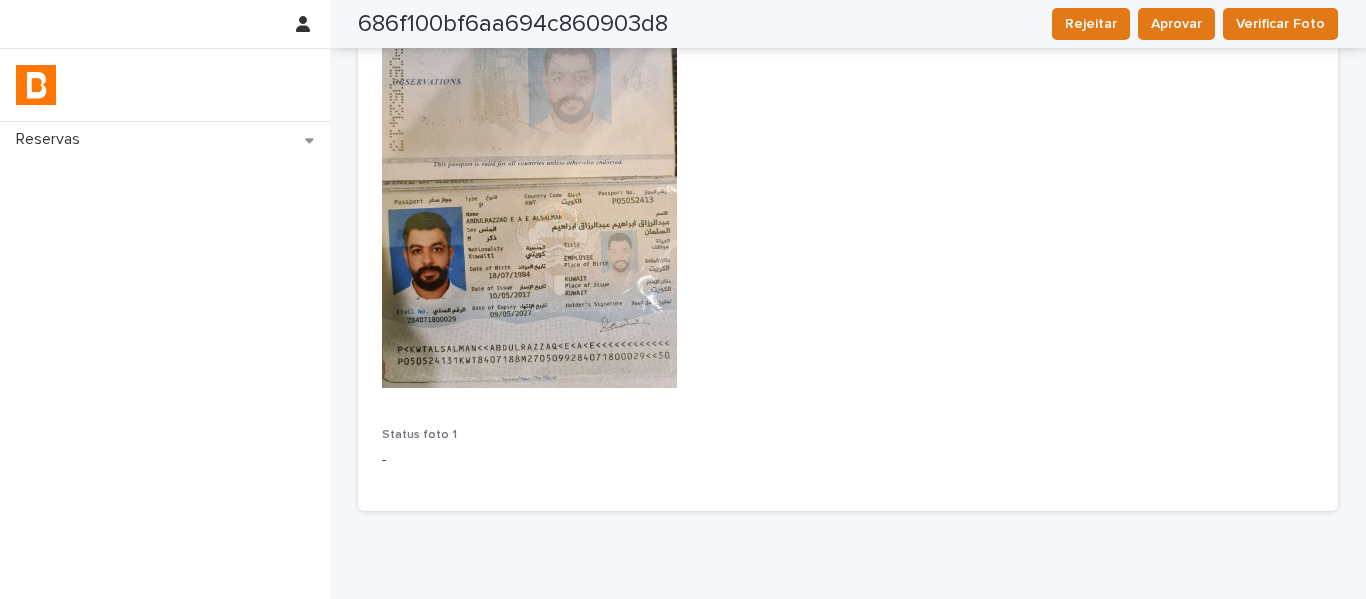 click at bounding box center [529, 186] 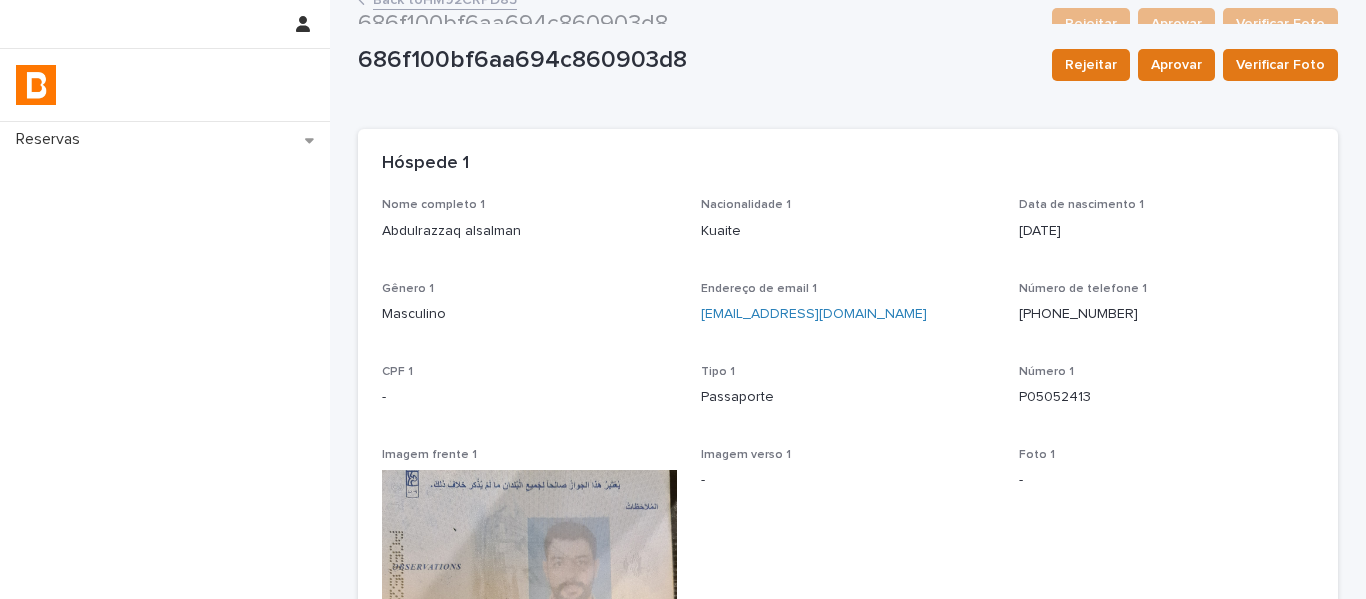 scroll, scrollTop: 0, scrollLeft: 0, axis: both 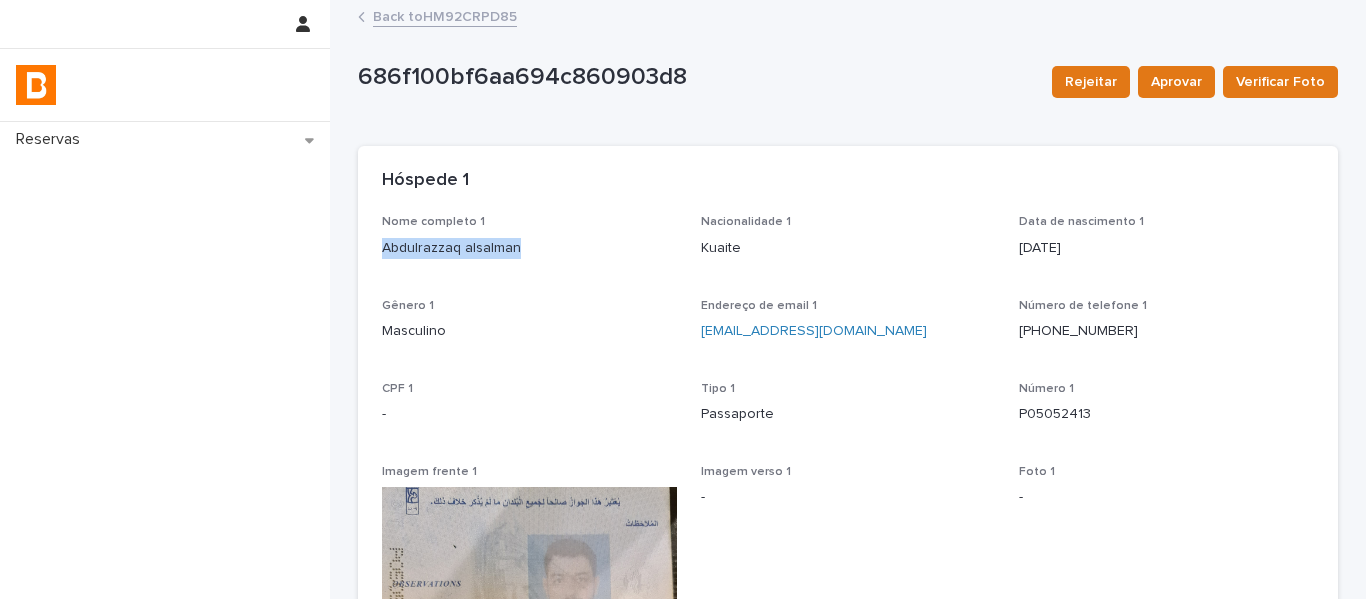 drag, startPoint x: 546, startPoint y: 246, endPoint x: 334, endPoint y: 252, distance: 212.08488 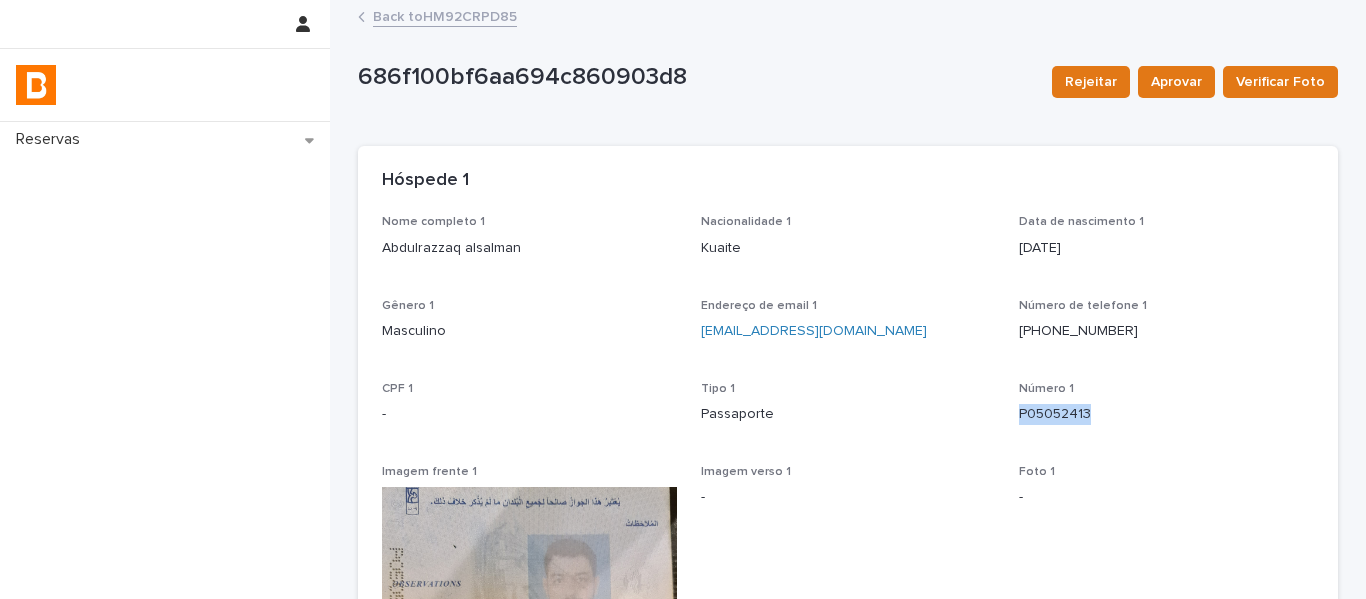 drag, startPoint x: 1089, startPoint y: 420, endPoint x: 1005, endPoint y: 422, distance: 84.0238 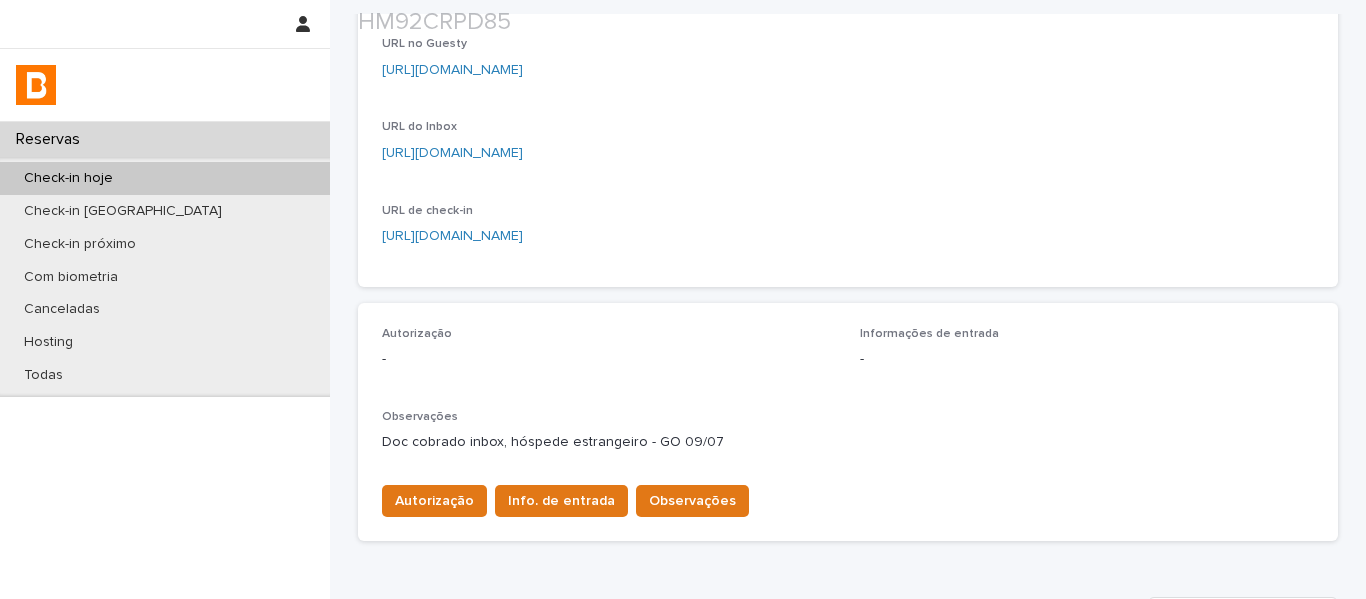 scroll, scrollTop: 300, scrollLeft: 0, axis: vertical 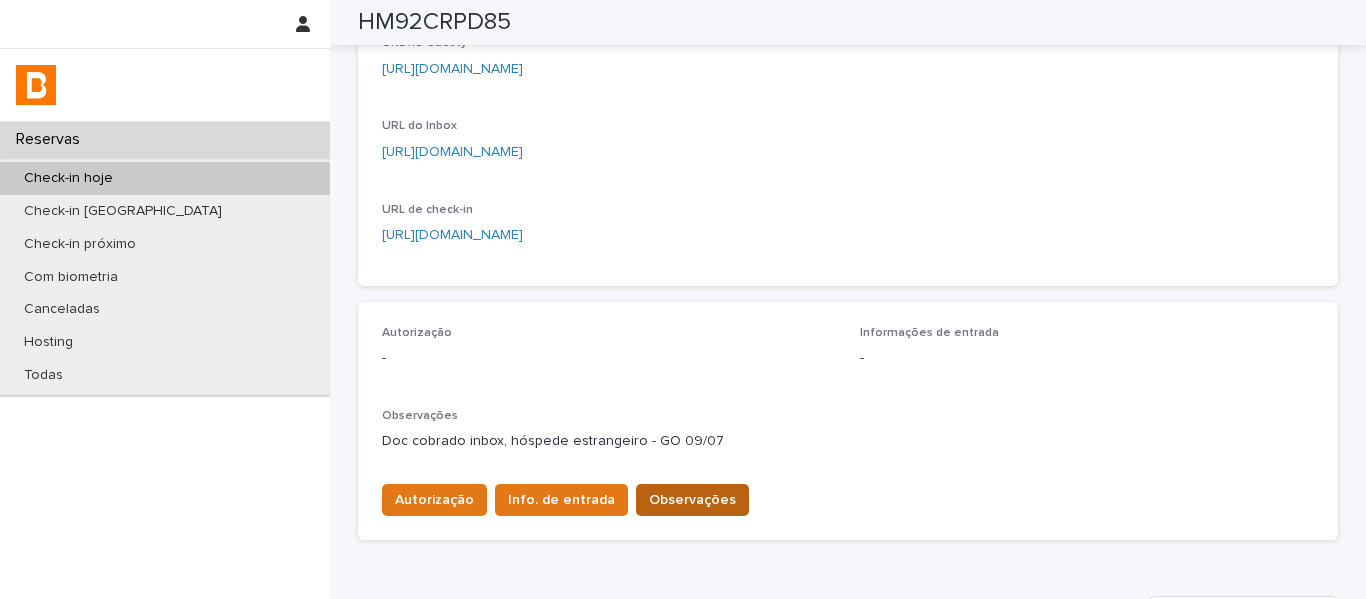 click on "Observações" at bounding box center [692, 500] 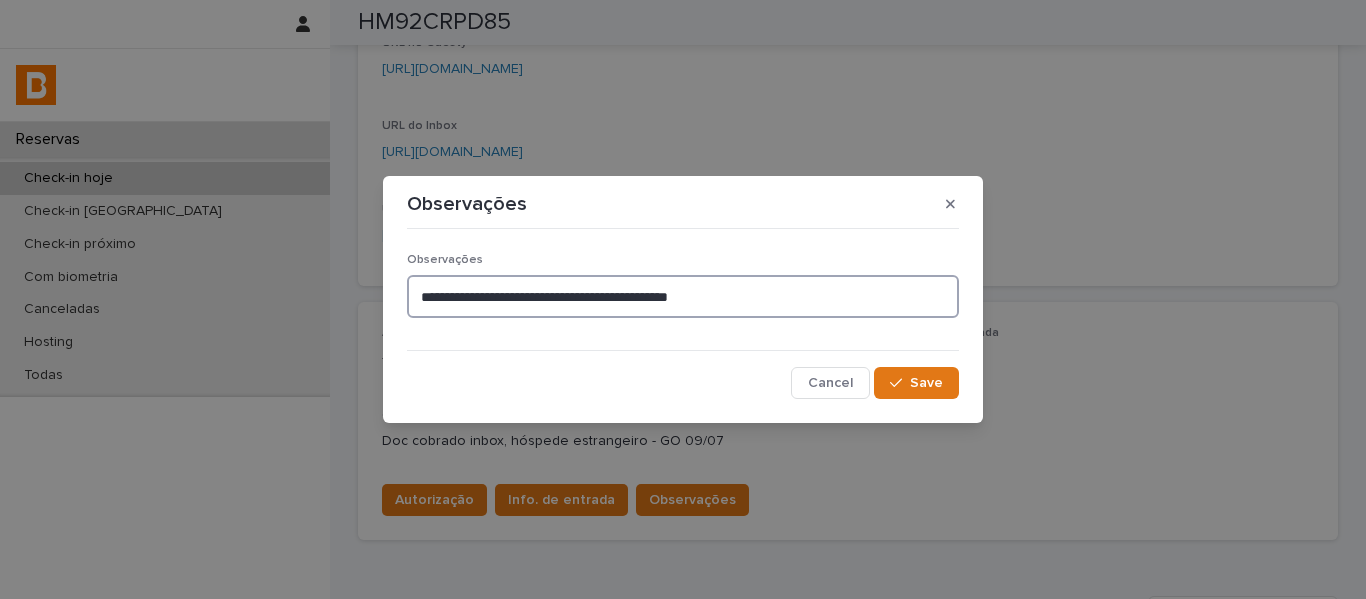 drag, startPoint x: 785, startPoint y: 296, endPoint x: 403, endPoint y: 275, distance: 382.57678 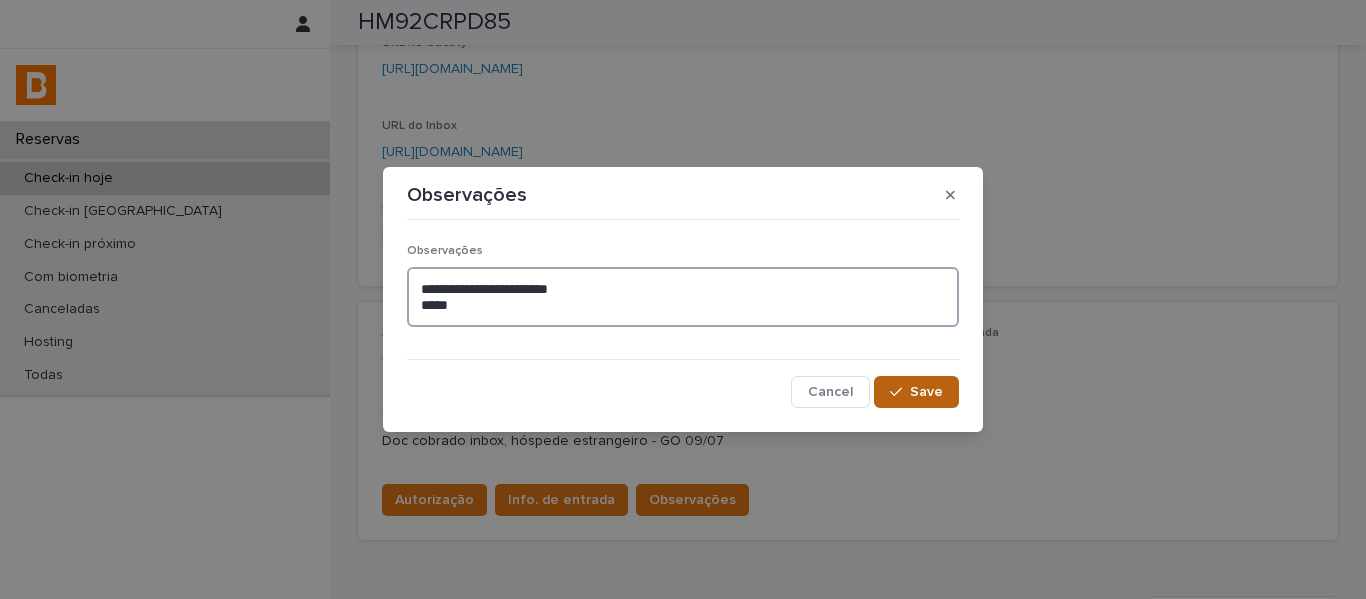 type on "**********" 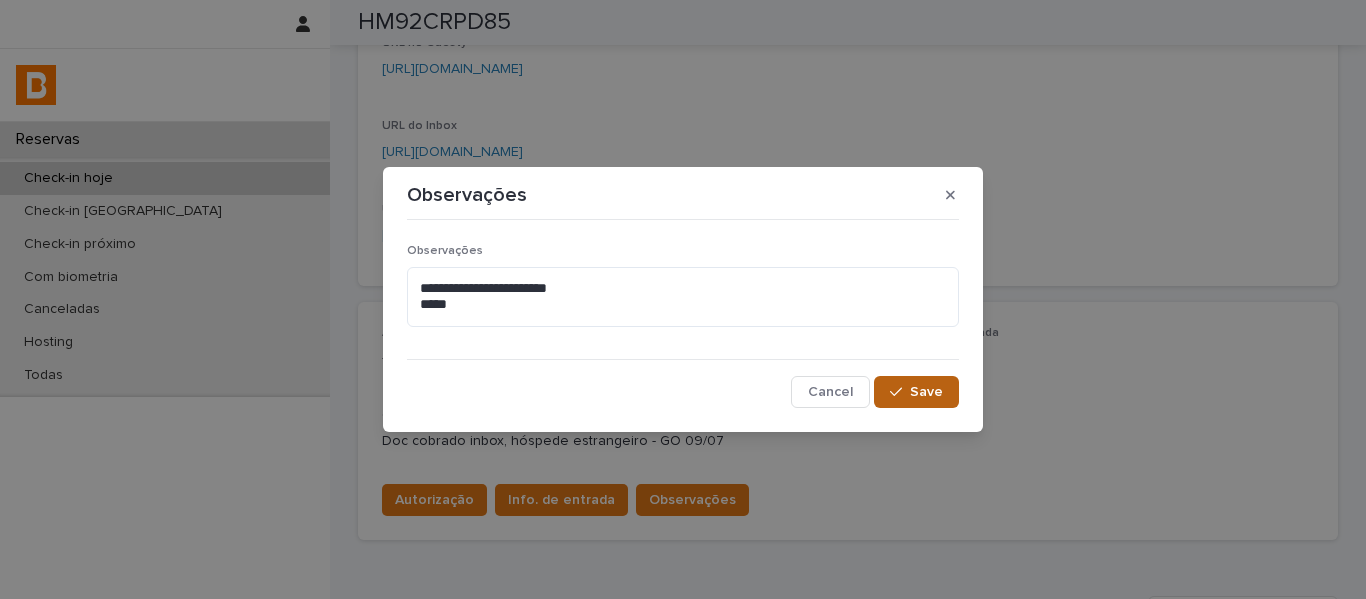 click 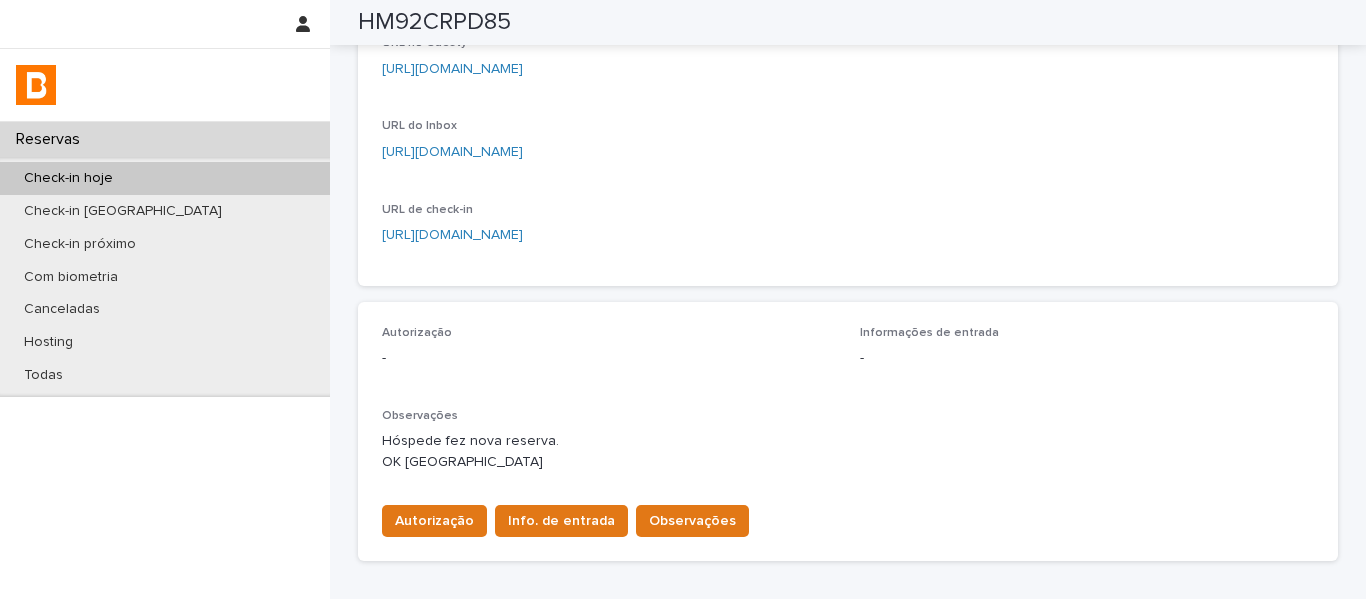 scroll, scrollTop: 311, scrollLeft: 0, axis: vertical 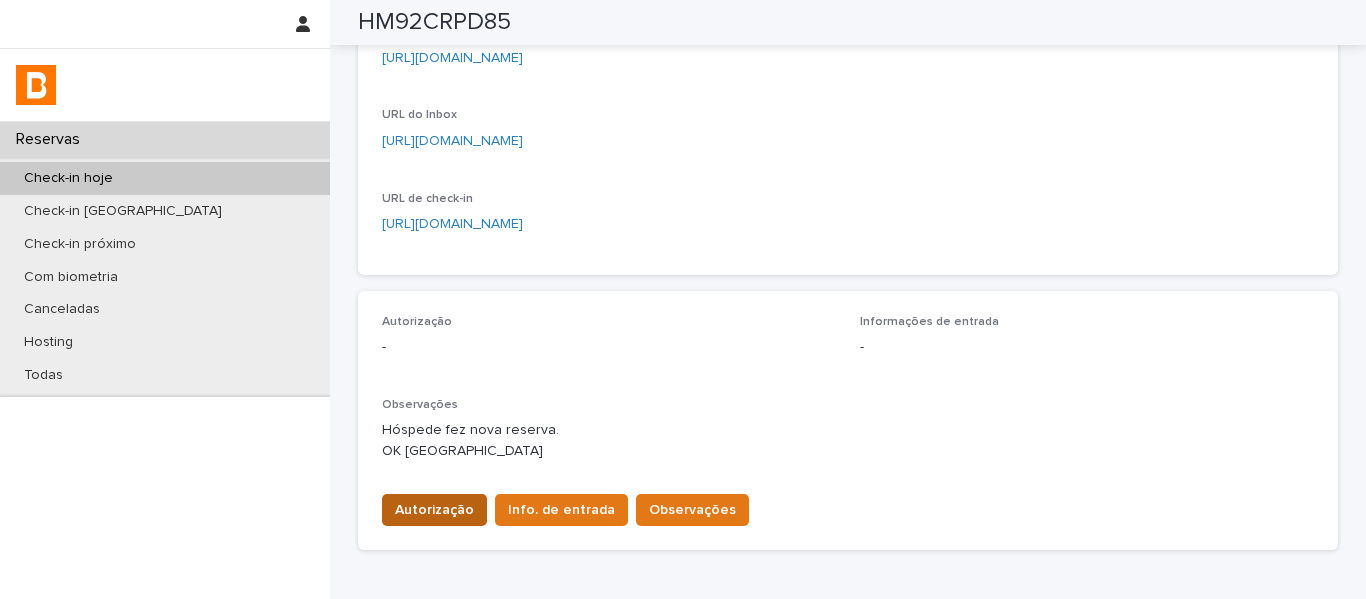 click on "Autorização" at bounding box center (434, 510) 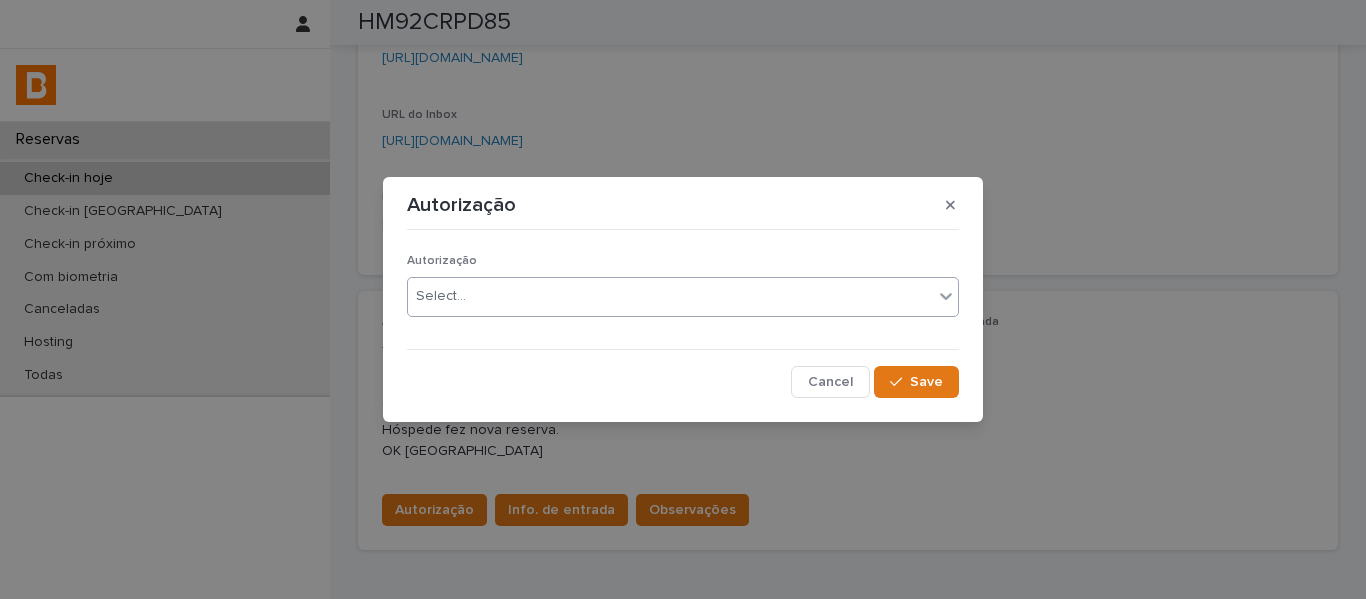 click on "Select..." at bounding box center [441, 296] 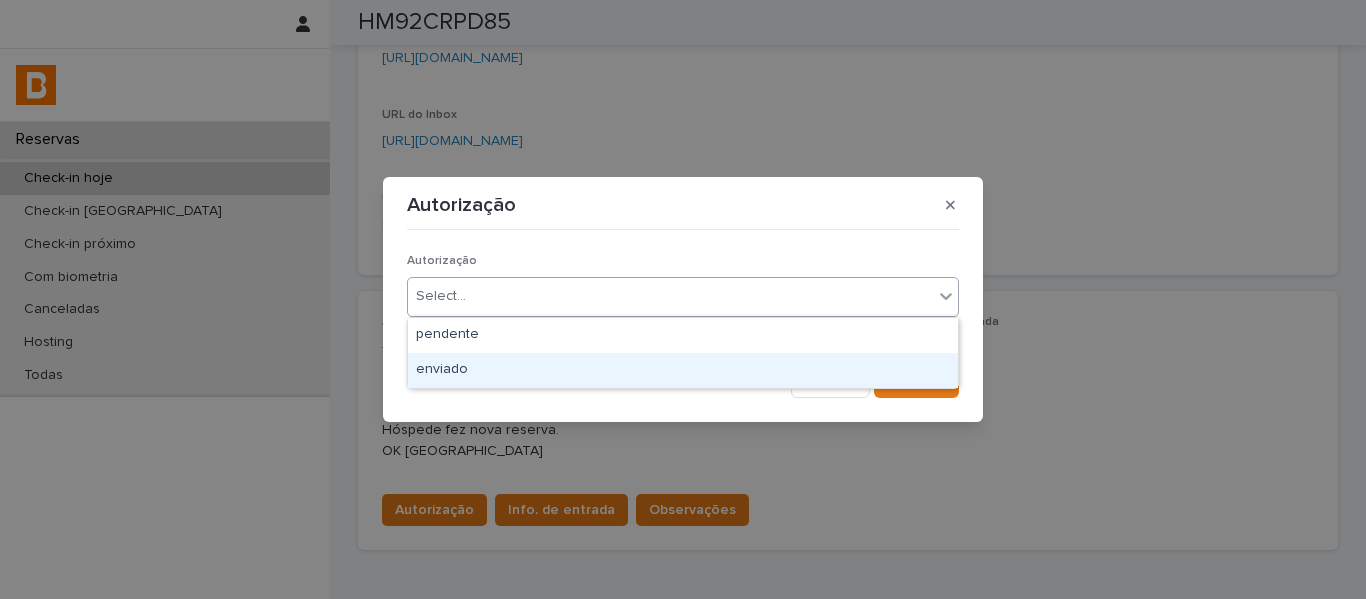 click on "enviado" at bounding box center (683, 370) 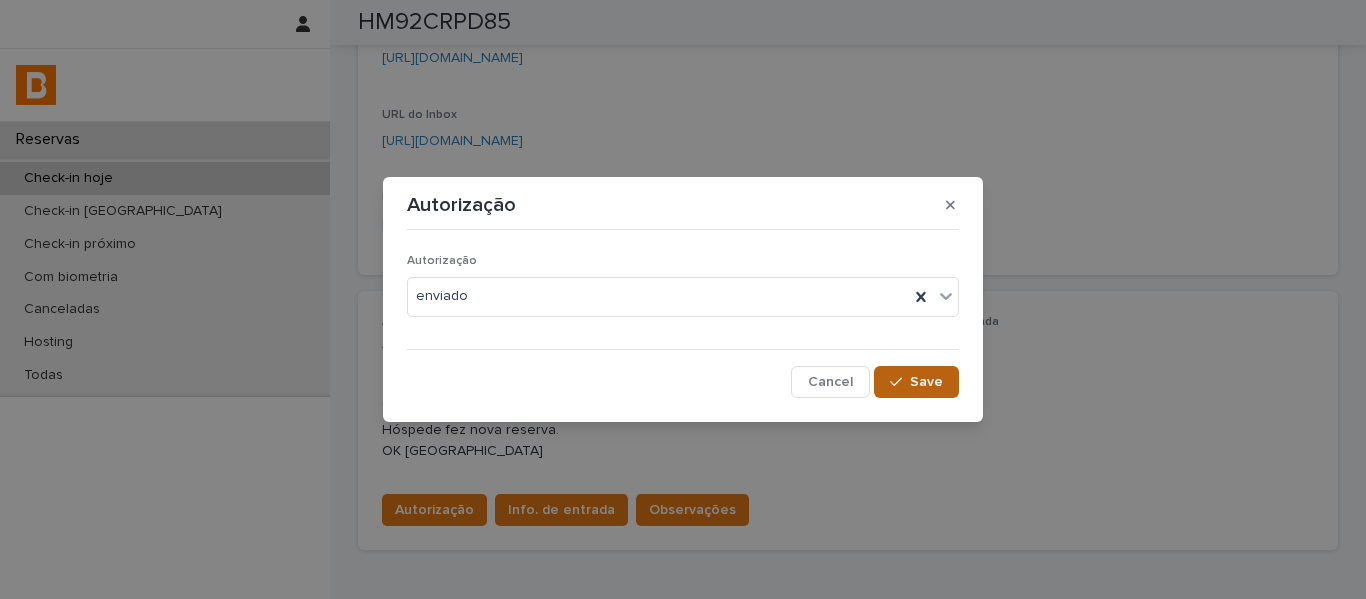 click on "Save" at bounding box center (926, 382) 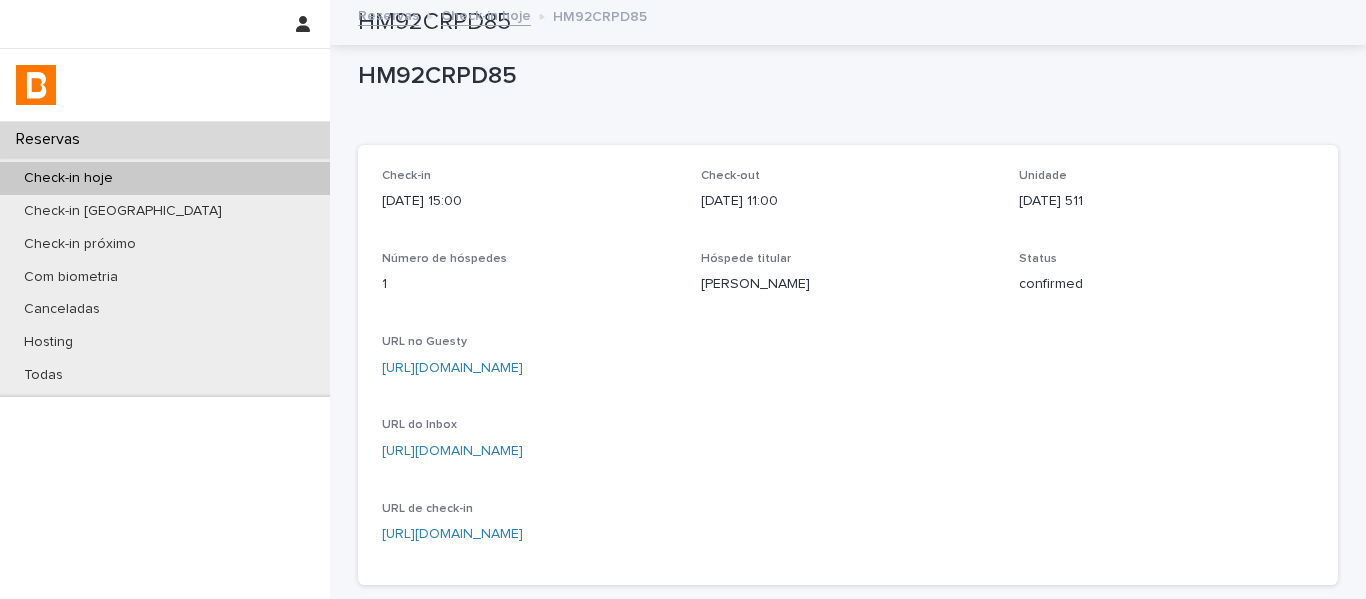 scroll, scrollTop: 0, scrollLeft: 0, axis: both 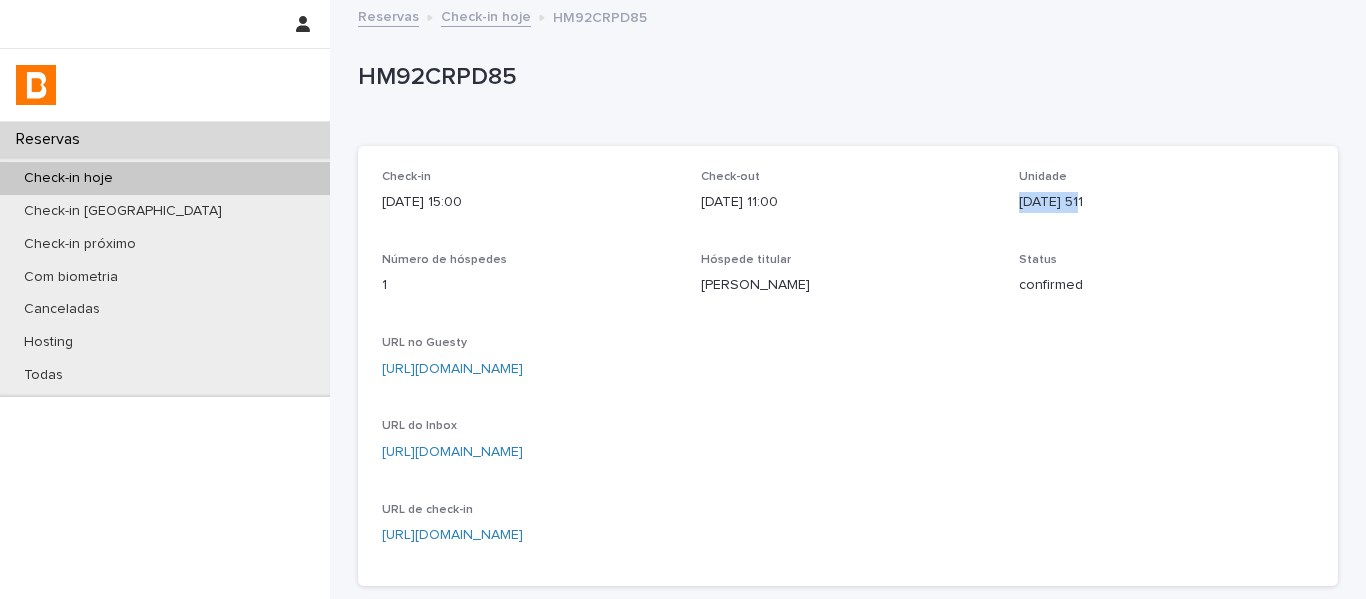 drag, startPoint x: 1079, startPoint y: 214, endPoint x: 1013, endPoint y: 206, distance: 66.48308 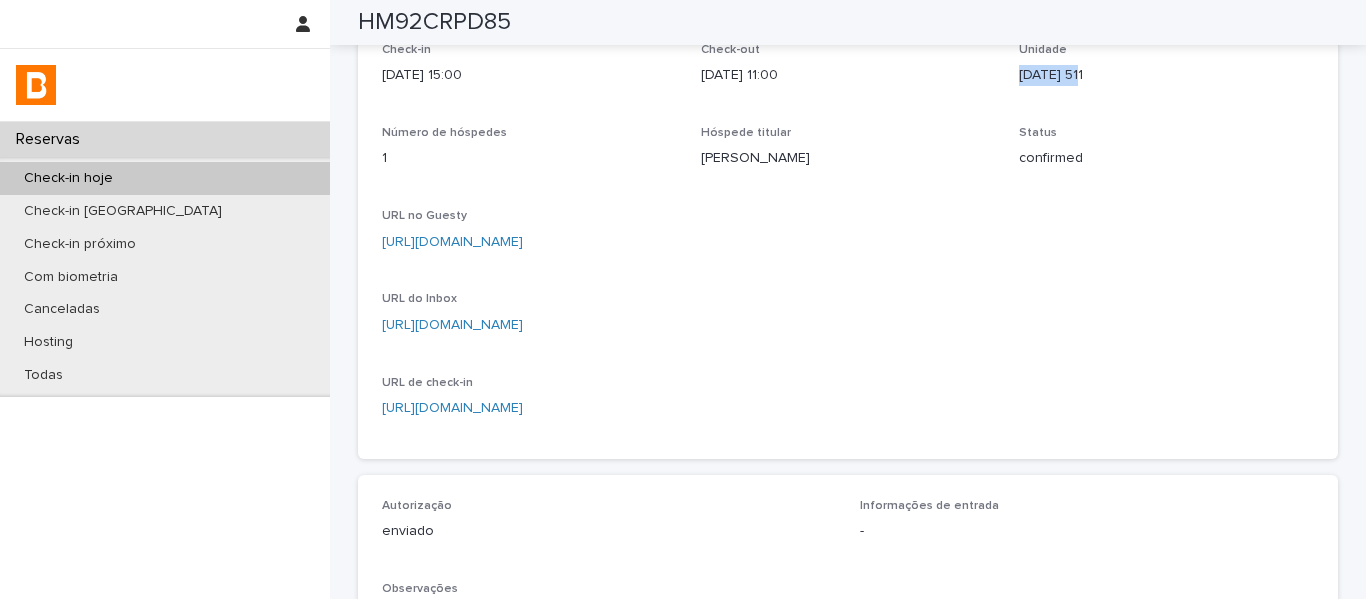 scroll, scrollTop: 0, scrollLeft: 0, axis: both 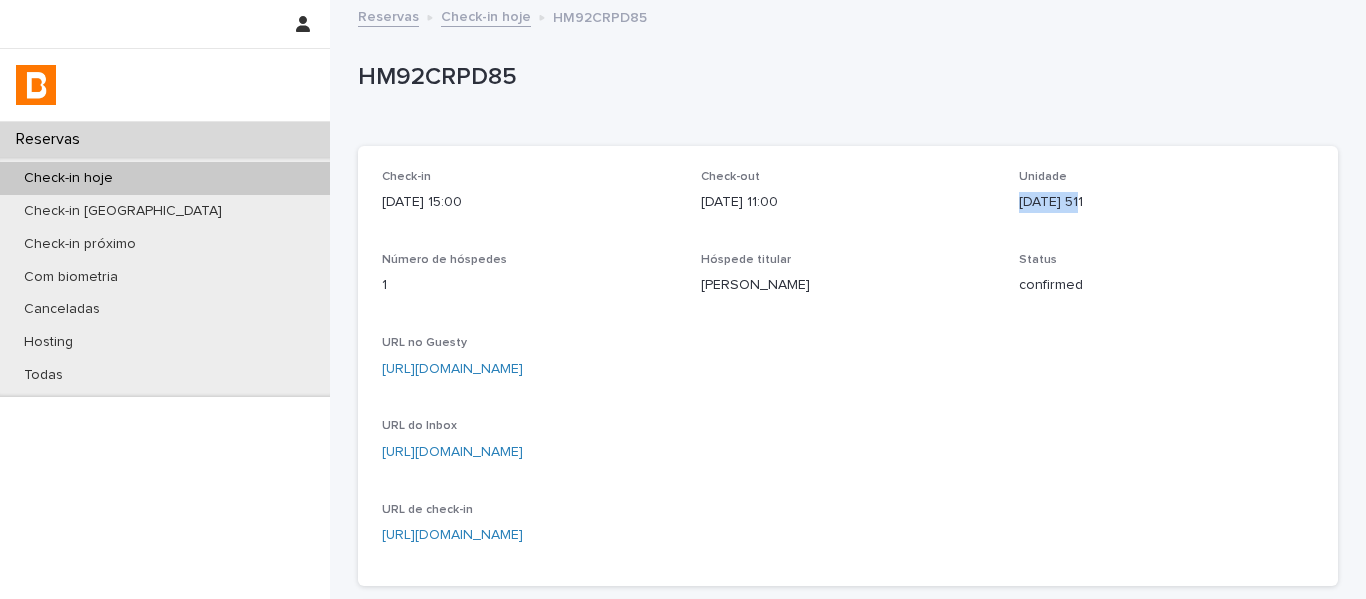 click on "Check-in hoje" at bounding box center (486, 15) 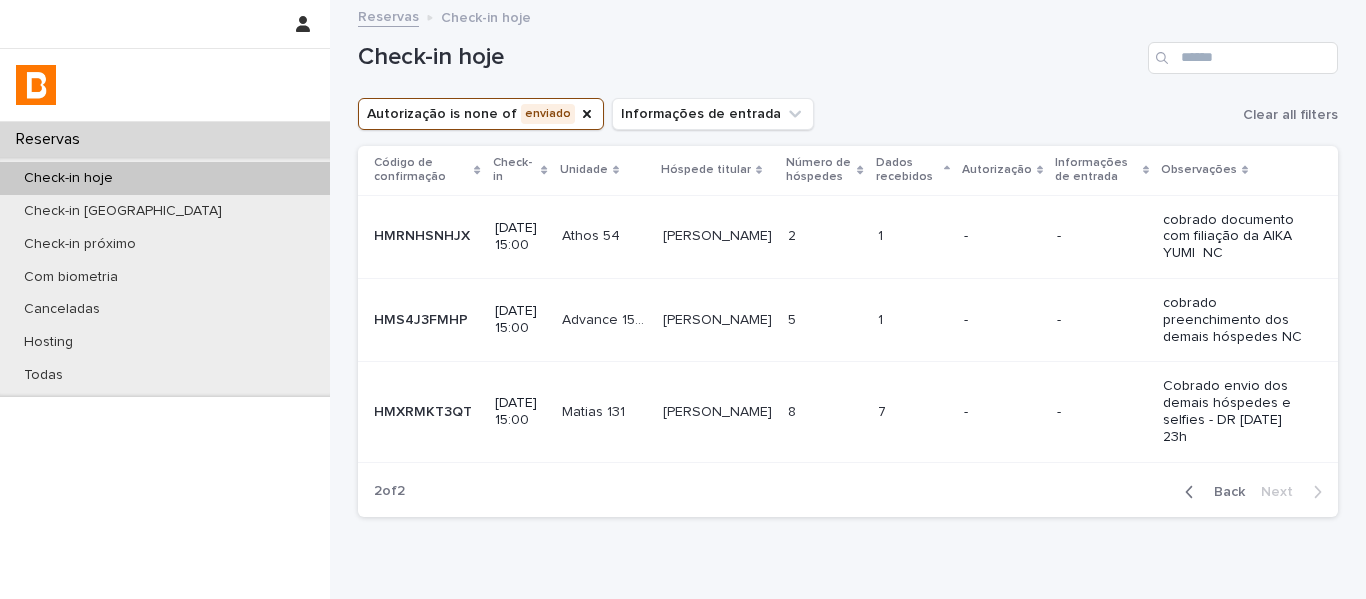 click on "[PERSON_NAME]" at bounding box center (717, 412) 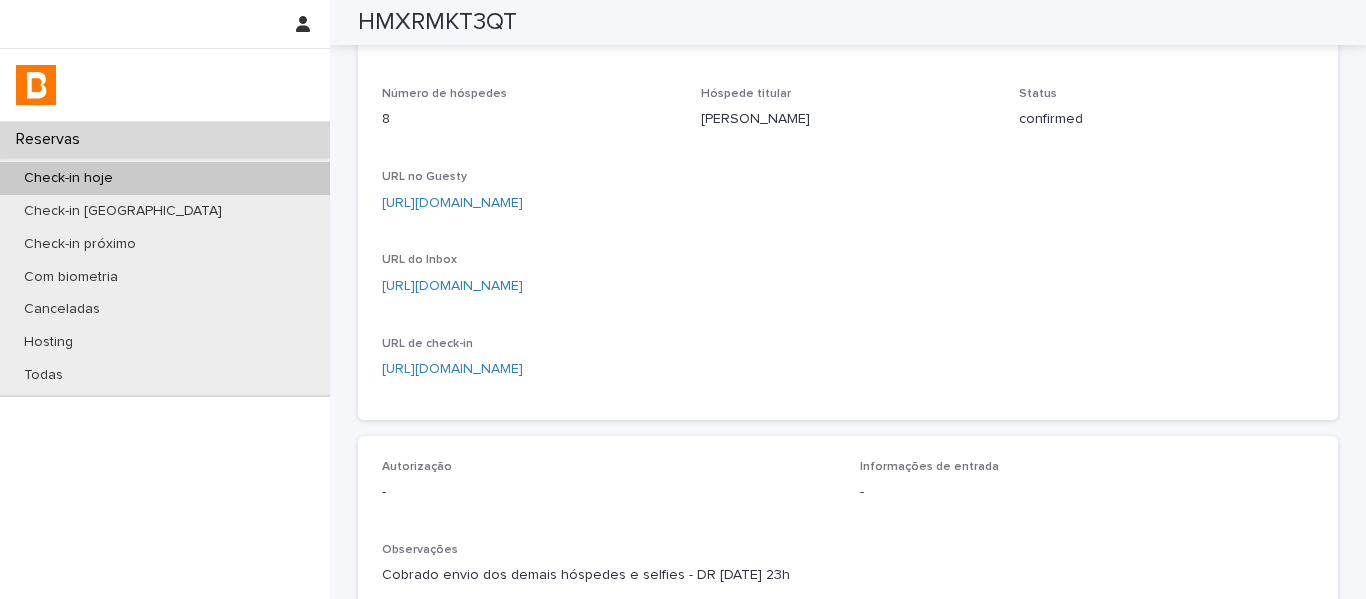 scroll, scrollTop: 164, scrollLeft: 0, axis: vertical 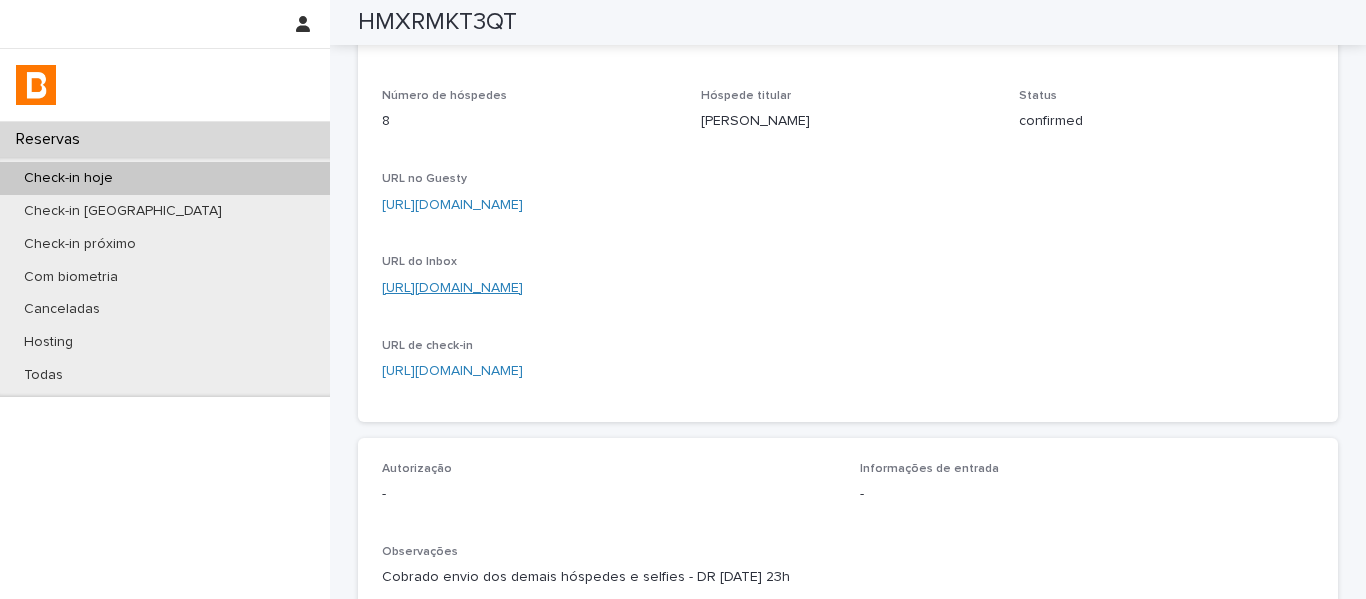 click on "[URL][DOMAIN_NAME]" at bounding box center [452, 288] 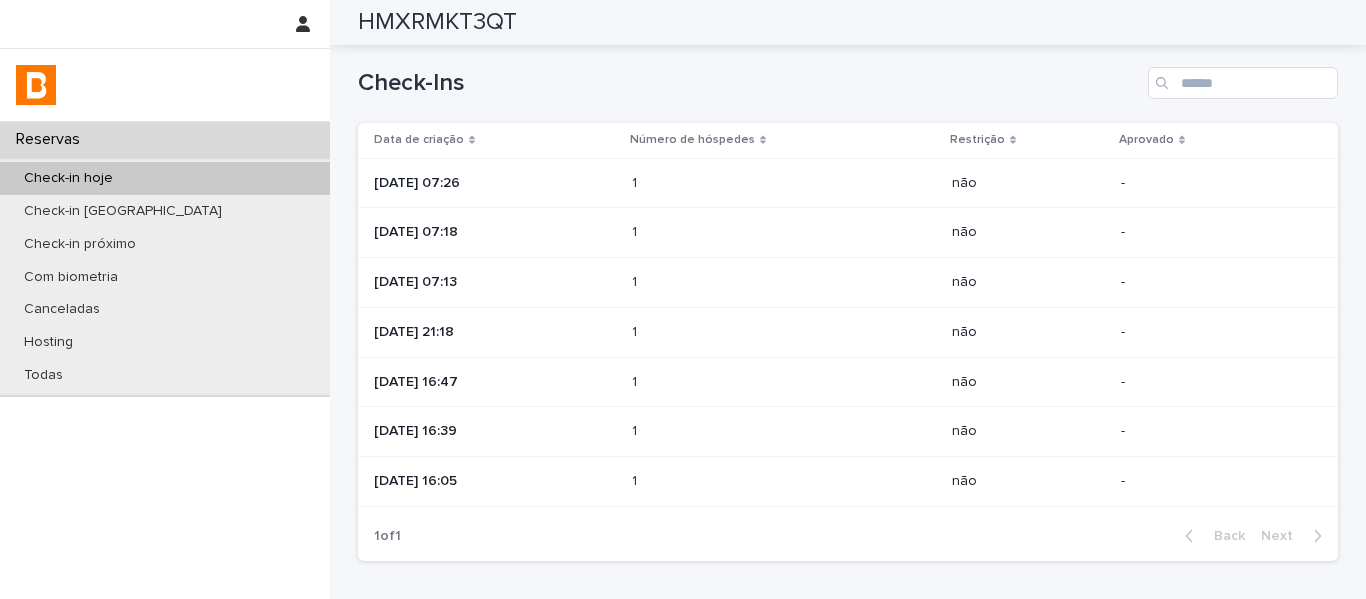scroll, scrollTop: 864, scrollLeft: 0, axis: vertical 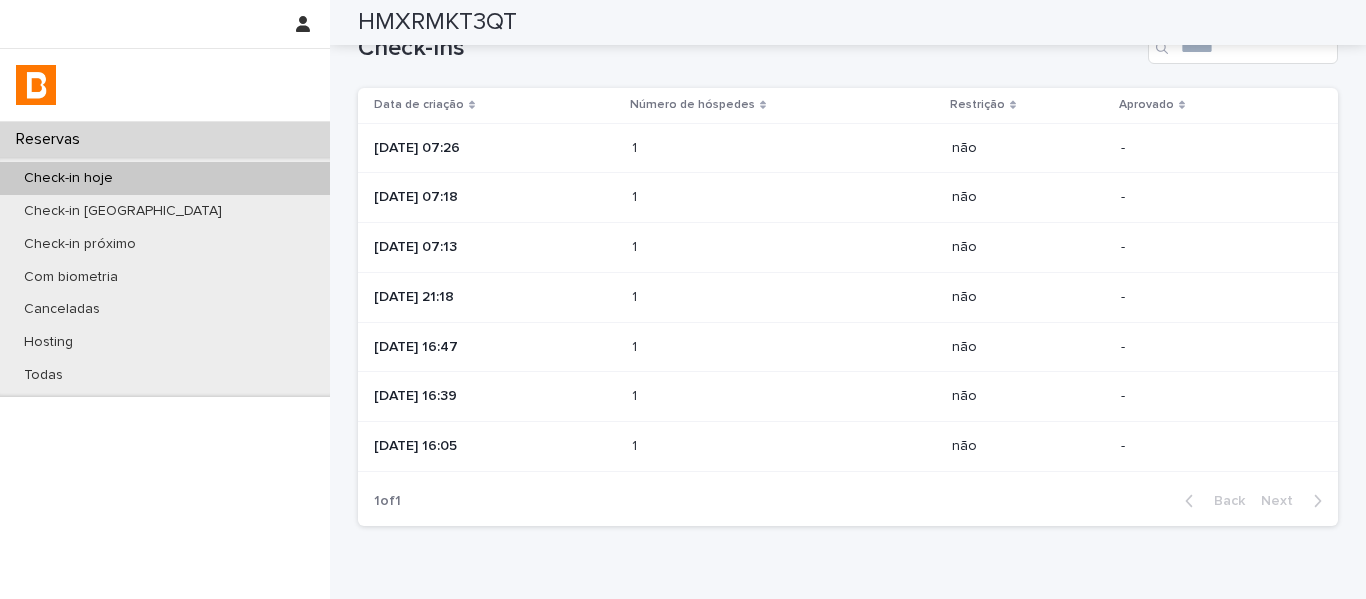 click at bounding box center (719, 446) 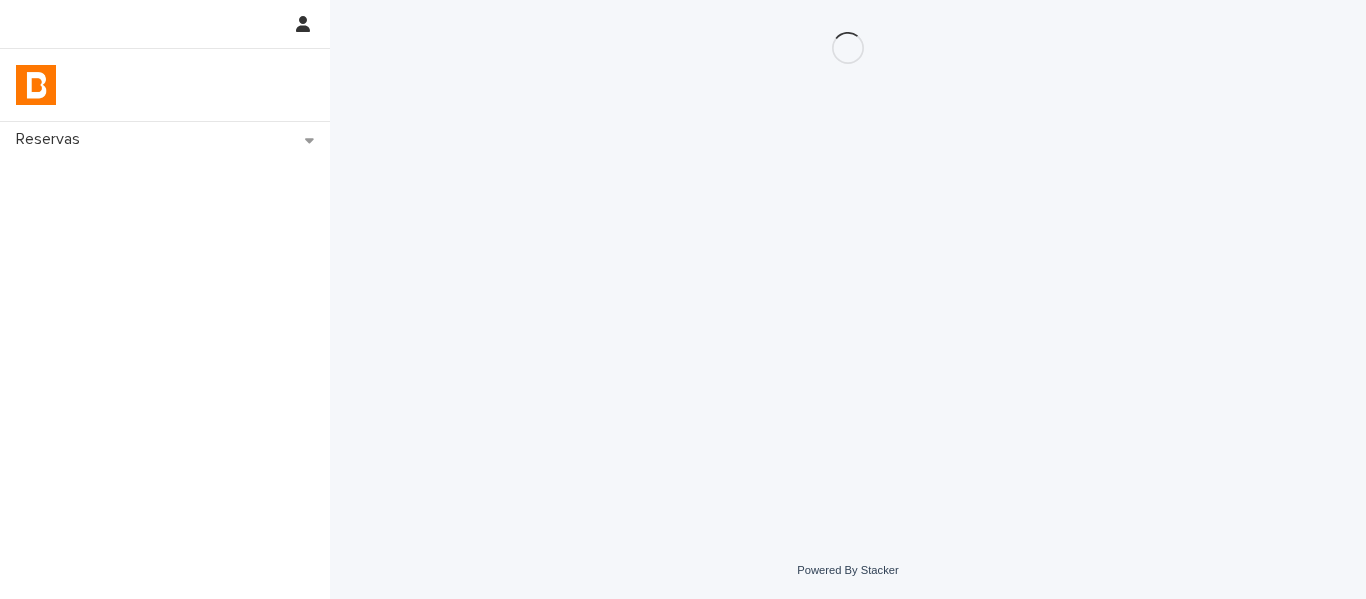 scroll, scrollTop: 0, scrollLeft: 0, axis: both 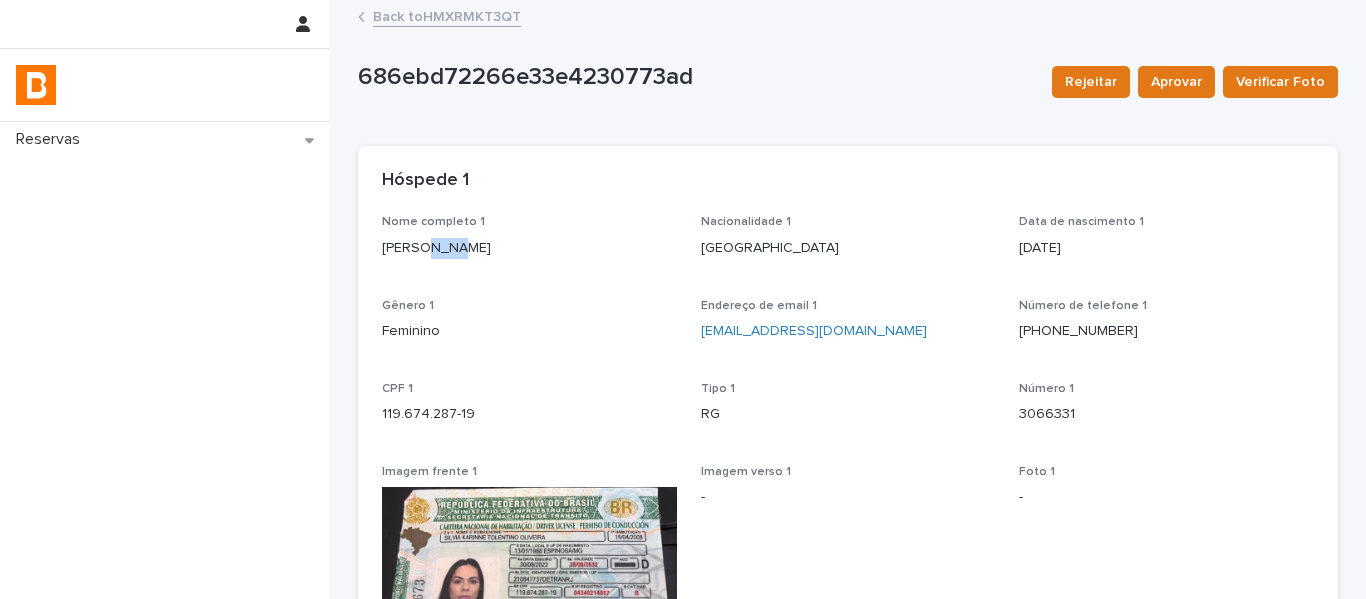 drag, startPoint x: 428, startPoint y: 247, endPoint x: 403, endPoint y: 243, distance: 25.317978 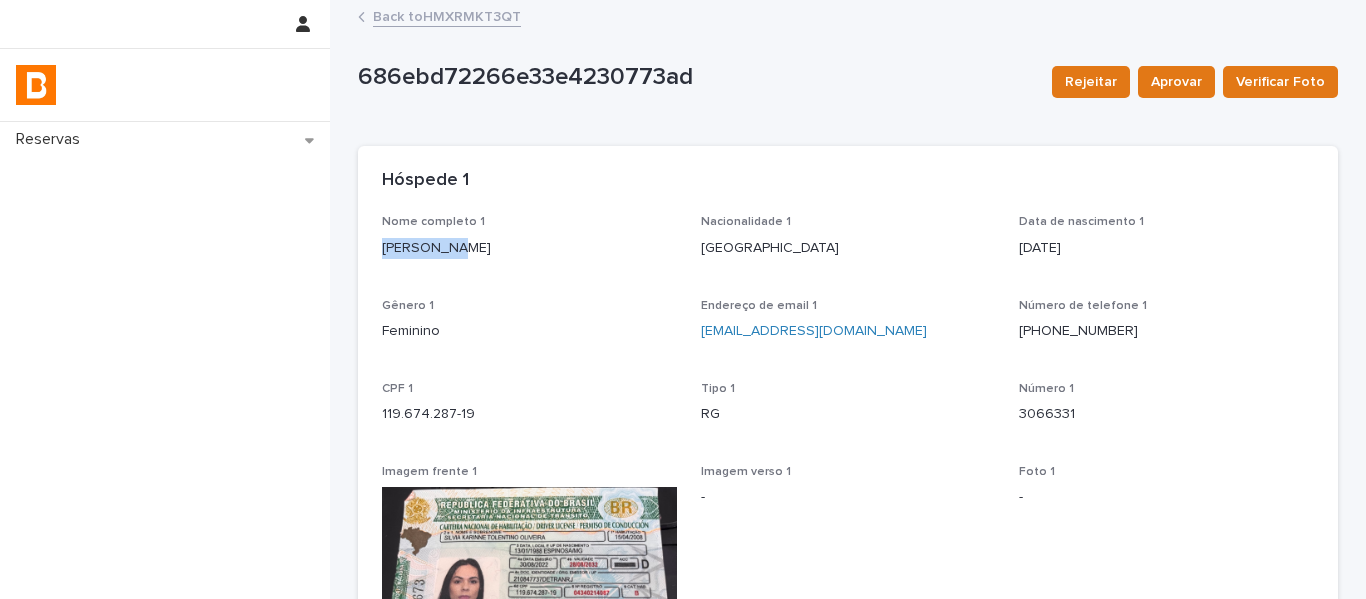 drag, startPoint x: 431, startPoint y: 248, endPoint x: 373, endPoint y: 245, distance: 58.077534 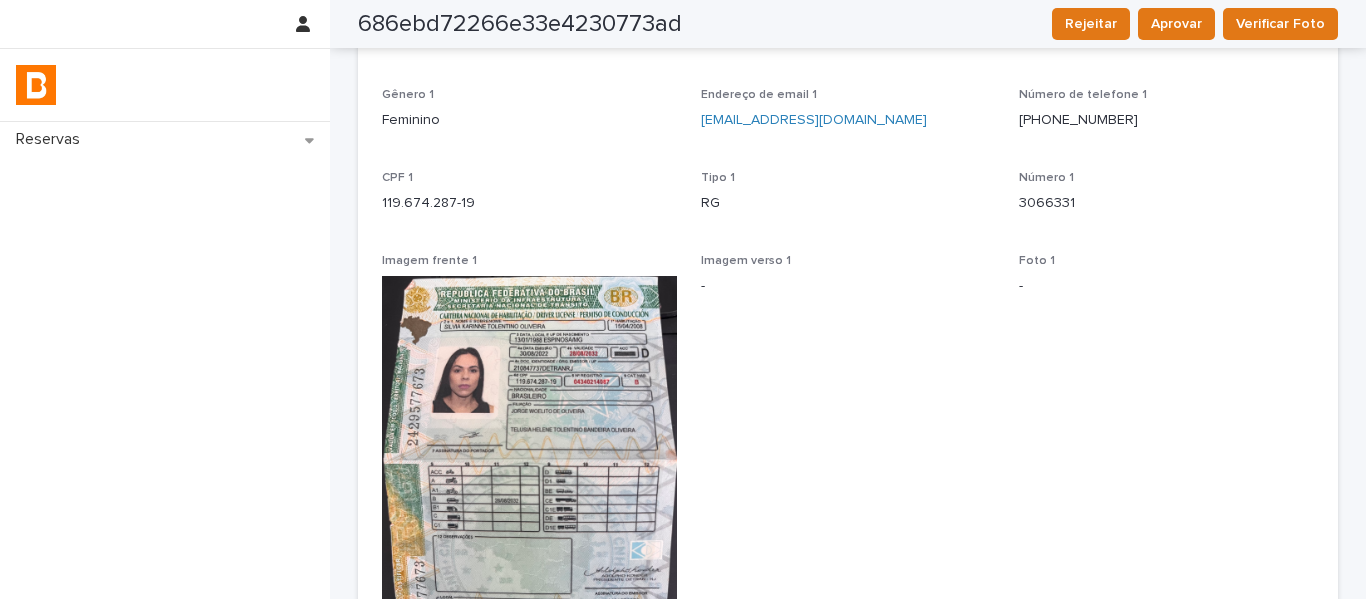 scroll, scrollTop: 0, scrollLeft: 0, axis: both 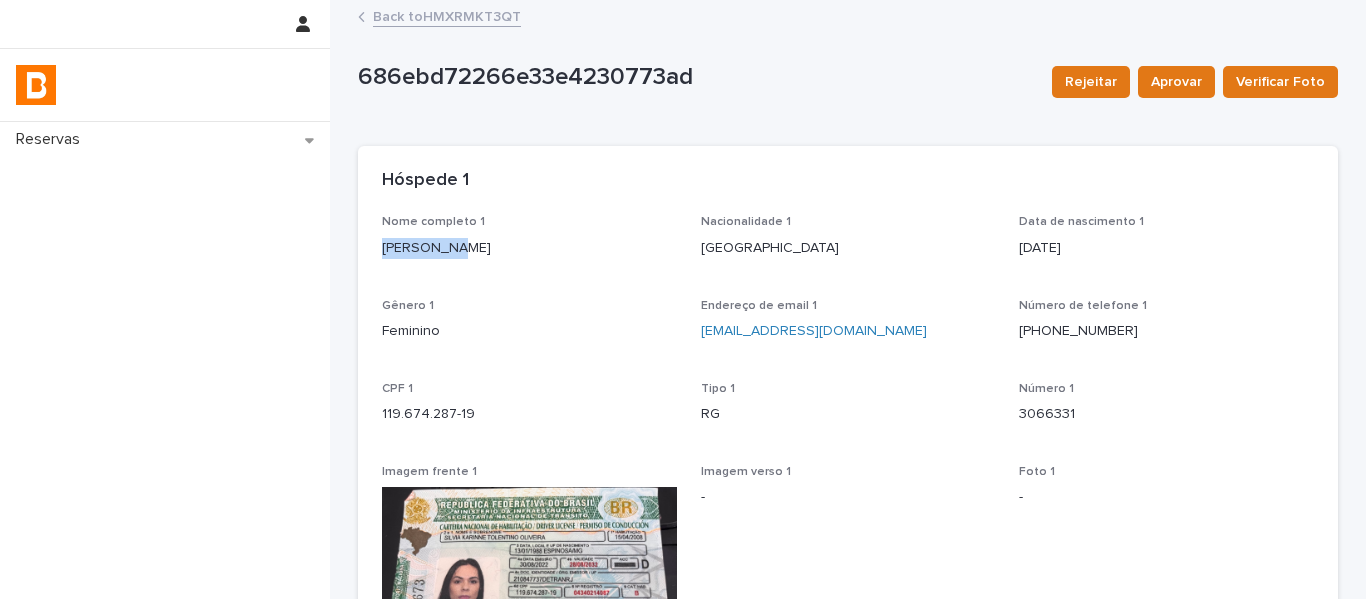 click on "Back to  HMXRMKT3QT" at bounding box center (447, 15) 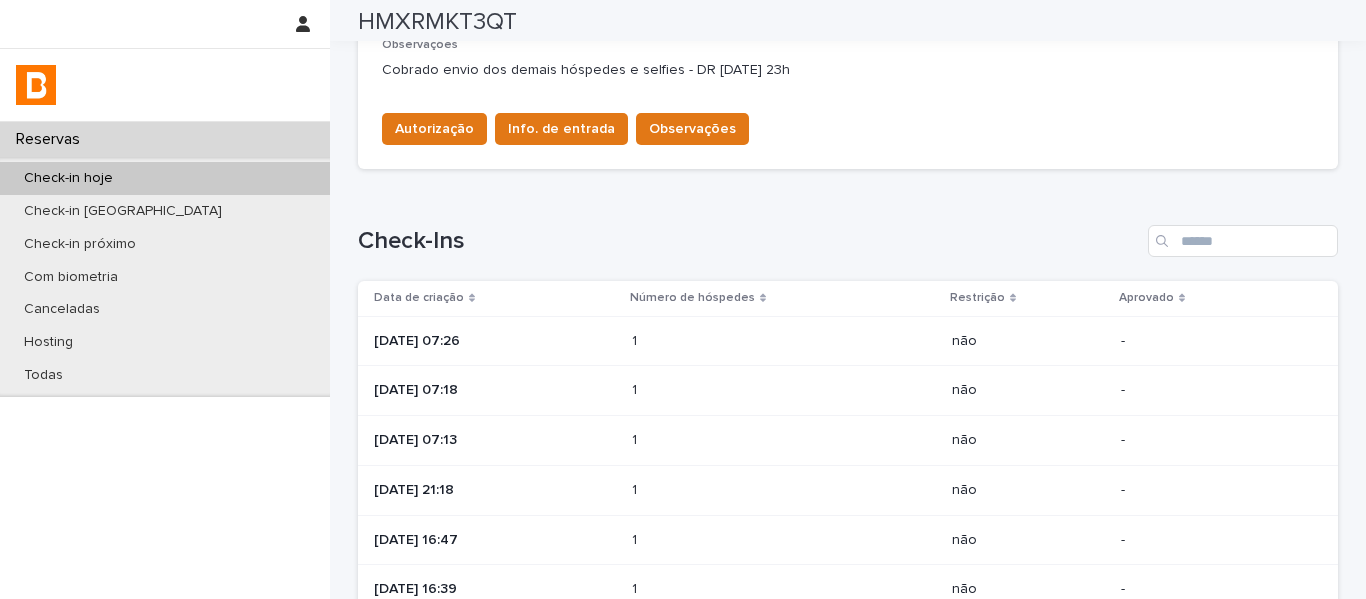 scroll, scrollTop: 964, scrollLeft: 0, axis: vertical 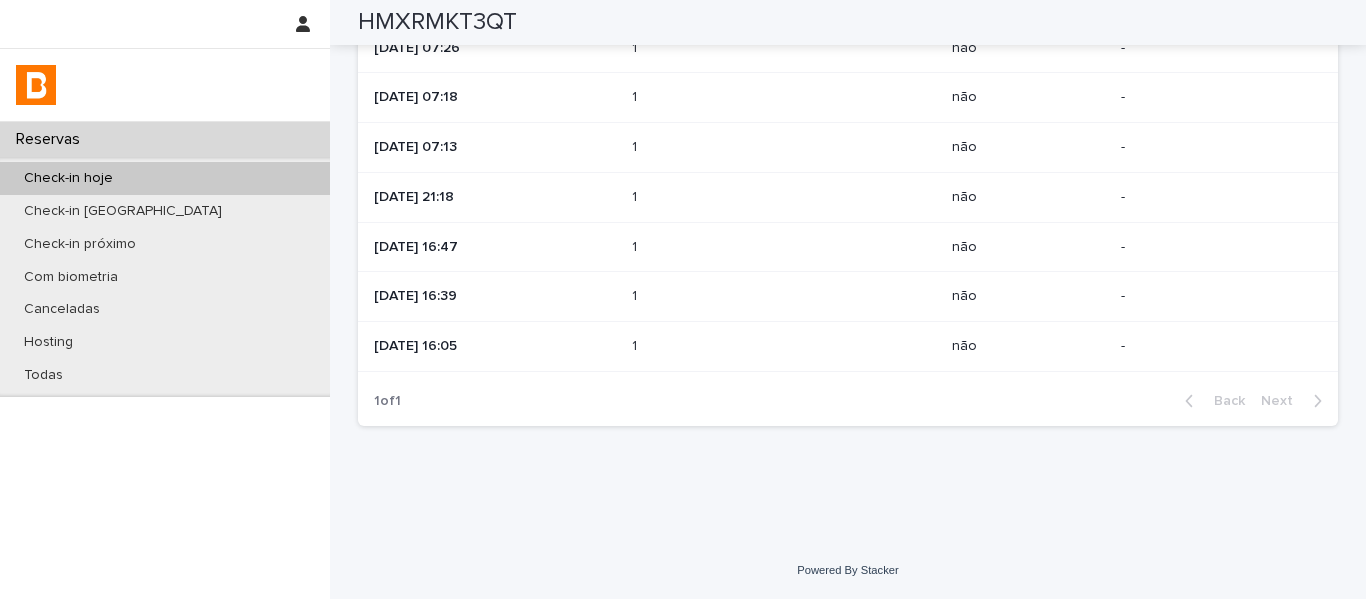 click on "[DATE] 16:39" at bounding box center [495, 296] 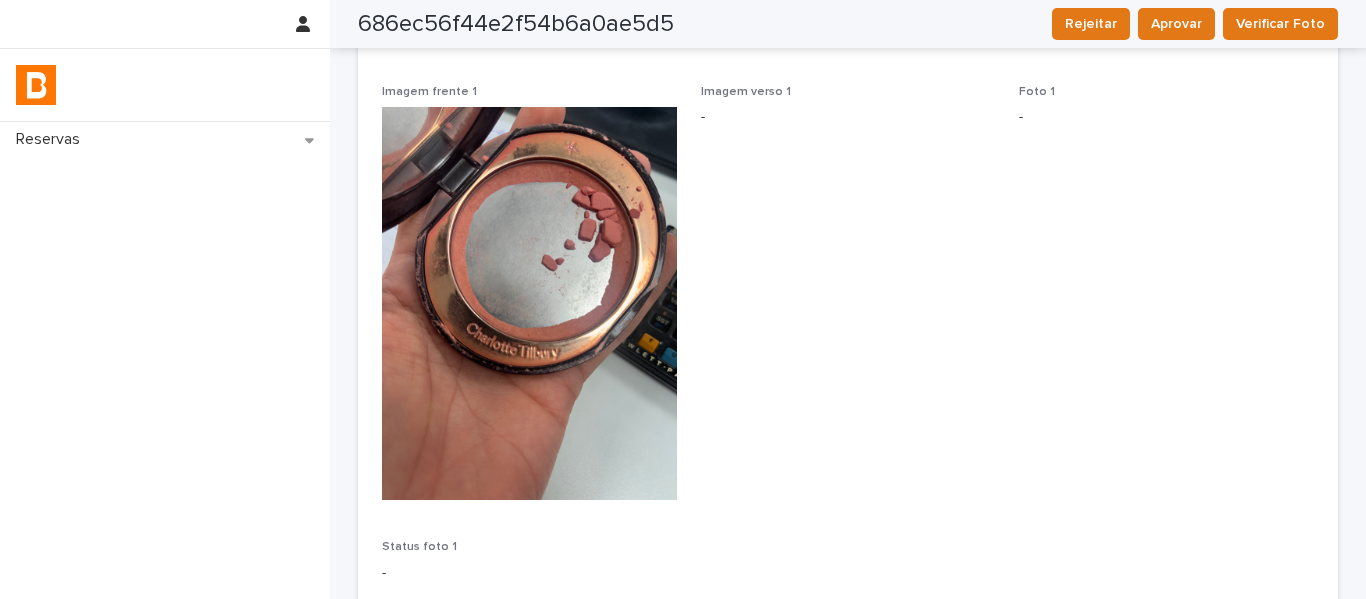 scroll, scrollTop: 0, scrollLeft: 0, axis: both 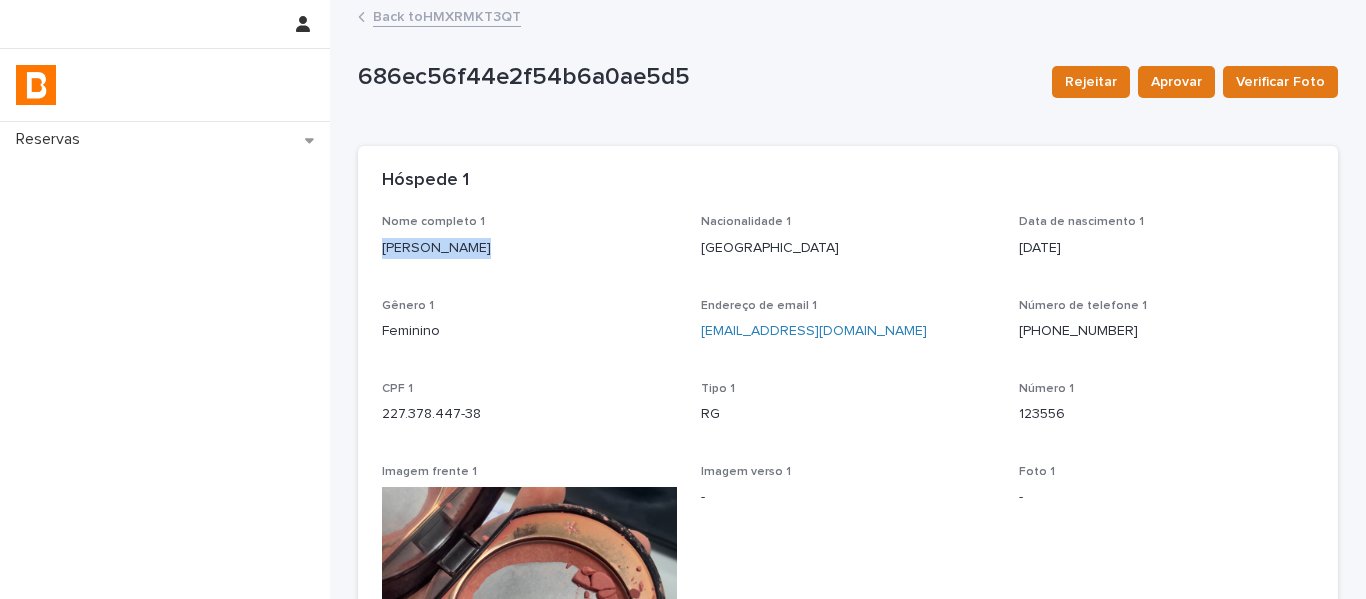 drag, startPoint x: 452, startPoint y: 246, endPoint x: 372, endPoint y: 246, distance: 80 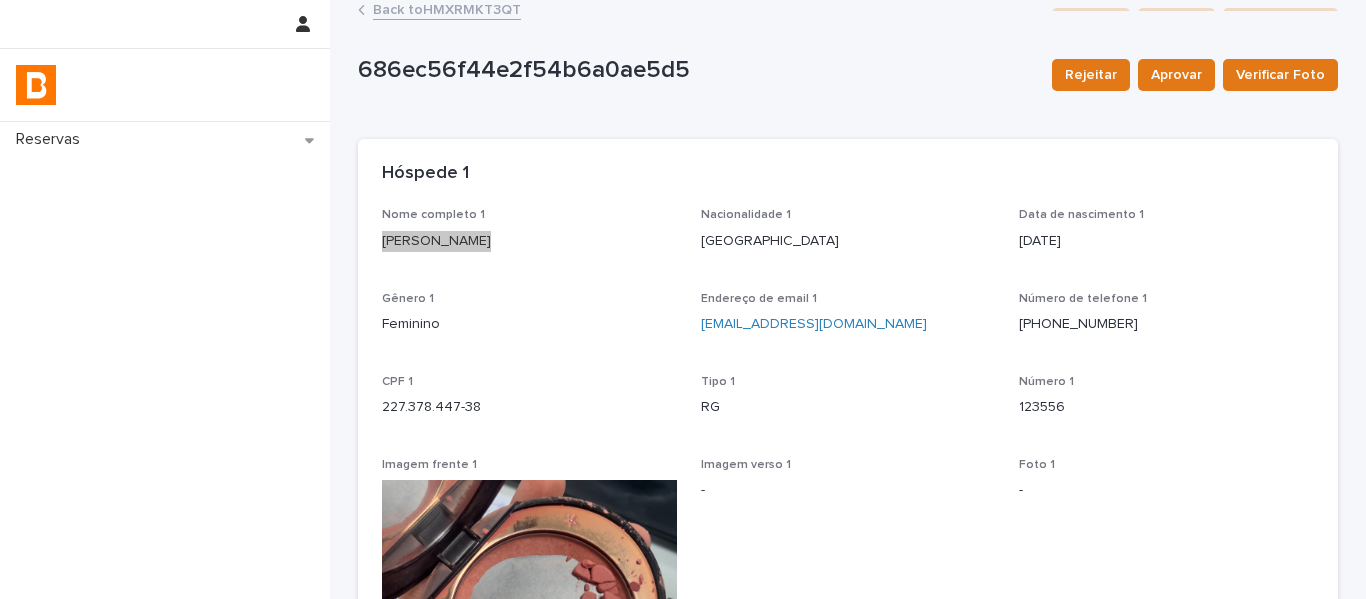 scroll, scrollTop: 0, scrollLeft: 0, axis: both 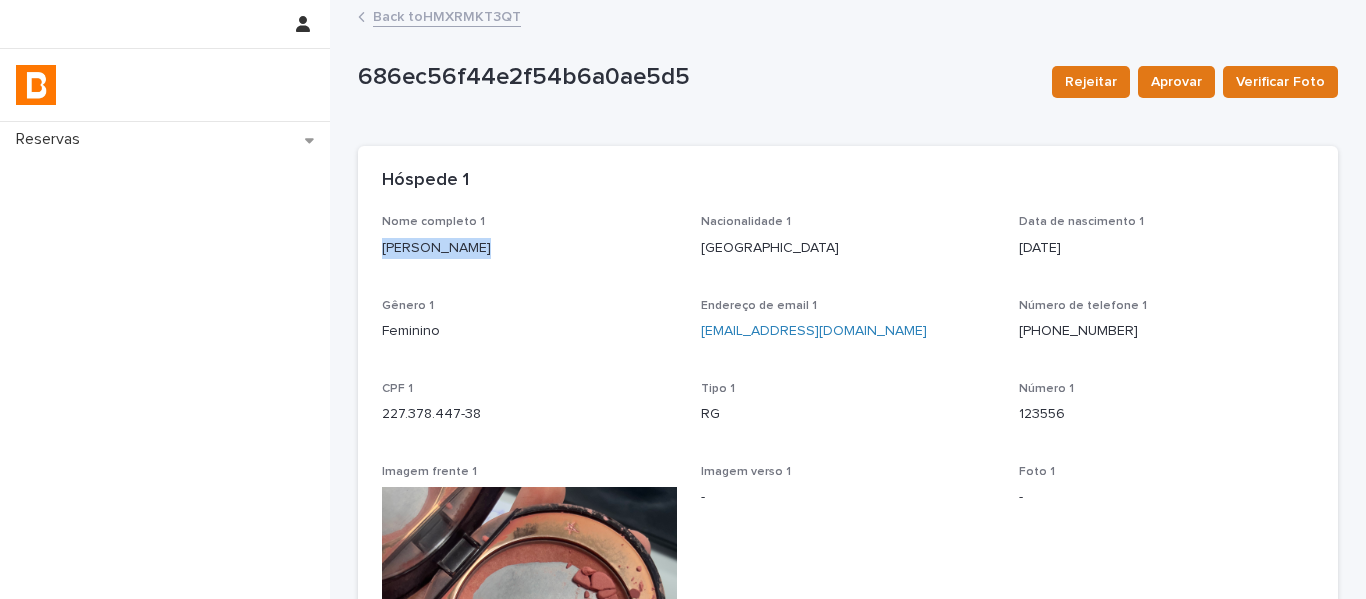 click on "Back to  HMXRMKT3QT" at bounding box center [447, 15] 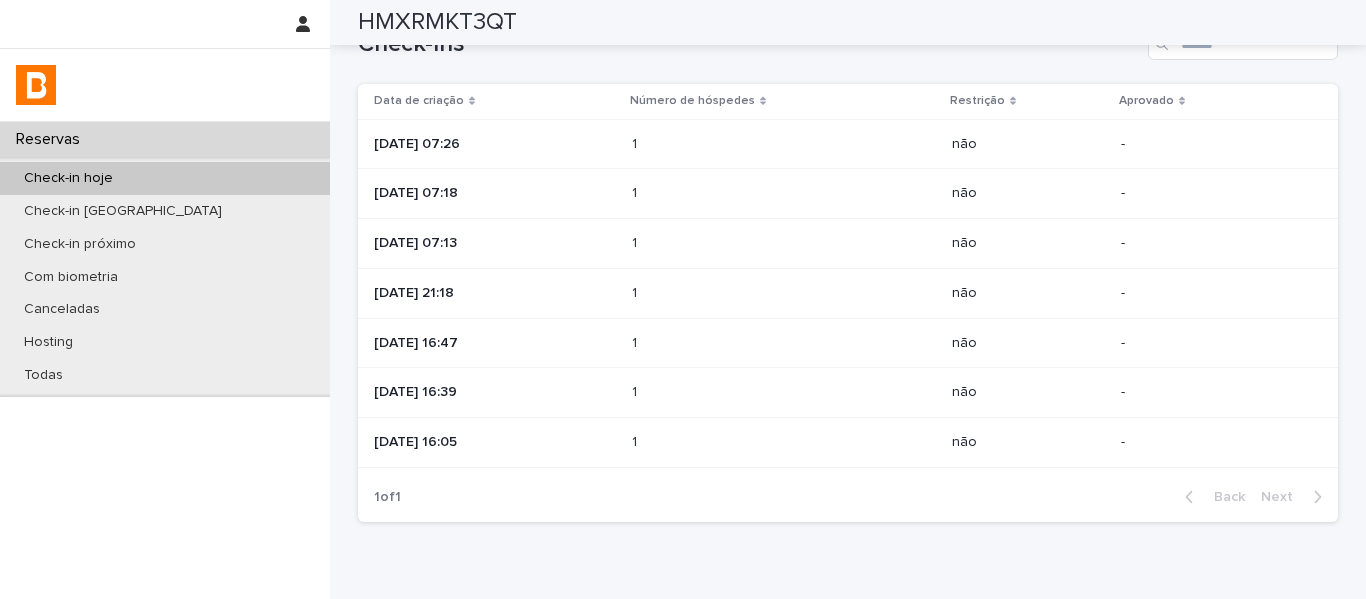 scroll, scrollTop: 900, scrollLeft: 0, axis: vertical 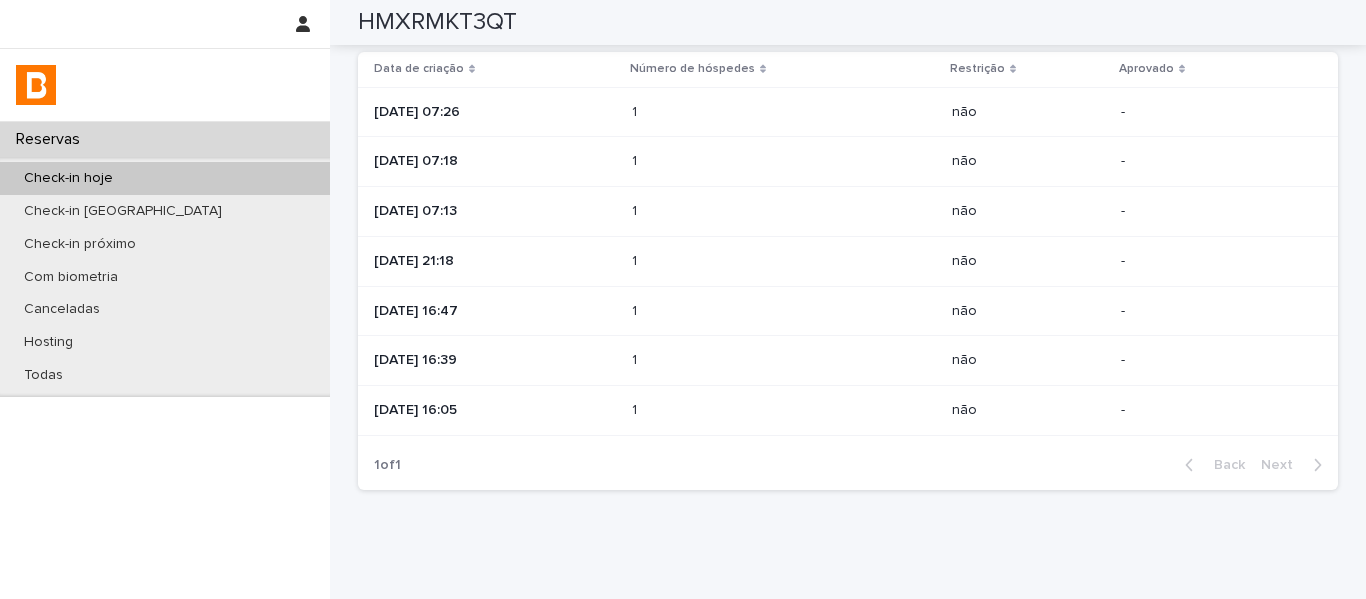 click on "1" at bounding box center (636, 309) 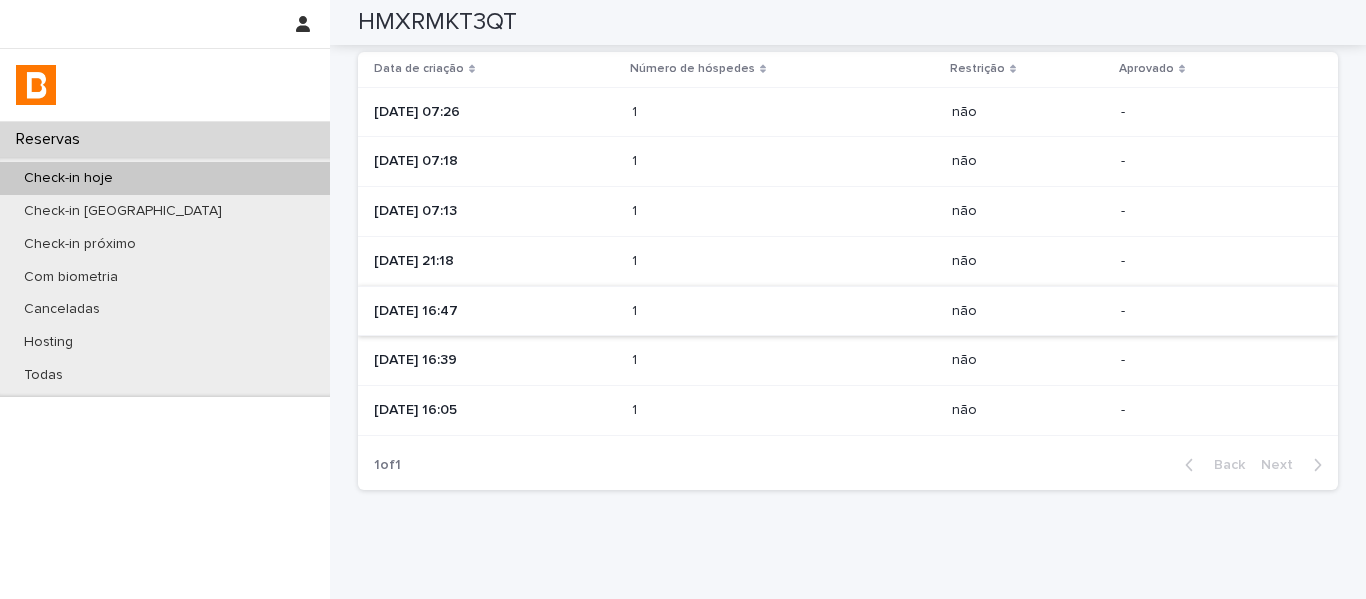 scroll, scrollTop: 0, scrollLeft: 0, axis: both 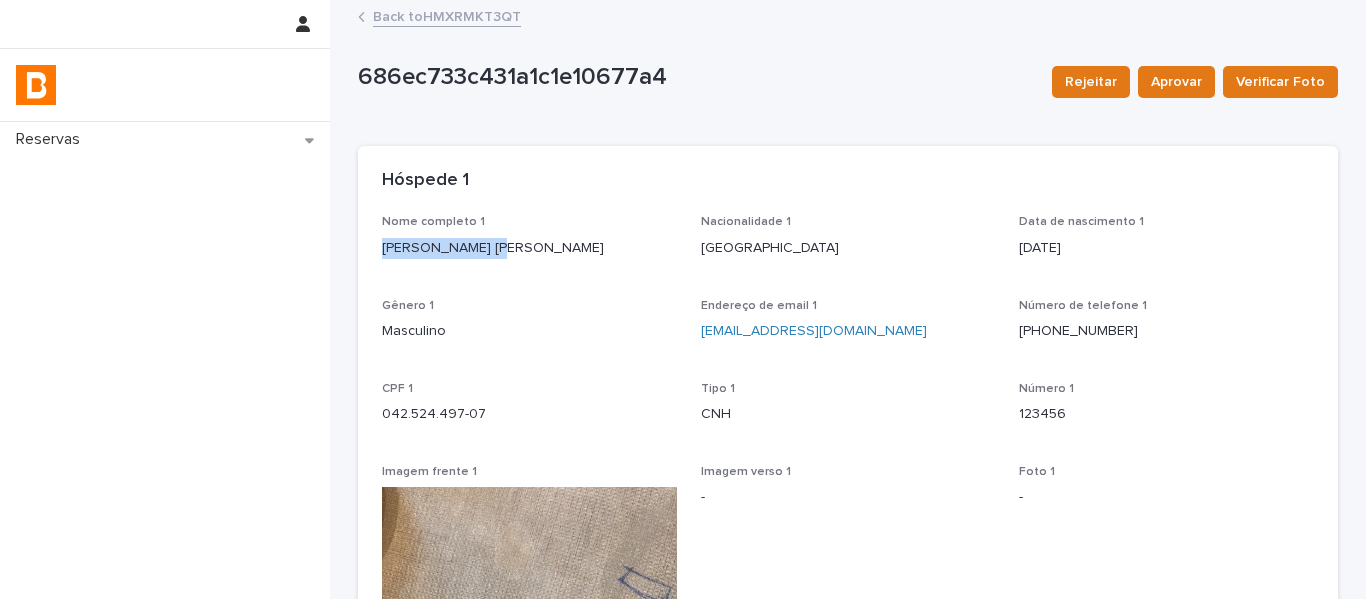 drag, startPoint x: 482, startPoint y: 251, endPoint x: 373, endPoint y: 246, distance: 109.11462 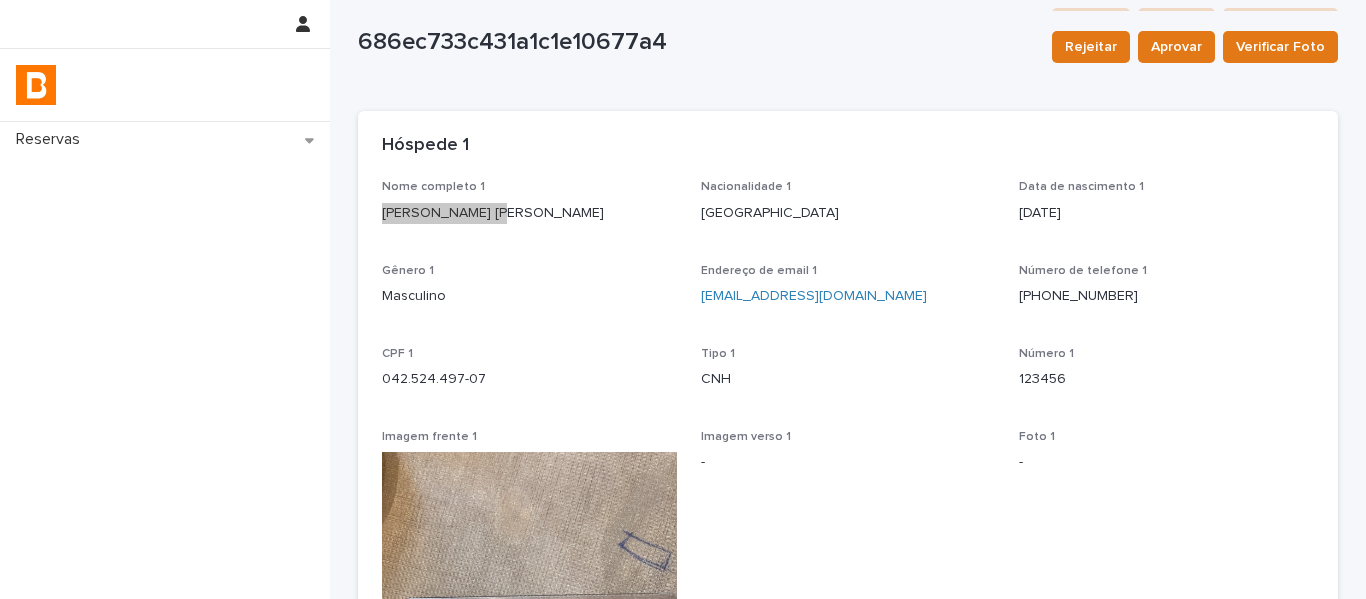 scroll, scrollTop: 0, scrollLeft: 0, axis: both 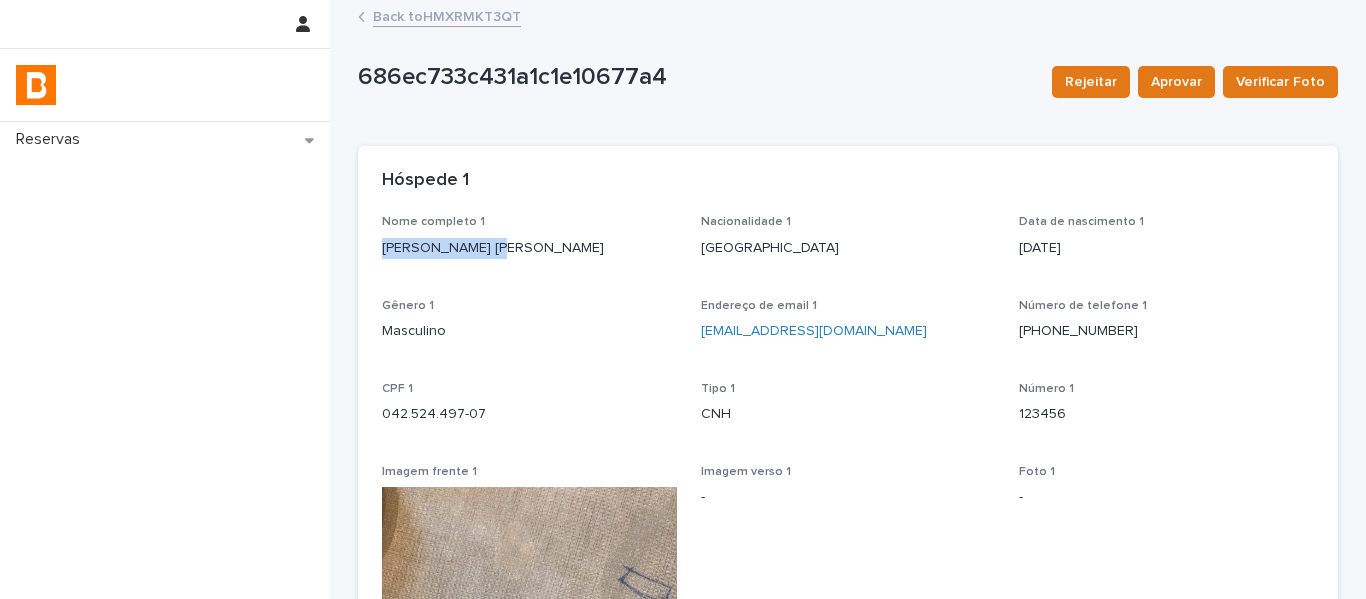 click on "Back to  HMXRMKT3QT" at bounding box center (447, 15) 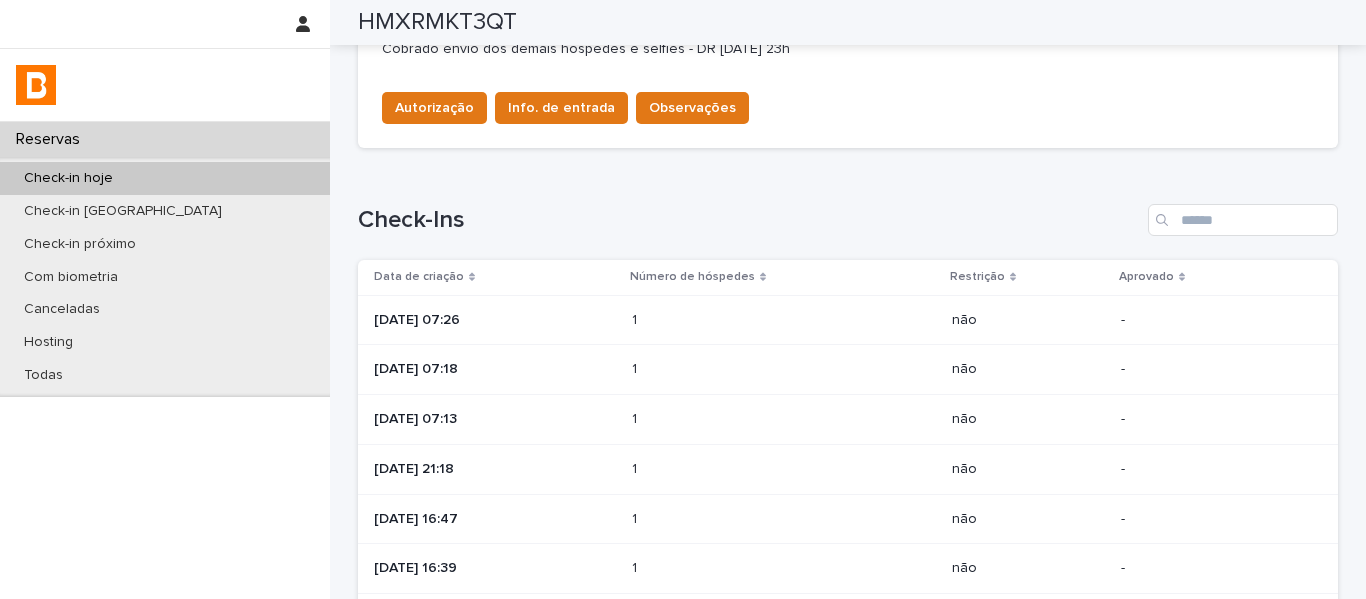 scroll, scrollTop: 964, scrollLeft: 0, axis: vertical 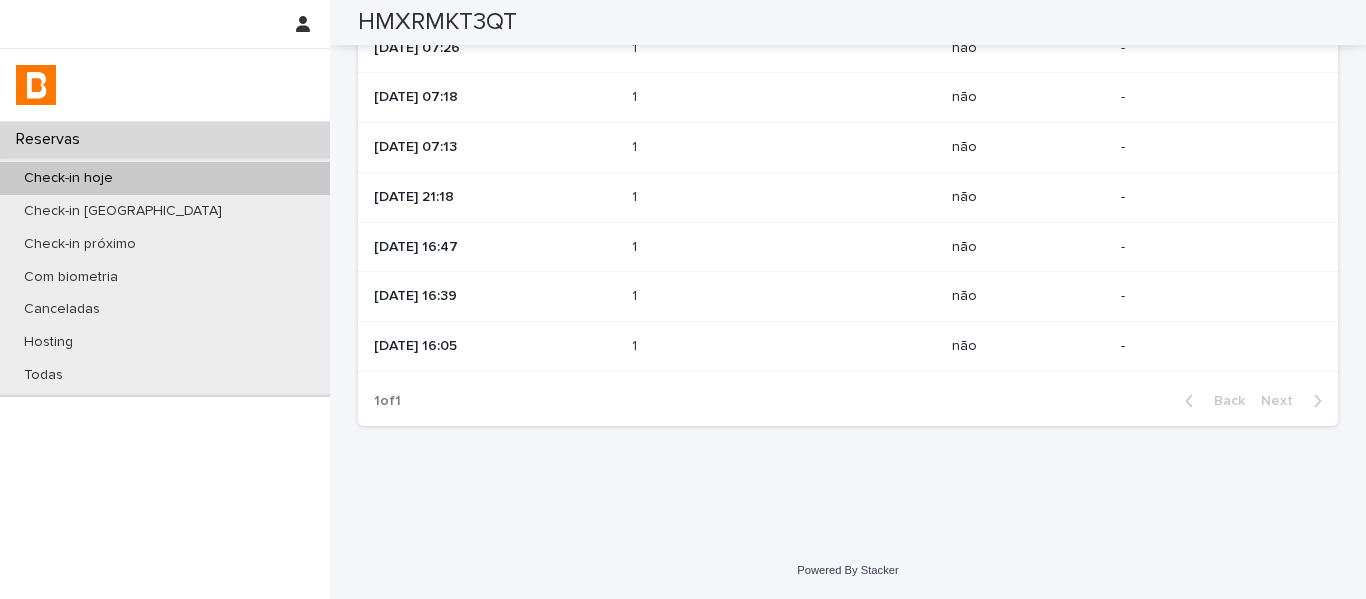 click at bounding box center [719, 197] 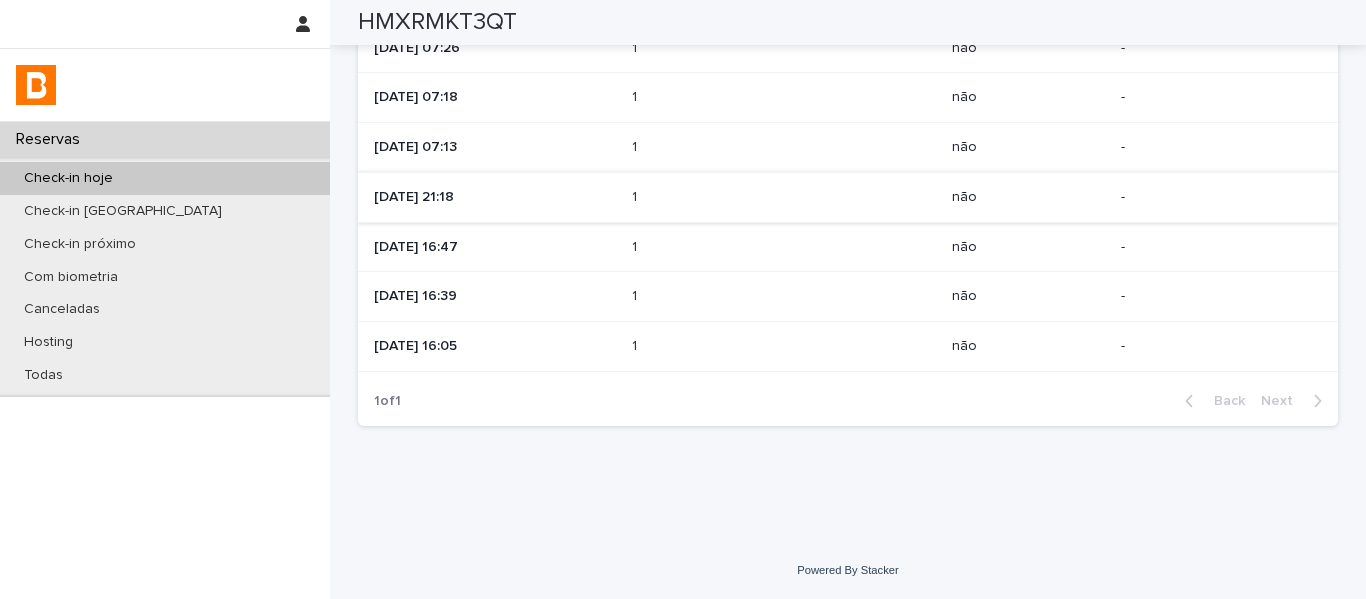scroll, scrollTop: 0, scrollLeft: 0, axis: both 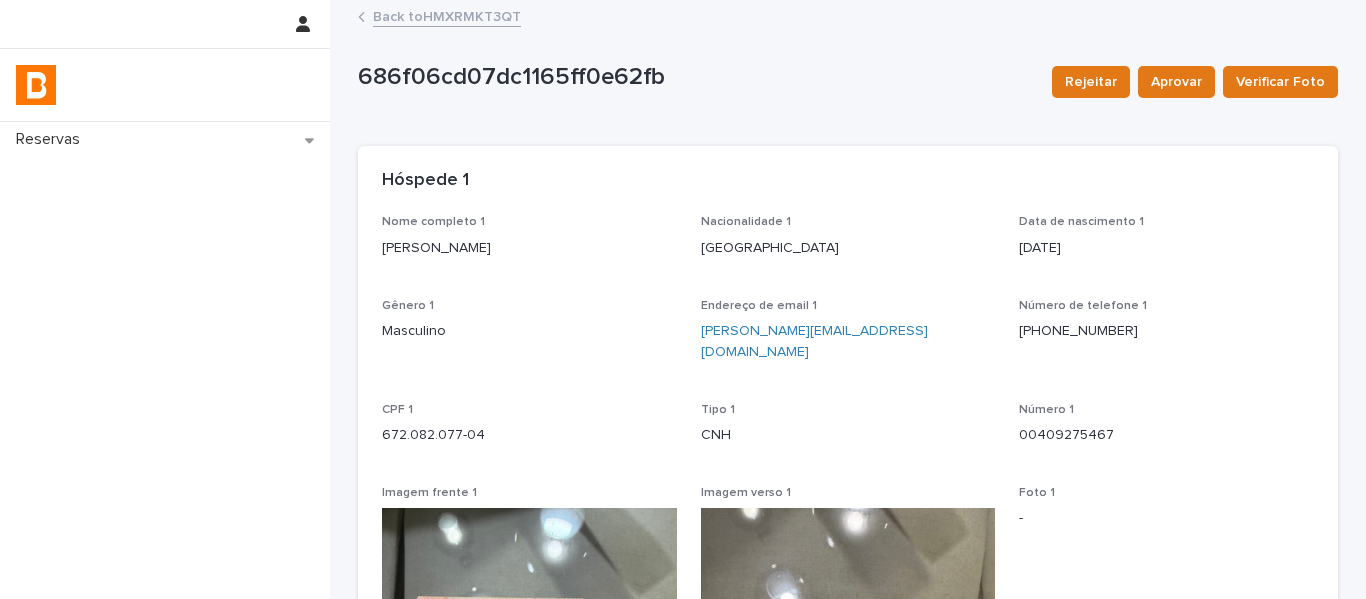 drag, startPoint x: 486, startPoint y: 256, endPoint x: 367, endPoint y: 258, distance: 119.01681 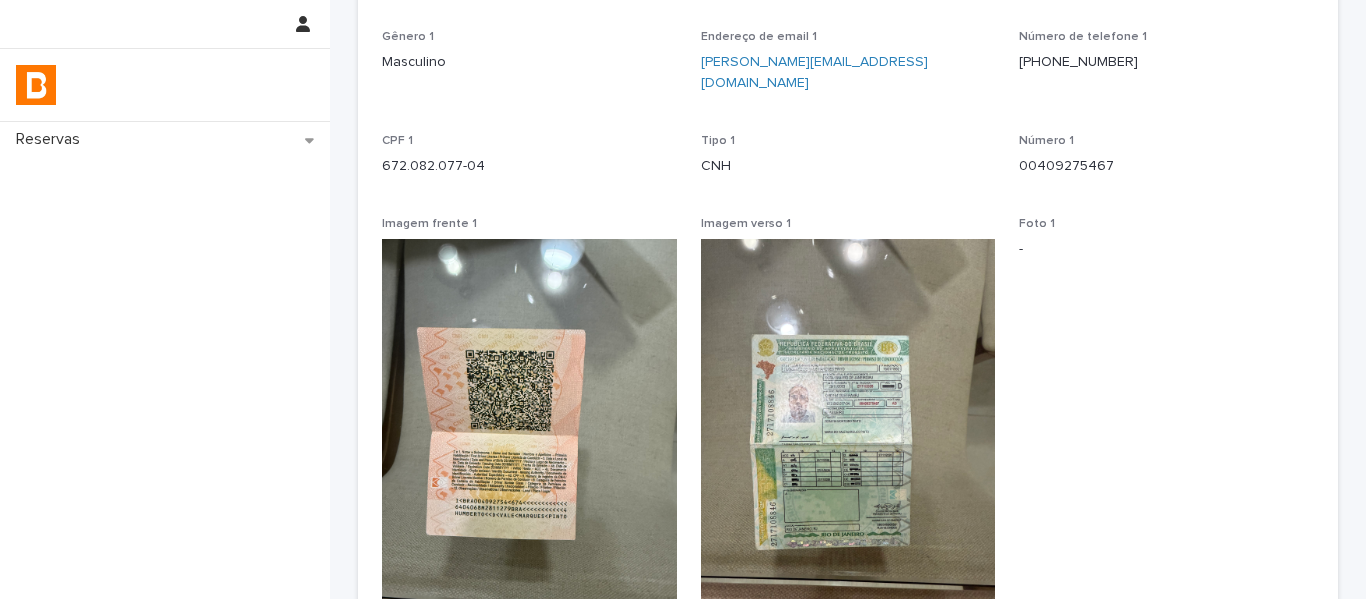 scroll, scrollTop: 300, scrollLeft: 0, axis: vertical 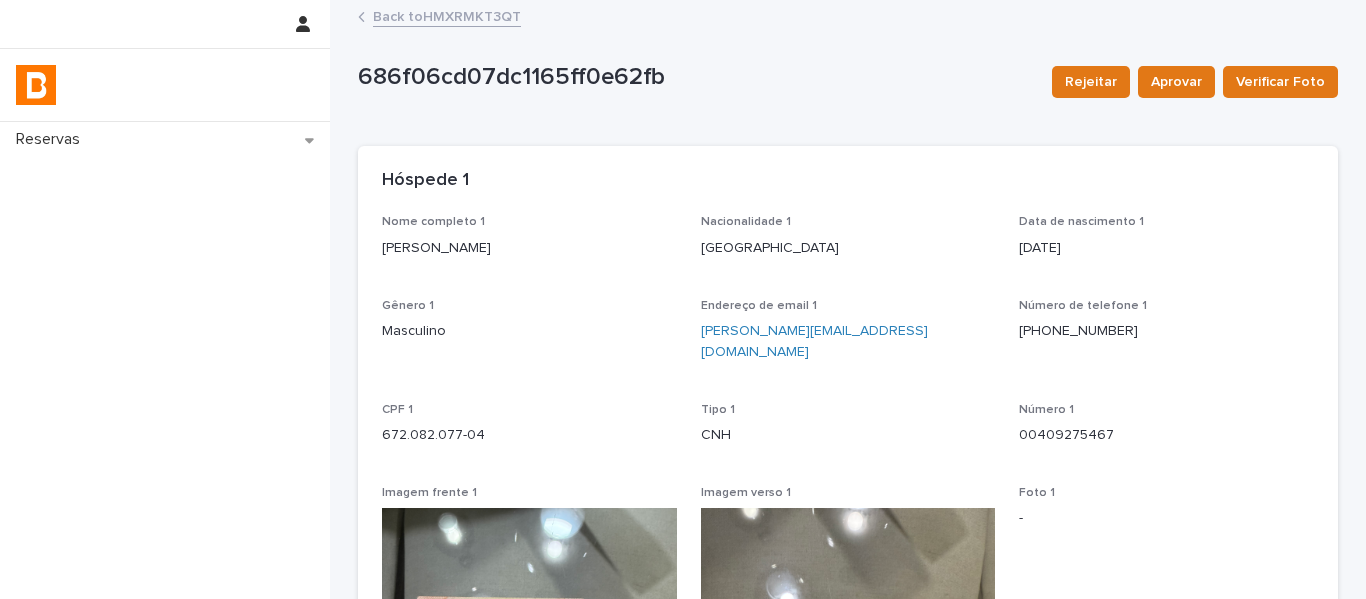 click on "Back to  HMXRMKT3QT" at bounding box center [447, 15] 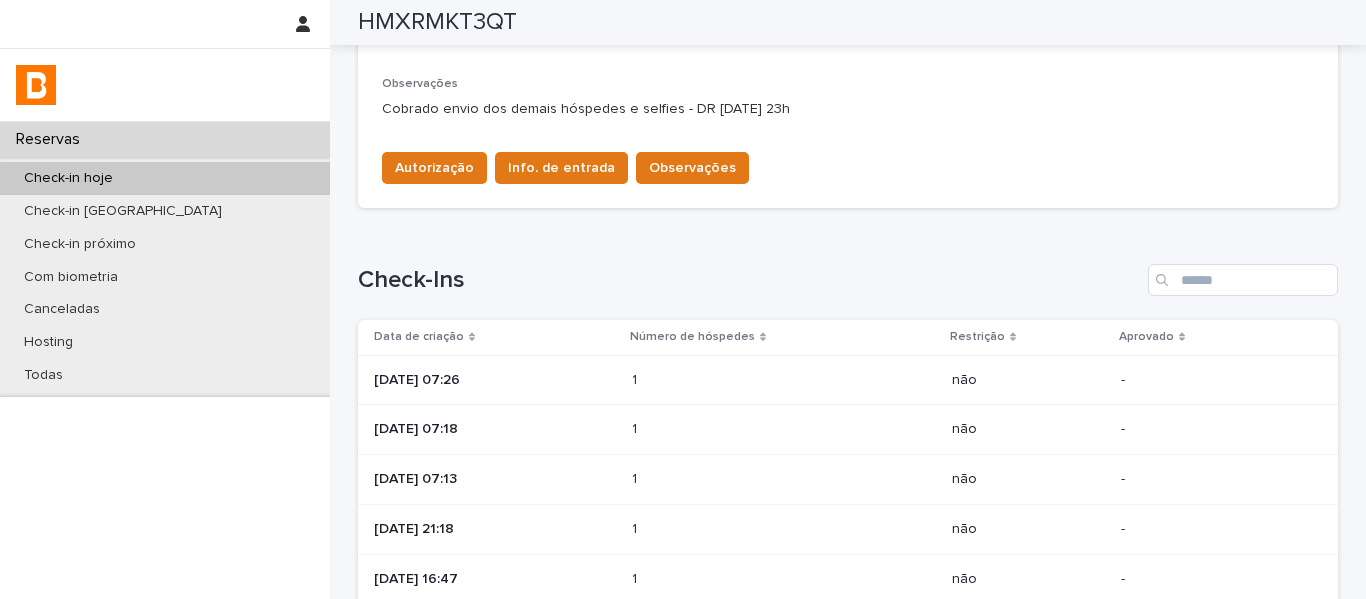 scroll, scrollTop: 900, scrollLeft: 0, axis: vertical 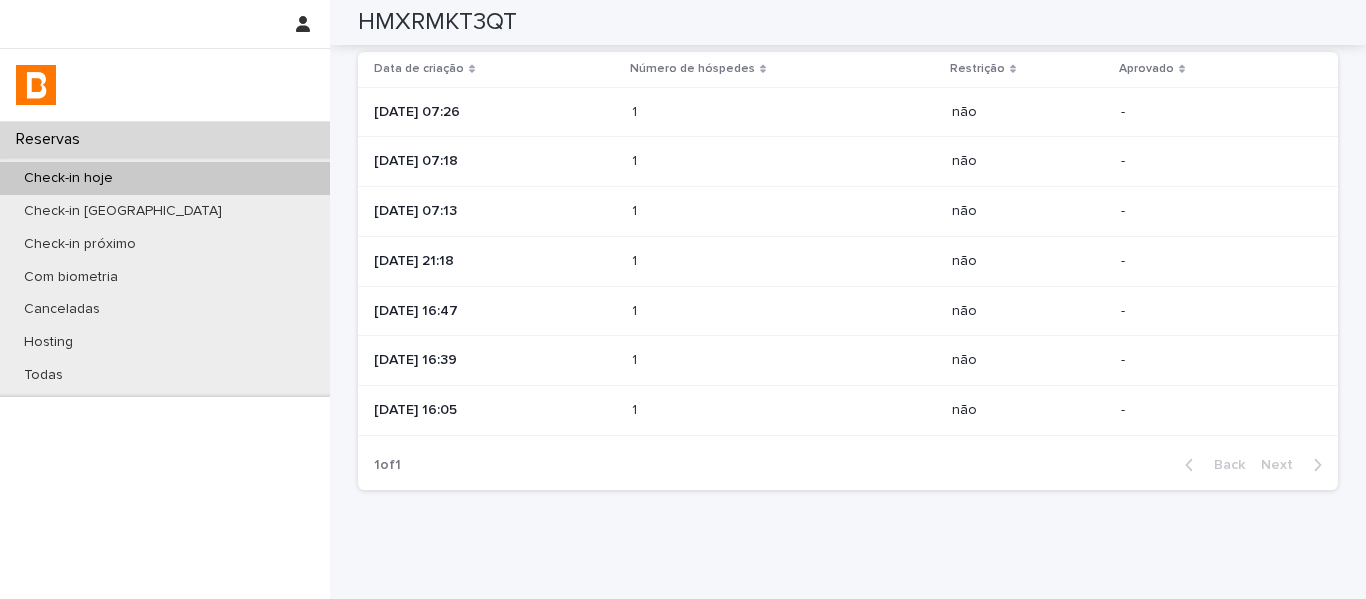 click at bounding box center [719, 211] 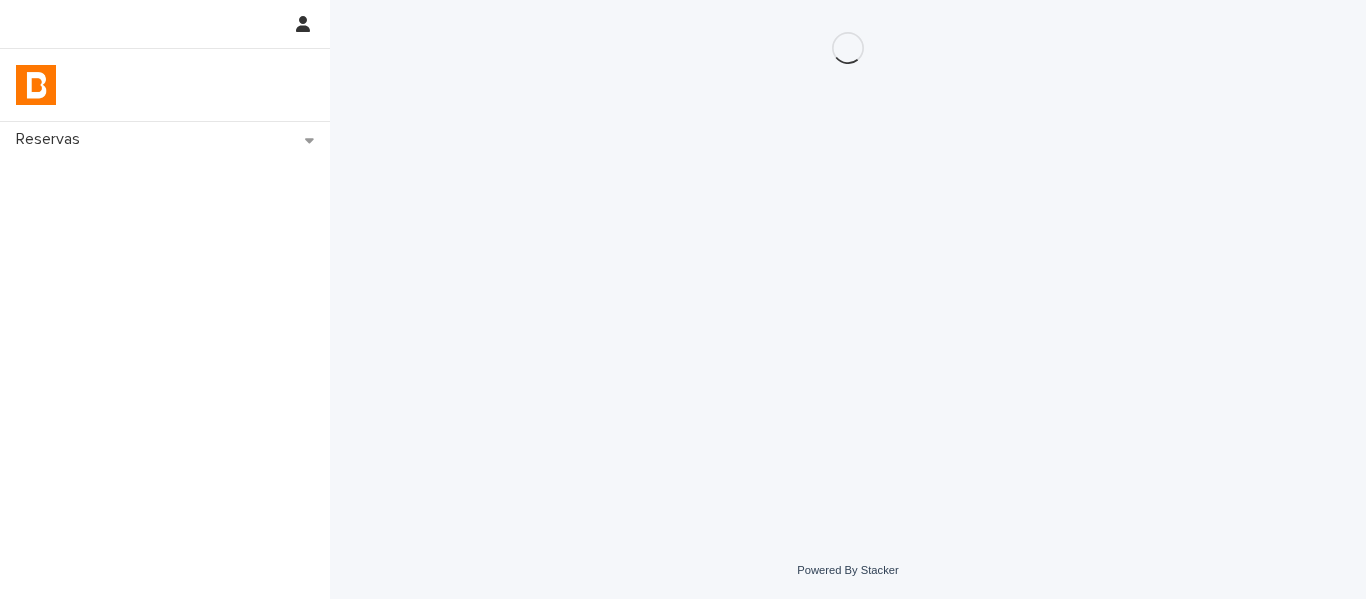 scroll, scrollTop: 0, scrollLeft: 0, axis: both 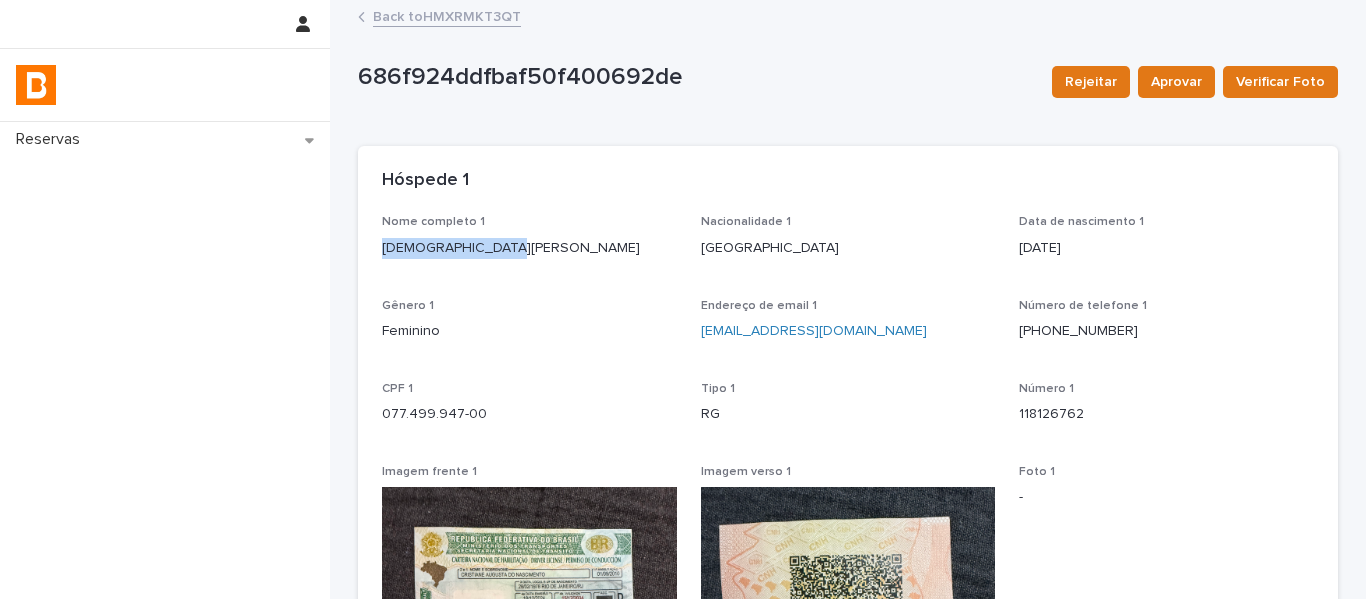 drag, startPoint x: 484, startPoint y: 253, endPoint x: 373, endPoint y: 252, distance: 111.0045 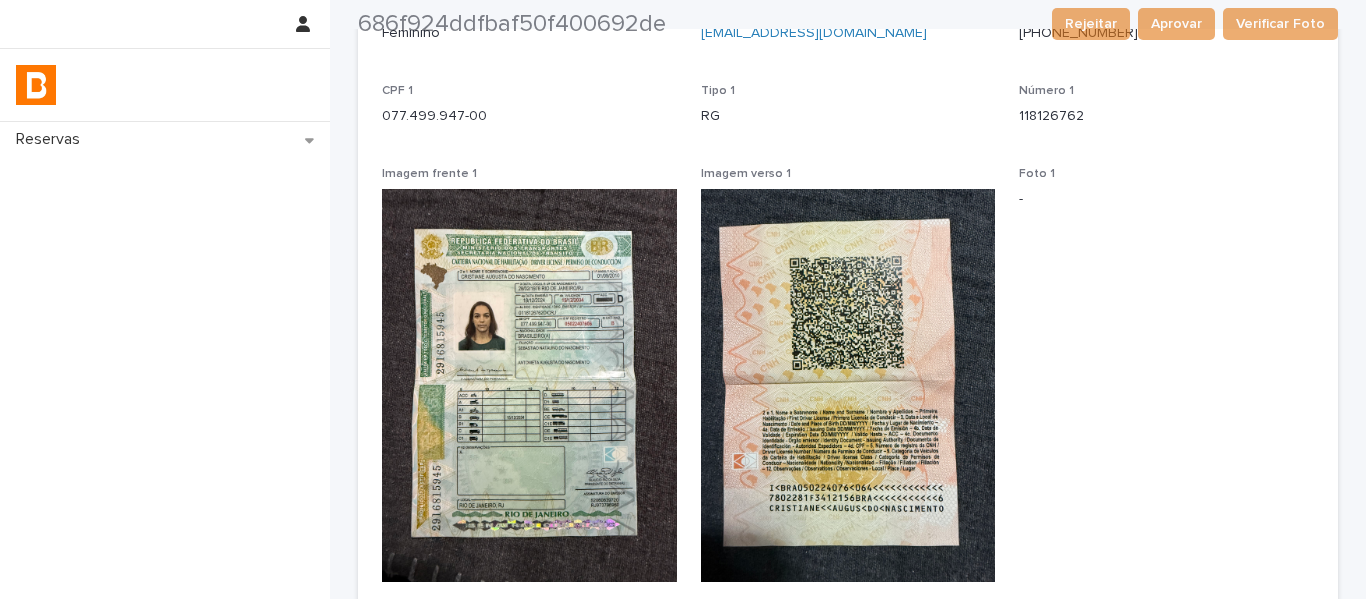 scroll, scrollTop: 300, scrollLeft: 0, axis: vertical 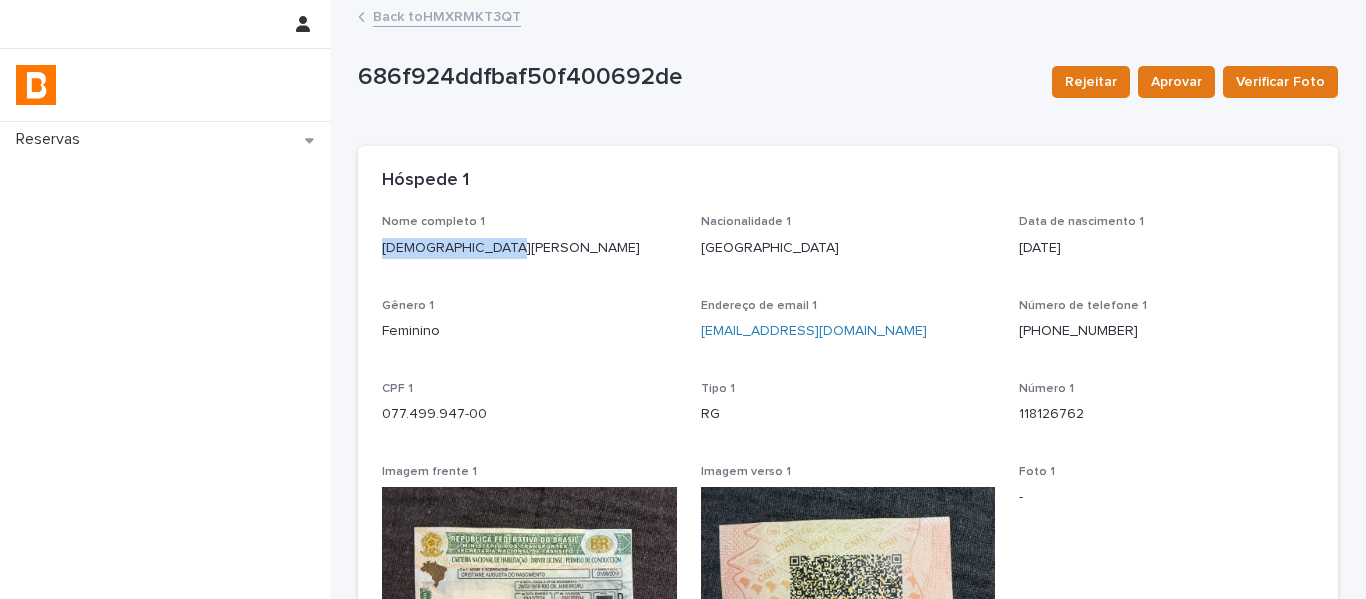 click on "Back to  HMXRMKT3QT" at bounding box center (447, 15) 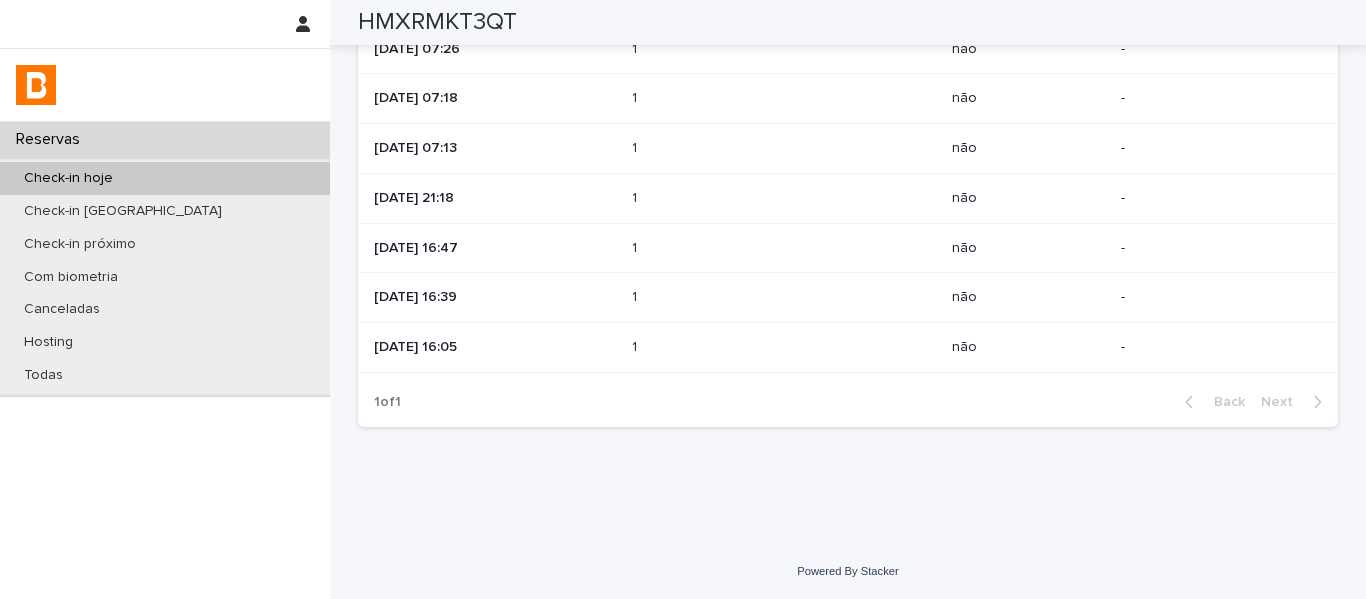 scroll, scrollTop: 964, scrollLeft: 0, axis: vertical 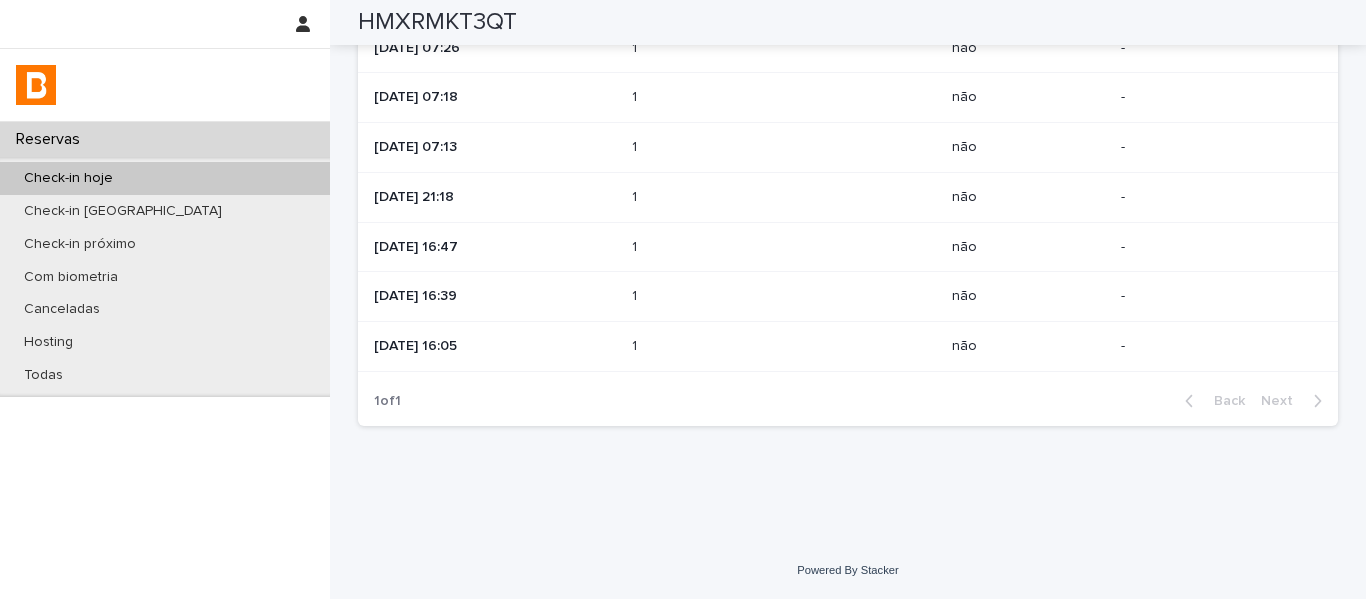 click on "1 1" at bounding box center (784, 97) 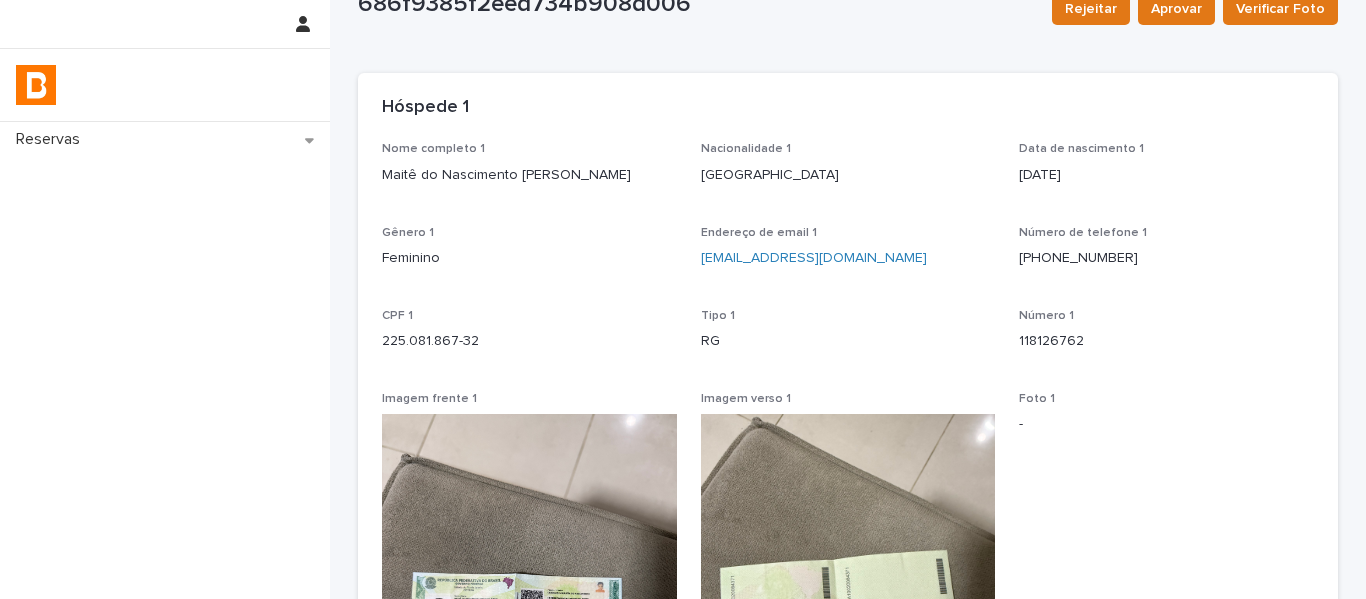 scroll, scrollTop: 386, scrollLeft: 0, axis: vertical 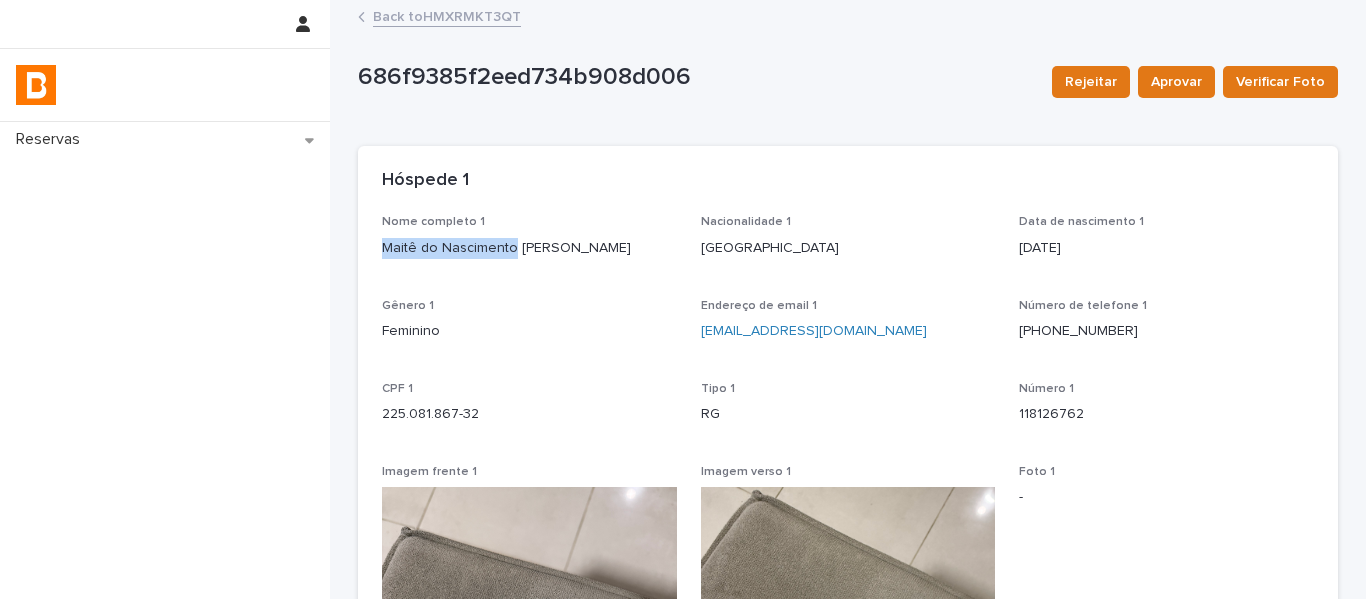 drag, startPoint x: 504, startPoint y: 249, endPoint x: 373, endPoint y: 251, distance: 131.01526 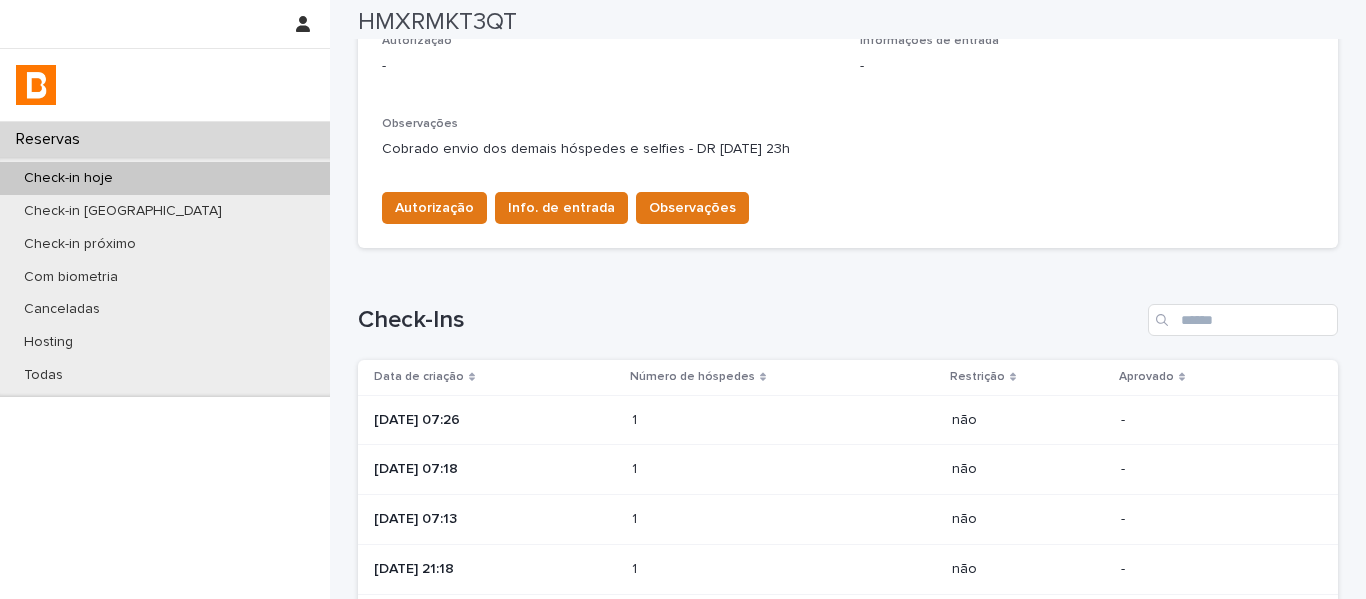 scroll, scrollTop: 700, scrollLeft: 0, axis: vertical 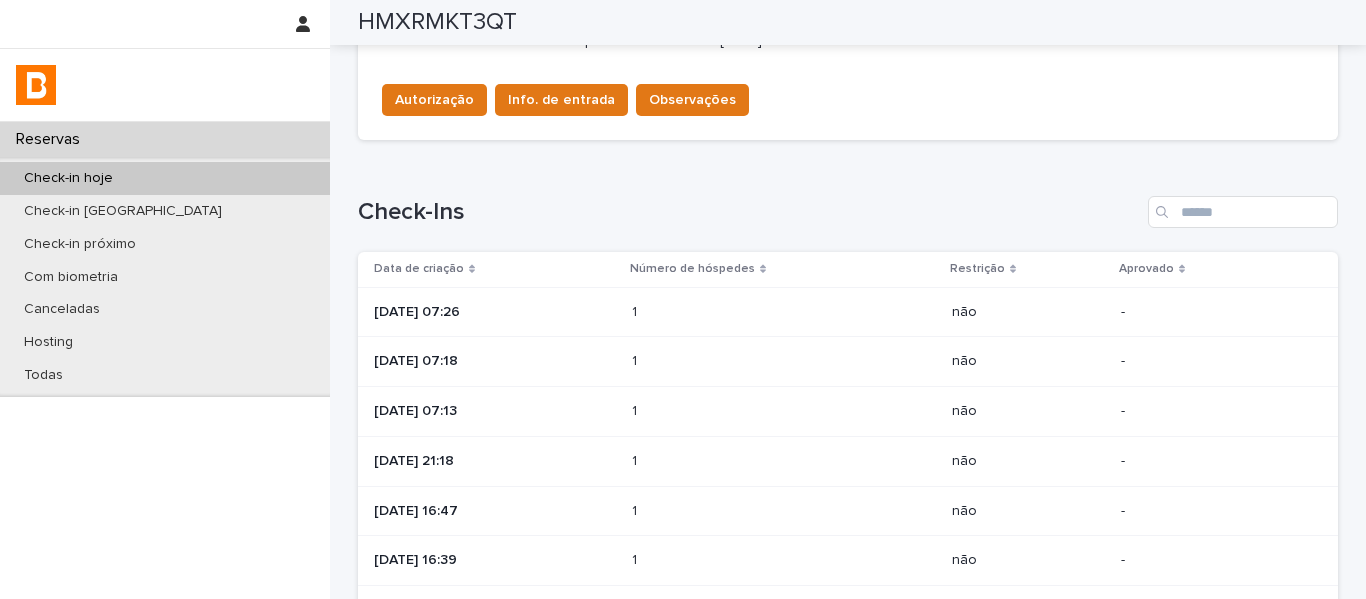 click on "[DATE] 07:26" at bounding box center (495, 312) 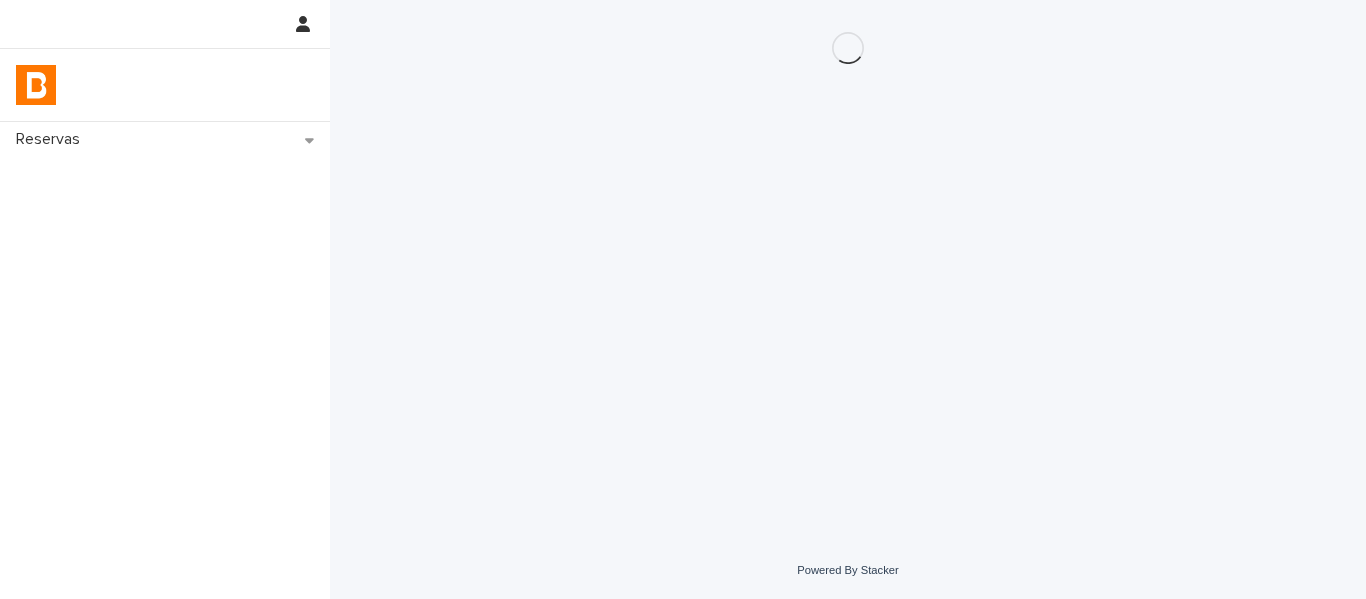 scroll, scrollTop: 0, scrollLeft: 0, axis: both 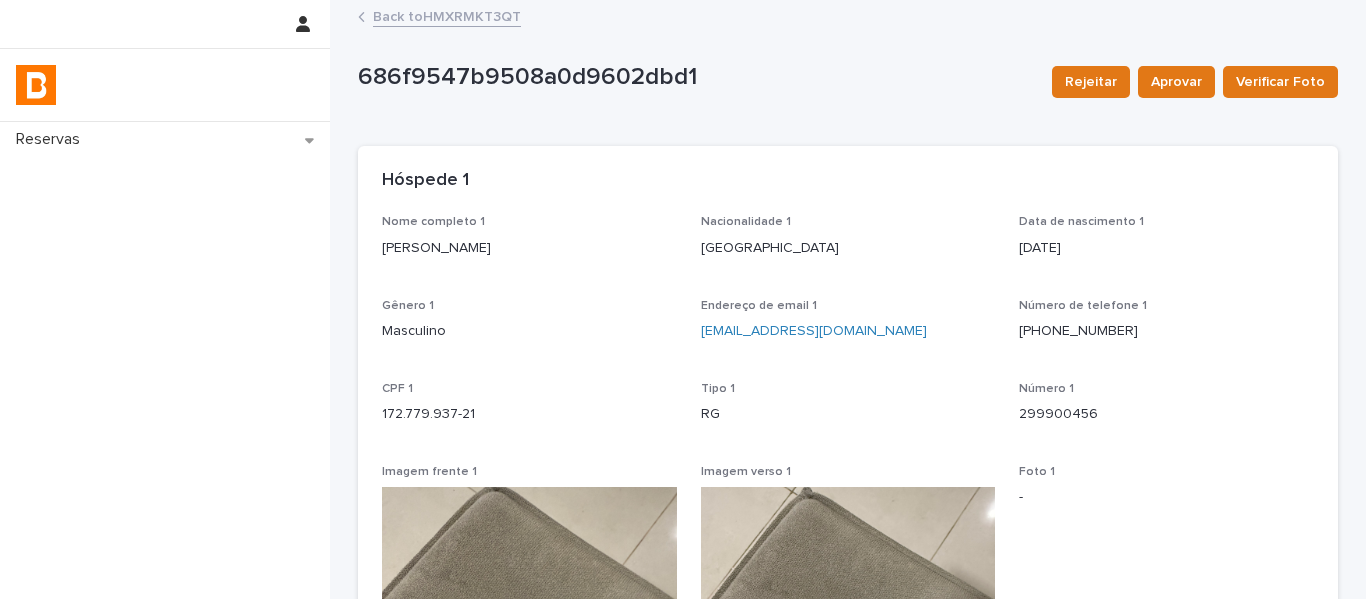 drag, startPoint x: 528, startPoint y: 257, endPoint x: 361, endPoint y: 266, distance: 167.24234 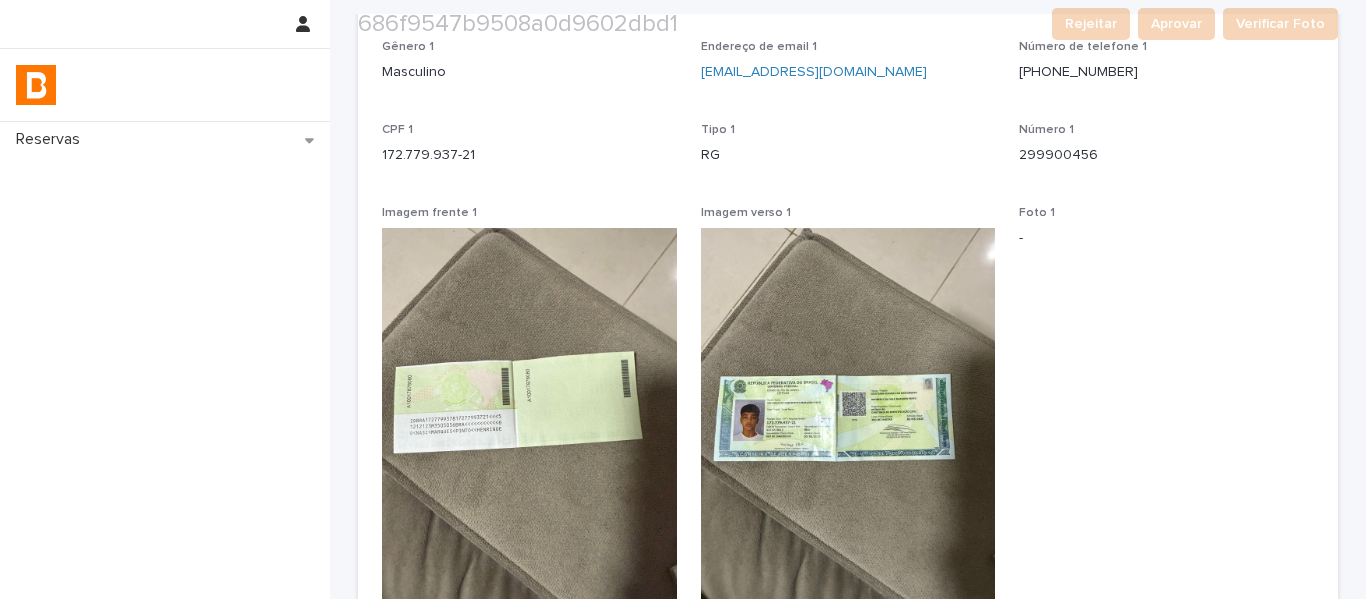 scroll, scrollTop: 300, scrollLeft: 0, axis: vertical 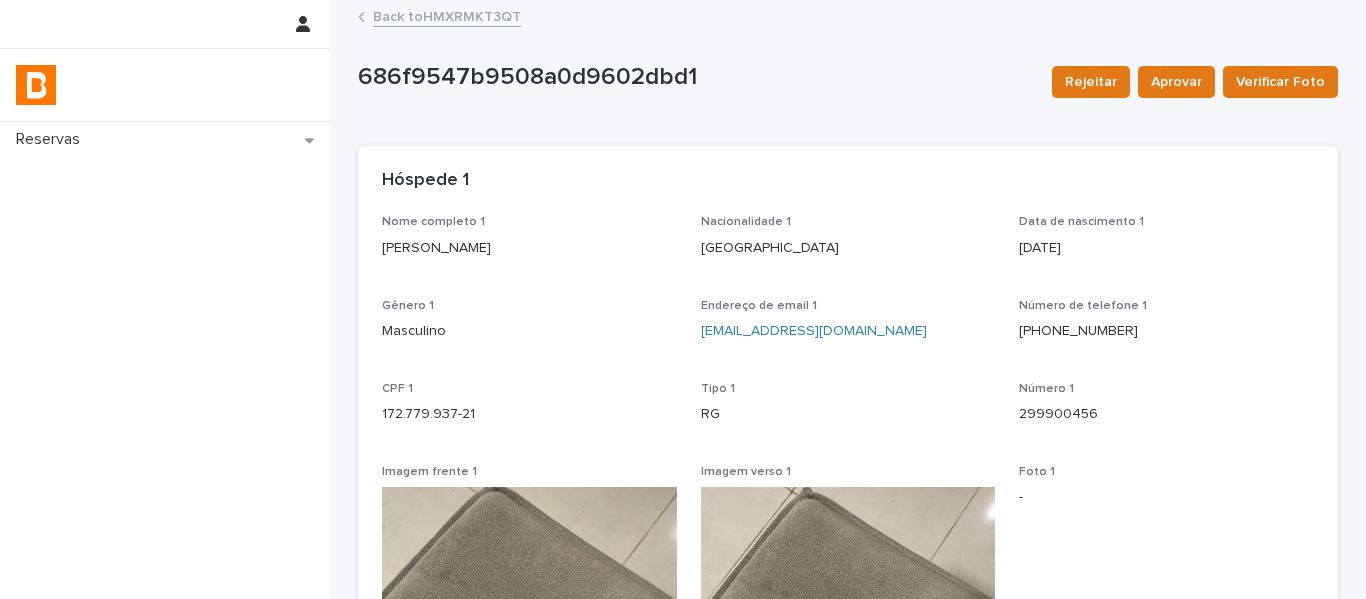 click on "Back to  HMXRMKT3QT" at bounding box center (447, 15) 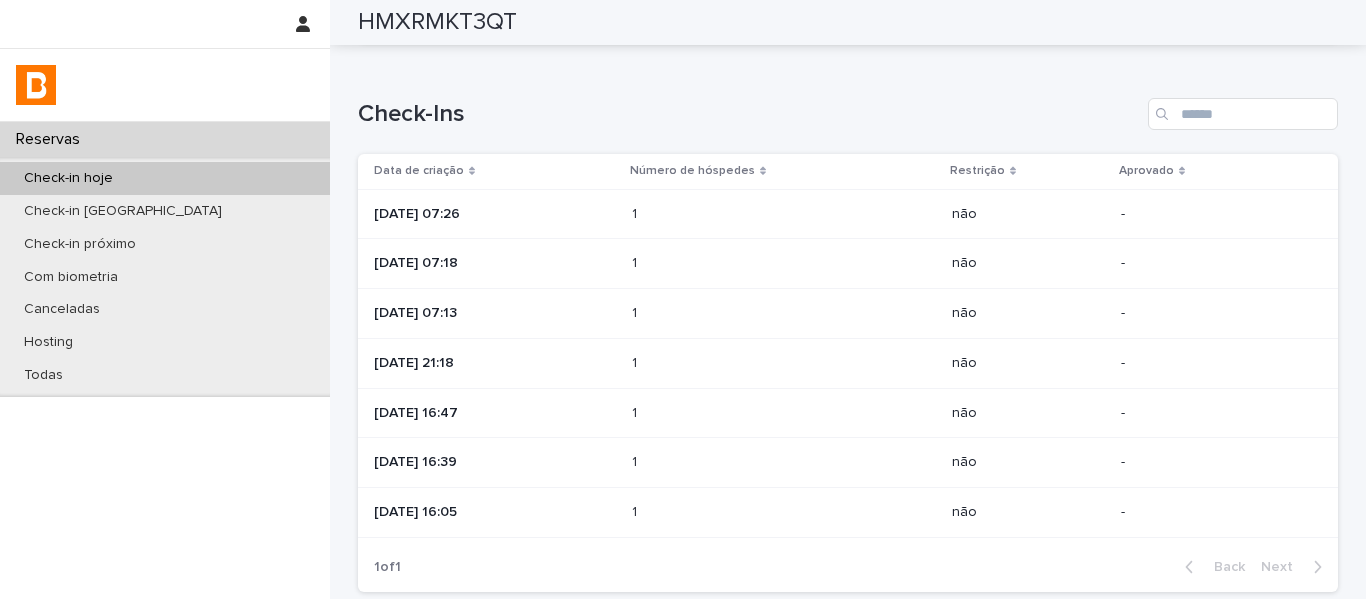 scroll, scrollTop: 800, scrollLeft: 0, axis: vertical 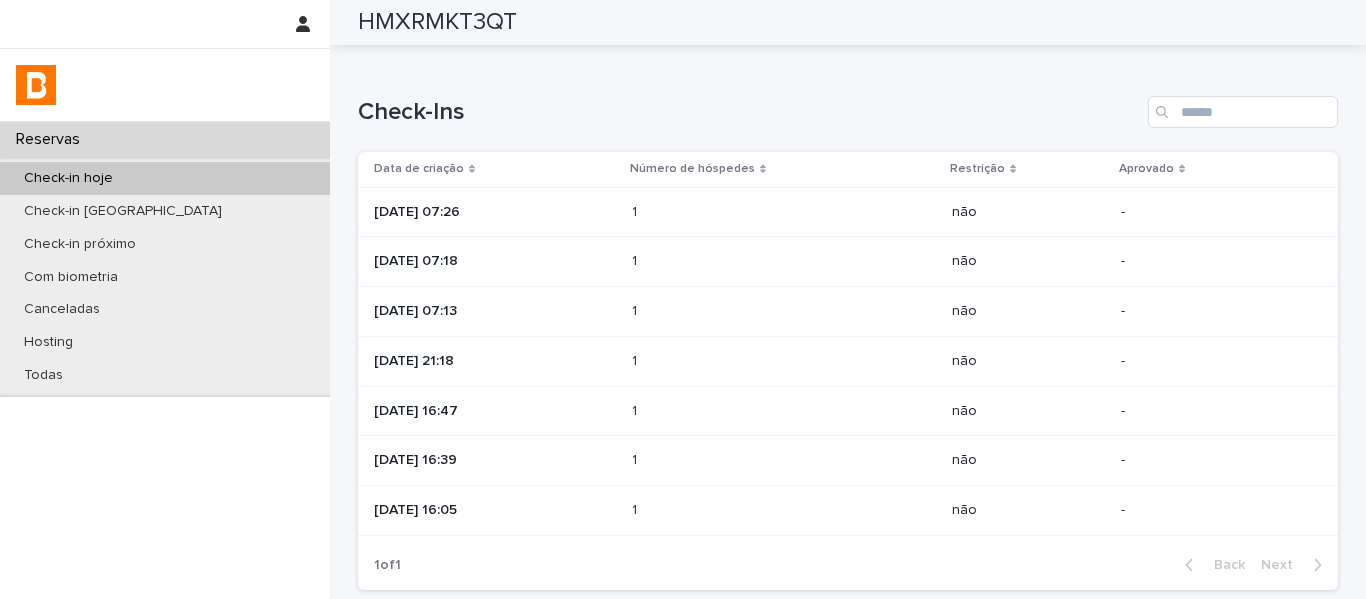 click on "[DATE] 07:26" at bounding box center [495, 212] 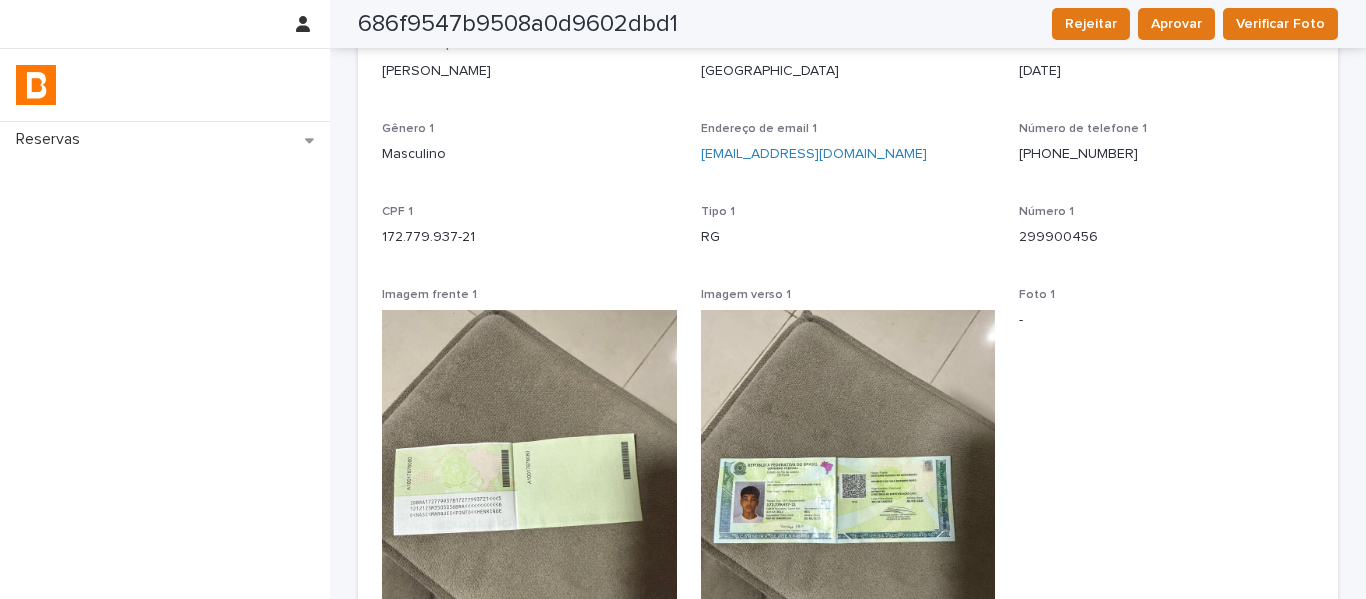 scroll, scrollTop: 0, scrollLeft: 0, axis: both 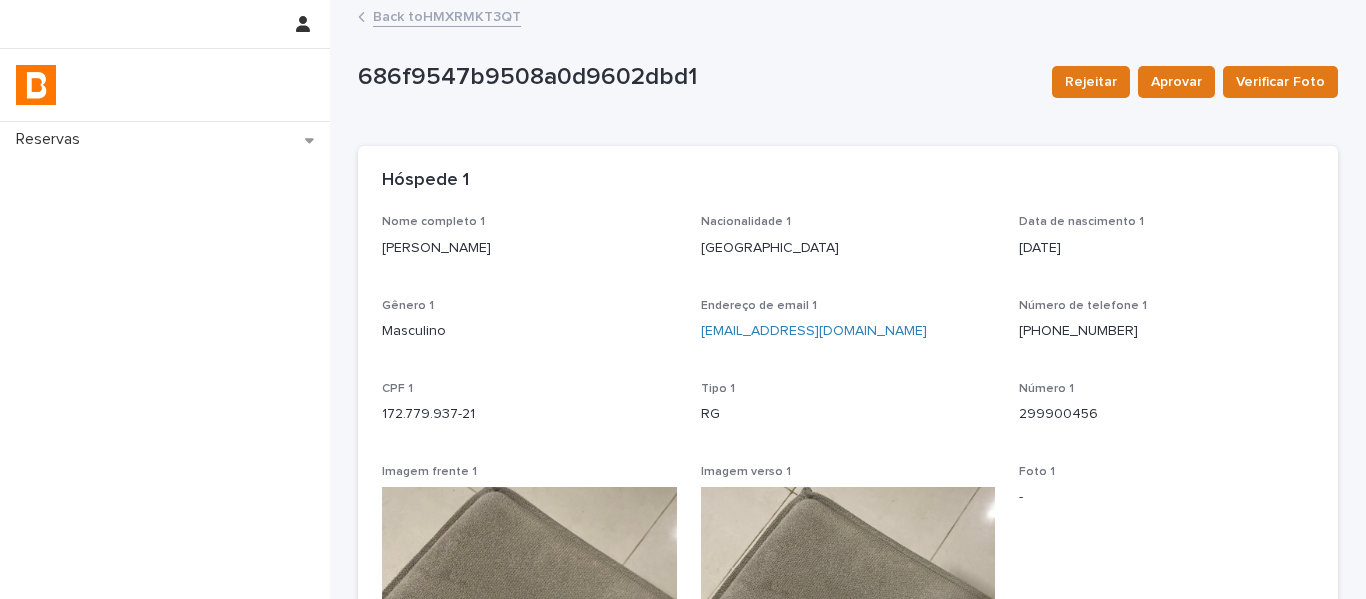 click on "Back to  HMXRMKT3QT" at bounding box center [447, 15] 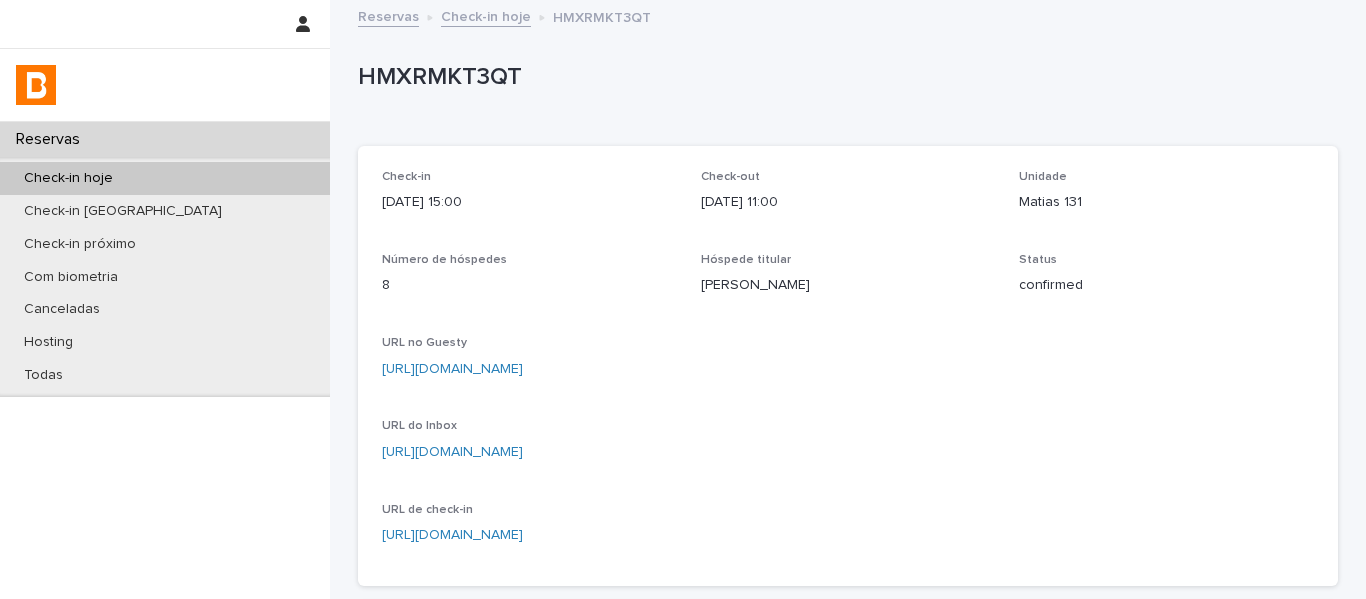 scroll, scrollTop: 500, scrollLeft: 0, axis: vertical 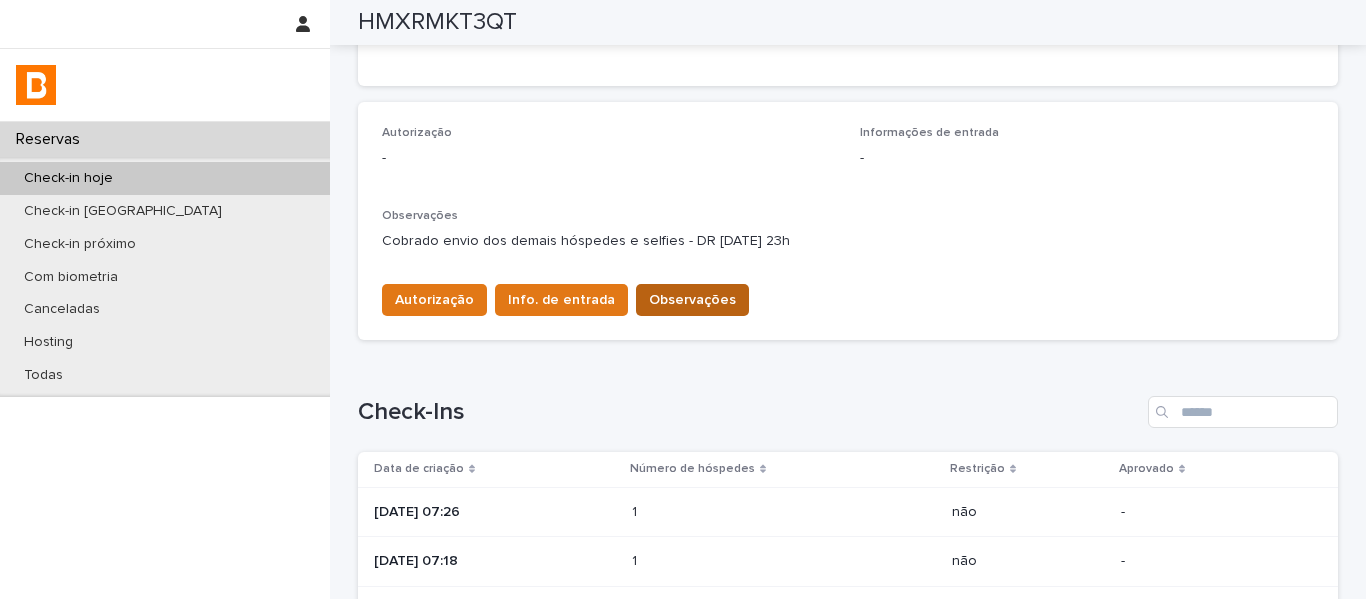 click on "Observações" at bounding box center (692, 300) 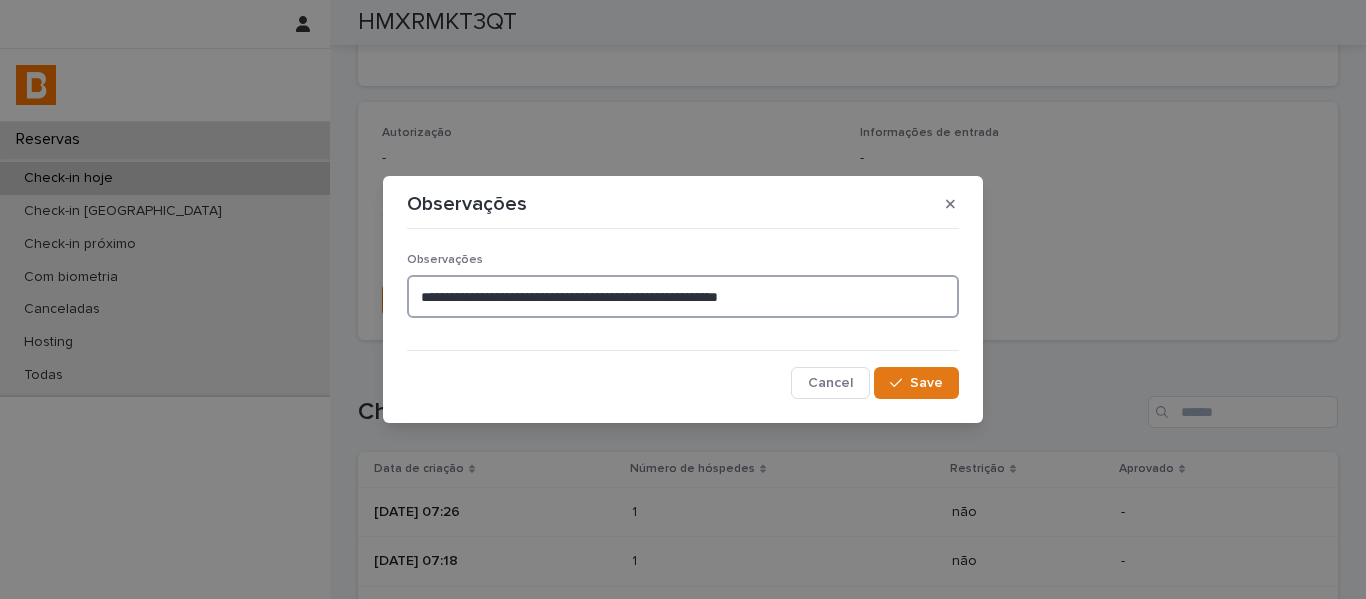 drag, startPoint x: 800, startPoint y: 293, endPoint x: 420, endPoint y: 307, distance: 380.2578 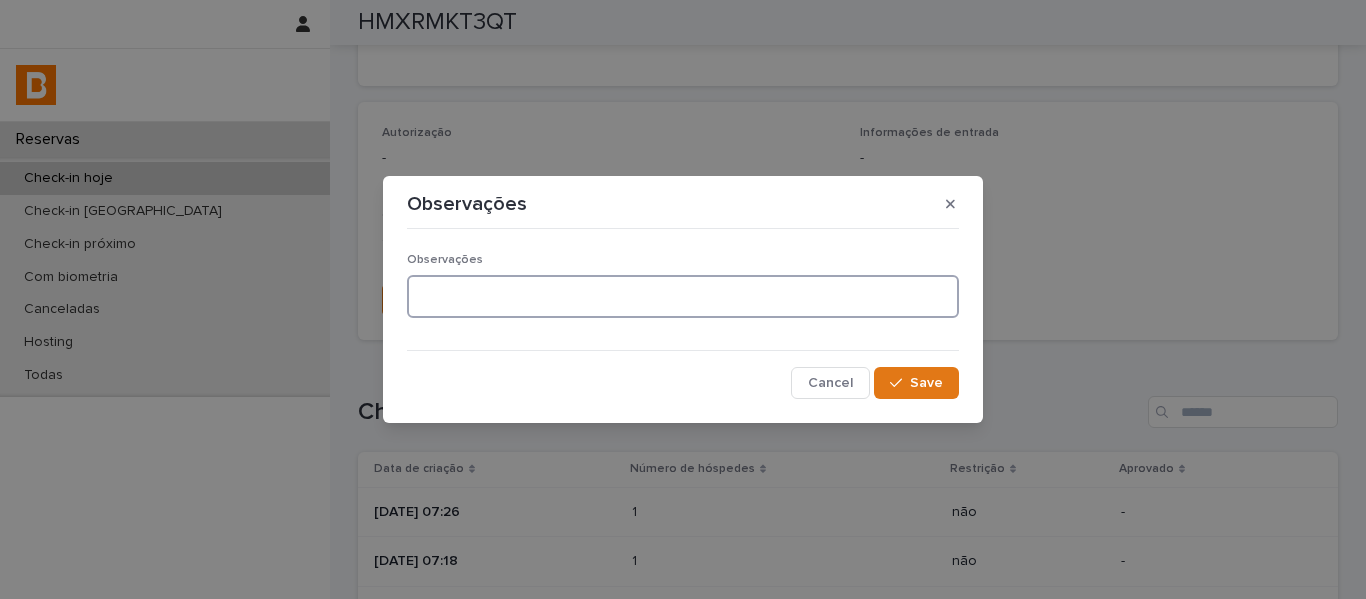 type on "*" 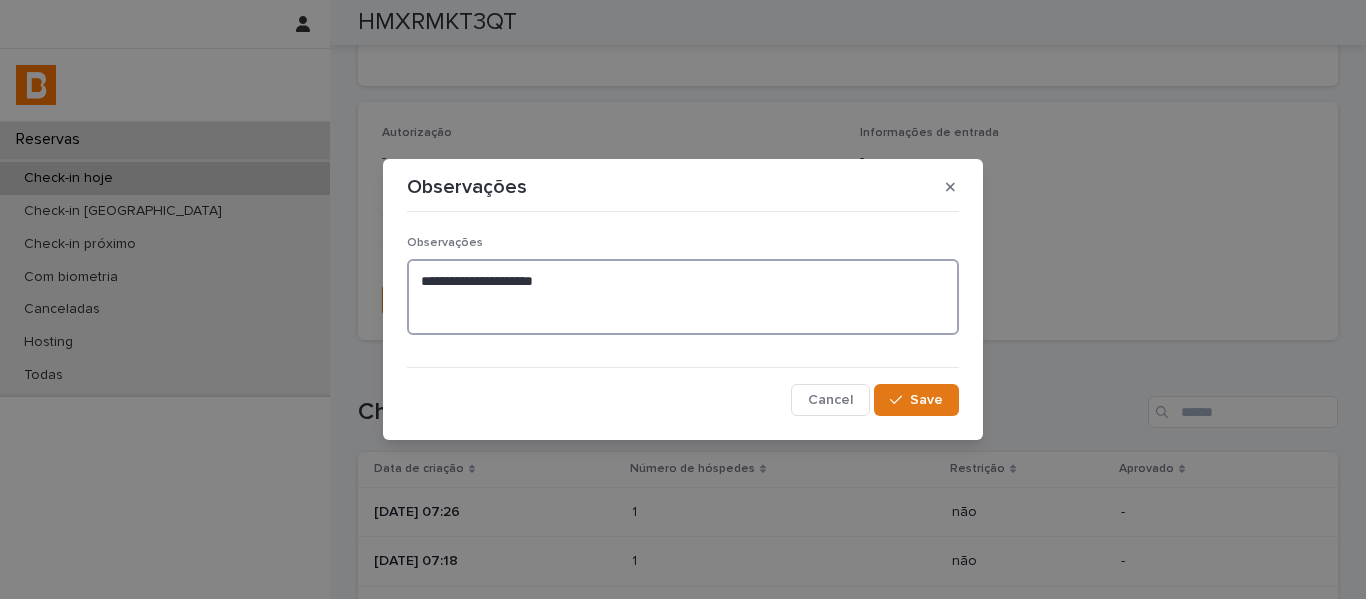 paste on "**********" 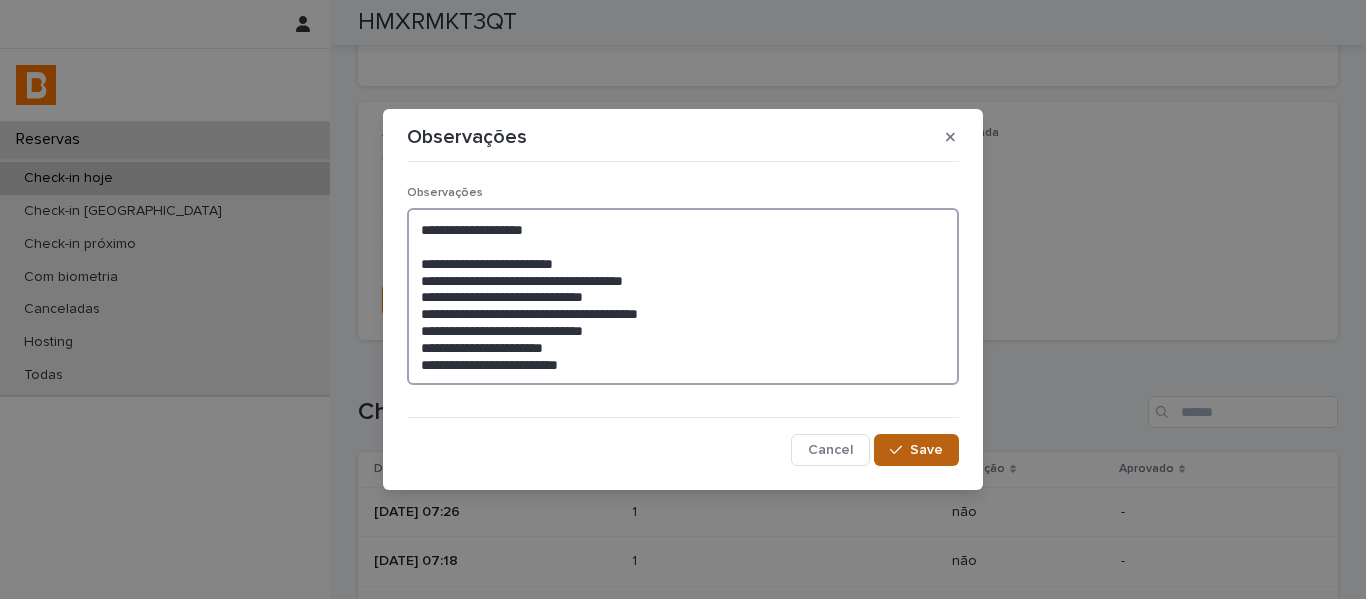 type on "**********" 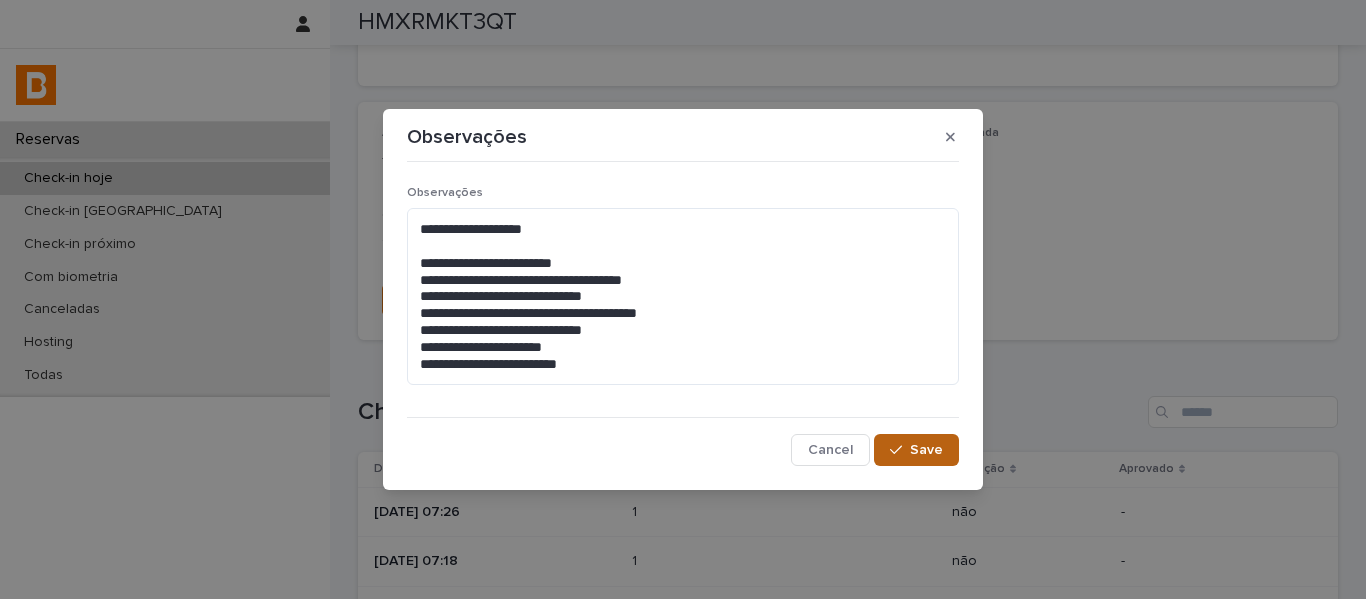 click on "Save" at bounding box center [926, 450] 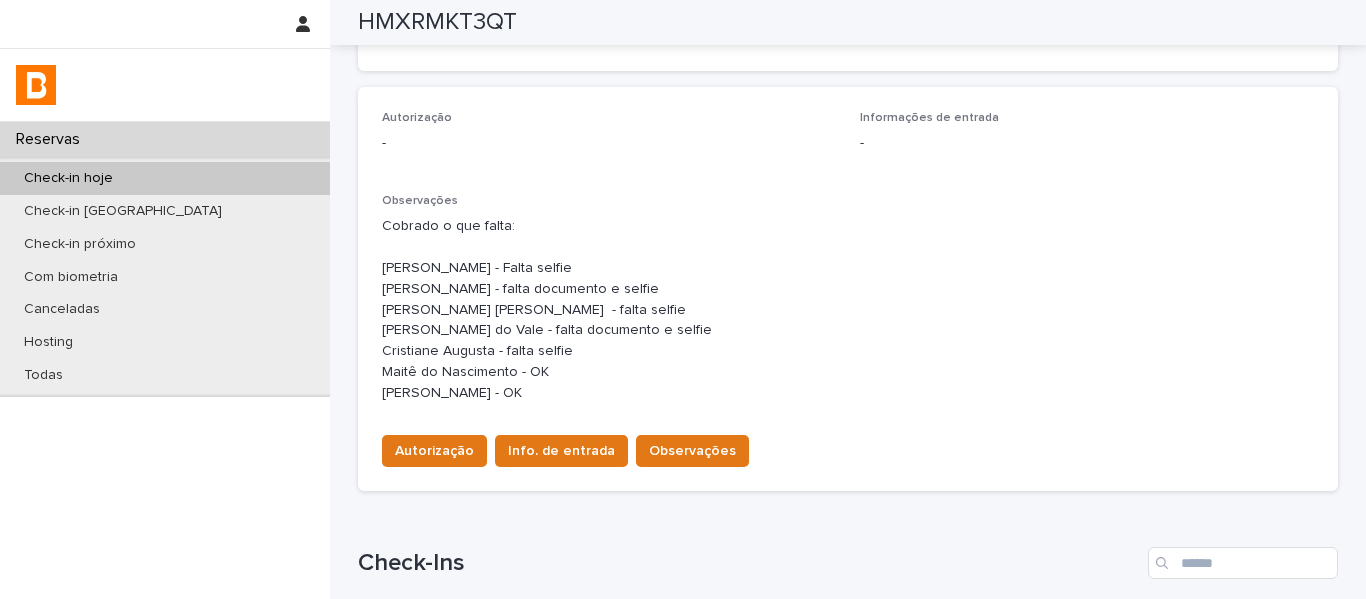 scroll, scrollTop: 383, scrollLeft: 0, axis: vertical 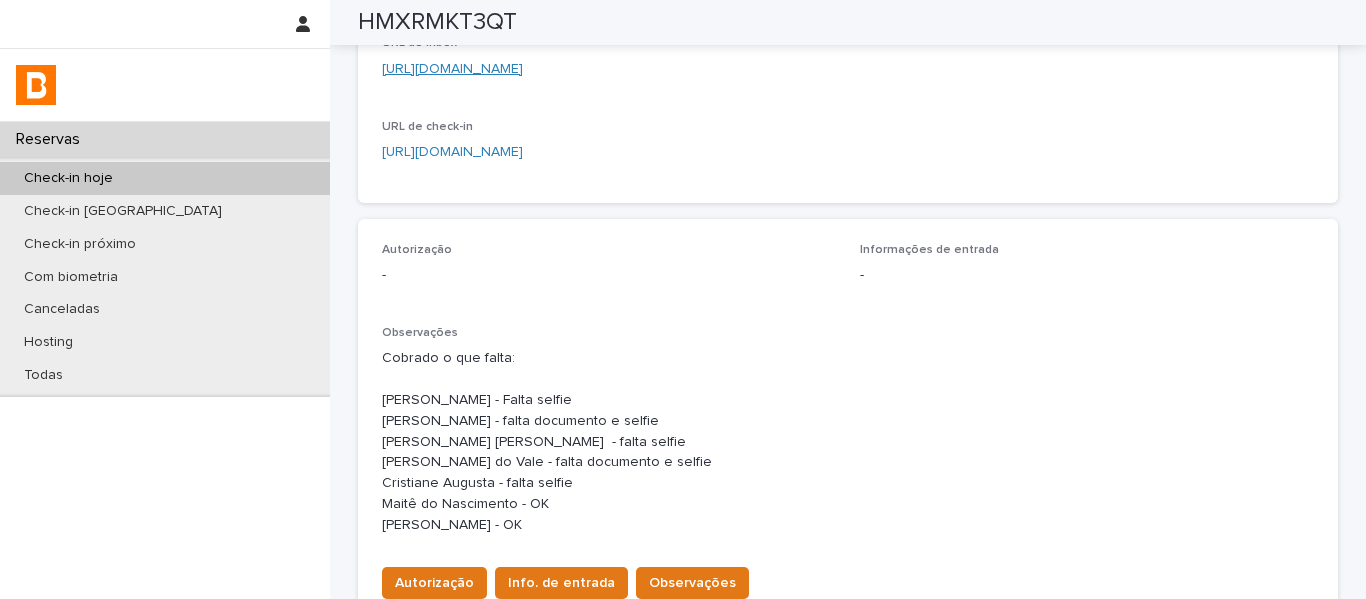 click on "[URL][DOMAIN_NAME]" at bounding box center (452, 69) 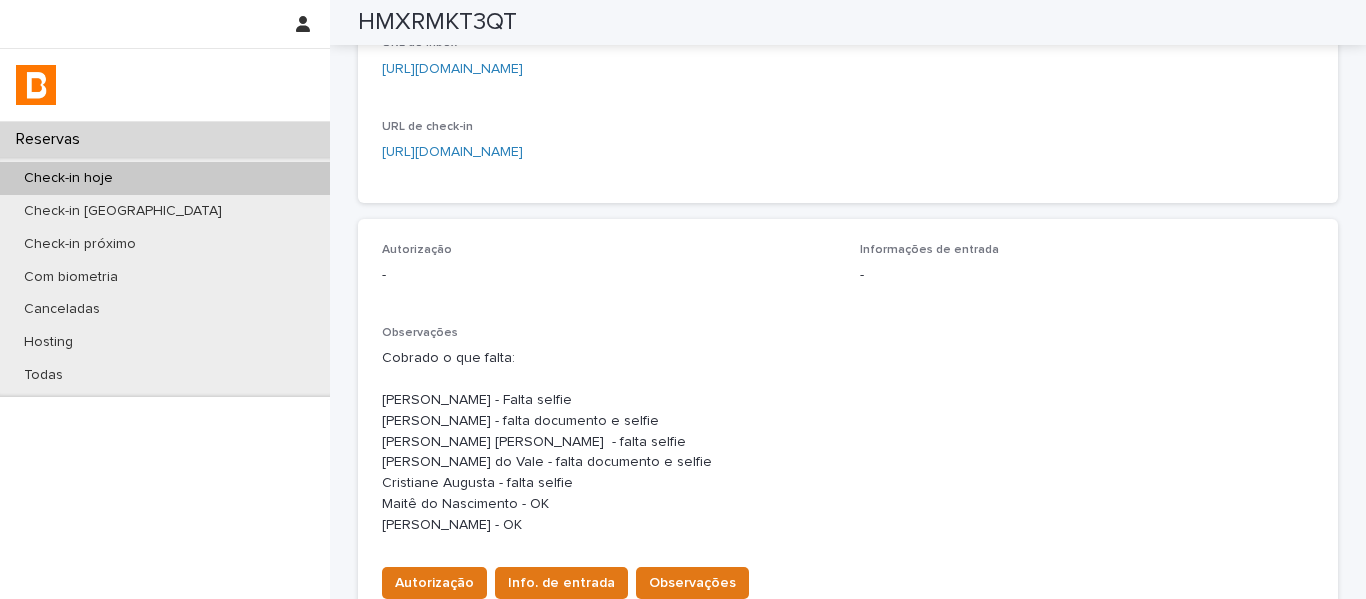 scroll, scrollTop: 0, scrollLeft: 0, axis: both 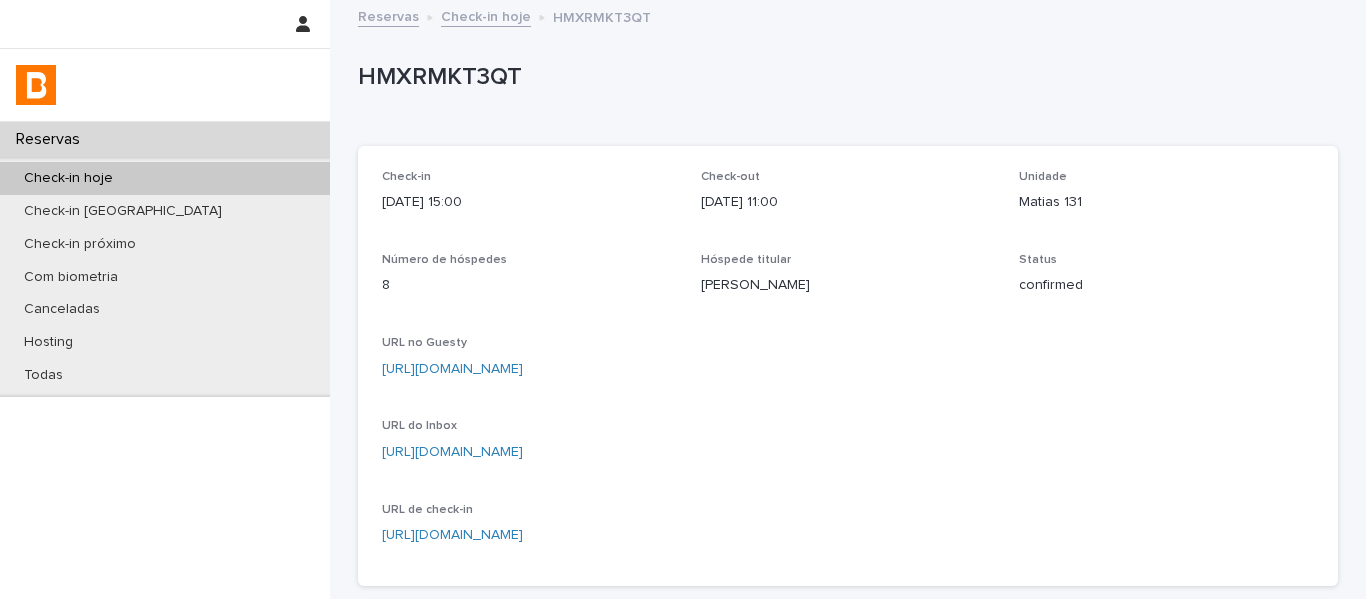 click on "Check-in hoje" at bounding box center [486, 15] 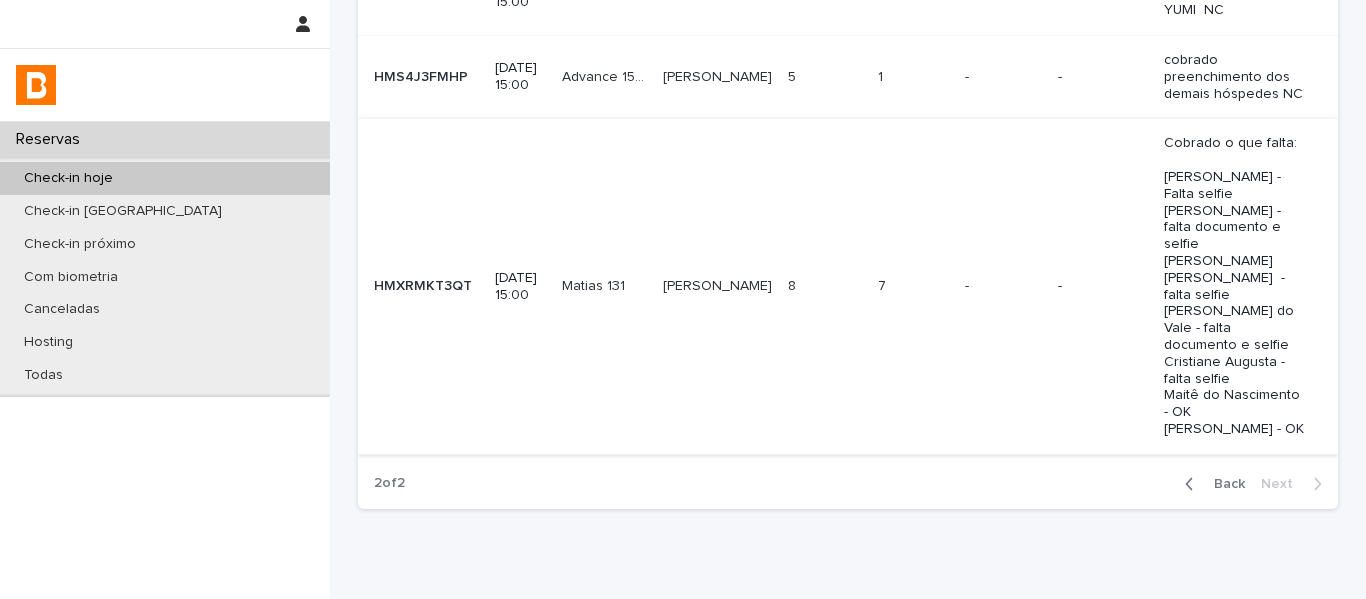 scroll, scrollTop: 275, scrollLeft: 0, axis: vertical 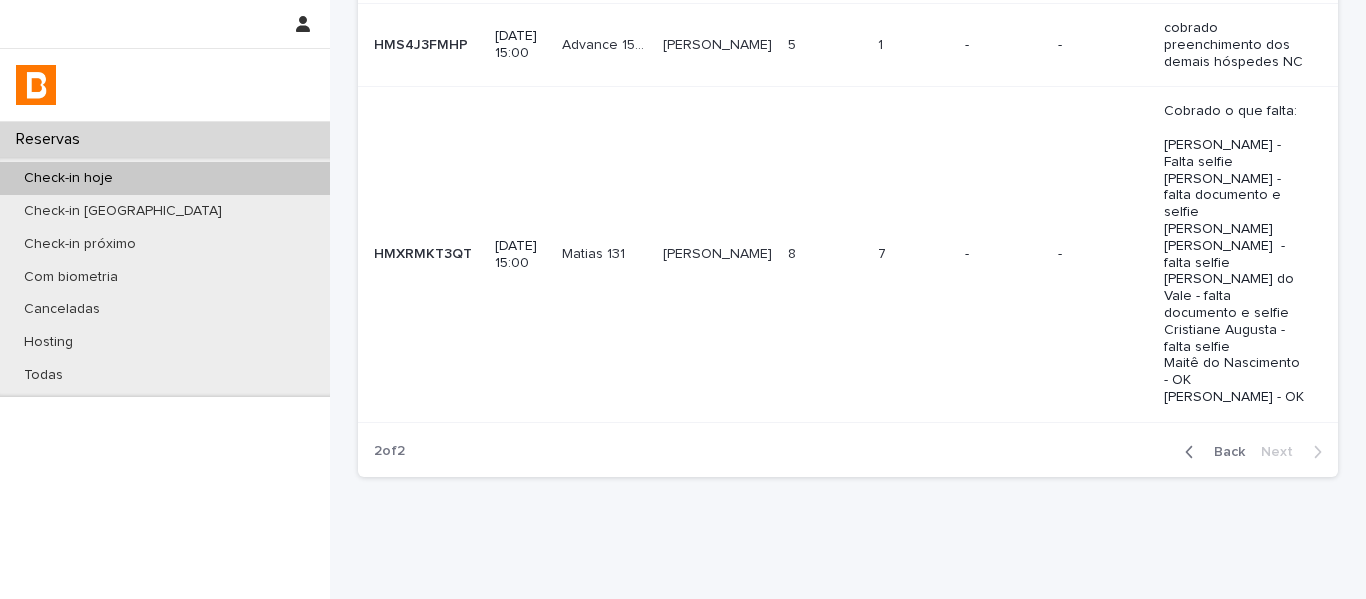 click on "Back" at bounding box center (1223, 452) 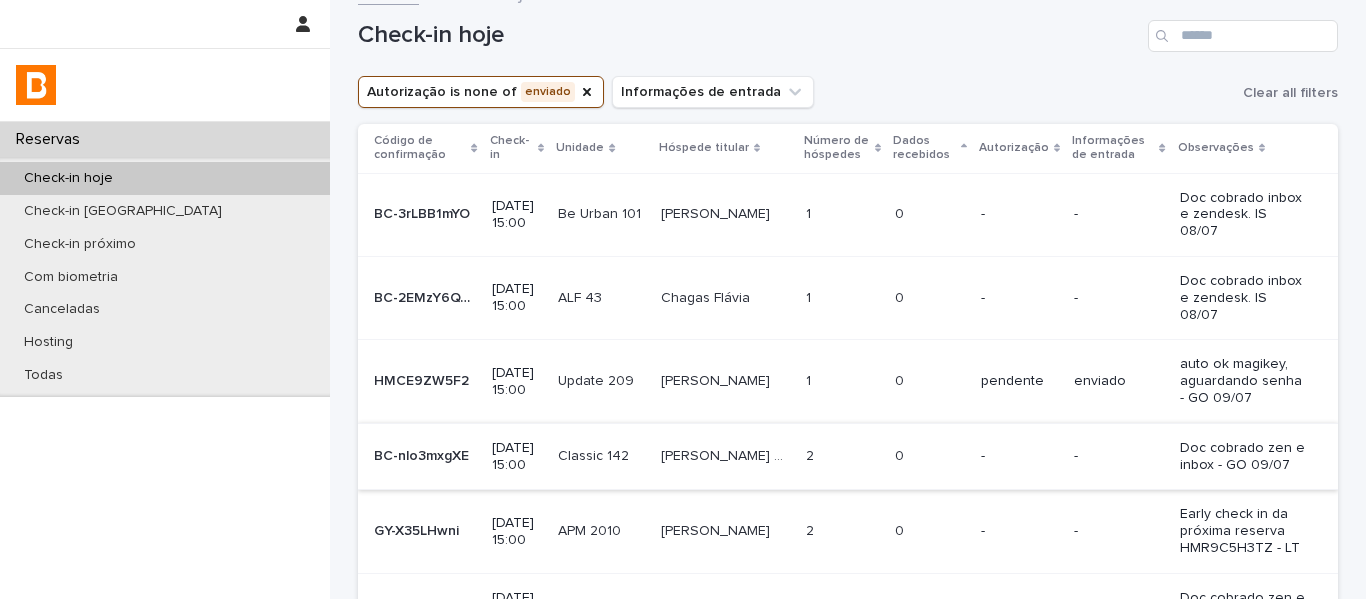 scroll, scrollTop: 0, scrollLeft: 0, axis: both 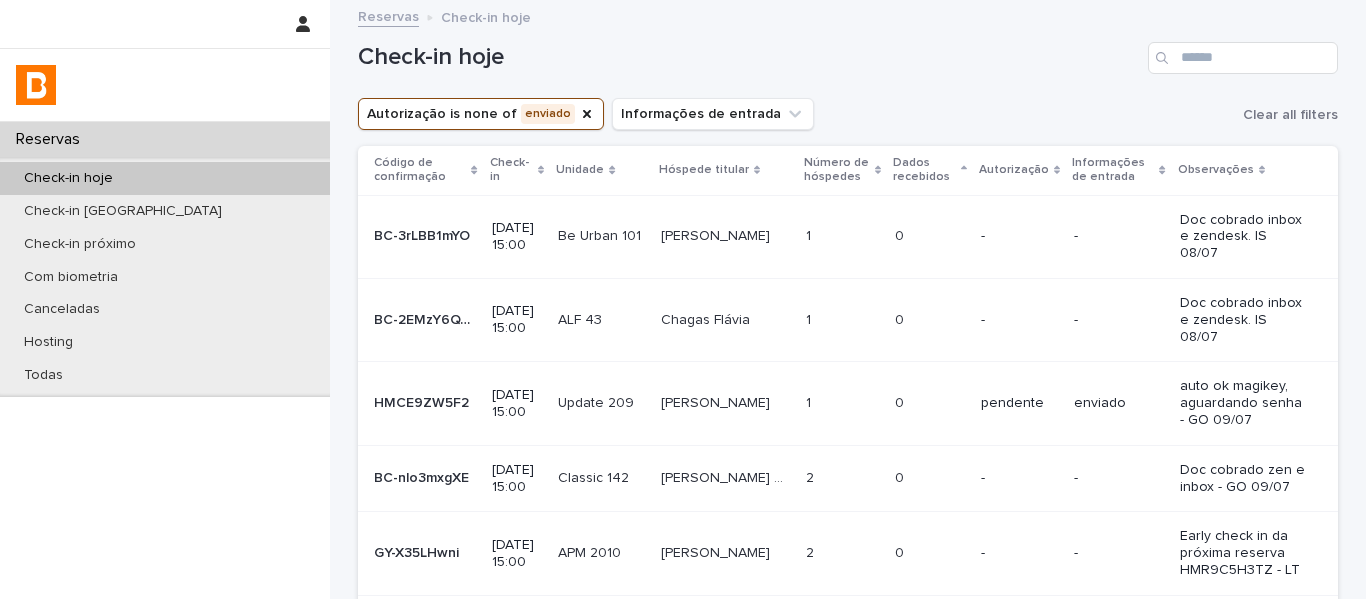 click on "0" at bounding box center [901, 234] 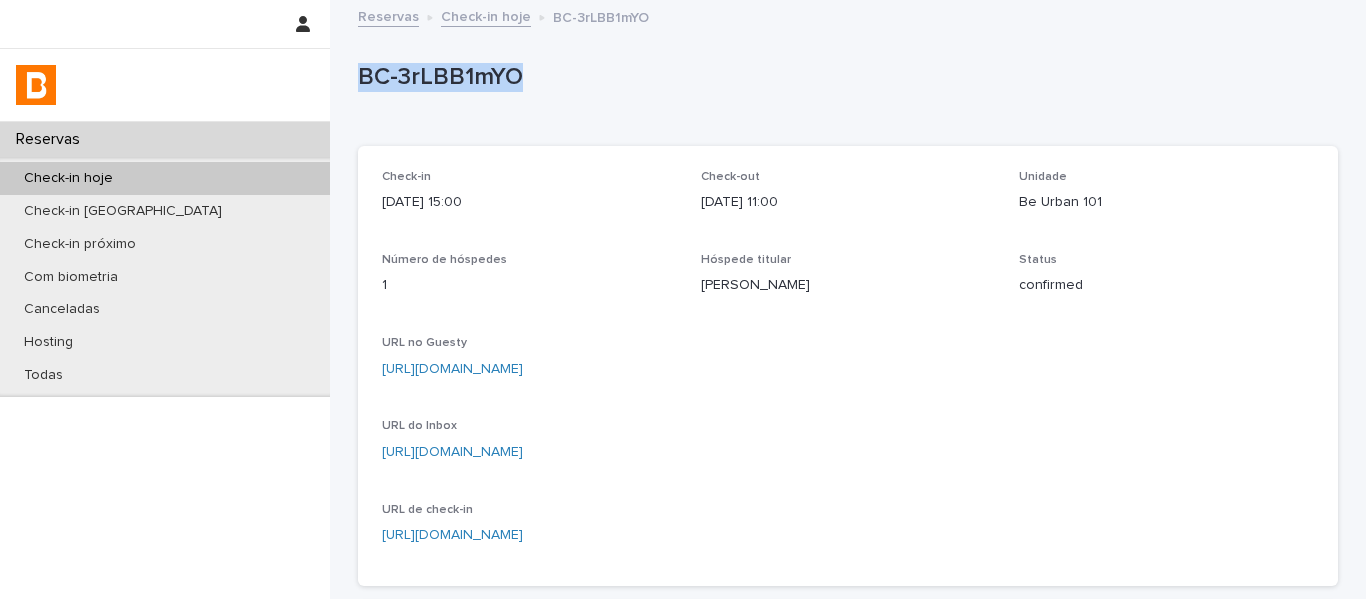 drag, startPoint x: 578, startPoint y: 73, endPoint x: 340, endPoint y: 86, distance: 238.35478 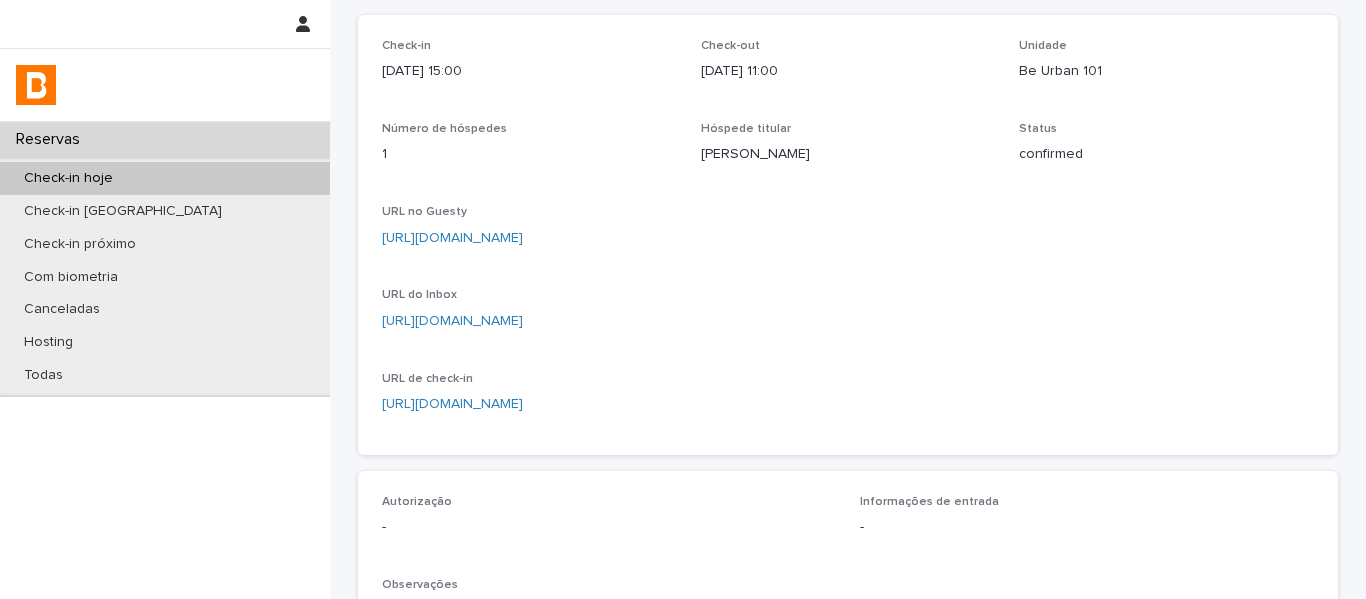 scroll, scrollTop: 400, scrollLeft: 0, axis: vertical 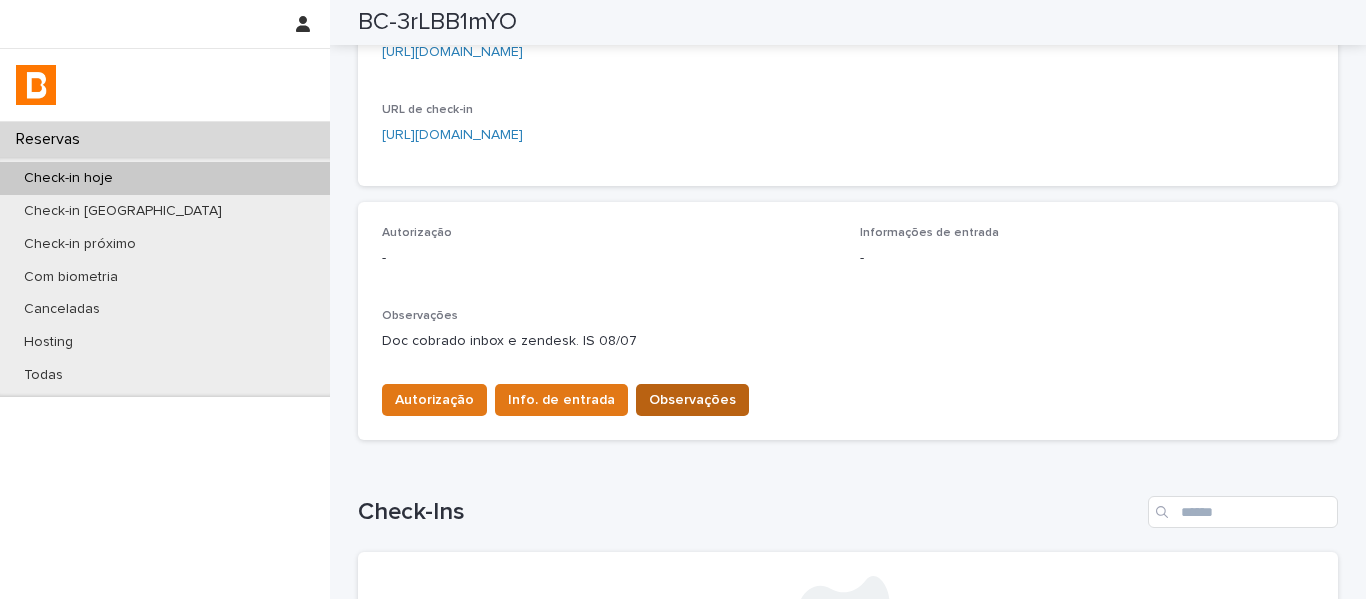 click on "Observações" at bounding box center [692, 400] 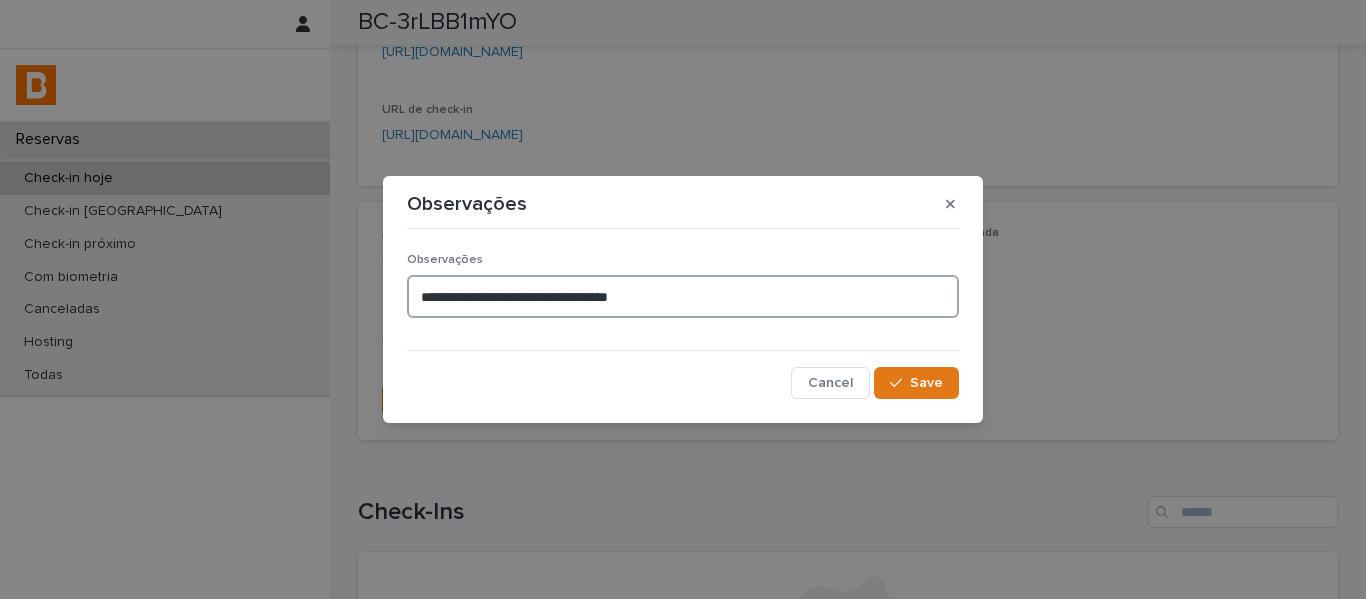drag, startPoint x: 700, startPoint y: 292, endPoint x: 373, endPoint y: 313, distance: 327.6736 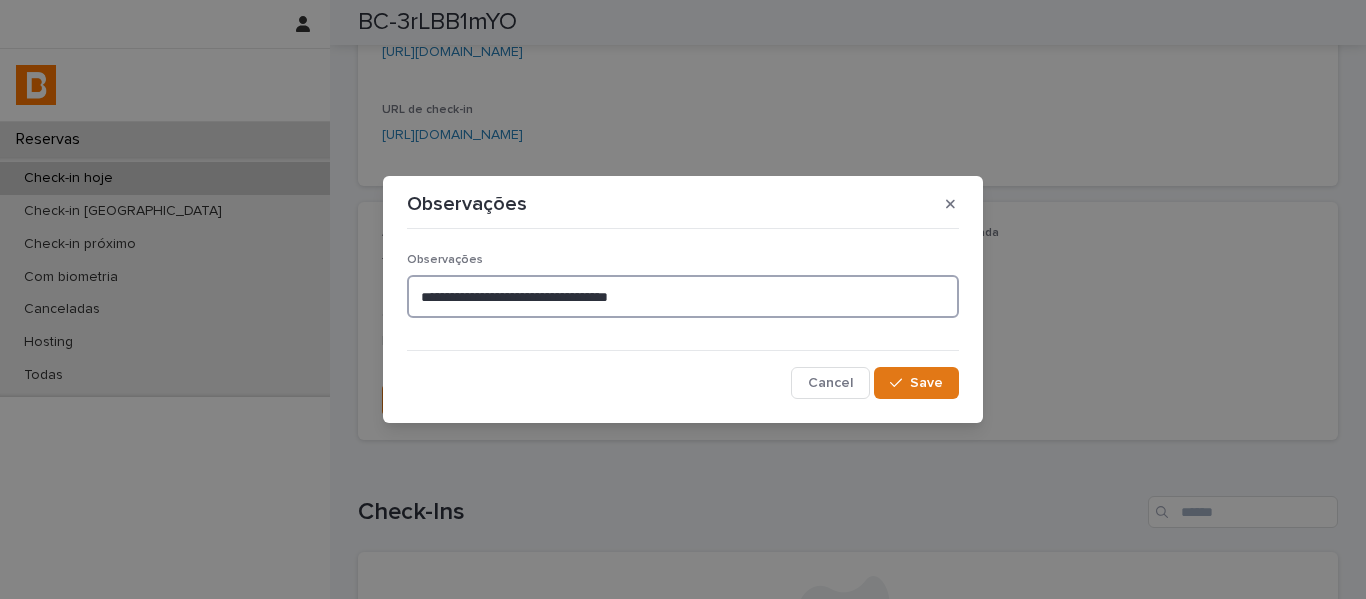 paste 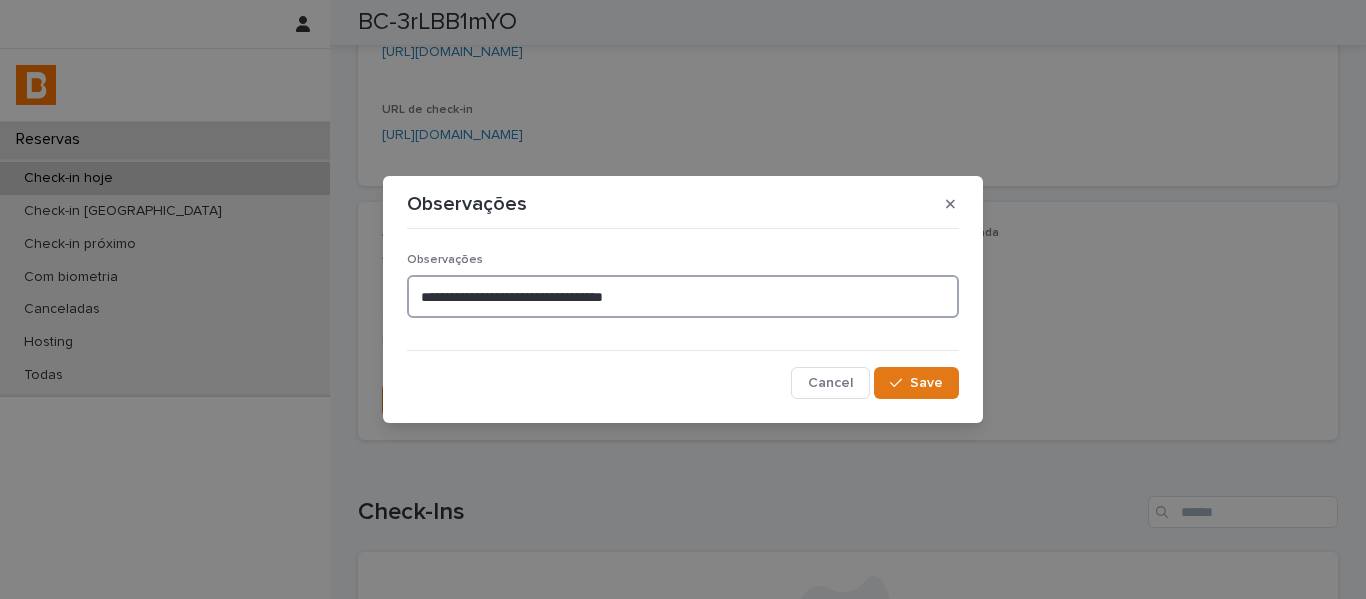 click on "**********" at bounding box center (683, 296) 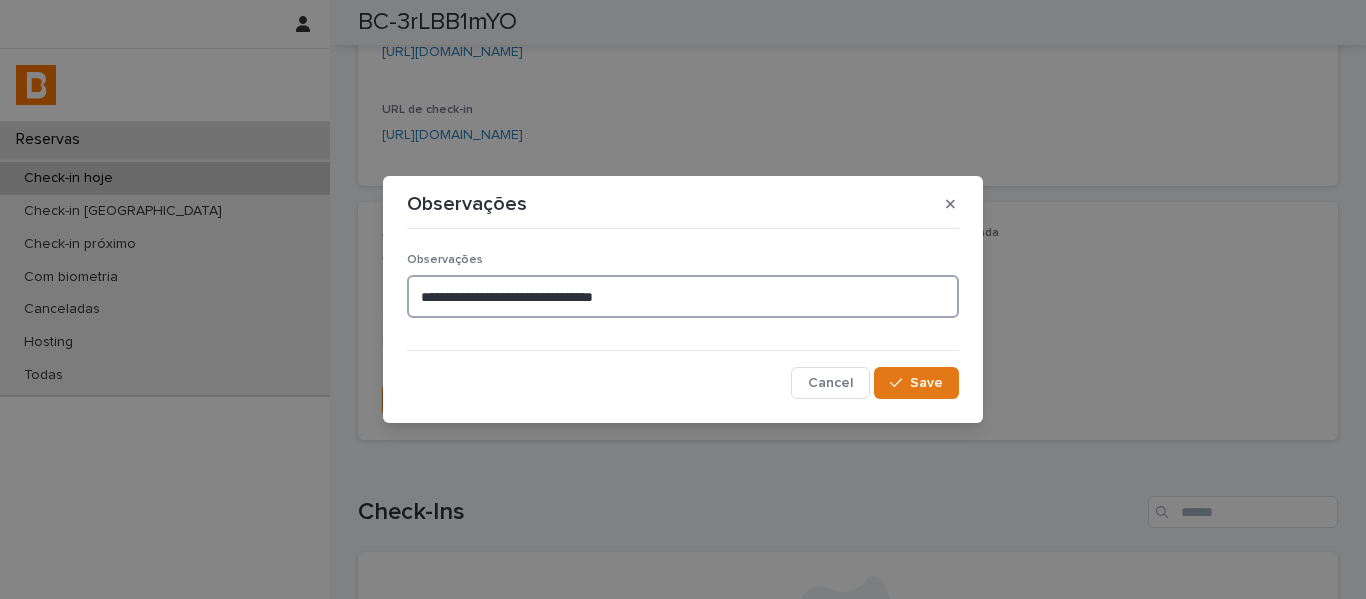 click on "**********" at bounding box center [683, 296] 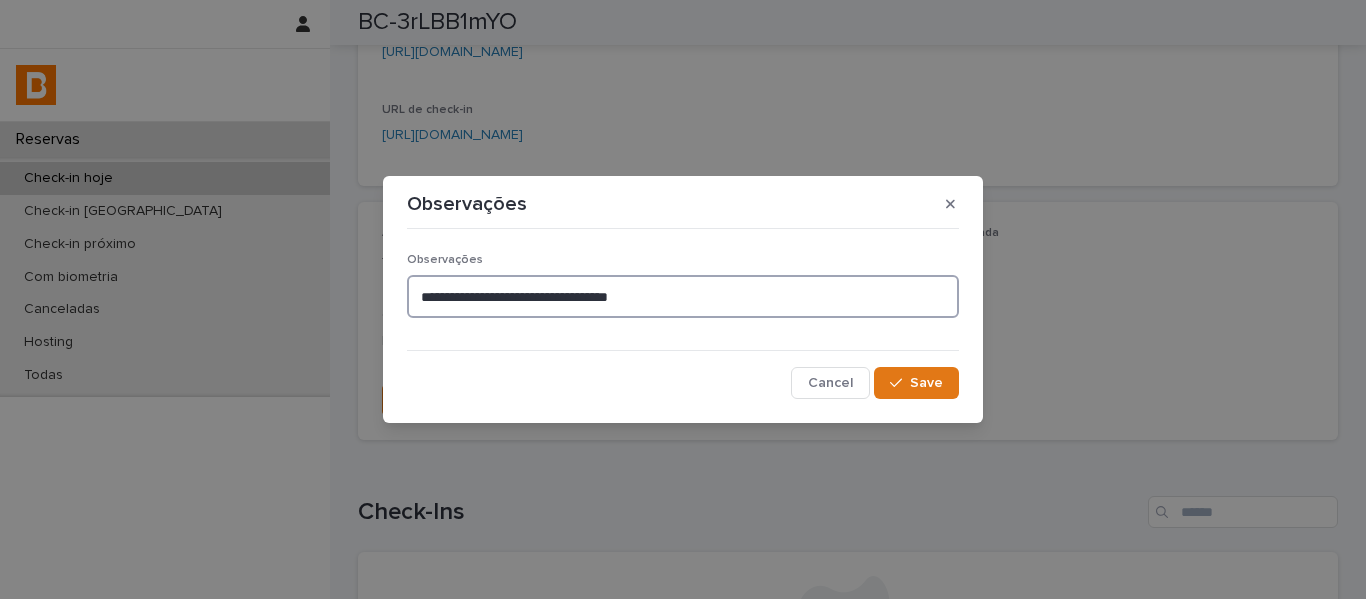 drag, startPoint x: 684, startPoint y: 295, endPoint x: 403, endPoint y: 299, distance: 281.02847 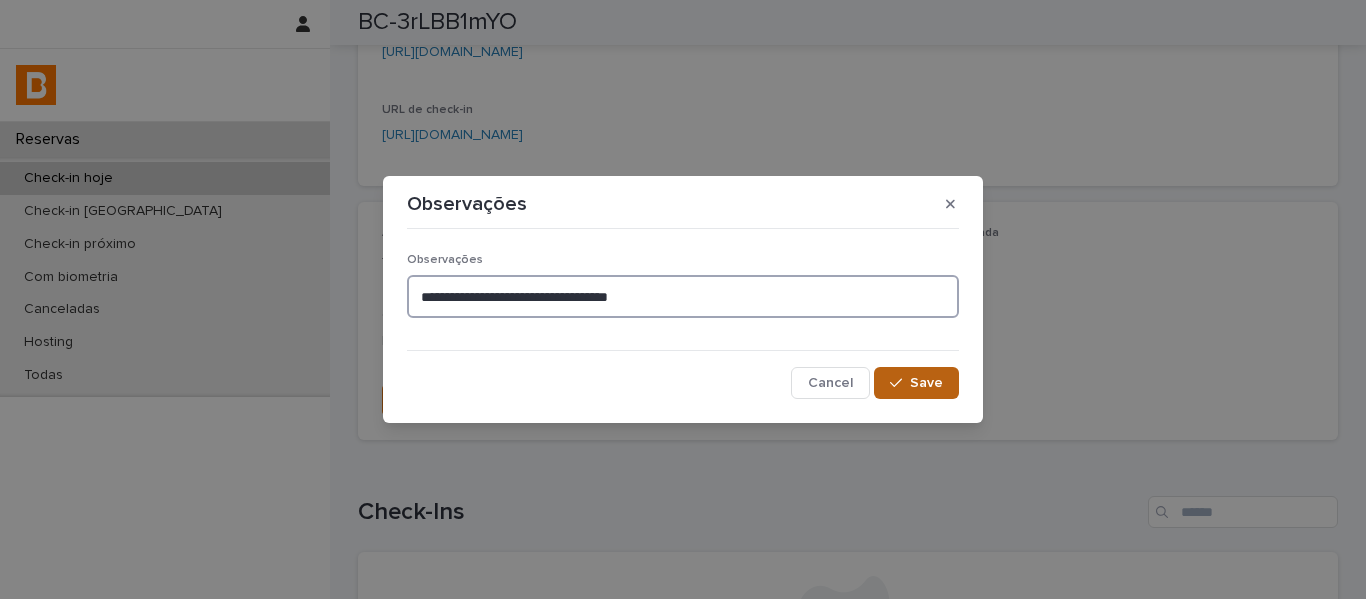 type on "**********" 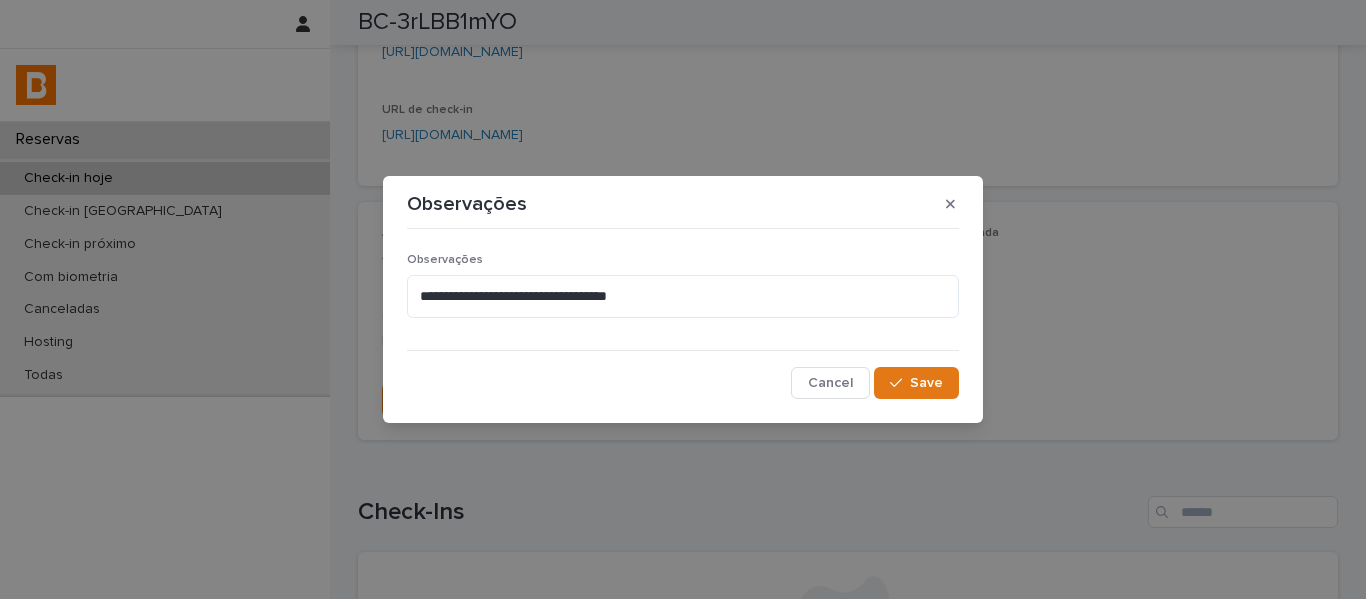 drag, startPoint x: 946, startPoint y: 384, endPoint x: 880, endPoint y: 366, distance: 68.41052 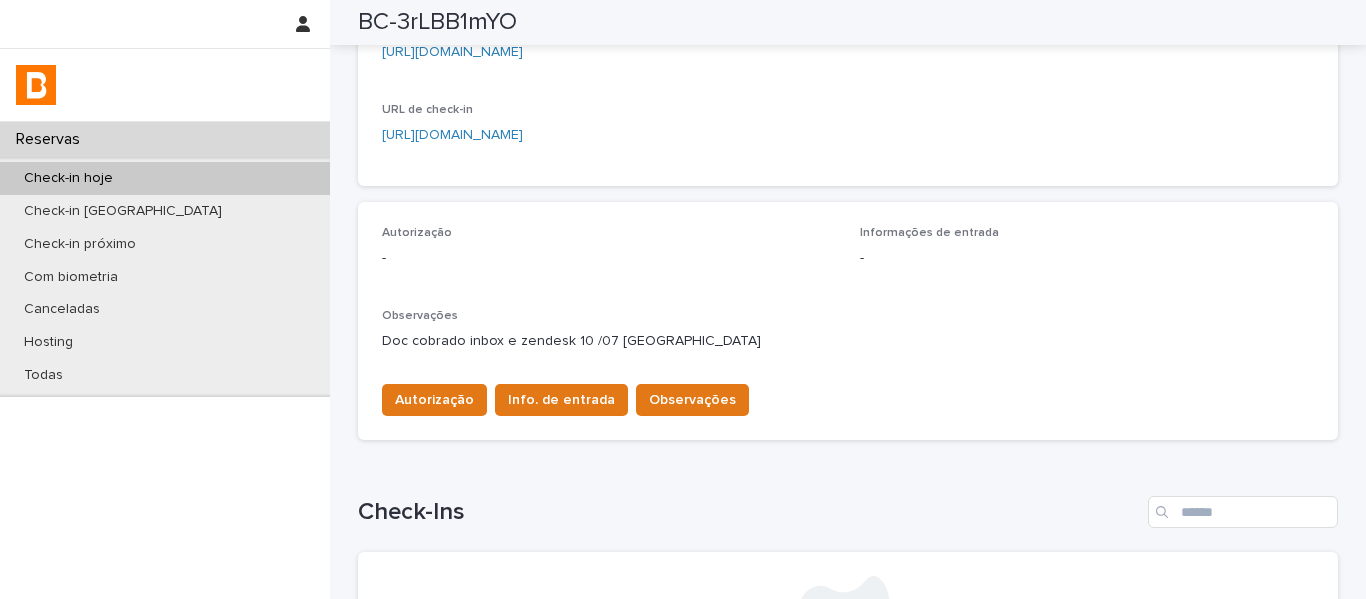 scroll, scrollTop: 0, scrollLeft: 0, axis: both 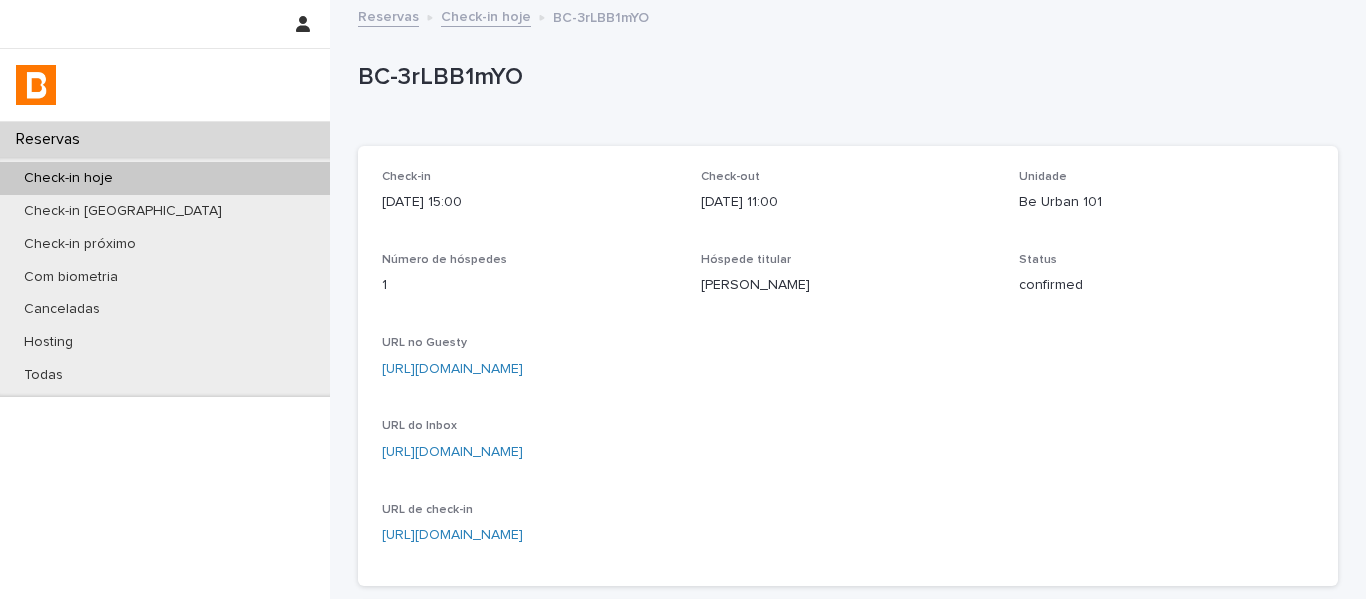 click on "Check-in hoje" at bounding box center (486, 15) 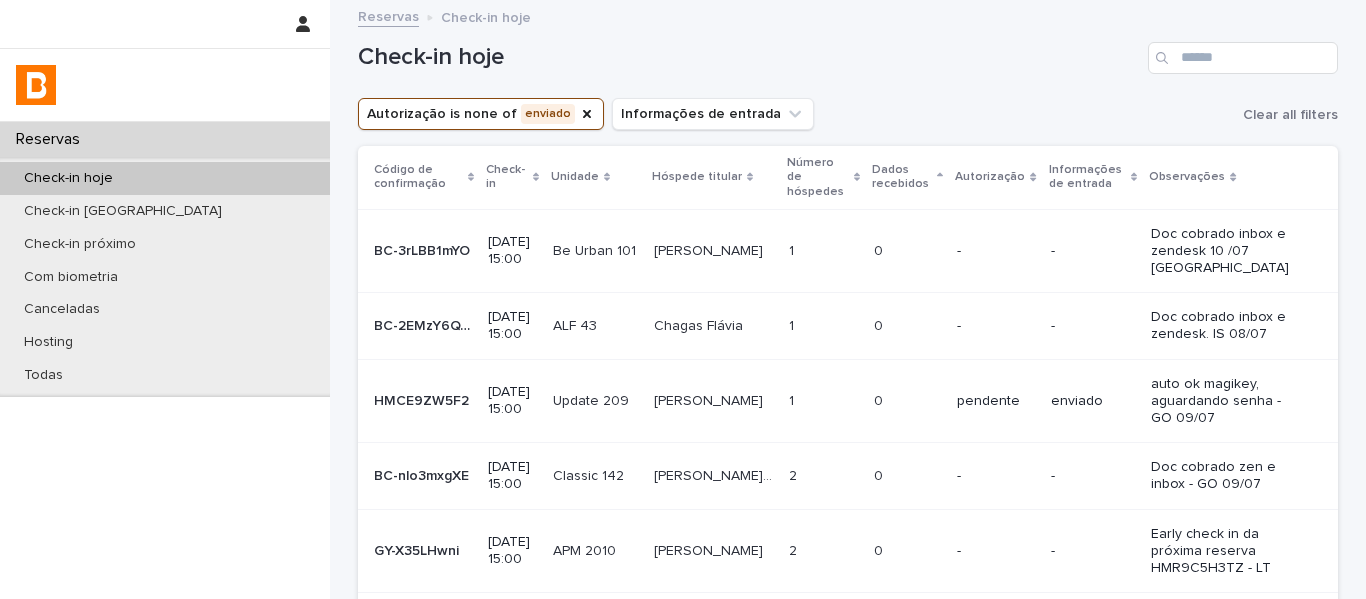 scroll, scrollTop: 100, scrollLeft: 0, axis: vertical 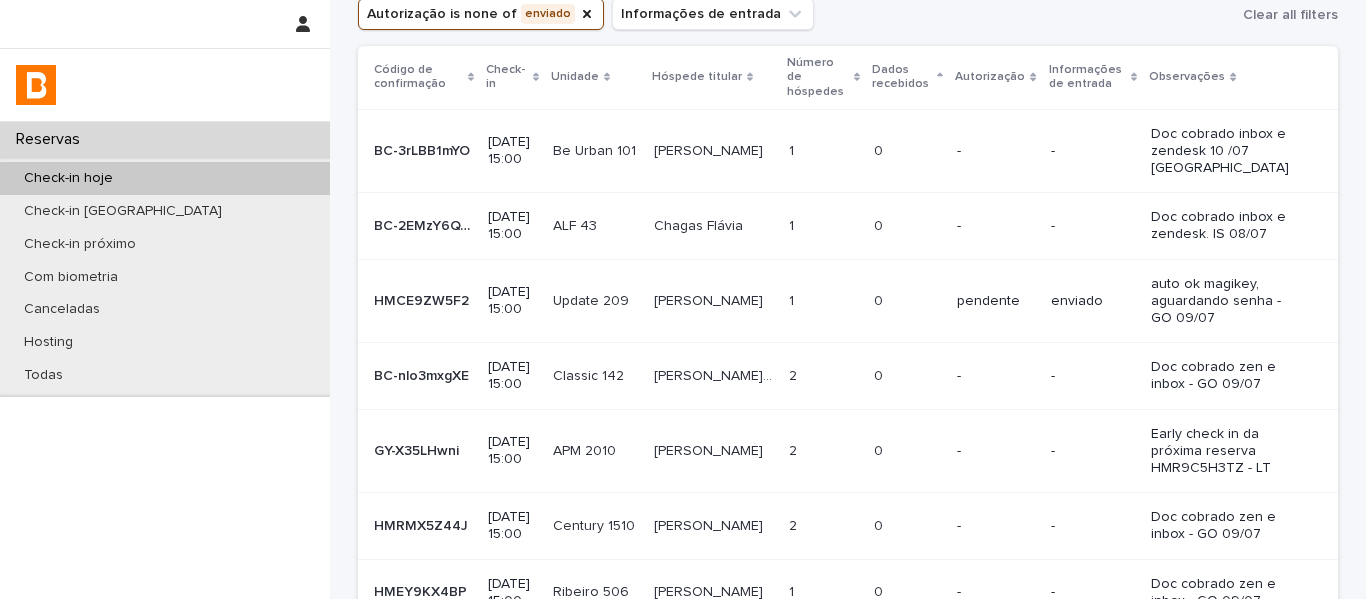 click at bounding box center [713, 226] 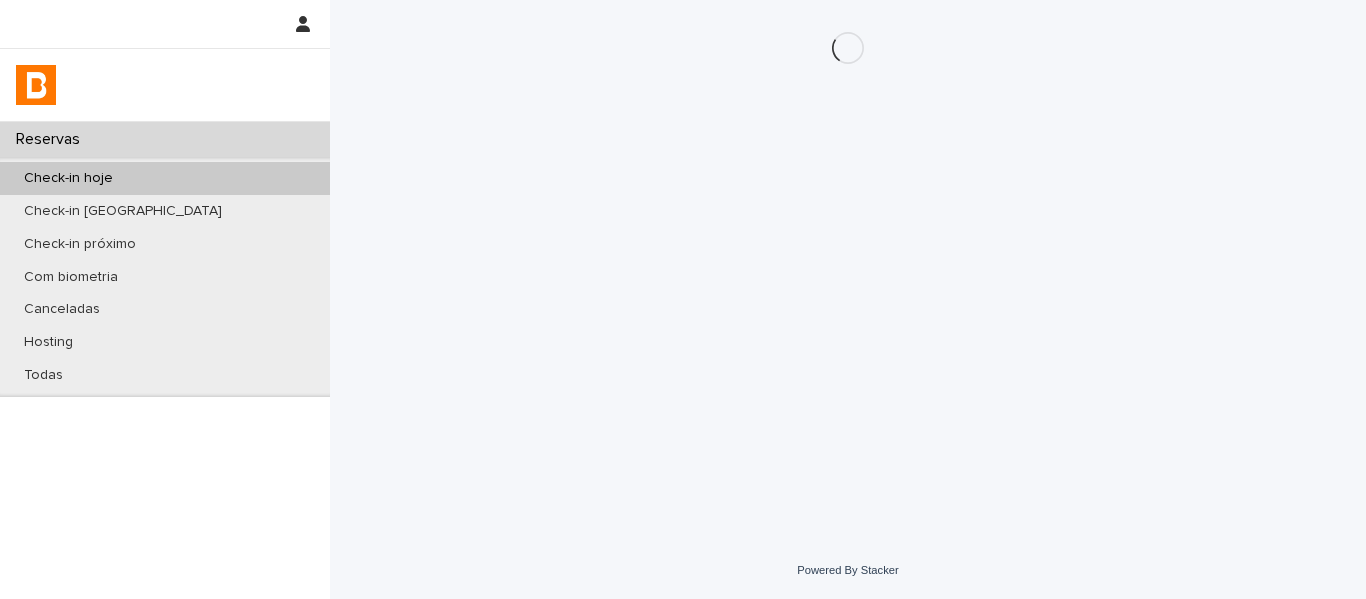 scroll, scrollTop: 0, scrollLeft: 0, axis: both 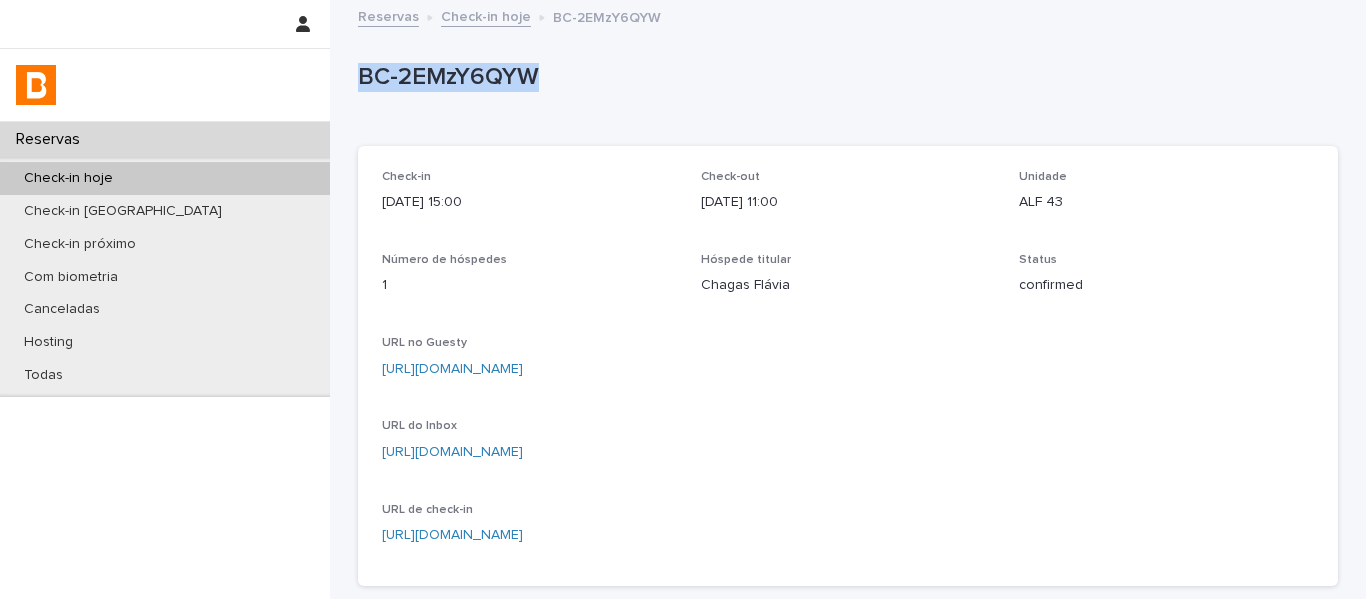 drag, startPoint x: 566, startPoint y: 97, endPoint x: 344, endPoint y: 81, distance: 222.57584 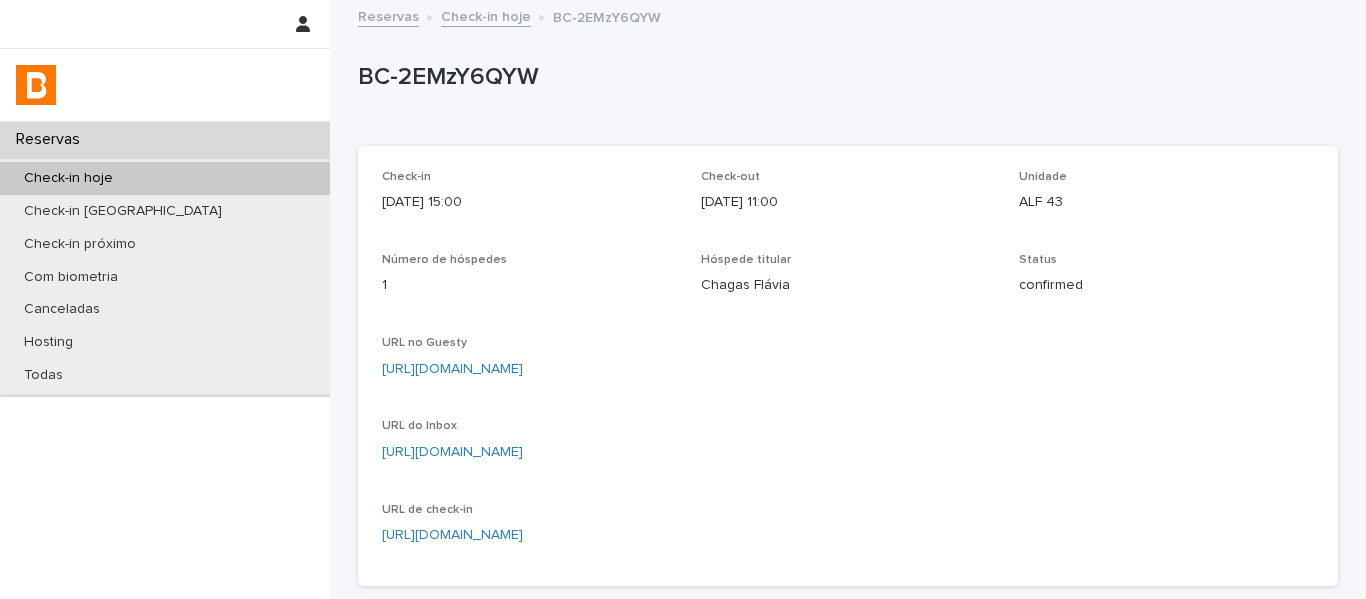 click on "[URL][DOMAIN_NAME]" at bounding box center [529, 452] 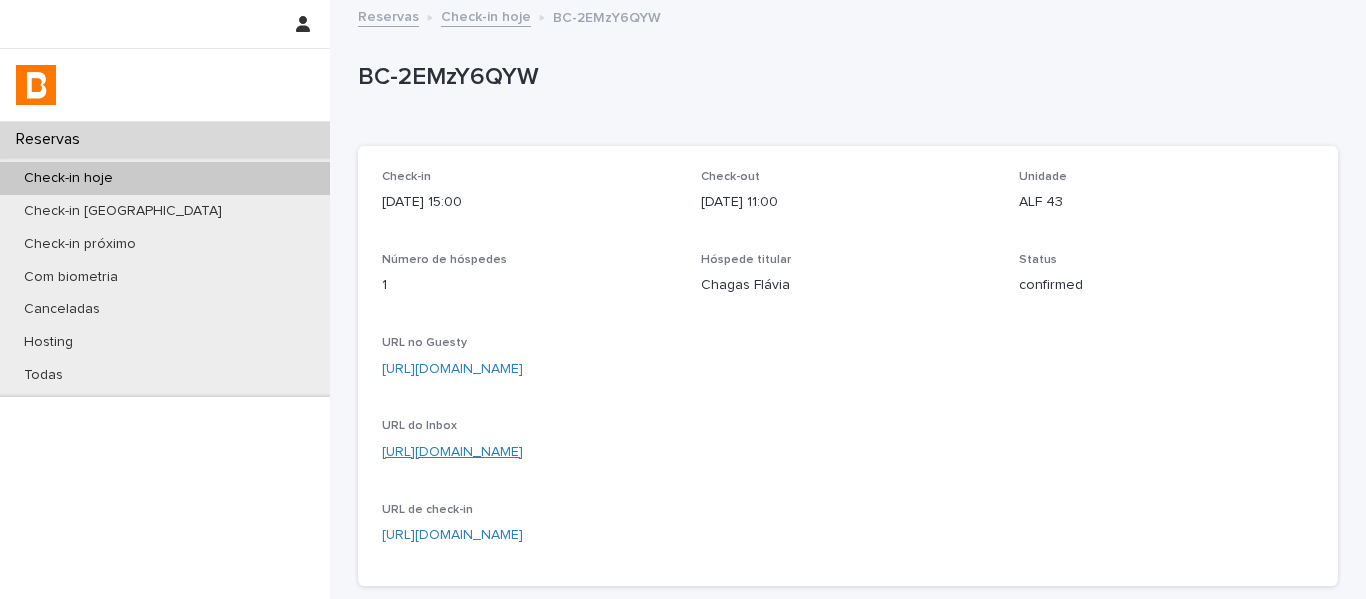 click on "[URL][DOMAIN_NAME]" at bounding box center [452, 452] 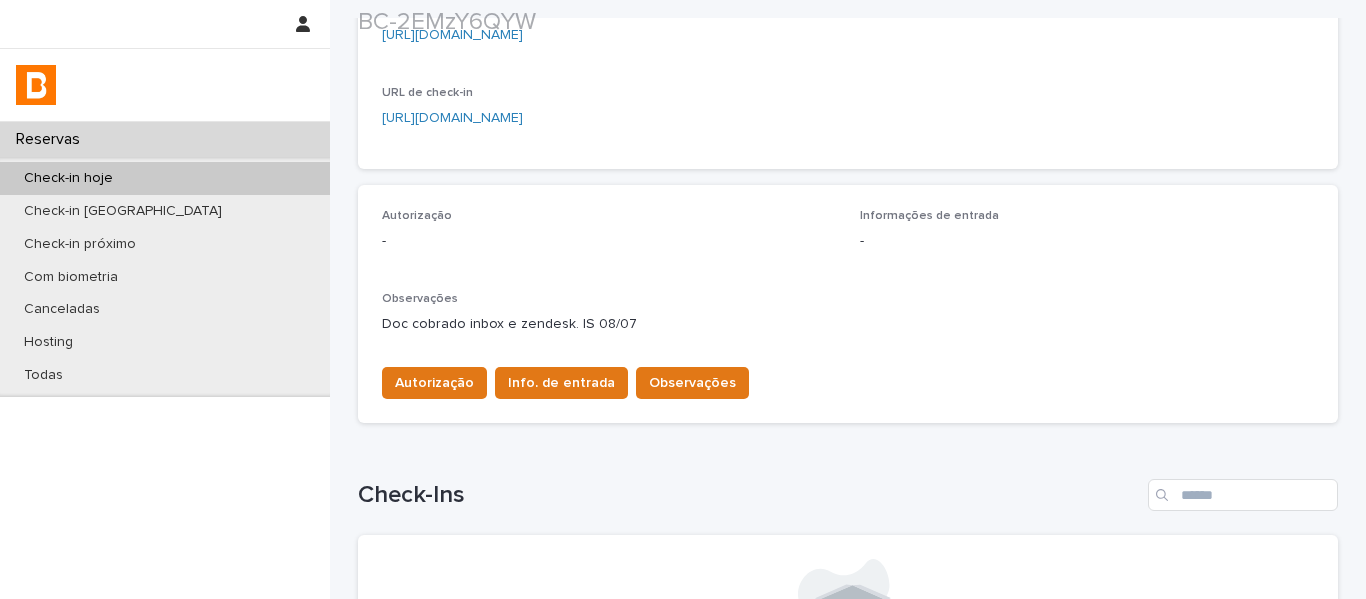 scroll, scrollTop: 500, scrollLeft: 0, axis: vertical 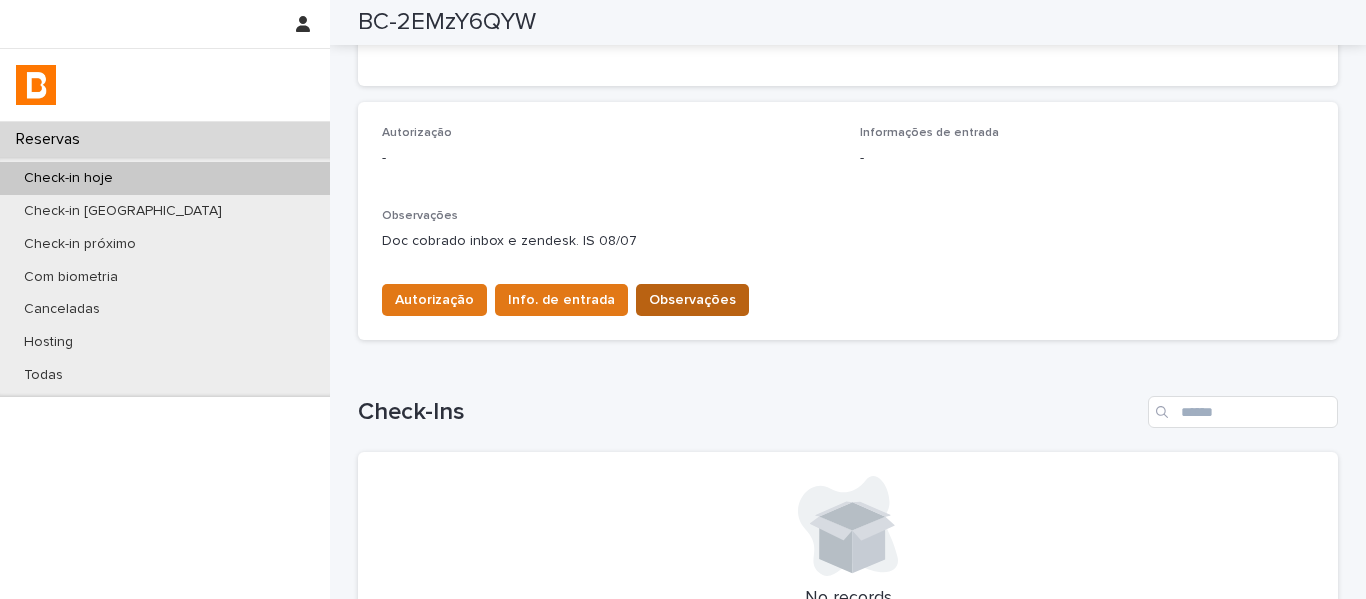 click on "Observações" at bounding box center [692, 300] 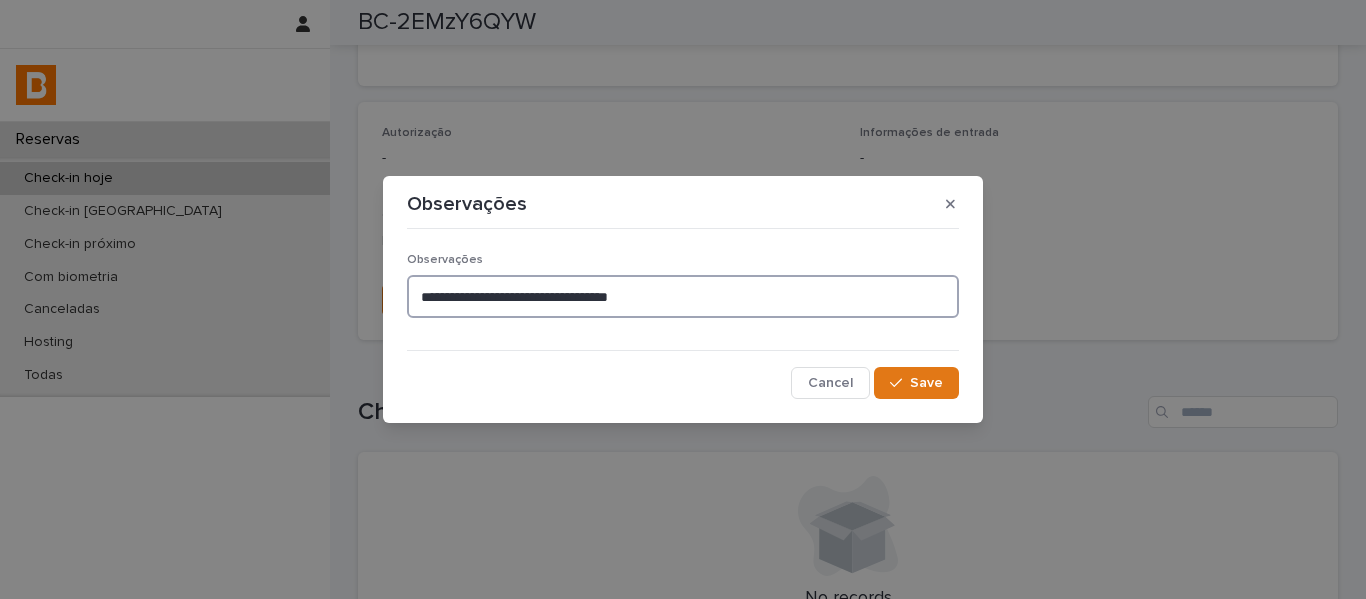 drag, startPoint x: 564, startPoint y: 302, endPoint x: 373, endPoint y: 312, distance: 191.2616 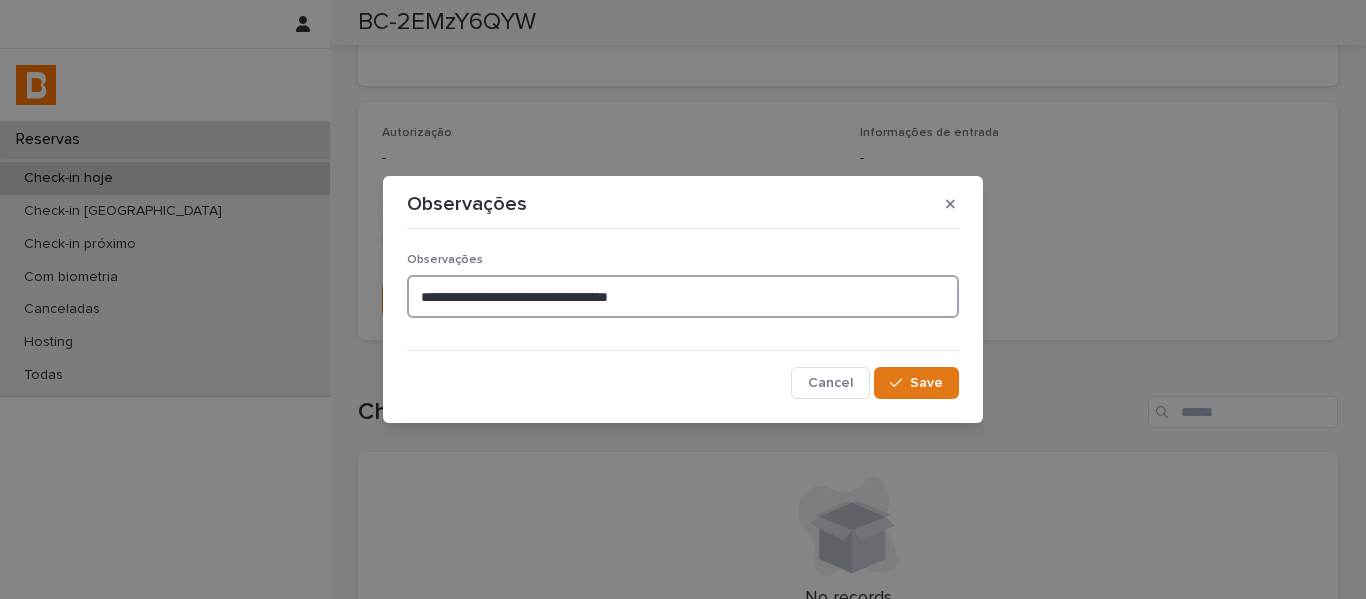 paste 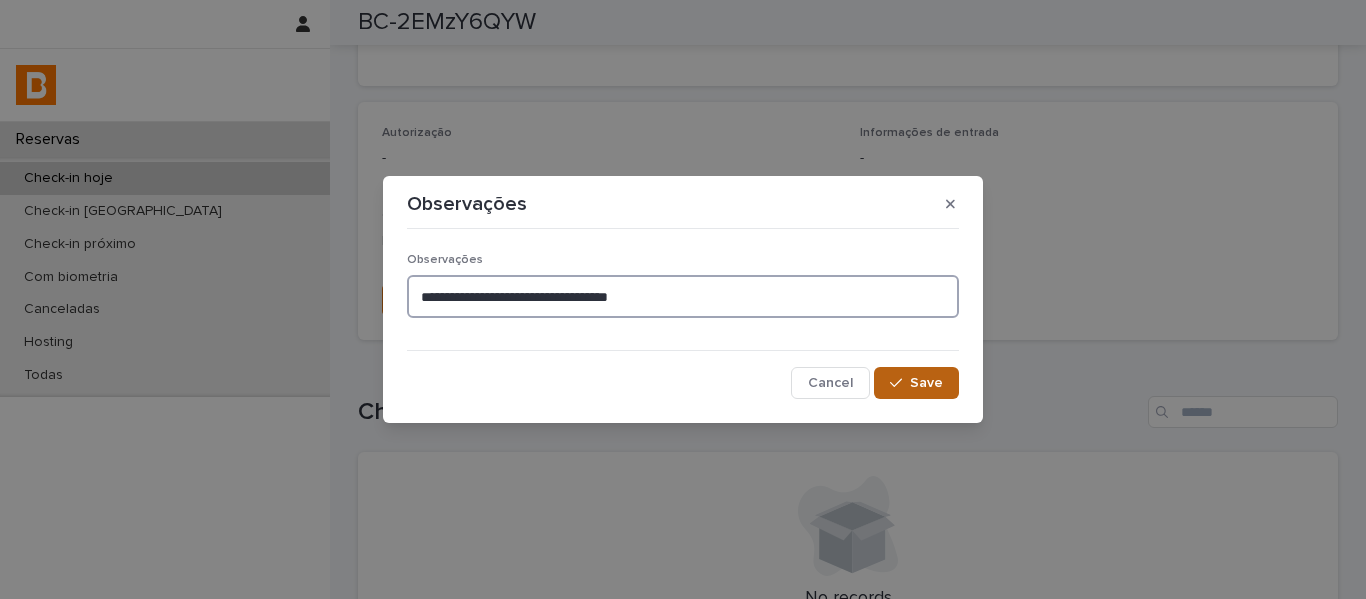 type on "**********" 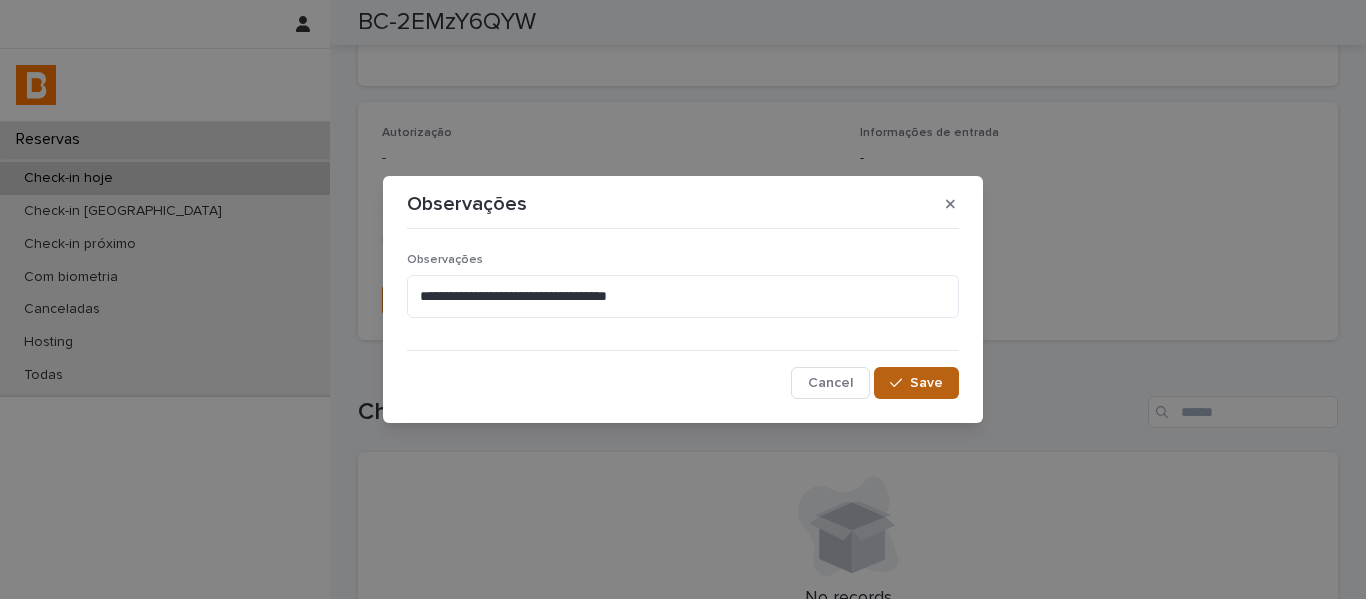 click at bounding box center [900, 383] 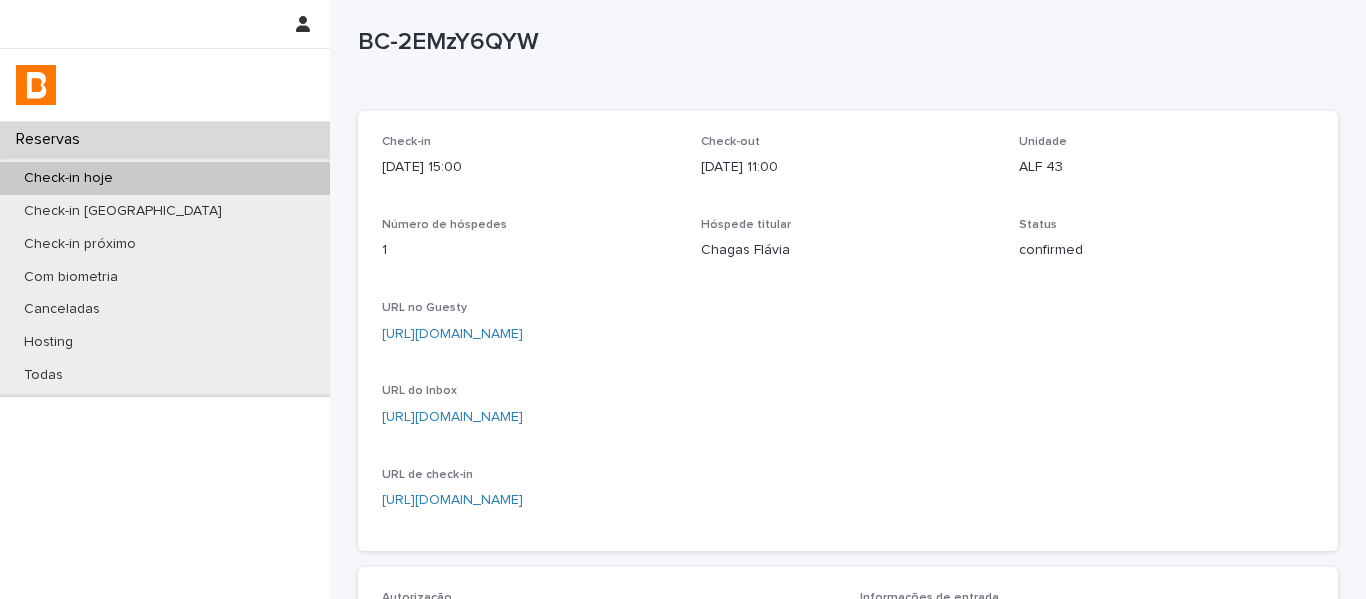 scroll, scrollTop: 0, scrollLeft: 0, axis: both 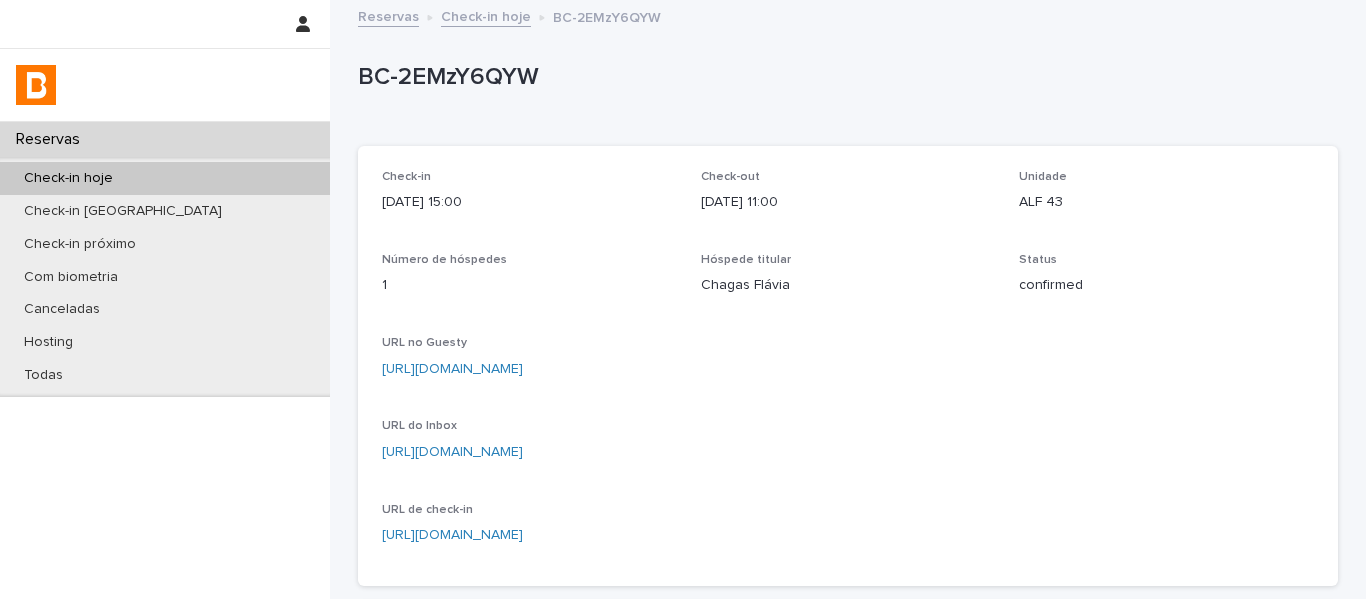 click on "Check-in hoje" at bounding box center (486, 15) 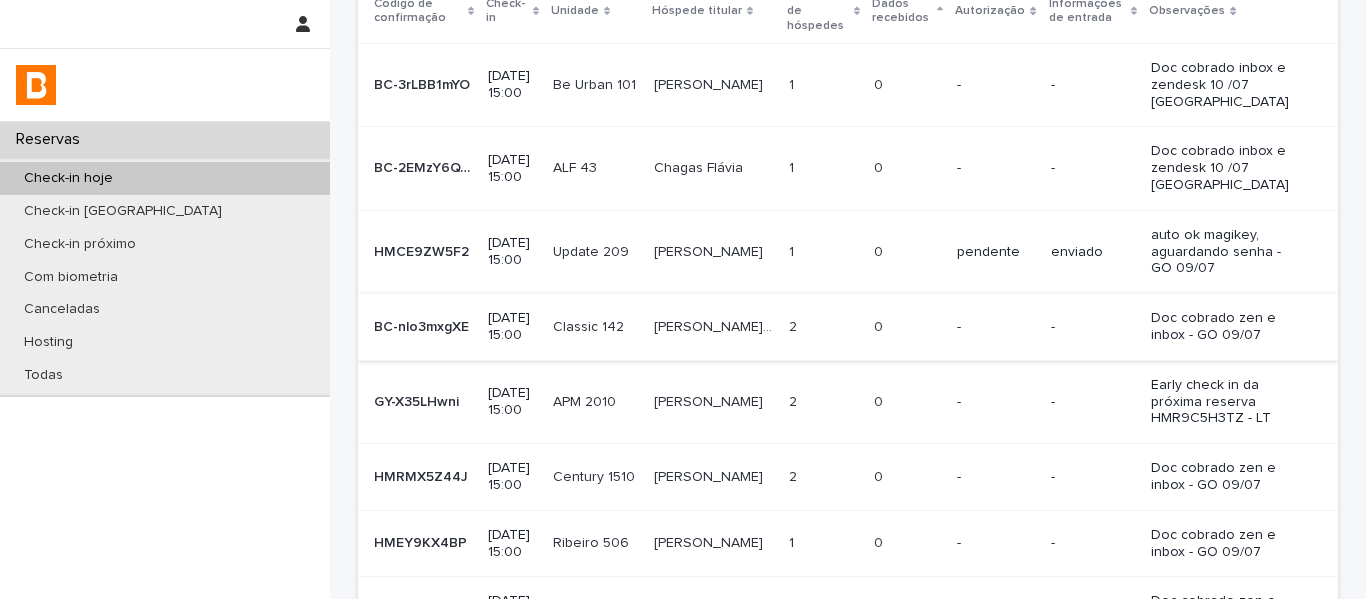 scroll, scrollTop: 200, scrollLeft: 0, axis: vertical 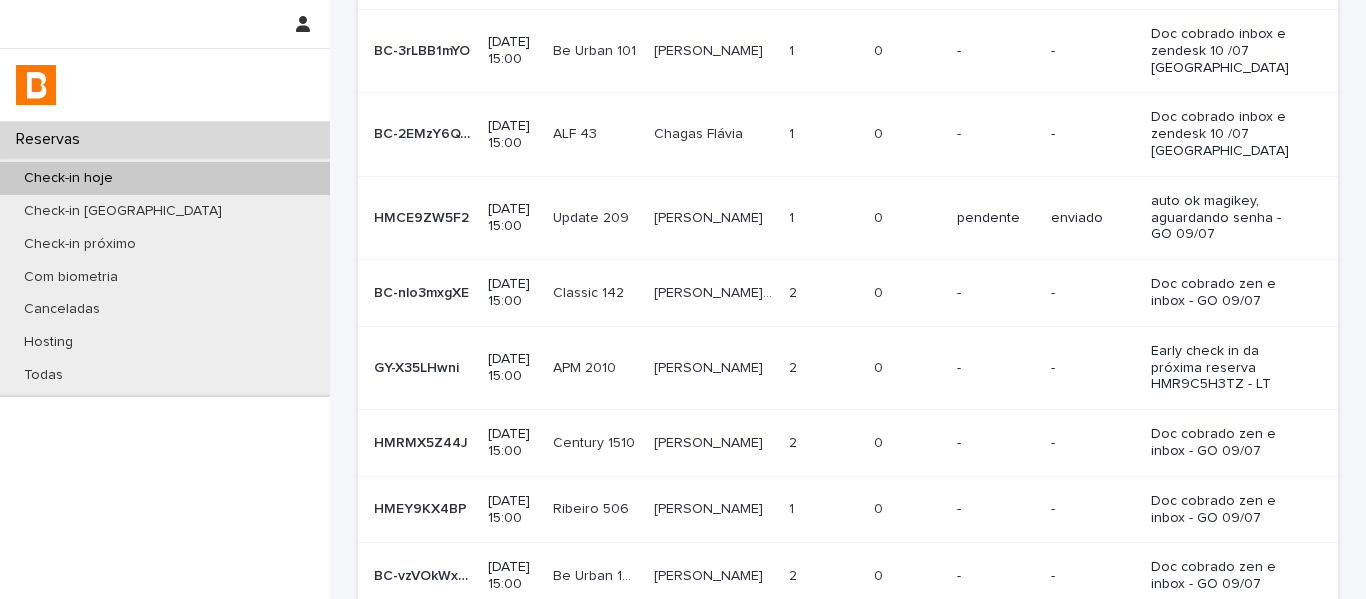 click on "[PERSON_NAME] NACHARD MENDONÇA" at bounding box center (715, 291) 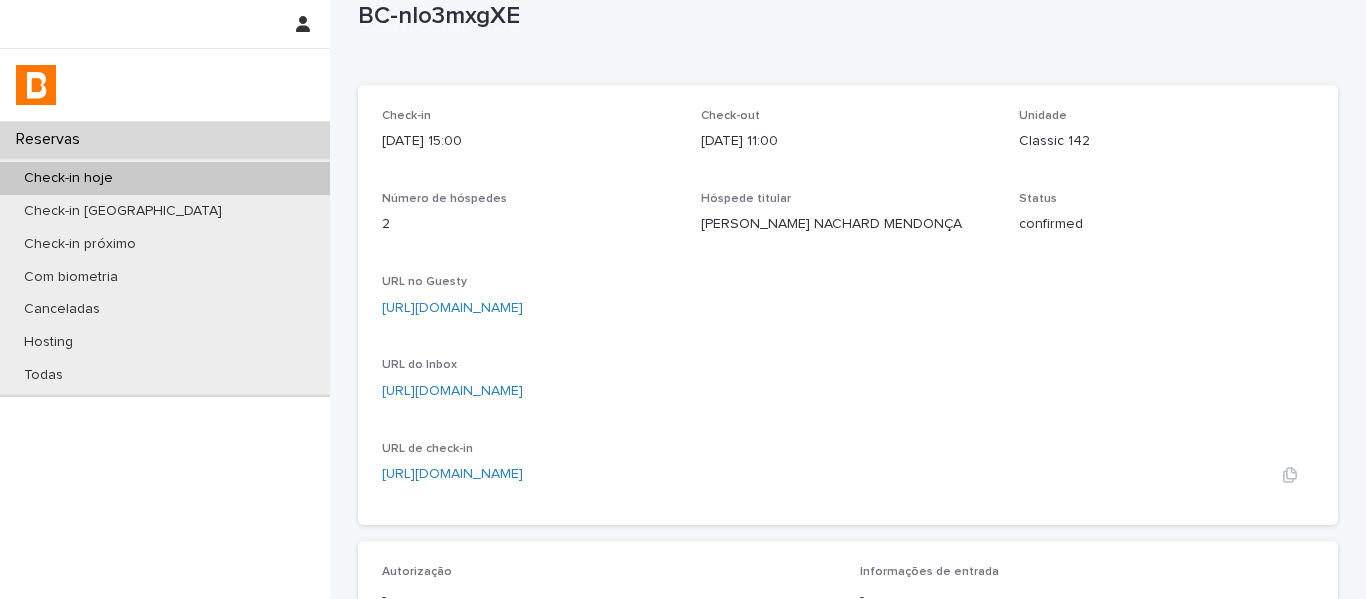 scroll, scrollTop: 200, scrollLeft: 0, axis: vertical 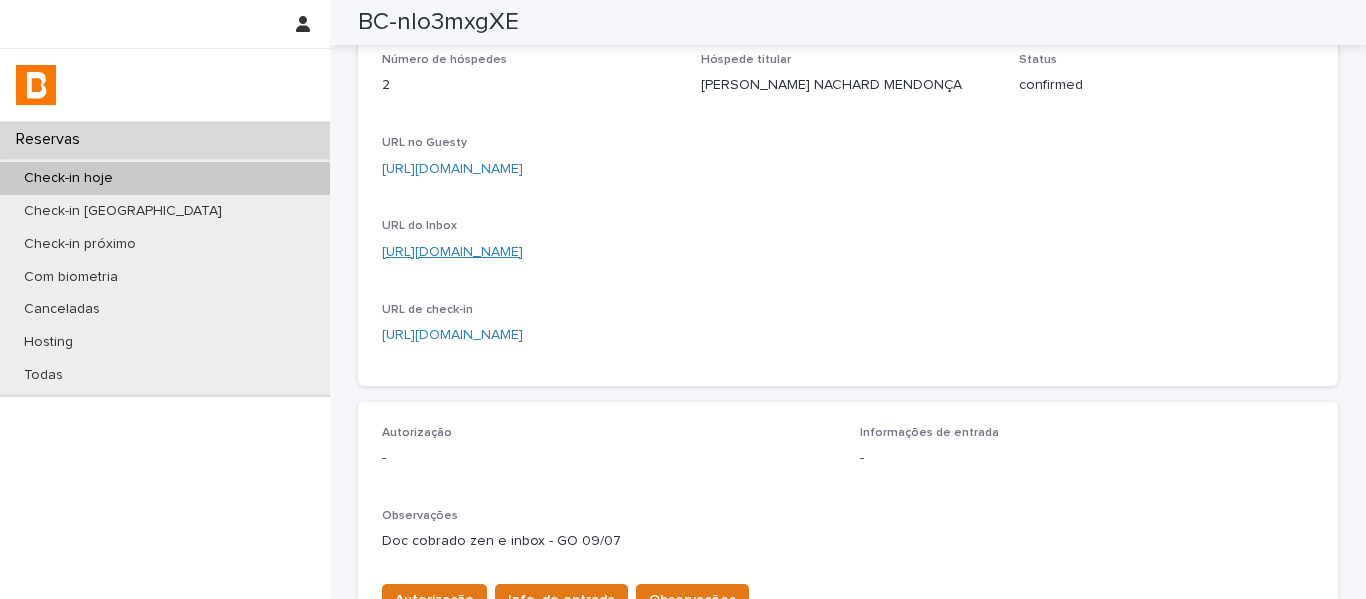 click on "[URL][DOMAIN_NAME]" at bounding box center (452, 252) 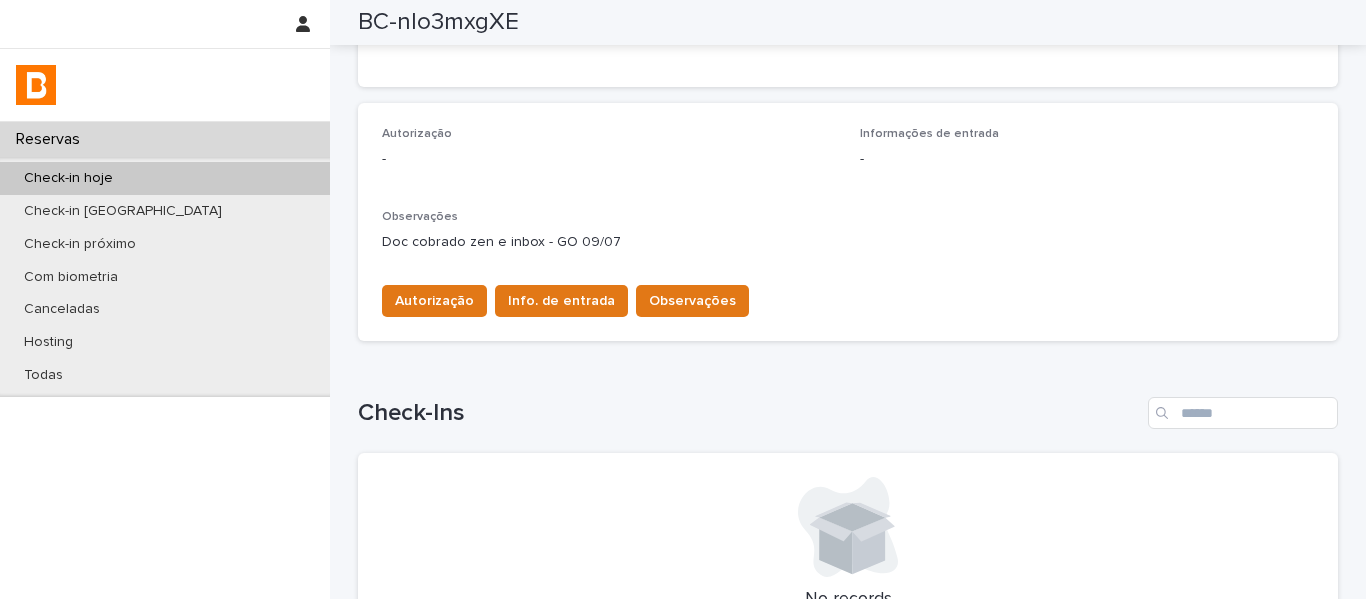scroll, scrollTop: 500, scrollLeft: 0, axis: vertical 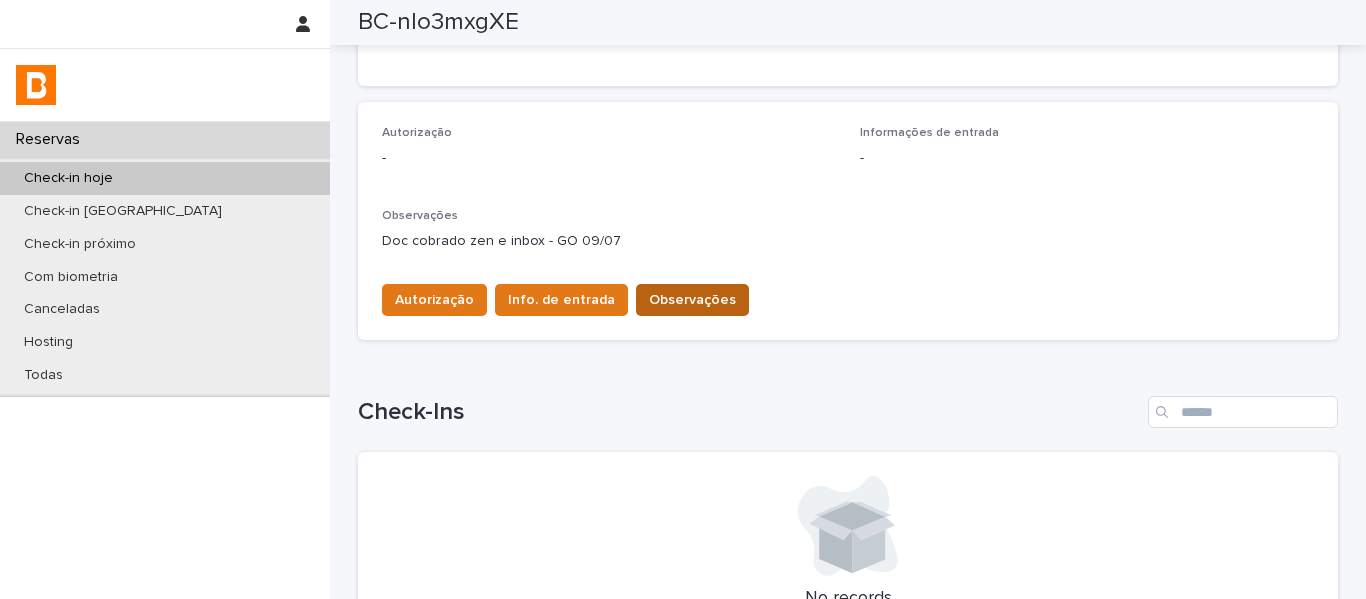click on "Observações" at bounding box center [692, 300] 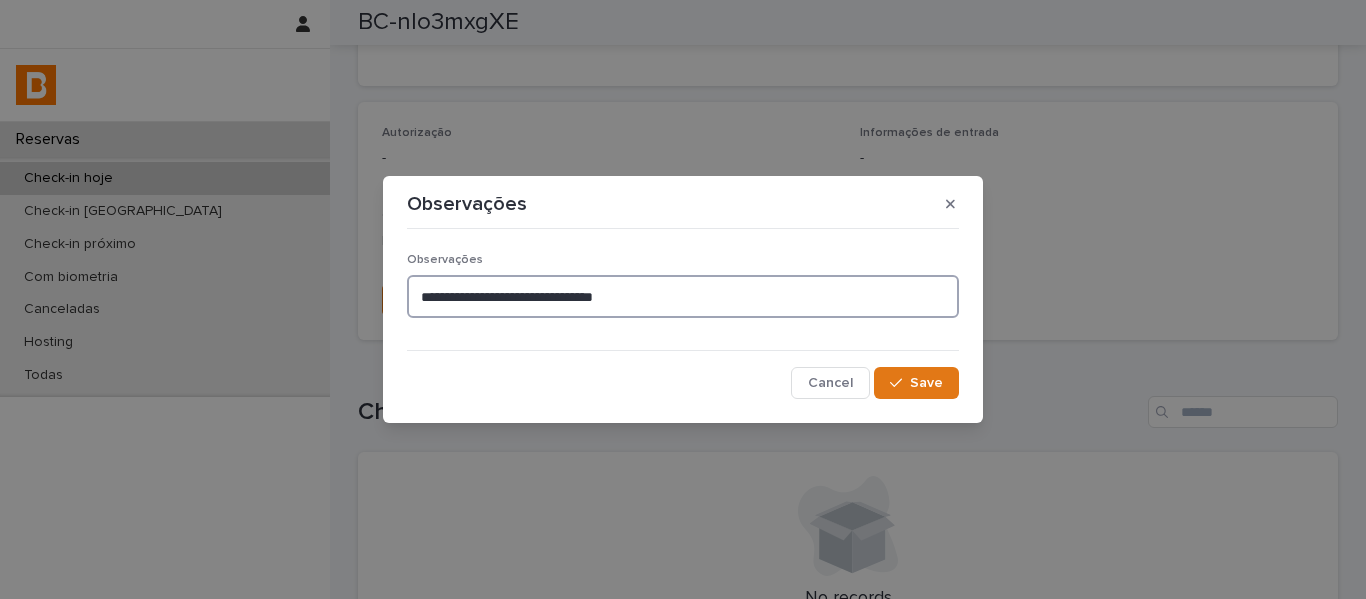 drag, startPoint x: 597, startPoint y: 307, endPoint x: 362, endPoint y: 302, distance: 235.05319 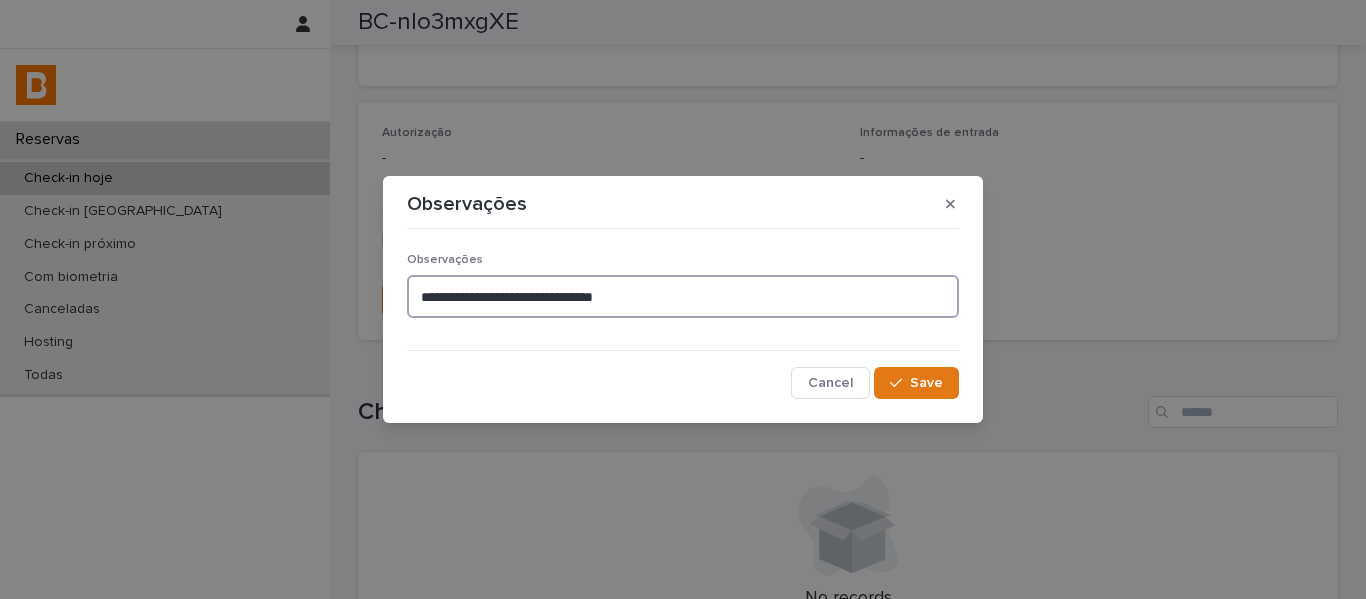 paste on "***" 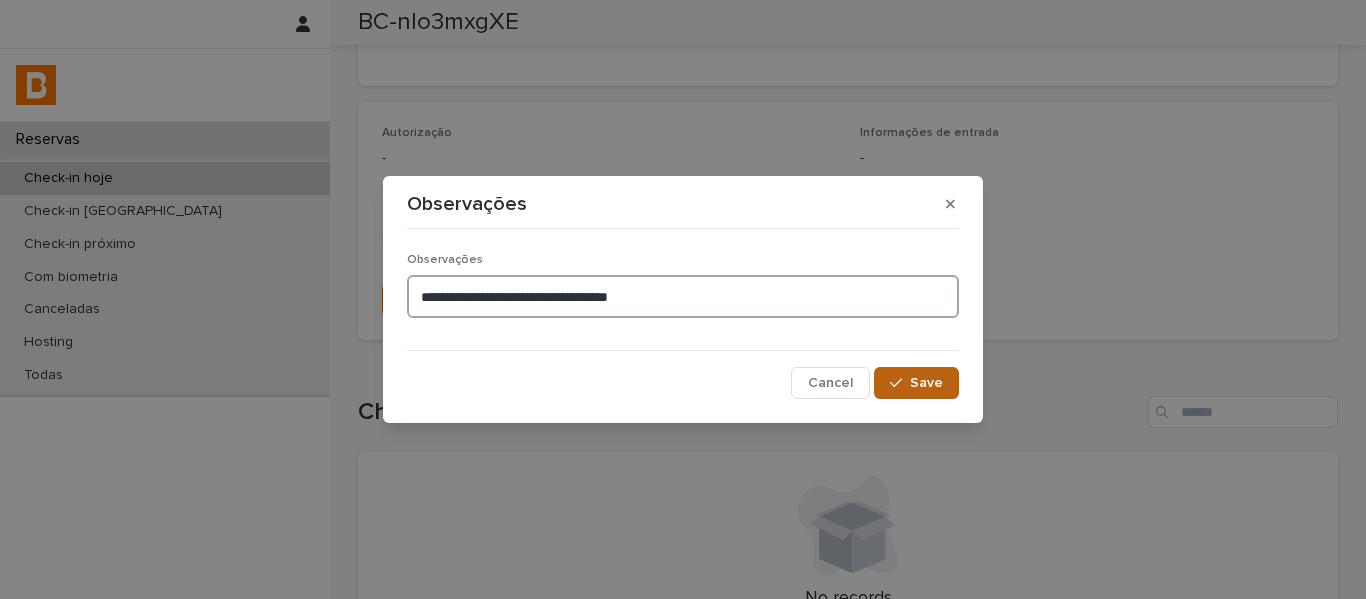 type on "**********" 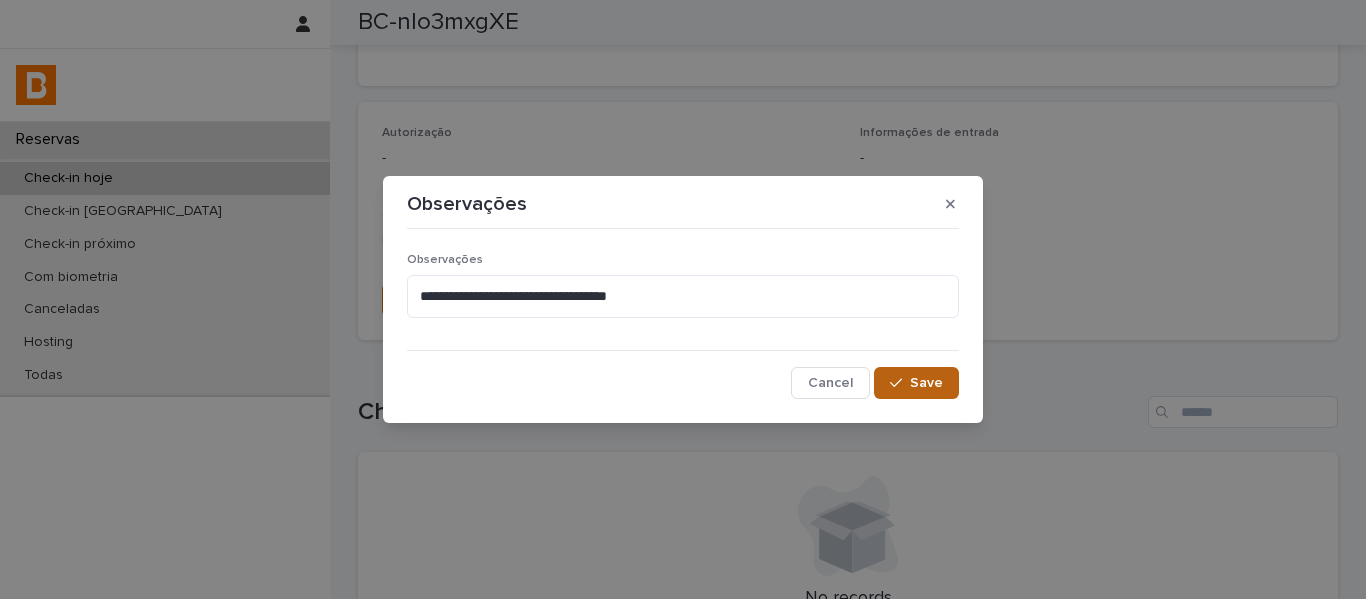 click on "Save" at bounding box center (916, 383) 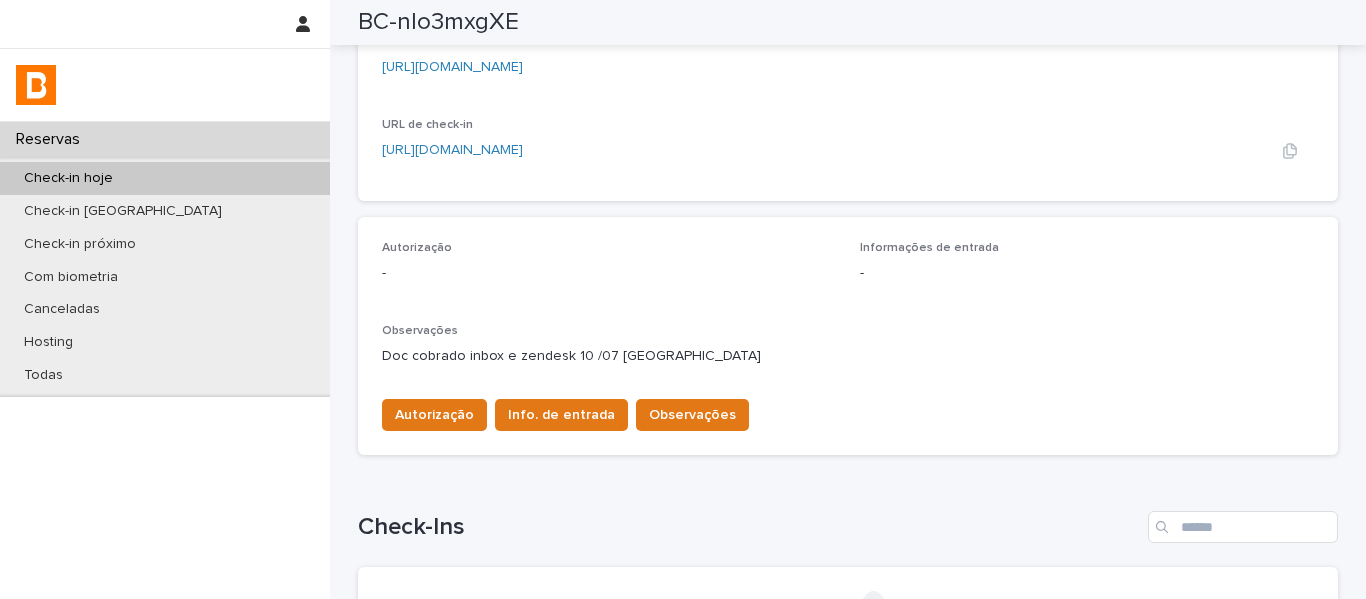 scroll, scrollTop: 0, scrollLeft: 0, axis: both 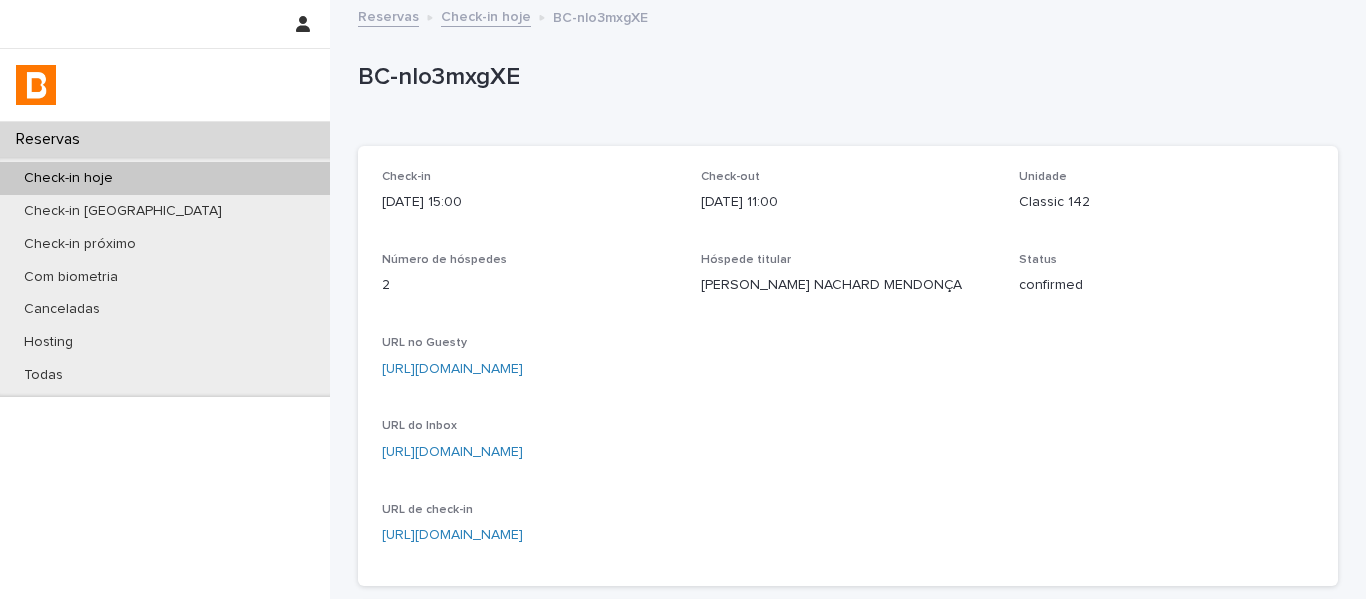 click on "Check-in hoje" at bounding box center (486, 15) 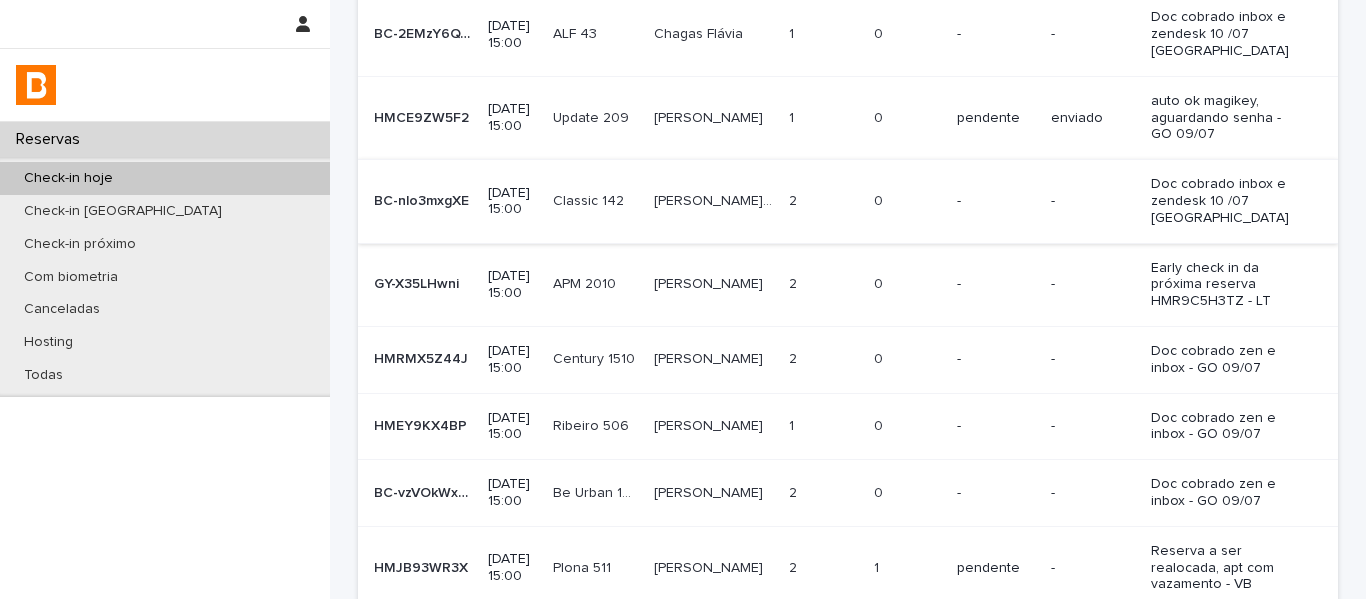 scroll, scrollTop: 400, scrollLeft: 0, axis: vertical 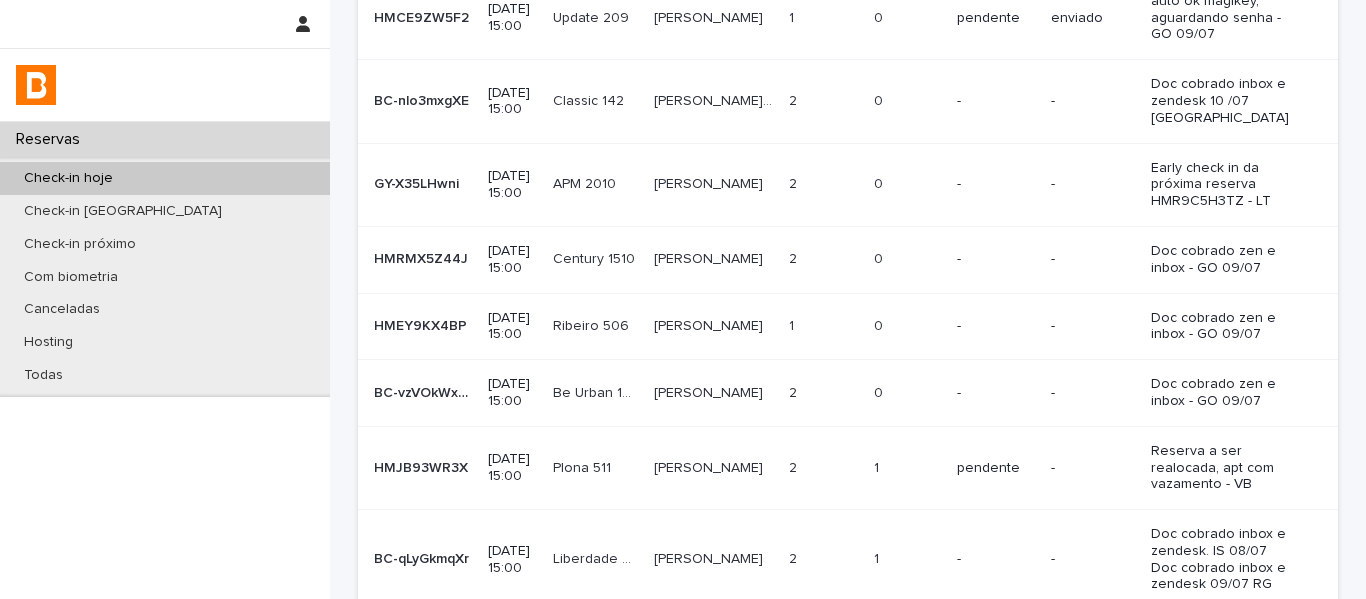 click on "Century 1510 Century 1510" at bounding box center (595, 259) 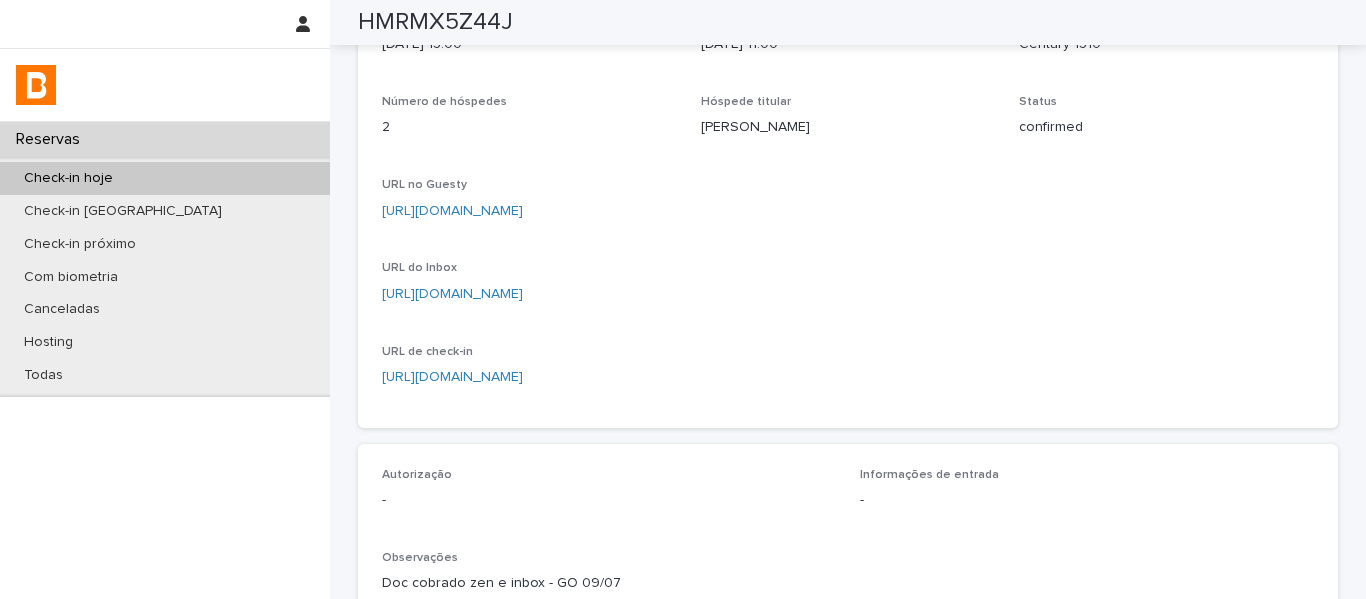 scroll, scrollTop: 156, scrollLeft: 0, axis: vertical 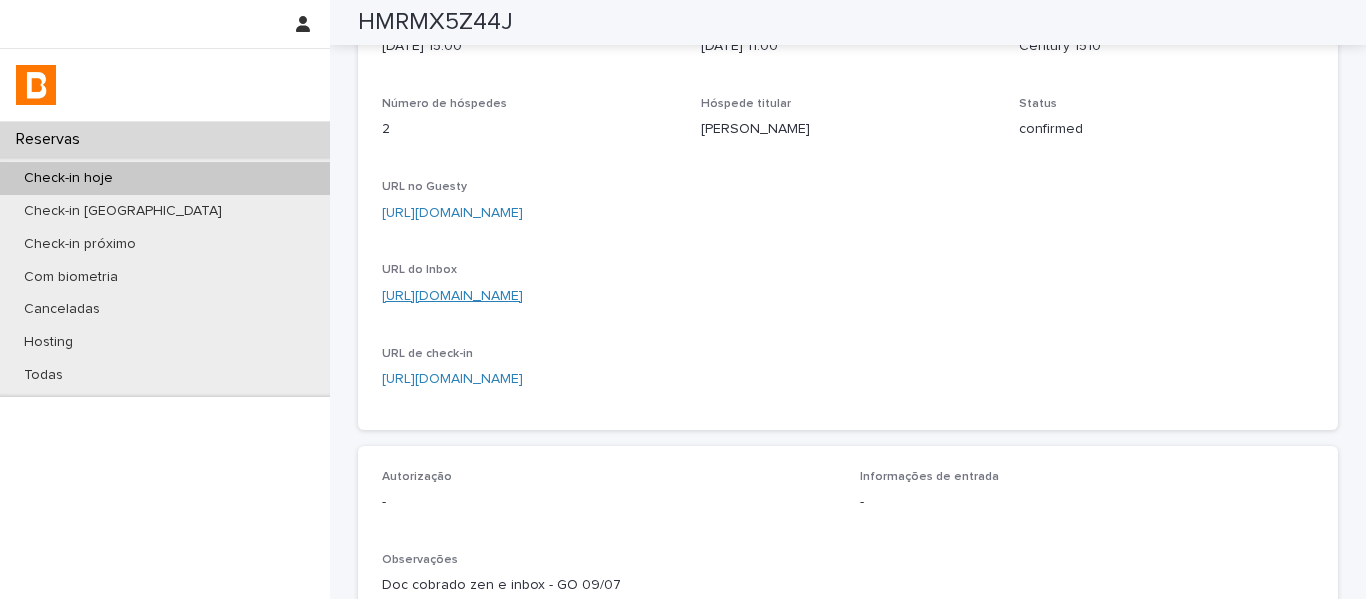click on "[URL][DOMAIN_NAME]" at bounding box center [452, 296] 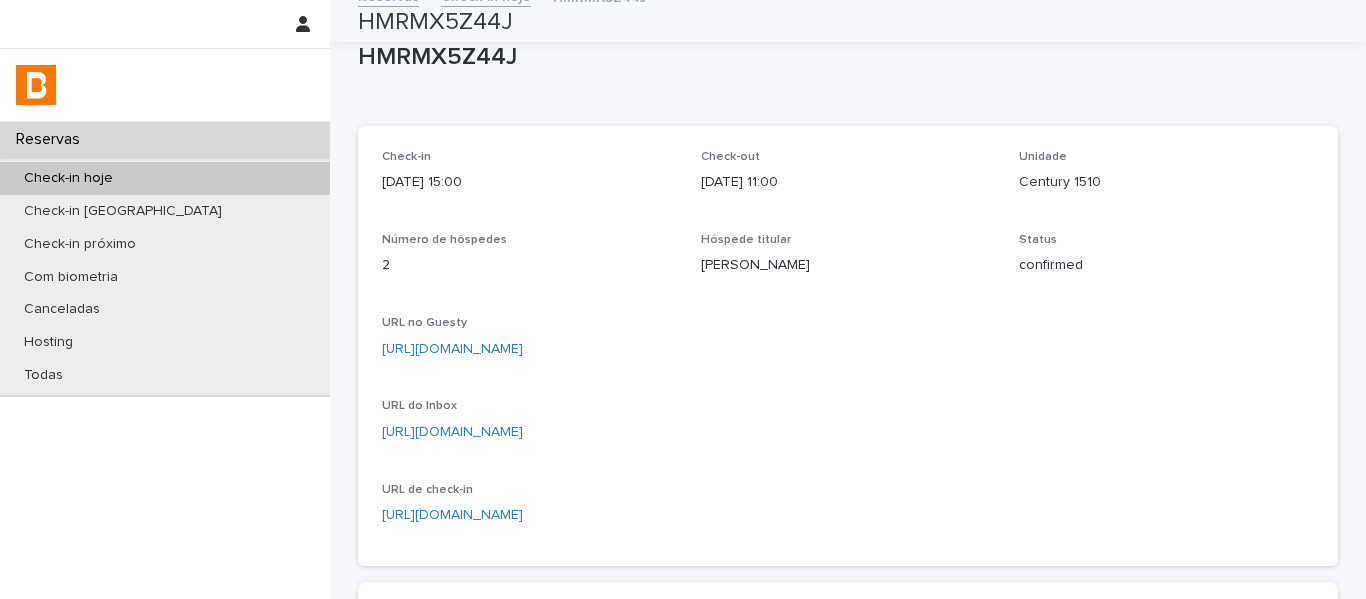 scroll, scrollTop: 0, scrollLeft: 0, axis: both 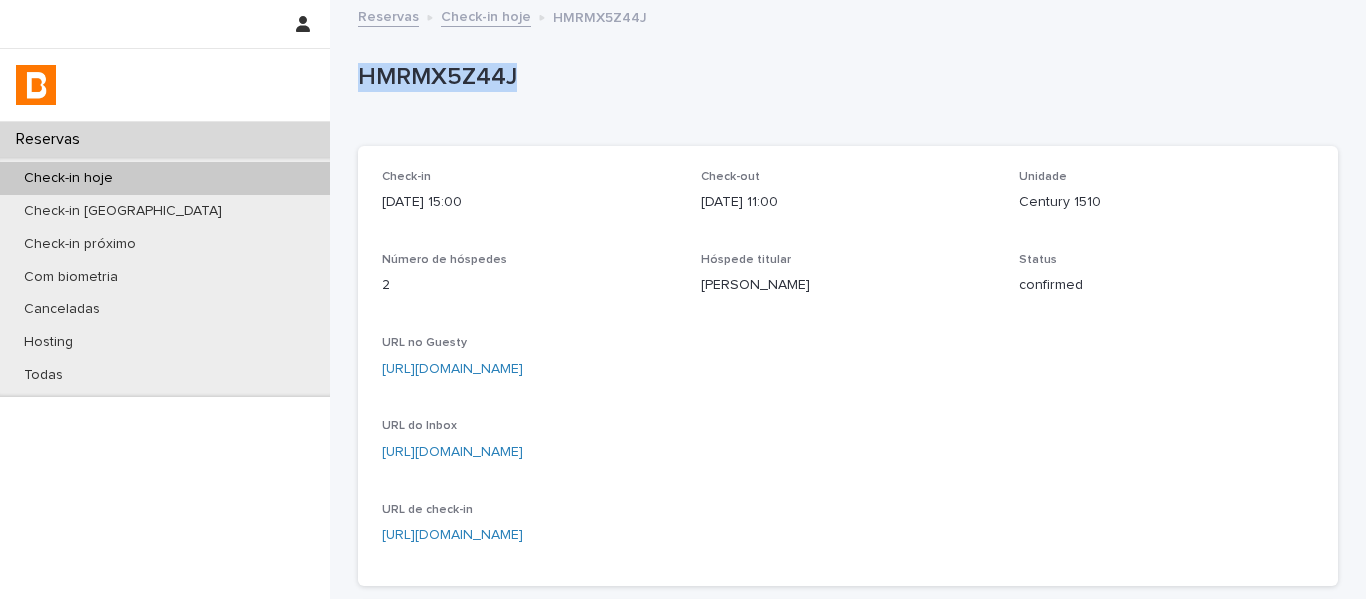 drag, startPoint x: 532, startPoint y: 69, endPoint x: 346, endPoint y: 83, distance: 186.52614 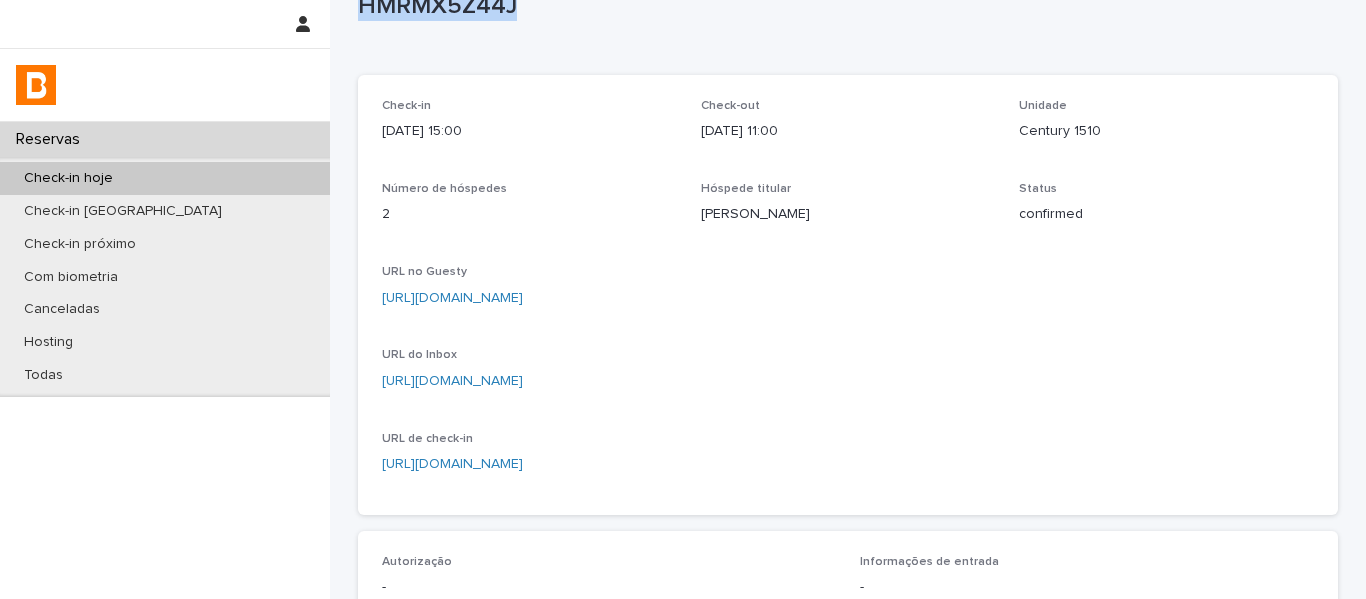 scroll, scrollTop: 300, scrollLeft: 0, axis: vertical 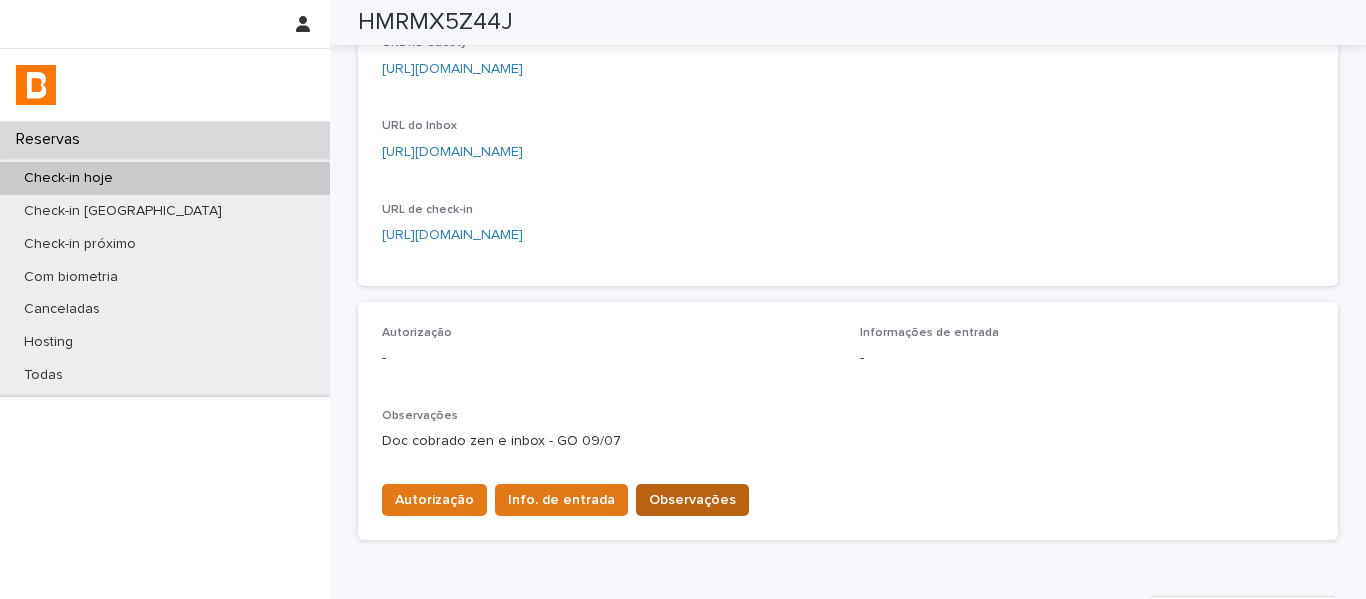 click on "Observações" at bounding box center (692, 500) 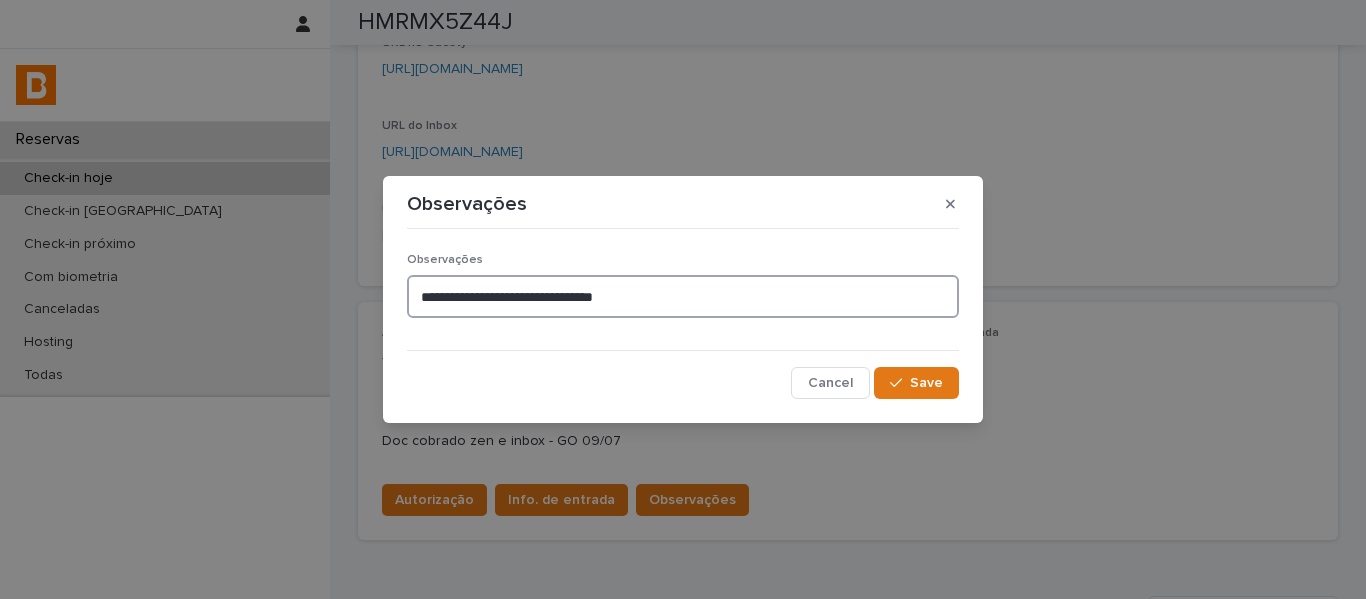 drag, startPoint x: 688, startPoint y: 298, endPoint x: 375, endPoint y: 296, distance: 313.00638 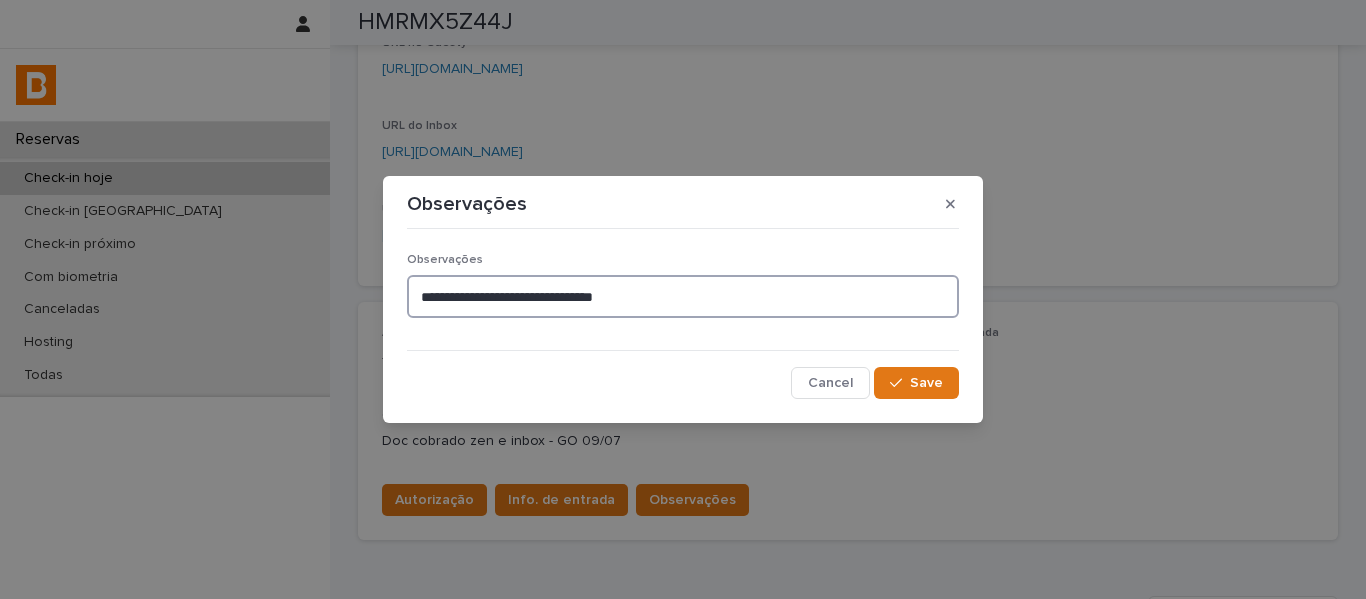 paste on "***" 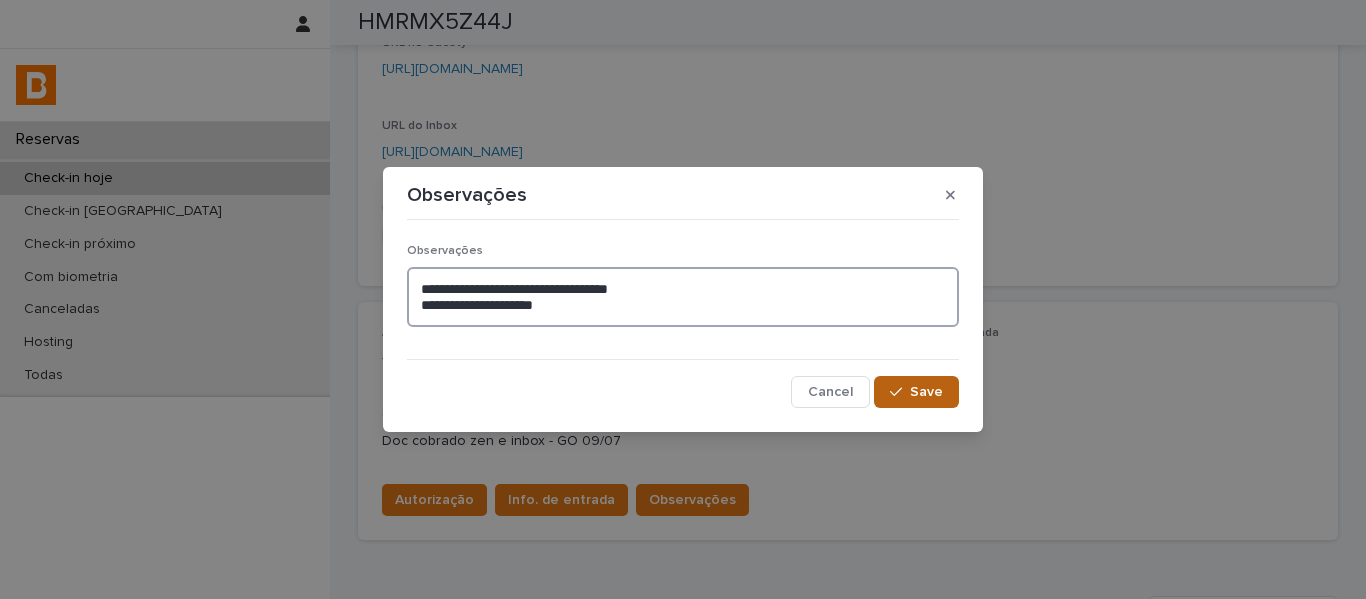 type on "**********" 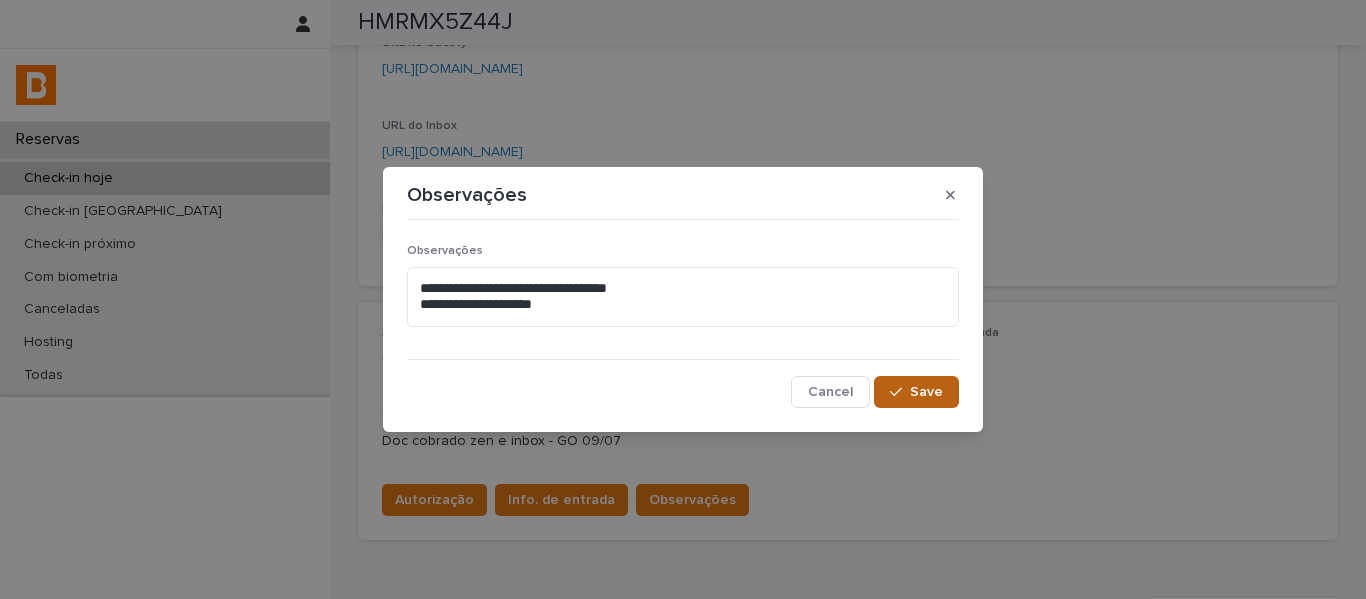 click at bounding box center (900, 392) 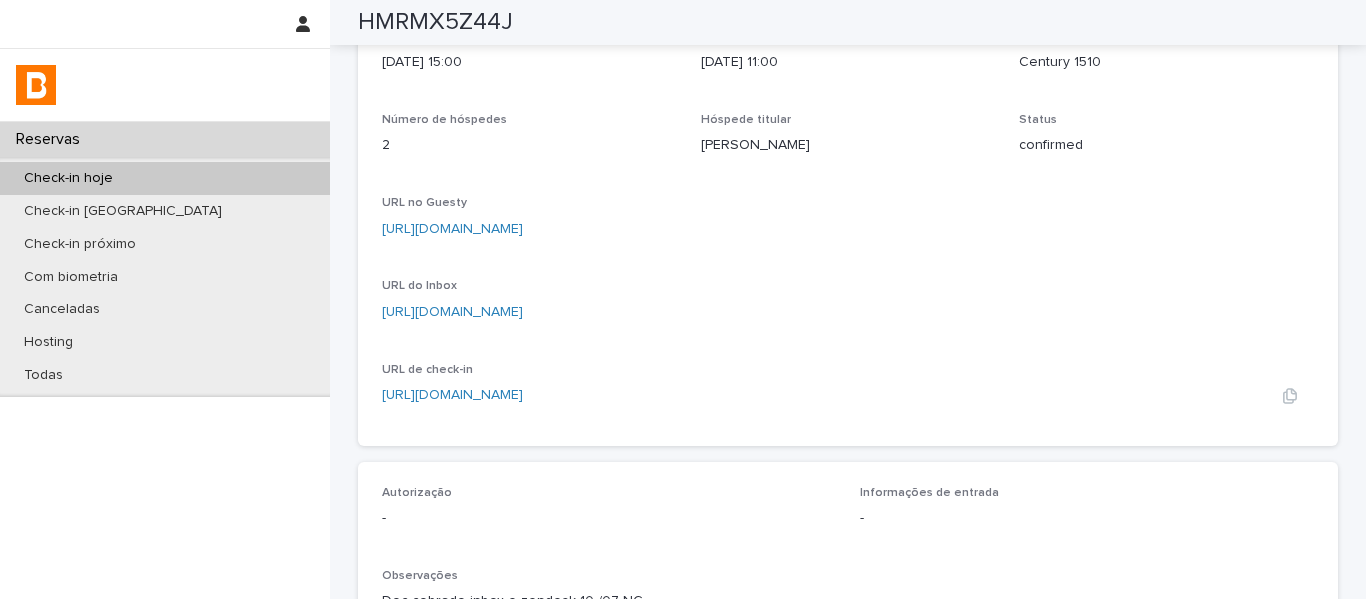 scroll, scrollTop: 0, scrollLeft: 0, axis: both 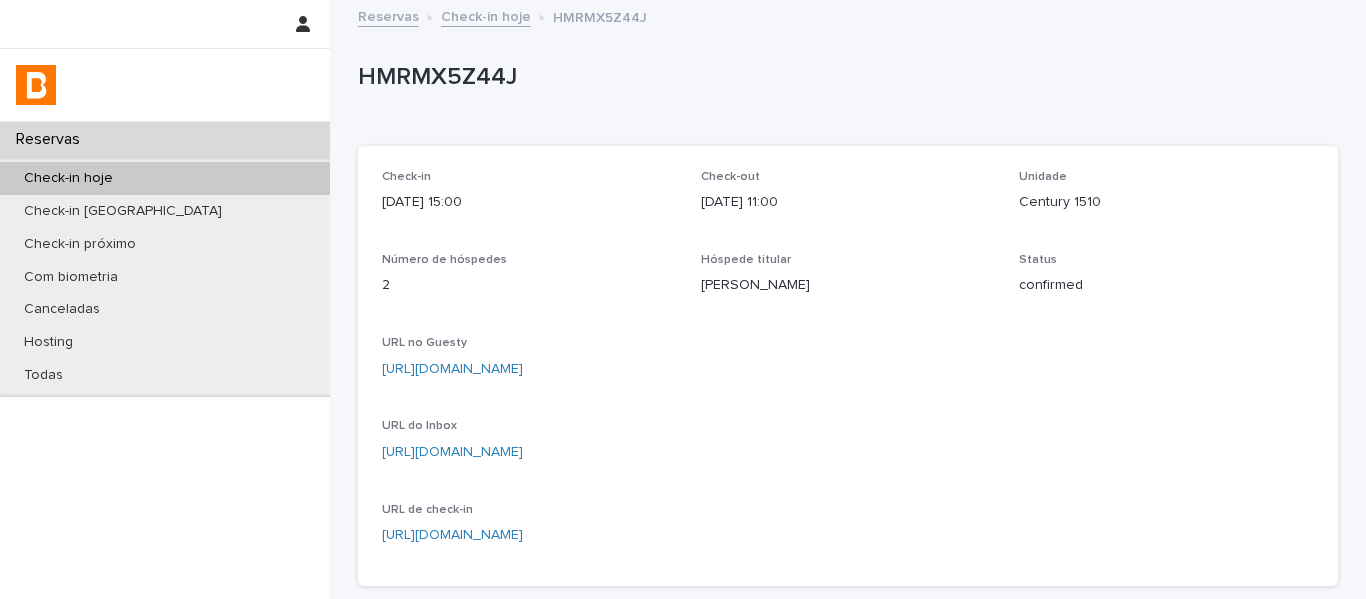click on "Check-in hoje" at bounding box center (486, 15) 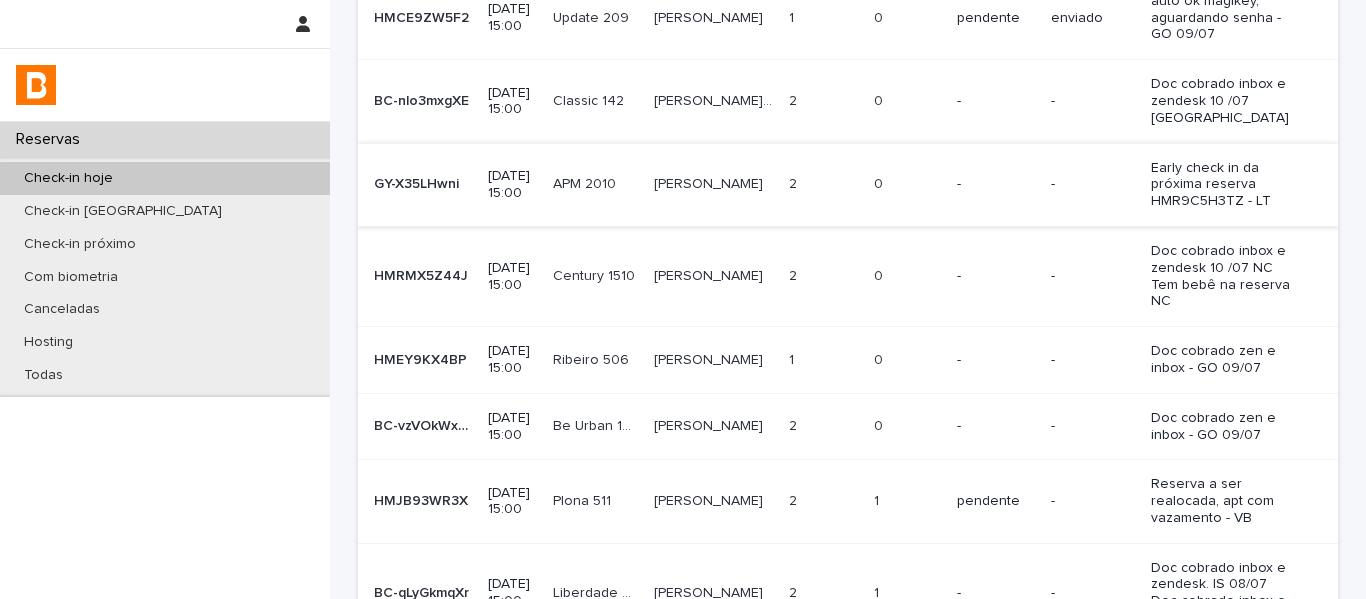 scroll, scrollTop: 500, scrollLeft: 0, axis: vertical 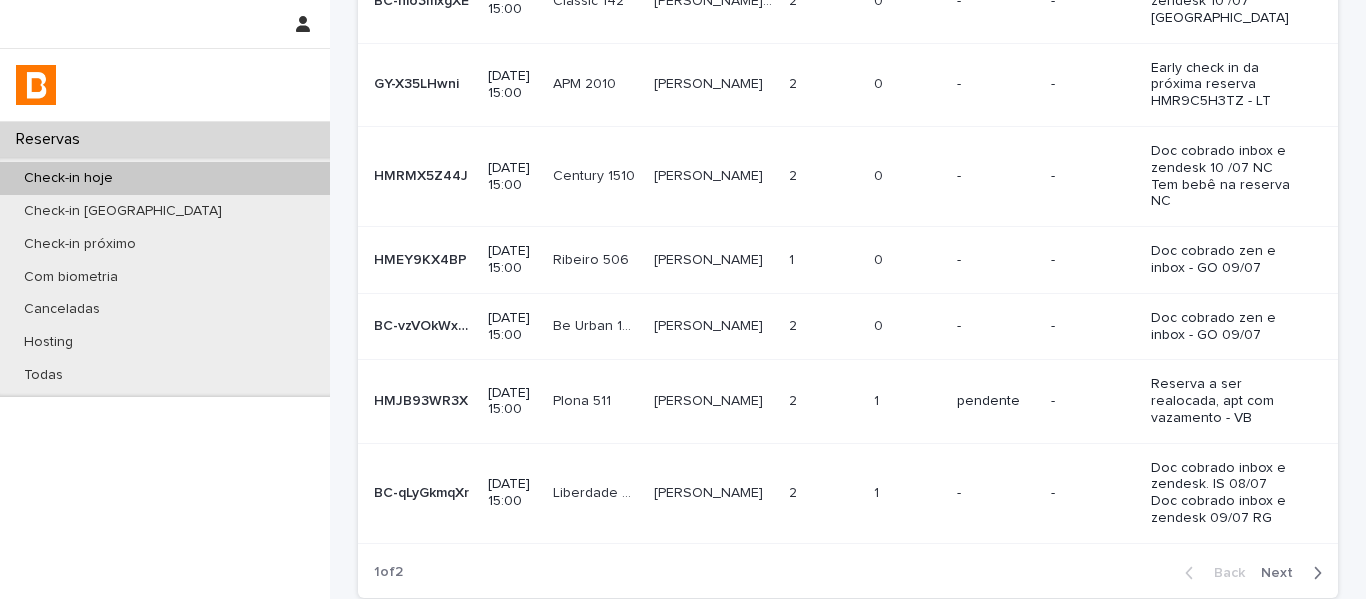 click on "-" at bounding box center [995, 260] 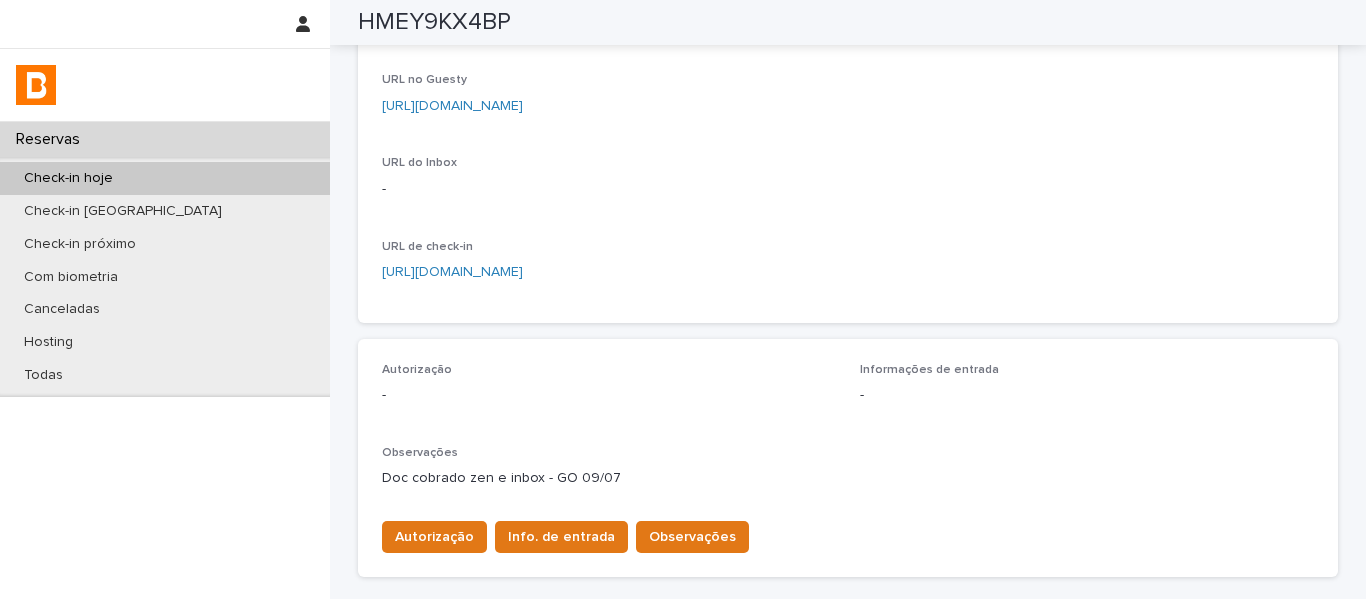 scroll, scrollTop: 200, scrollLeft: 0, axis: vertical 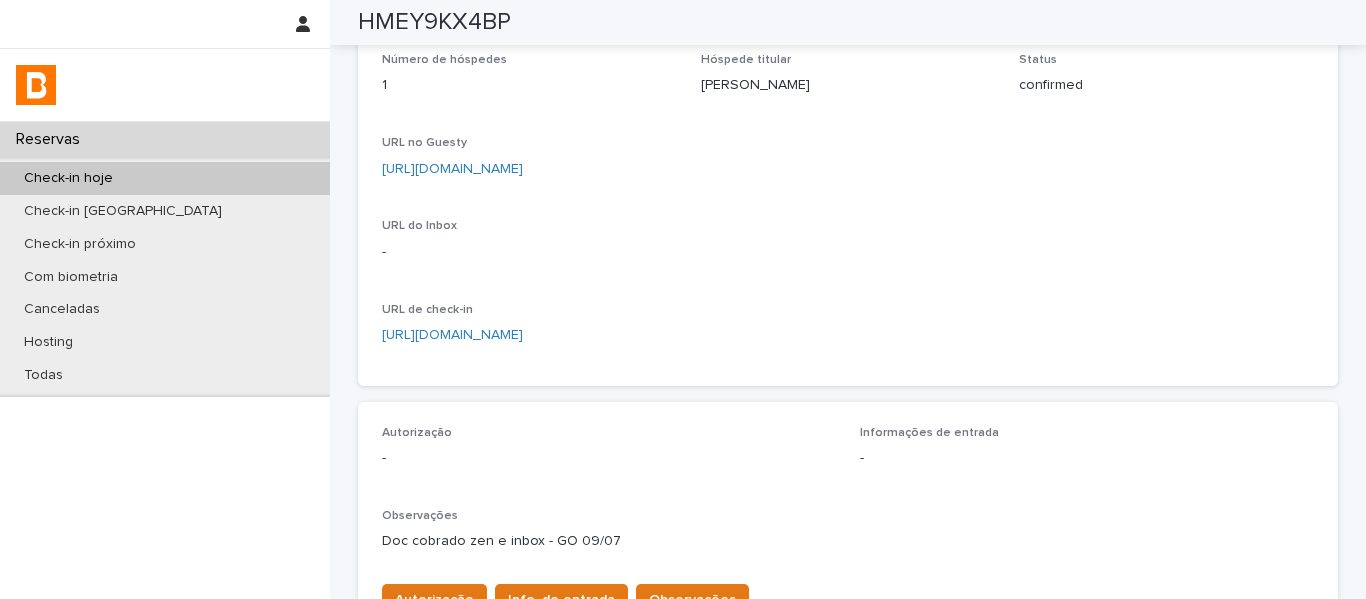 click on "[URL][DOMAIN_NAME]" at bounding box center [452, 169] 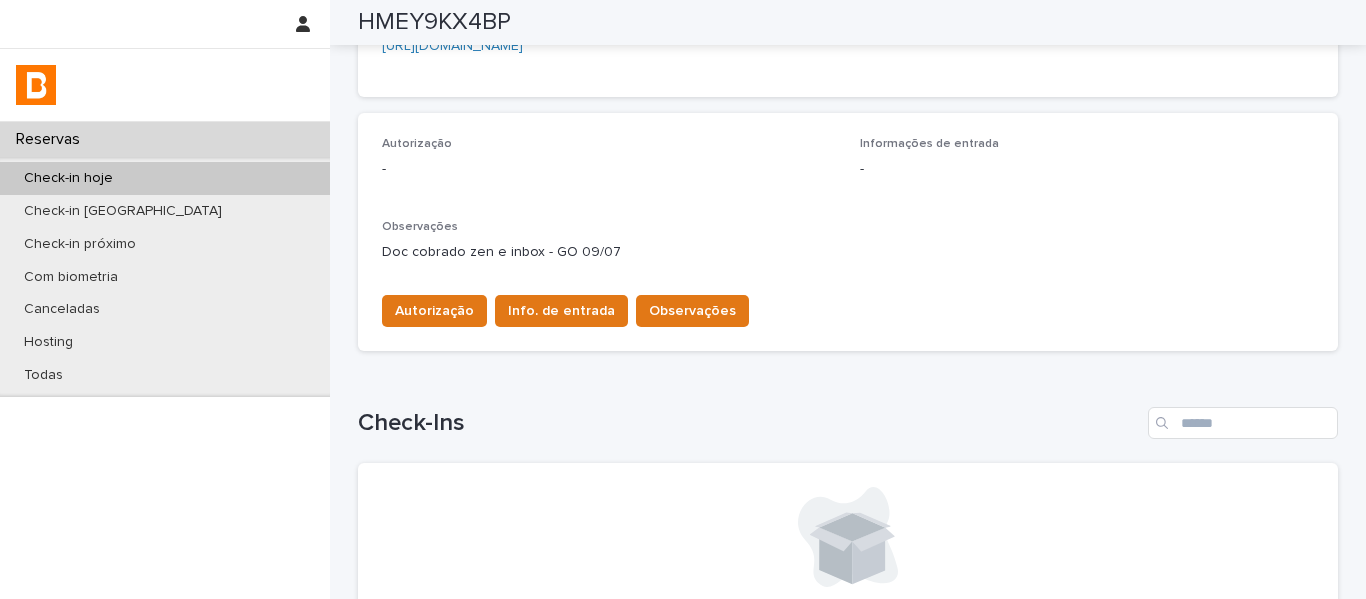 scroll, scrollTop: 500, scrollLeft: 0, axis: vertical 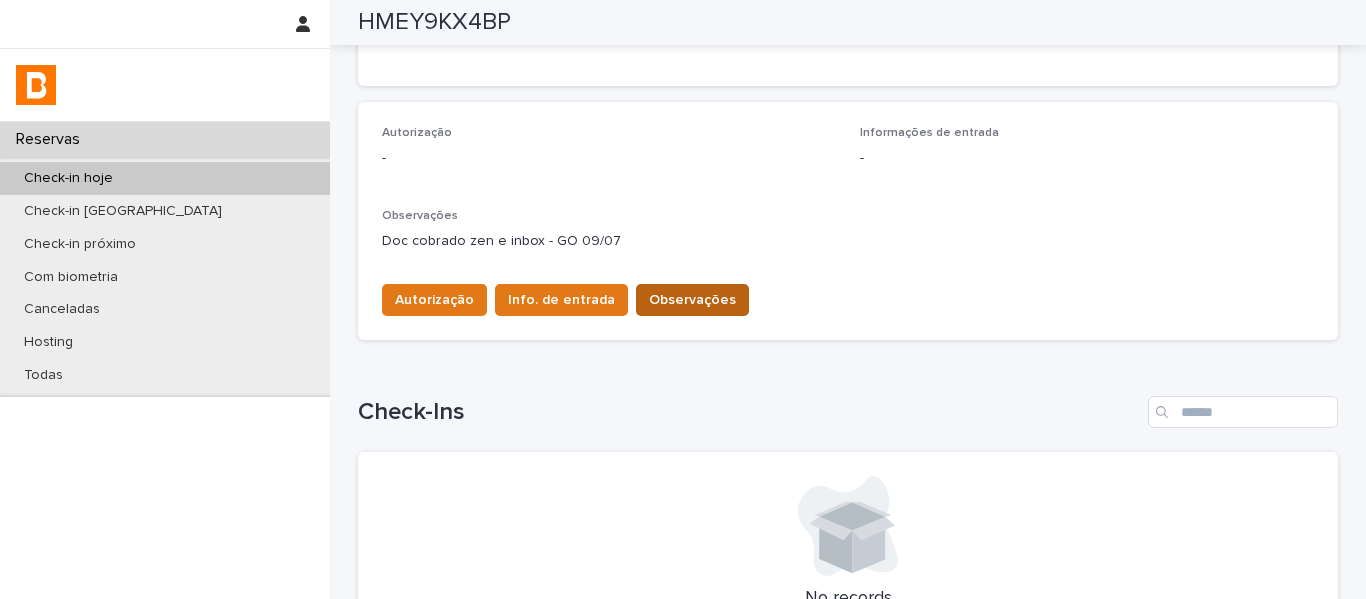 click on "Observações" at bounding box center [692, 300] 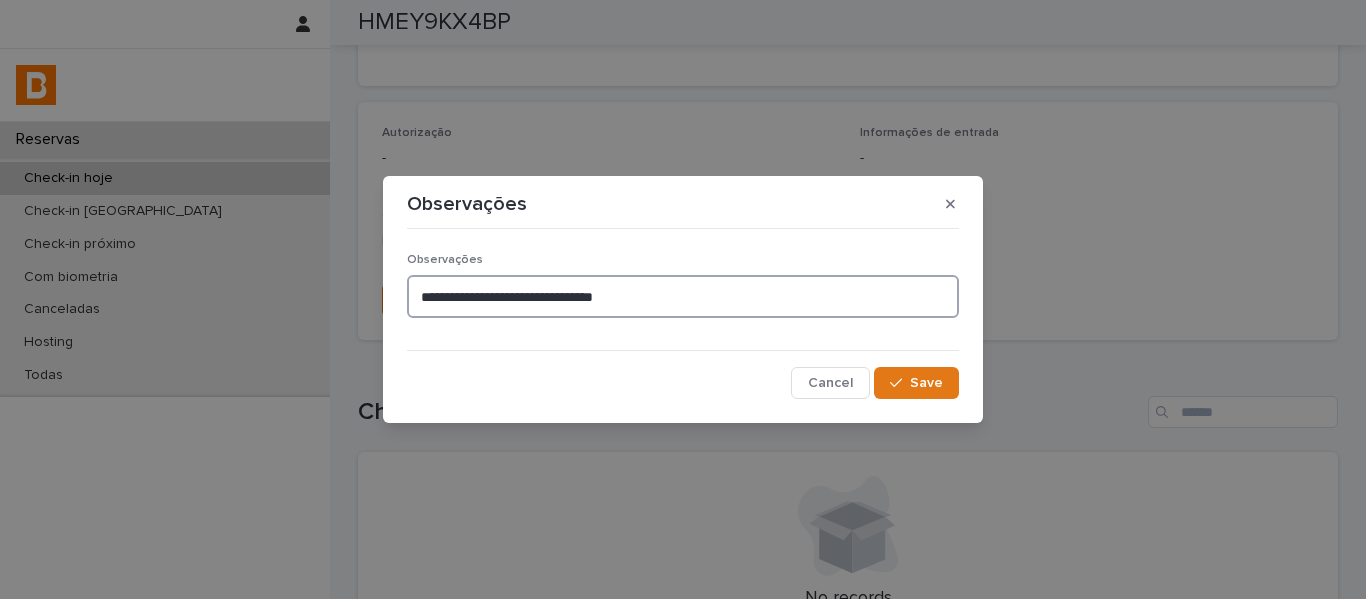 drag, startPoint x: 559, startPoint y: 296, endPoint x: 330, endPoint y: 301, distance: 229.05458 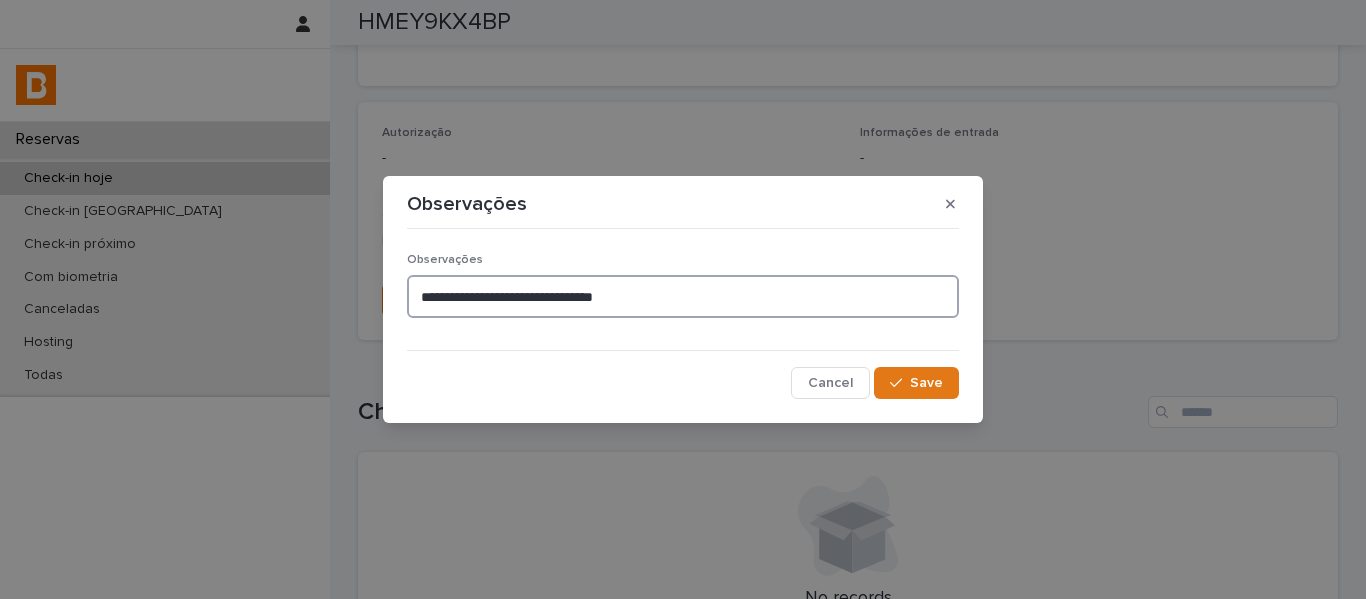 paste on "***" 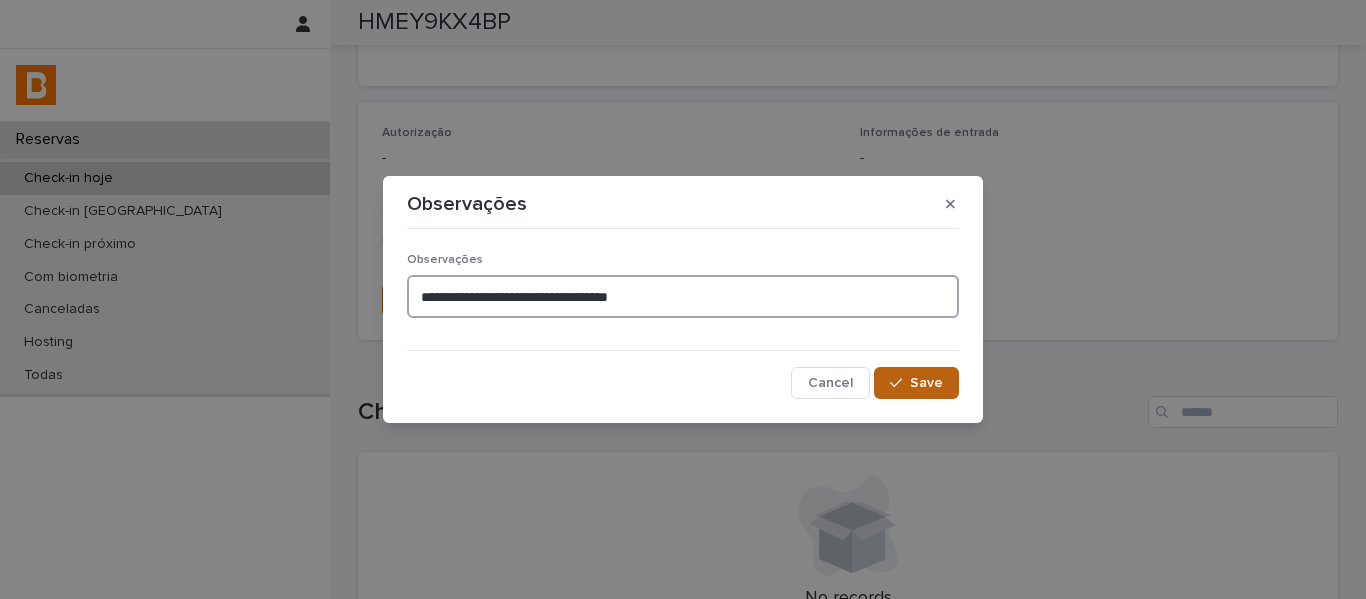 type on "**********" 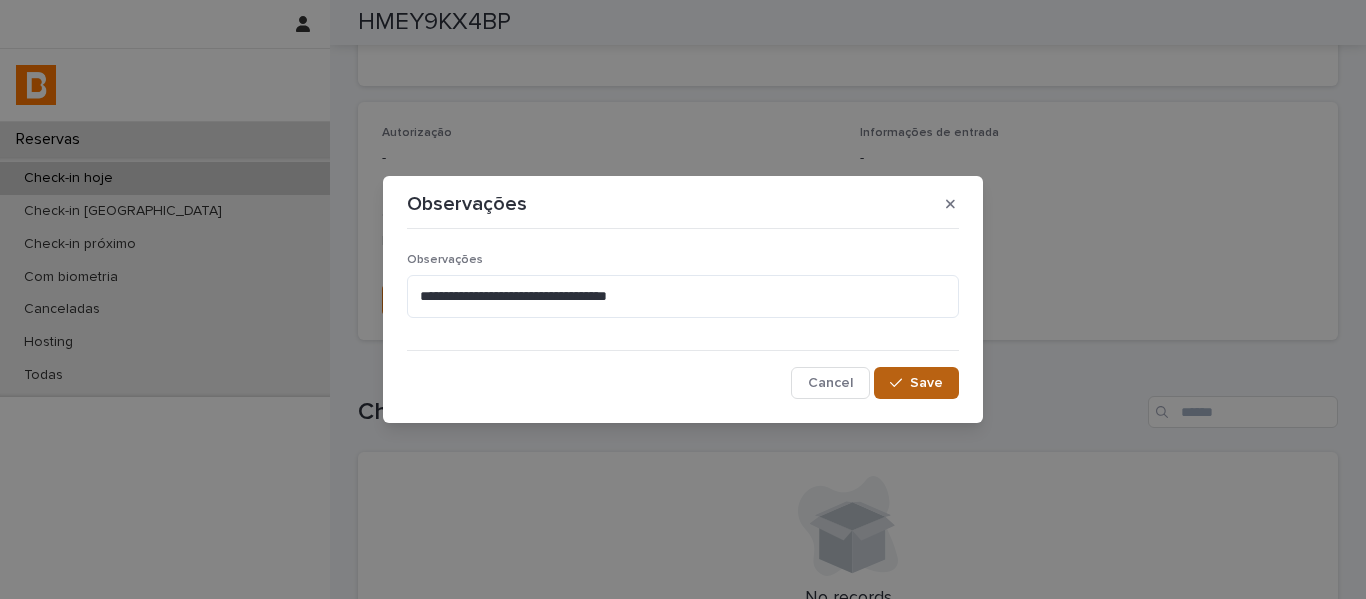 click on "Save" at bounding box center [916, 383] 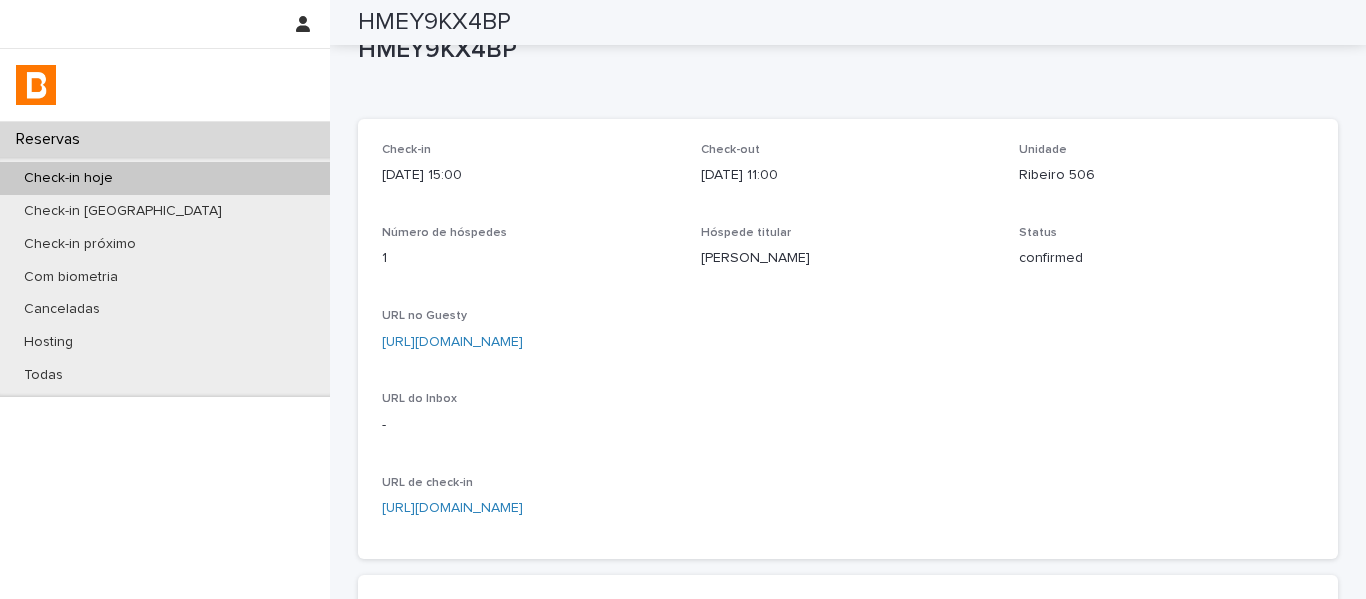 scroll, scrollTop: 0, scrollLeft: 0, axis: both 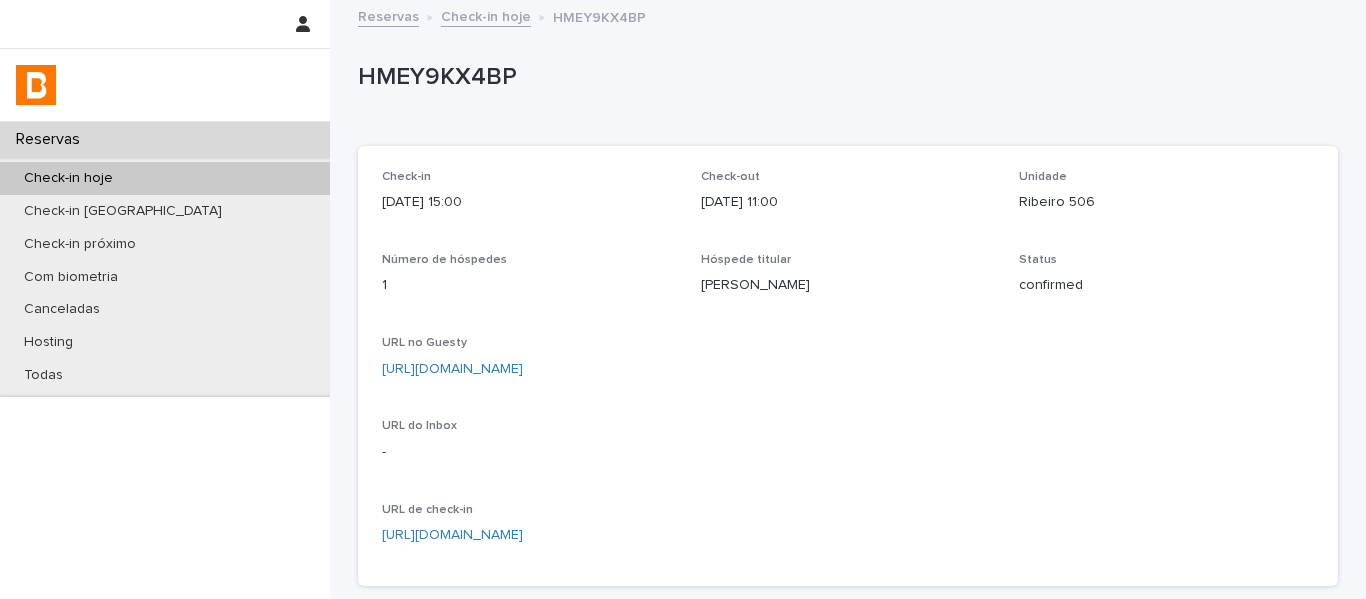 click on "Check-in hoje" at bounding box center (486, 15) 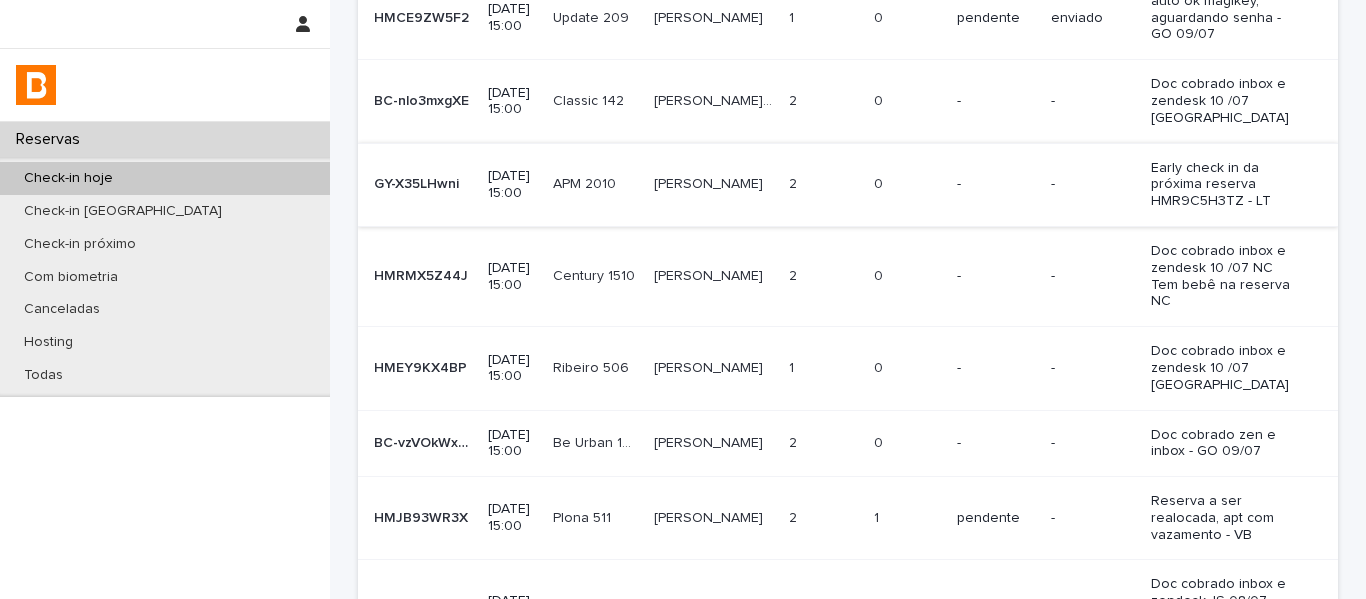 scroll, scrollTop: 500, scrollLeft: 0, axis: vertical 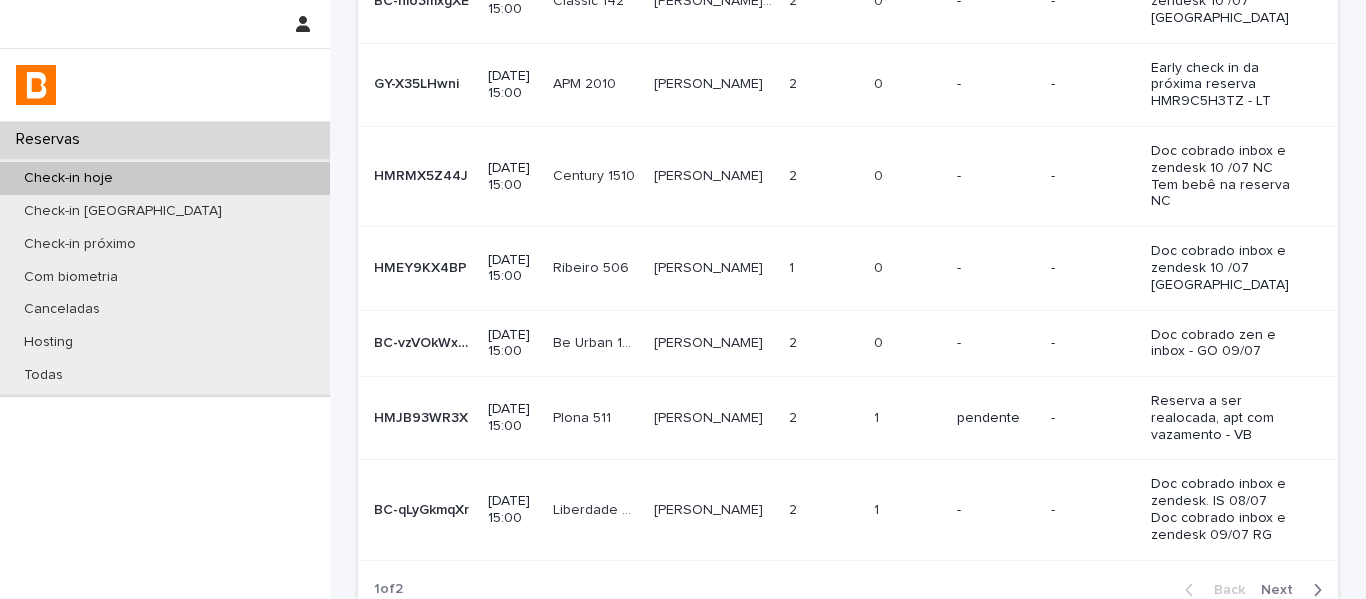 click at bounding box center [823, 343] 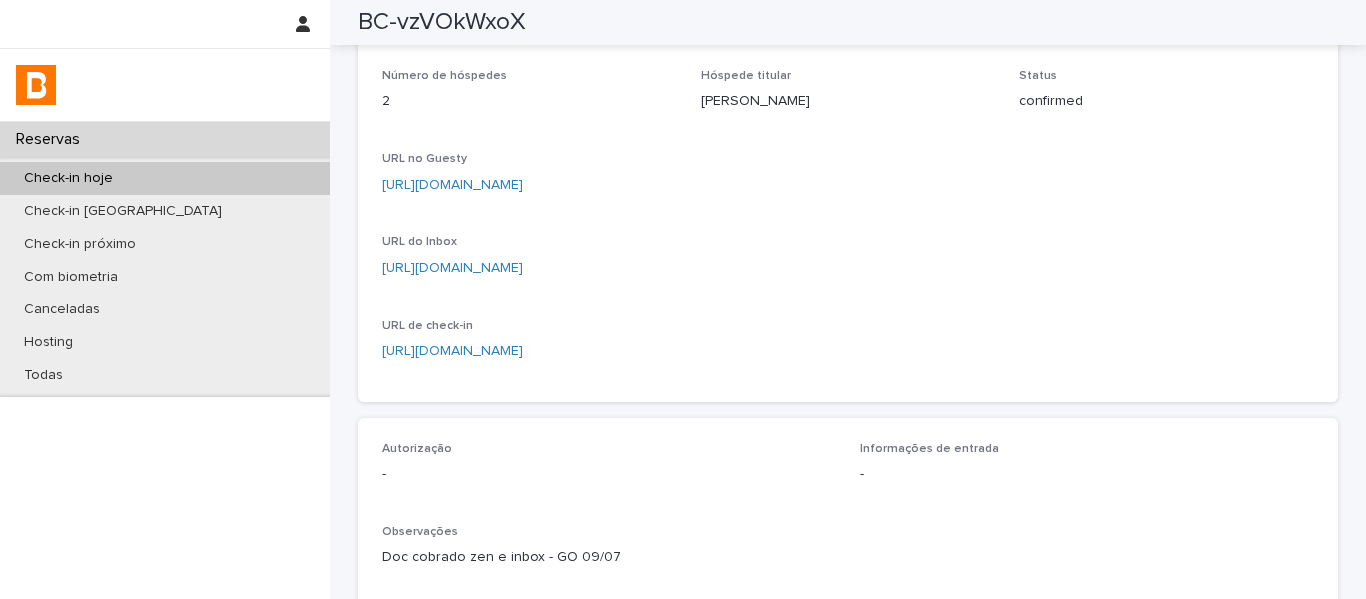 scroll, scrollTop: 156, scrollLeft: 0, axis: vertical 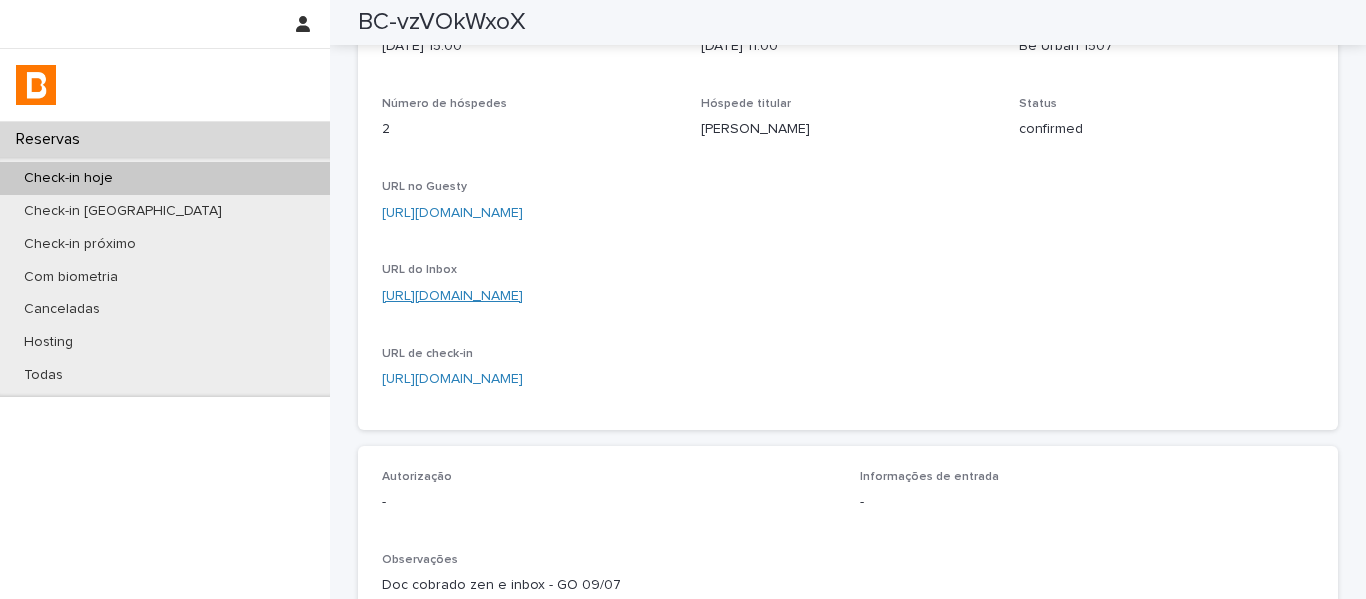 click on "[URL][DOMAIN_NAME]" at bounding box center (452, 296) 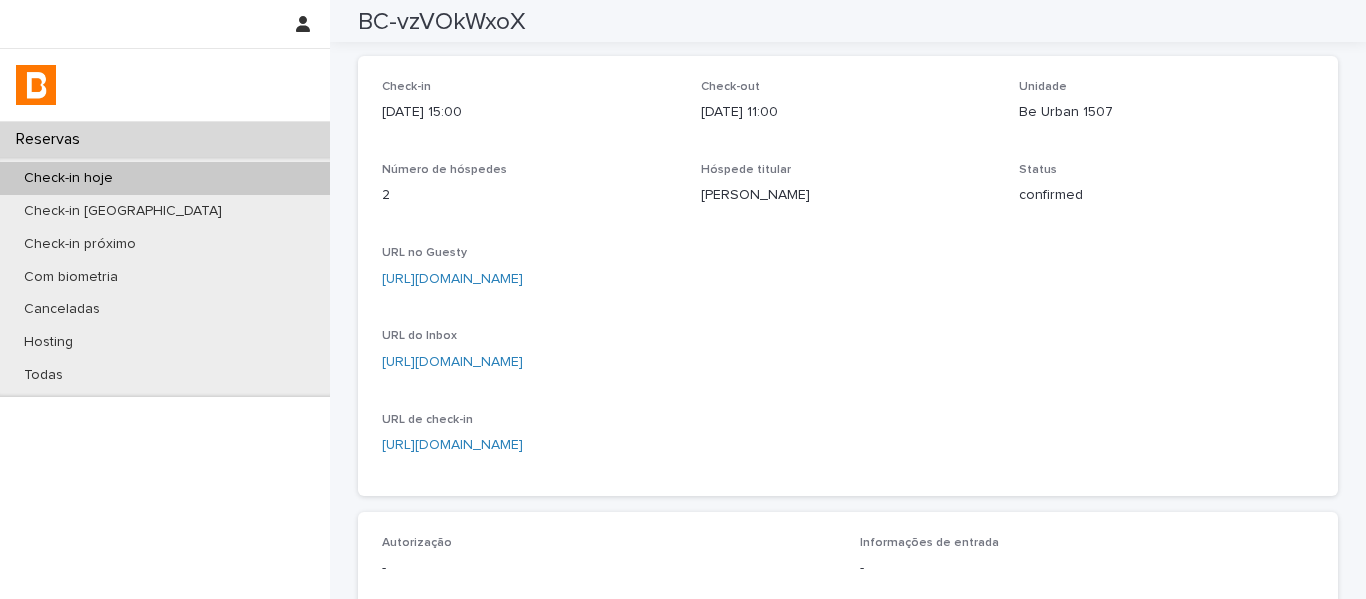 scroll, scrollTop: 56, scrollLeft: 0, axis: vertical 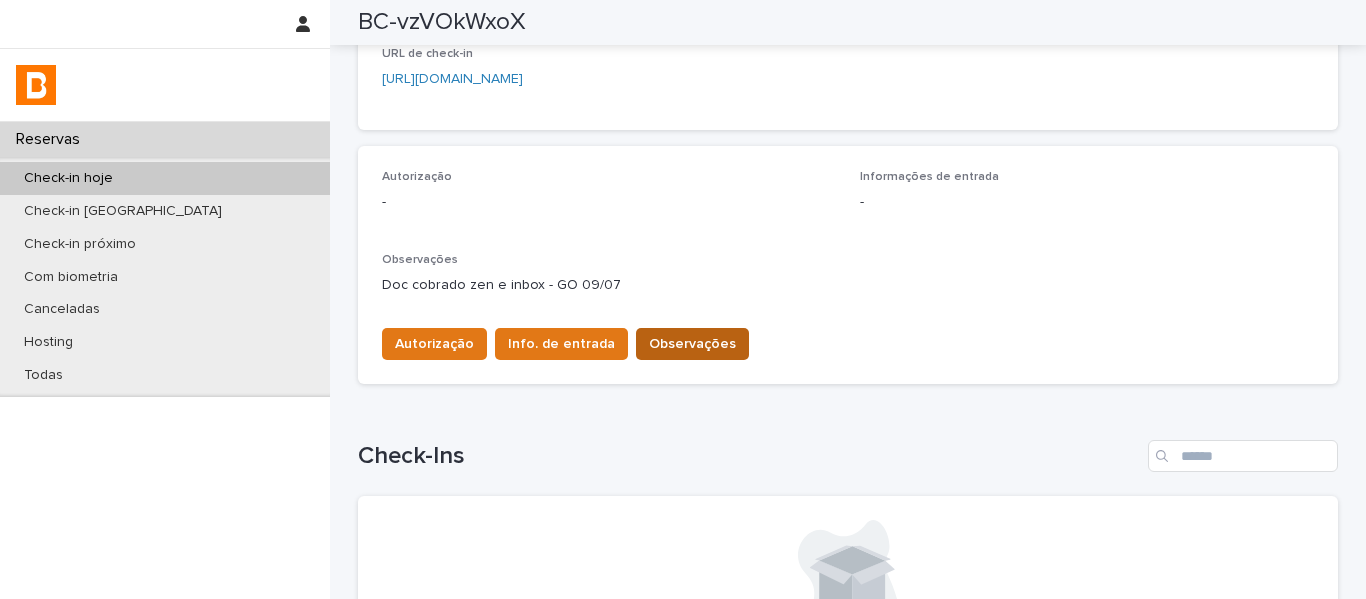 click on "Observações" at bounding box center [692, 344] 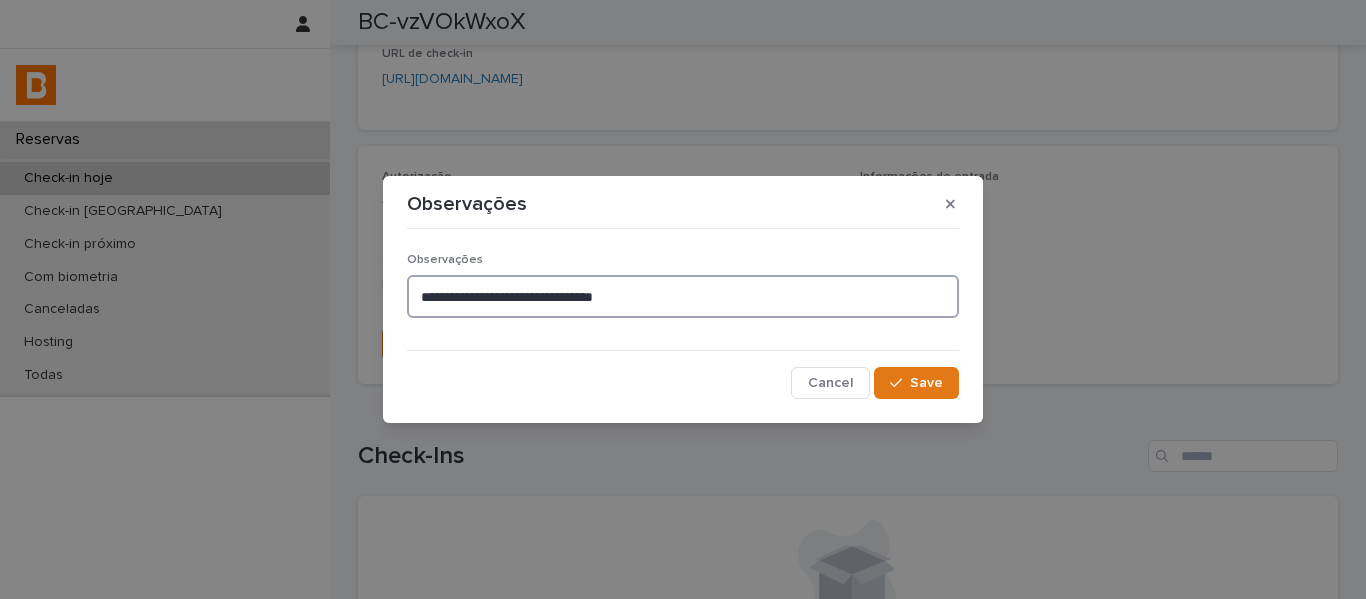 drag, startPoint x: 684, startPoint y: 299, endPoint x: 370, endPoint y: 311, distance: 314.22922 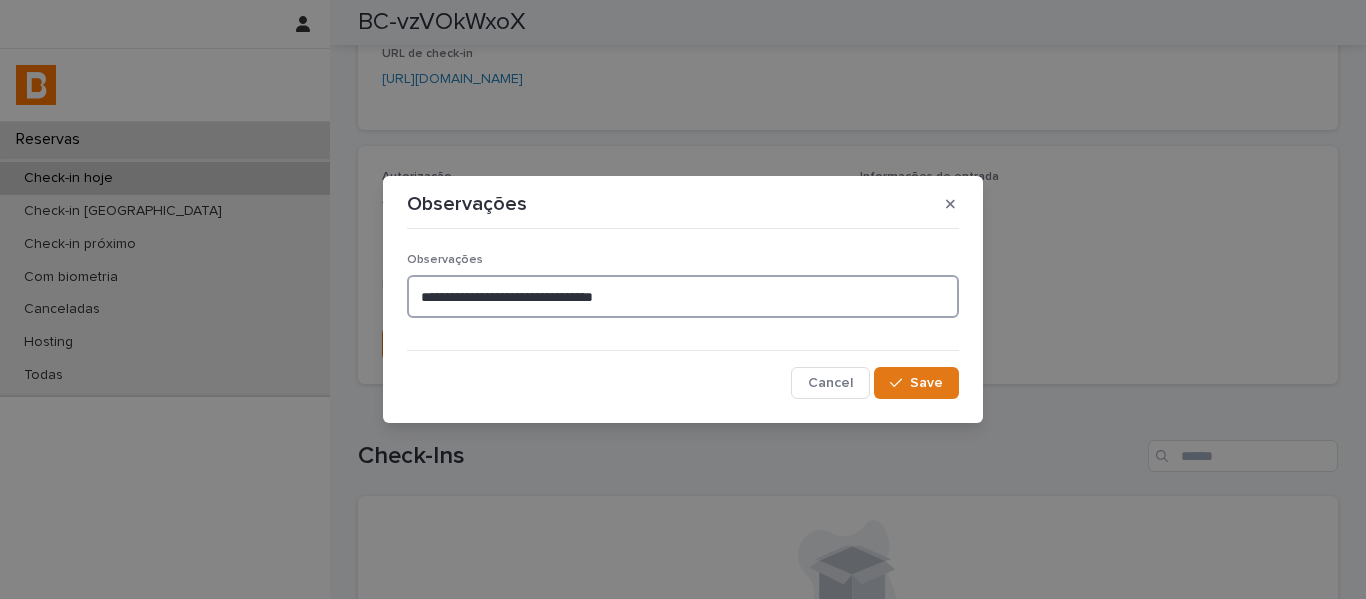 paste on "***" 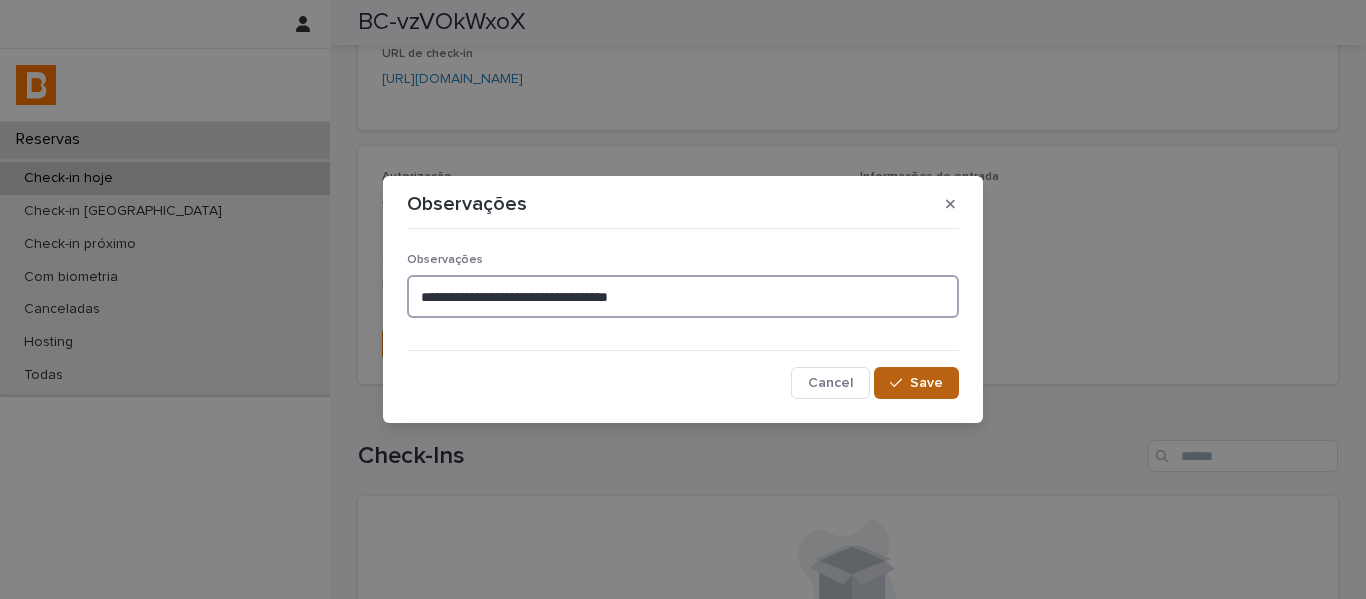 type on "**********" 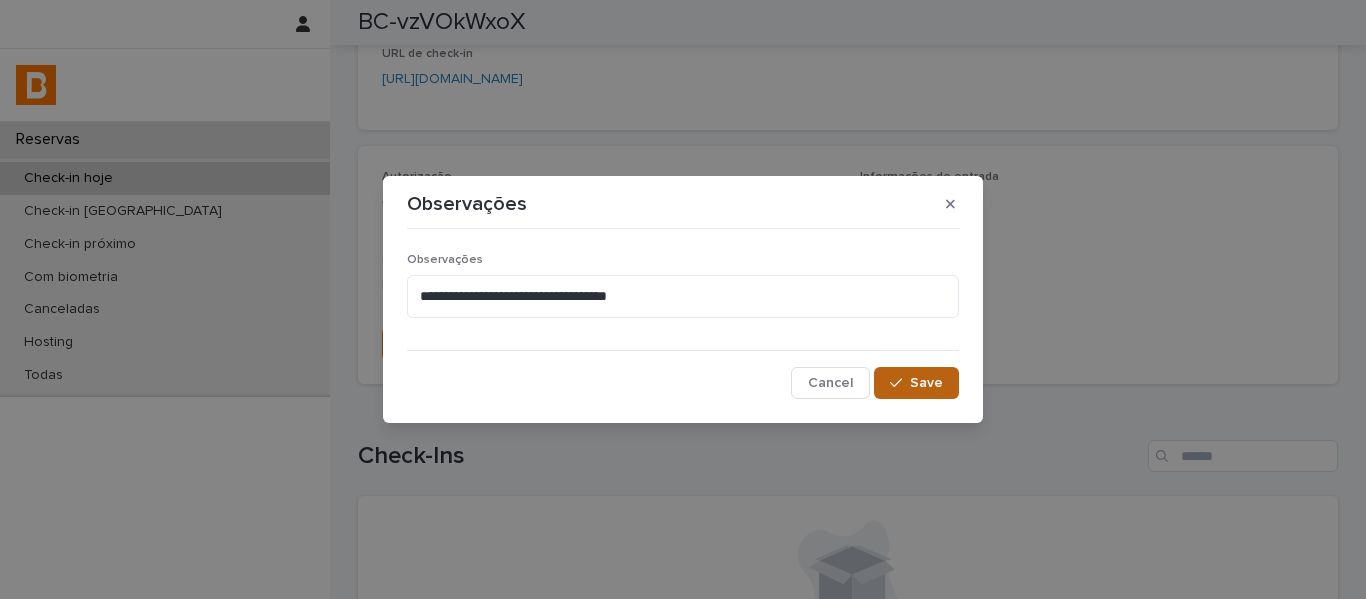 click on "Save" at bounding box center (926, 383) 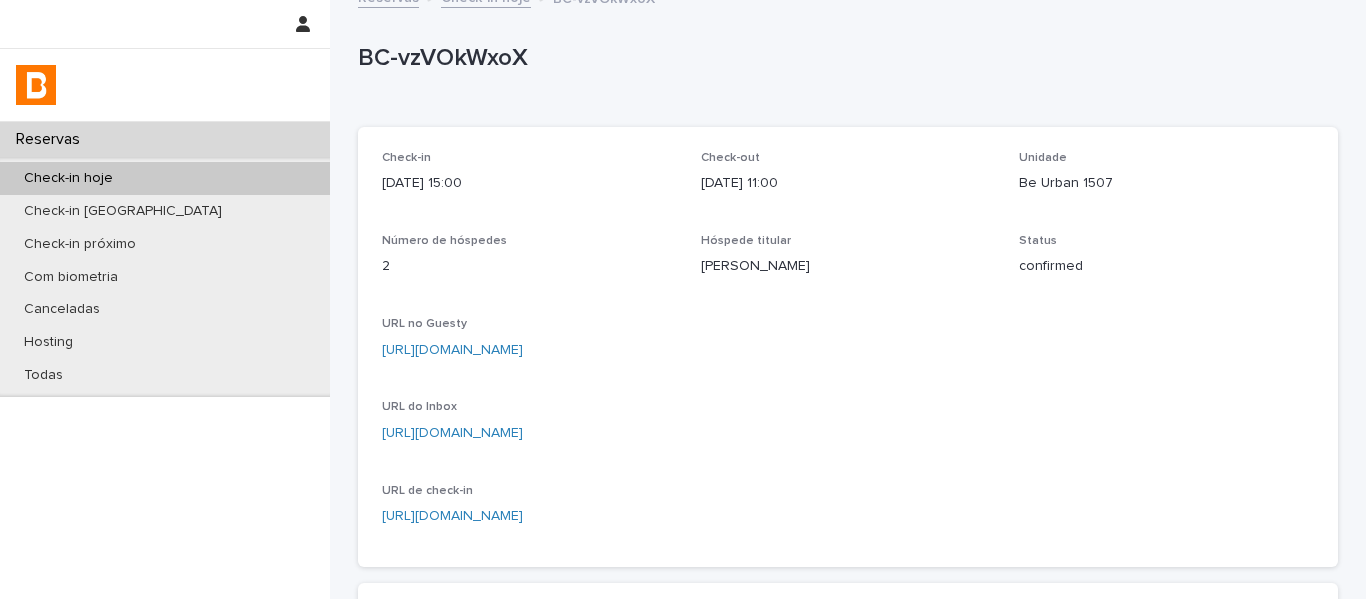 scroll, scrollTop: 0, scrollLeft: 0, axis: both 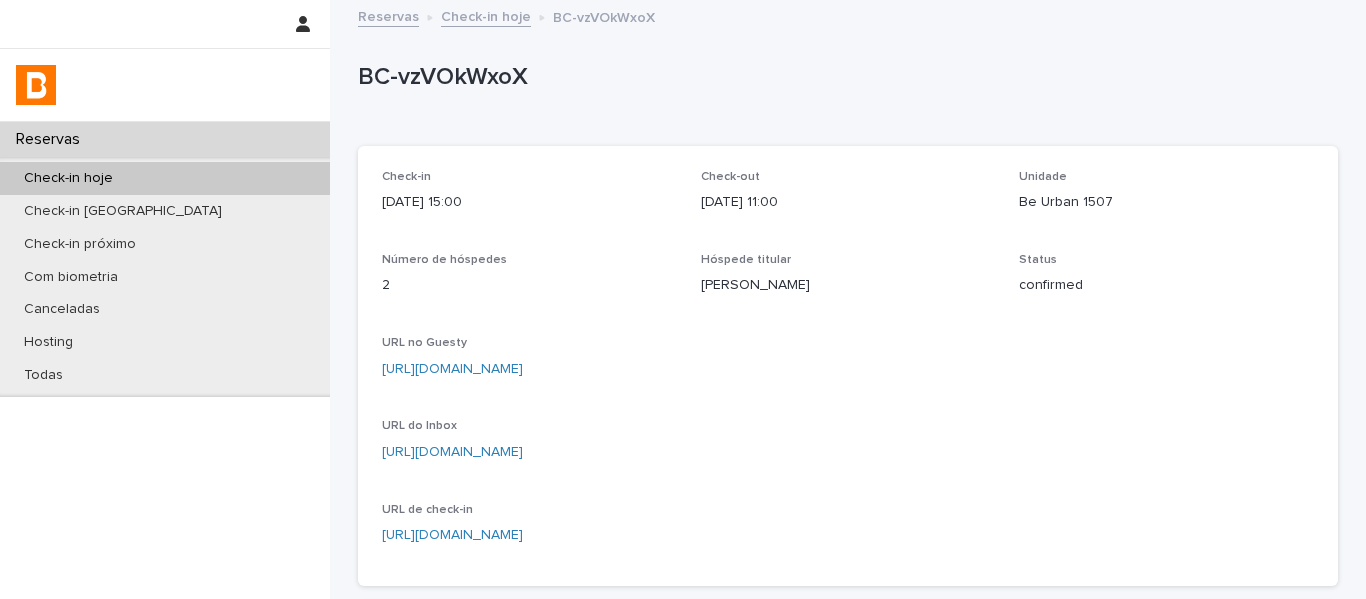 click on "Check-in hoje" at bounding box center [486, 15] 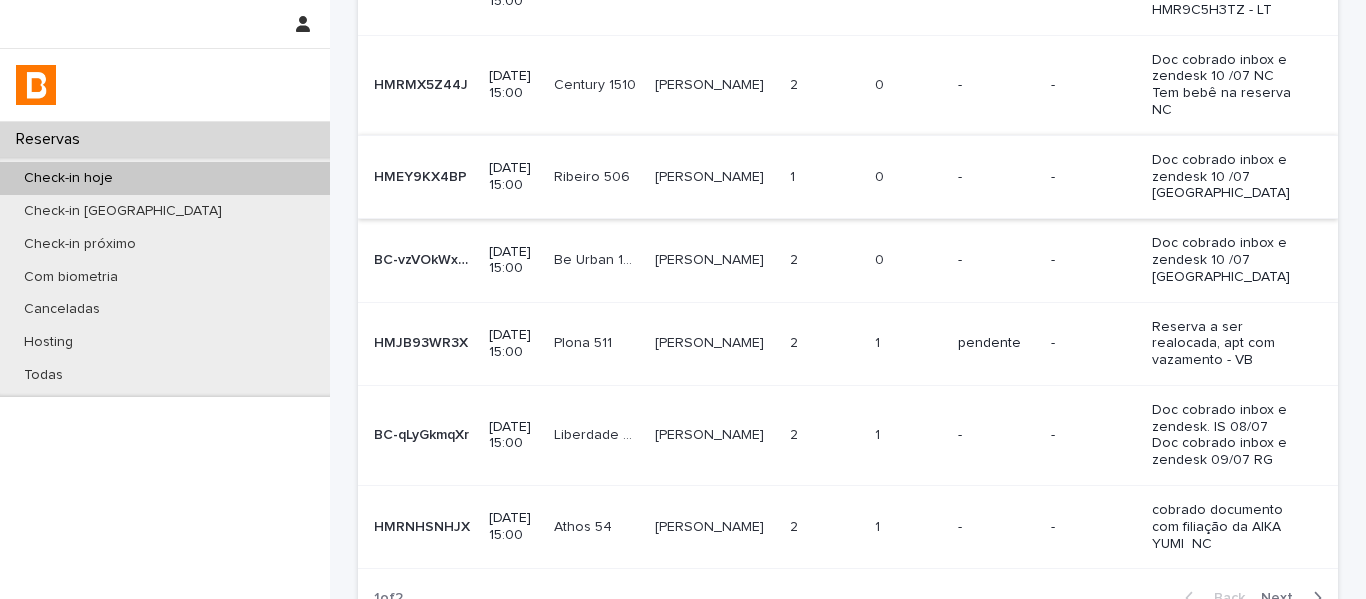 scroll, scrollTop: 608, scrollLeft: 0, axis: vertical 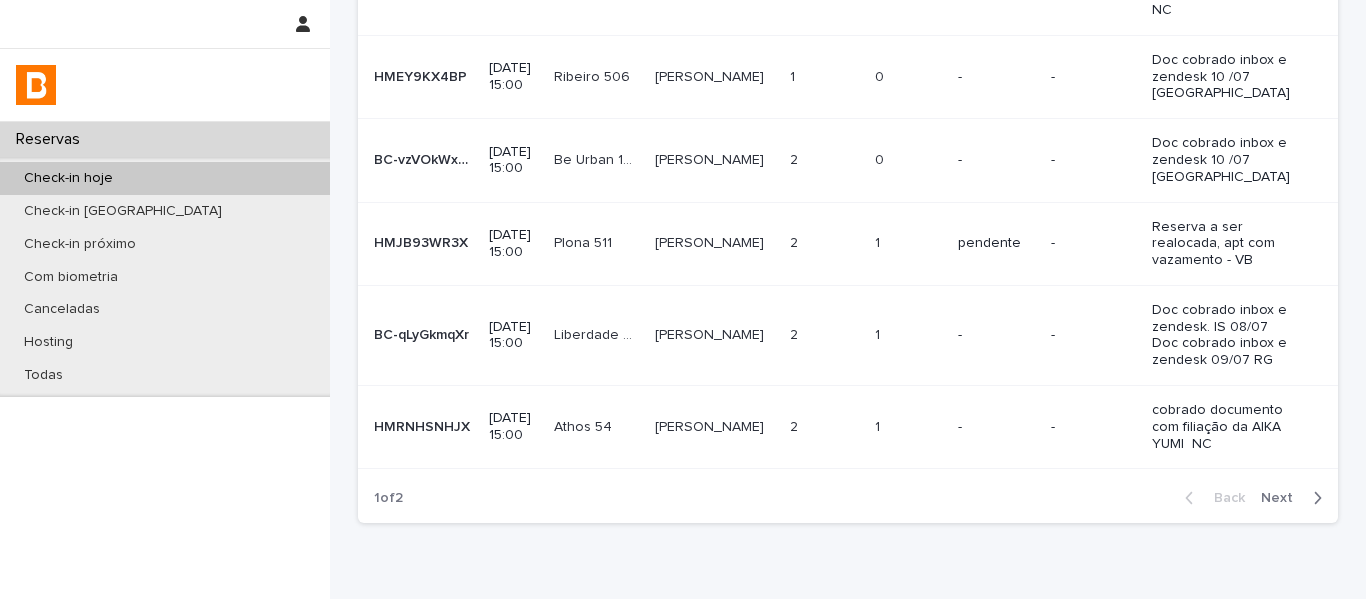 click on "2 2" at bounding box center [824, 243] 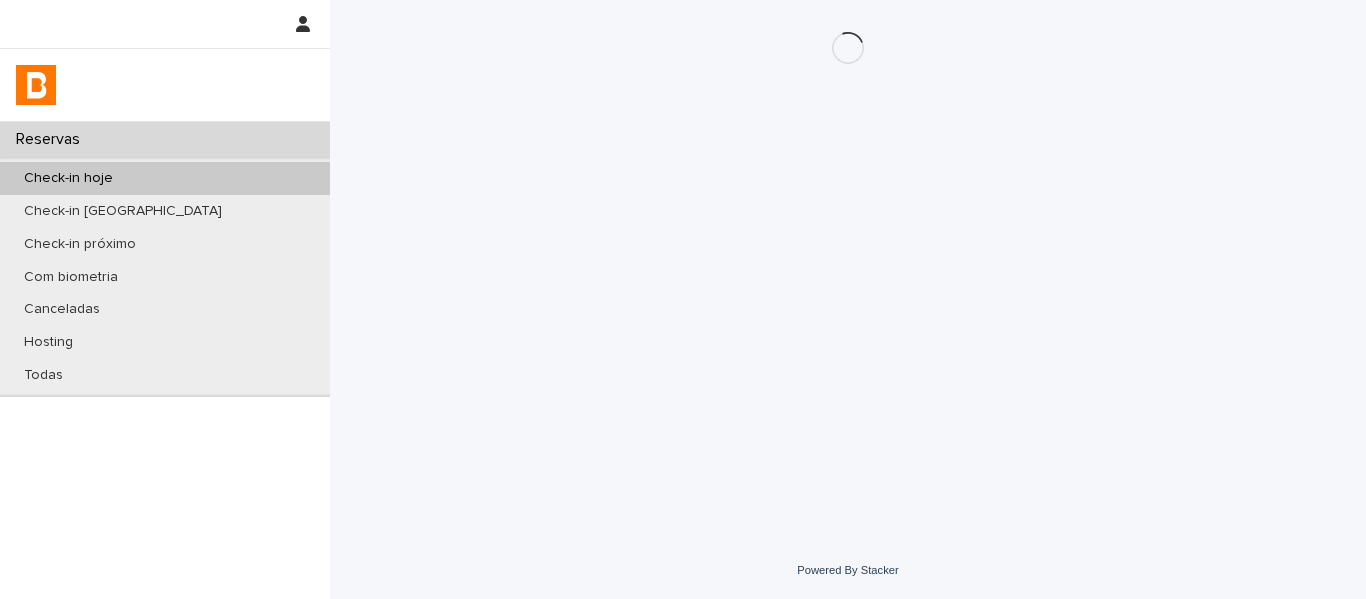 scroll, scrollTop: 0, scrollLeft: 0, axis: both 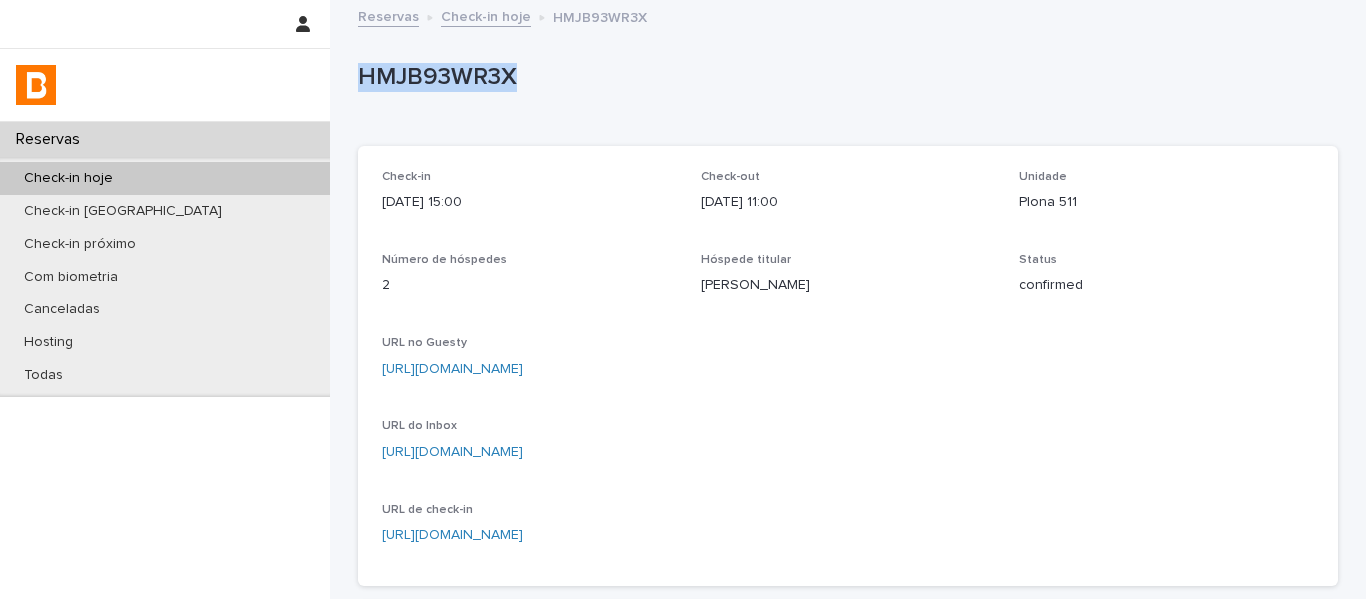 drag, startPoint x: 586, startPoint y: 79, endPoint x: 335, endPoint y: 79, distance: 251 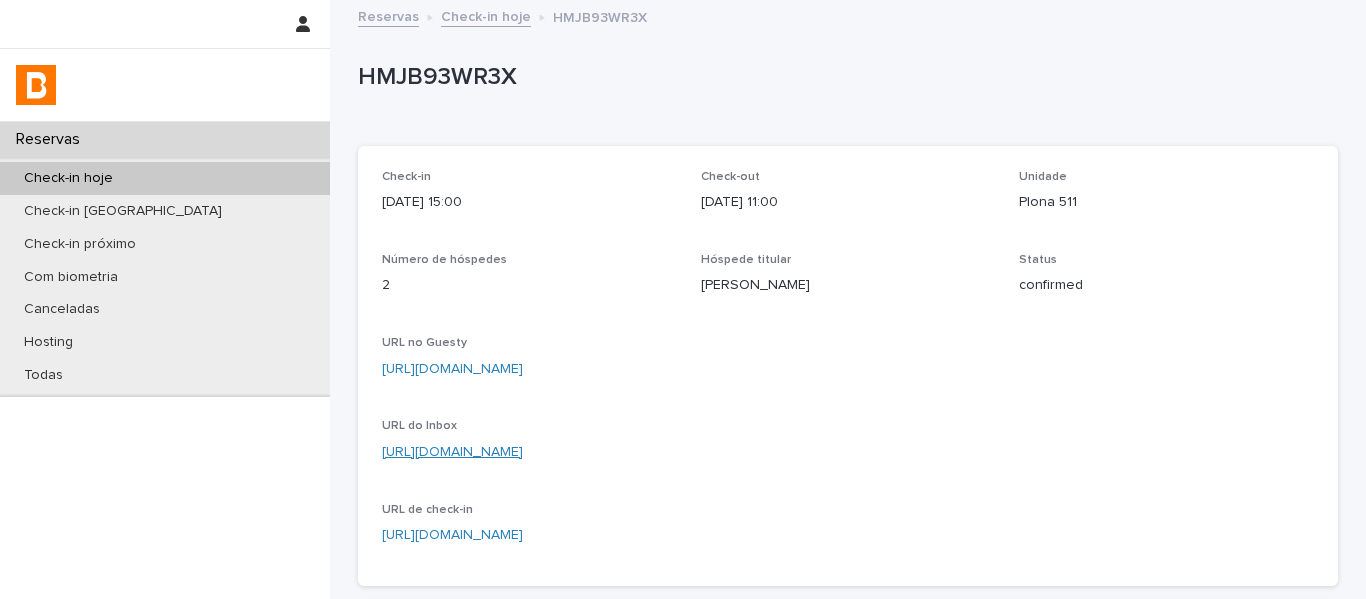 click on "[URL][DOMAIN_NAME]" at bounding box center [529, 452] 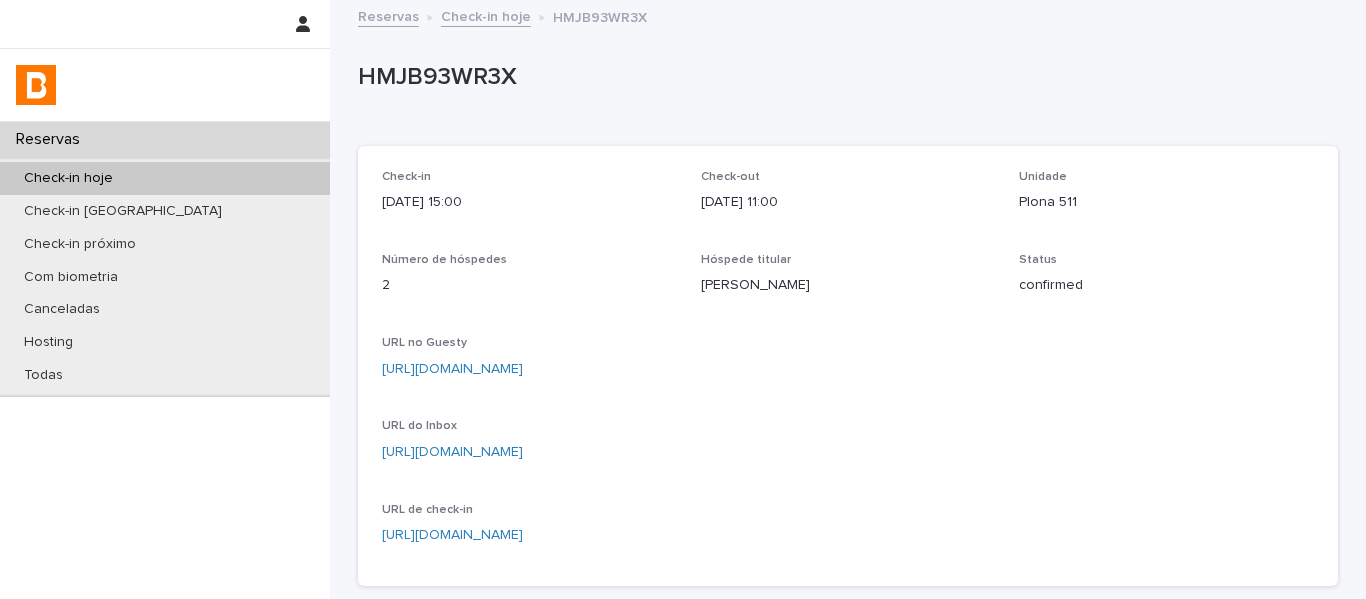click on "Check-in hoje" at bounding box center (486, 15) 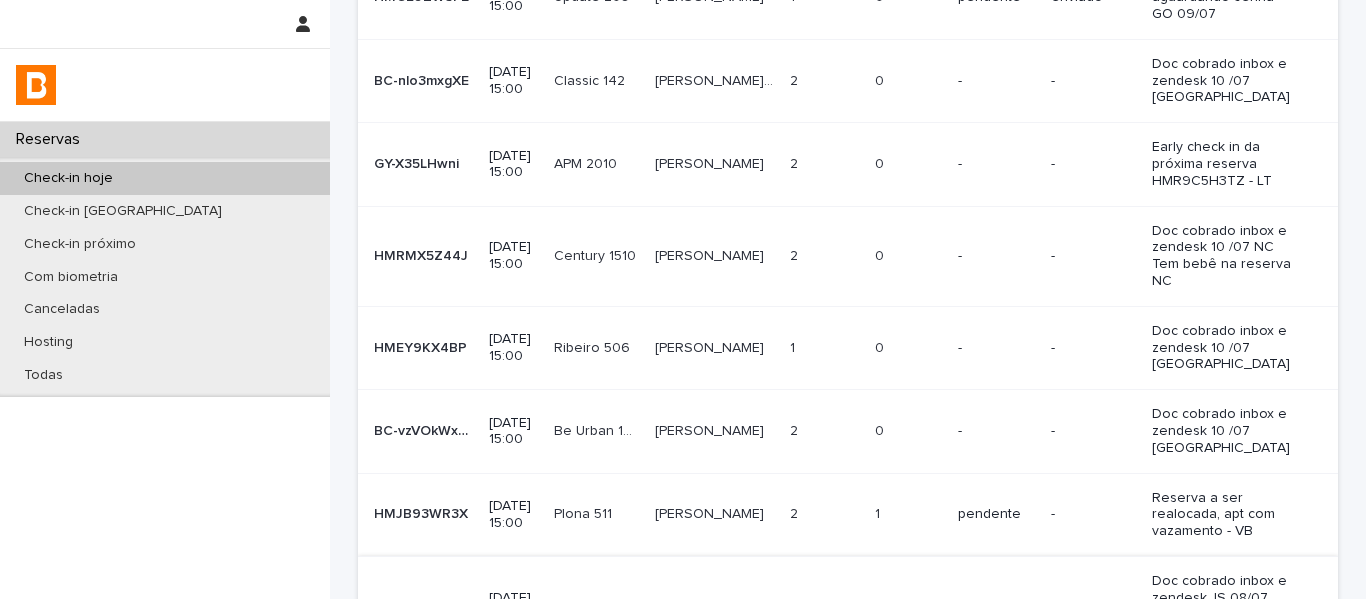 scroll, scrollTop: 300, scrollLeft: 0, axis: vertical 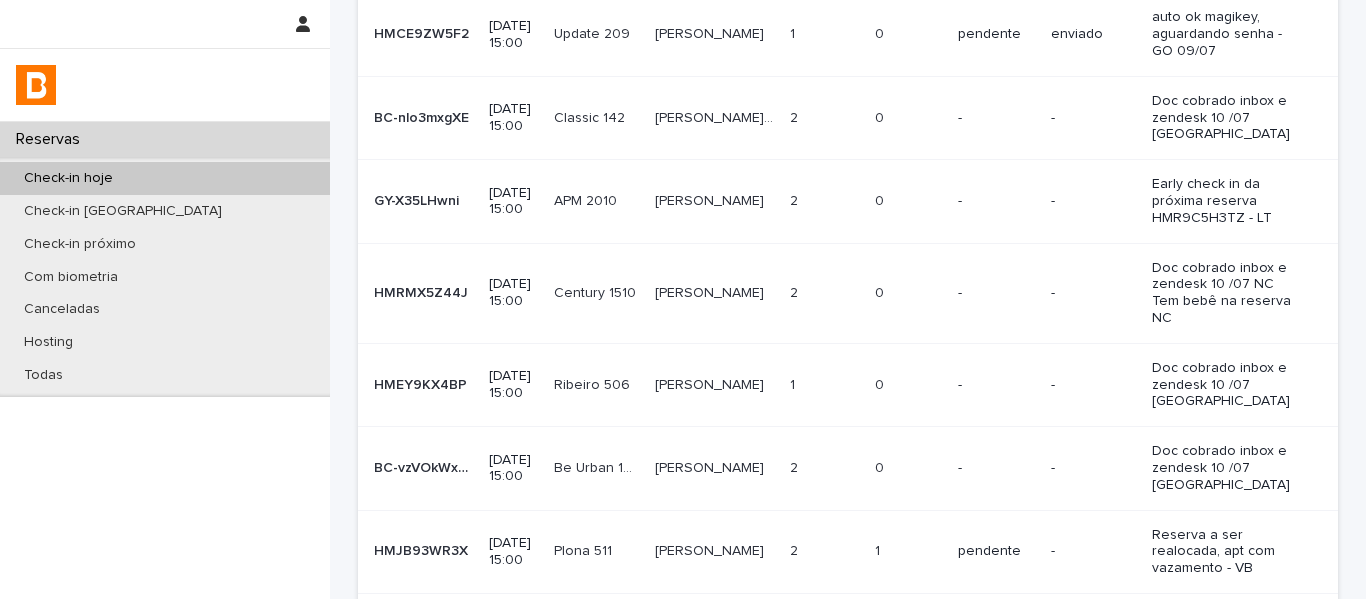click on "[PERSON_NAME]" at bounding box center (714, 201) 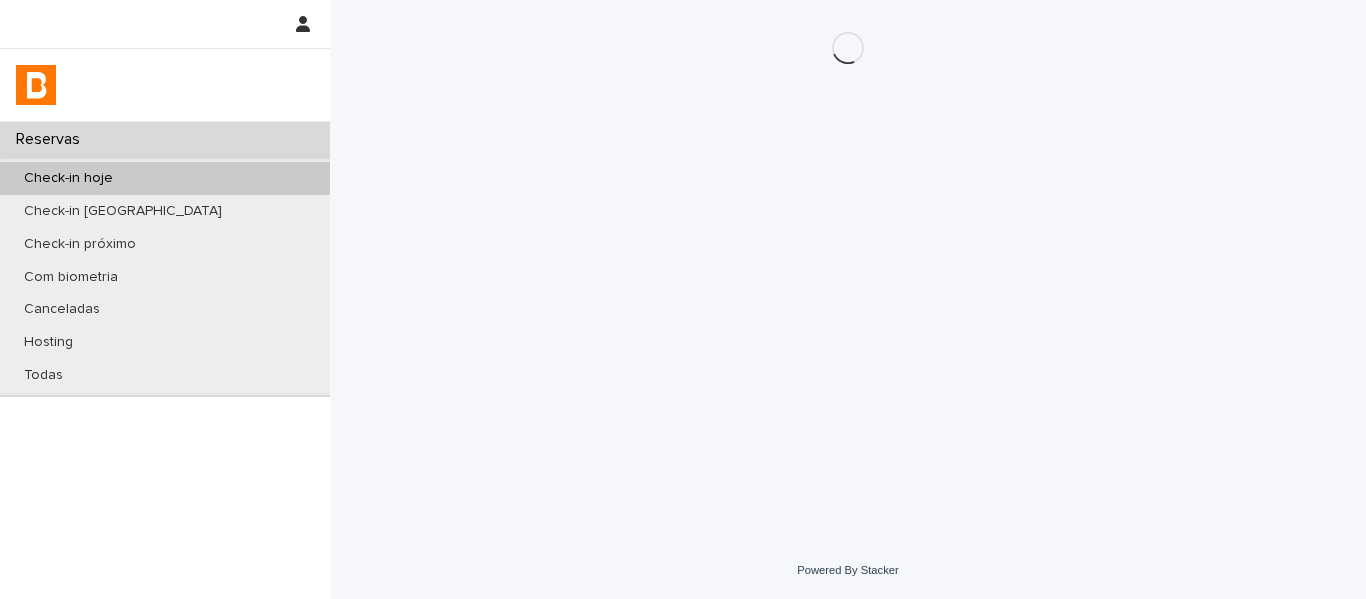 scroll, scrollTop: 0, scrollLeft: 0, axis: both 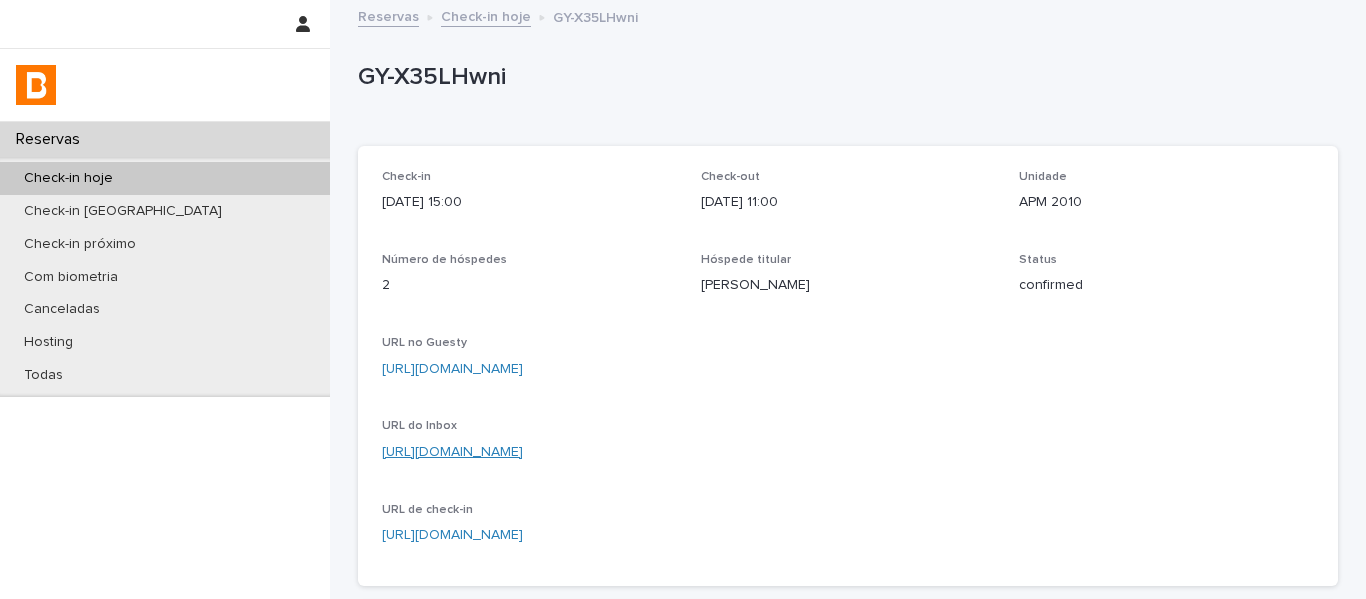 click on "[URL][DOMAIN_NAME]" at bounding box center [452, 452] 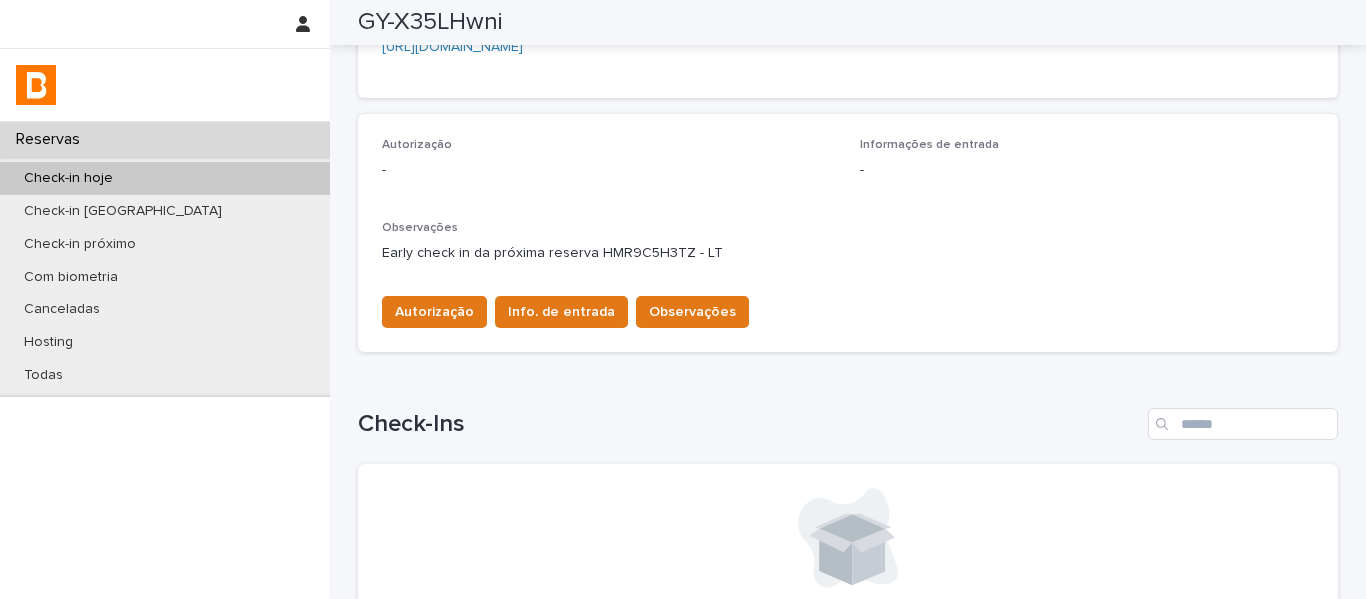 scroll, scrollTop: 600, scrollLeft: 0, axis: vertical 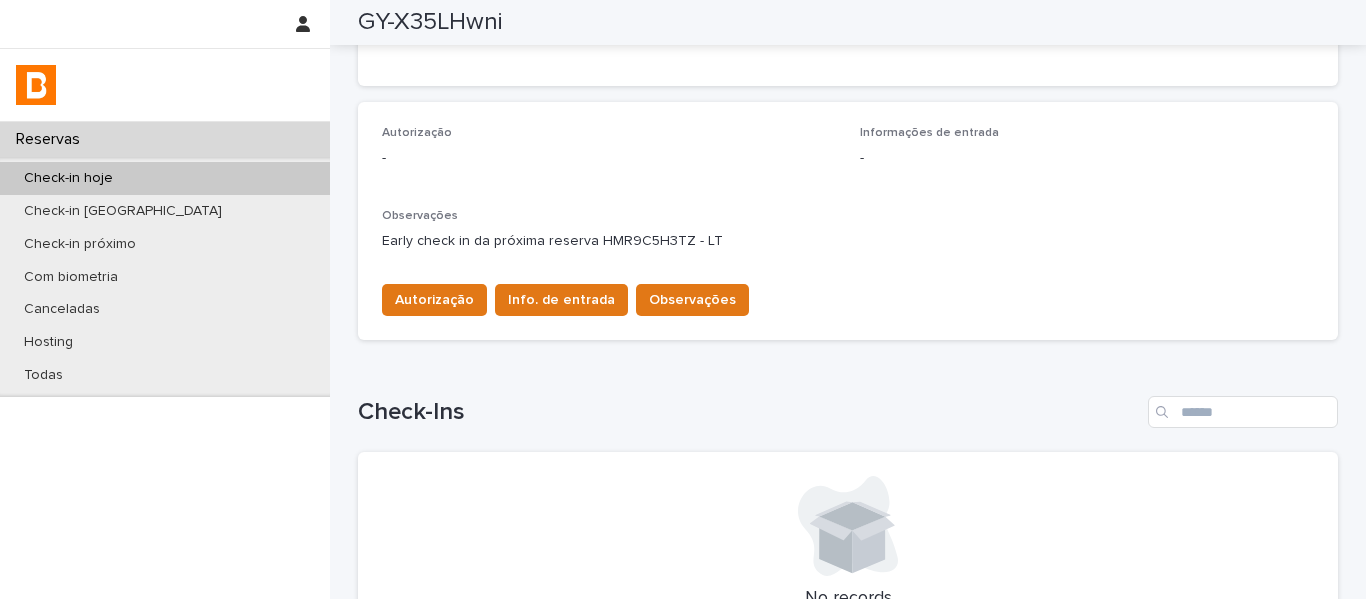 click on "Check-in hoje" at bounding box center (68, 178) 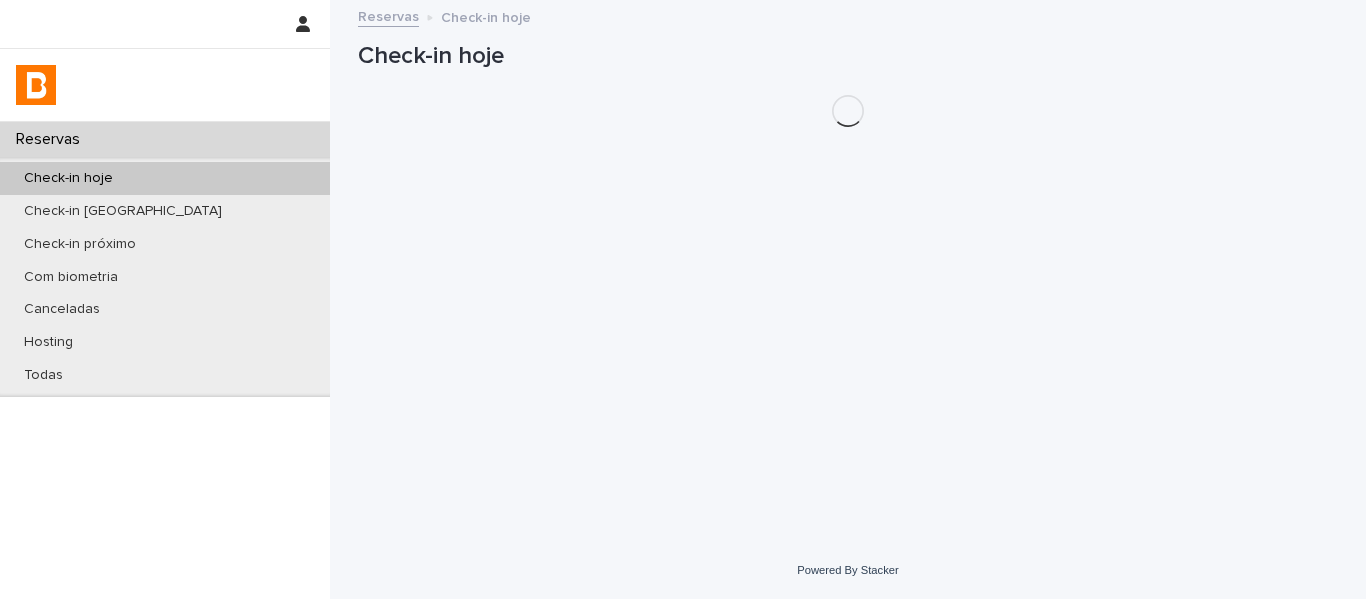 scroll, scrollTop: 0, scrollLeft: 0, axis: both 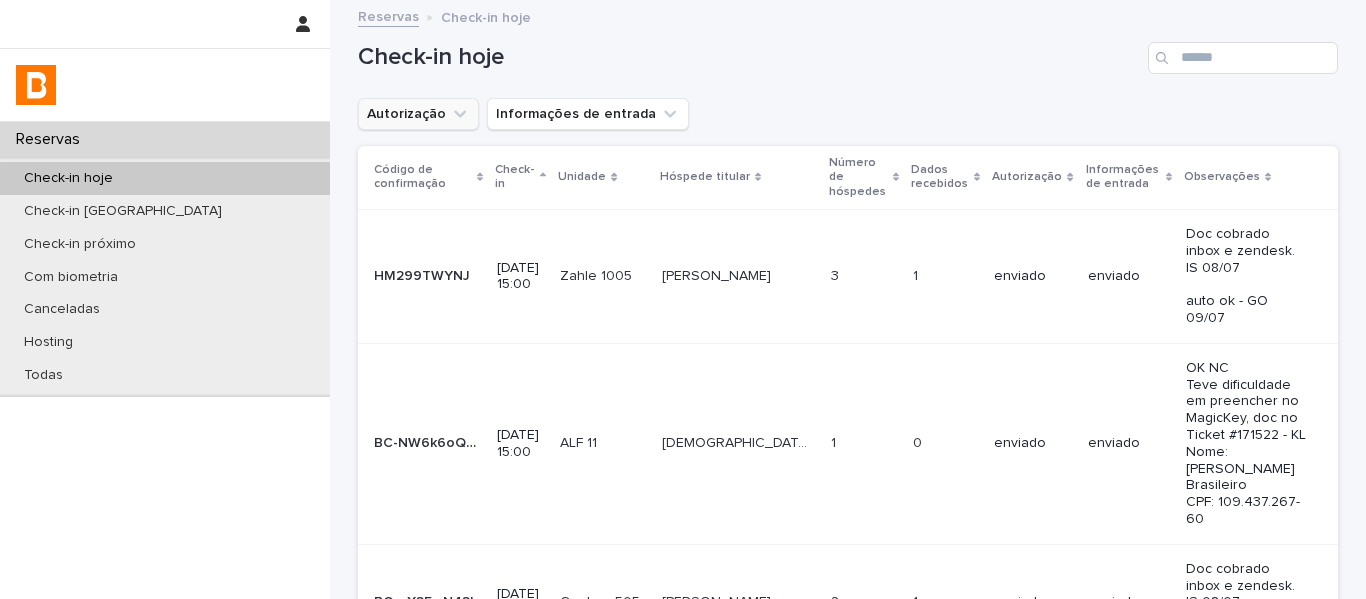click on "Autorização" at bounding box center [418, 114] 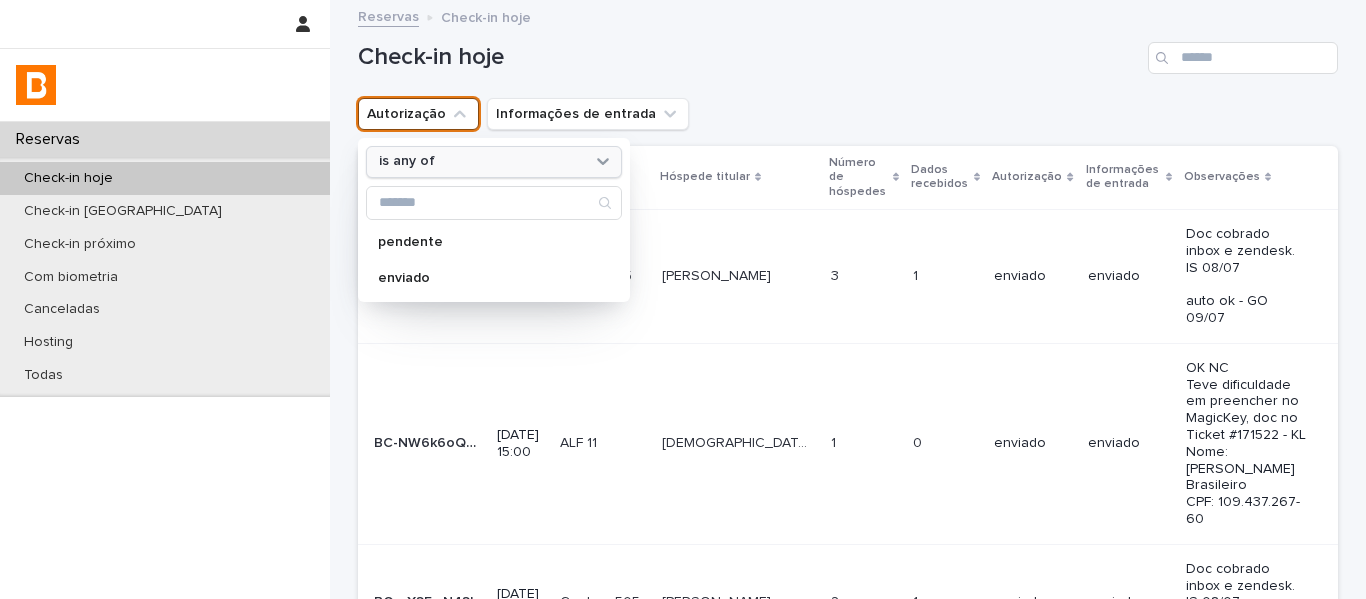 click on "is any of" at bounding box center (407, 161) 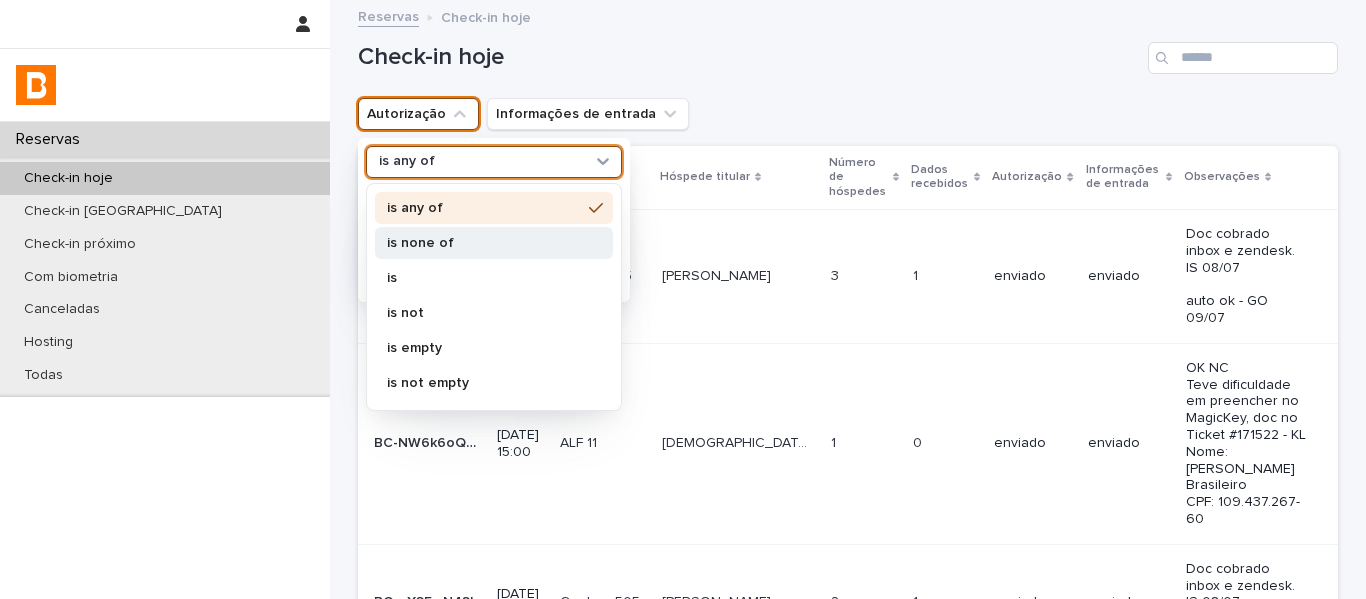 click on "is none of" at bounding box center (484, 243) 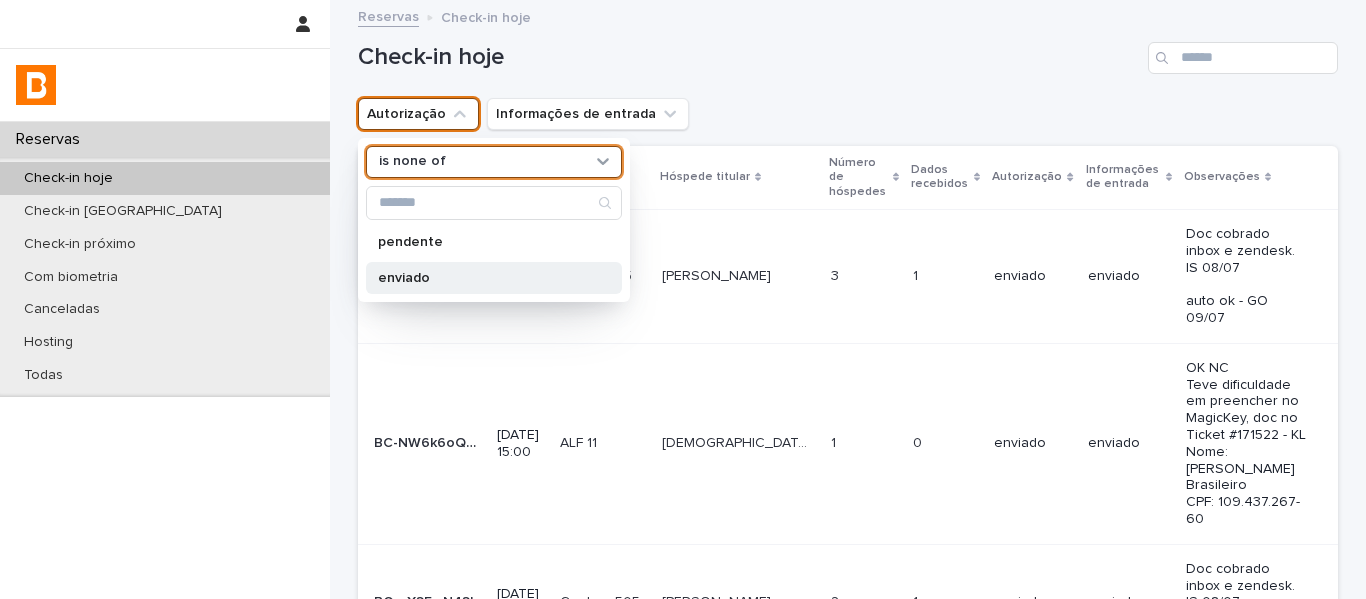 click on "enviado" at bounding box center [494, 278] 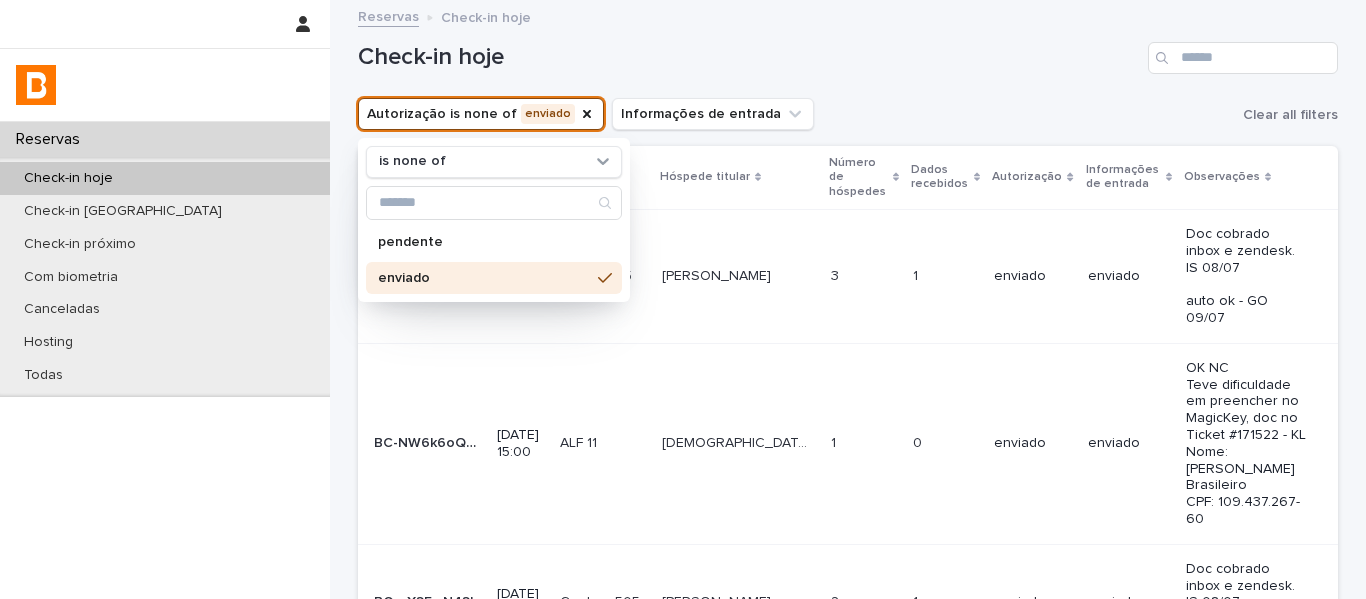 click on "Check-in hoje" at bounding box center [848, 50] 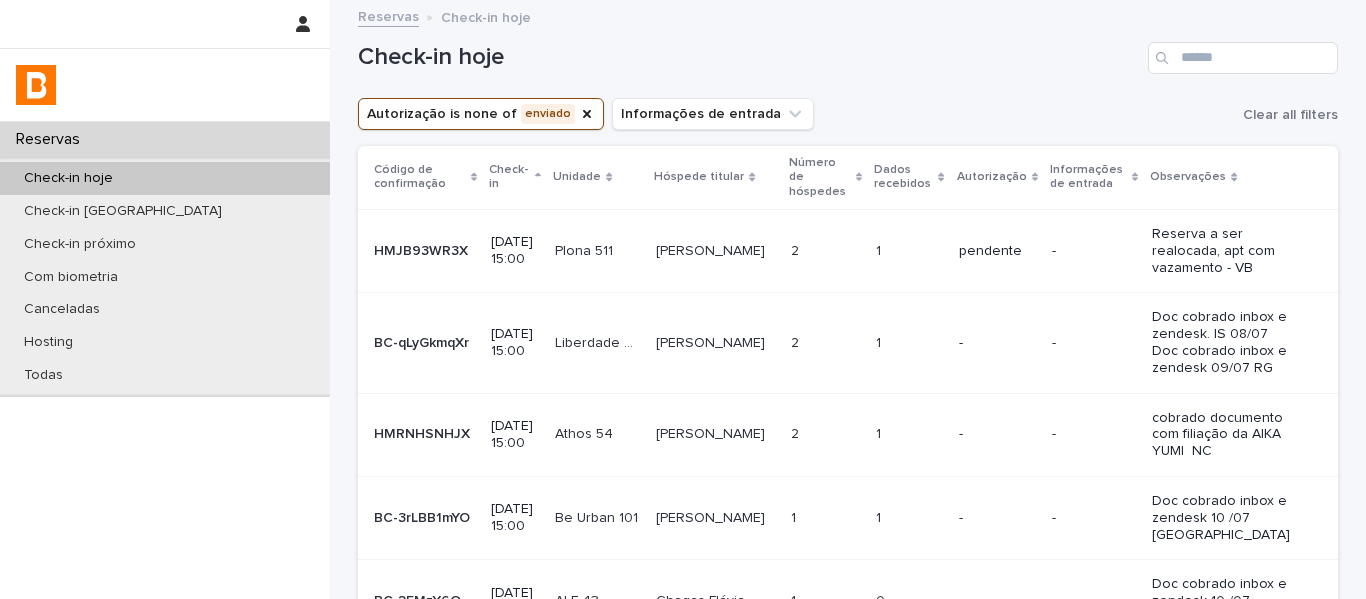 click on "Dados recebidos" at bounding box center (904, 177) 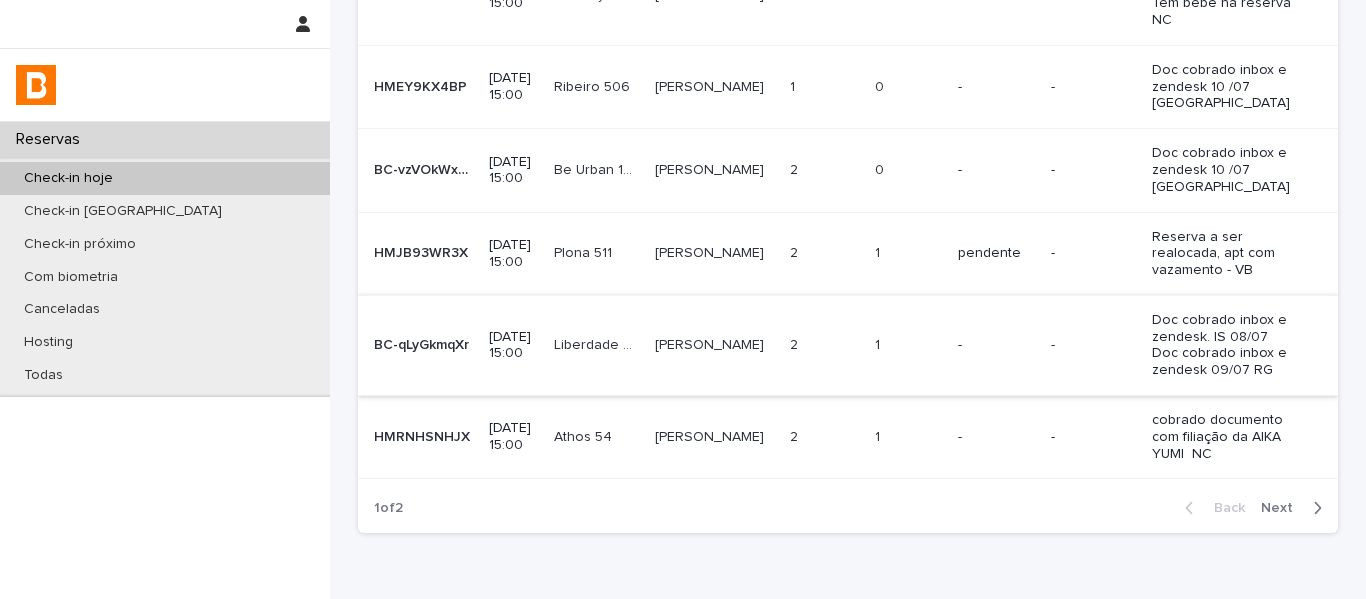 scroll, scrollTop: 600, scrollLeft: 0, axis: vertical 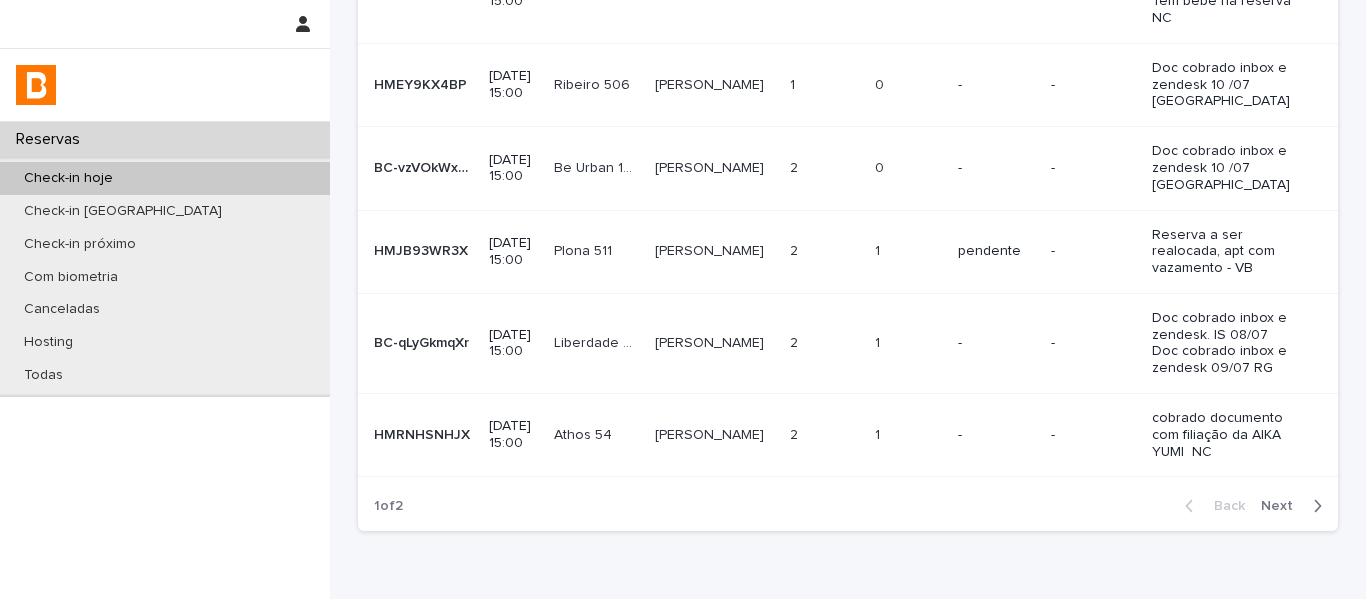 click on "Liberdade 410A" at bounding box center (598, 341) 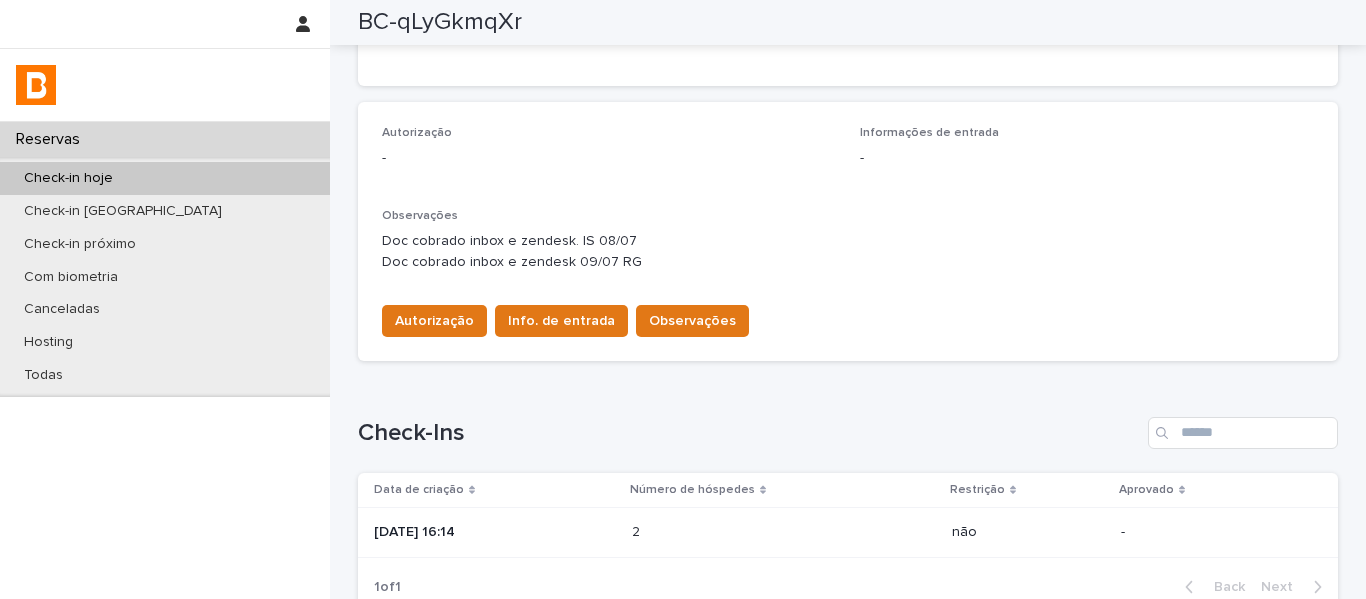 scroll, scrollTop: 686, scrollLeft: 0, axis: vertical 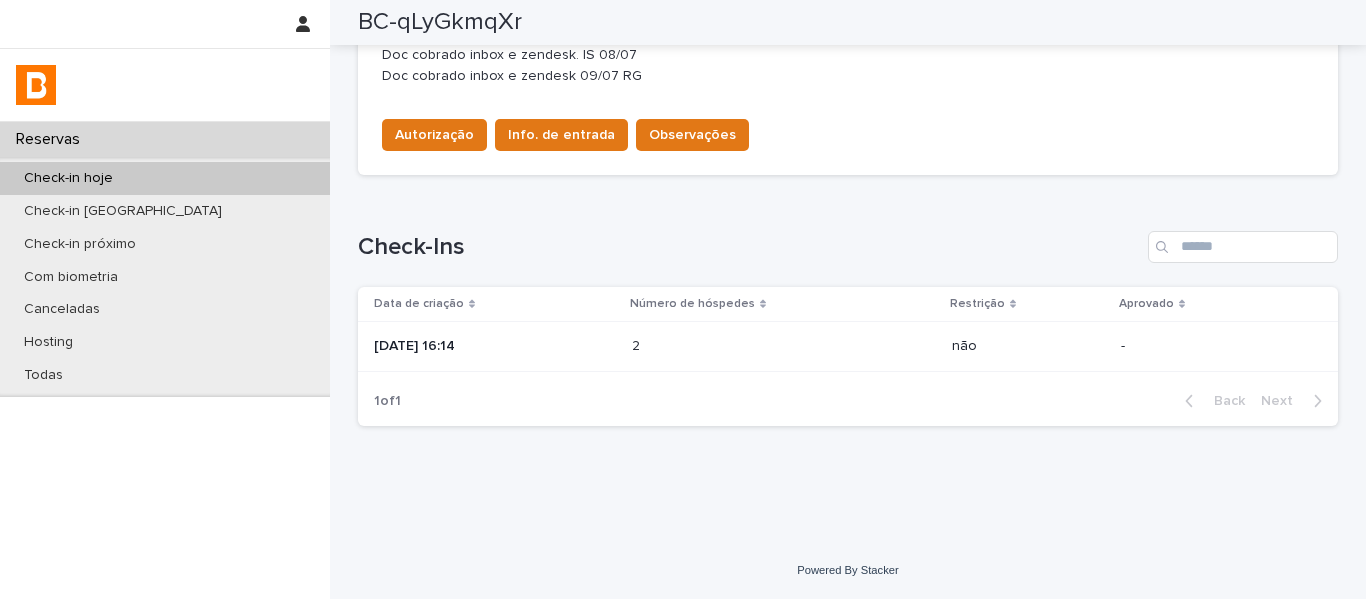 click at bounding box center (719, 346) 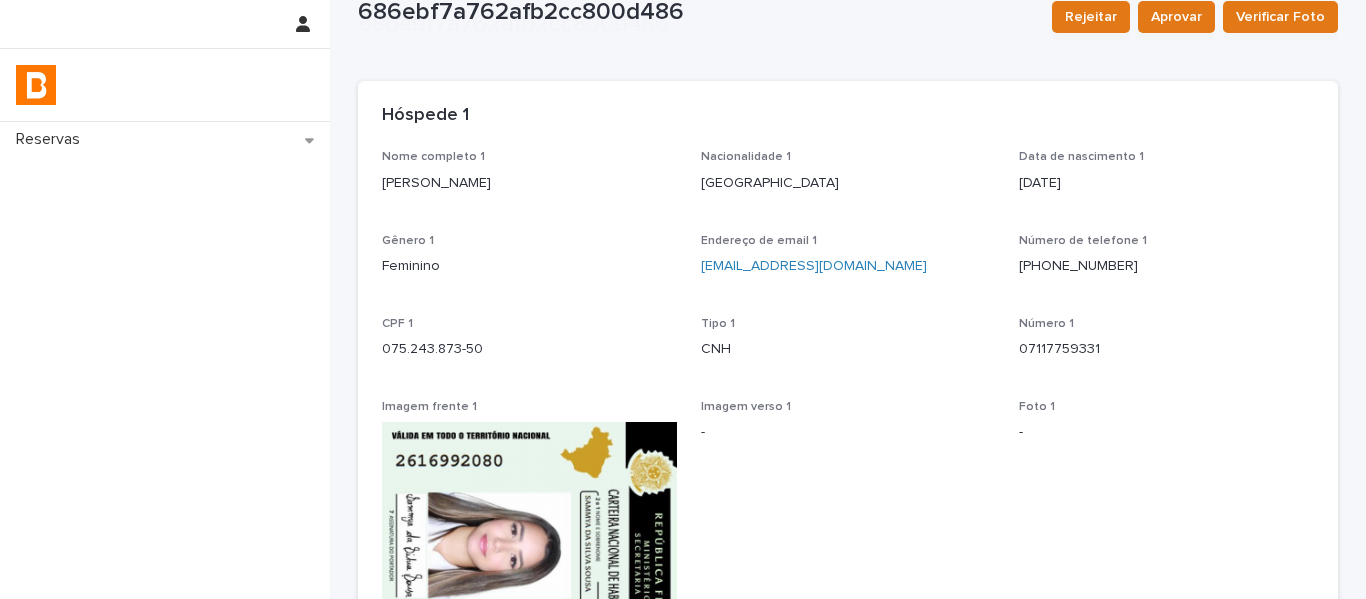 scroll, scrollTop: 400, scrollLeft: 0, axis: vertical 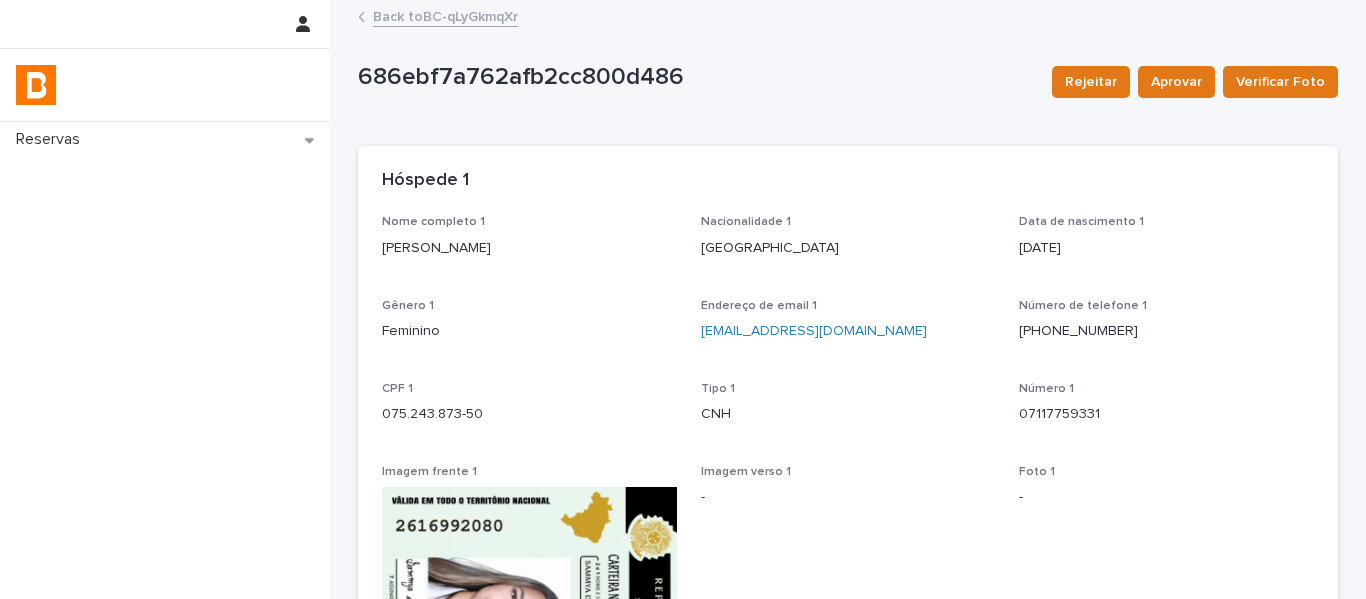 click on "Back to  BC-qLyGkmqXr" at bounding box center (445, 15) 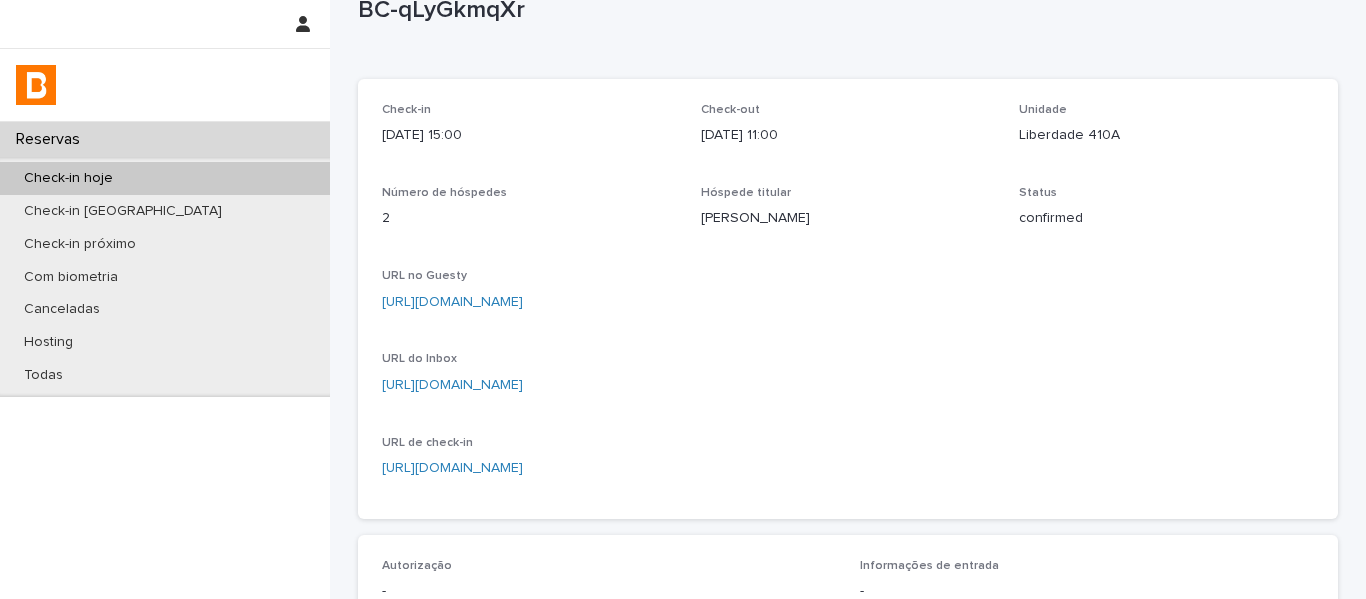 scroll, scrollTop: 500, scrollLeft: 0, axis: vertical 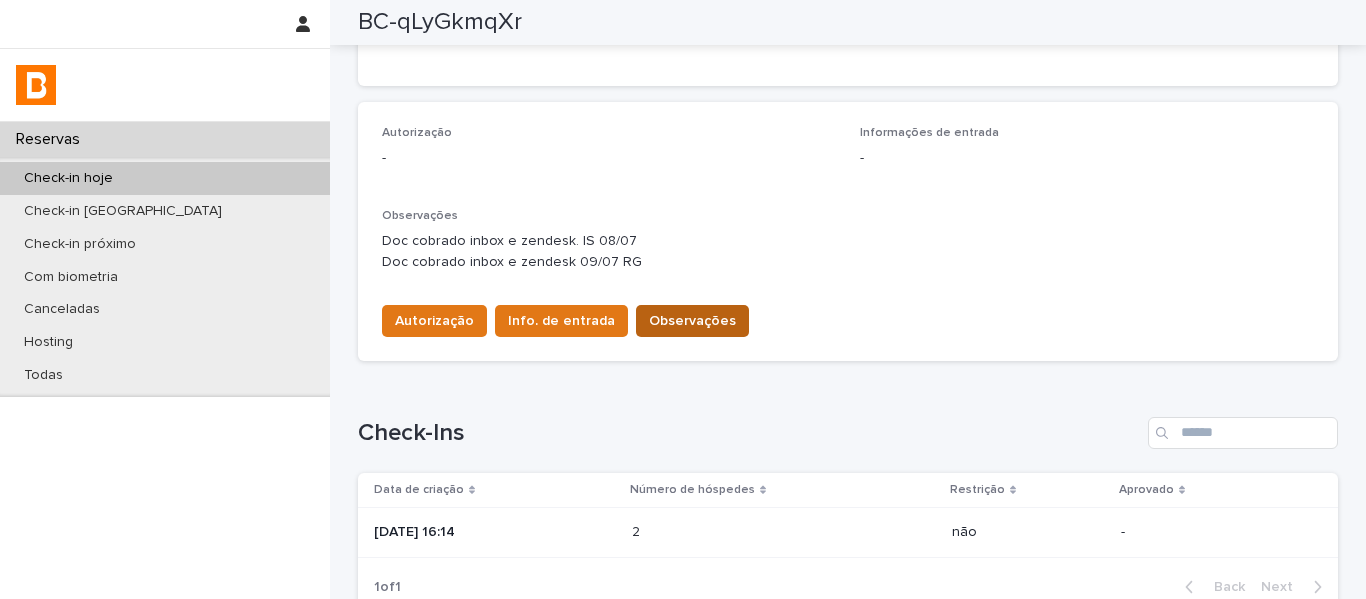 click on "Observações" at bounding box center (692, 321) 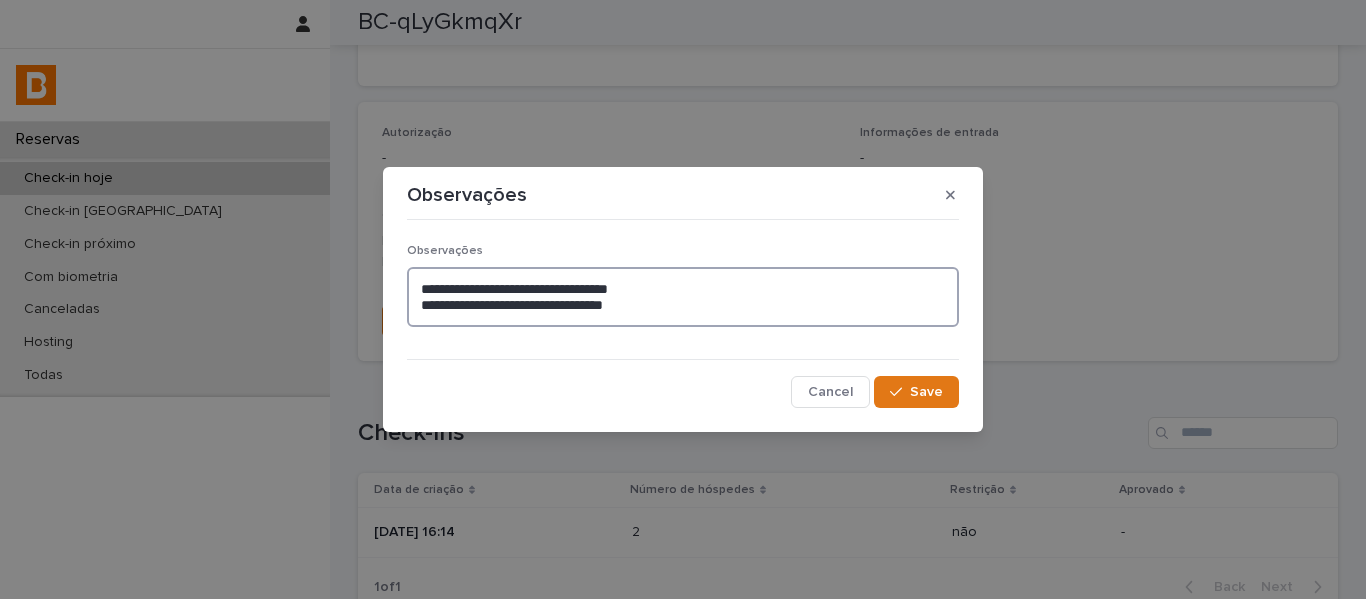 drag, startPoint x: 687, startPoint y: 304, endPoint x: 408, endPoint y: 291, distance: 279.3027 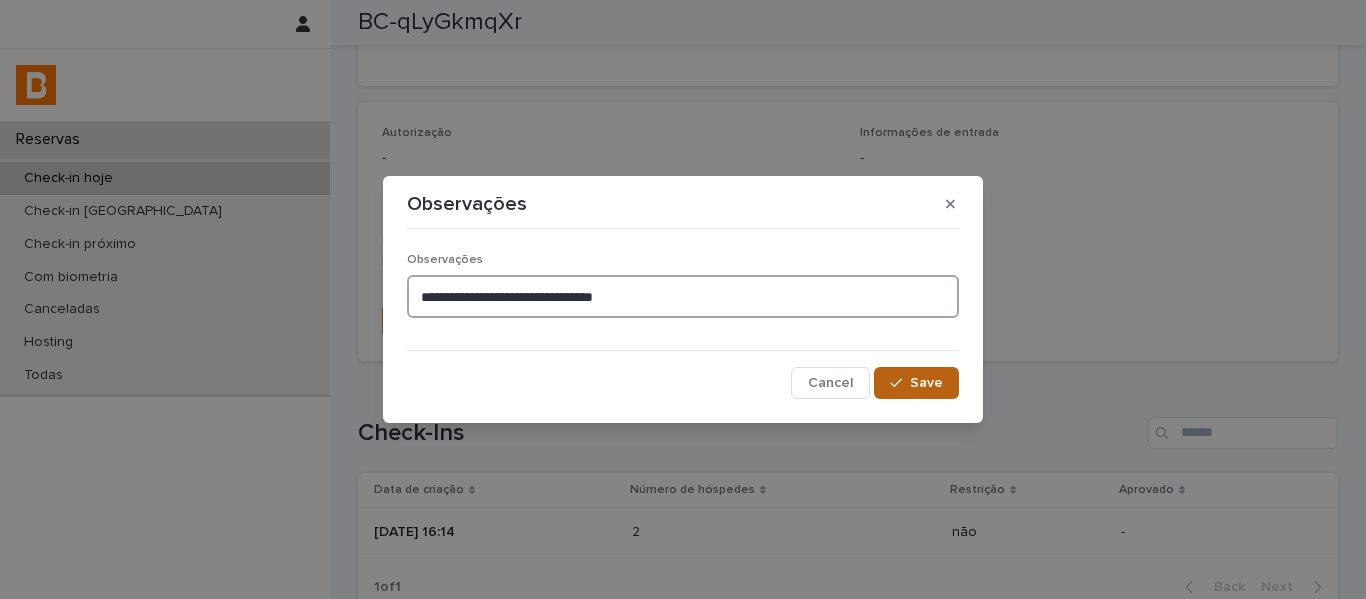 type on "**********" 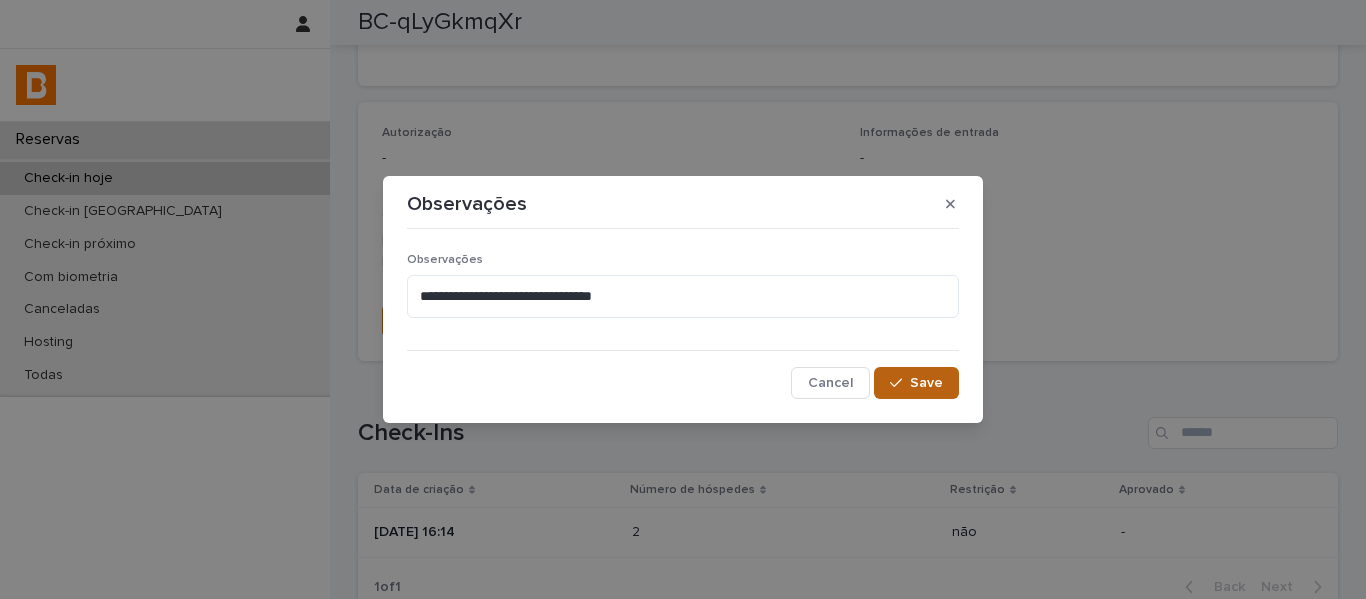 click on "Save" at bounding box center [916, 383] 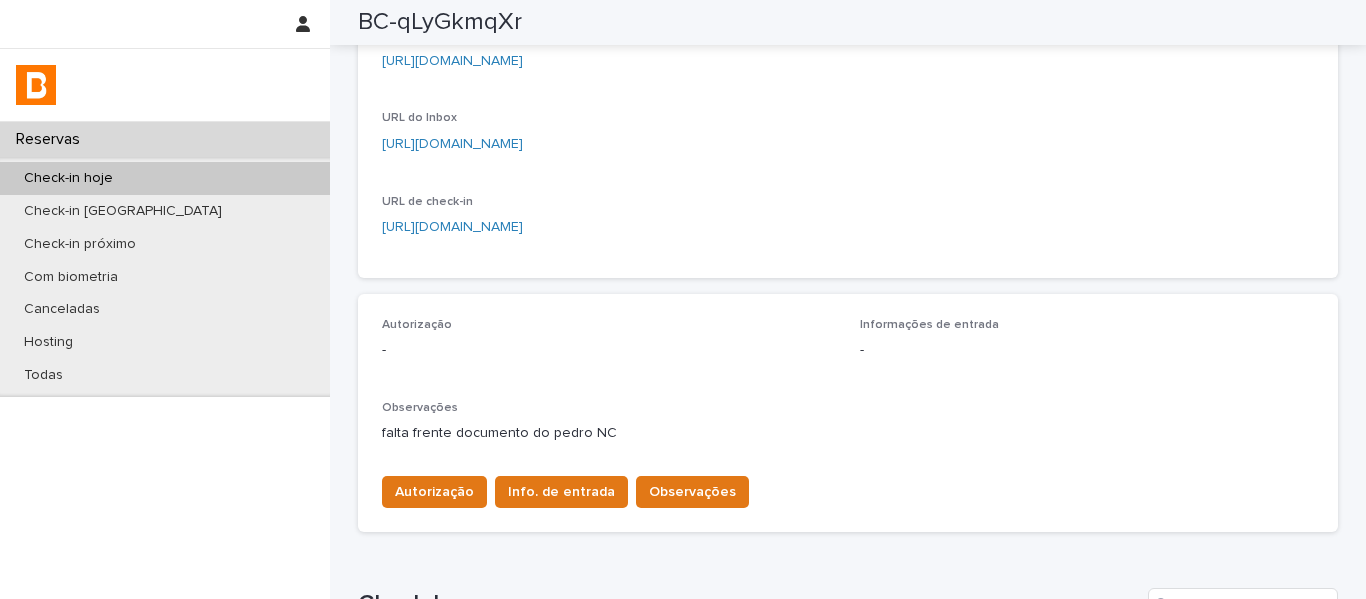 scroll, scrollTop: 289, scrollLeft: 0, axis: vertical 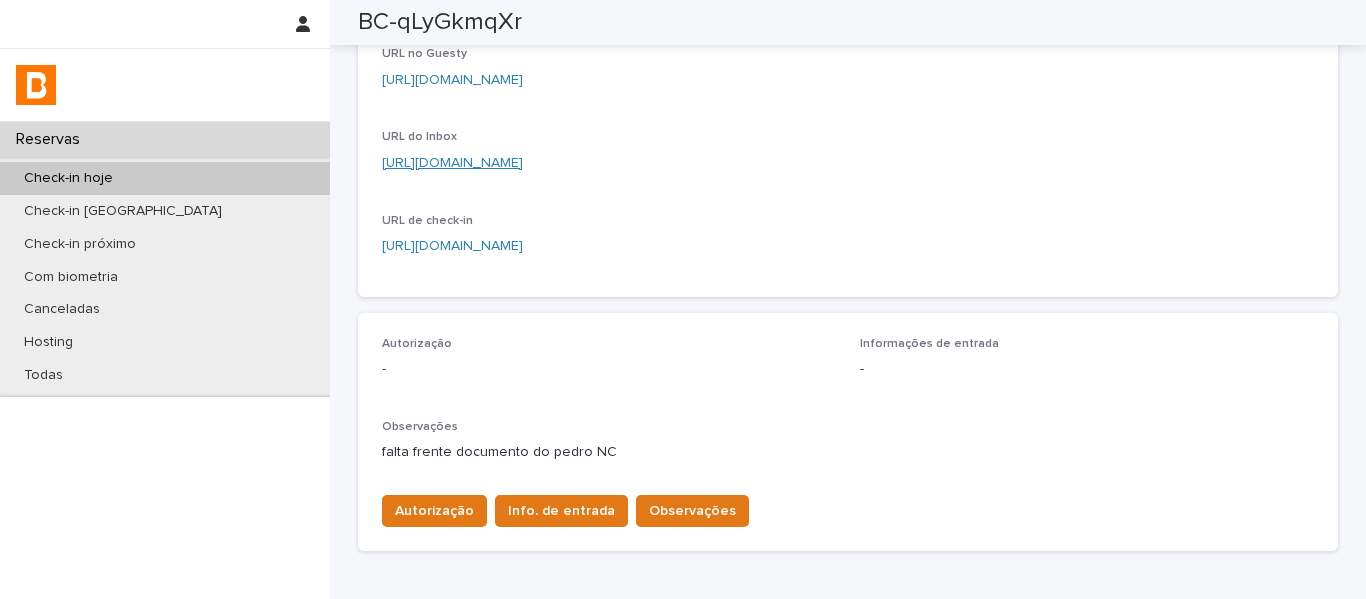 click on "[URL][DOMAIN_NAME]" at bounding box center [452, 163] 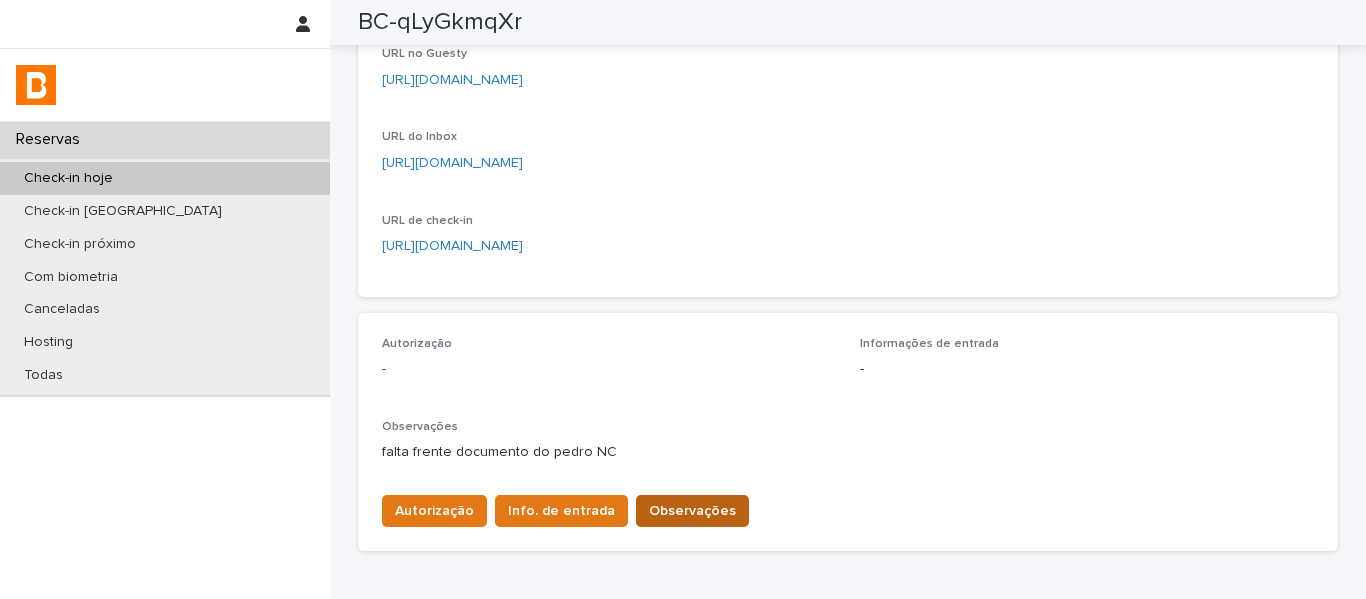 click on "Observações" at bounding box center [692, 511] 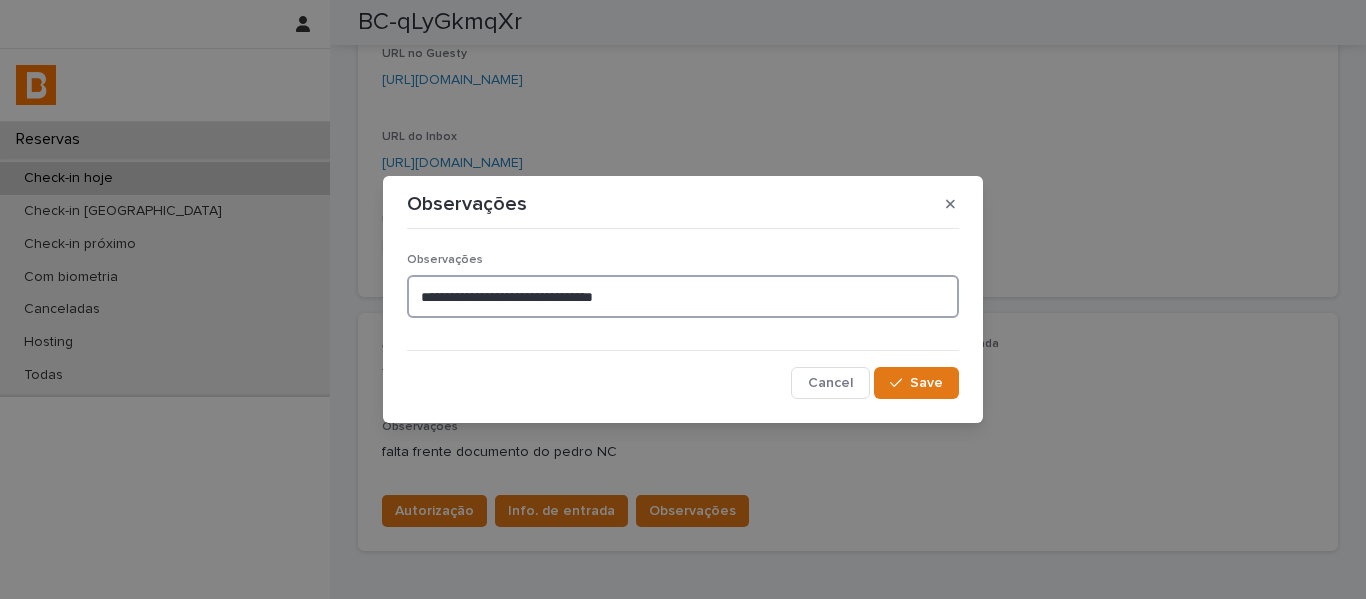 drag, startPoint x: 654, startPoint y: 301, endPoint x: 407, endPoint y: 304, distance: 247.01822 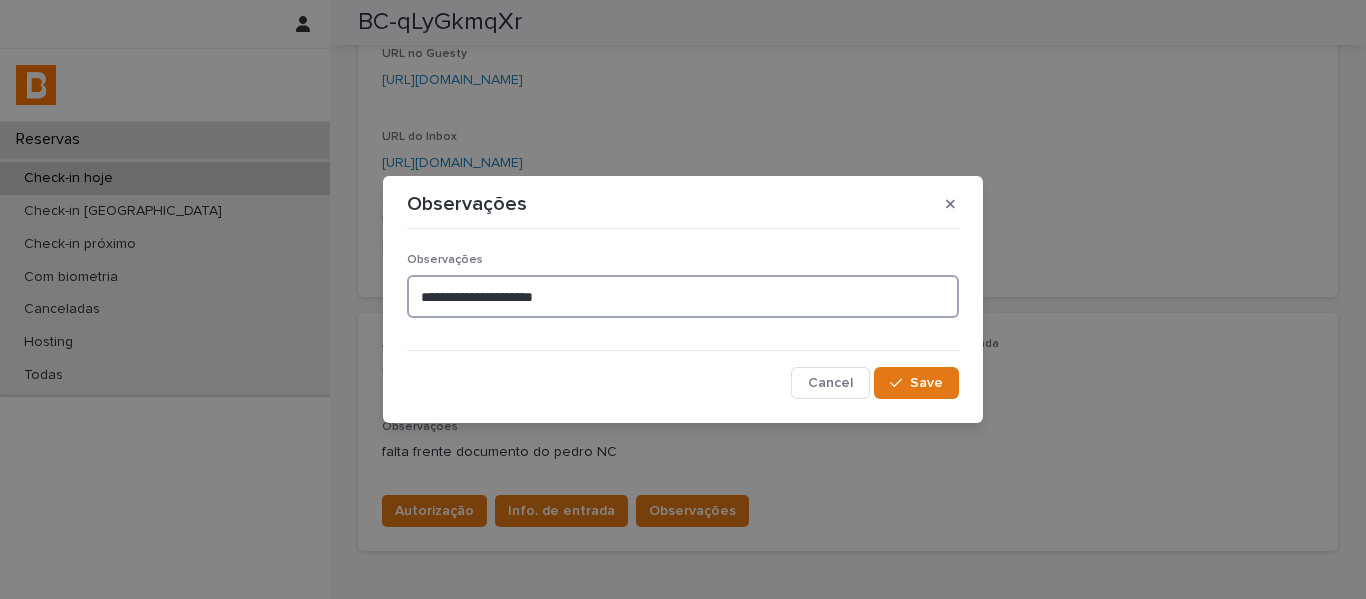 paste on "**********" 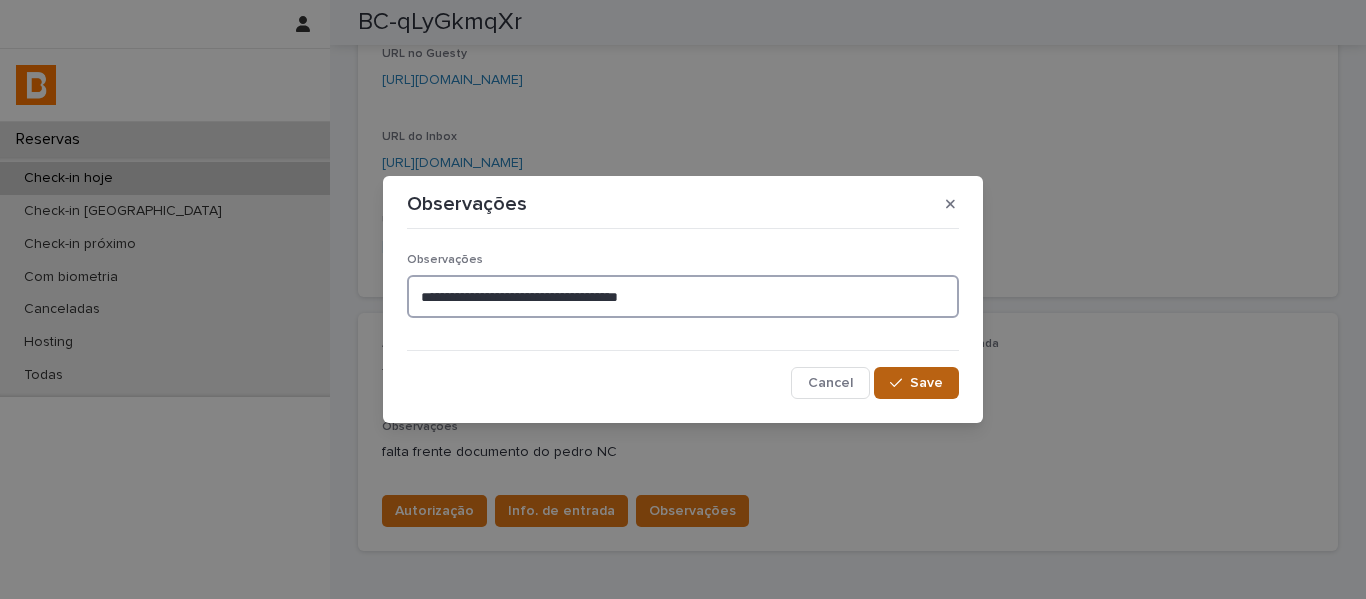 type on "**********" 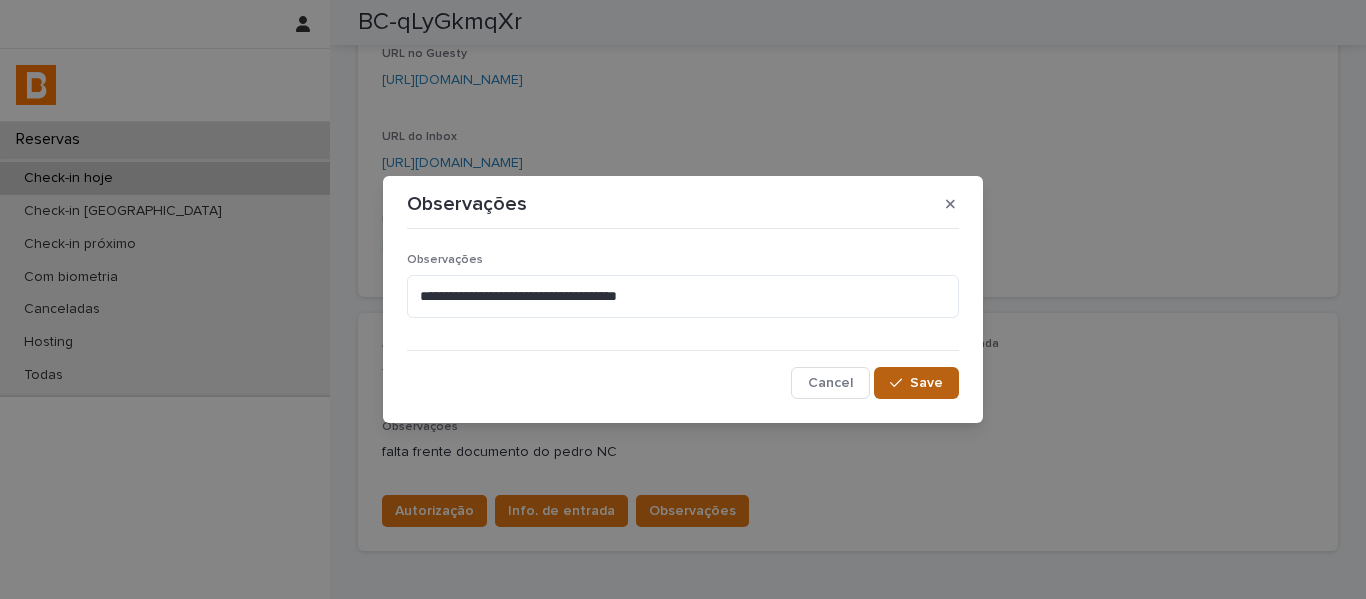 click on "Save" at bounding box center [916, 383] 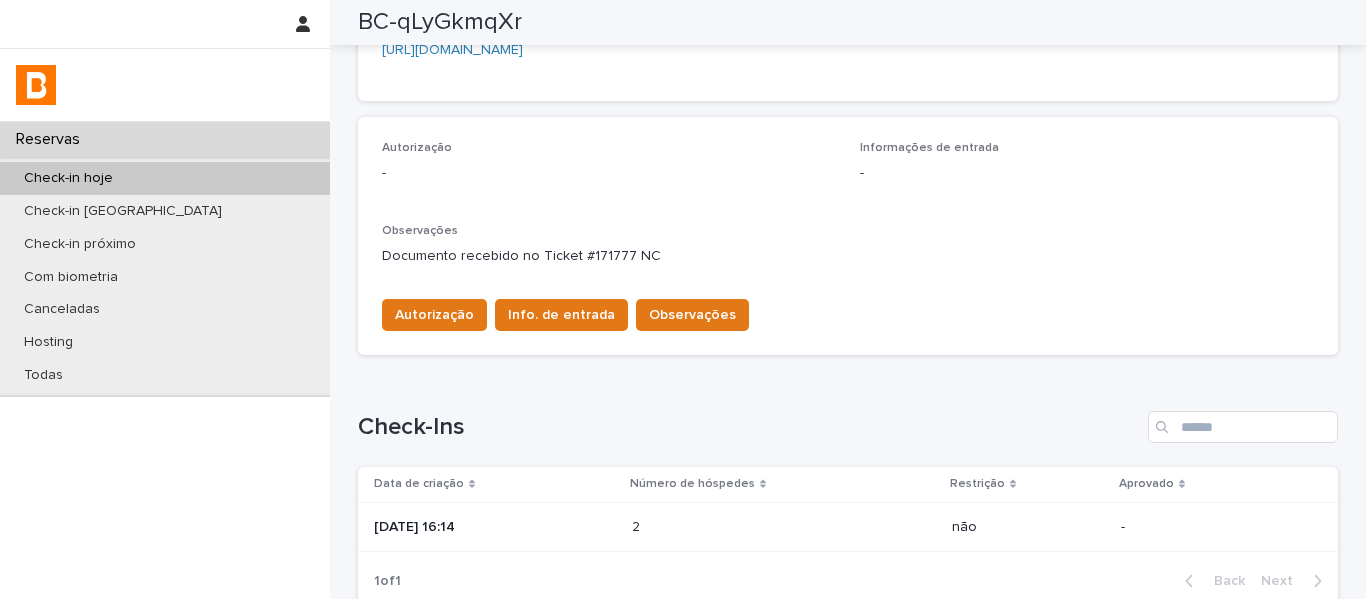 scroll, scrollTop: 665, scrollLeft: 0, axis: vertical 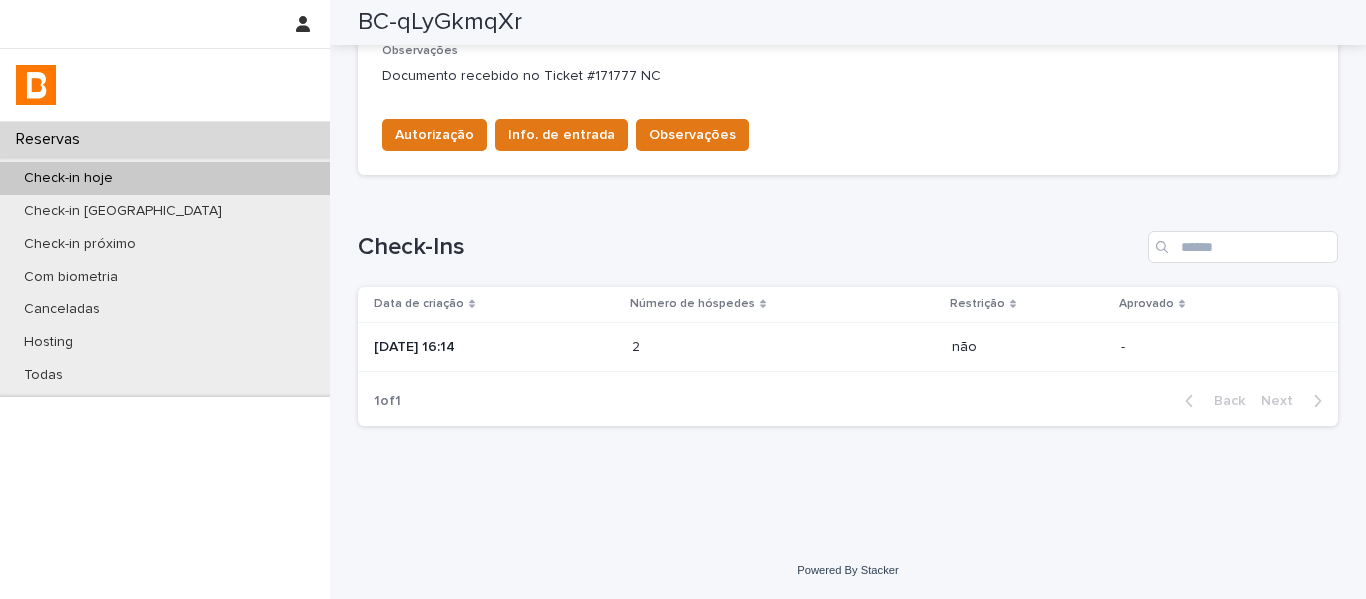 click at bounding box center [719, 347] 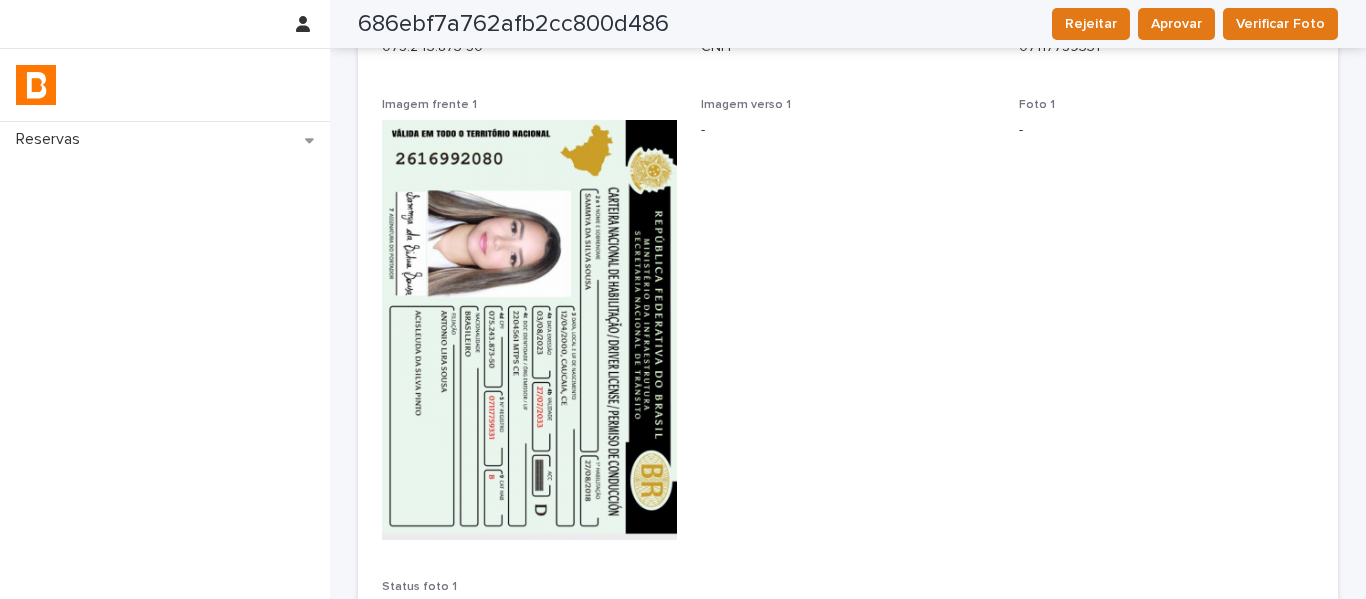 scroll, scrollTop: 0, scrollLeft: 0, axis: both 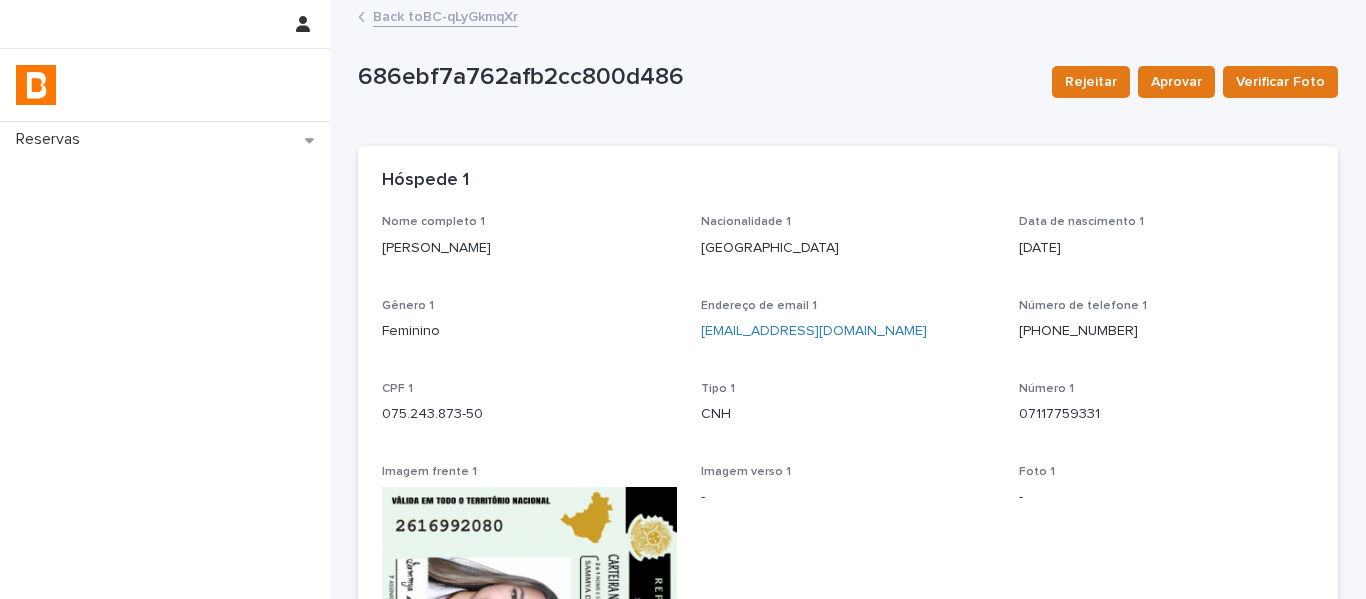 click on "Back to  BC-qLyGkmqXr" at bounding box center [445, 15] 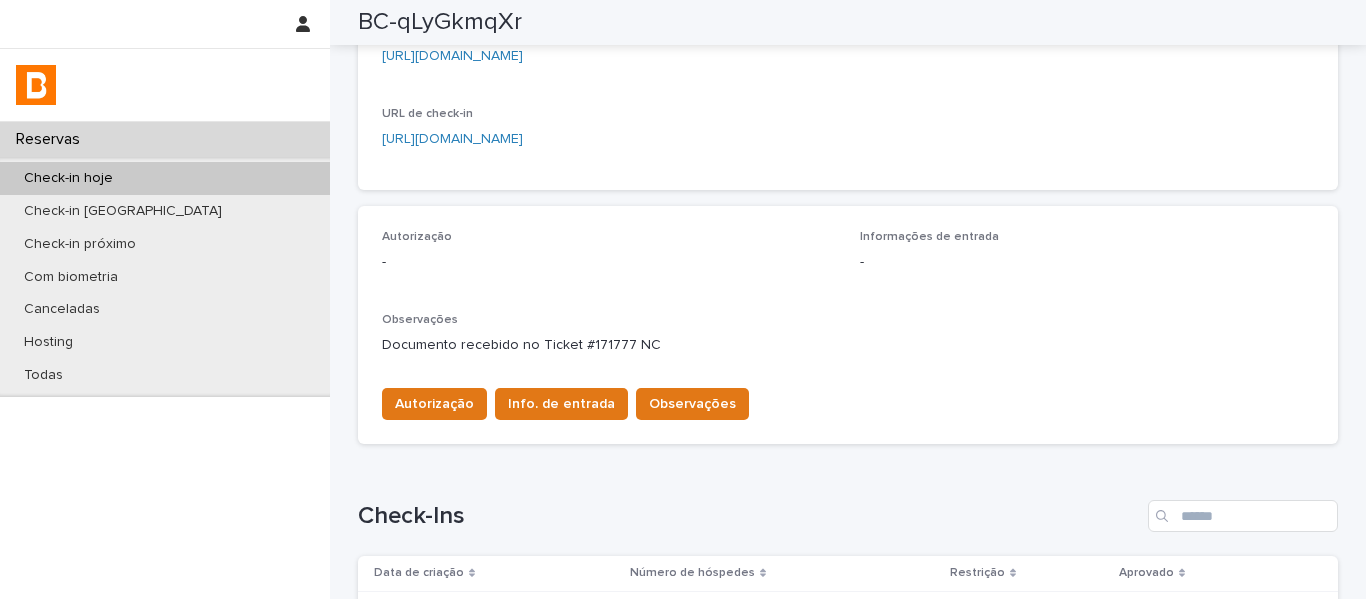 scroll, scrollTop: 365, scrollLeft: 0, axis: vertical 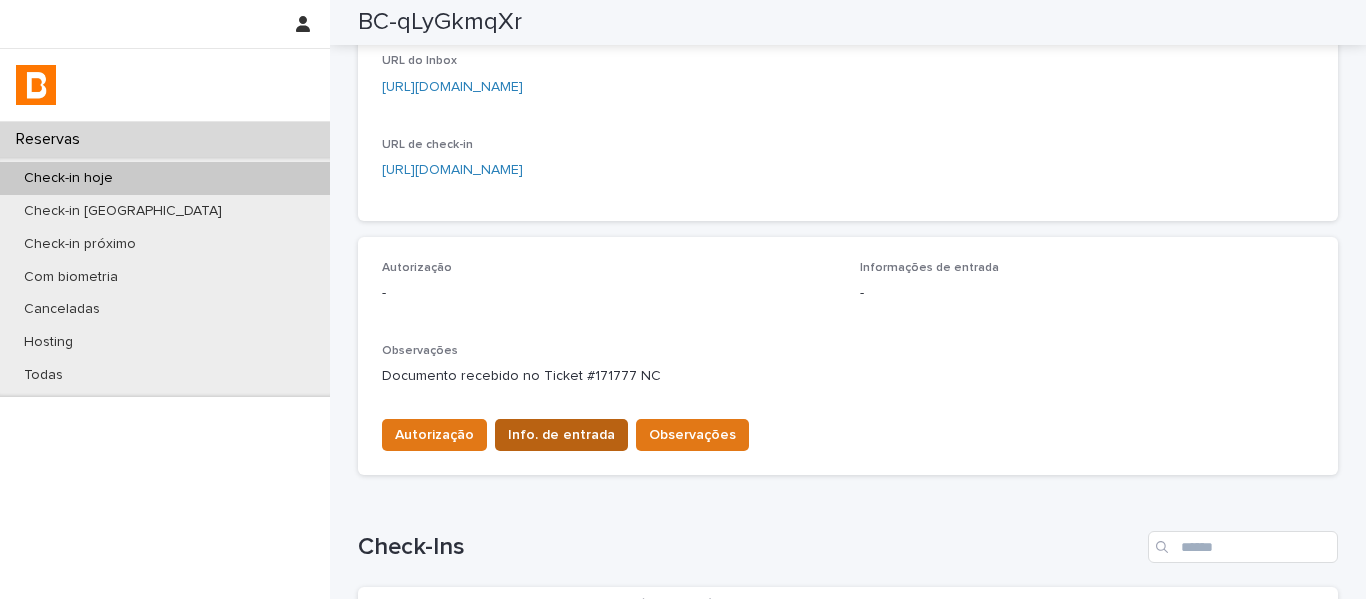 click on "Info. de entrada" at bounding box center (561, 435) 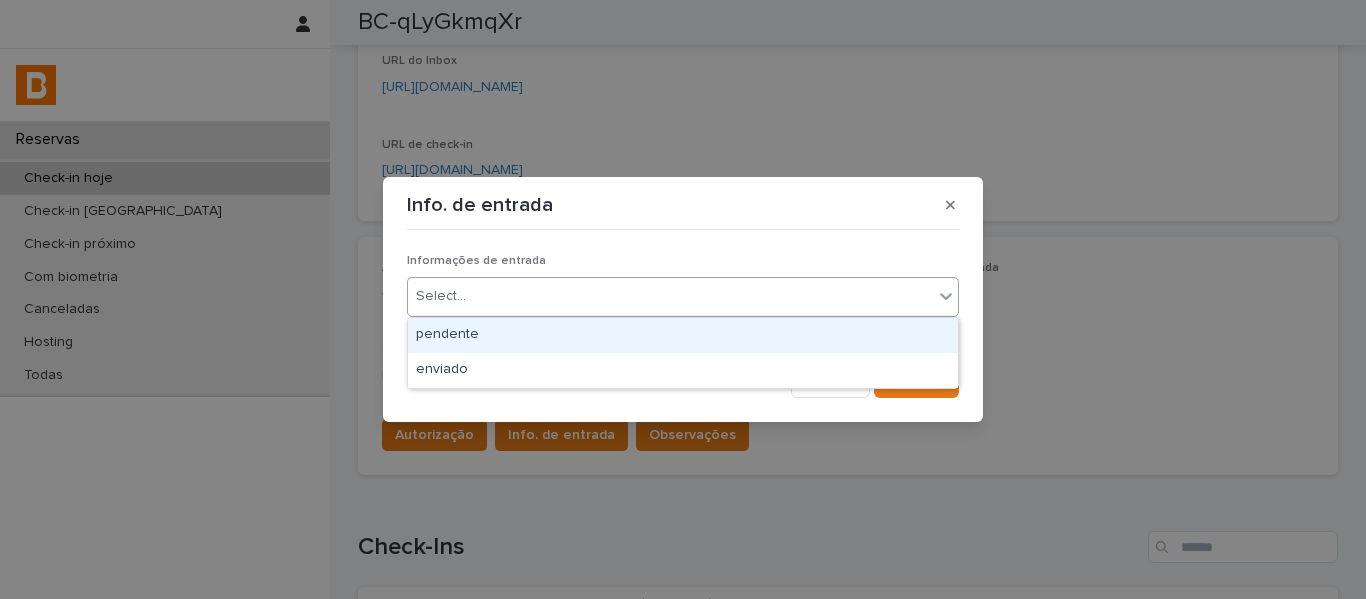 click on "Select..." at bounding box center (670, 296) 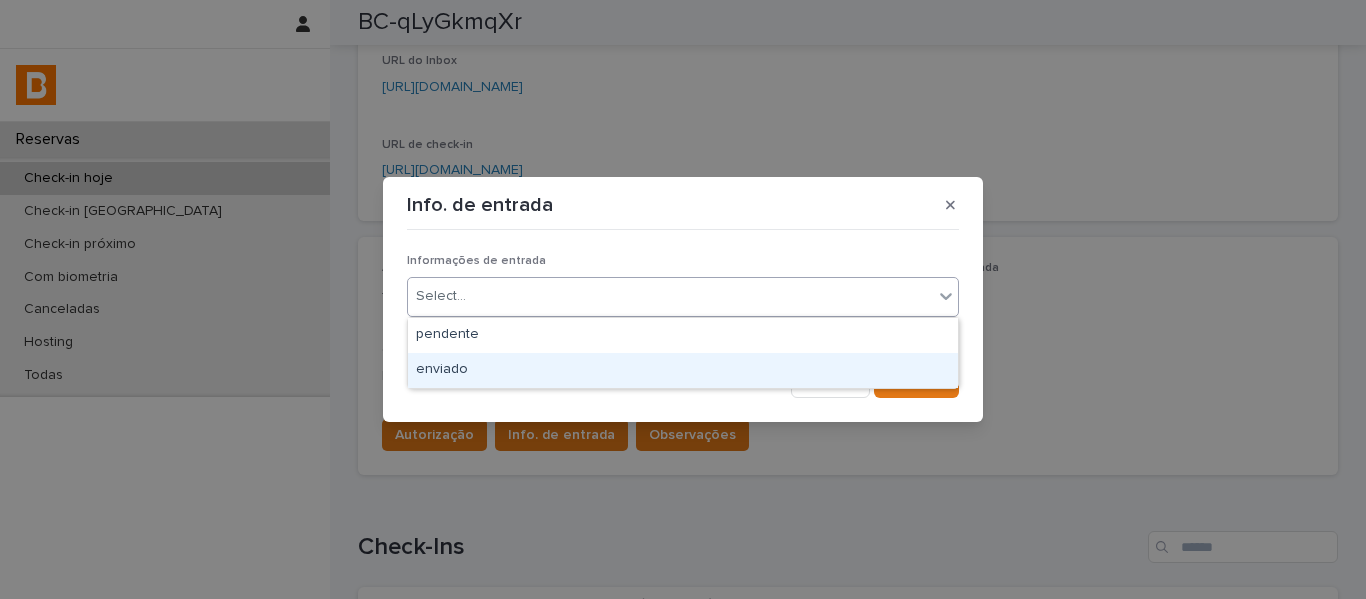drag, startPoint x: 593, startPoint y: 381, endPoint x: 768, endPoint y: 368, distance: 175.4822 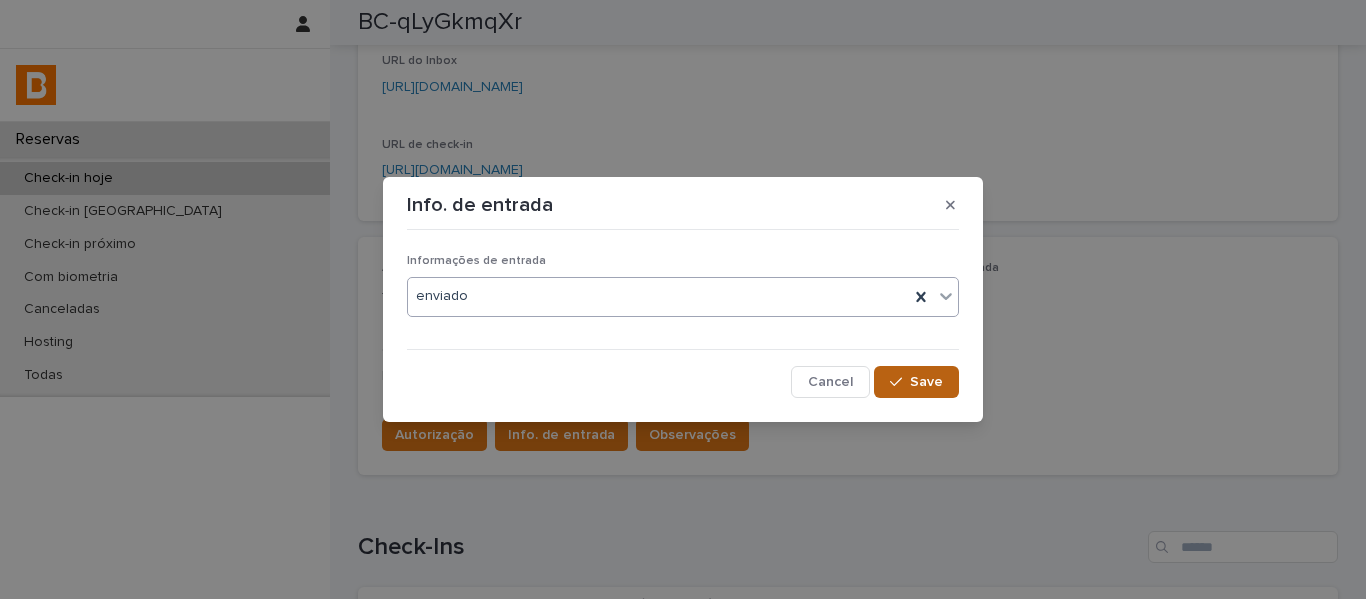 click on "Save" at bounding box center (916, 382) 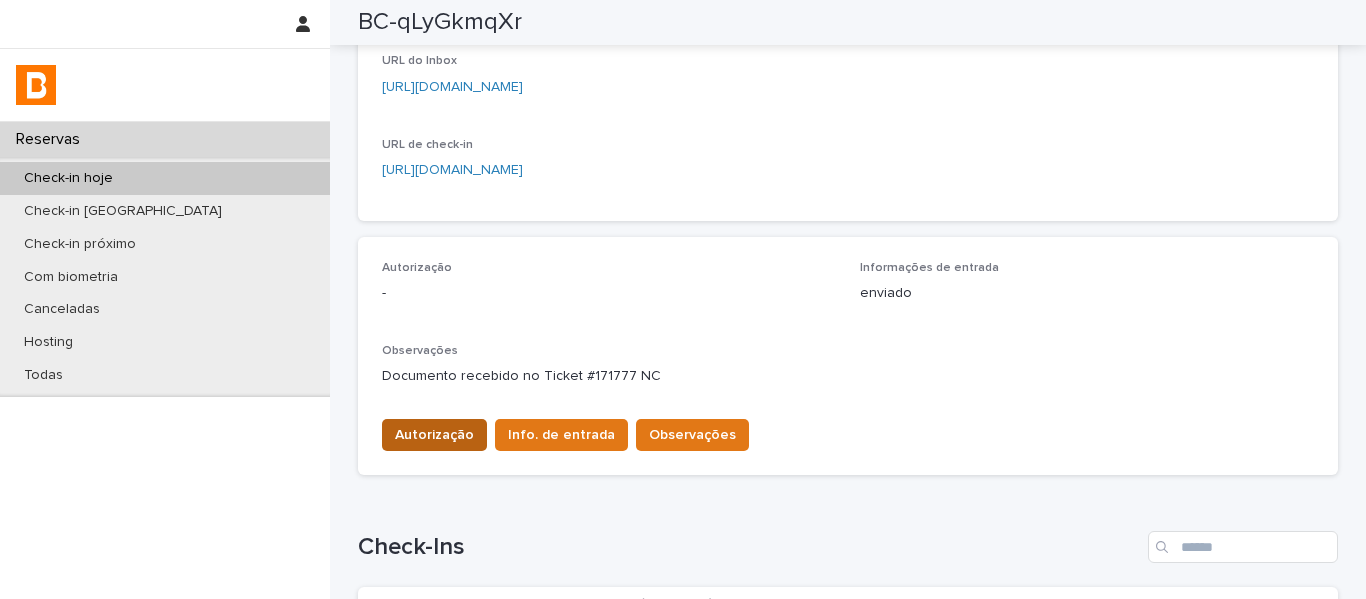 click on "Autorização" at bounding box center (434, 435) 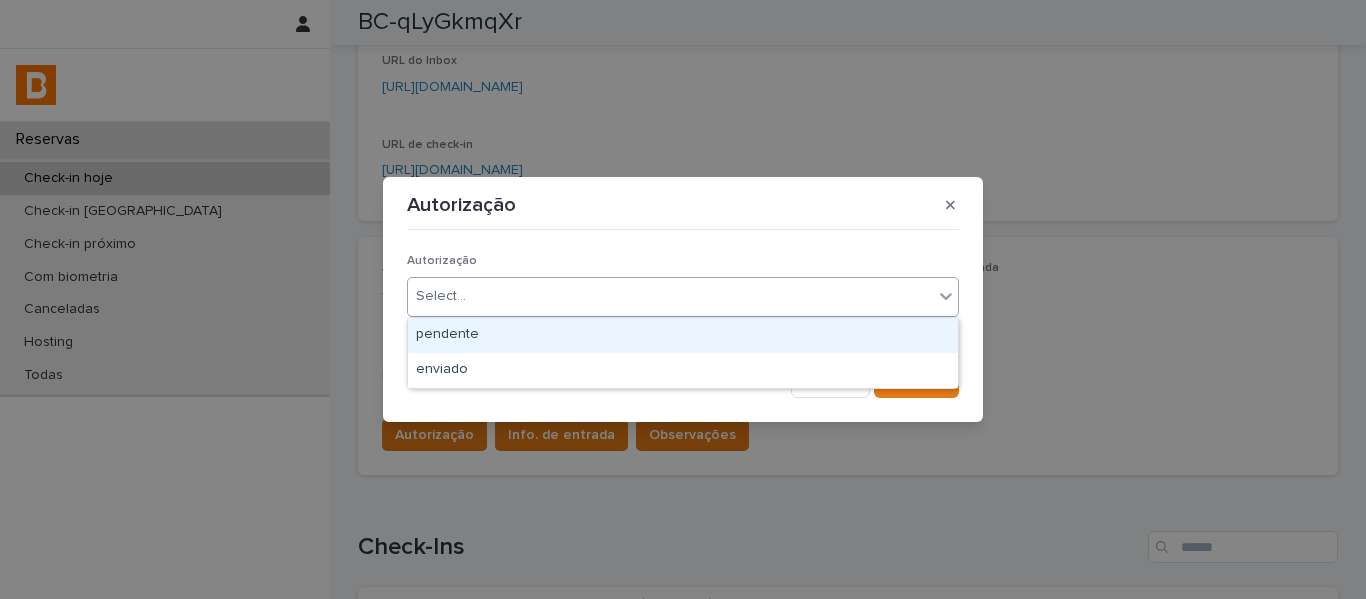 click on "Select..." at bounding box center [441, 296] 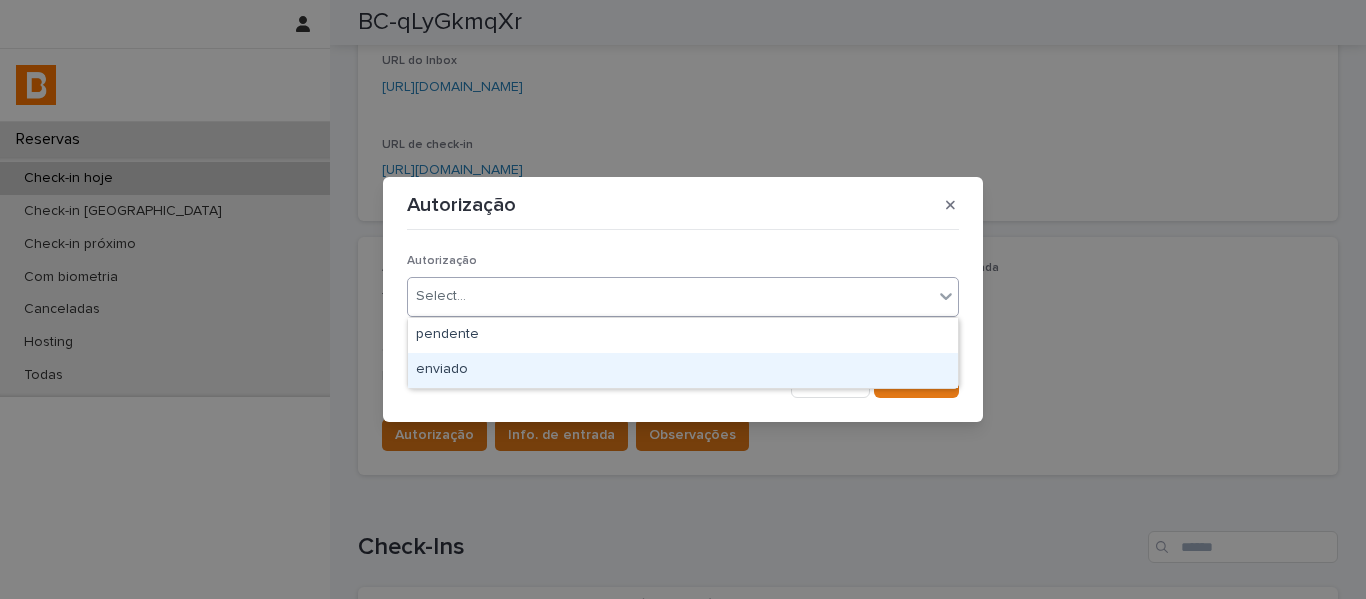 drag, startPoint x: 472, startPoint y: 350, endPoint x: 480, endPoint y: 374, distance: 25.298222 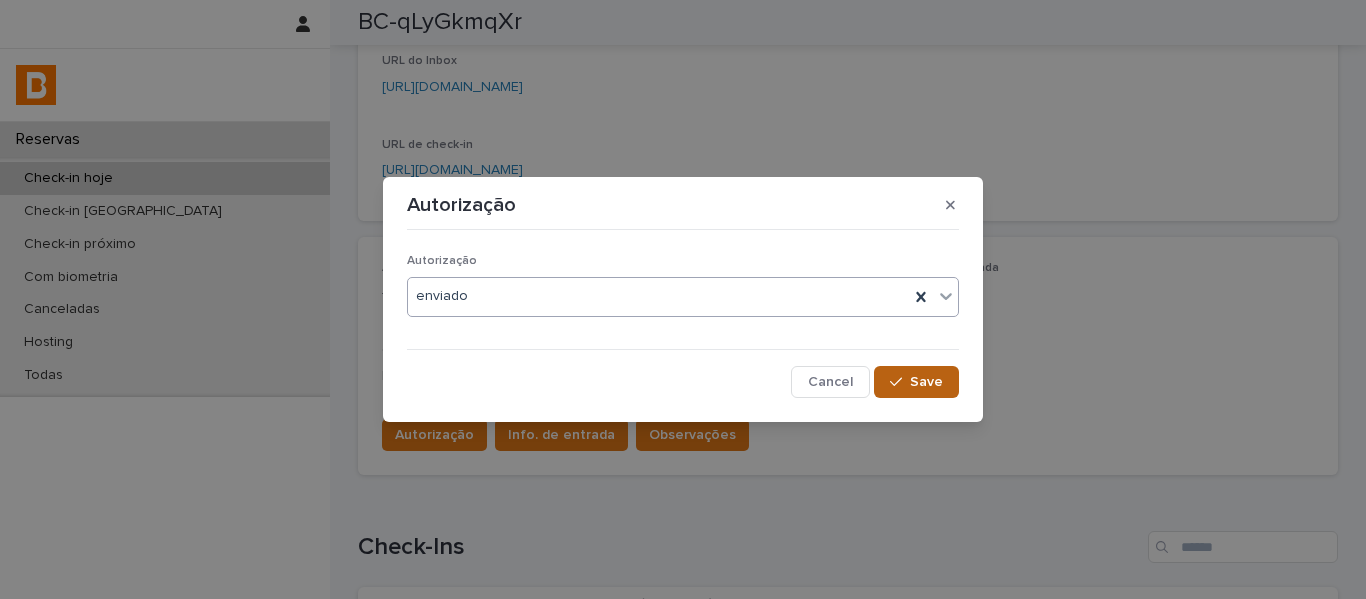 click at bounding box center [900, 382] 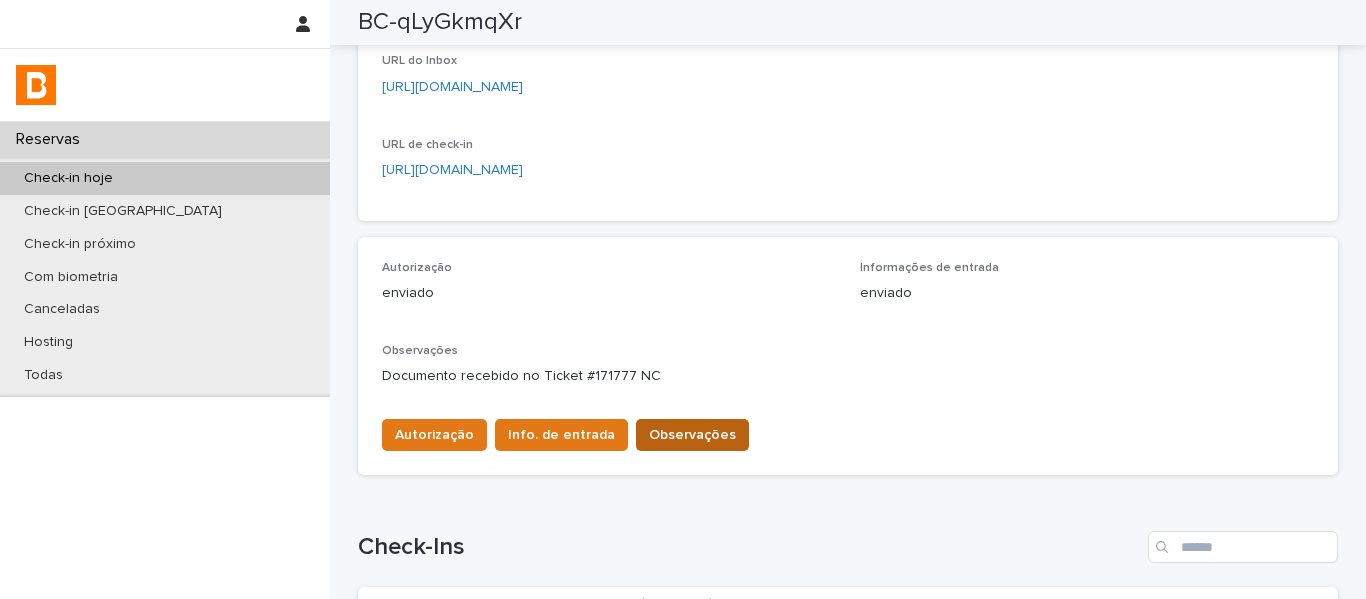 click on "Observações" at bounding box center [692, 435] 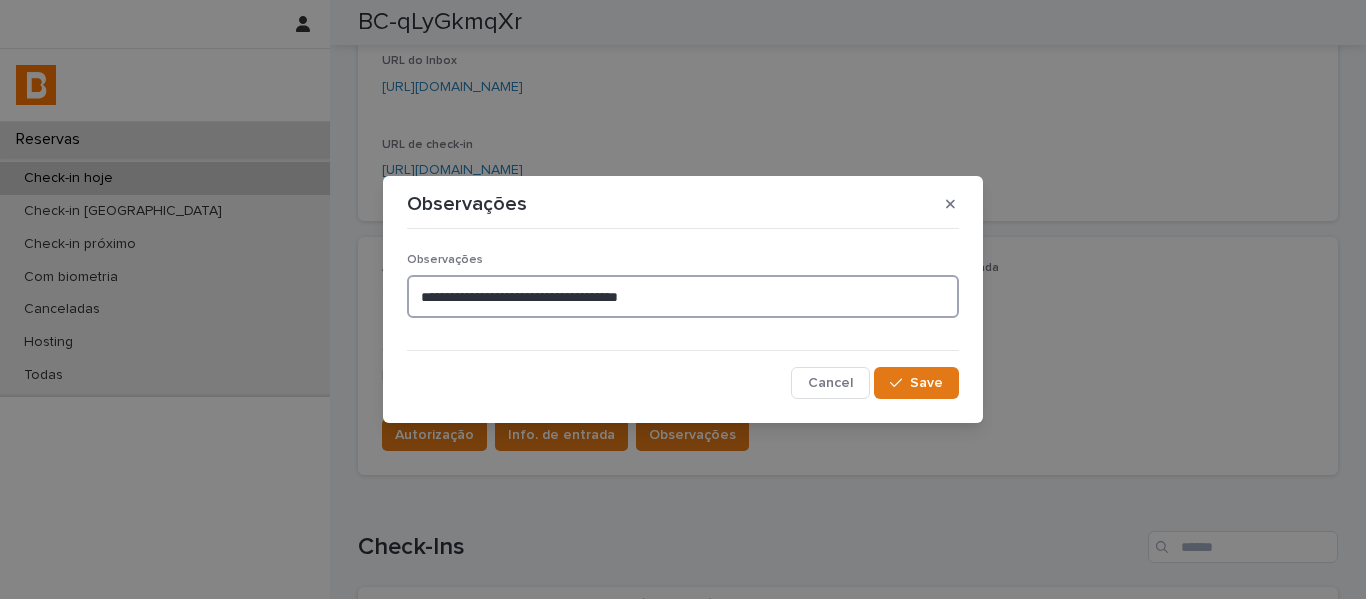 click on "**********" at bounding box center [683, 296] 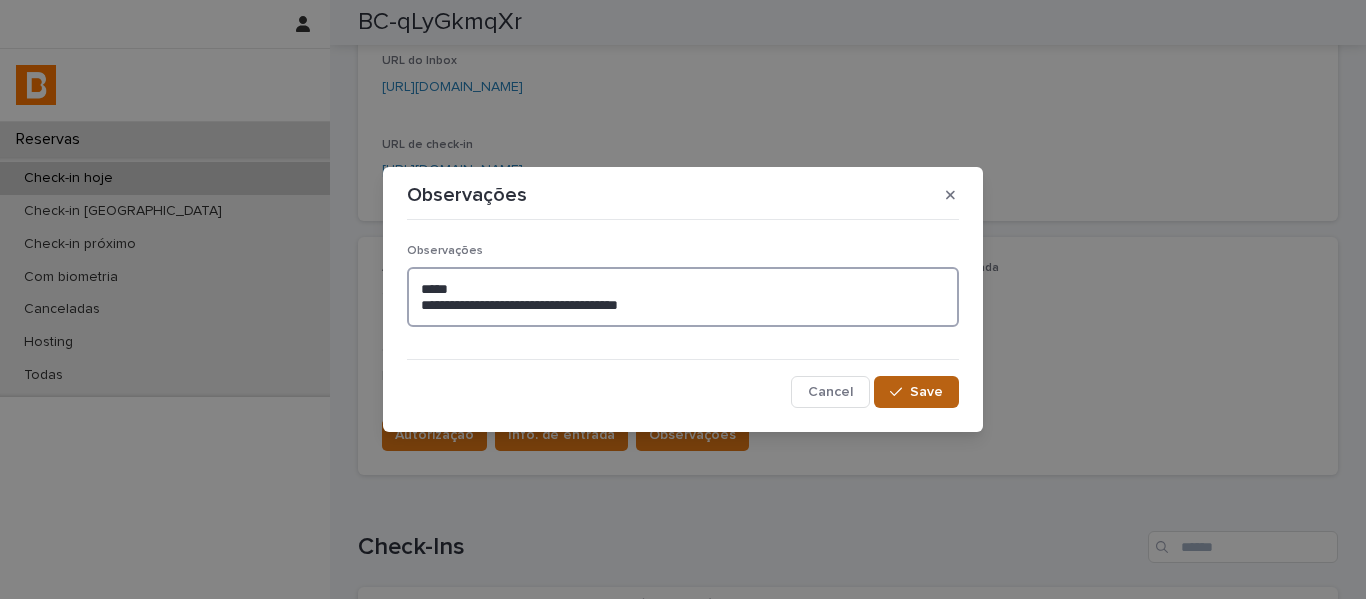 type on "**********" 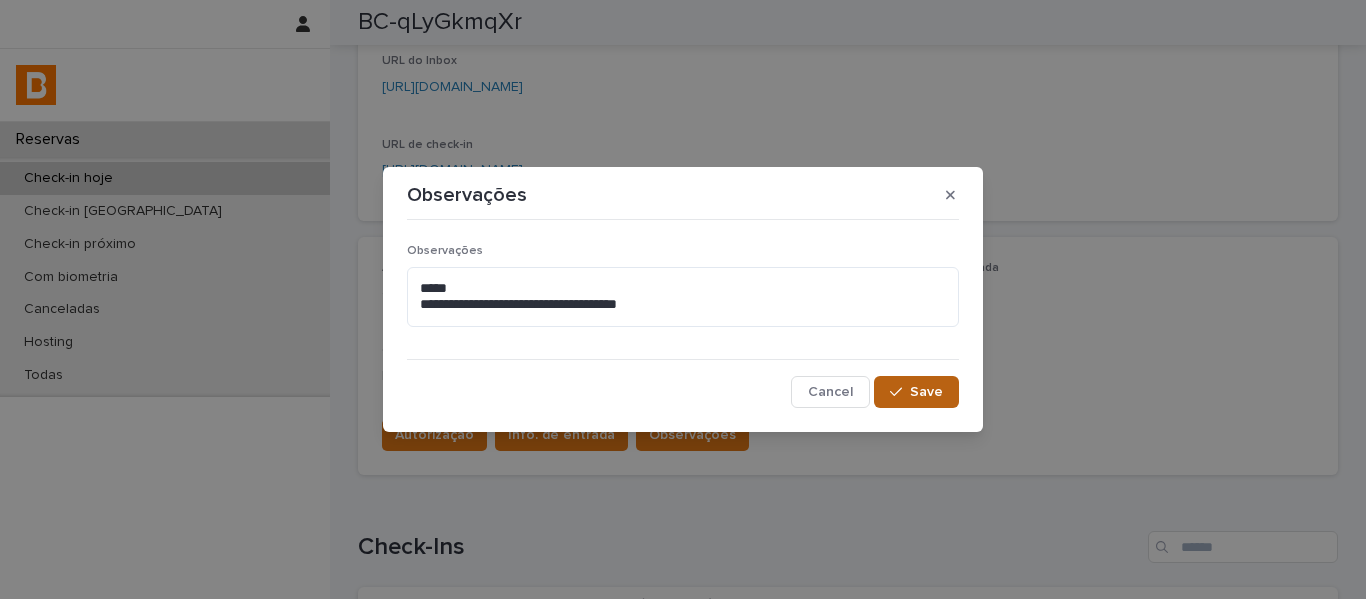 click on "Save" at bounding box center [926, 392] 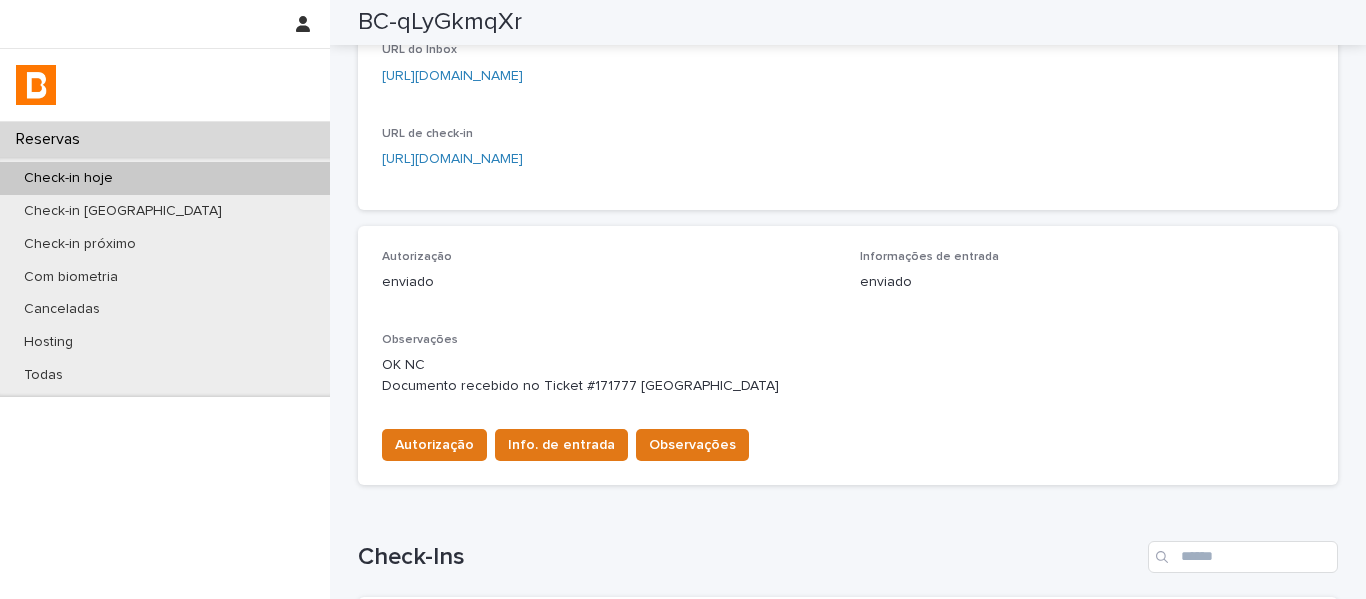 scroll, scrollTop: 0, scrollLeft: 0, axis: both 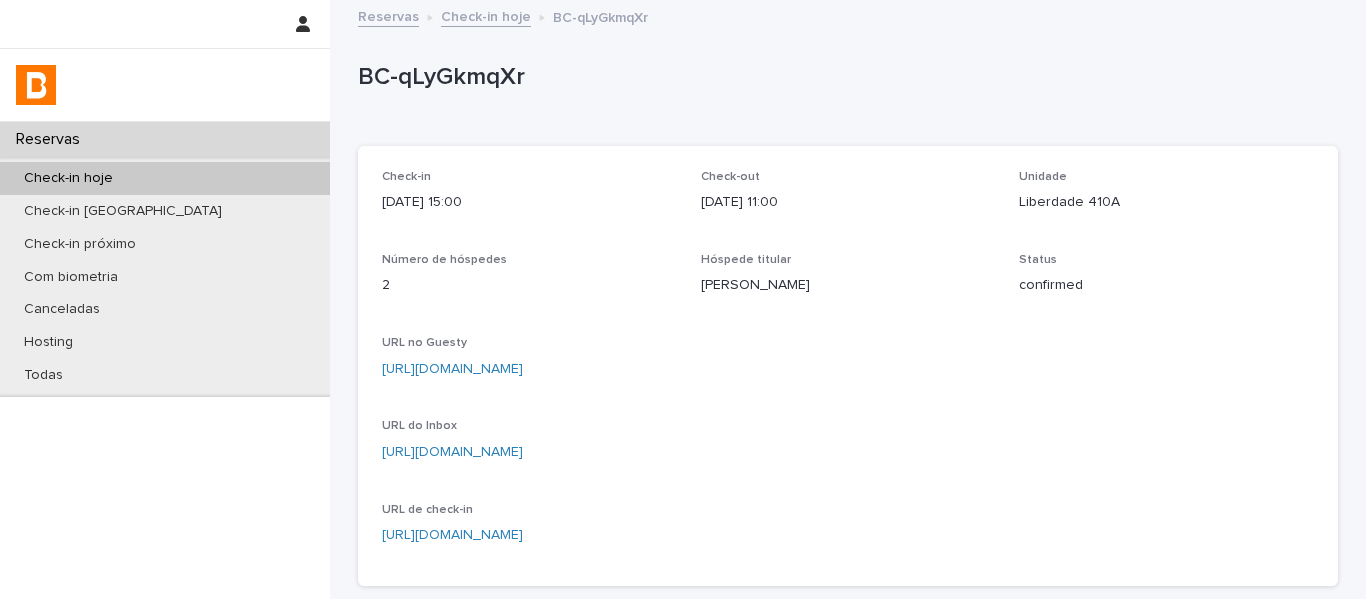 click on "Check-in hoje" at bounding box center [486, 15] 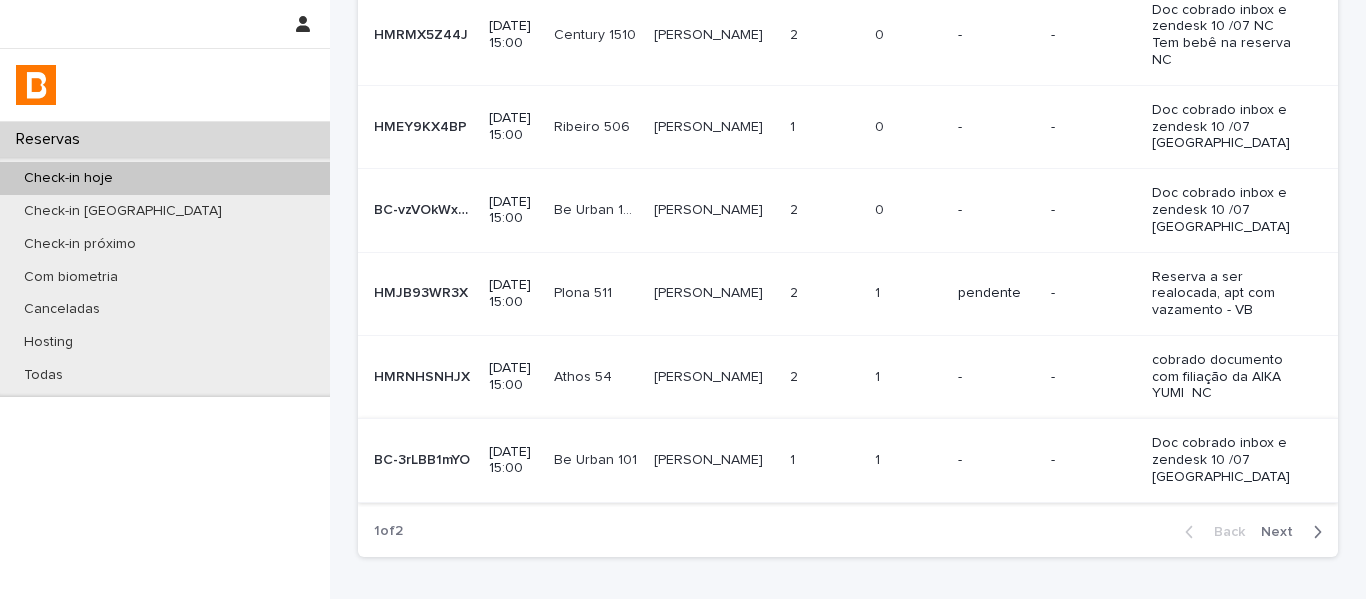 scroll, scrollTop: 590, scrollLeft: 0, axis: vertical 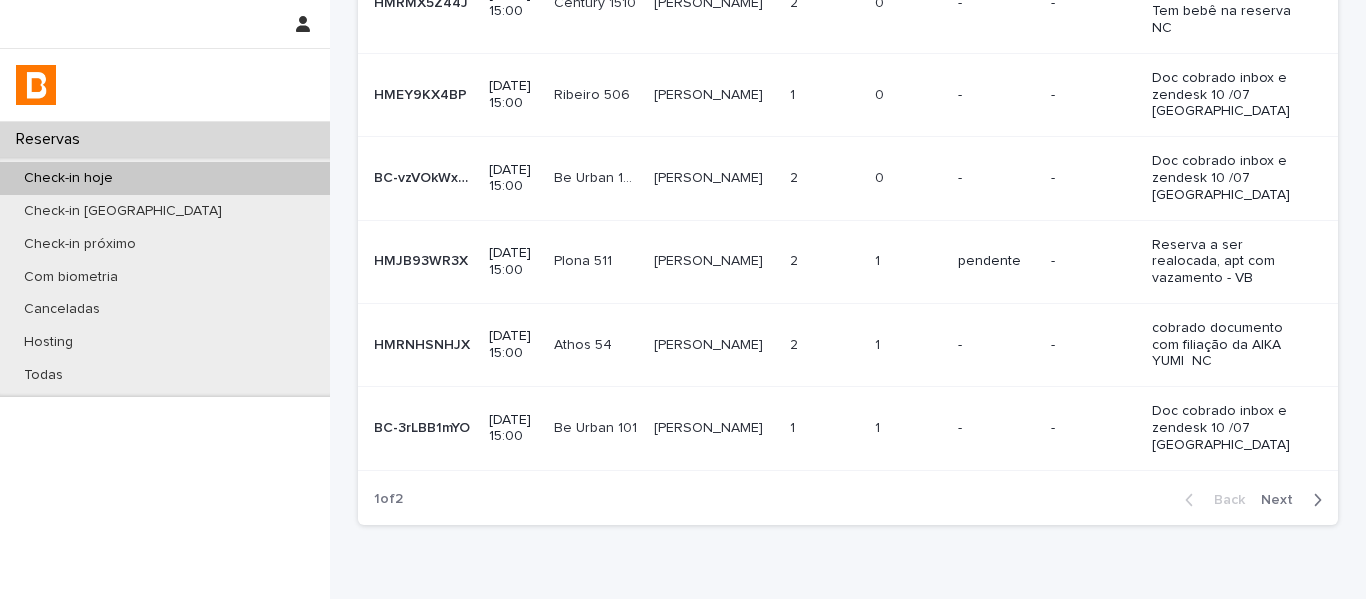 click on "[PERSON_NAME]" at bounding box center [710, 426] 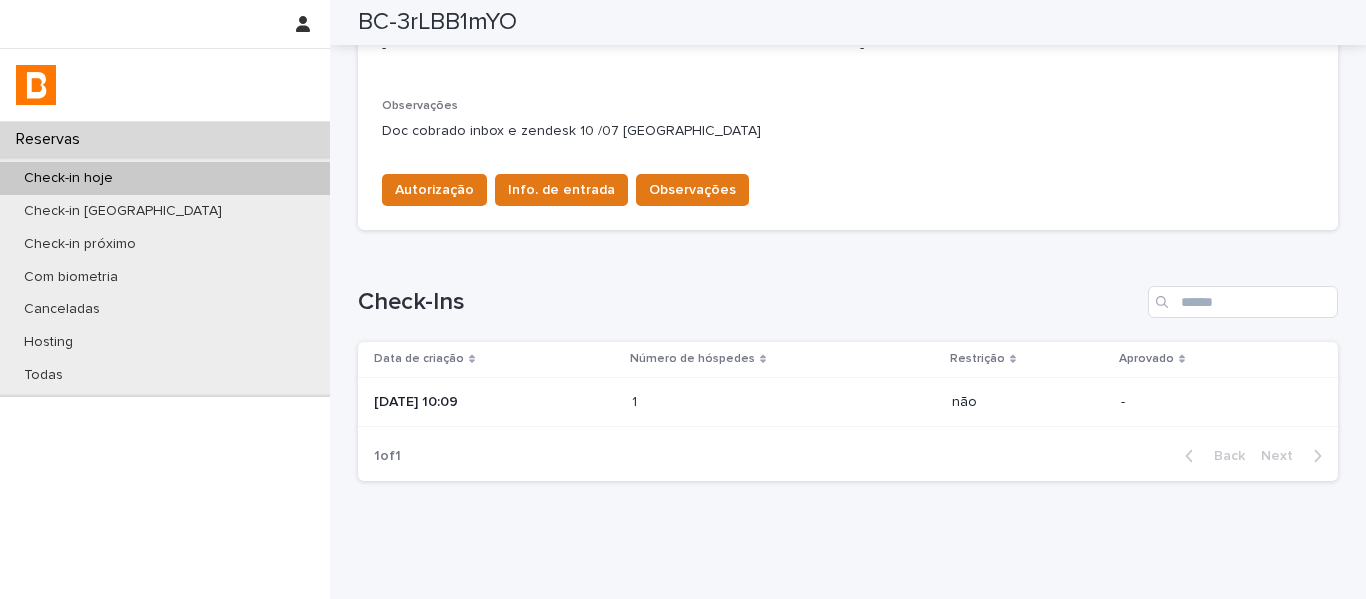 scroll, scrollTop: 665, scrollLeft: 0, axis: vertical 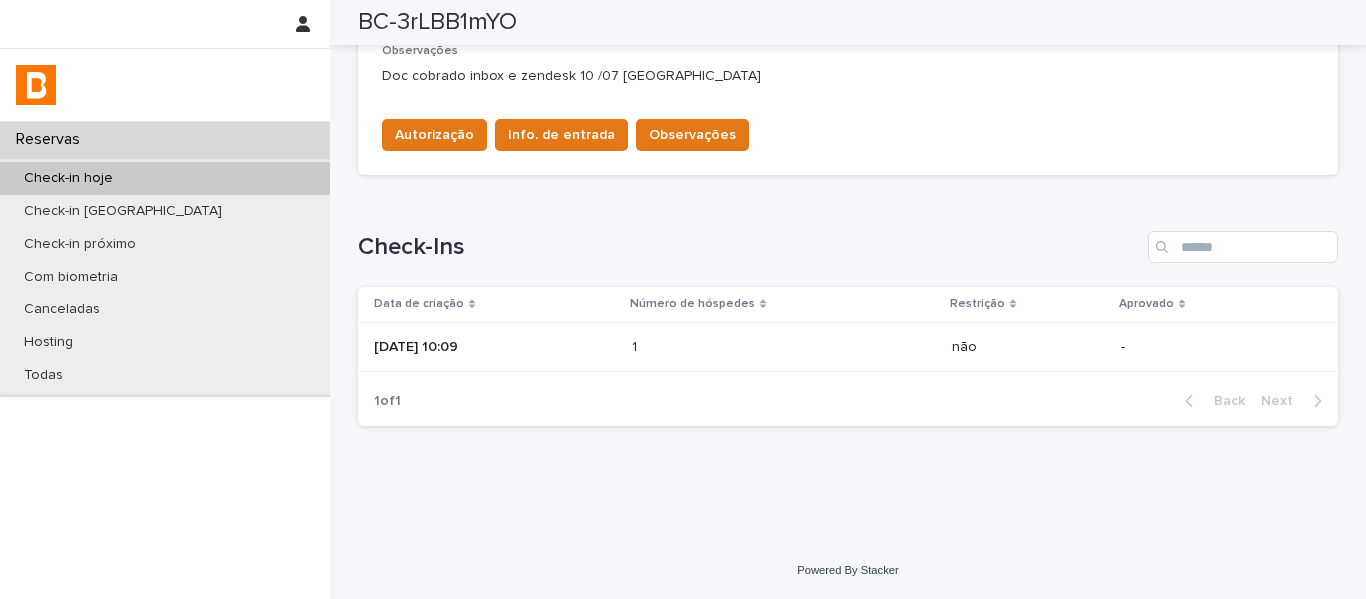 click at bounding box center (719, 347) 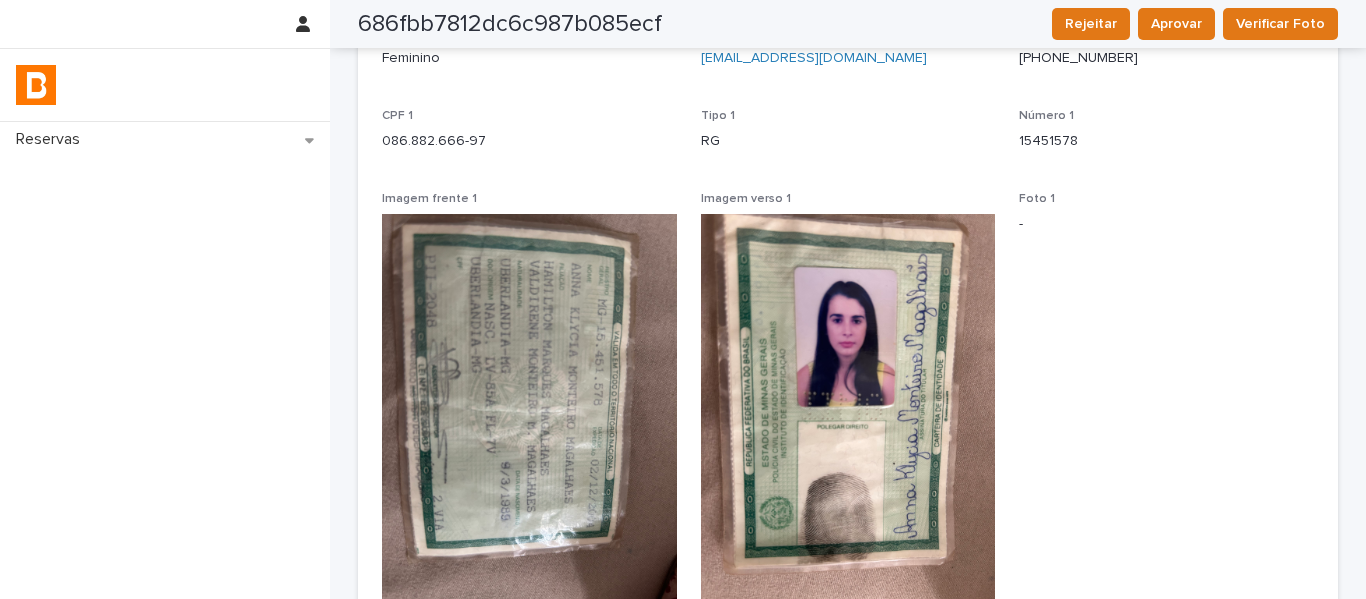 scroll, scrollTop: 300, scrollLeft: 0, axis: vertical 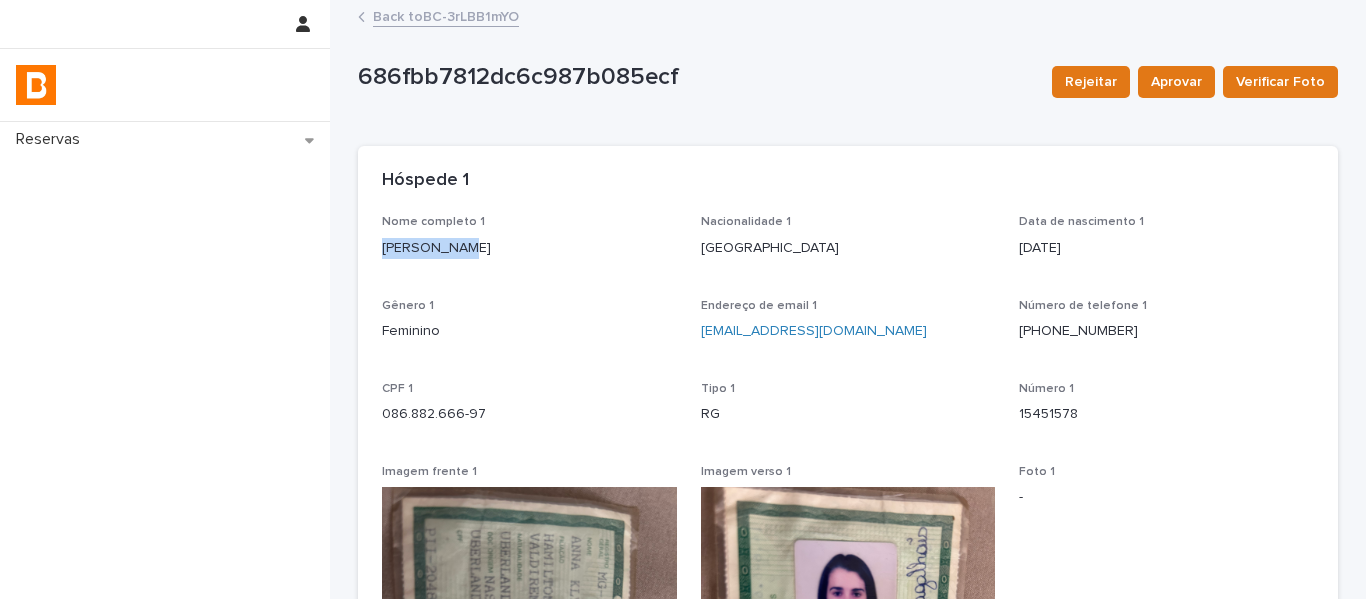 drag, startPoint x: 462, startPoint y: 256, endPoint x: 370, endPoint y: 265, distance: 92.43917 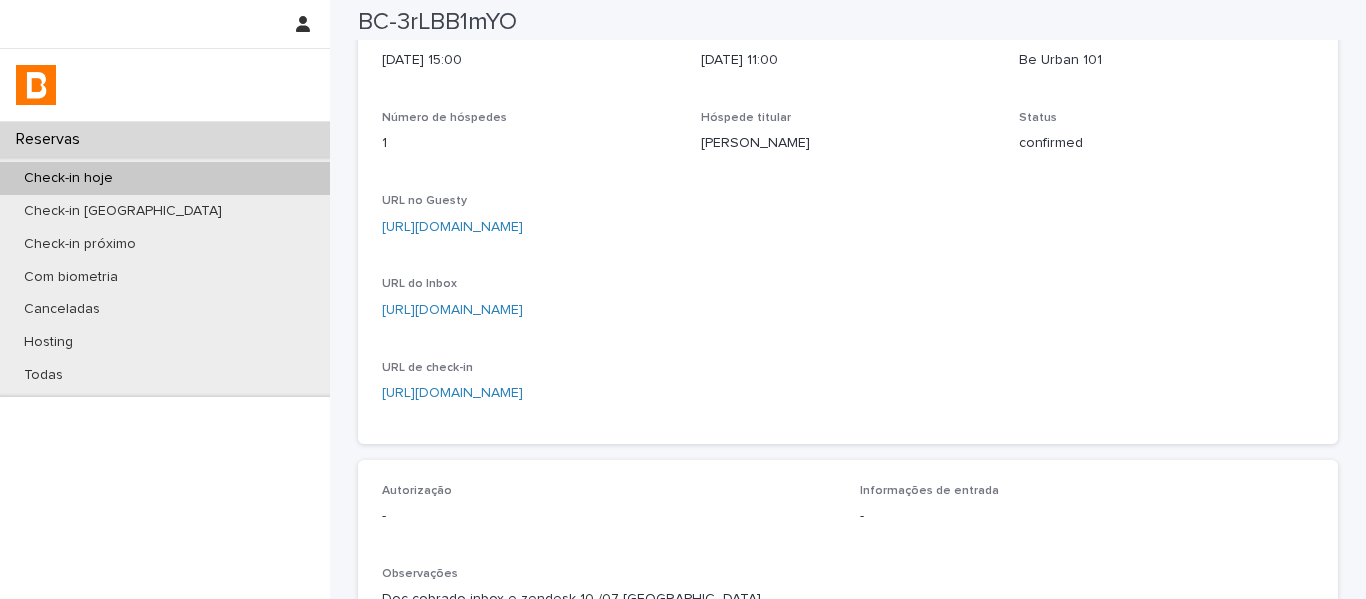 scroll, scrollTop: 100, scrollLeft: 0, axis: vertical 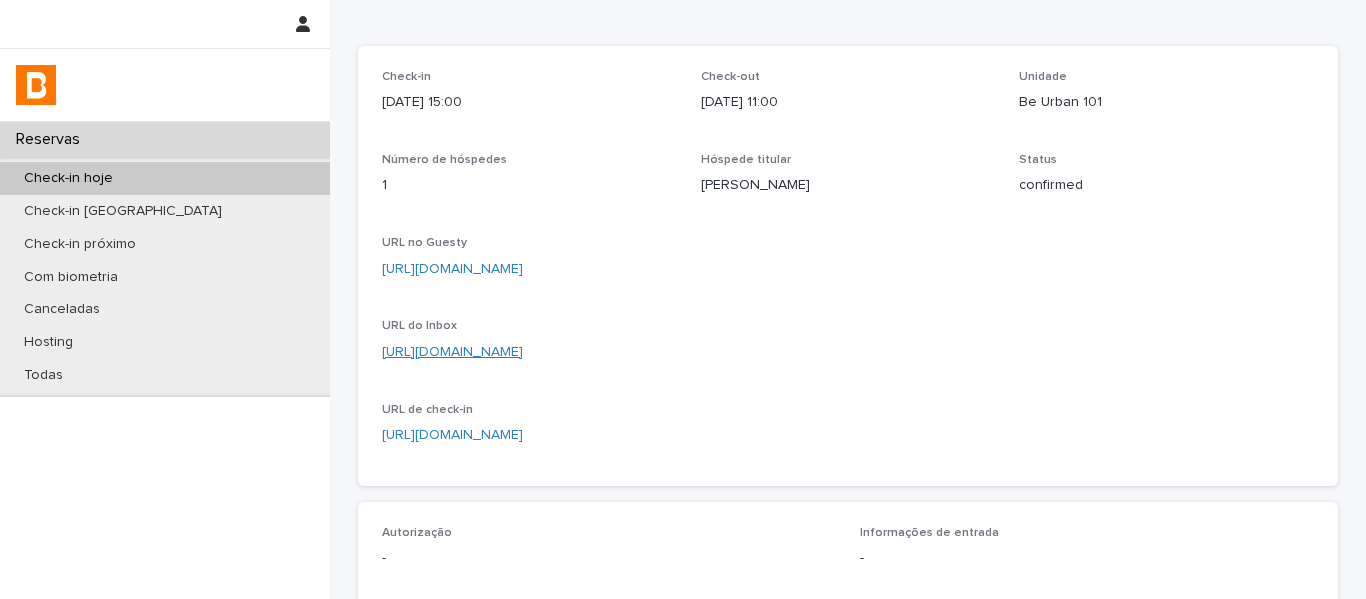 click on "[URL][DOMAIN_NAME]" at bounding box center [452, 352] 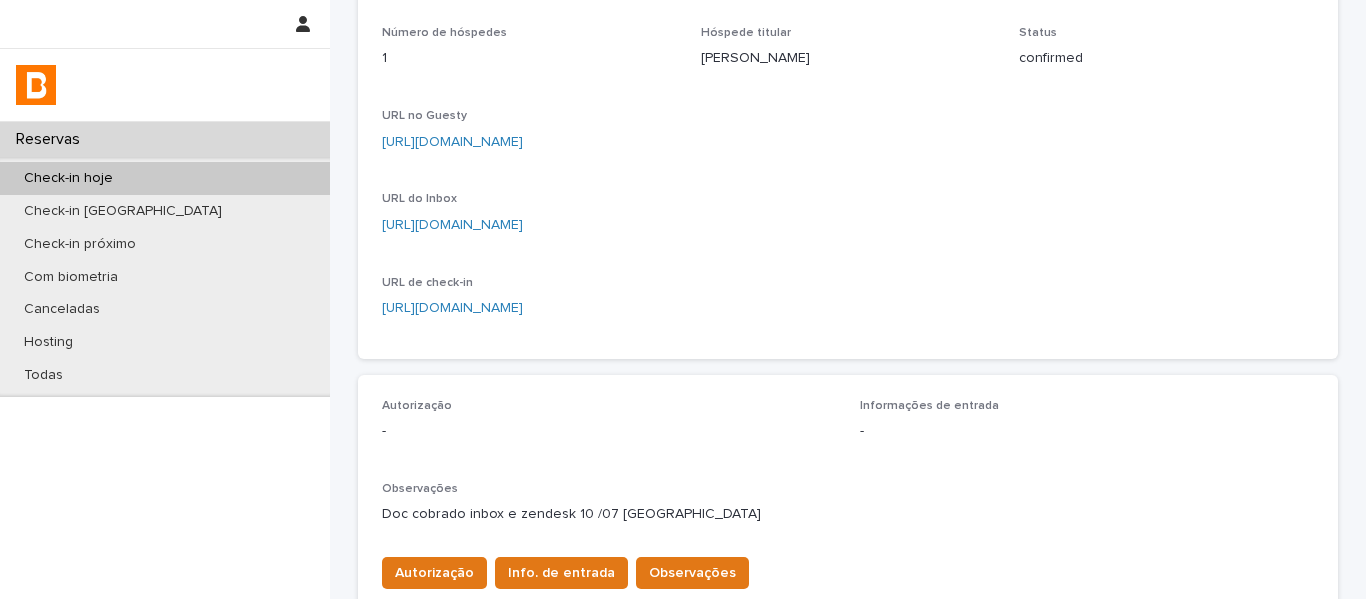 scroll, scrollTop: 400, scrollLeft: 0, axis: vertical 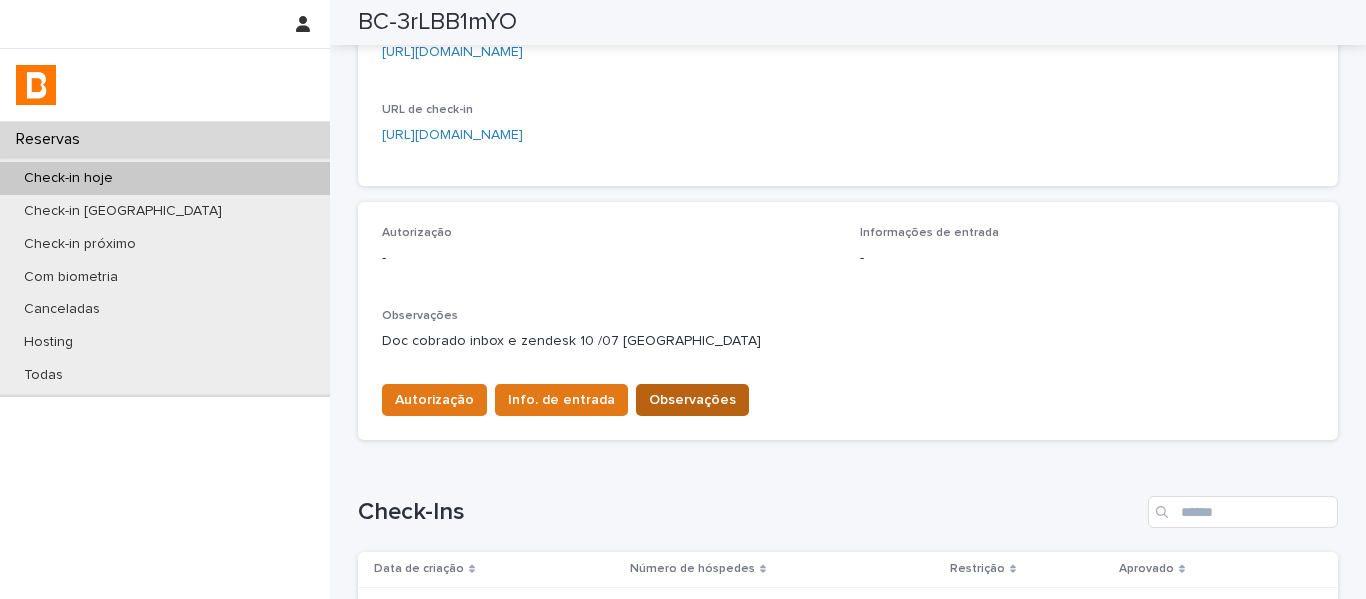click on "Observações" at bounding box center (692, 400) 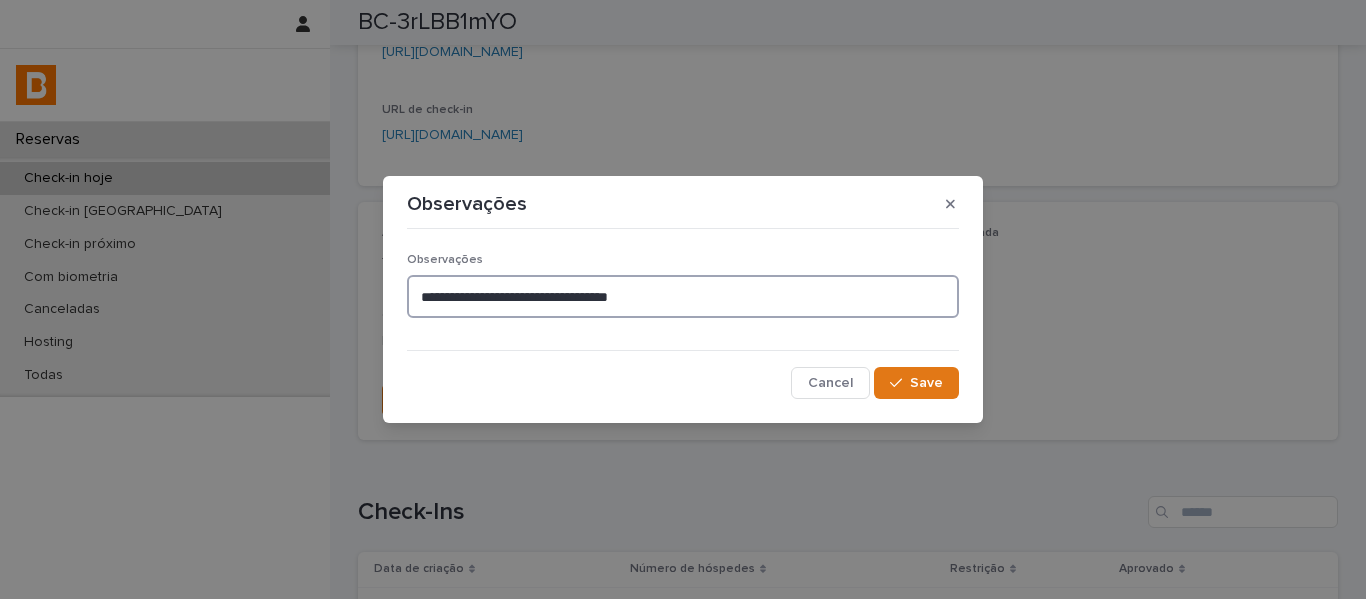 drag, startPoint x: 678, startPoint y: 295, endPoint x: 393, endPoint y: 273, distance: 285.84787 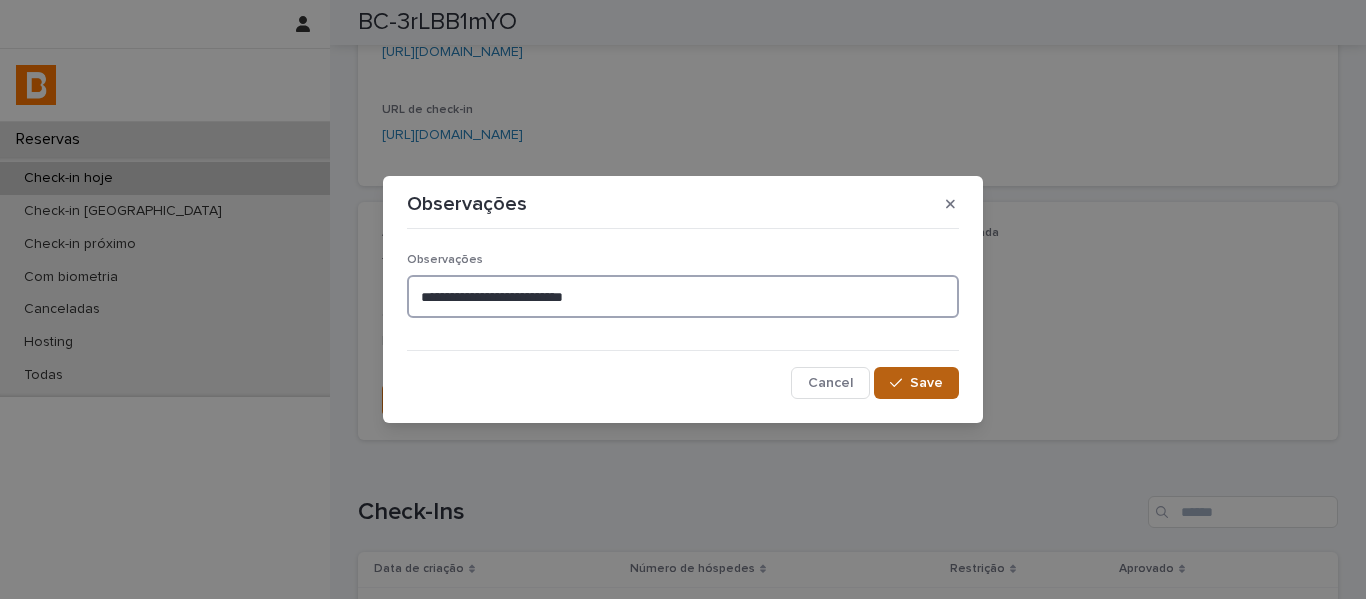type on "**********" 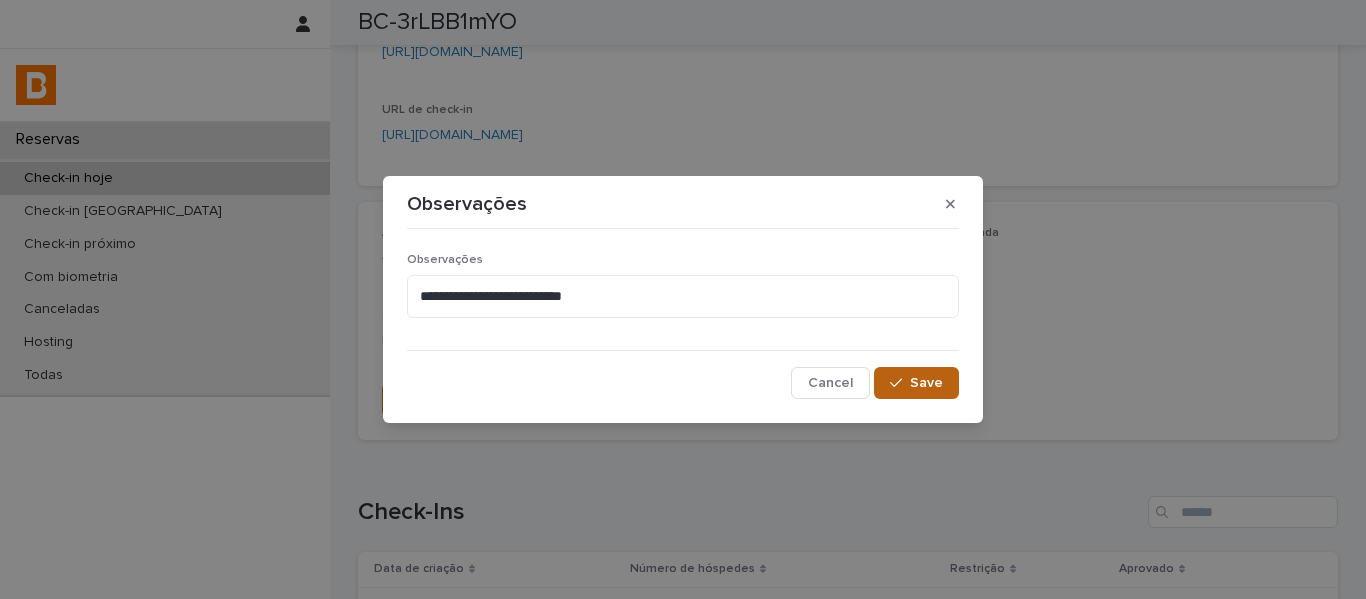 click on "Save" at bounding box center [916, 383] 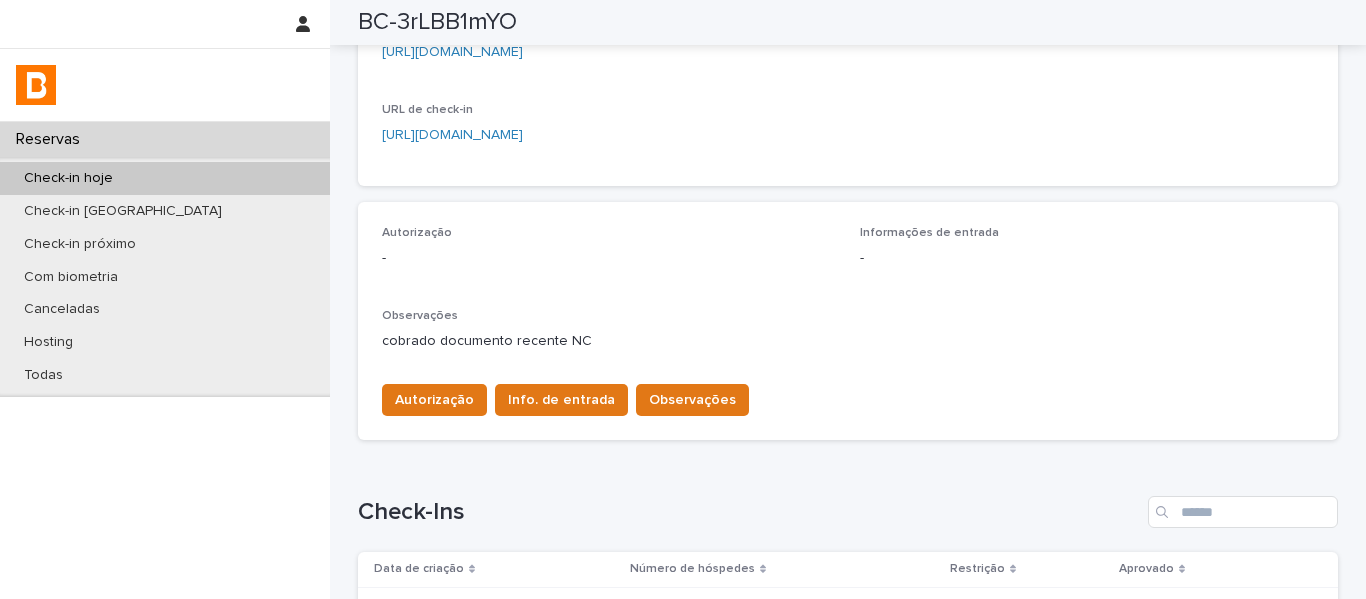 scroll, scrollTop: 0, scrollLeft: 0, axis: both 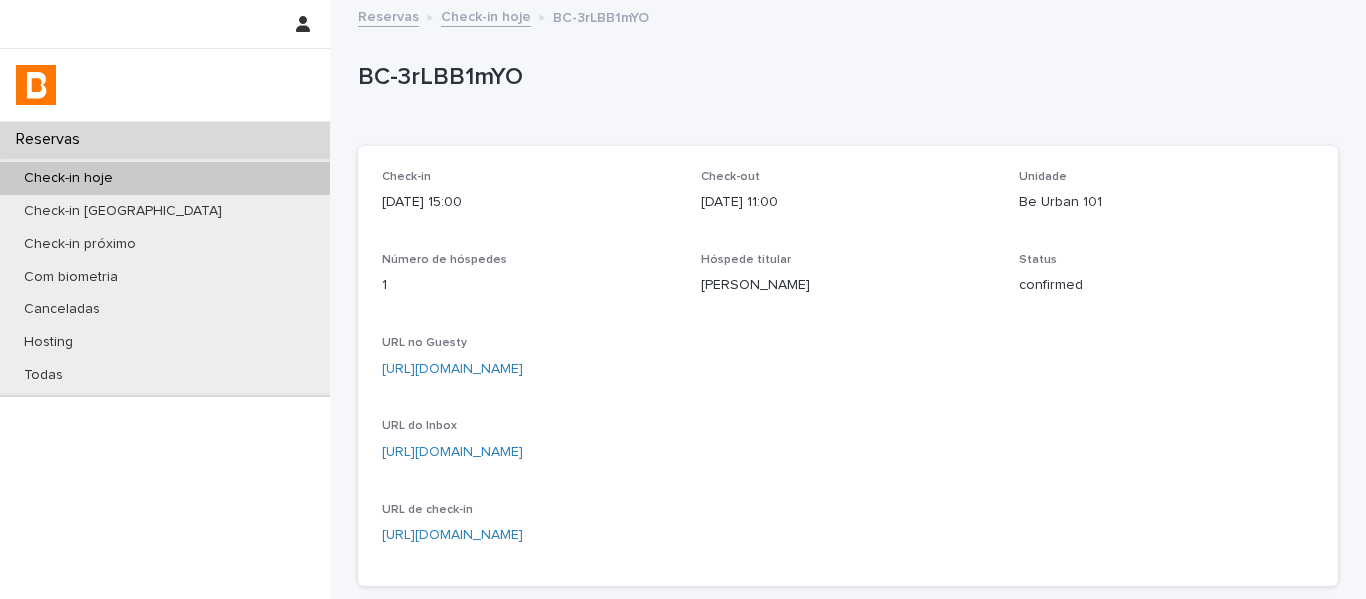 click on "Check-in hoje" at bounding box center [486, 15] 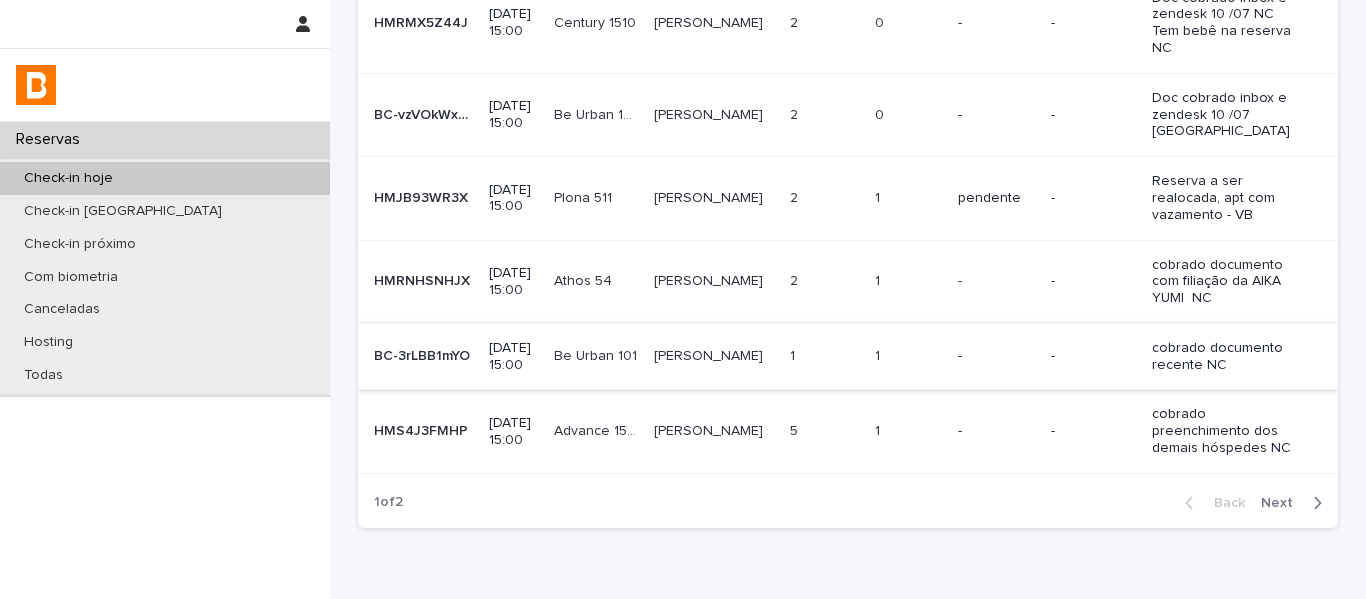 scroll, scrollTop: 600, scrollLeft: 0, axis: vertical 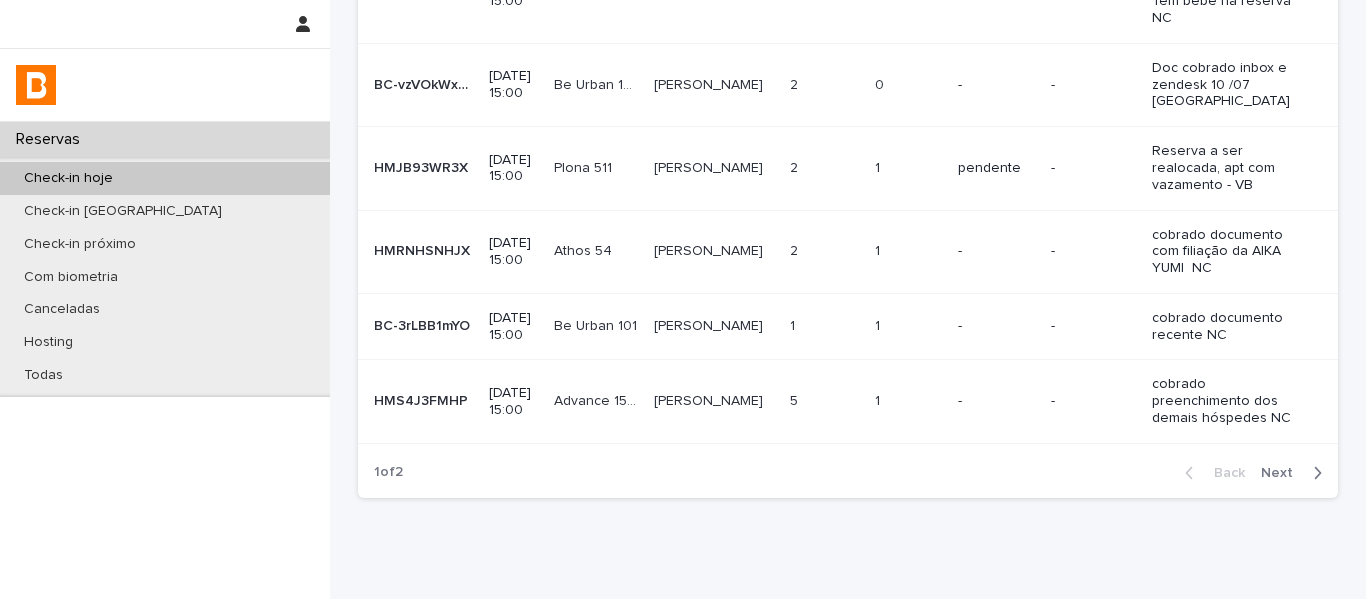 click on "Next" at bounding box center [1283, 473] 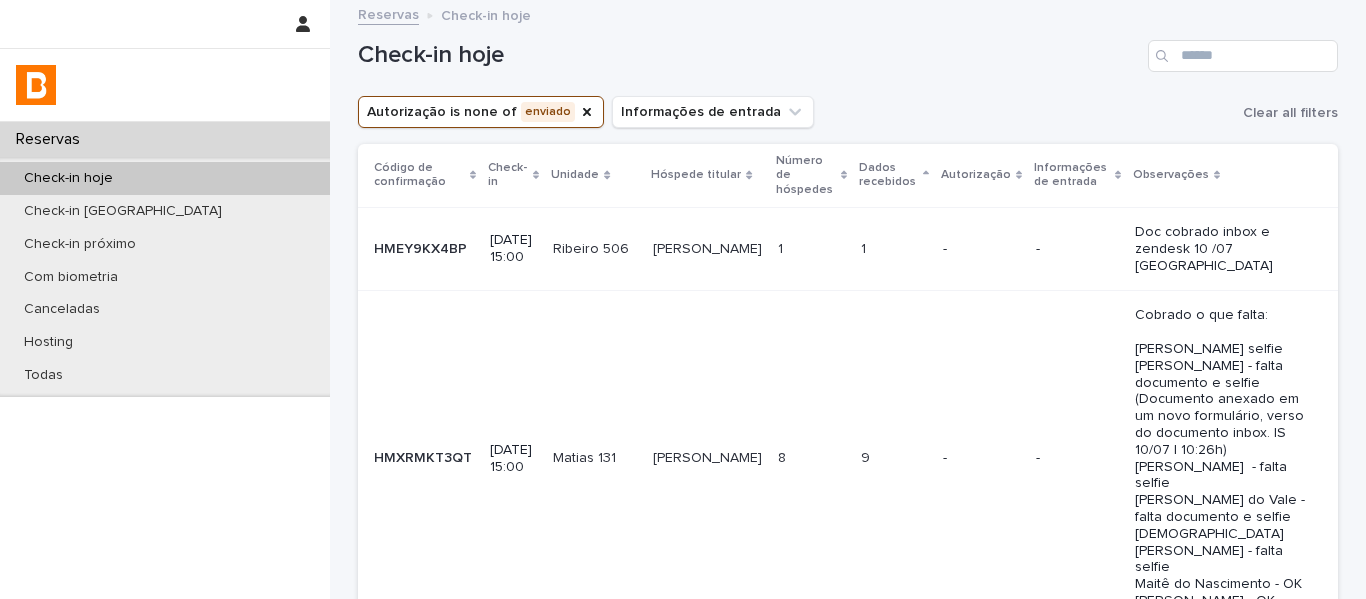 scroll, scrollTop: 0, scrollLeft: 0, axis: both 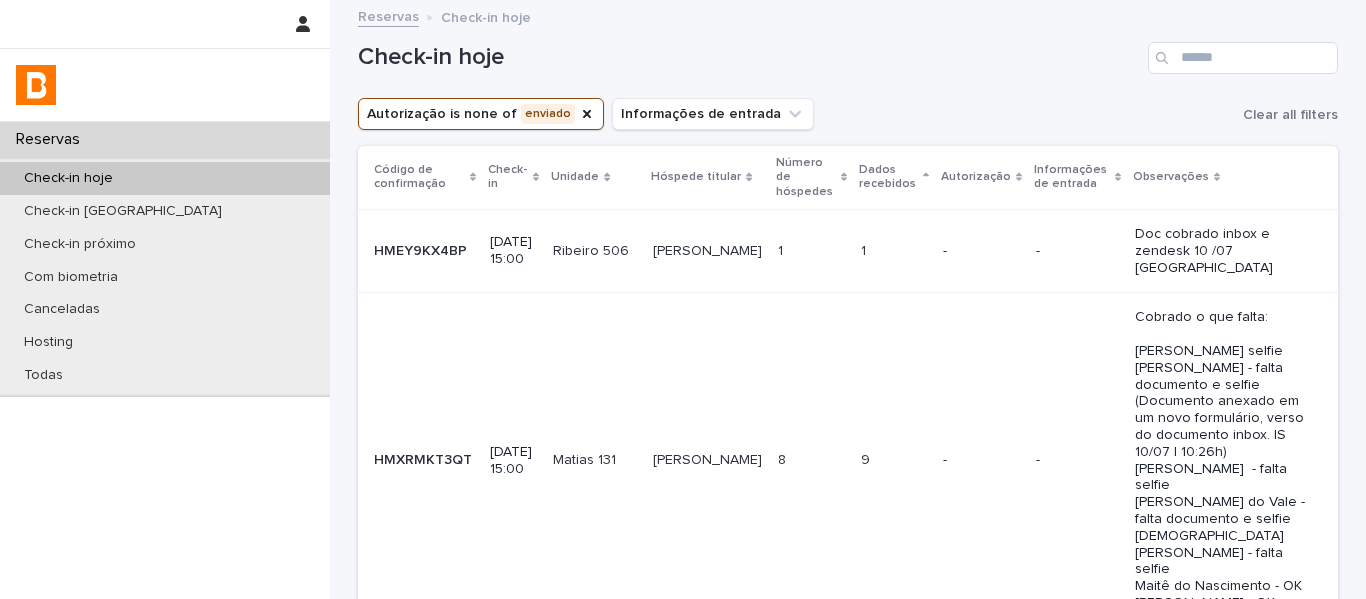 click on "[PERSON_NAME] [PERSON_NAME]" at bounding box center [707, 250] 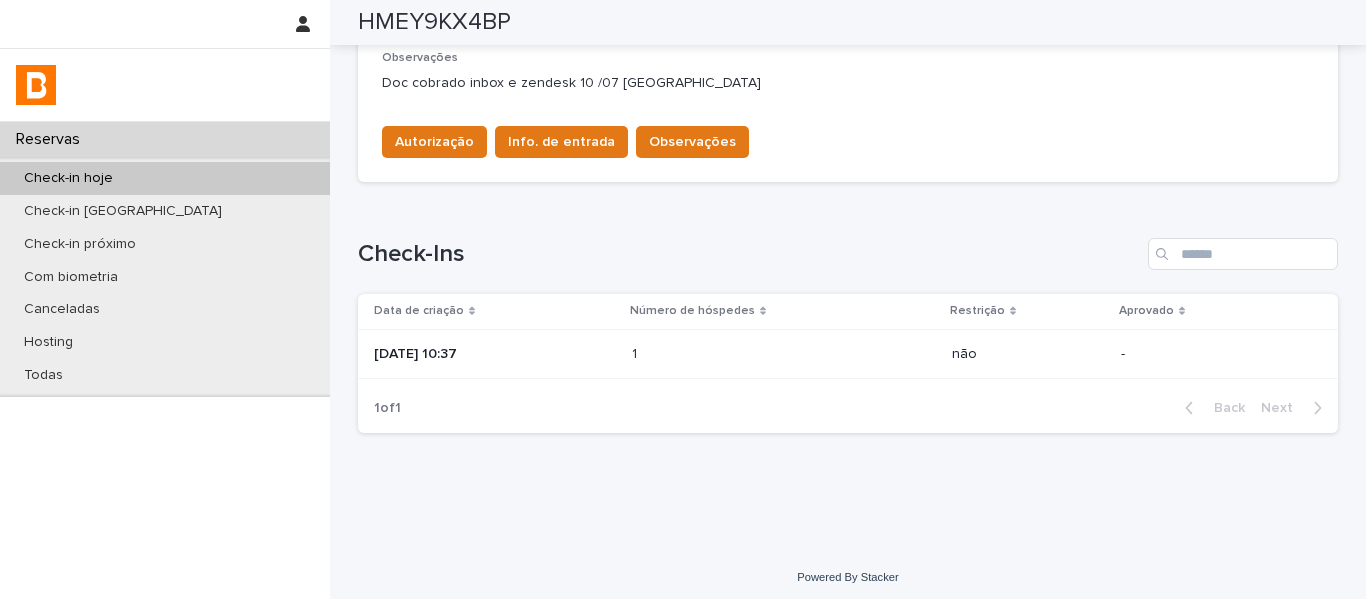 scroll, scrollTop: 665, scrollLeft: 0, axis: vertical 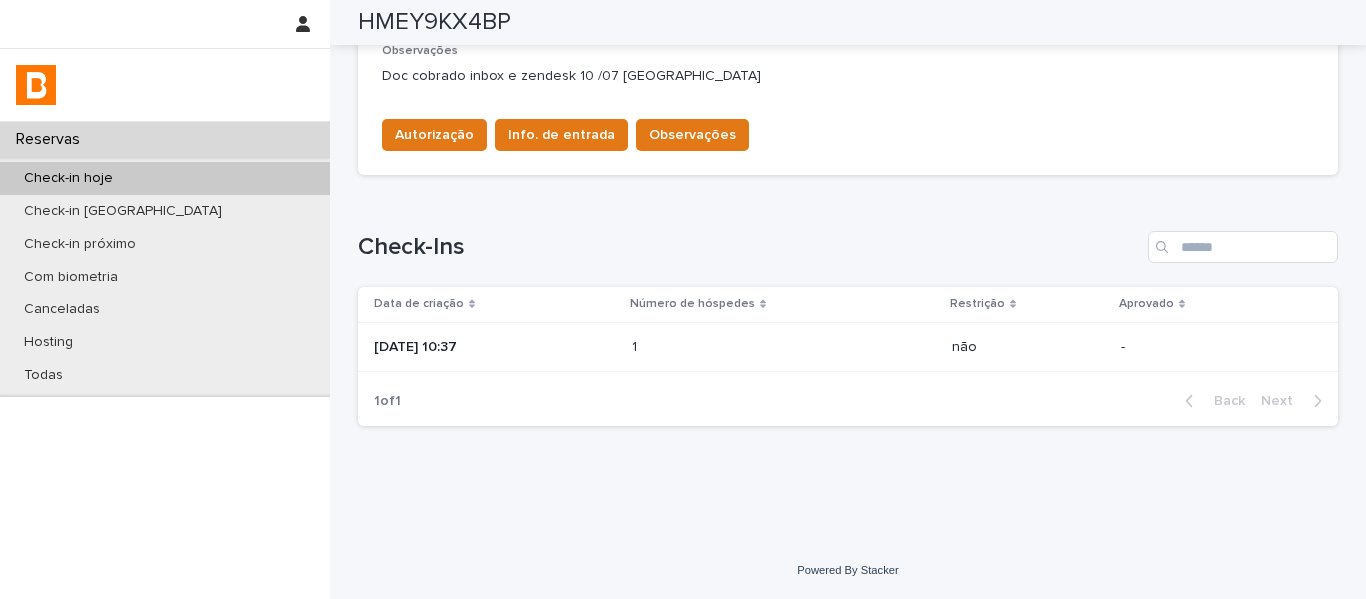 click at bounding box center [719, 347] 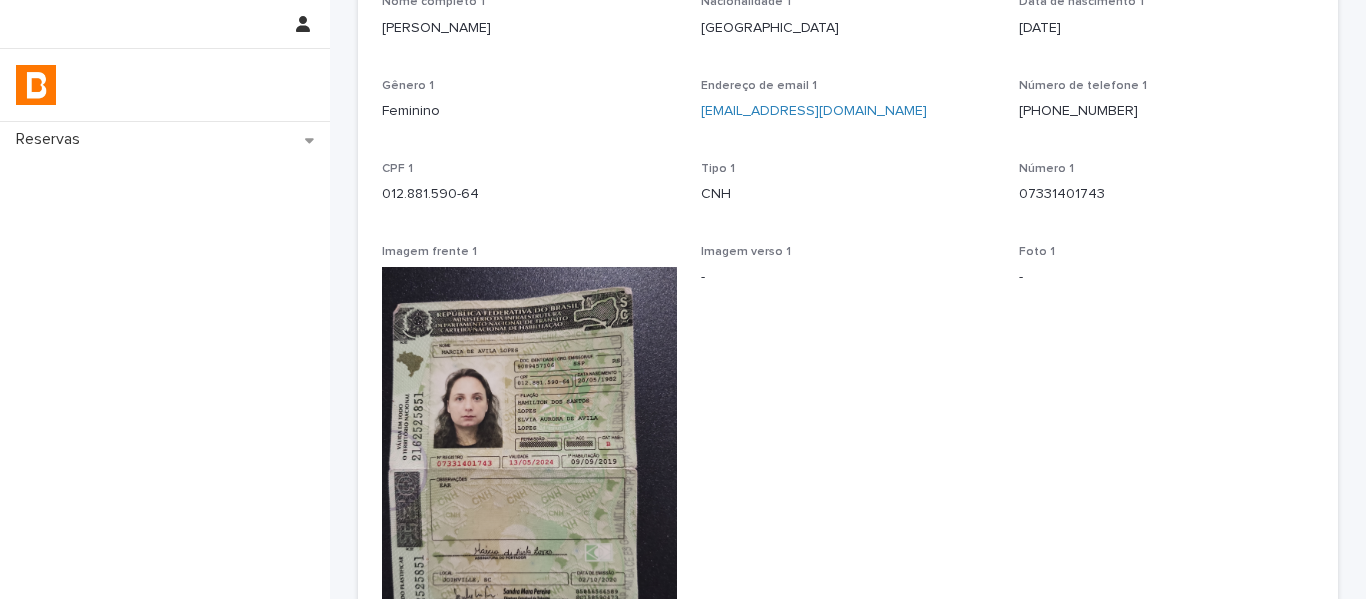 scroll, scrollTop: 300, scrollLeft: 0, axis: vertical 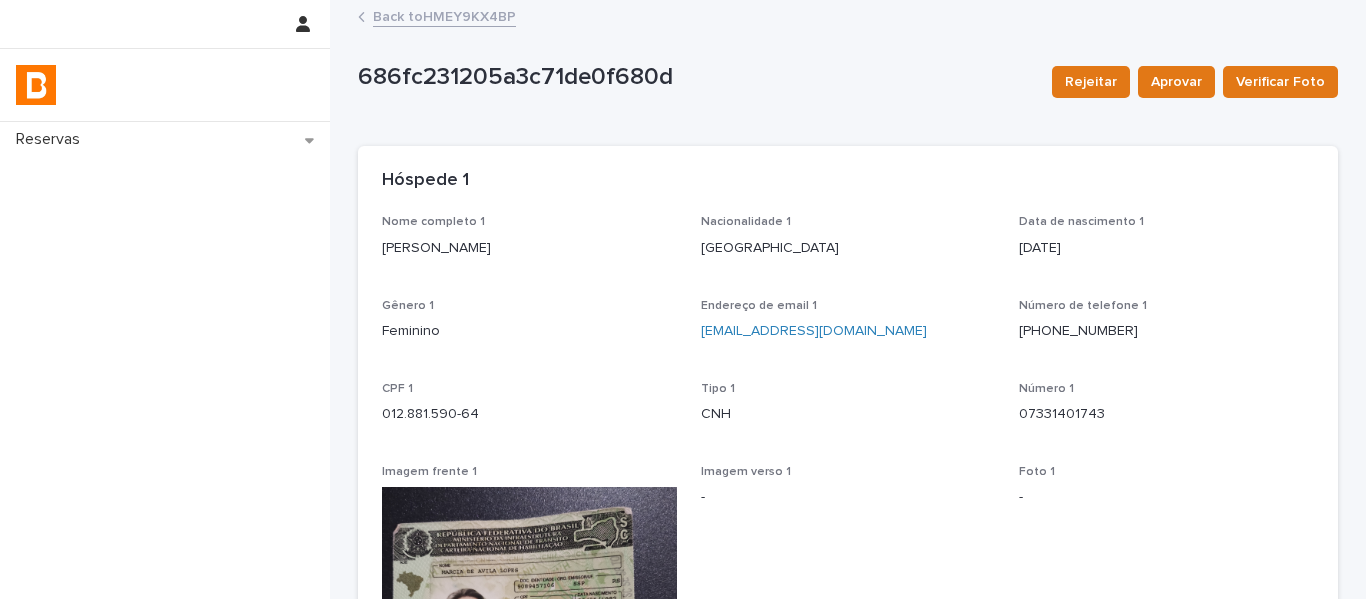 click on "Back to  HMEY9KX4BP" at bounding box center [444, 15] 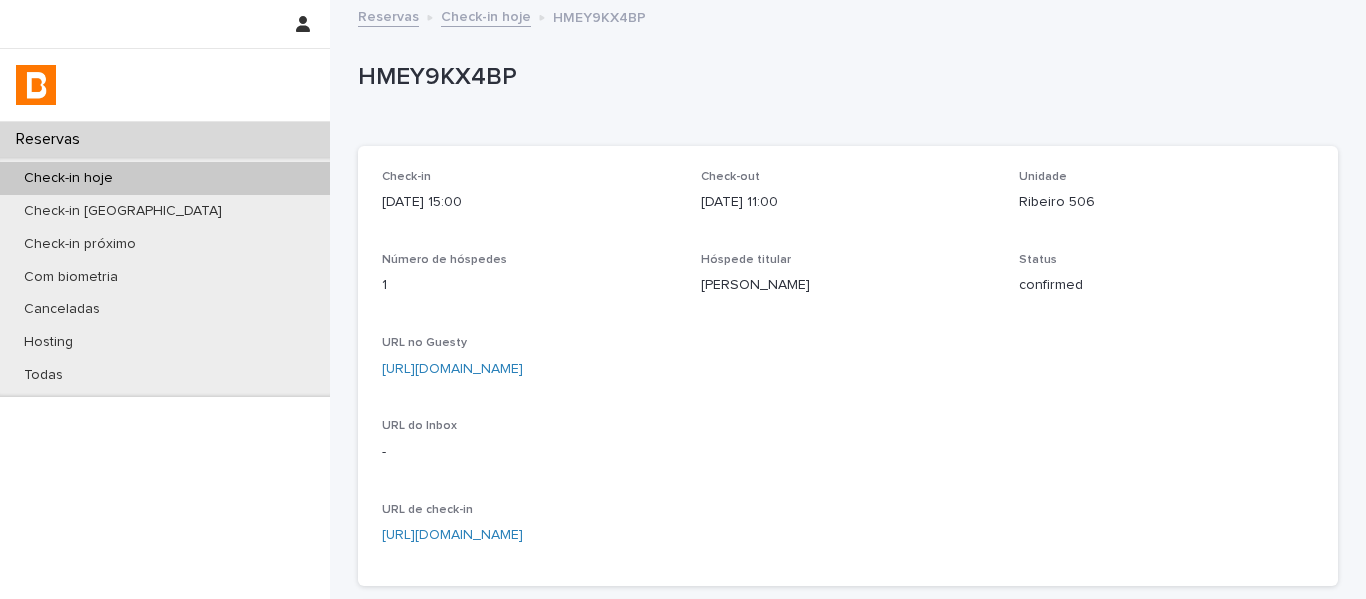 click on "[URL][DOMAIN_NAME]" at bounding box center (452, 369) 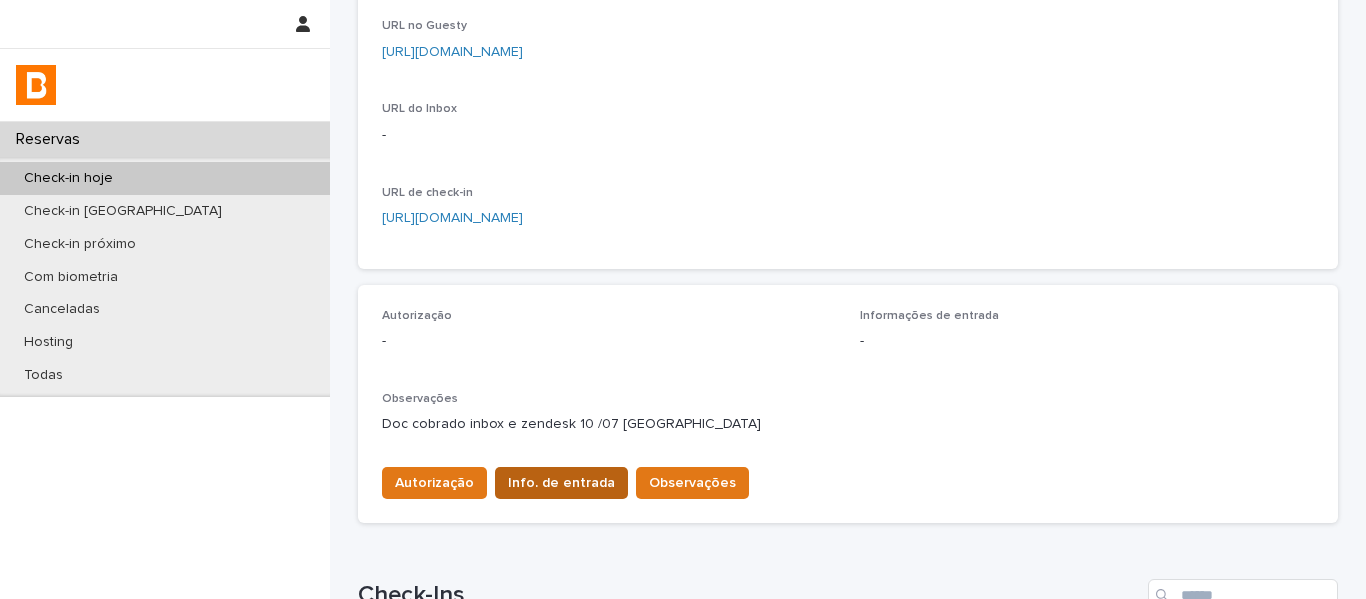 scroll, scrollTop: 400, scrollLeft: 0, axis: vertical 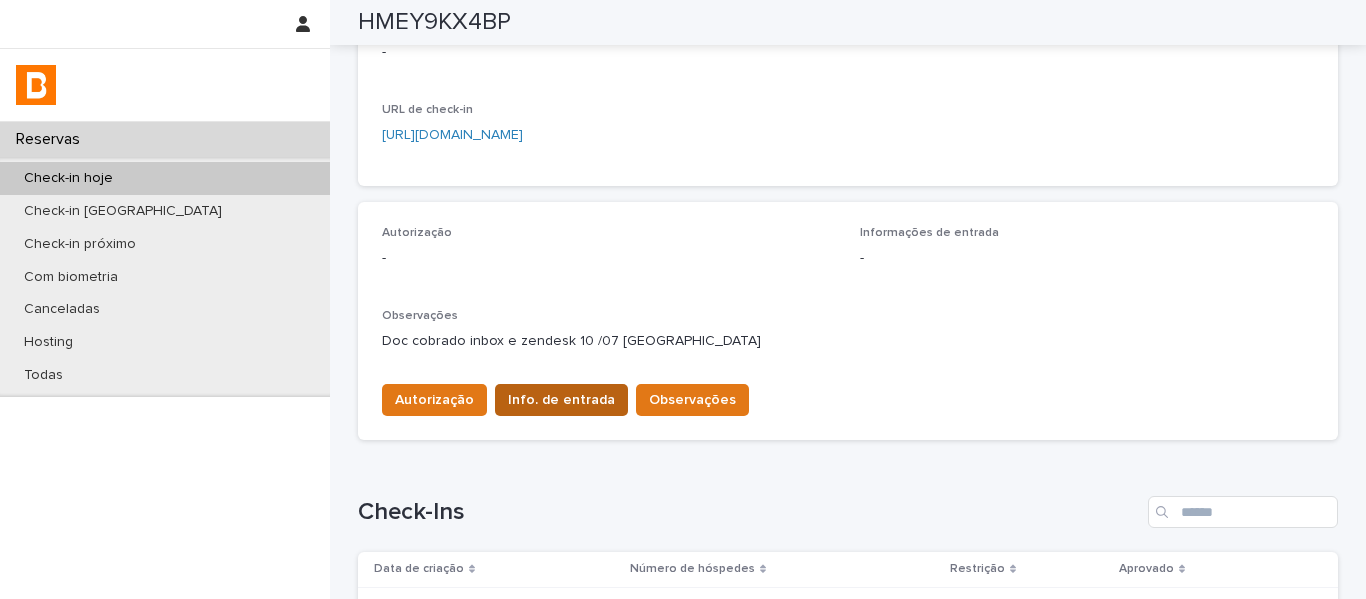 click on "Info. de entrada" at bounding box center (561, 400) 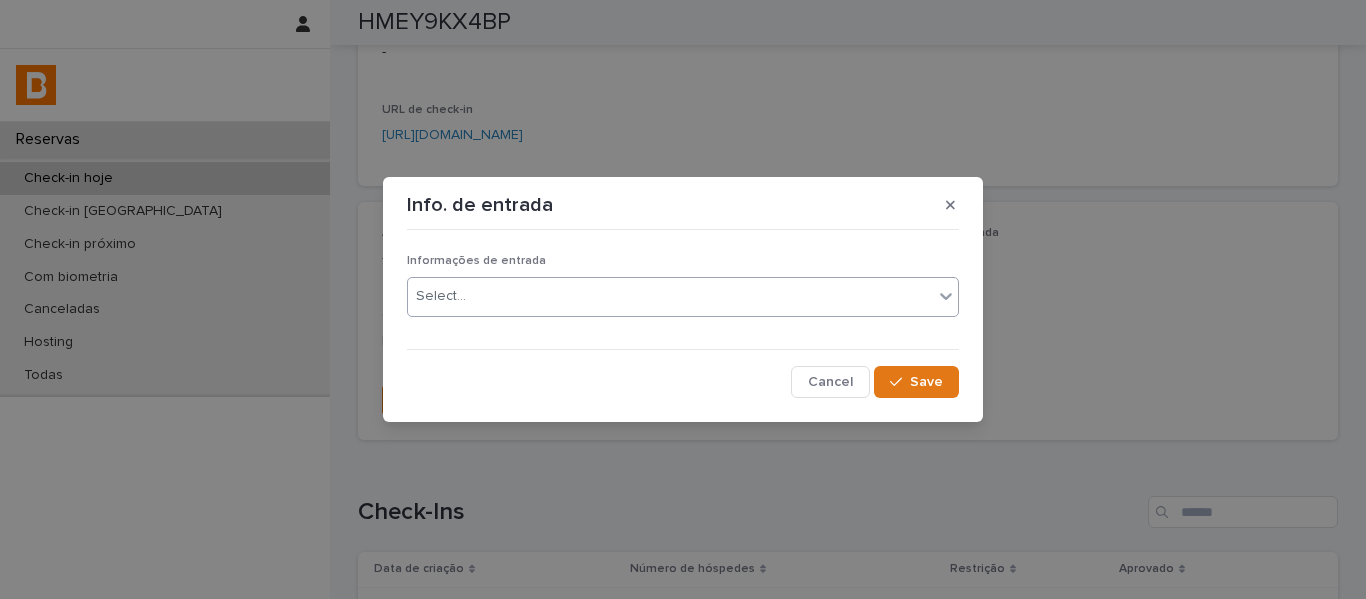 click on "Select..." at bounding box center [670, 296] 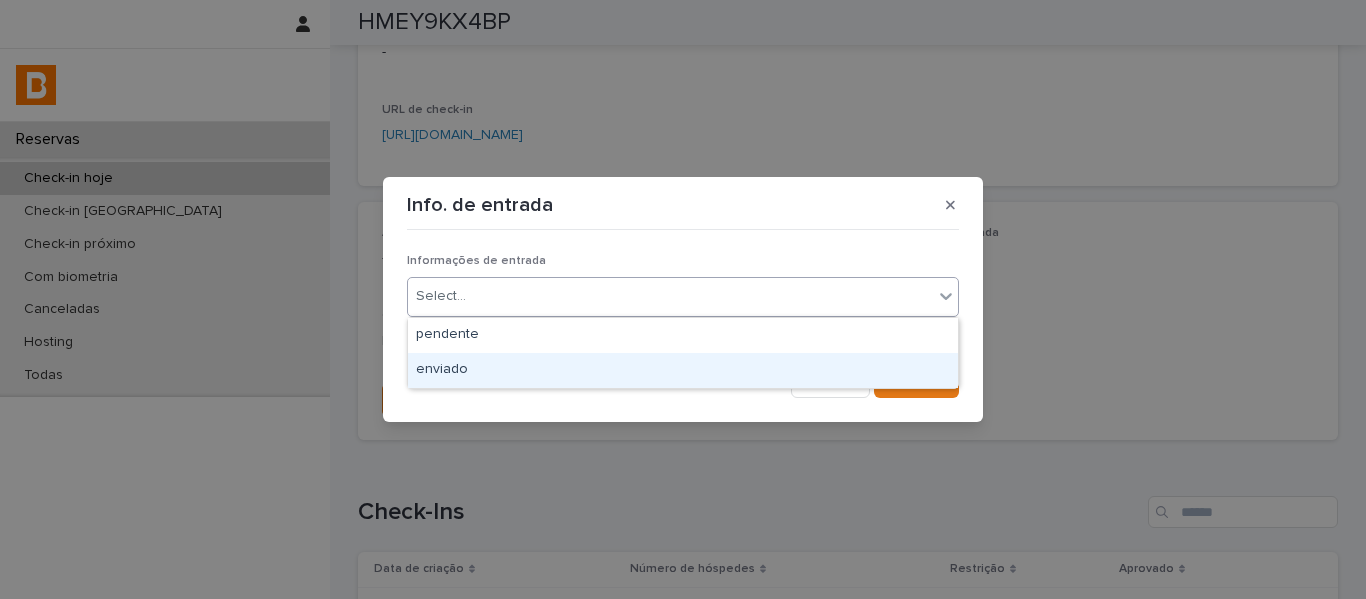 click on "enviado" at bounding box center [683, 370] 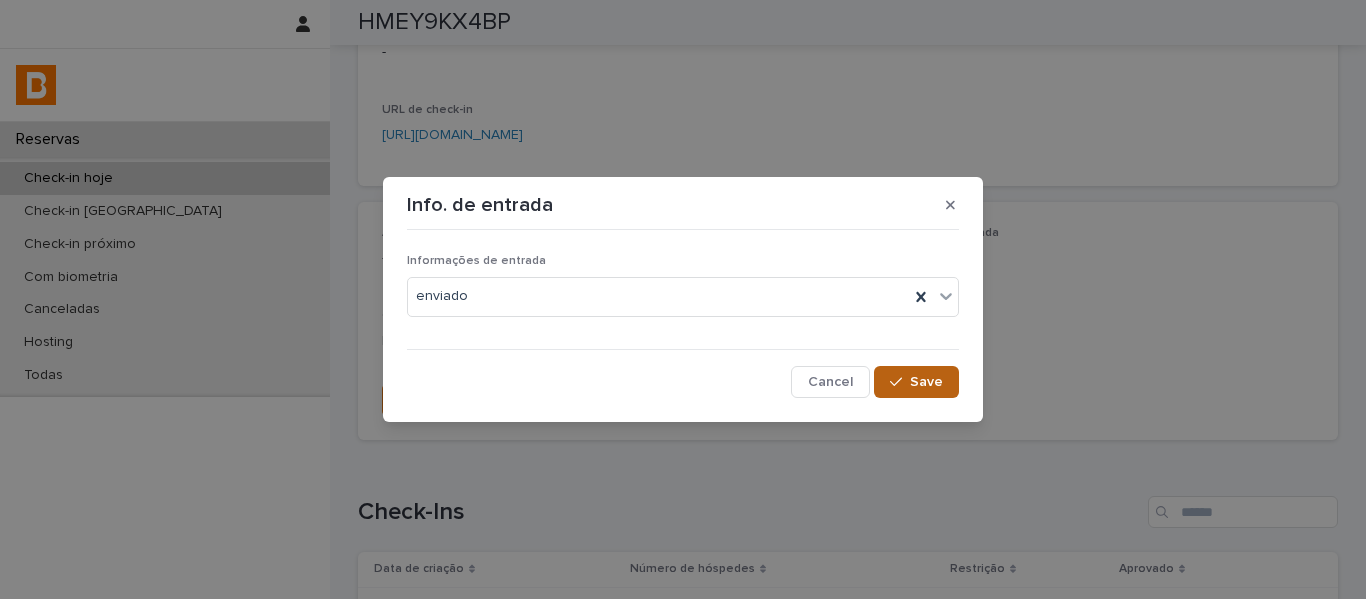 click on "Save" at bounding box center (916, 382) 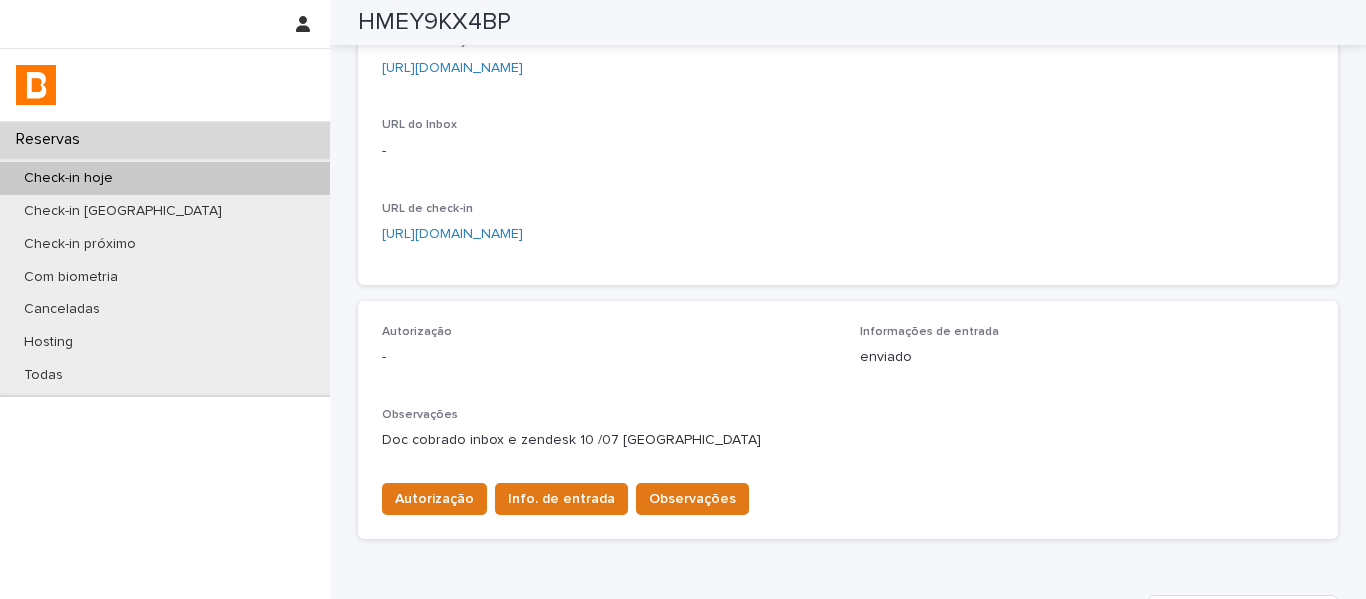 scroll, scrollTop: 0, scrollLeft: 0, axis: both 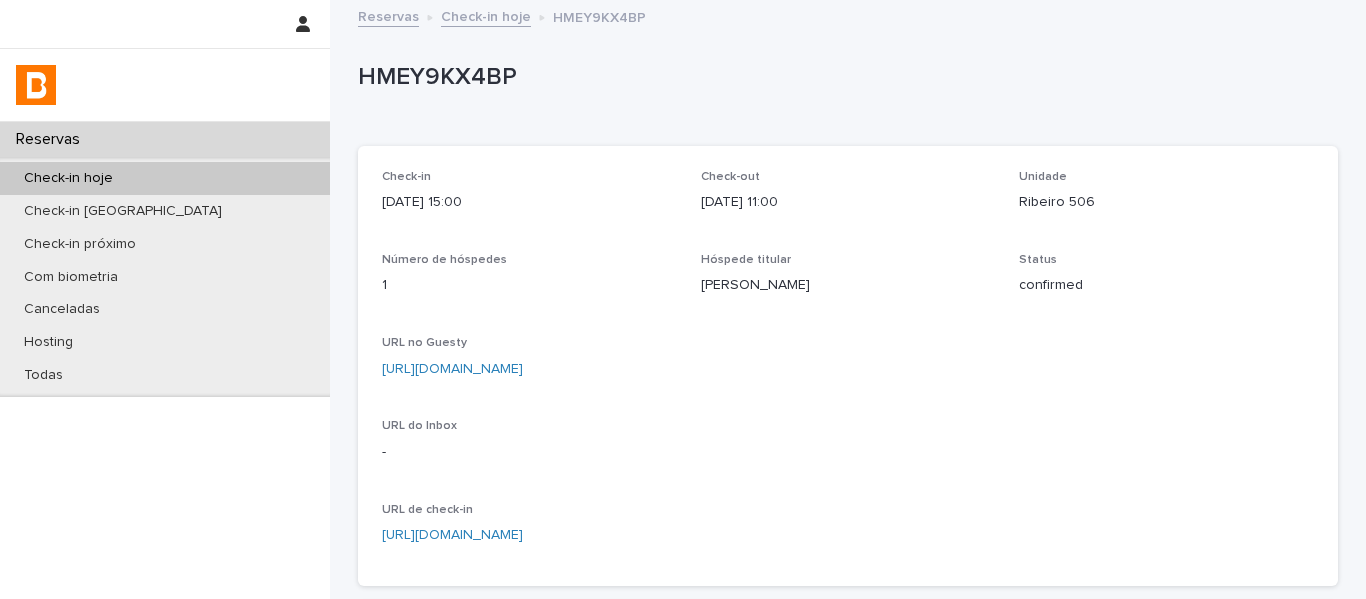 drag, startPoint x: 1030, startPoint y: 218, endPoint x: 999, endPoint y: 215, distance: 31.144823 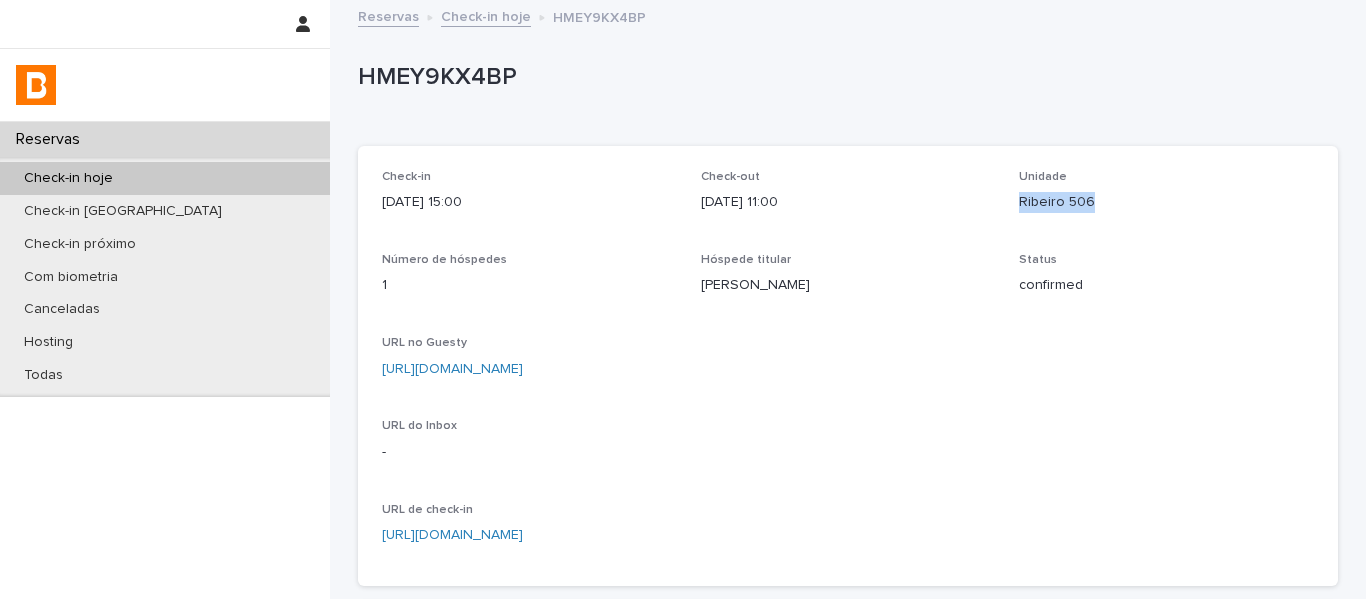 drag, startPoint x: 1083, startPoint y: 201, endPoint x: 1011, endPoint y: 201, distance: 72 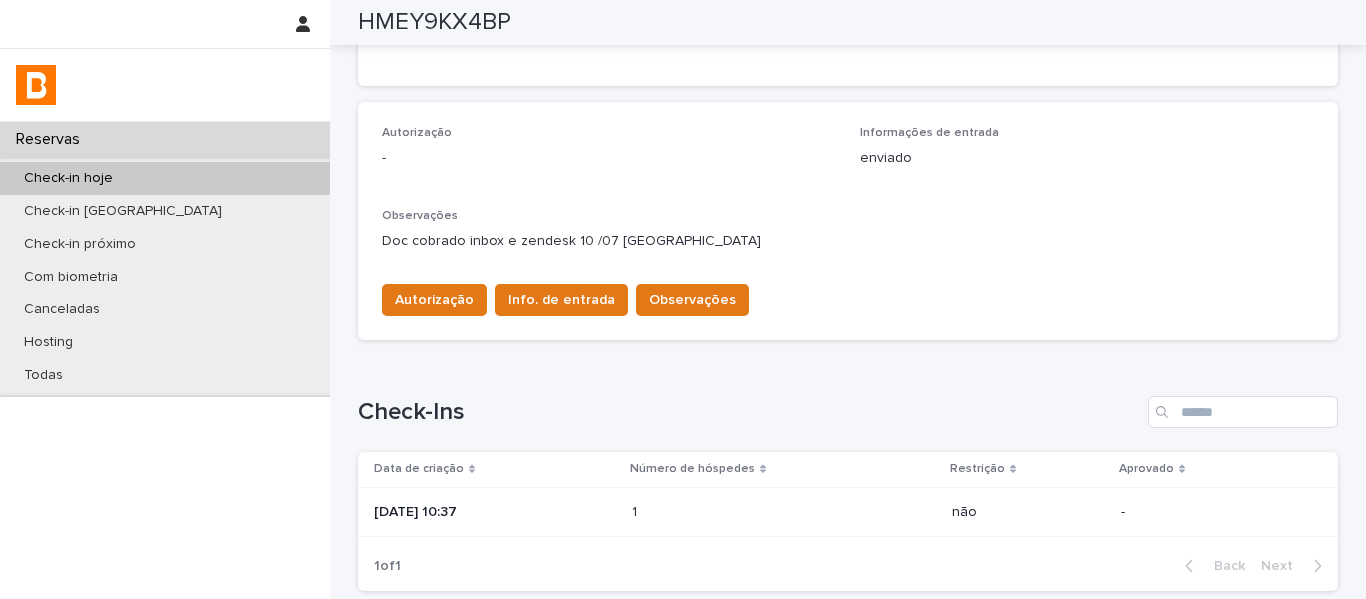 scroll, scrollTop: 665, scrollLeft: 0, axis: vertical 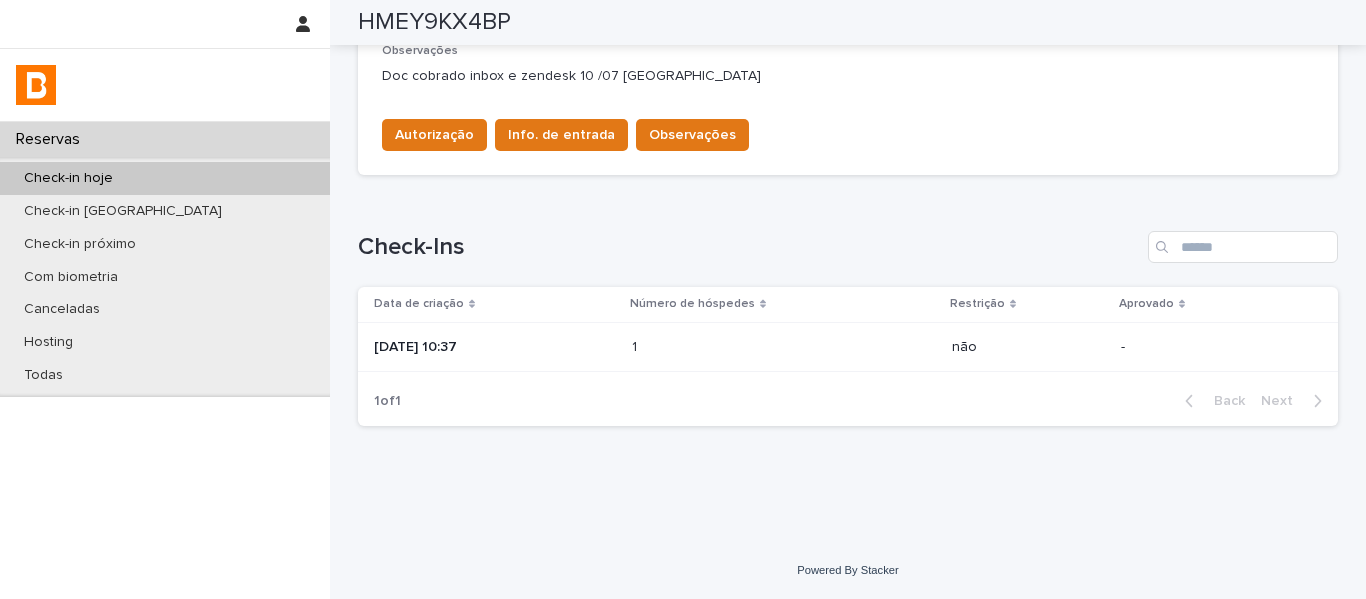 click at bounding box center (719, 347) 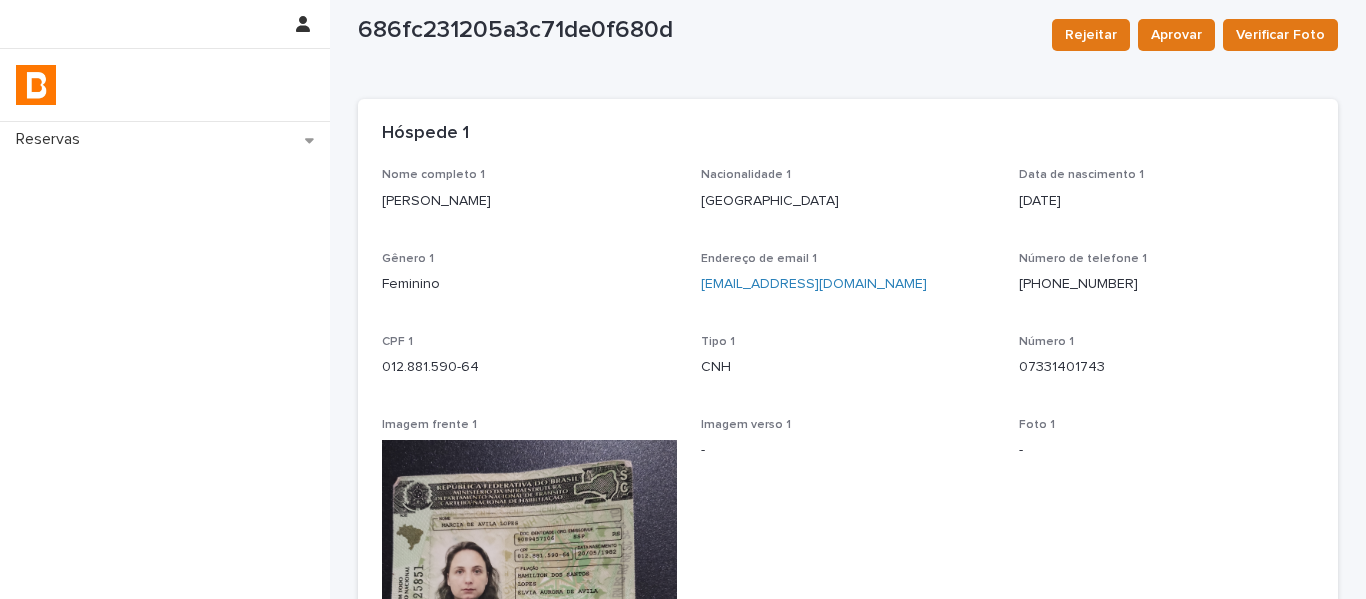 scroll, scrollTop: 0, scrollLeft: 0, axis: both 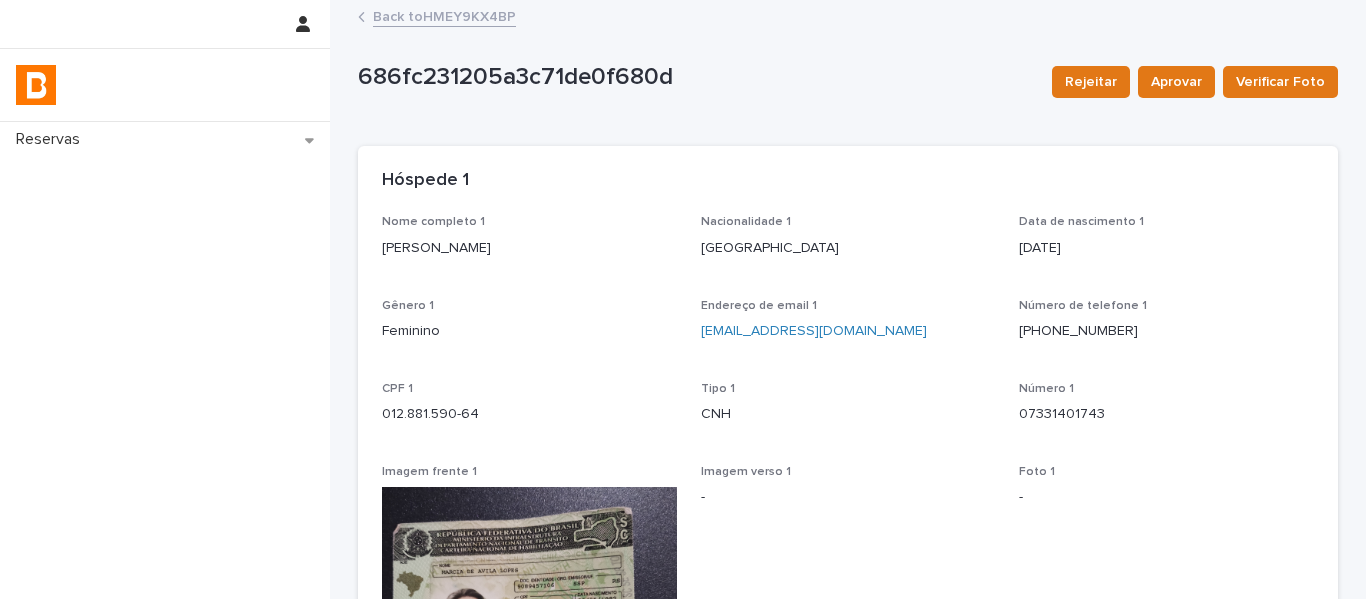 click on "Back to  HMEY9KX4BP" at bounding box center [444, 15] 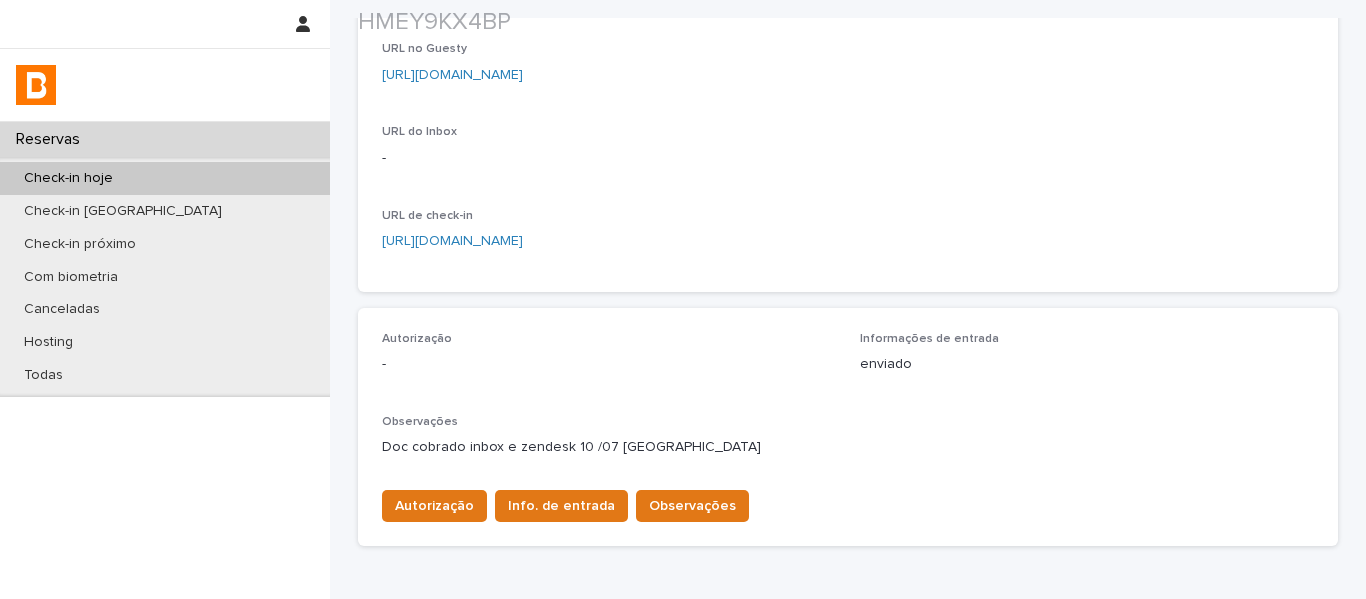 scroll, scrollTop: 300, scrollLeft: 0, axis: vertical 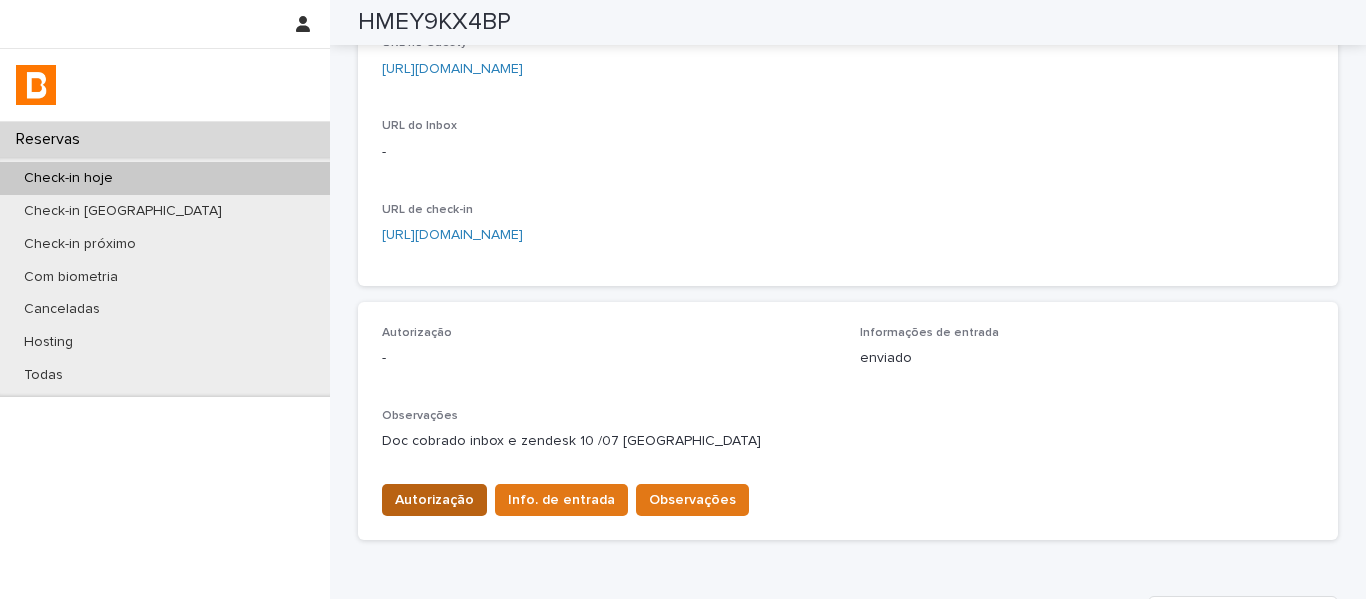 click on "Autorização" at bounding box center [434, 500] 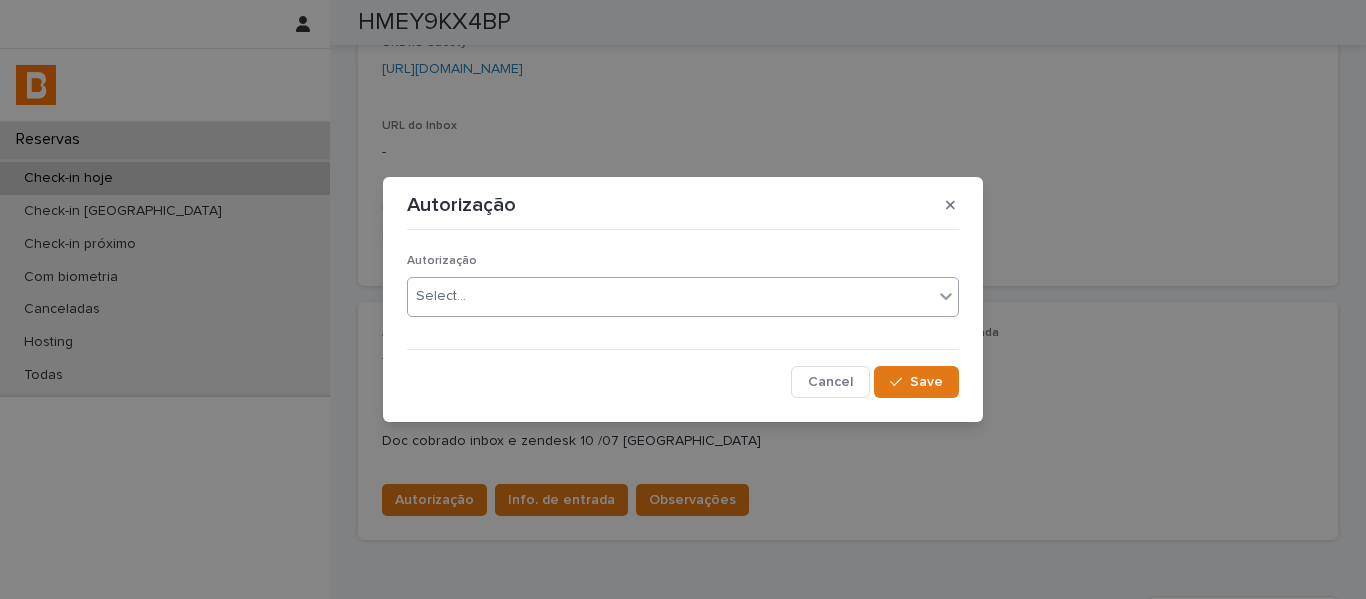 click on "Select..." at bounding box center [441, 296] 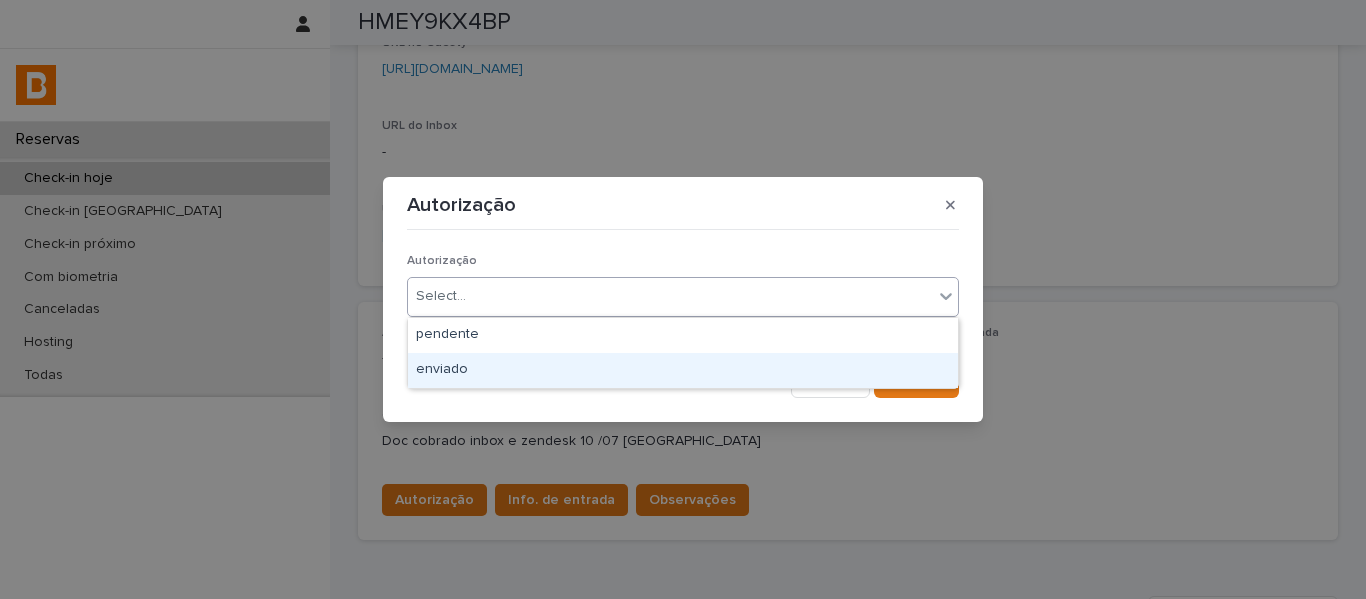 drag, startPoint x: 464, startPoint y: 351, endPoint x: 576, endPoint y: 351, distance: 112 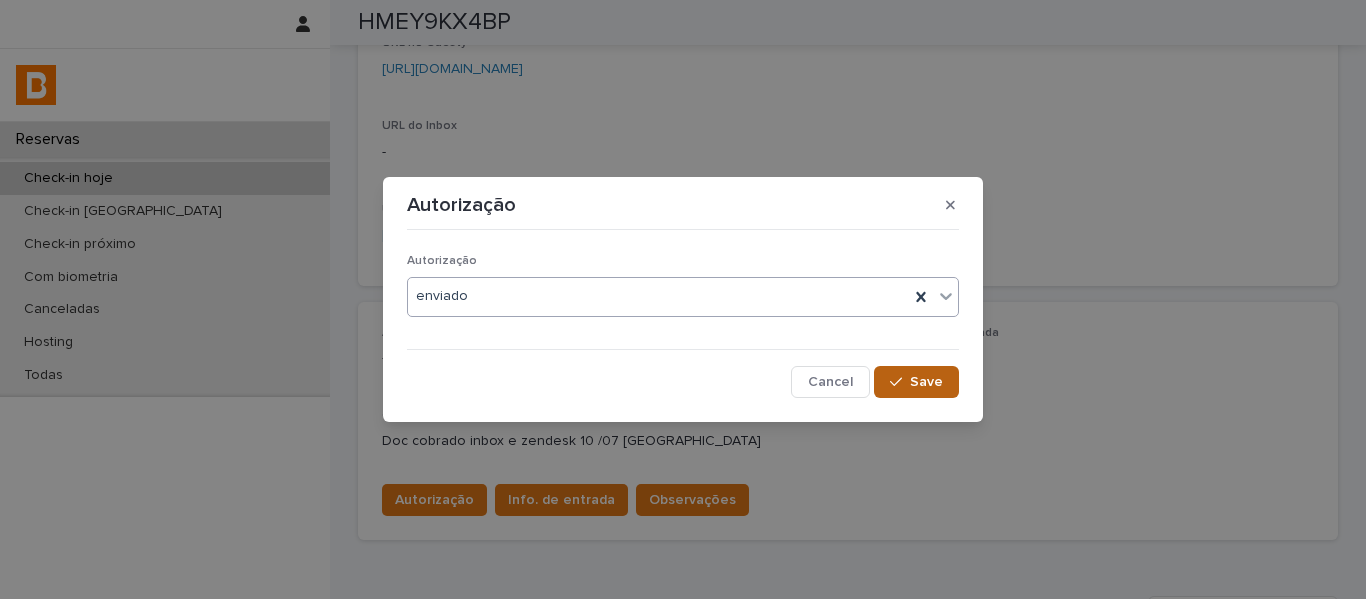 click on "Save" at bounding box center (916, 382) 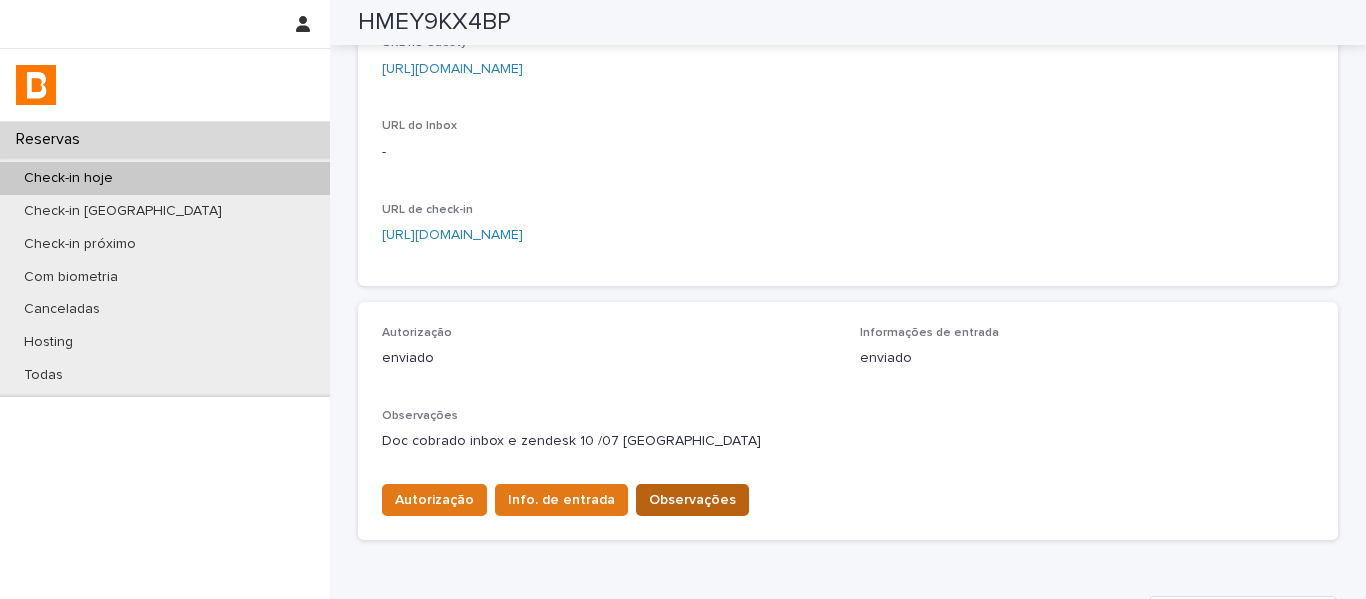 click on "Observações" at bounding box center (692, 500) 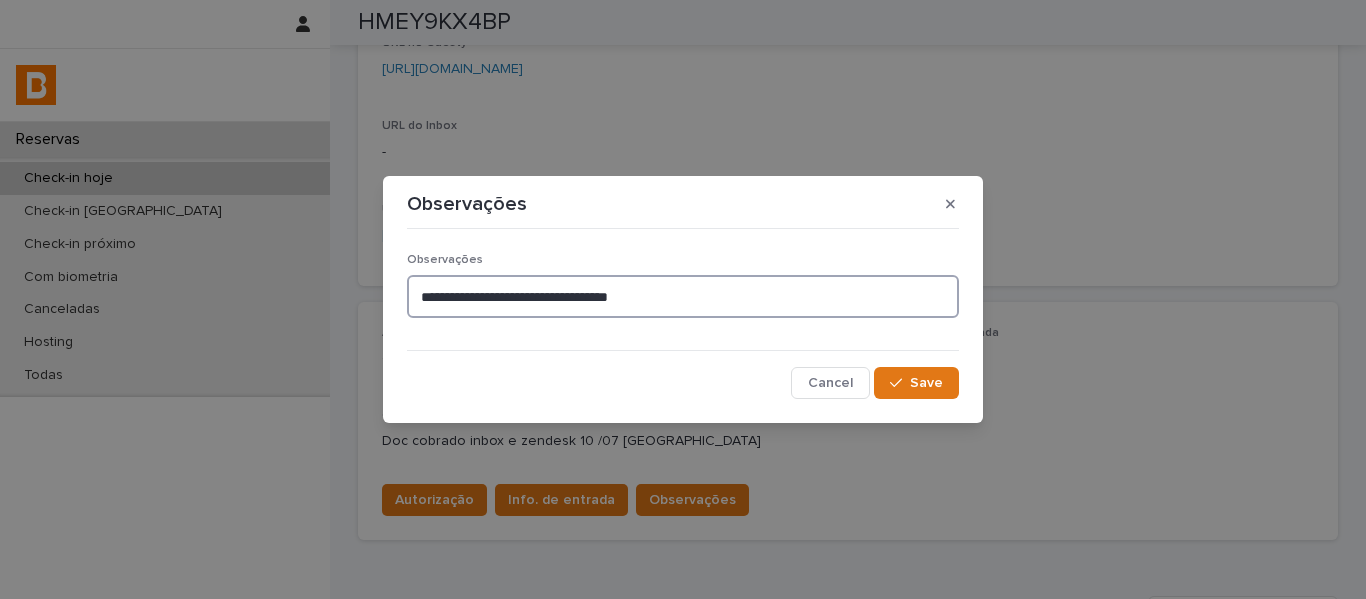 drag, startPoint x: 729, startPoint y: 313, endPoint x: 370, endPoint y: 308, distance: 359.03482 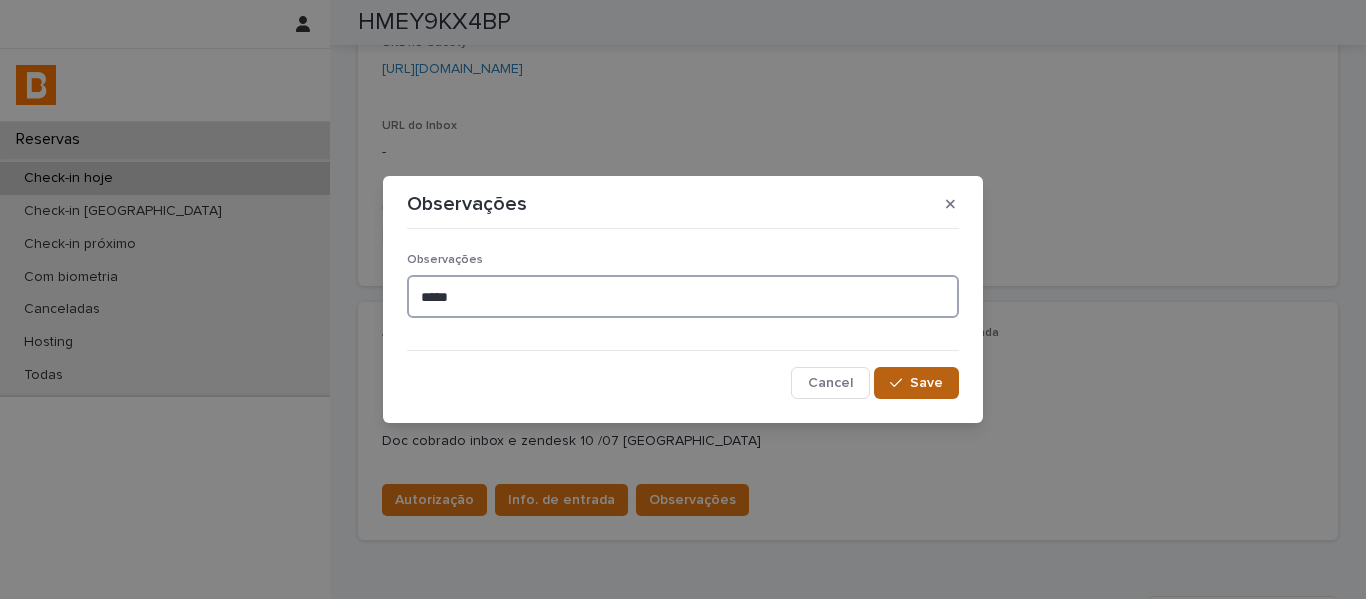 type on "*****" 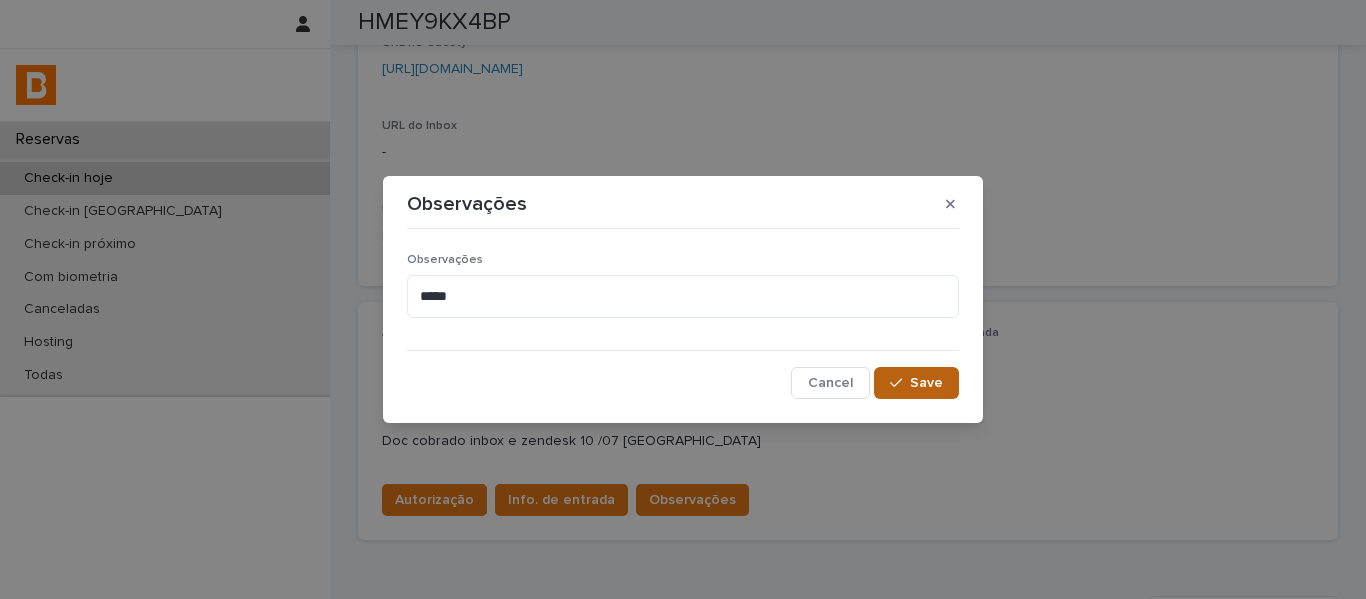 click on "Save" at bounding box center [916, 383] 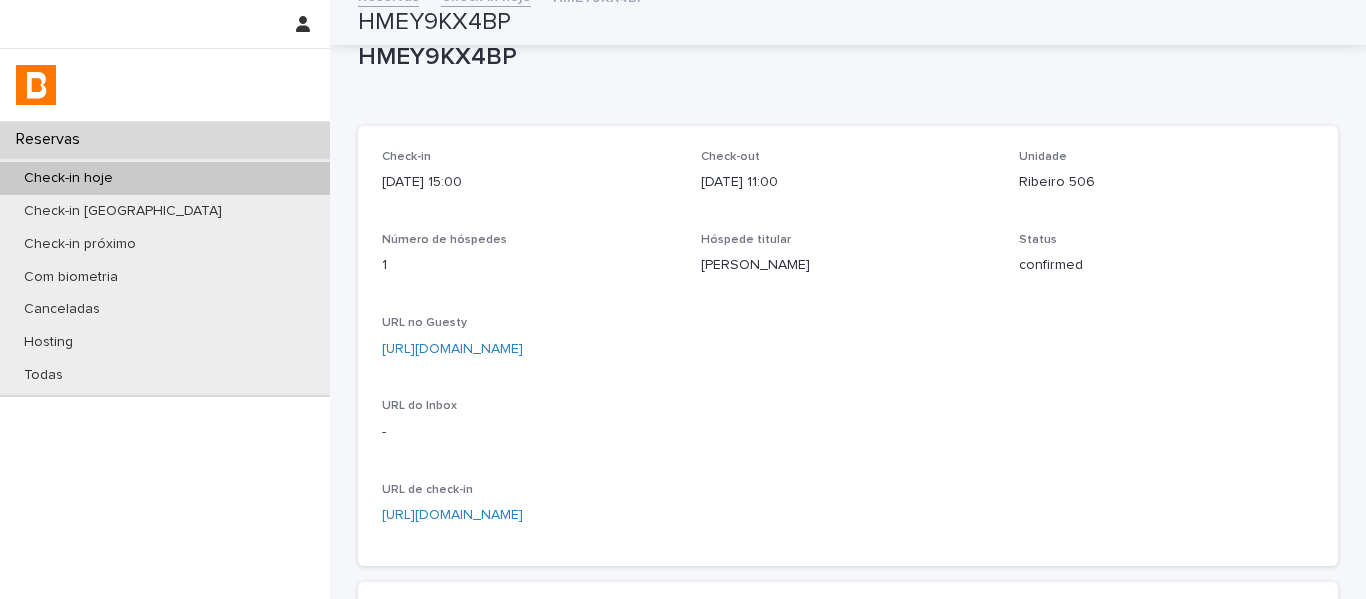 scroll, scrollTop: 0, scrollLeft: 0, axis: both 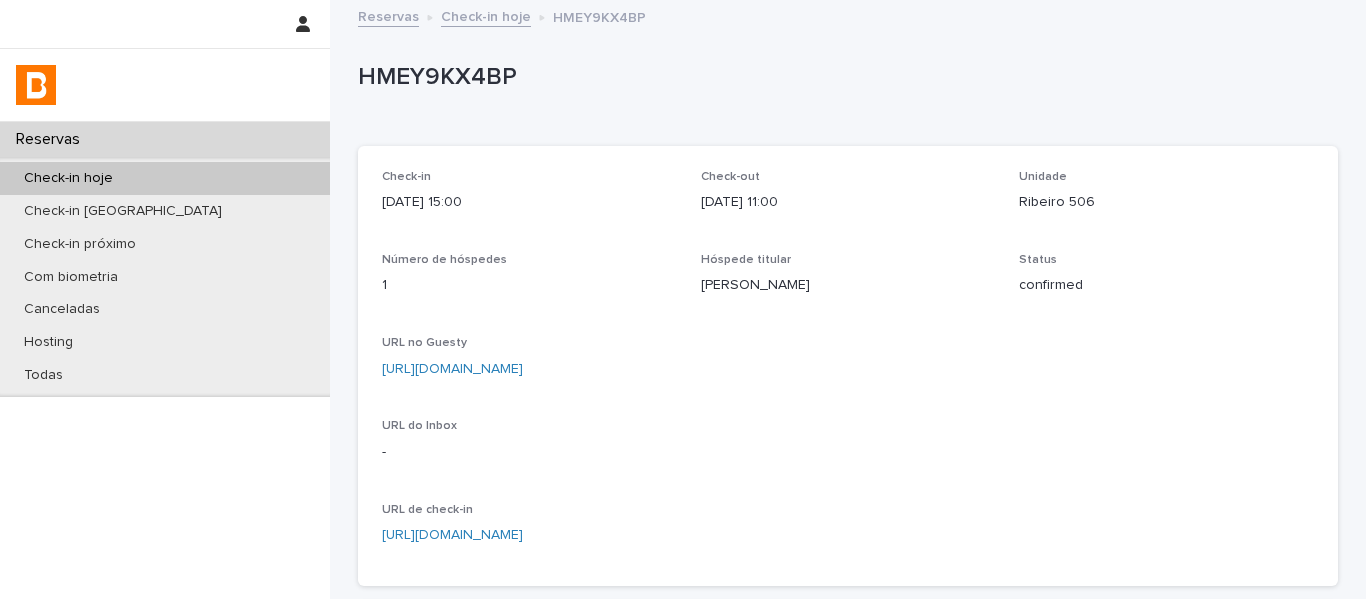 click on "Check-in hoje" at bounding box center (486, 15) 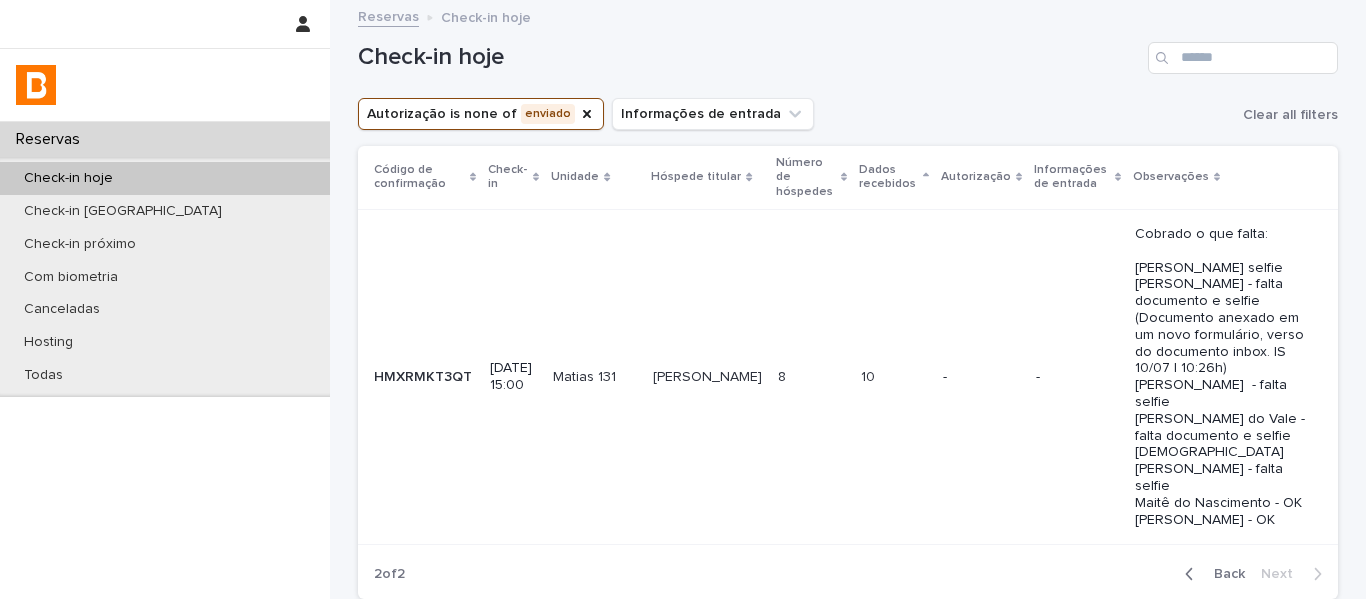 click on "Back" at bounding box center [1223, 574] 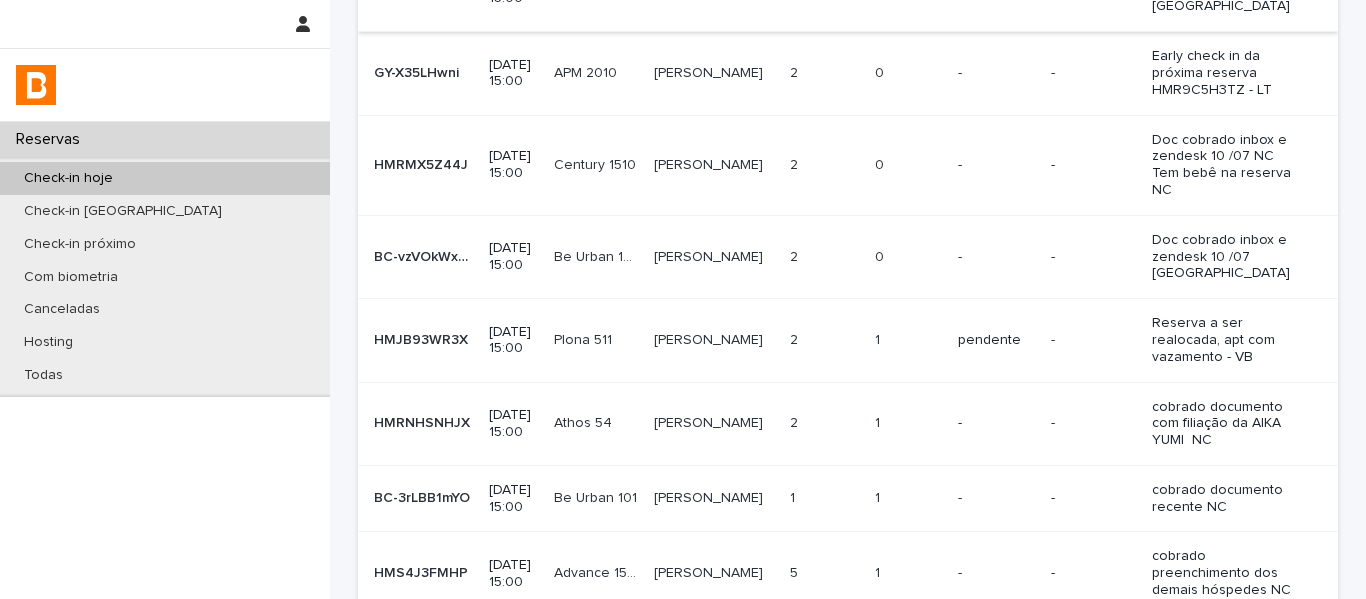 scroll, scrollTop: 500, scrollLeft: 0, axis: vertical 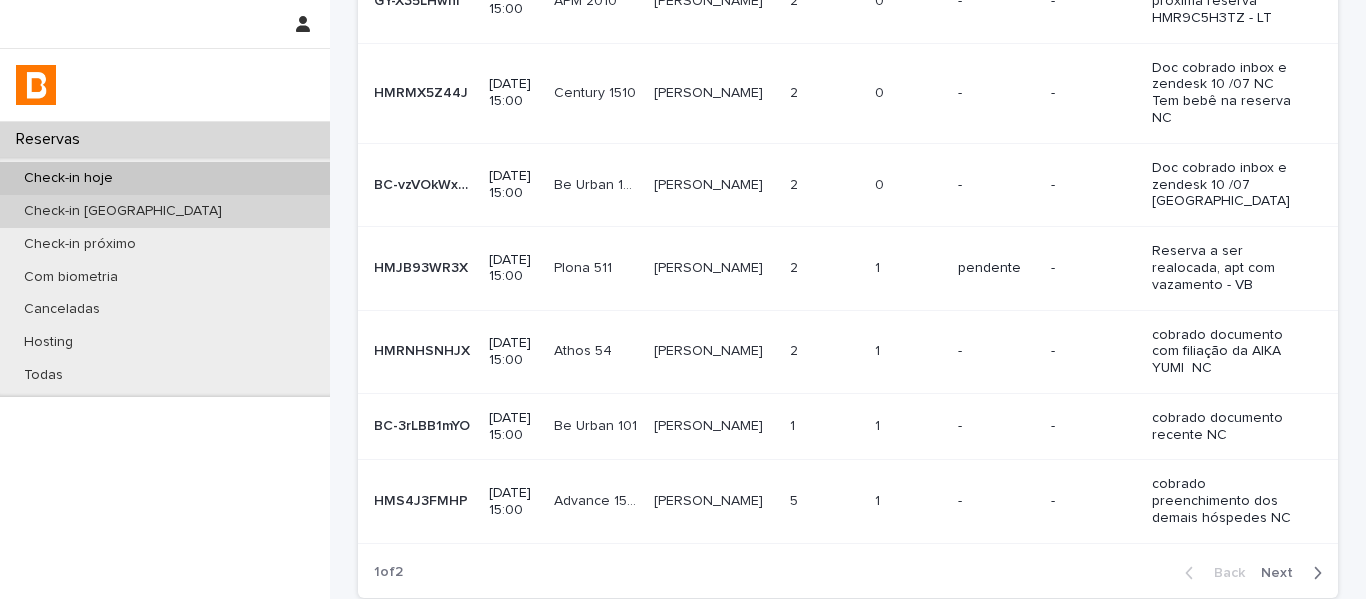 click on "Check-in [GEOGRAPHIC_DATA]" at bounding box center [165, 211] 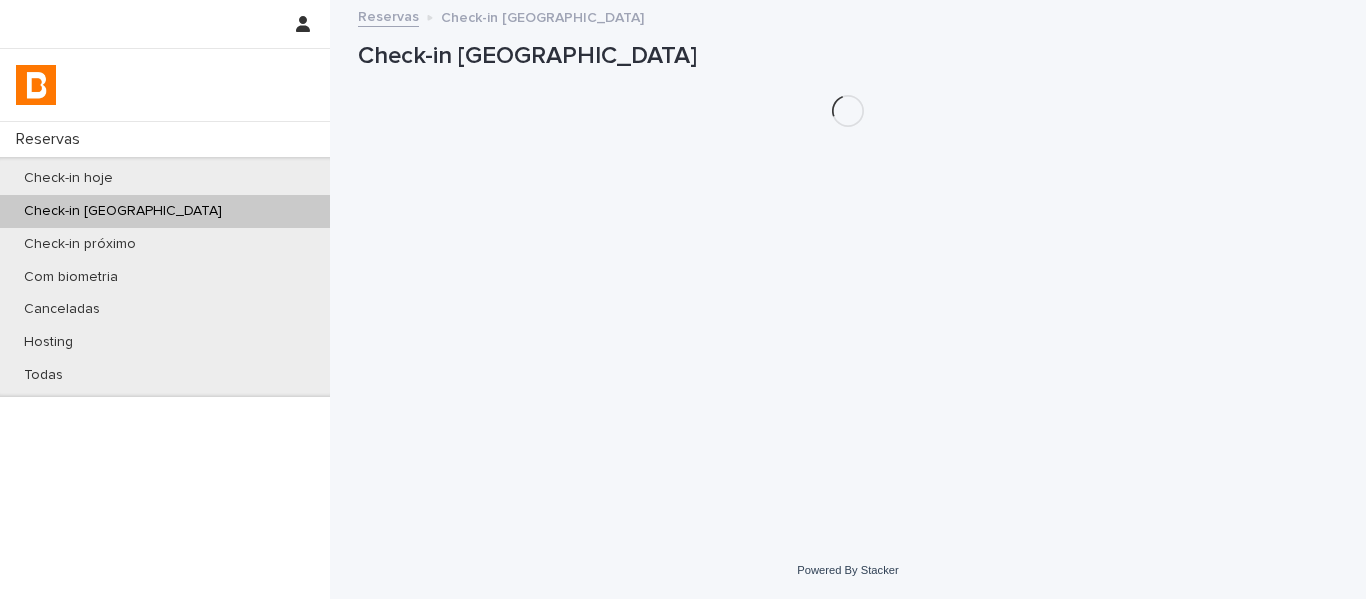 scroll, scrollTop: 0, scrollLeft: 0, axis: both 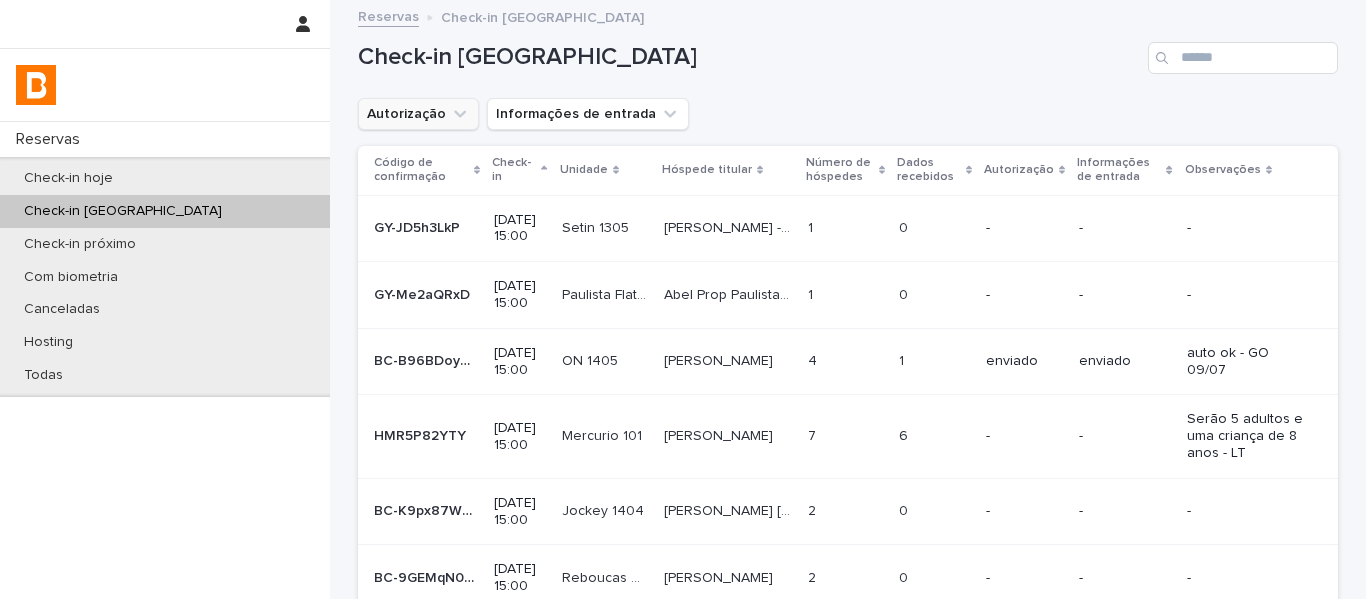 click on "Autorização" at bounding box center (418, 114) 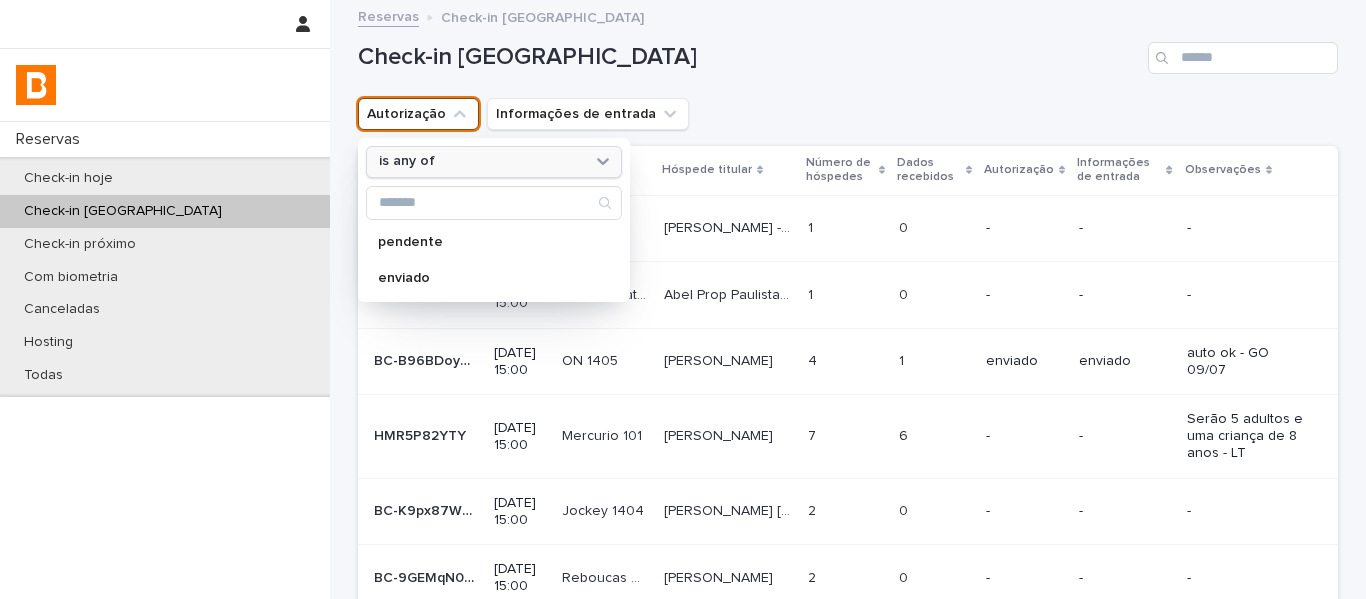 click on "is any of" at bounding box center (407, 161) 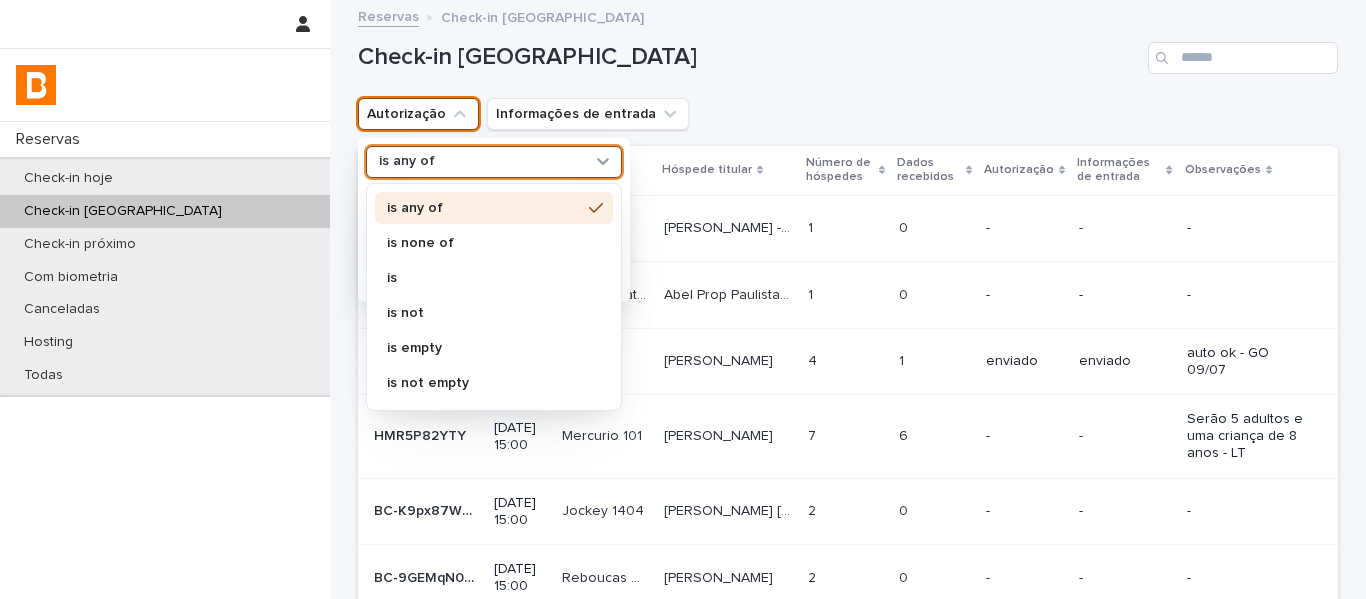 click on "is none of" at bounding box center (494, 243) 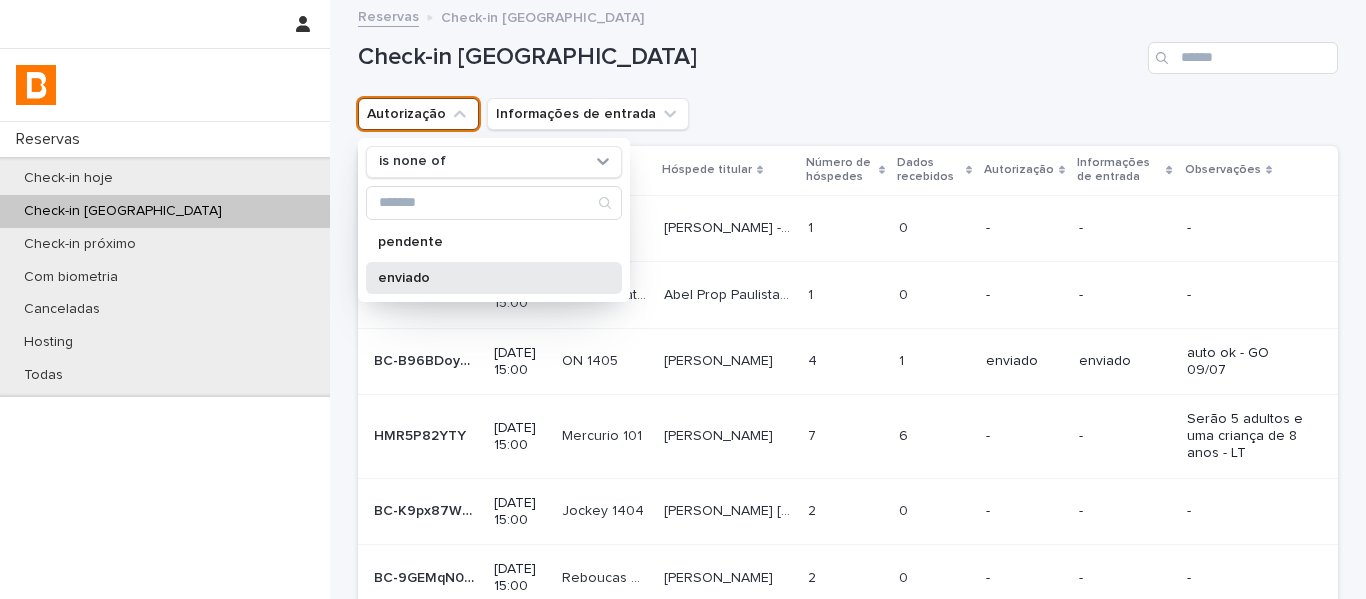 click on "enviado" at bounding box center (484, 278) 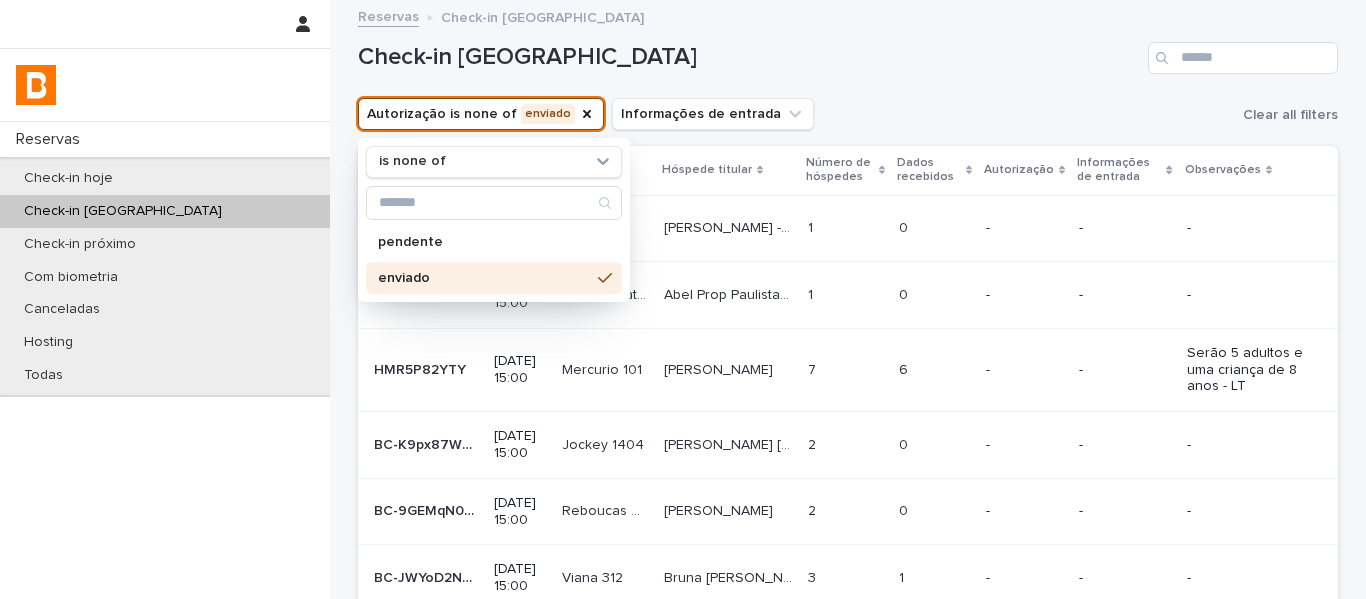 click on "Dados recebidos" at bounding box center [929, 170] 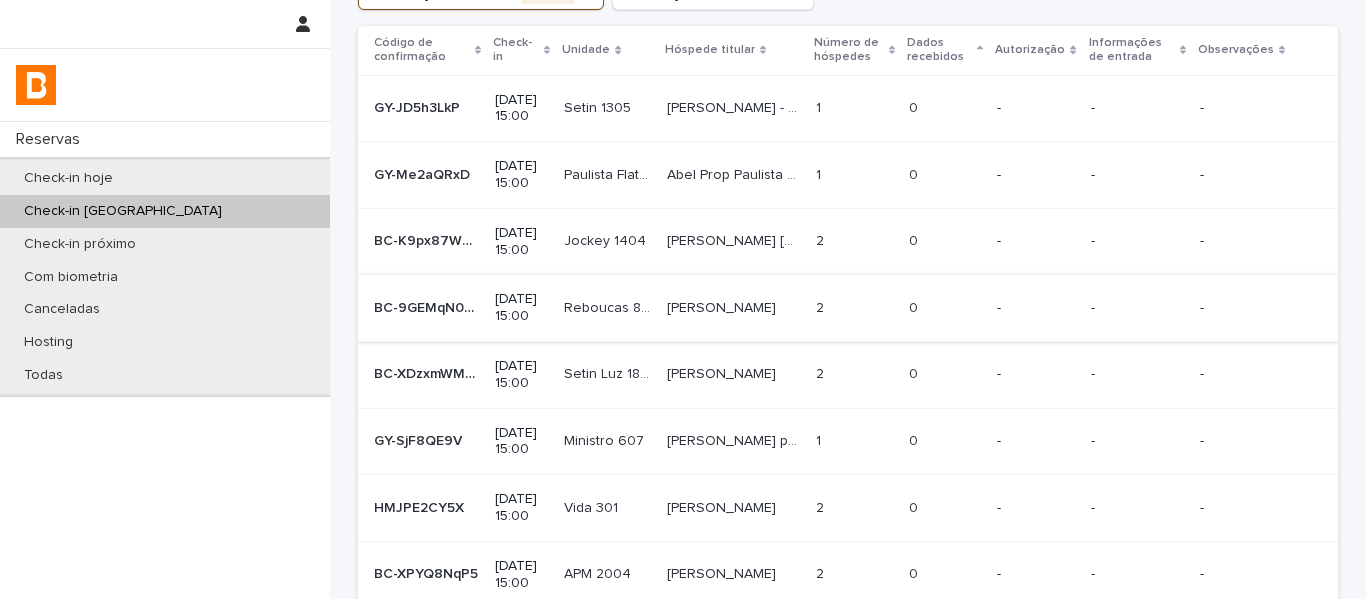 scroll, scrollTop: 0, scrollLeft: 0, axis: both 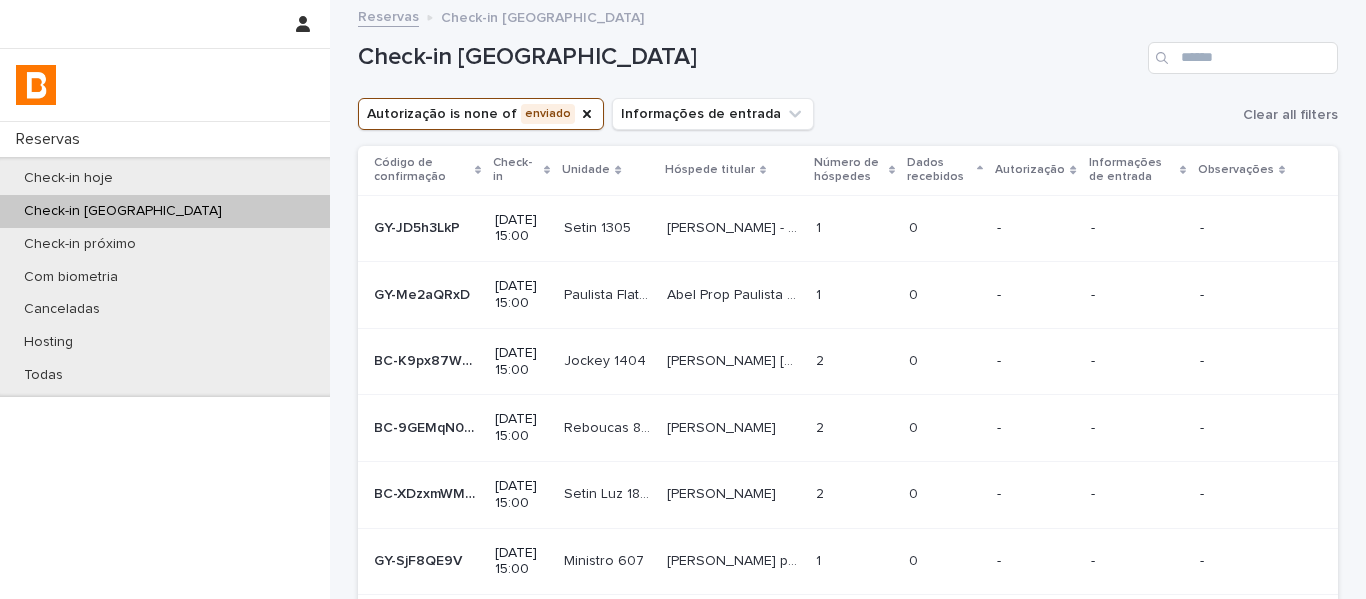 click on "Setin 1305" at bounding box center (599, 226) 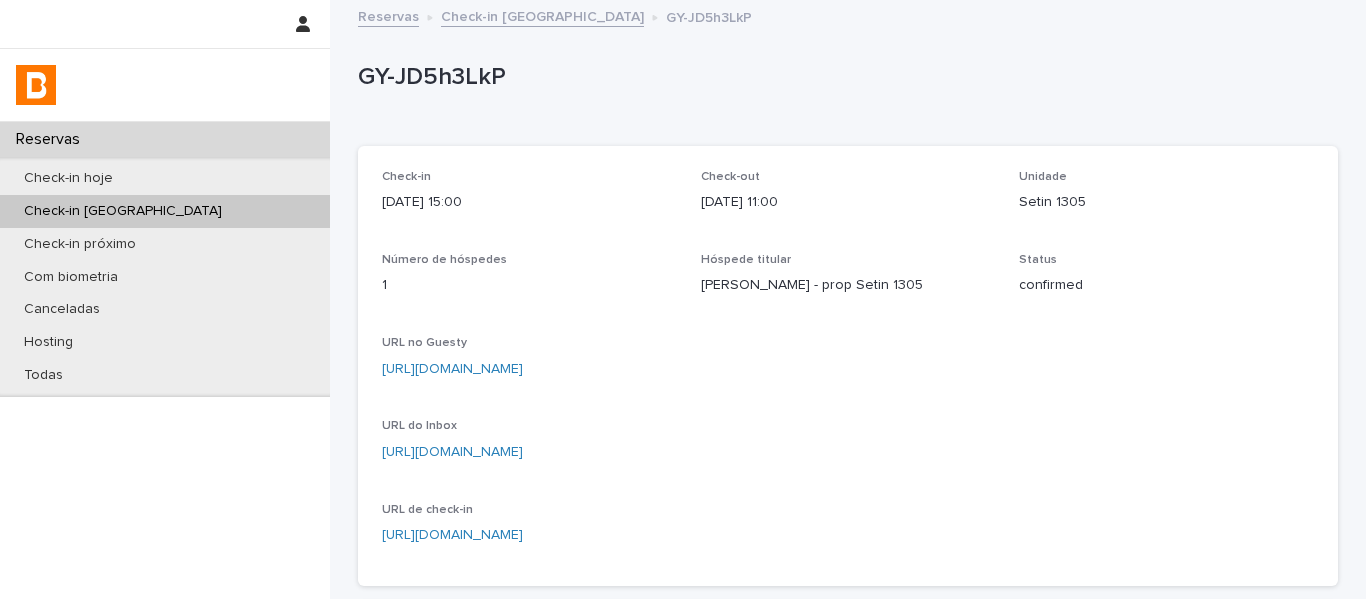 click on "Check-in [GEOGRAPHIC_DATA]" at bounding box center (165, 211) 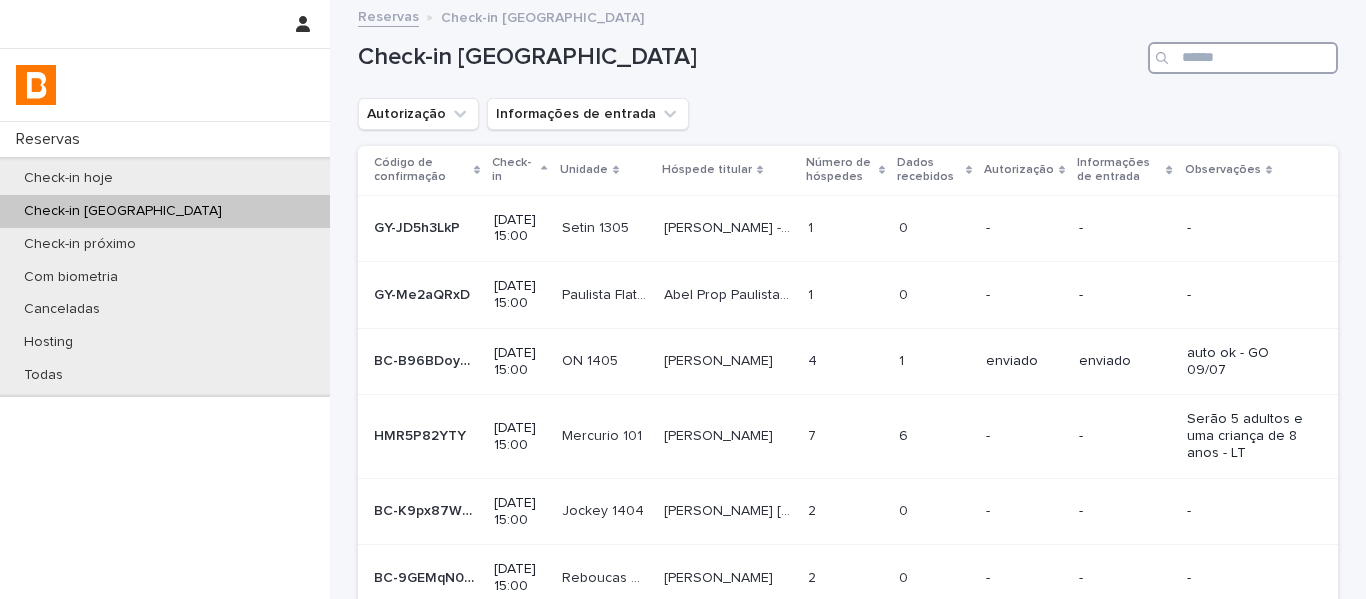 click at bounding box center [1243, 58] 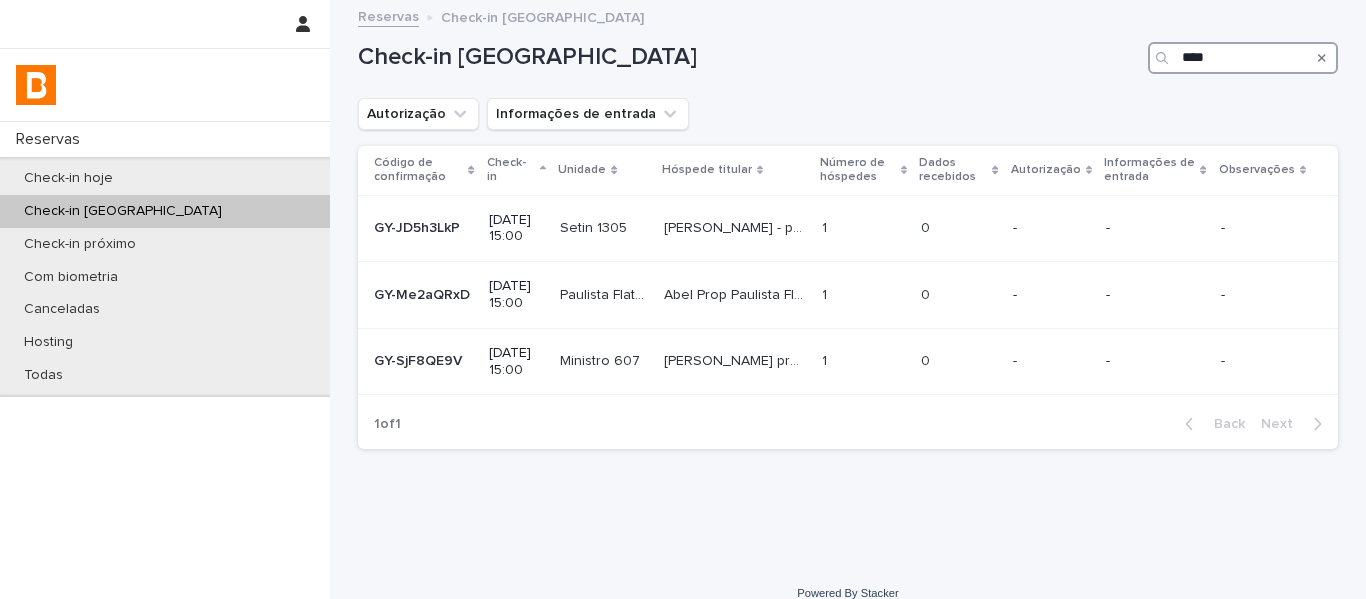 type on "****" 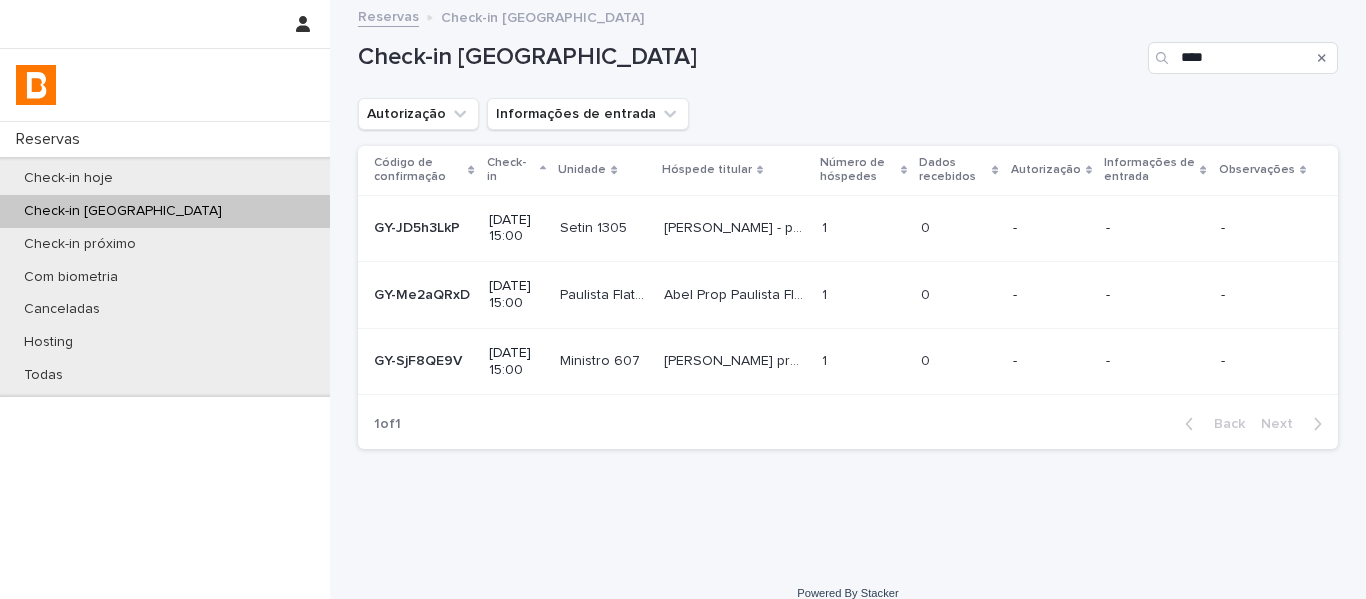 click on "Check-in [GEOGRAPHIC_DATA]" at bounding box center (165, 211) 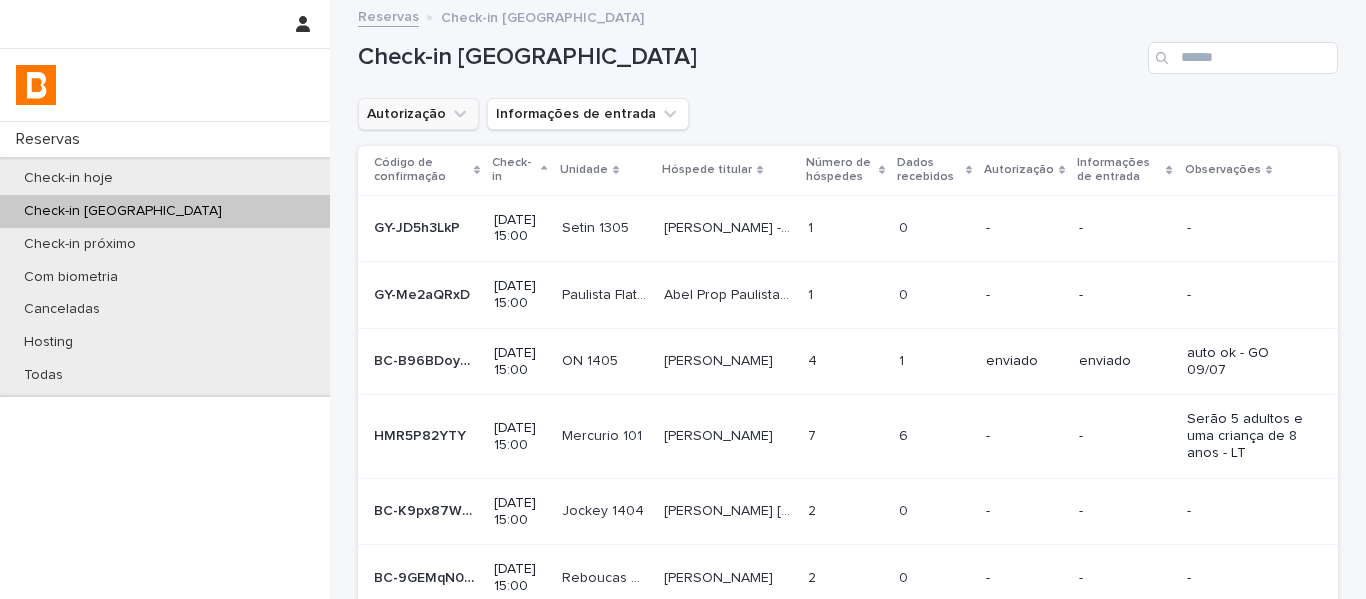 click on "Autorização" at bounding box center (418, 114) 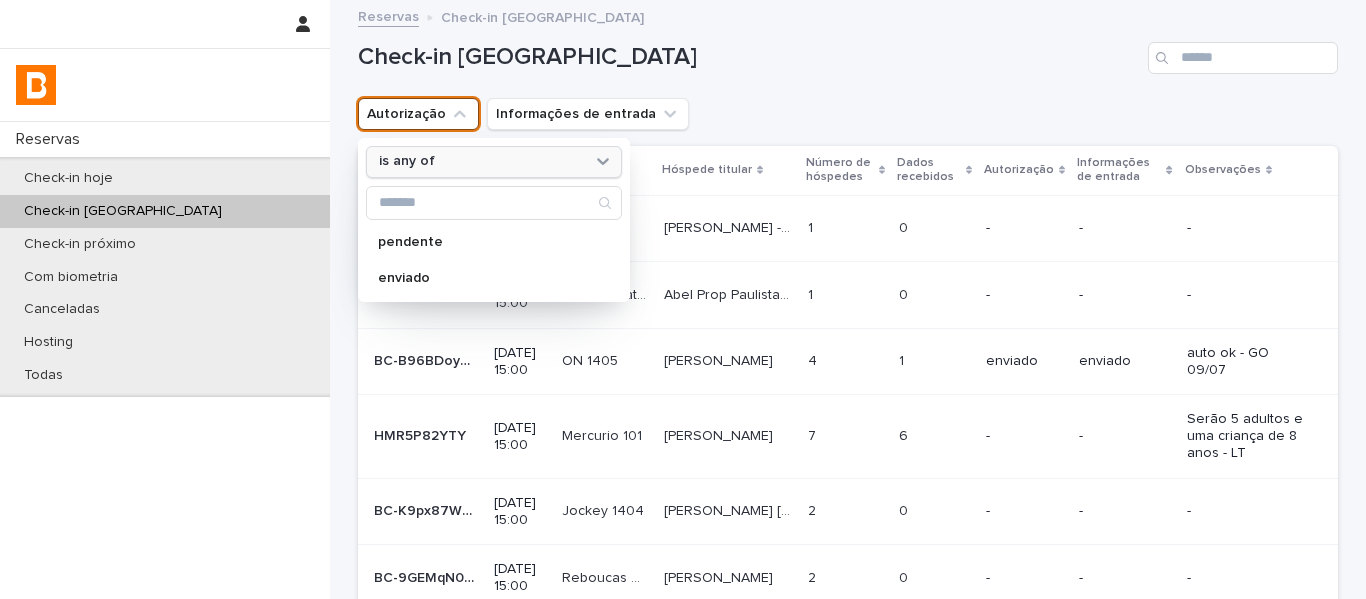 click on "is any of" at bounding box center [494, 162] 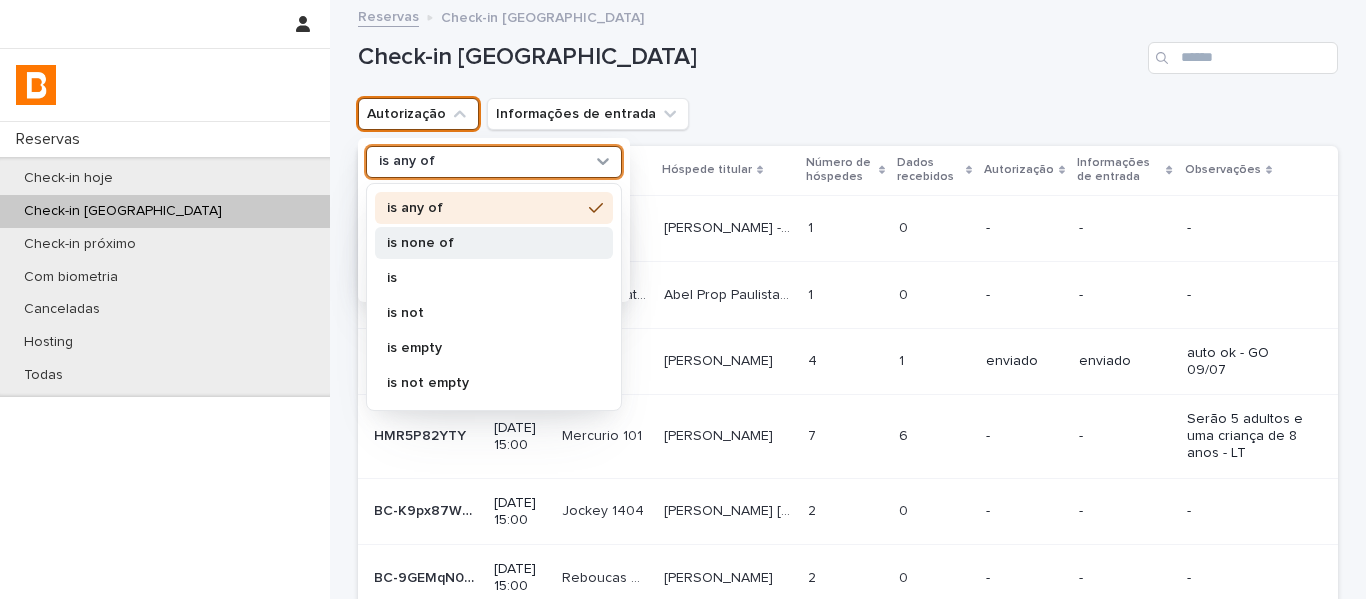 click on "is none of" at bounding box center (484, 243) 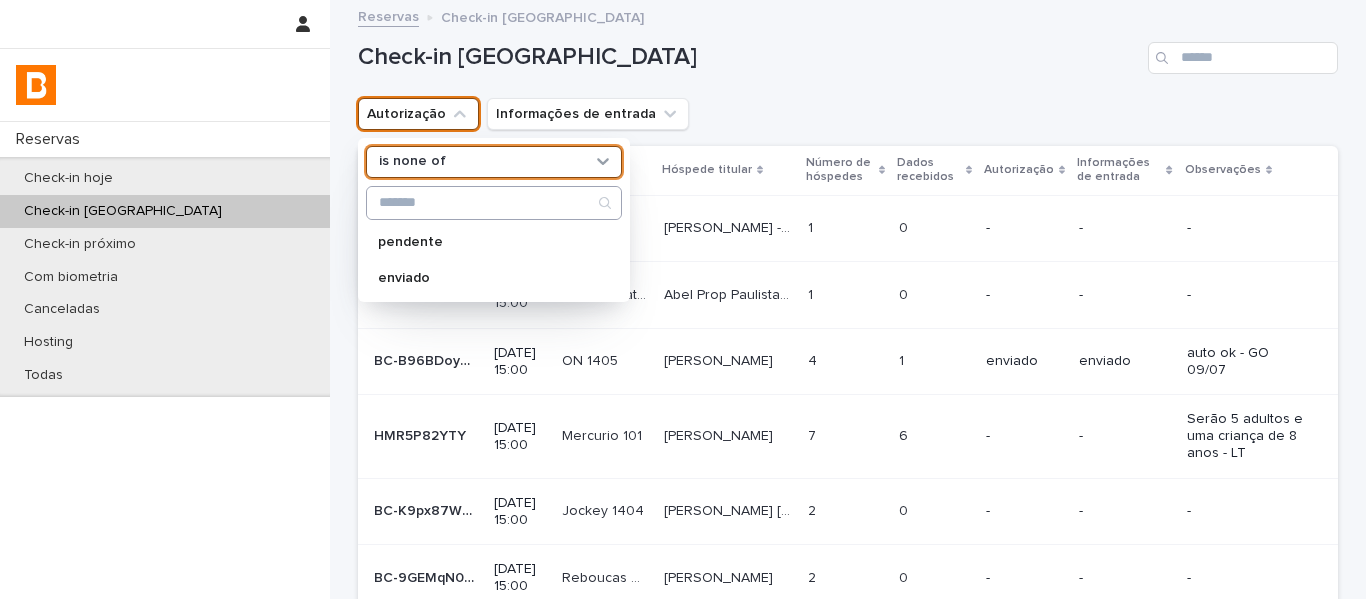 drag, startPoint x: 439, startPoint y: 276, endPoint x: 592, endPoint y: 213, distance: 165.46298 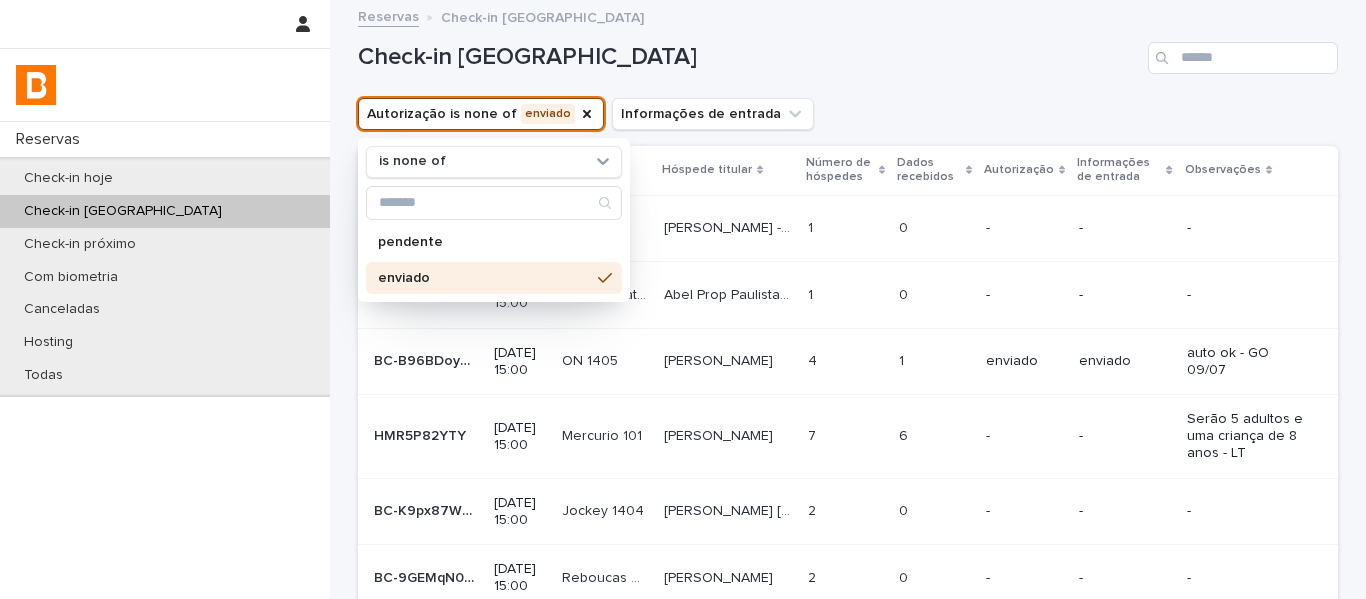 click on "Autorização is none of enviado is none of pendente enviado Informações de entrada" at bounding box center (848, 114) 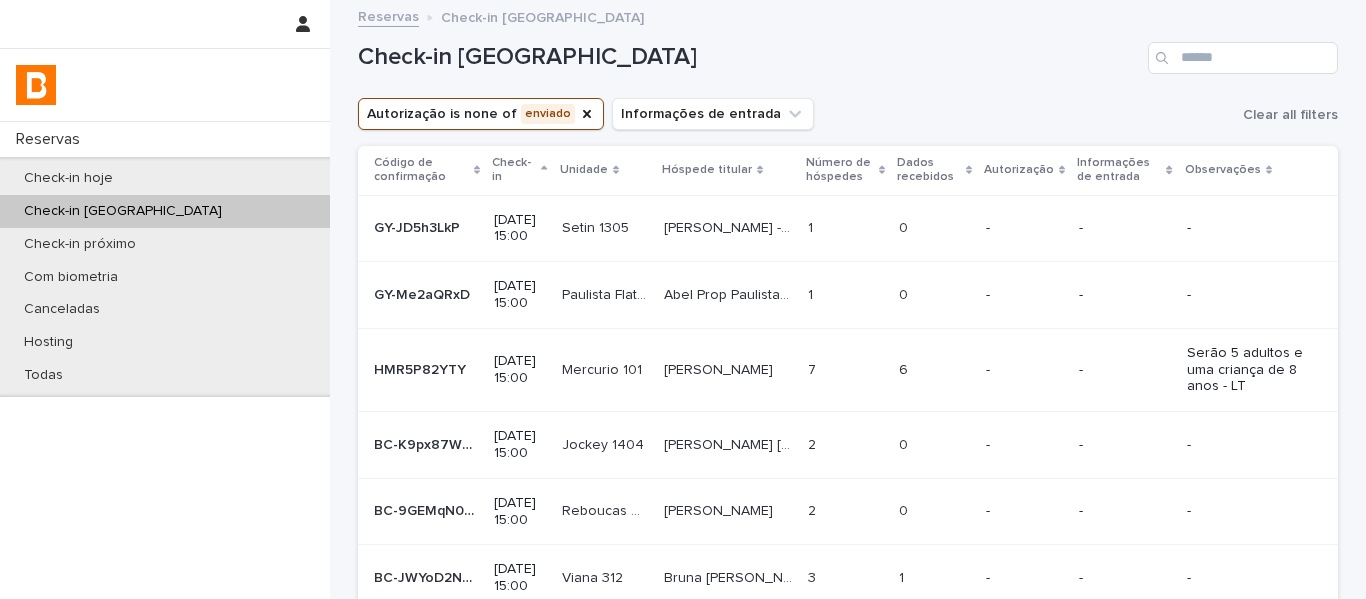 click on "Dados recebidos" at bounding box center (929, 170) 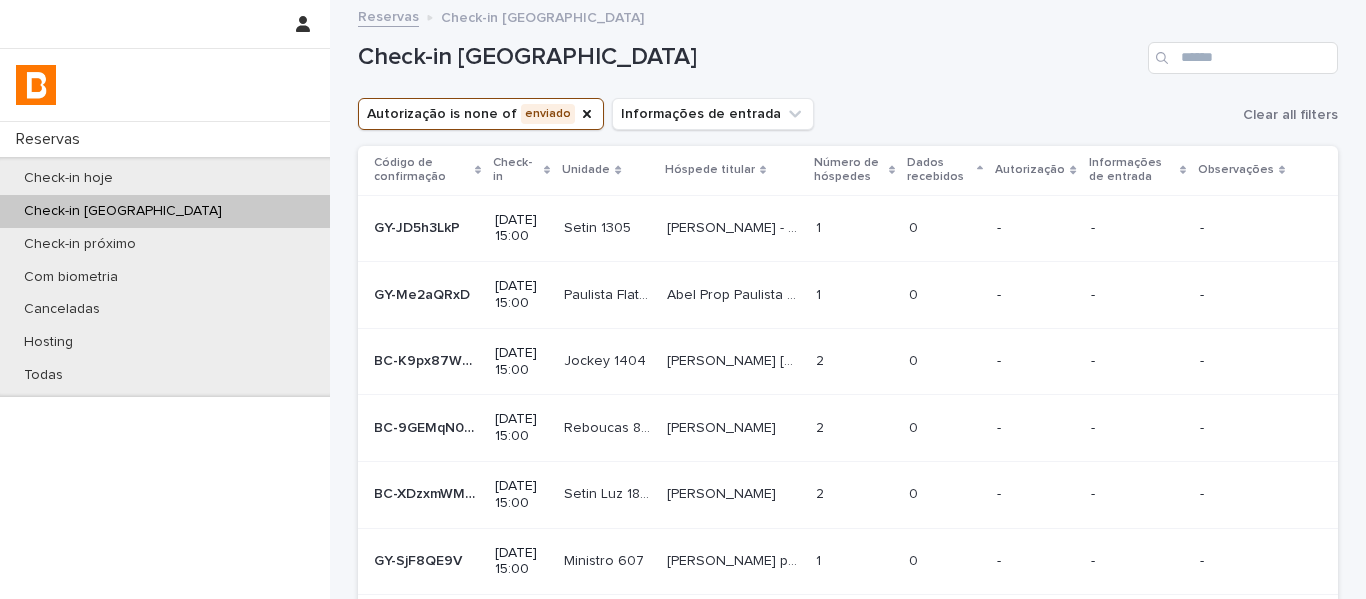click on "[DATE] 15:00" at bounding box center (521, 362) 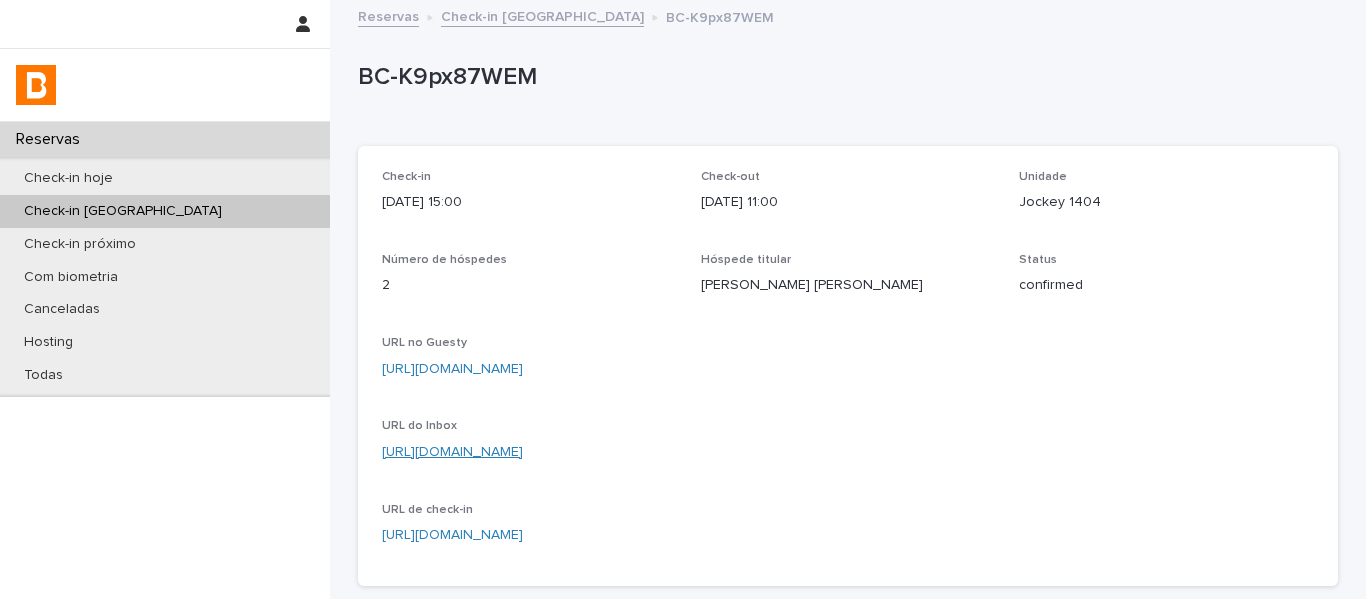 click on "[URL][DOMAIN_NAME]" at bounding box center (452, 452) 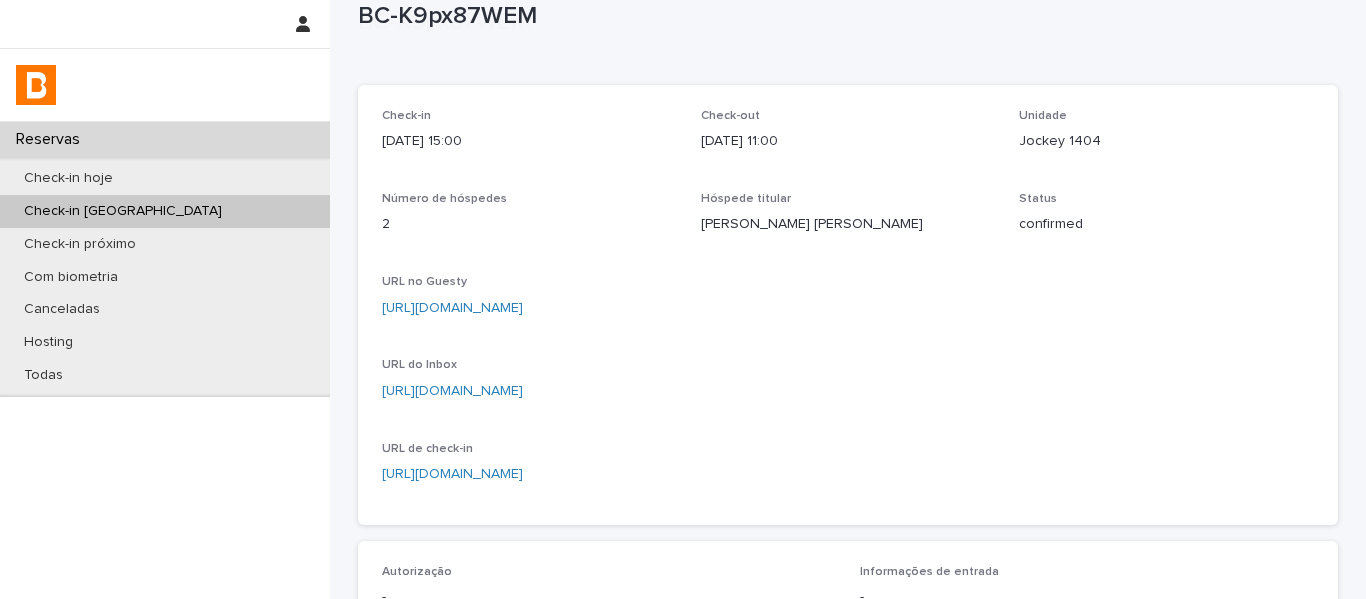 scroll, scrollTop: 300, scrollLeft: 0, axis: vertical 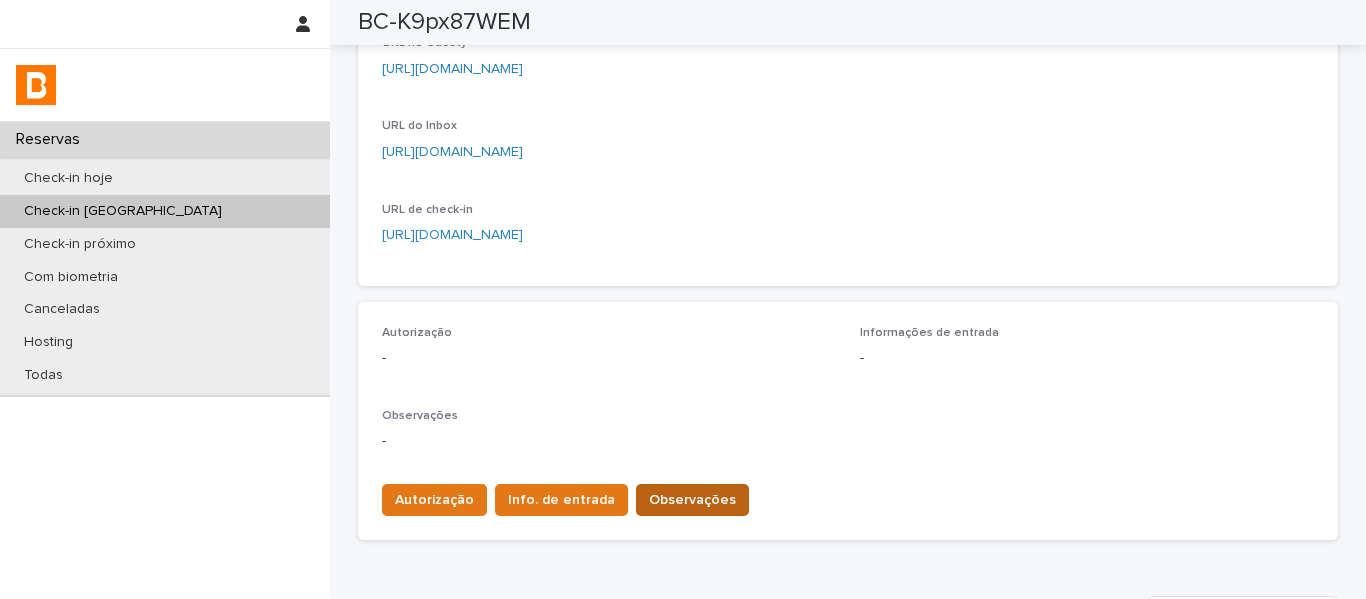 click on "Observações" at bounding box center [692, 500] 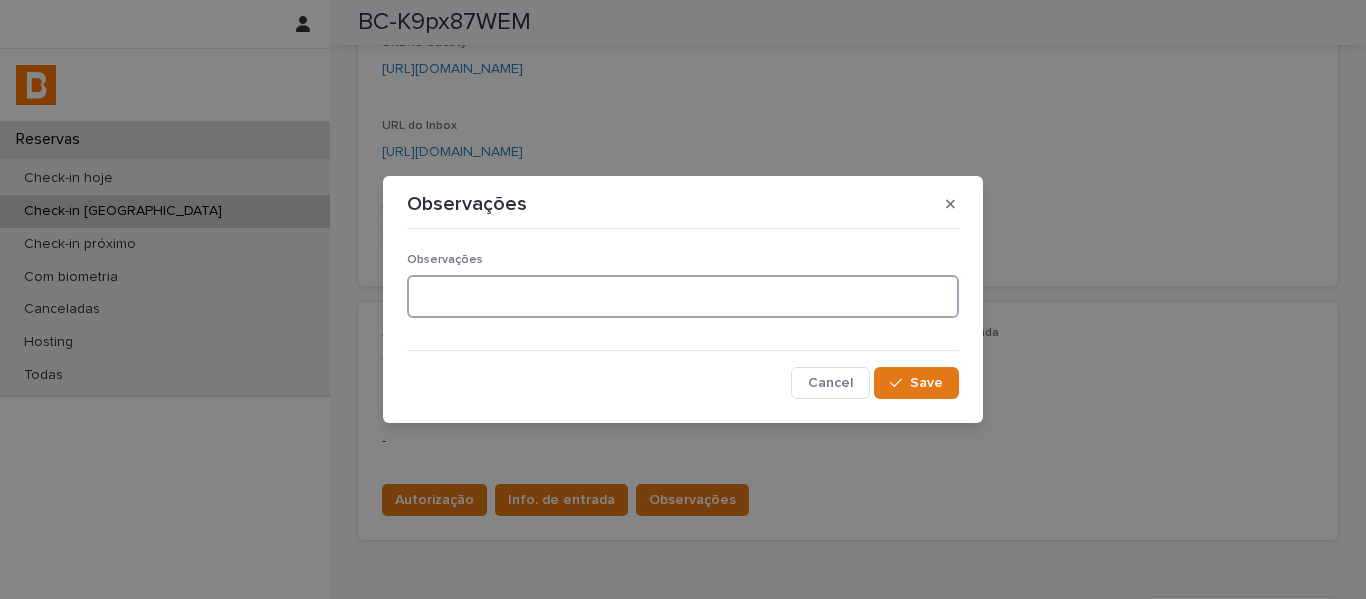 click at bounding box center [683, 296] 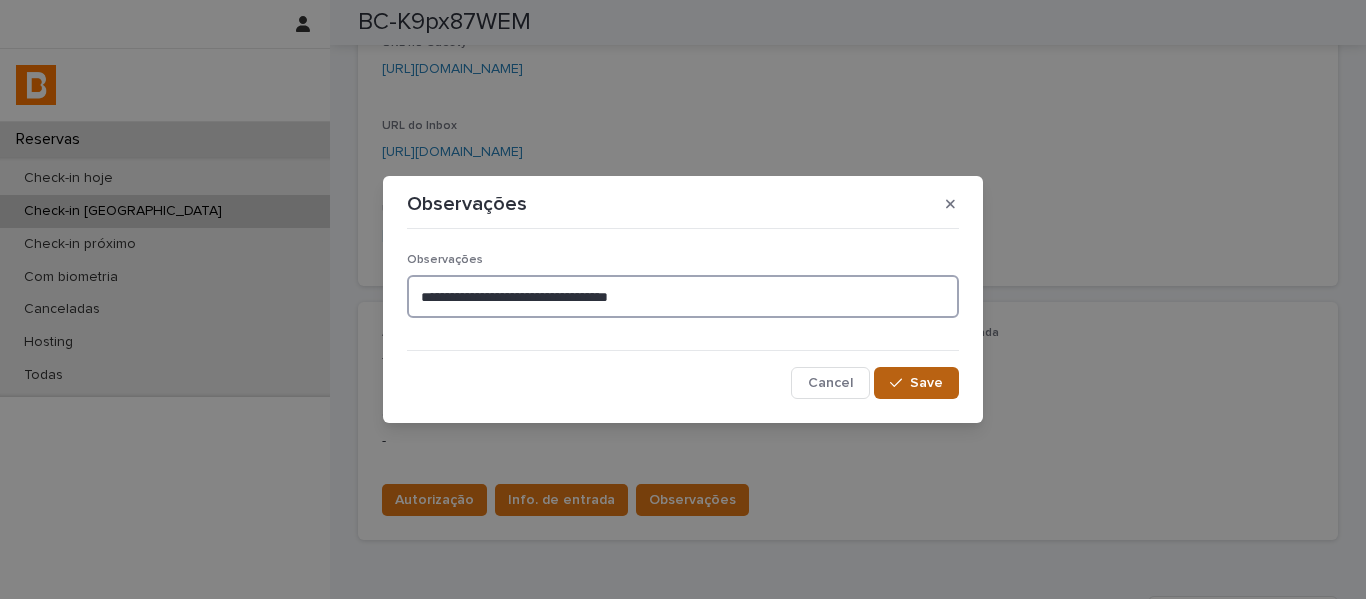 type on "**********" 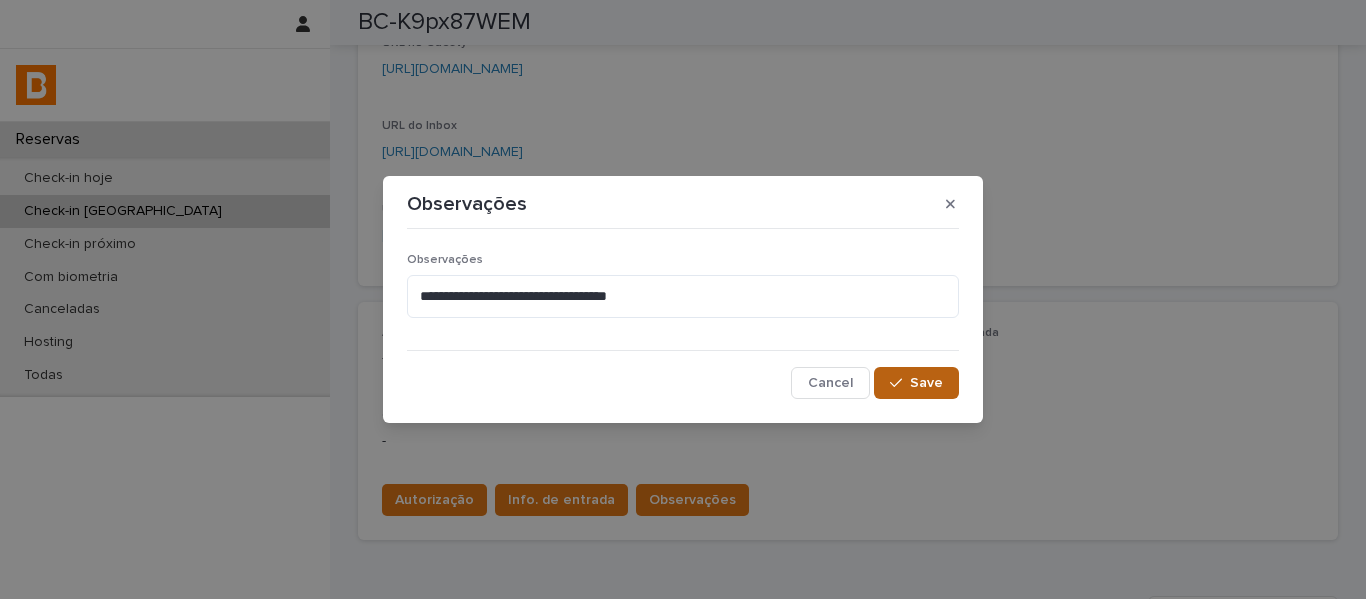 click 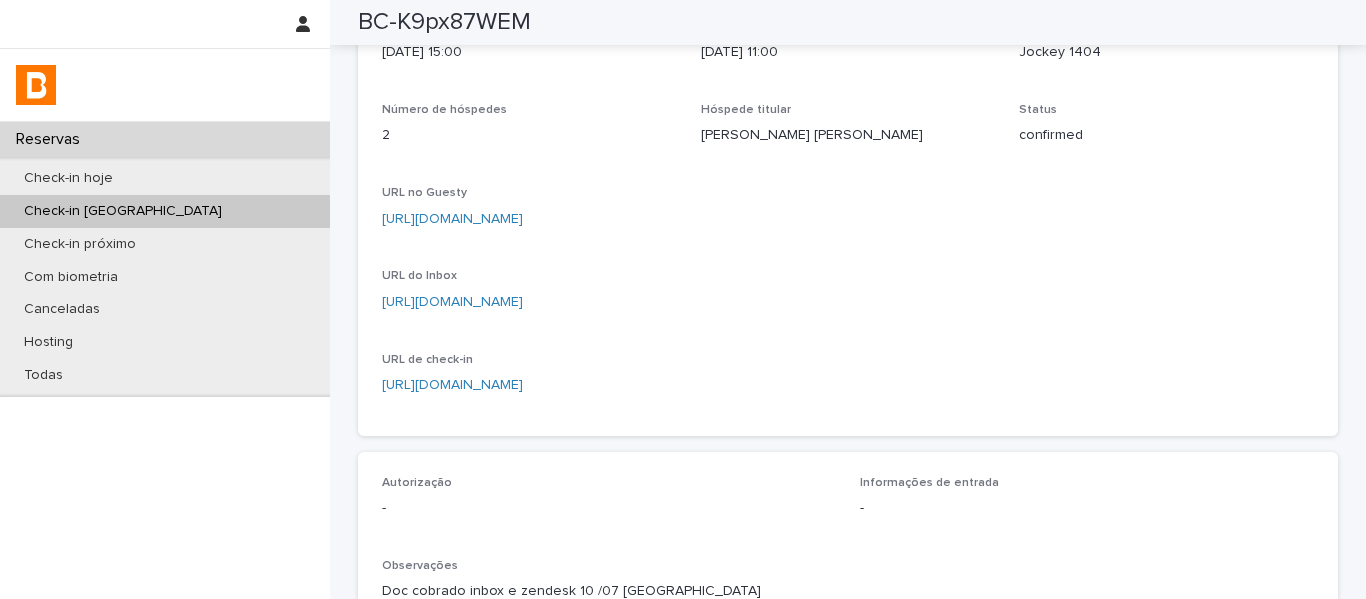 scroll, scrollTop: 0, scrollLeft: 0, axis: both 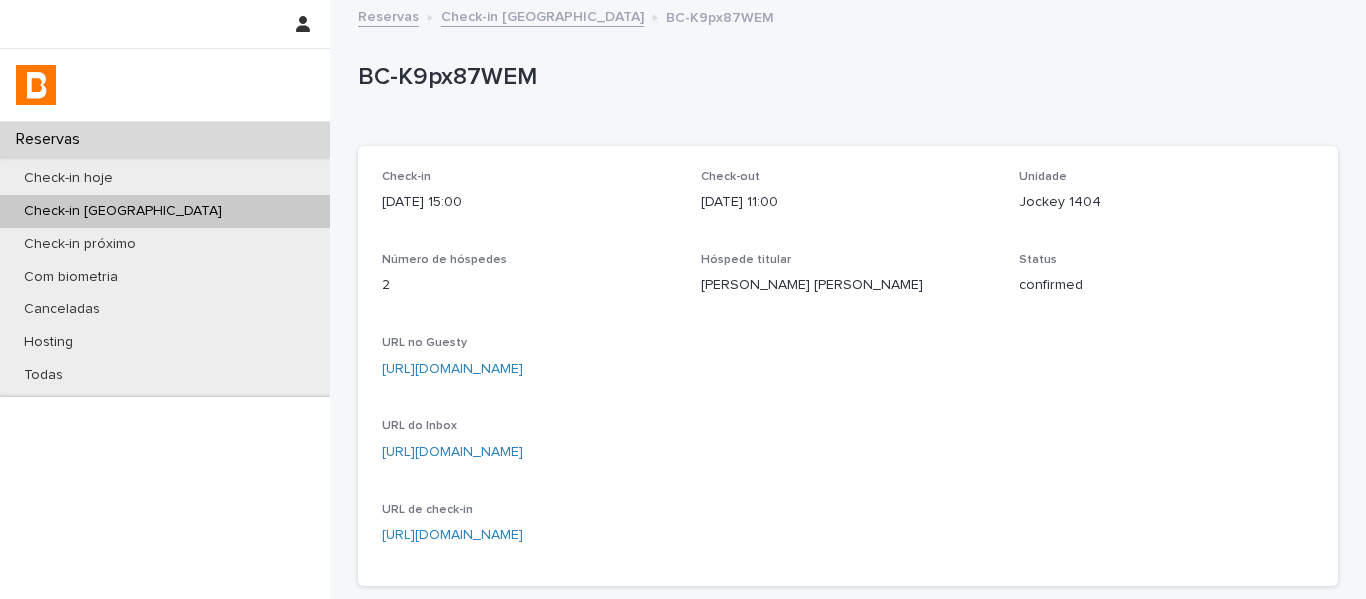 click on "Check-in [GEOGRAPHIC_DATA]" at bounding box center [542, 15] 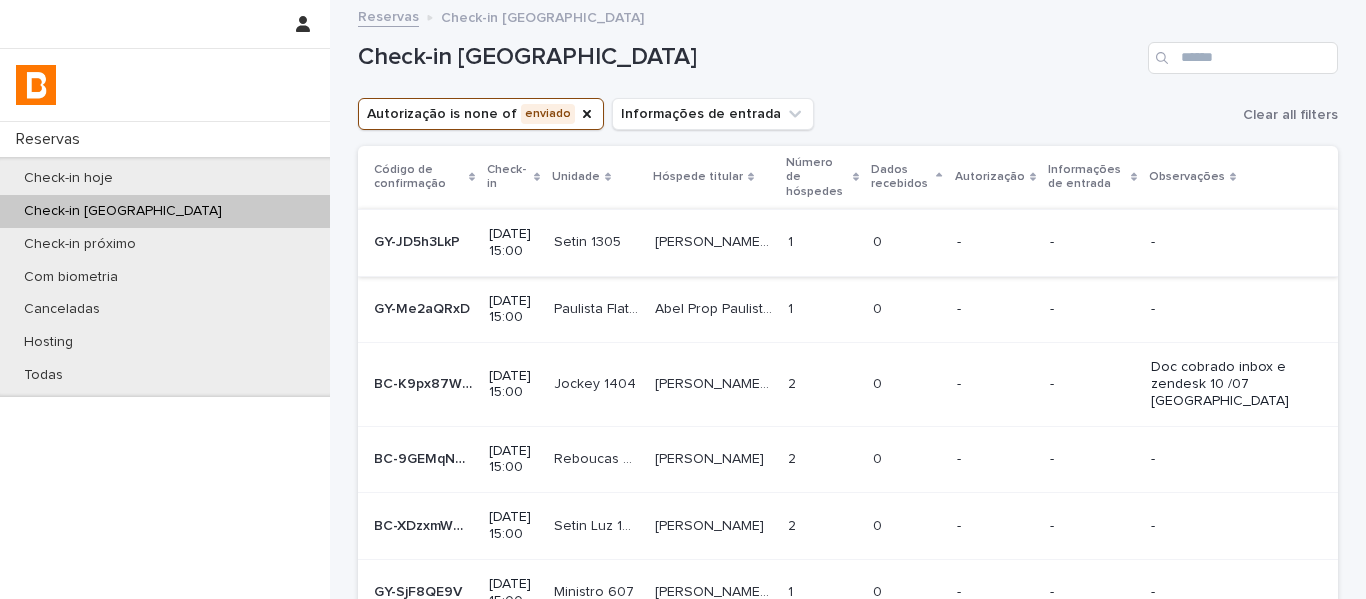 scroll, scrollTop: 100, scrollLeft: 0, axis: vertical 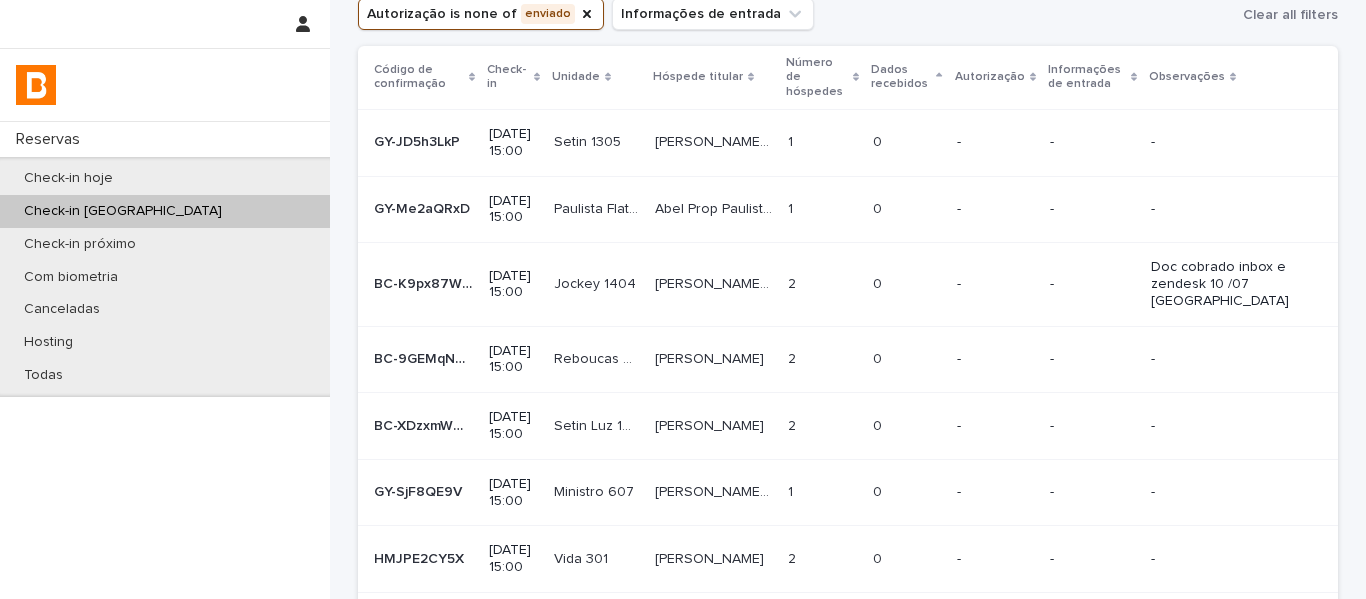 click on "[PERSON_NAME]" at bounding box center (711, 357) 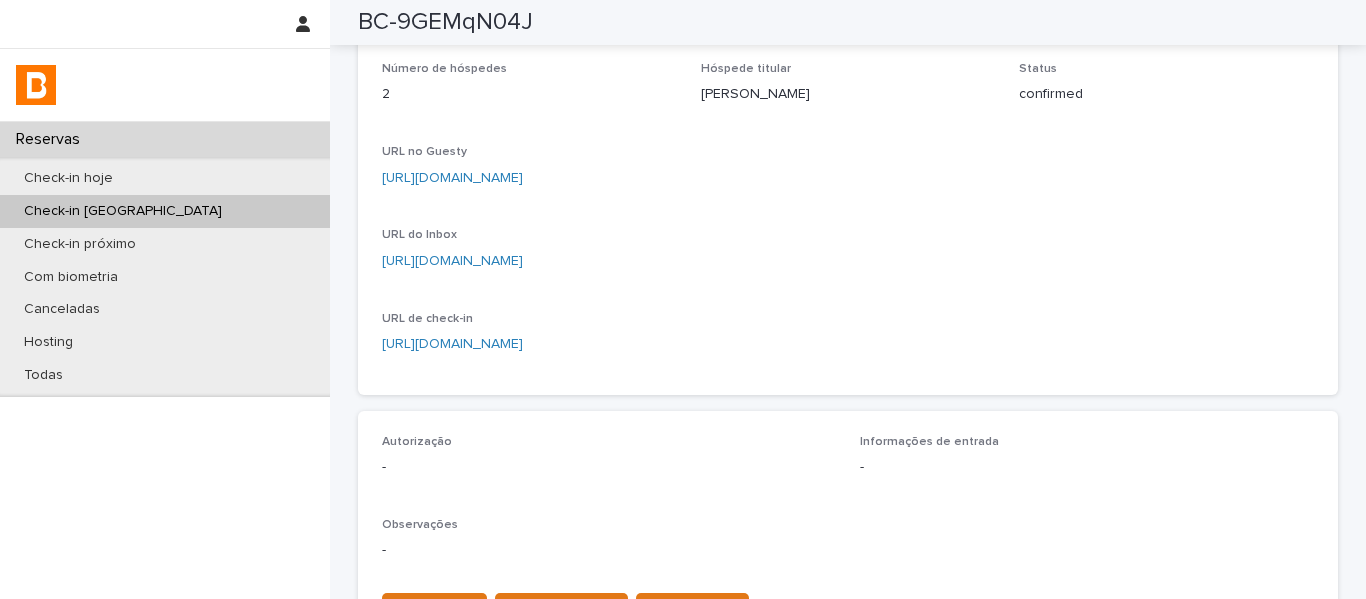 scroll, scrollTop: 156, scrollLeft: 0, axis: vertical 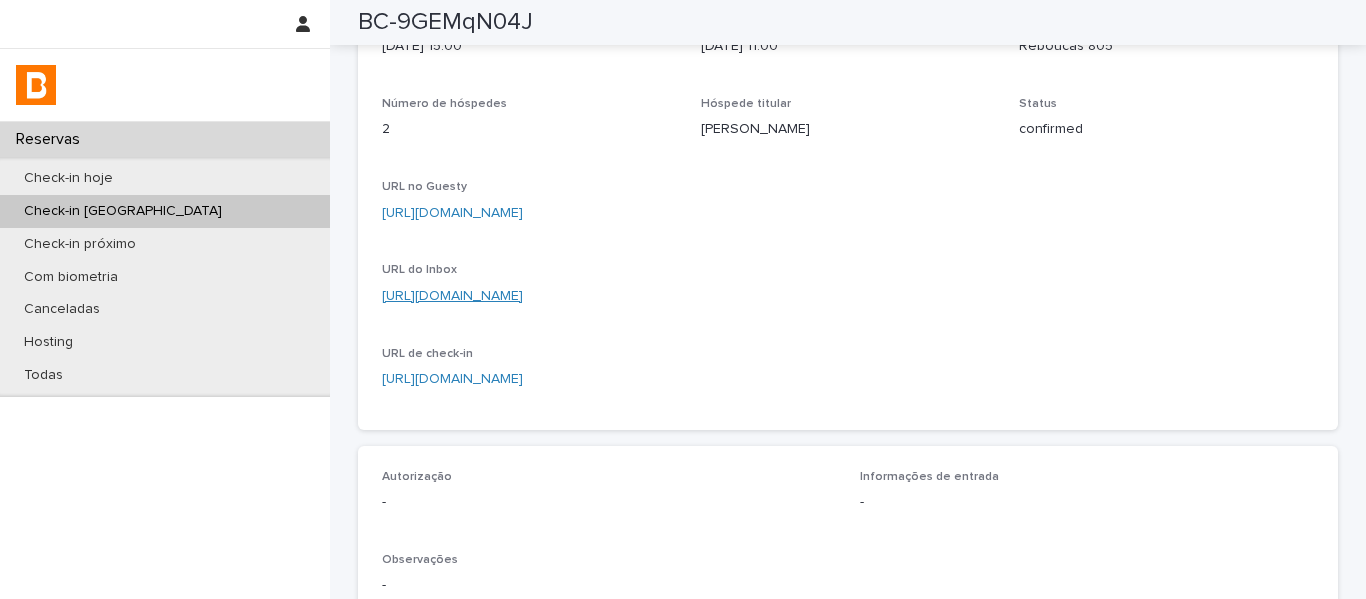 click on "[URL][DOMAIN_NAME]" at bounding box center (452, 296) 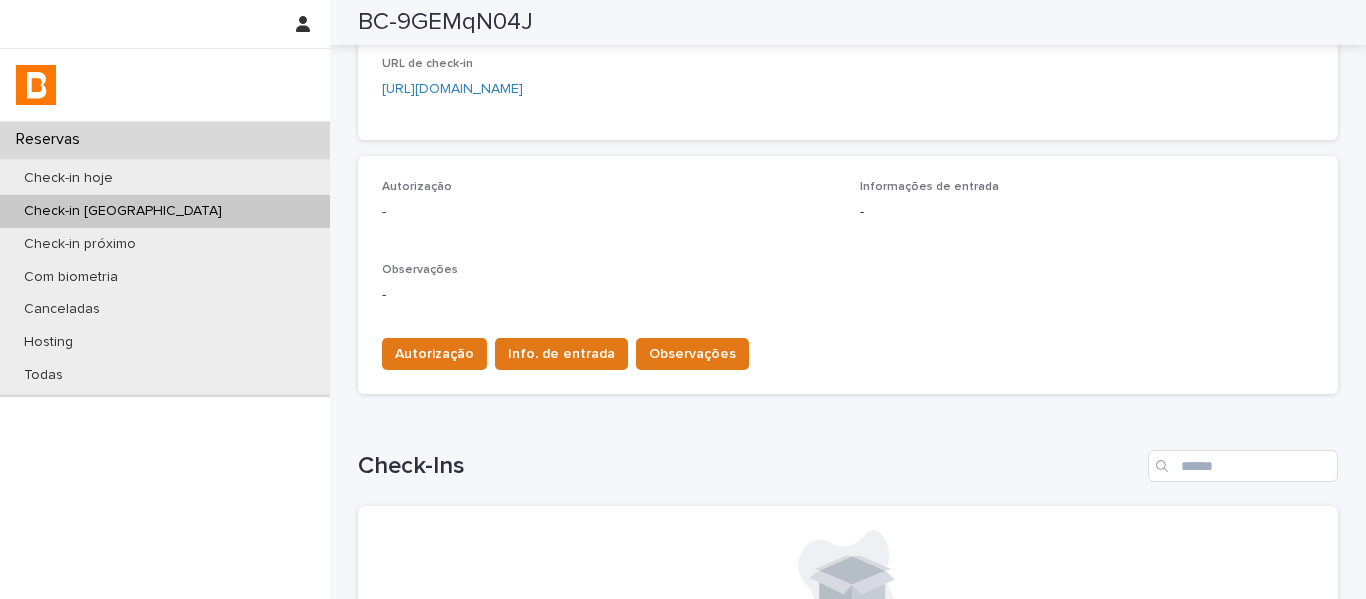 scroll, scrollTop: 556, scrollLeft: 0, axis: vertical 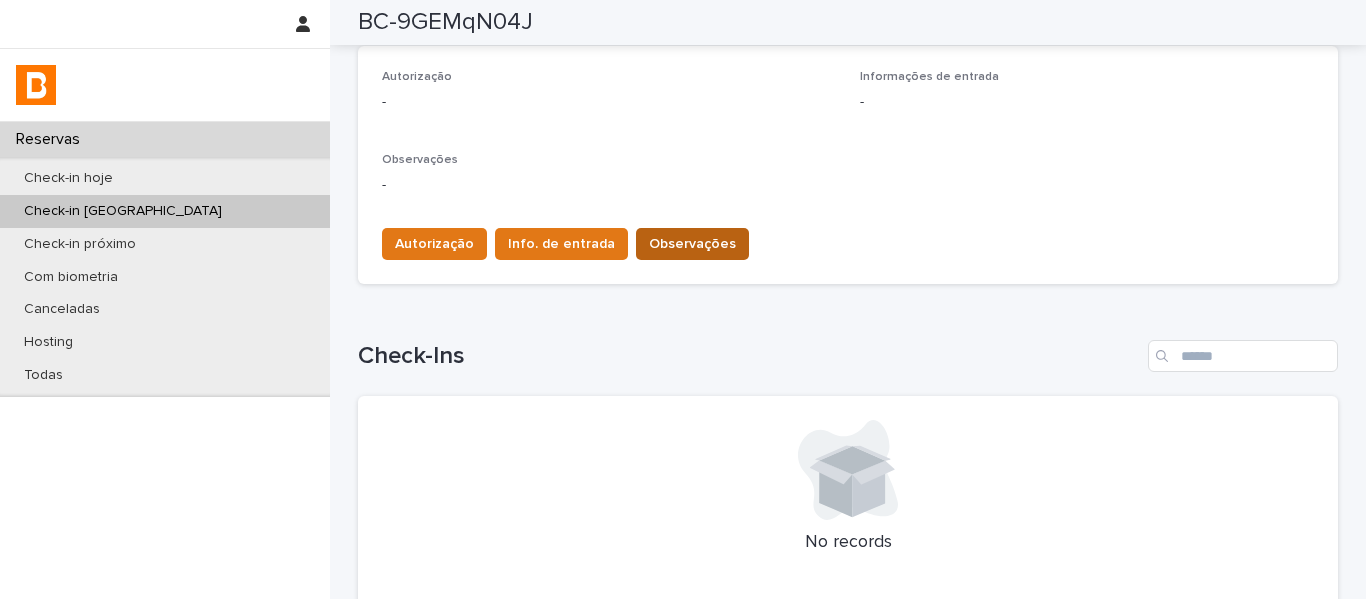 click on "Observações" at bounding box center (692, 244) 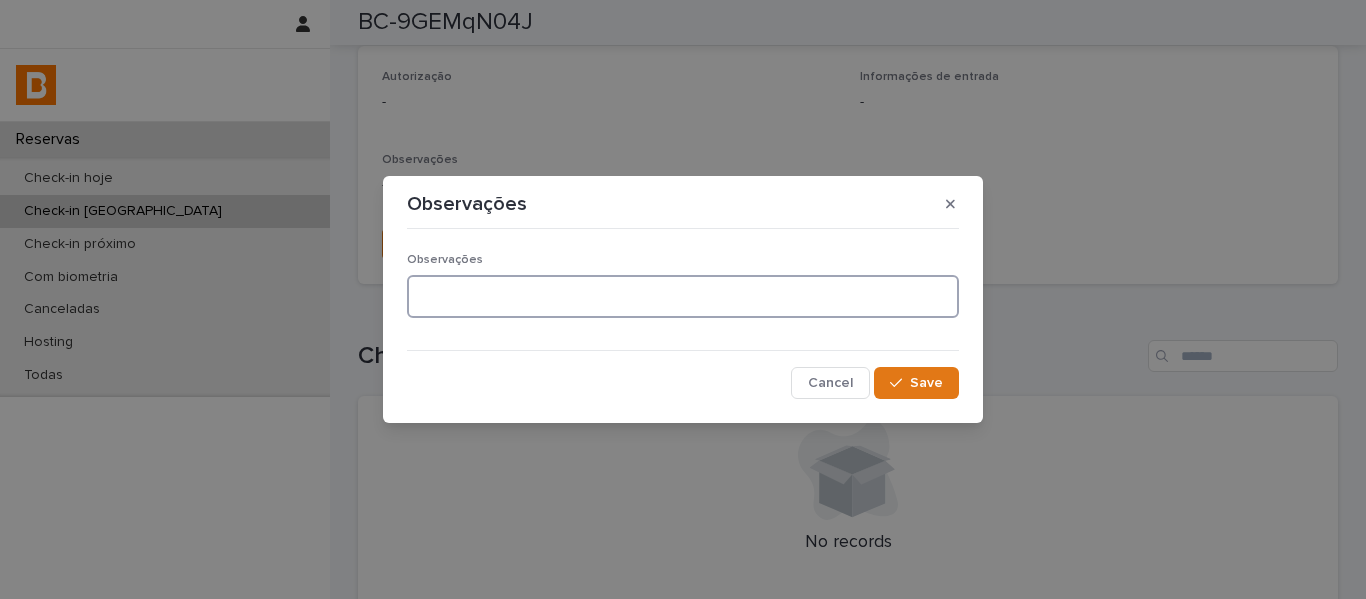 click at bounding box center [683, 296] 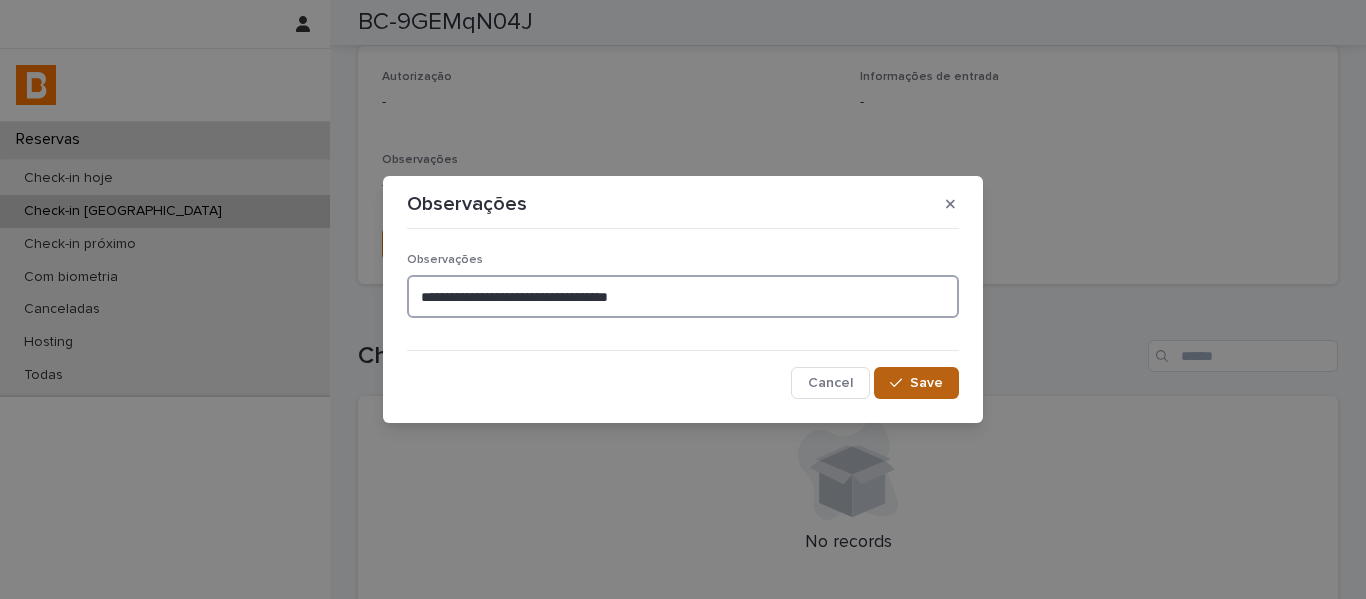 type on "**********" 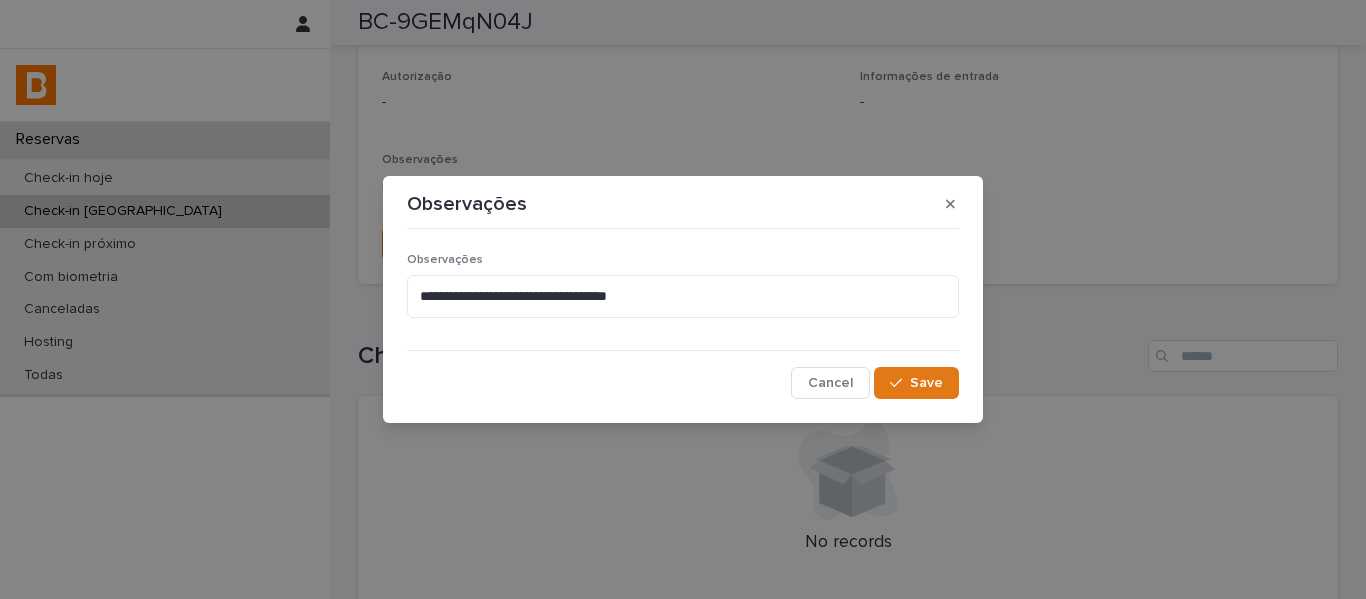drag, startPoint x: 898, startPoint y: 388, endPoint x: 837, endPoint y: 334, distance: 81.46779 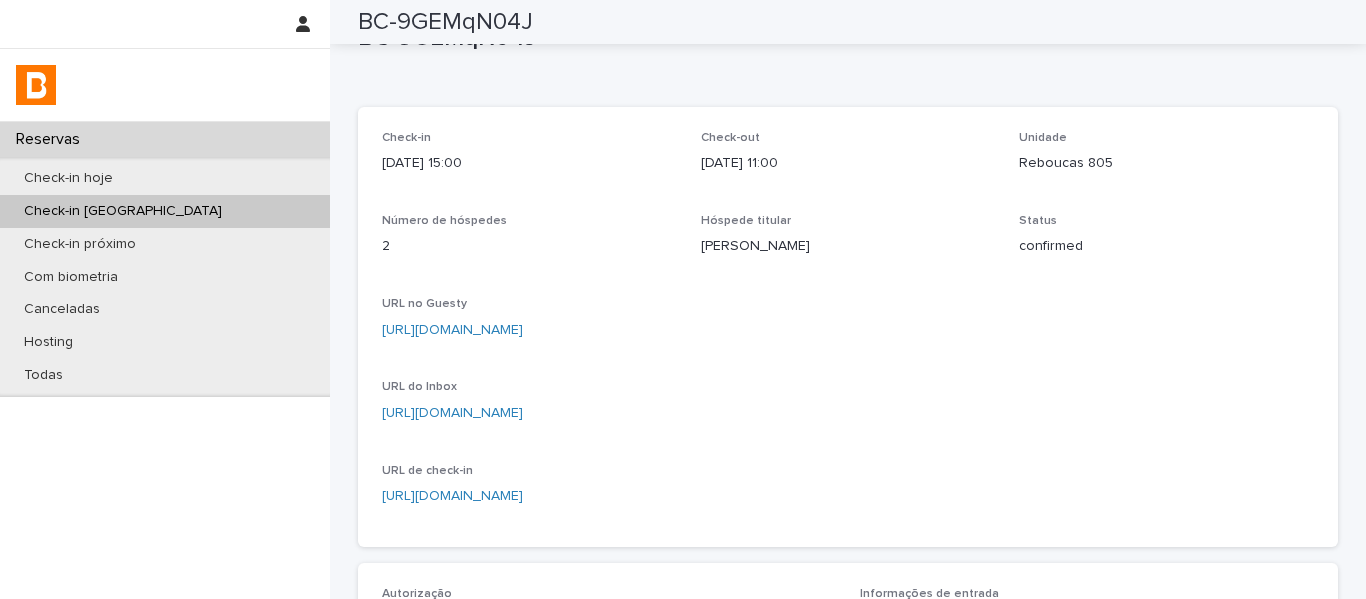 scroll, scrollTop: 0, scrollLeft: 0, axis: both 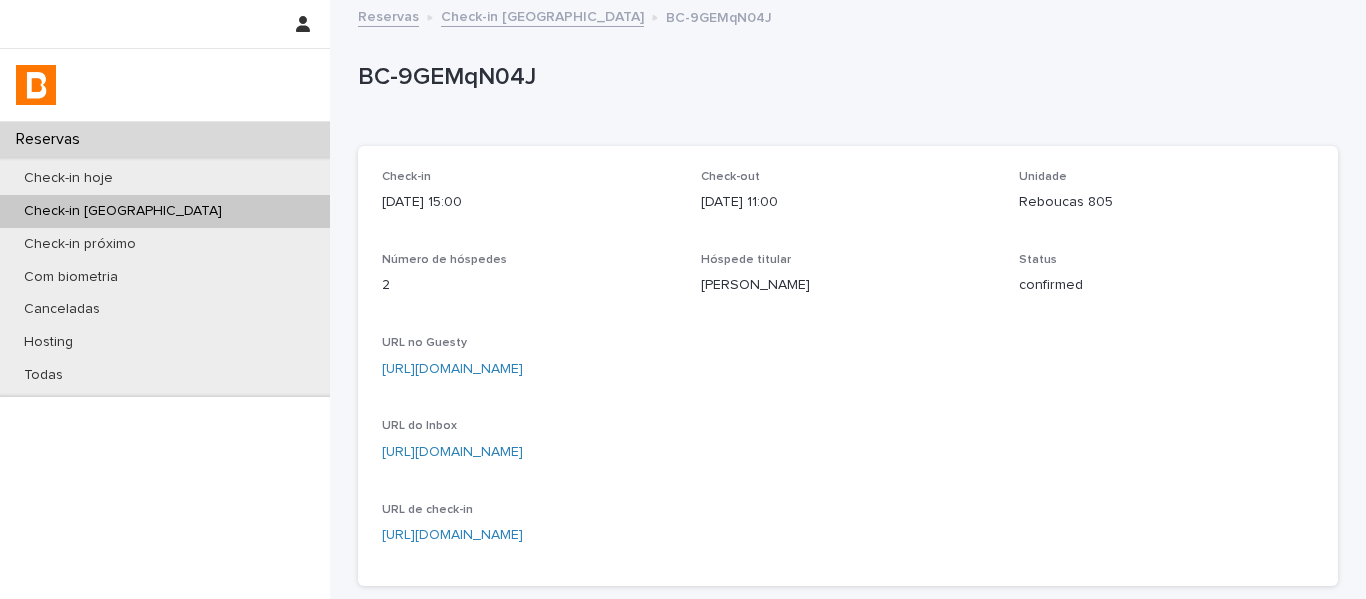 click on "Check-in [GEOGRAPHIC_DATA]" at bounding box center (542, 15) 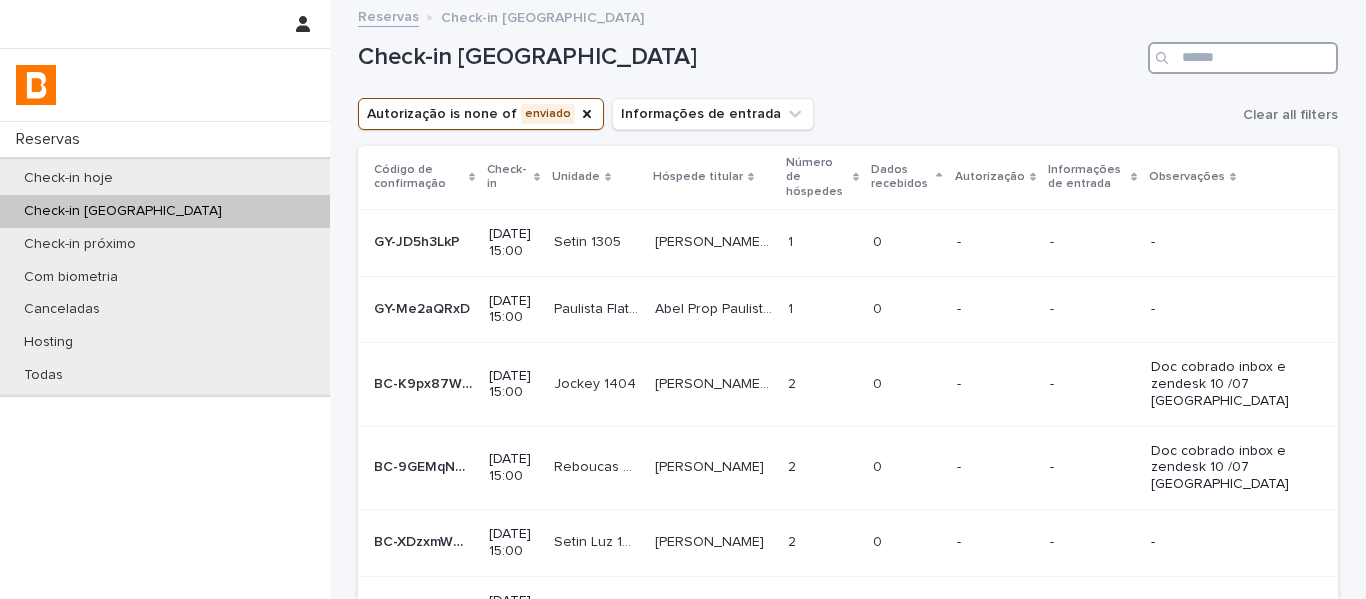 click at bounding box center (1243, 58) 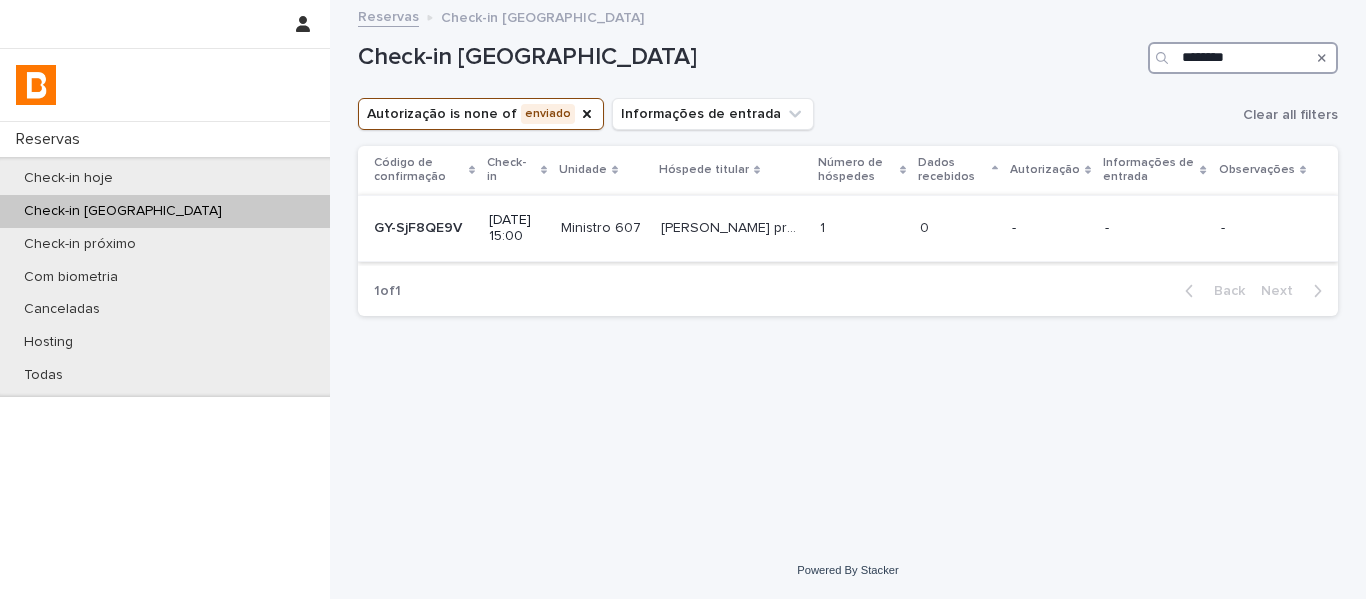 type on "********" 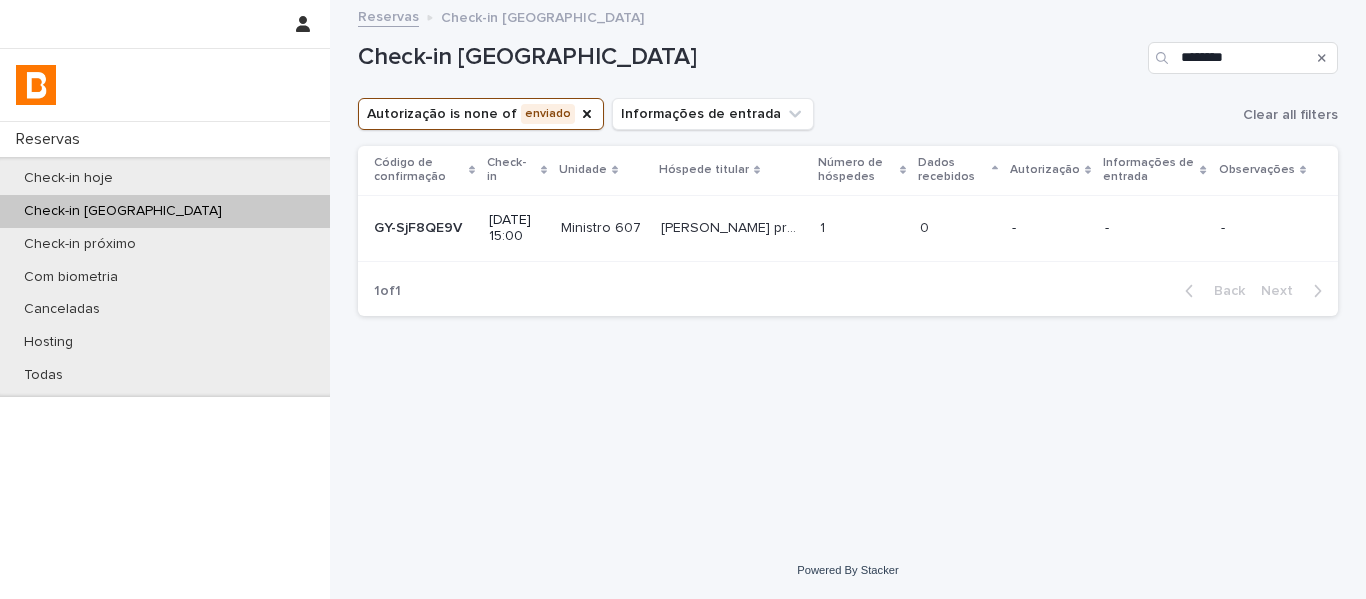 click on "1 1" at bounding box center [862, 228] 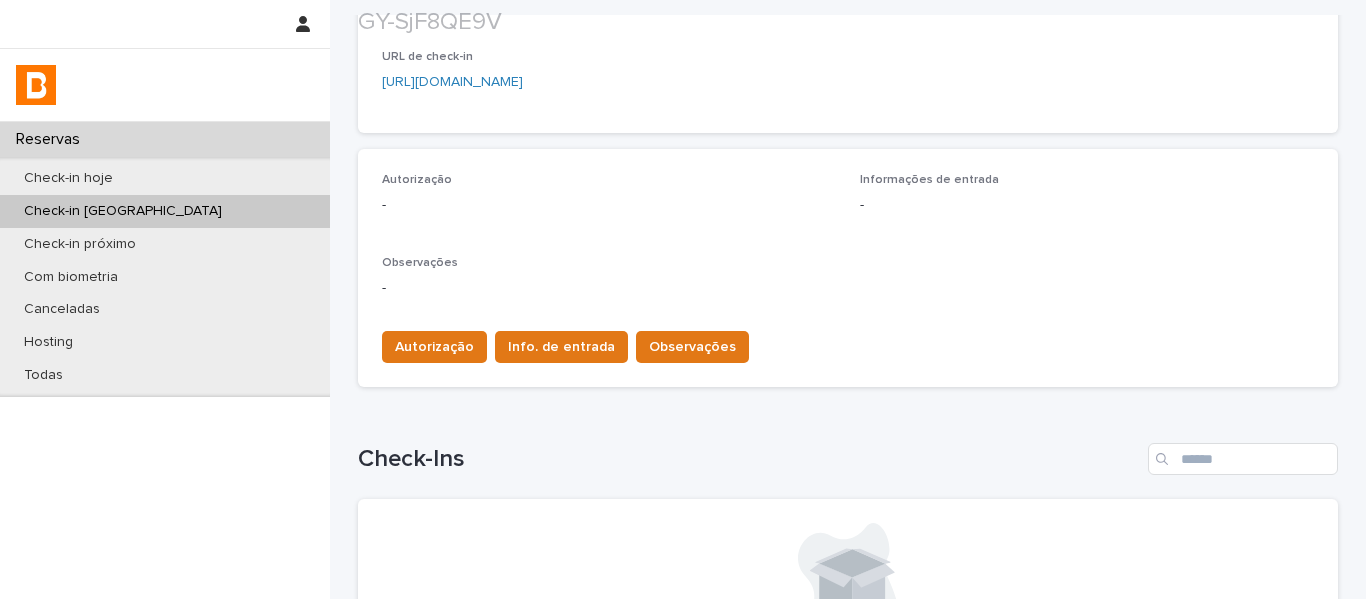 scroll, scrollTop: 500, scrollLeft: 0, axis: vertical 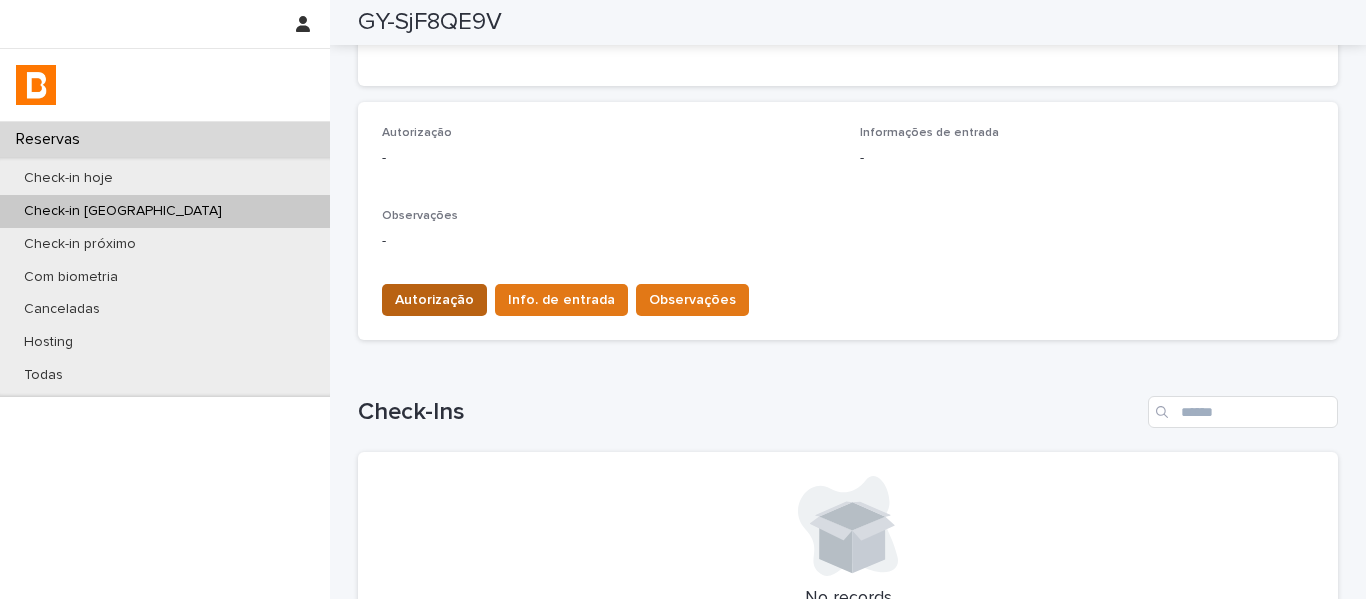 click on "Autorização" at bounding box center (434, 300) 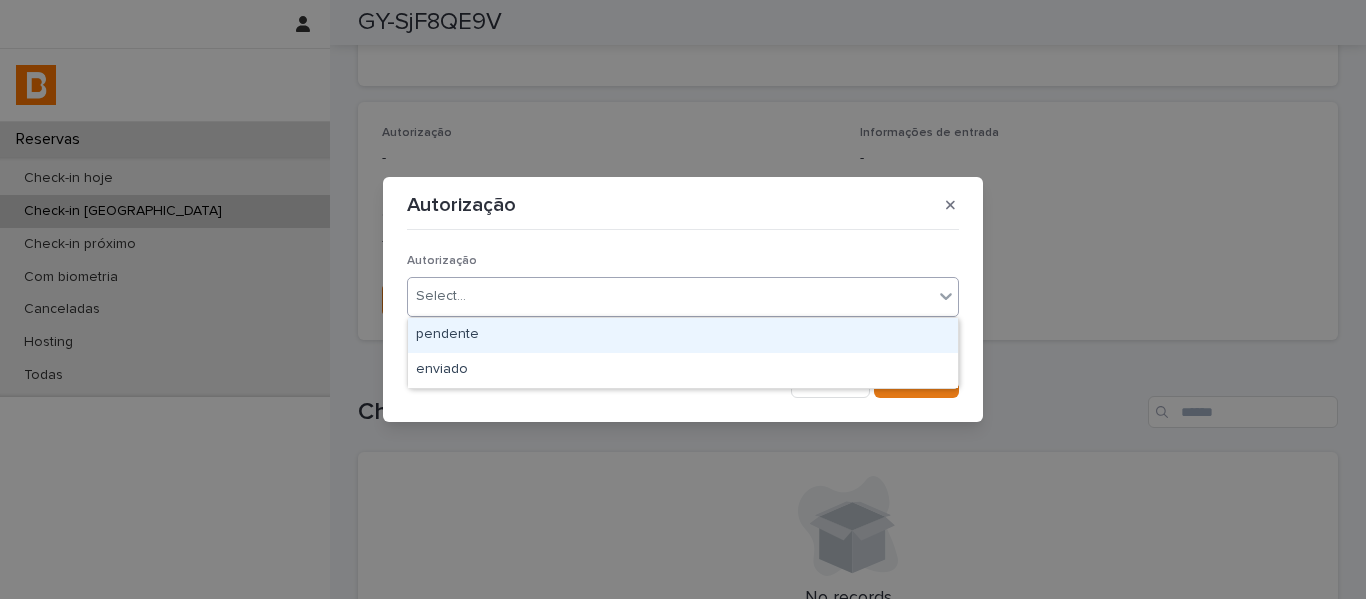 click on "Select..." at bounding box center (441, 296) 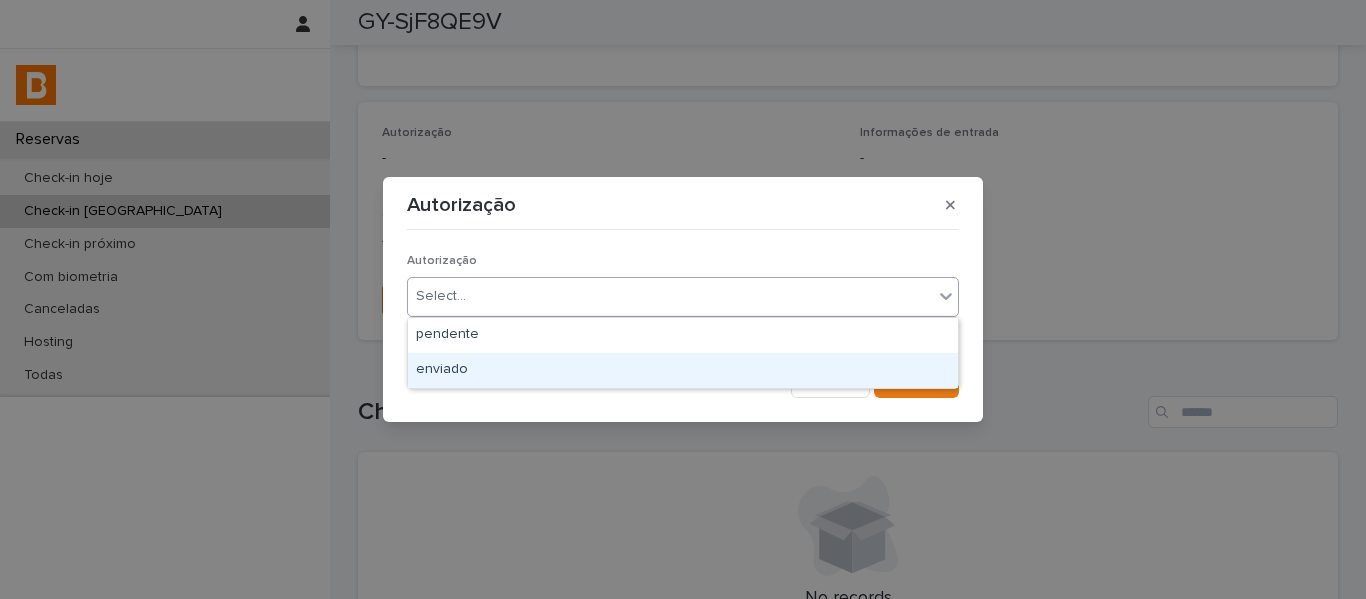 drag, startPoint x: 459, startPoint y: 351, endPoint x: 577, endPoint y: 347, distance: 118.06778 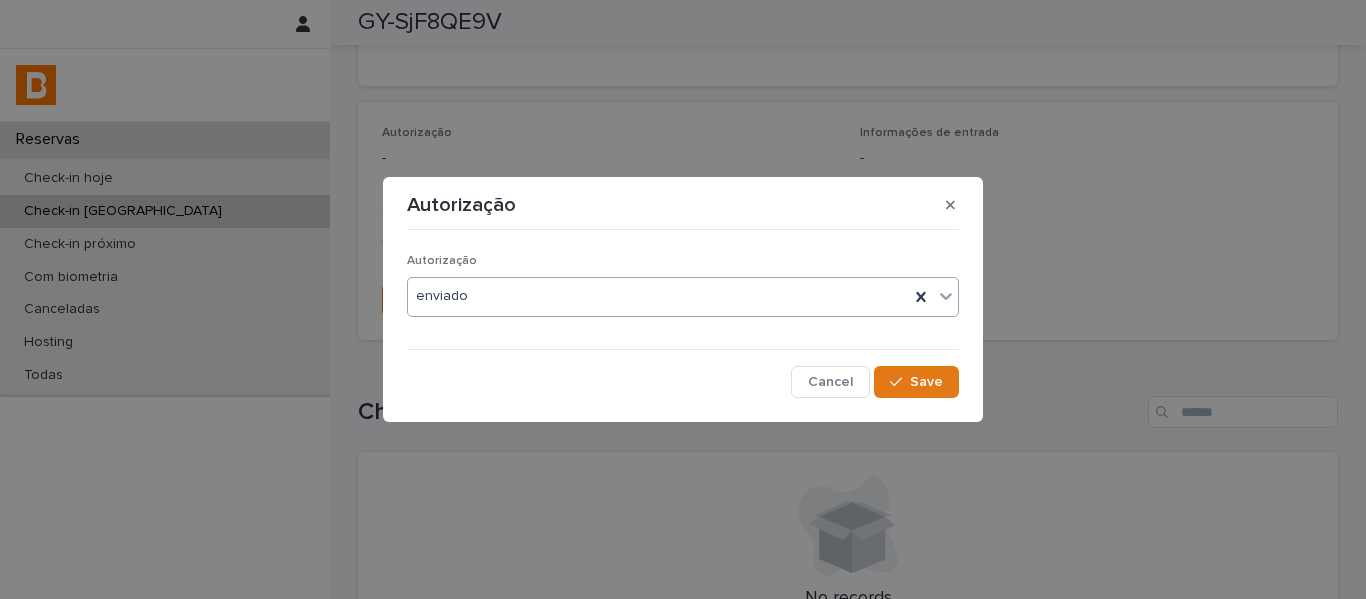 click on "Autorização   option enviado, selected.     0 results available. Select is focused ,type to refine list, press Down to open the menu,  enviado Cancel Save" at bounding box center (683, 317) 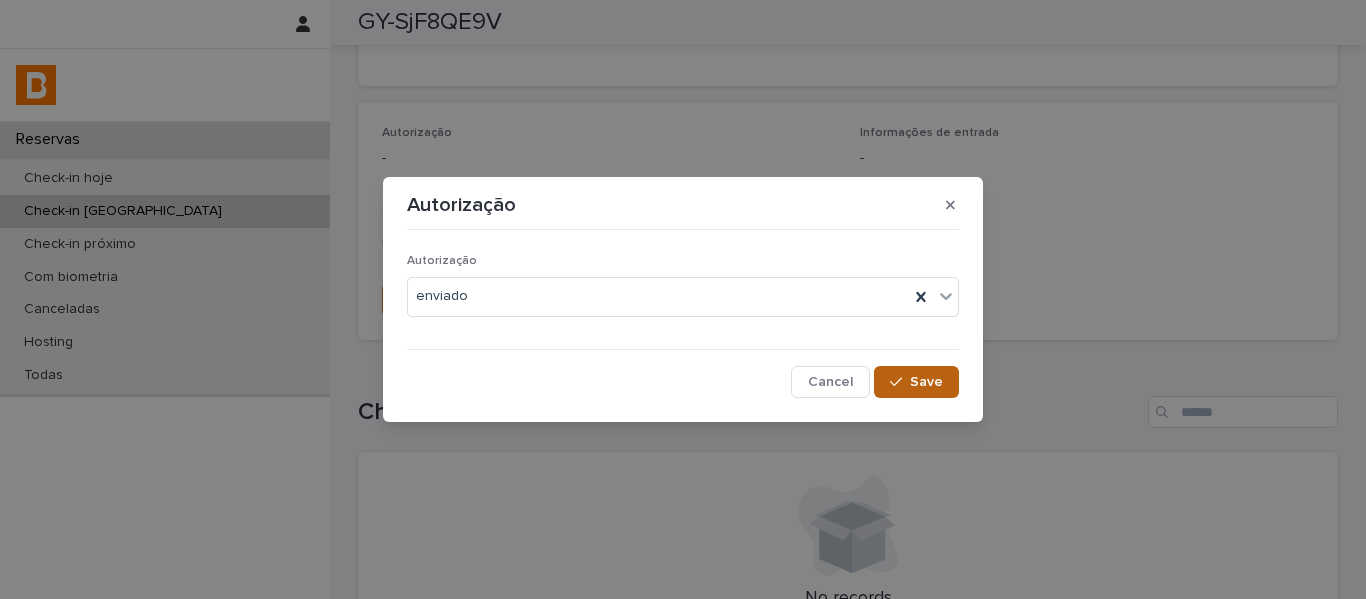 click on "Save" at bounding box center [926, 382] 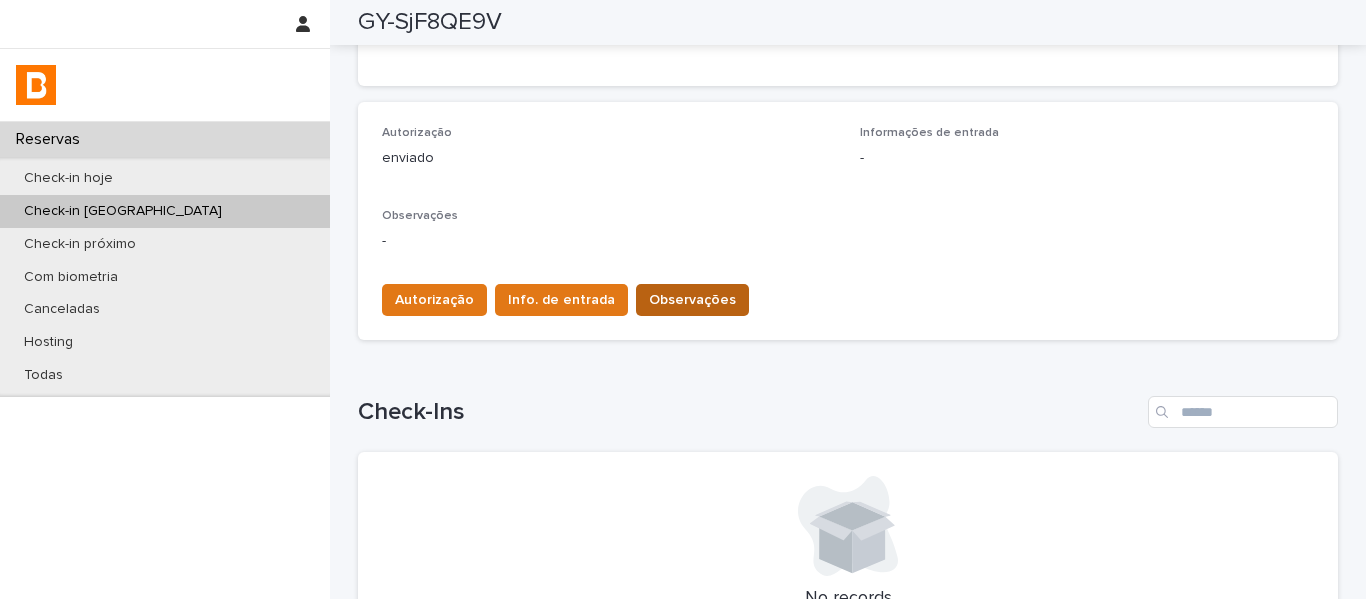 click on "Observações" at bounding box center (692, 300) 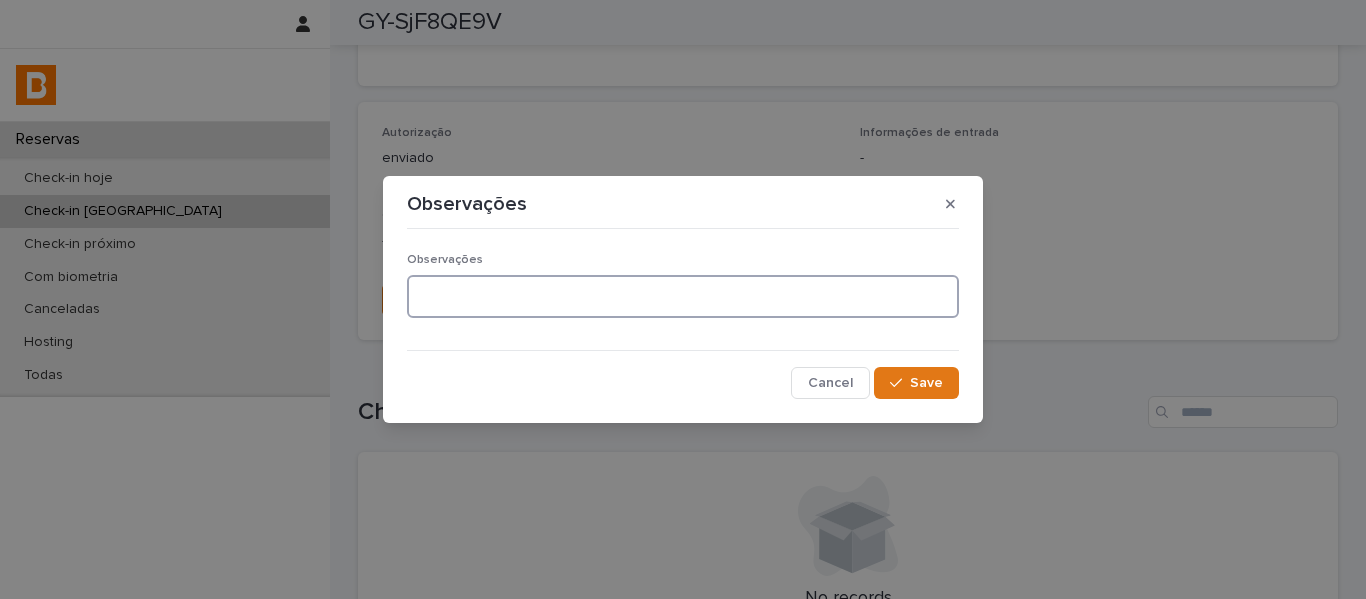 click at bounding box center [683, 296] 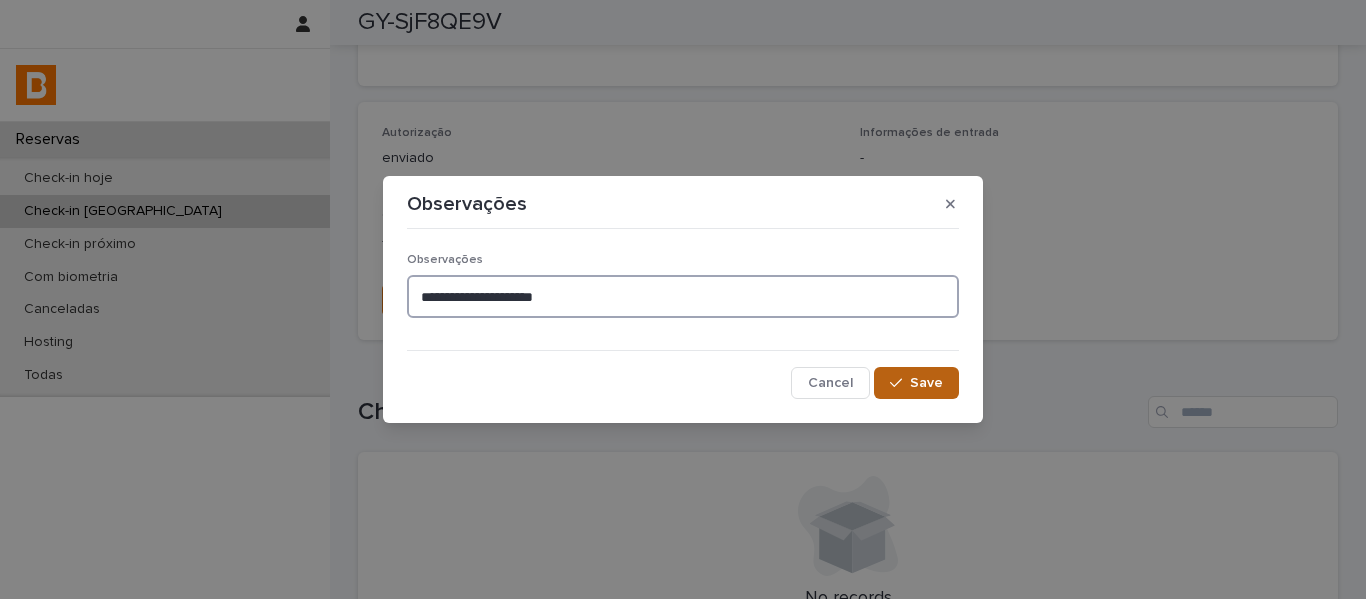 type on "**********" 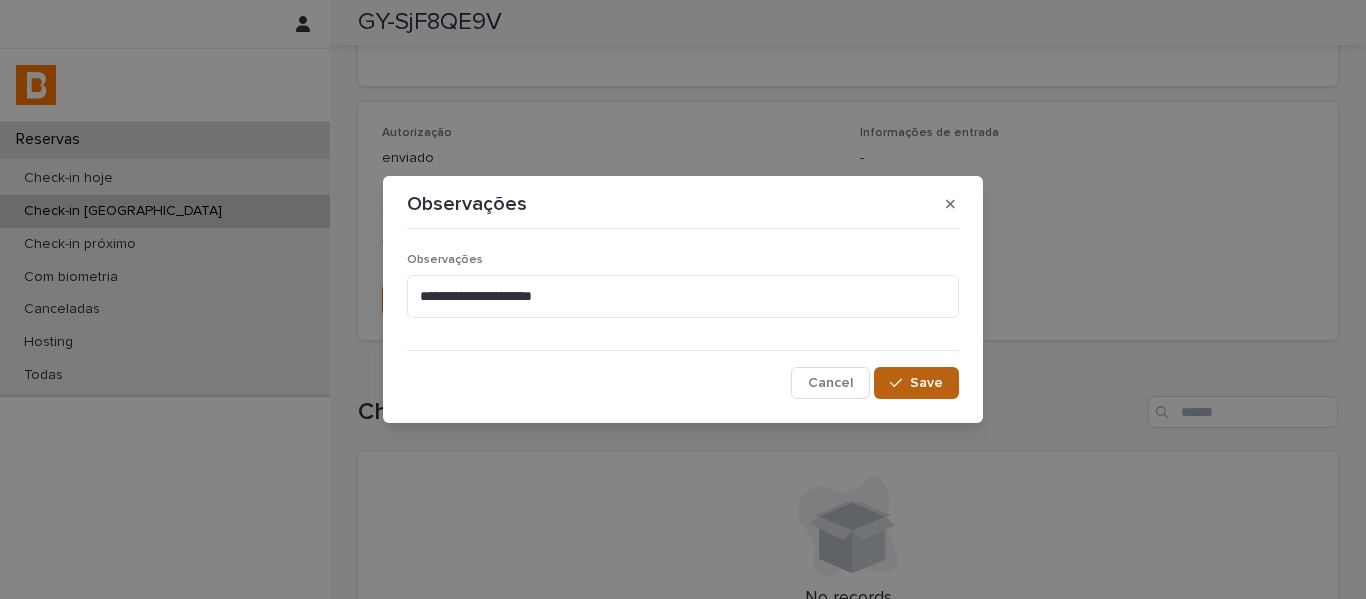 click on "Save" at bounding box center [916, 383] 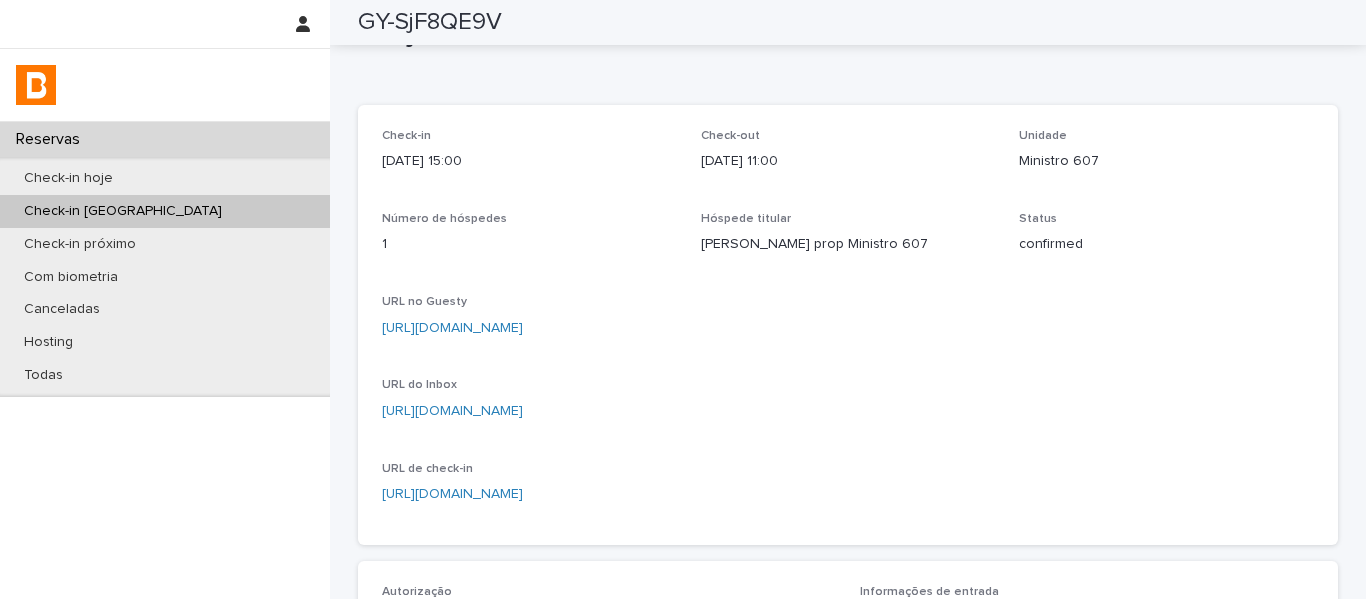 scroll, scrollTop: 0, scrollLeft: 0, axis: both 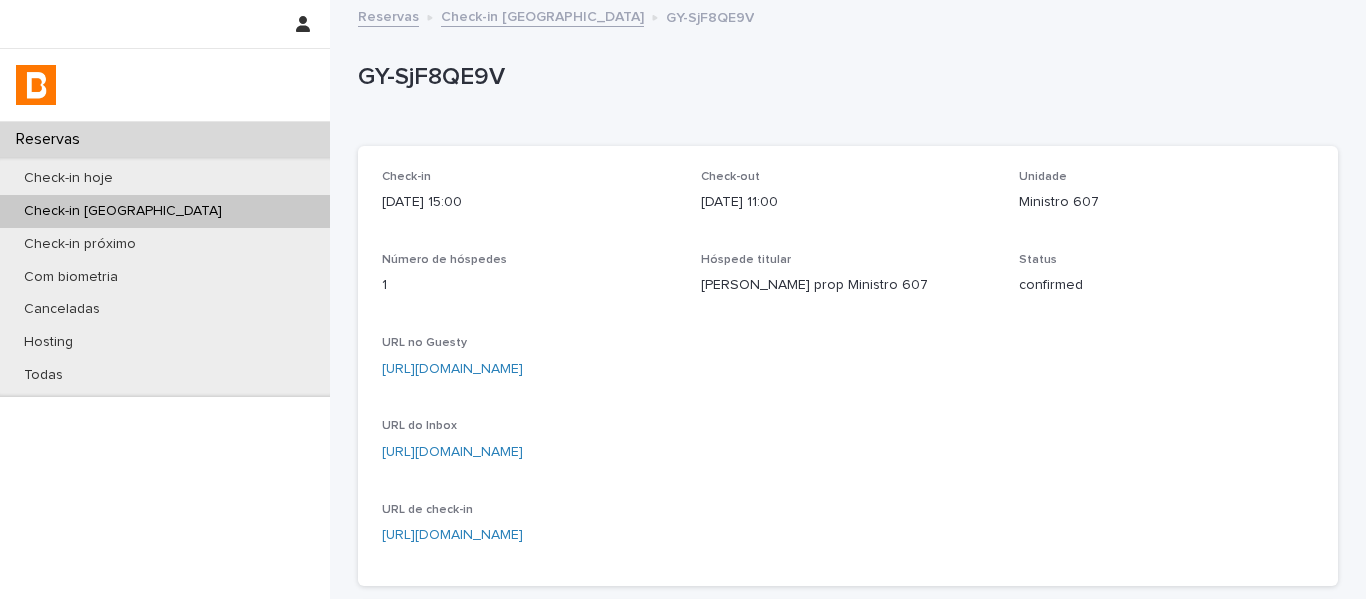 click on "Check-in [GEOGRAPHIC_DATA]" at bounding box center [542, 15] 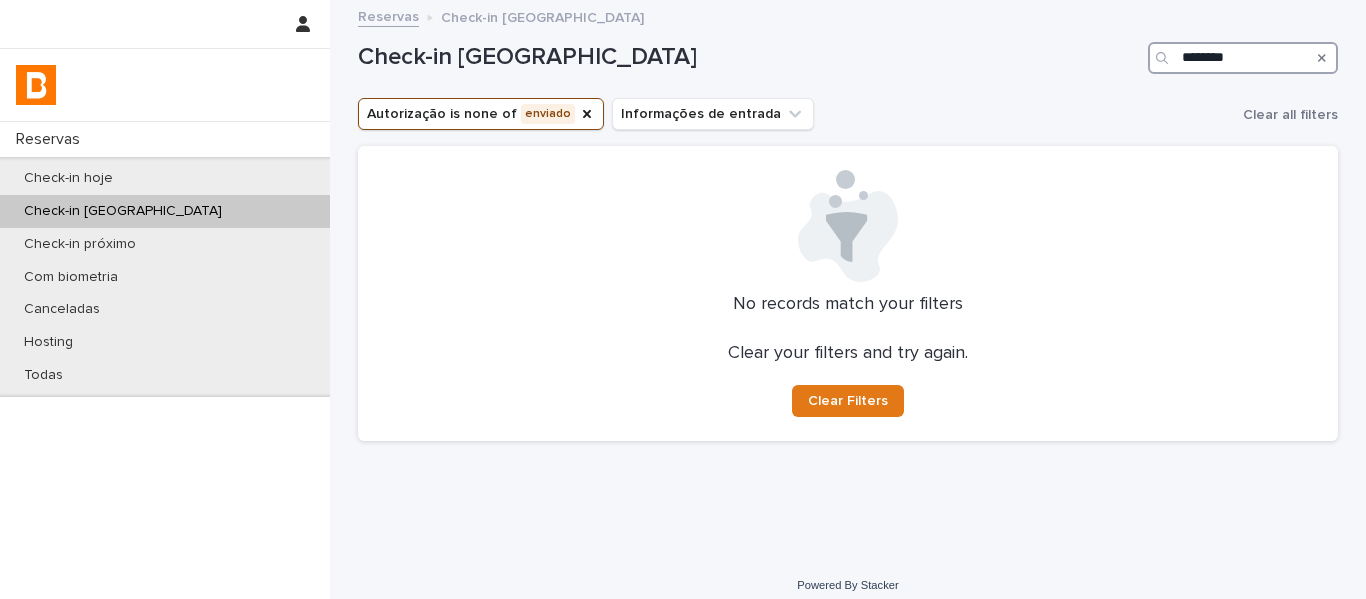 click on "********" at bounding box center (1243, 58) 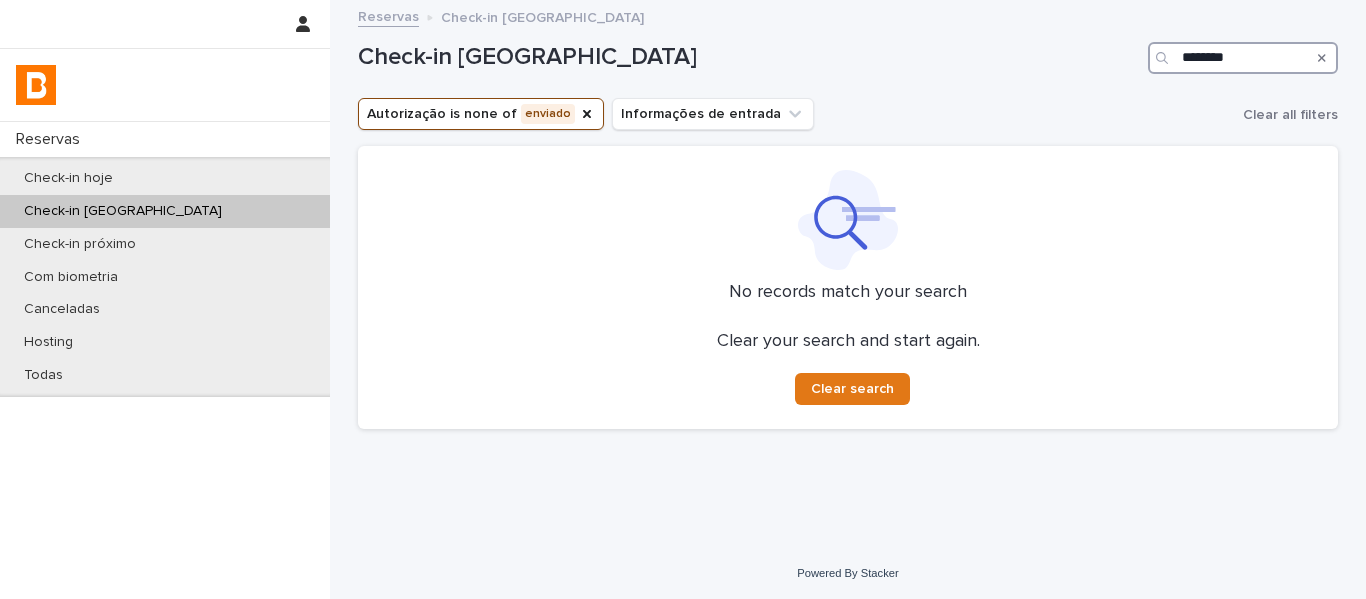 drag, startPoint x: 1232, startPoint y: 58, endPoint x: 1172, endPoint y: 66, distance: 60.530983 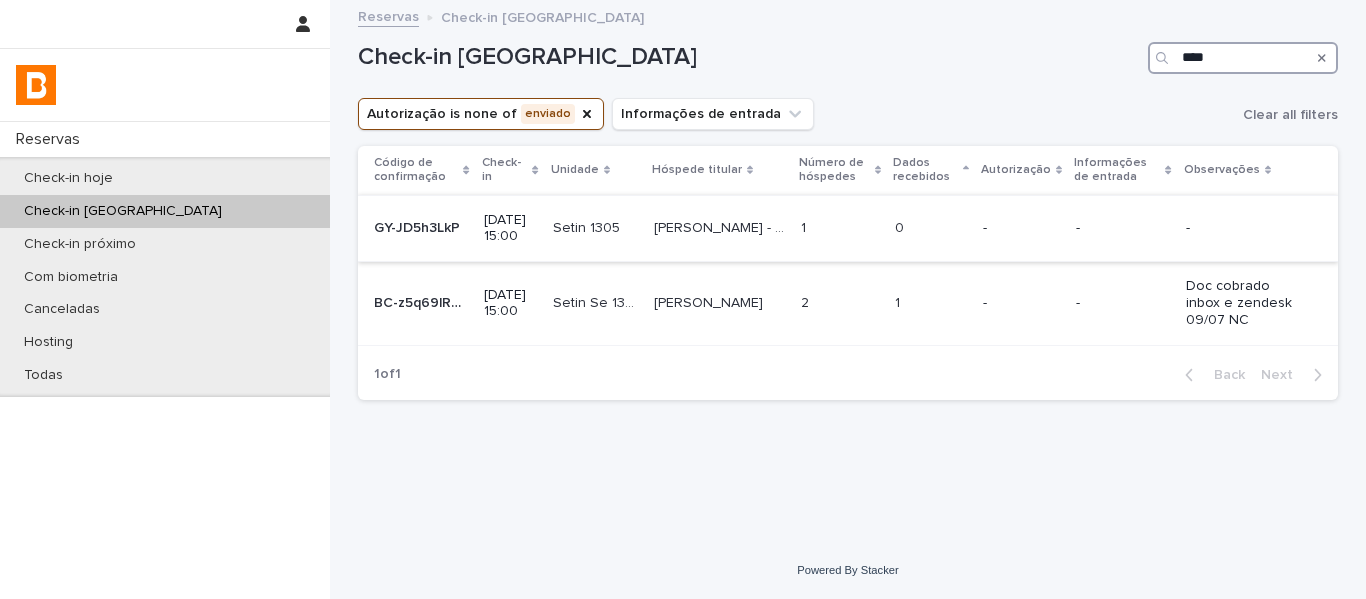 type on "****" 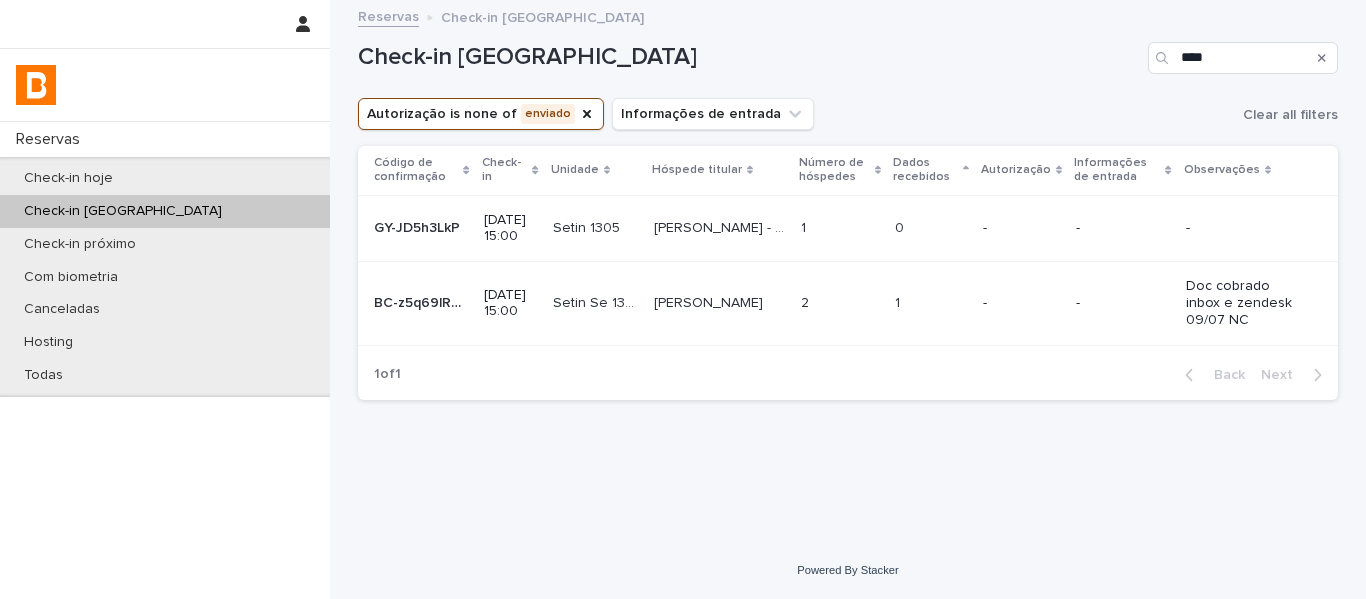 click on "[PERSON_NAME] - prop Setin 1305" at bounding box center (722, 226) 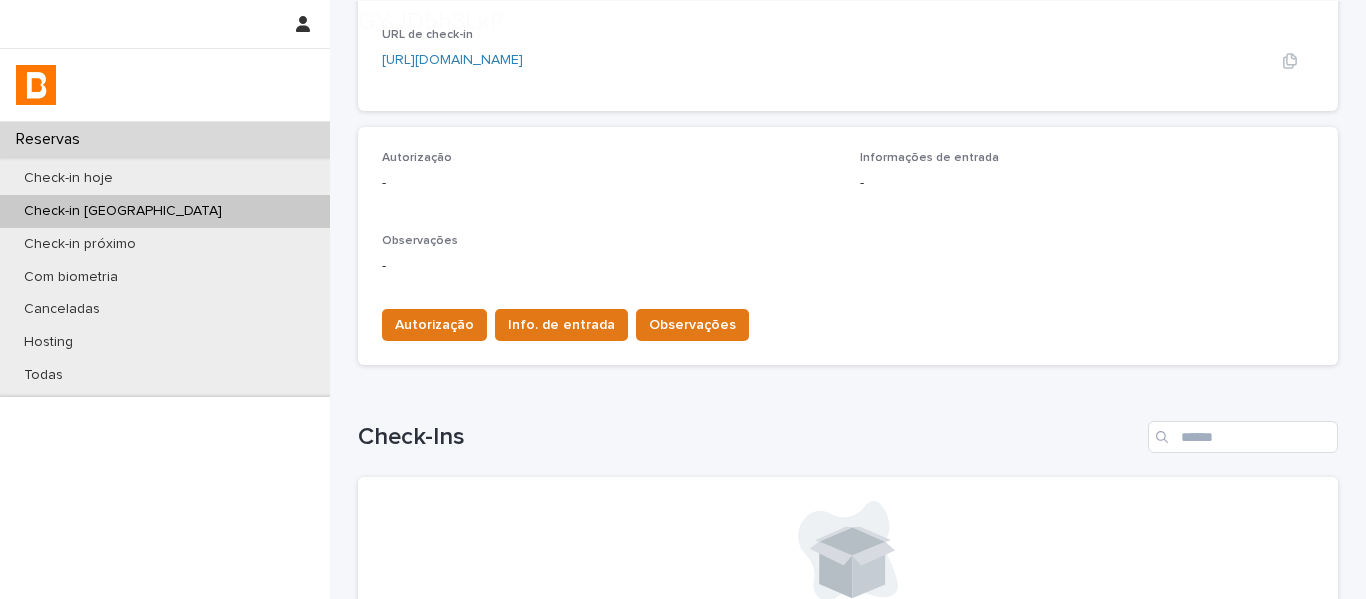 scroll, scrollTop: 500, scrollLeft: 0, axis: vertical 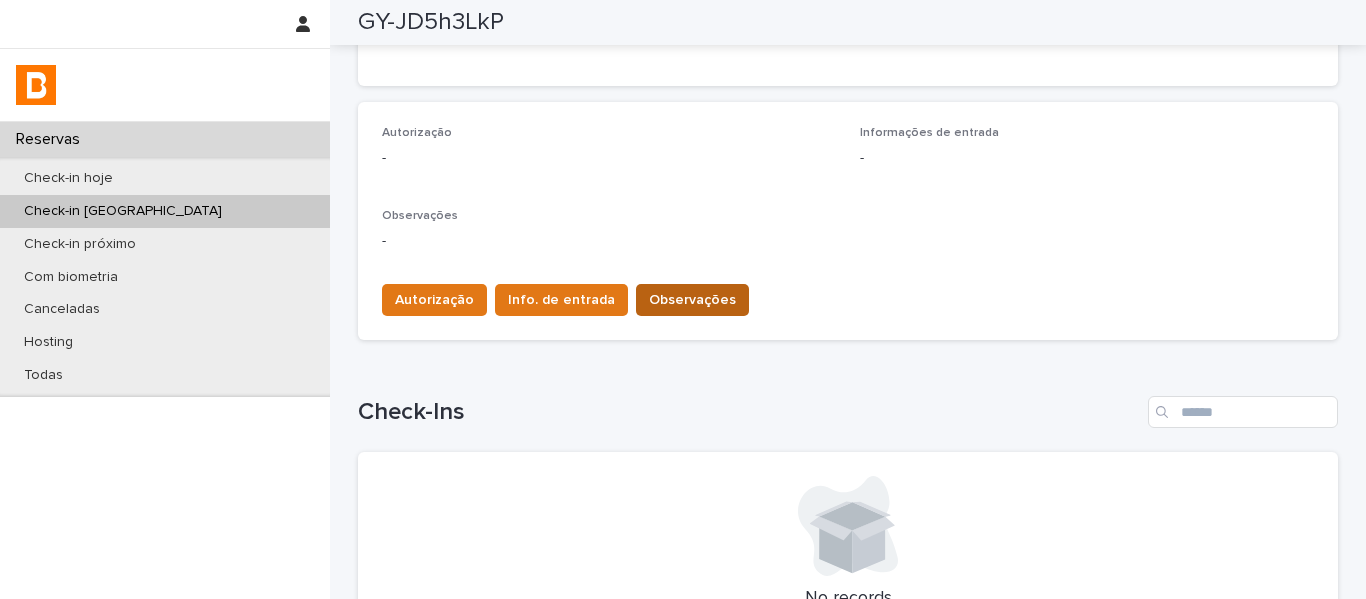 click on "Observações" at bounding box center (692, 300) 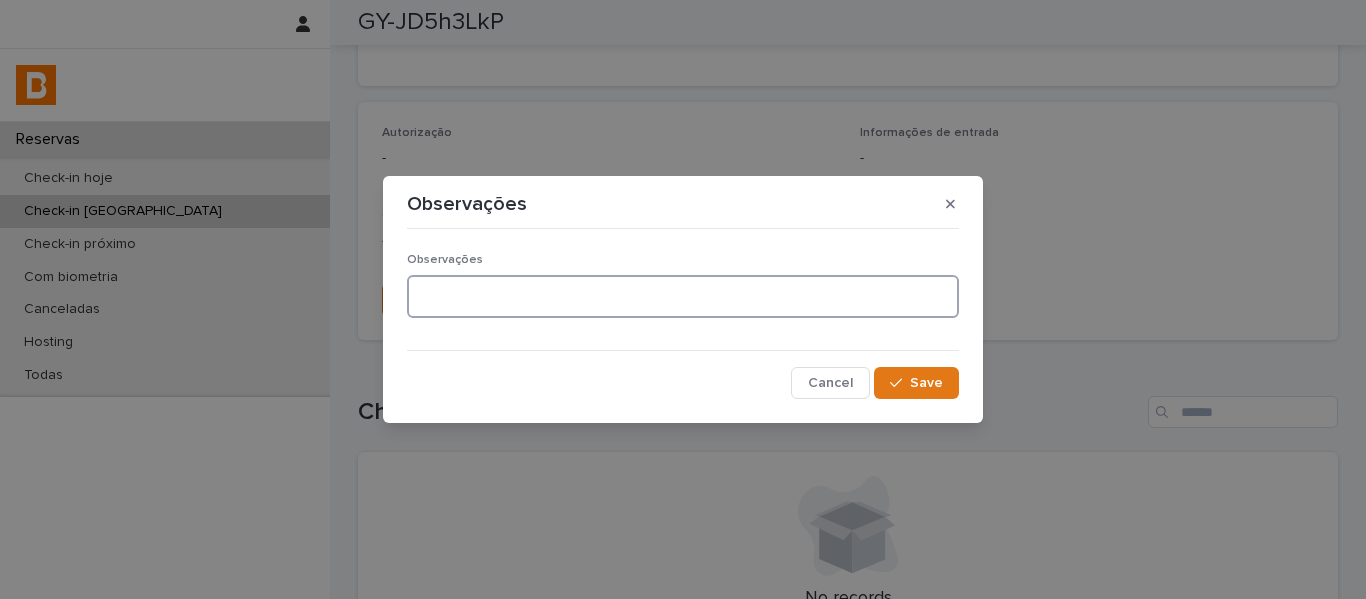 click at bounding box center [683, 296] 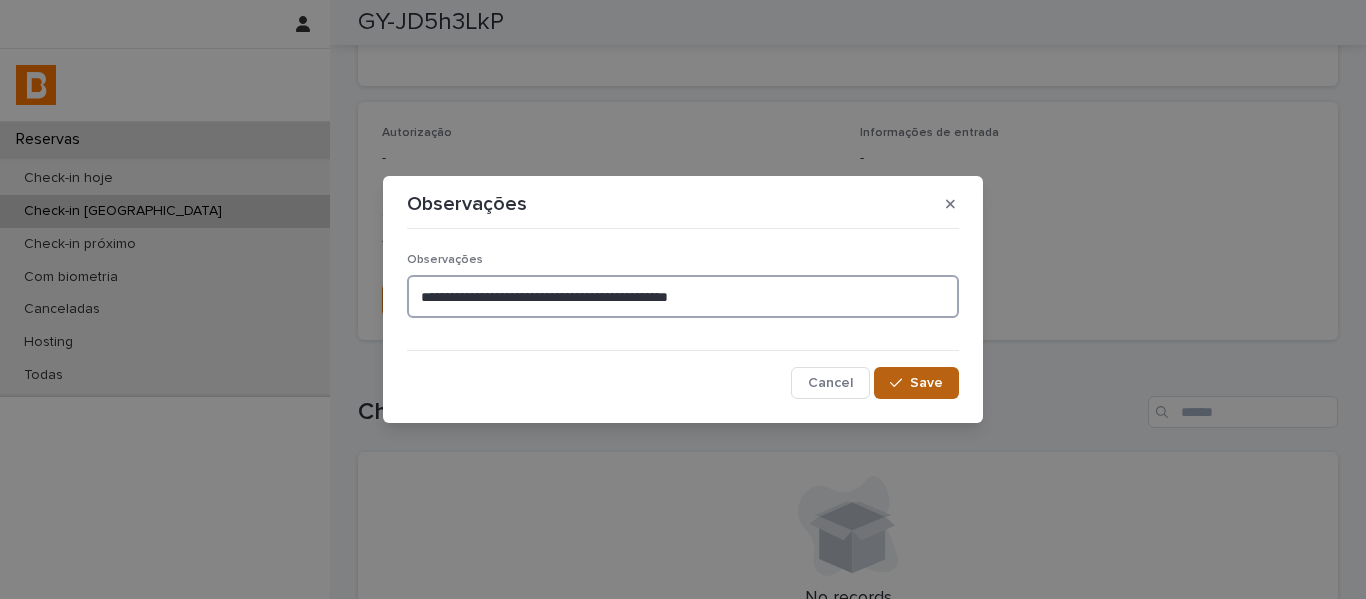 type on "**********" 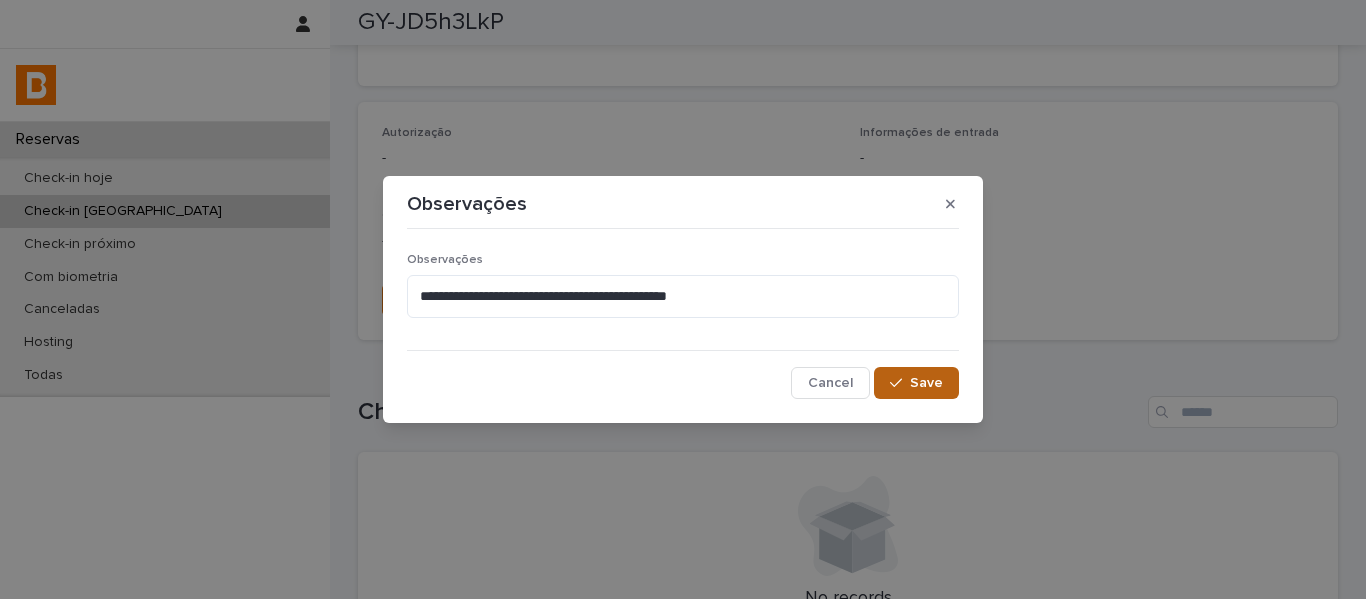 click 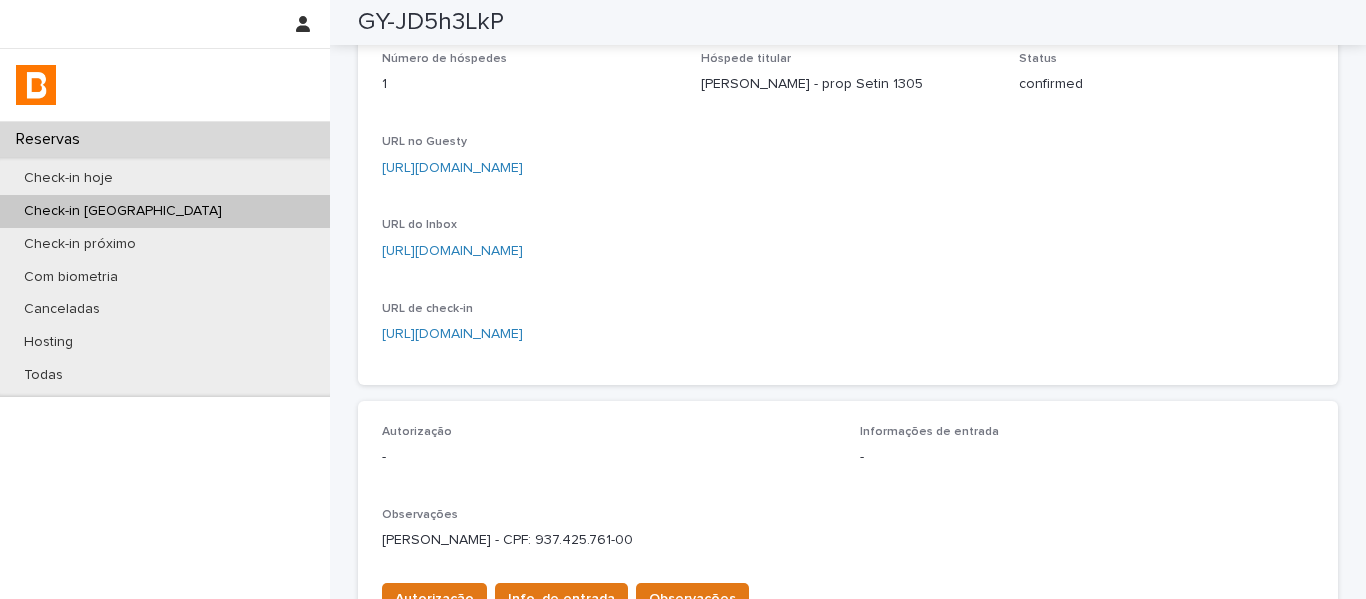 scroll, scrollTop: 0, scrollLeft: 0, axis: both 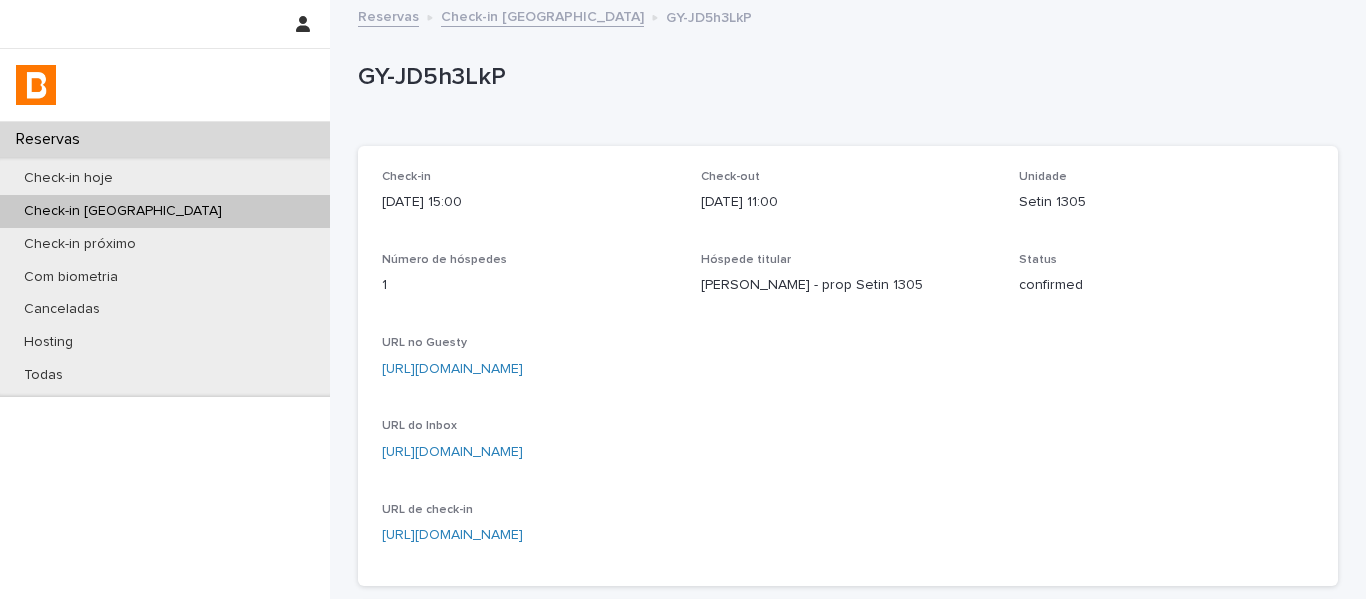 click on "Check-in [GEOGRAPHIC_DATA]" at bounding box center [542, 15] 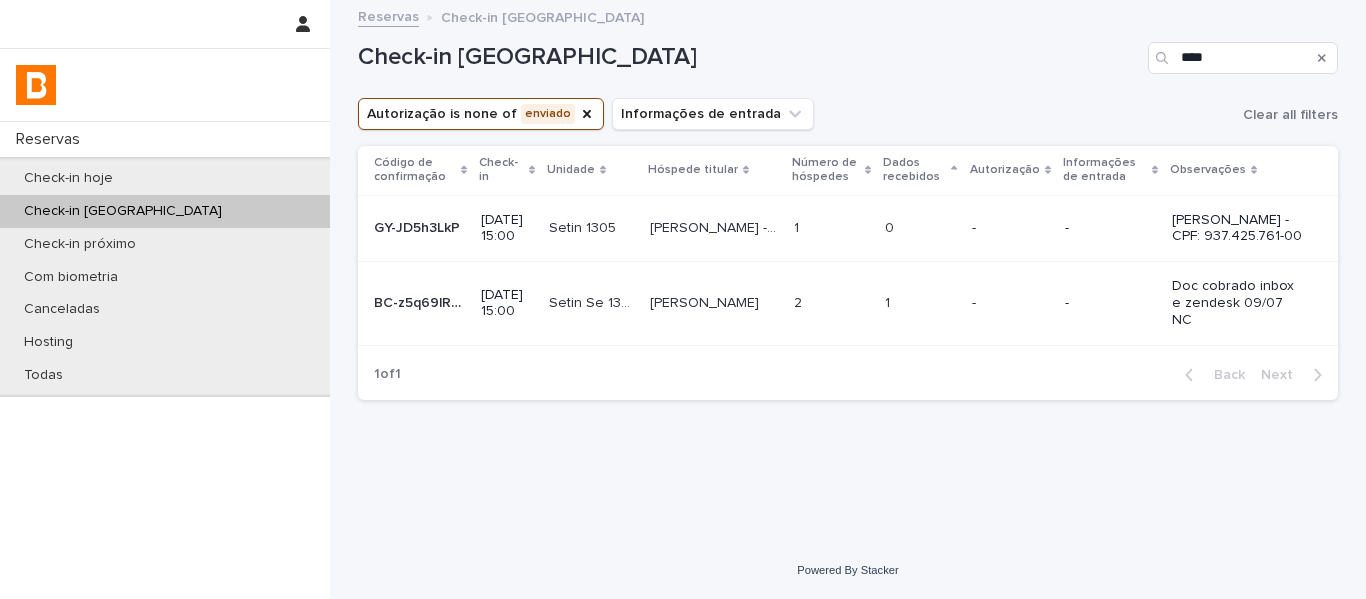 click on "Check-in [GEOGRAPHIC_DATA]" at bounding box center [165, 211] 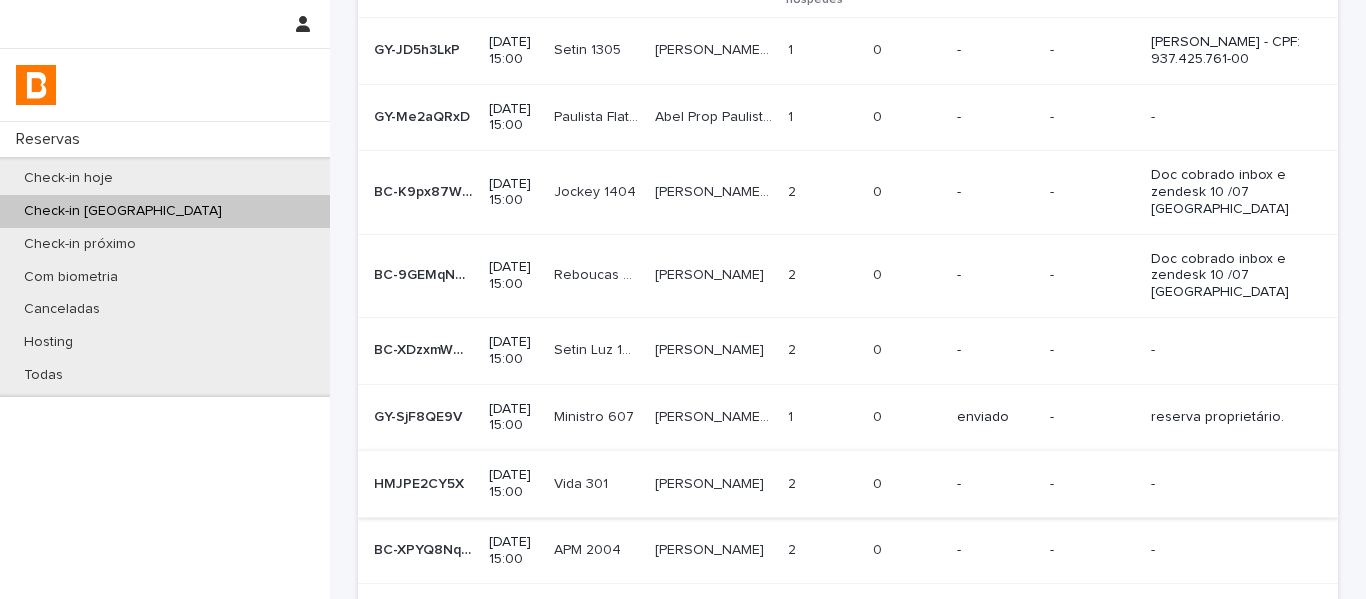 scroll, scrollTop: 100, scrollLeft: 0, axis: vertical 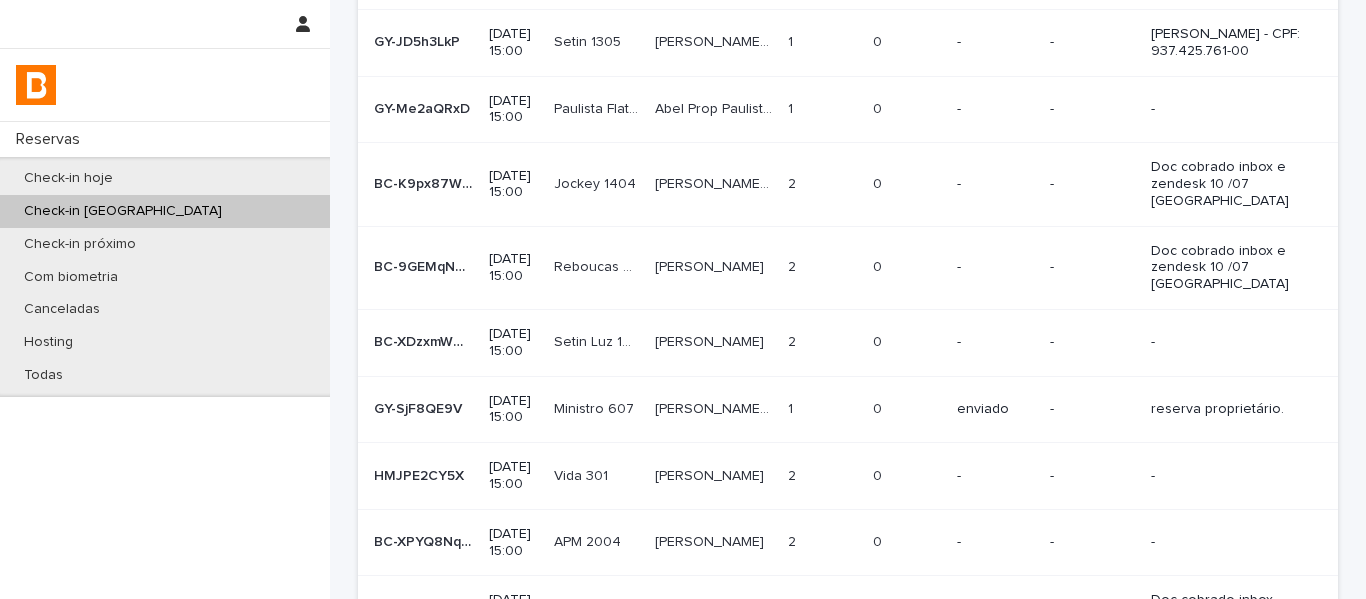 click on "[PERSON_NAME]" at bounding box center (713, 342) 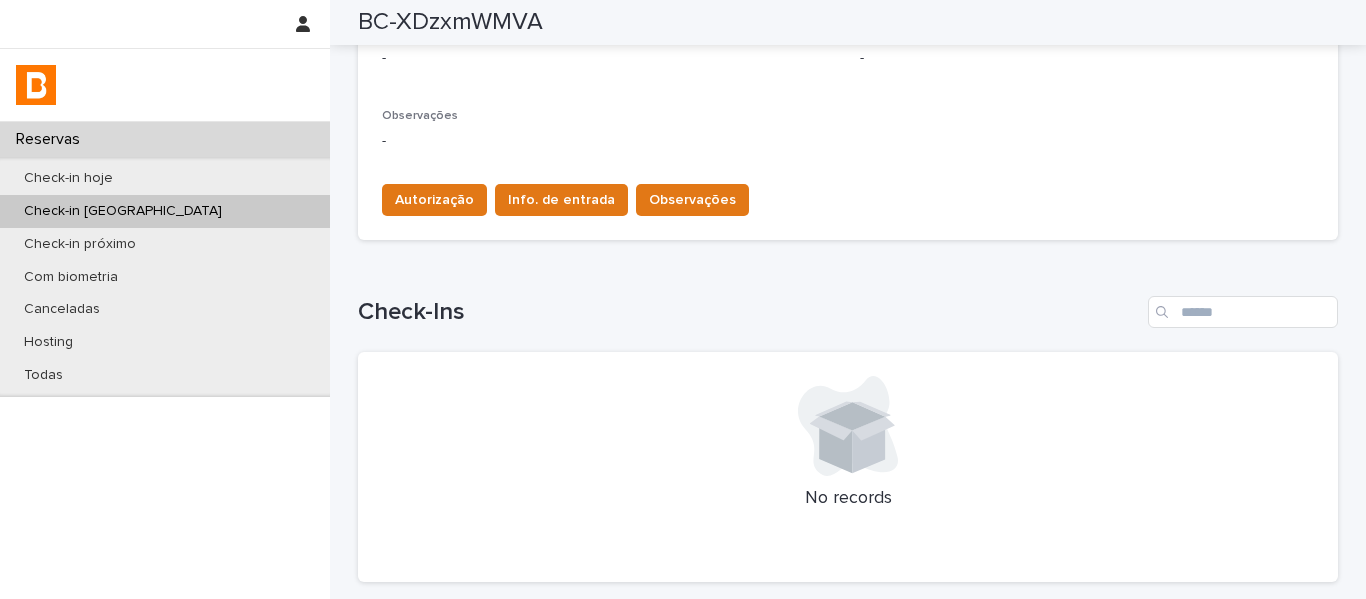scroll, scrollTop: 100, scrollLeft: 0, axis: vertical 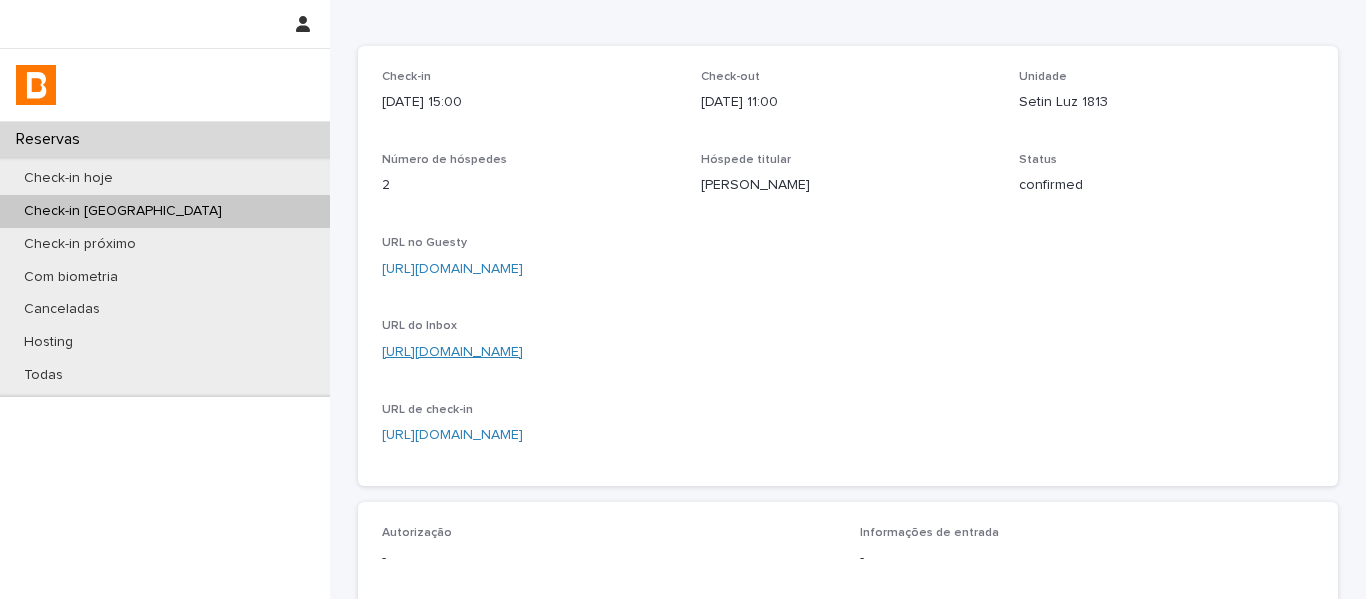 click on "[URL][DOMAIN_NAME]" at bounding box center (452, 352) 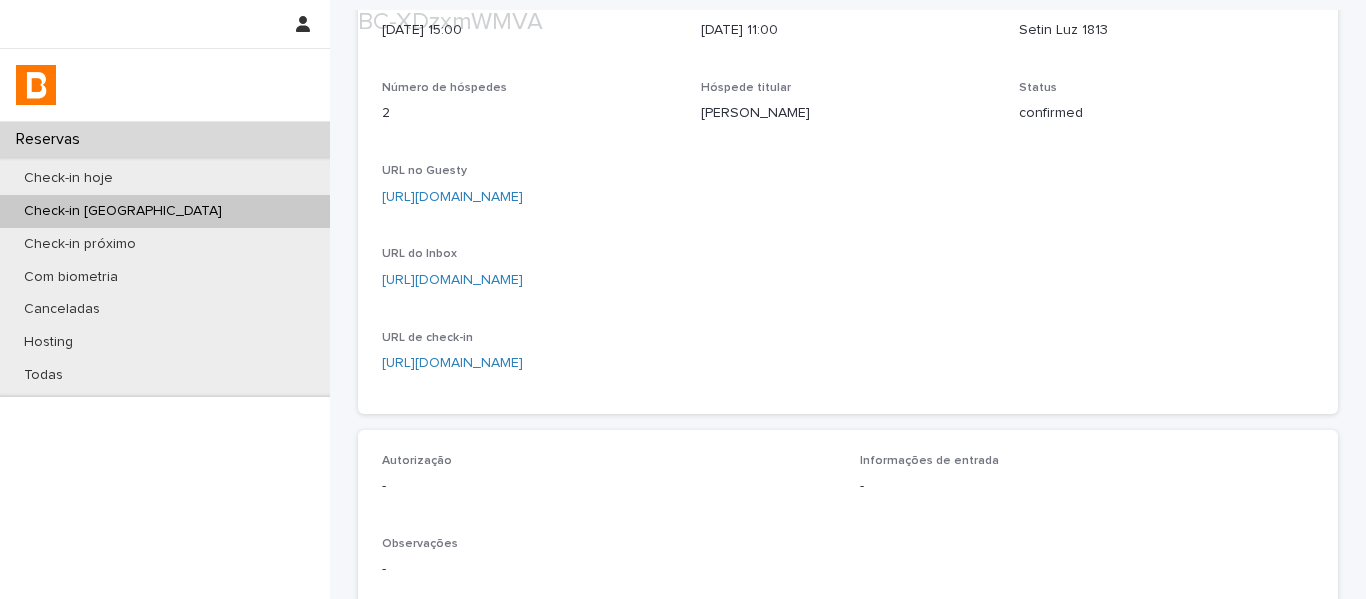 scroll, scrollTop: 400, scrollLeft: 0, axis: vertical 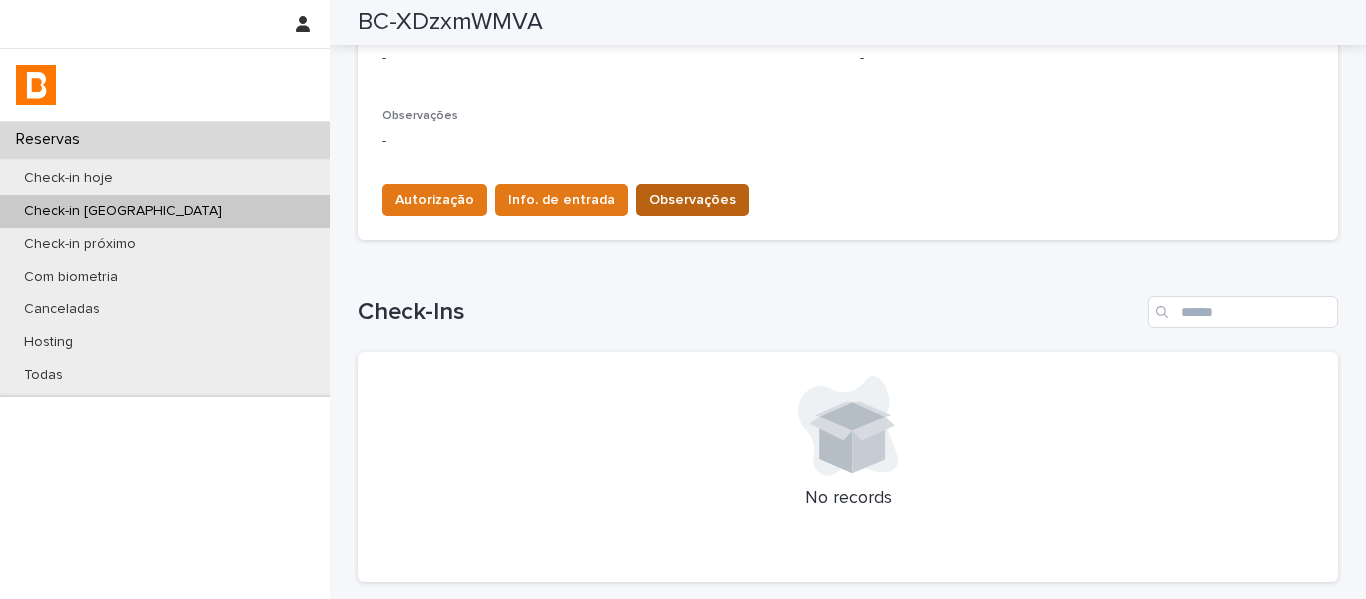 click on "Observações" at bounding box center (692, 200) 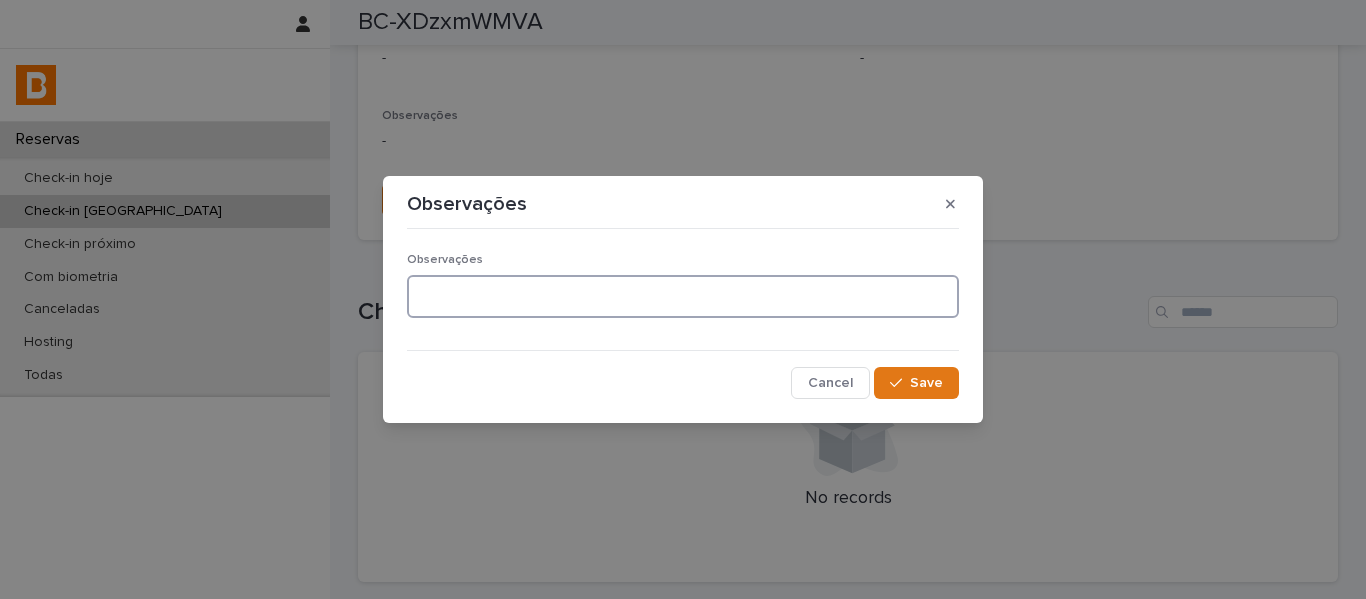 click at bounding box center [683, 296] 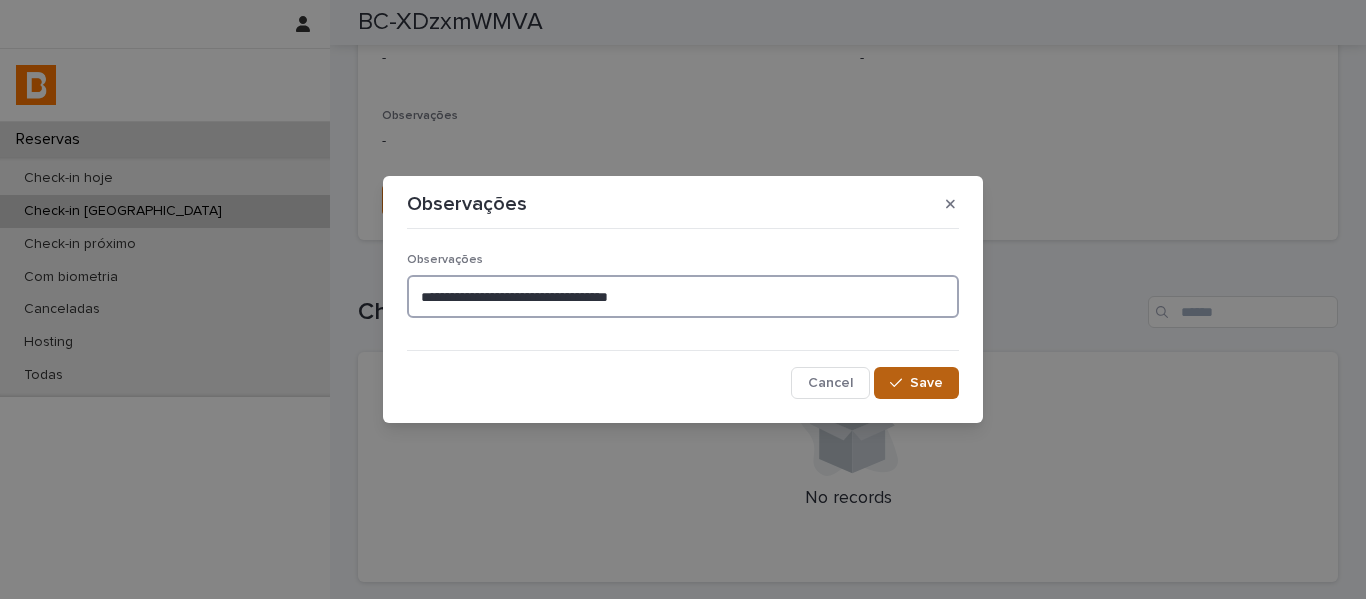 type on "**********" 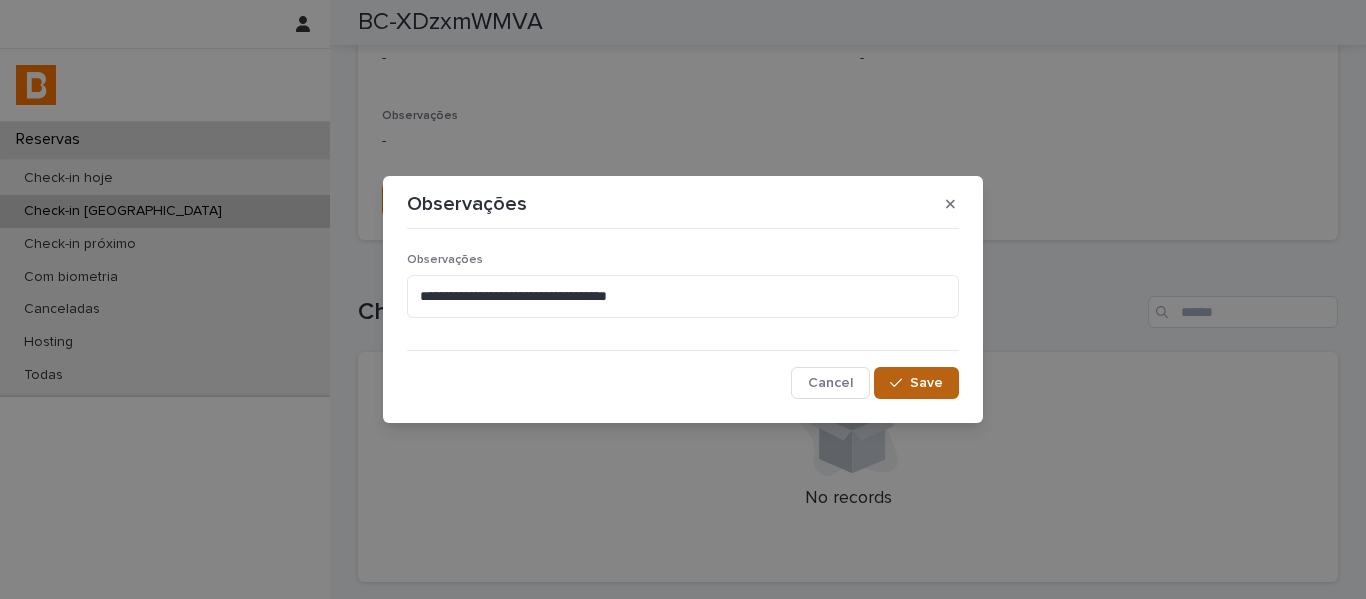 click on "Save" at bounding box center (916, 383) 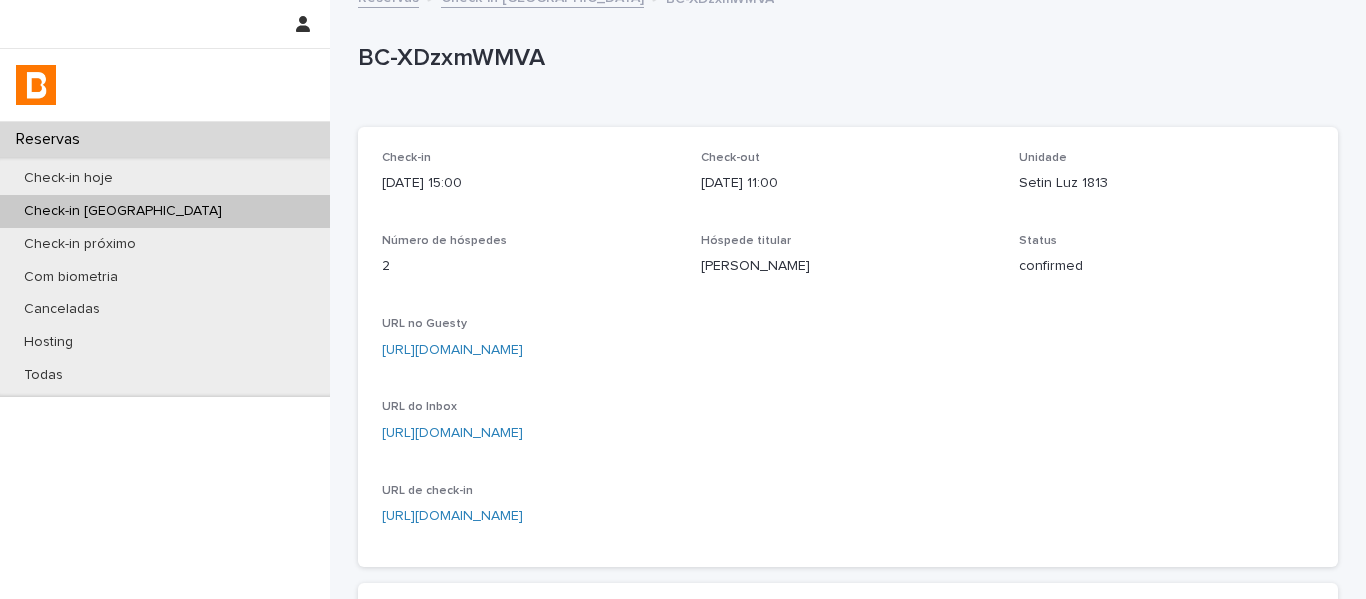 scroll, scrollTop: 0, scrollLeft: 0, axis: both 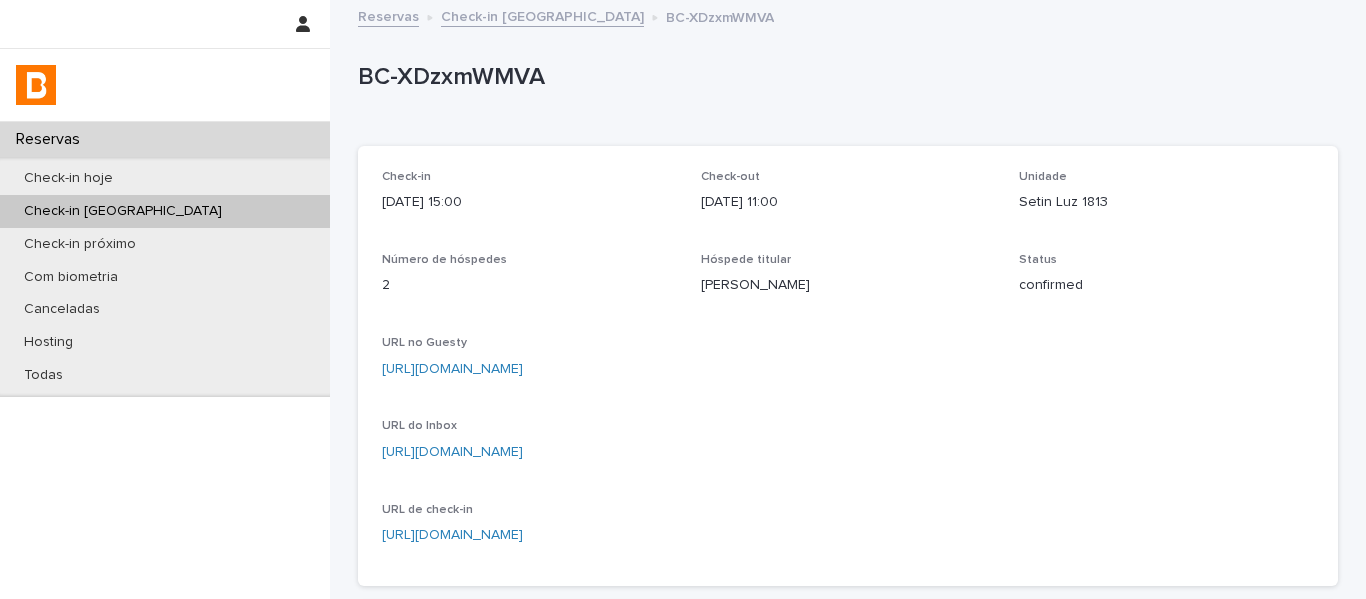 click on "Check-in [GEOGRAPHIC_DATA]" at bounding box center (542, 15) 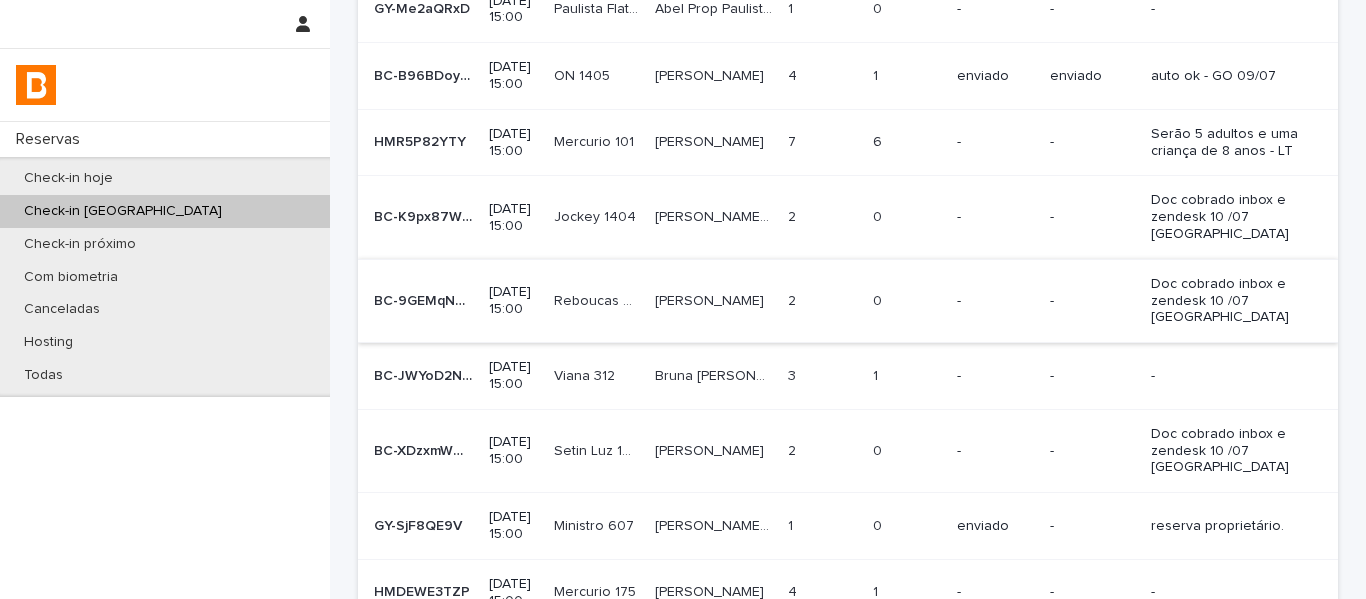 scroll, scrollTop: 0, scrollLeft: 0, axis: both 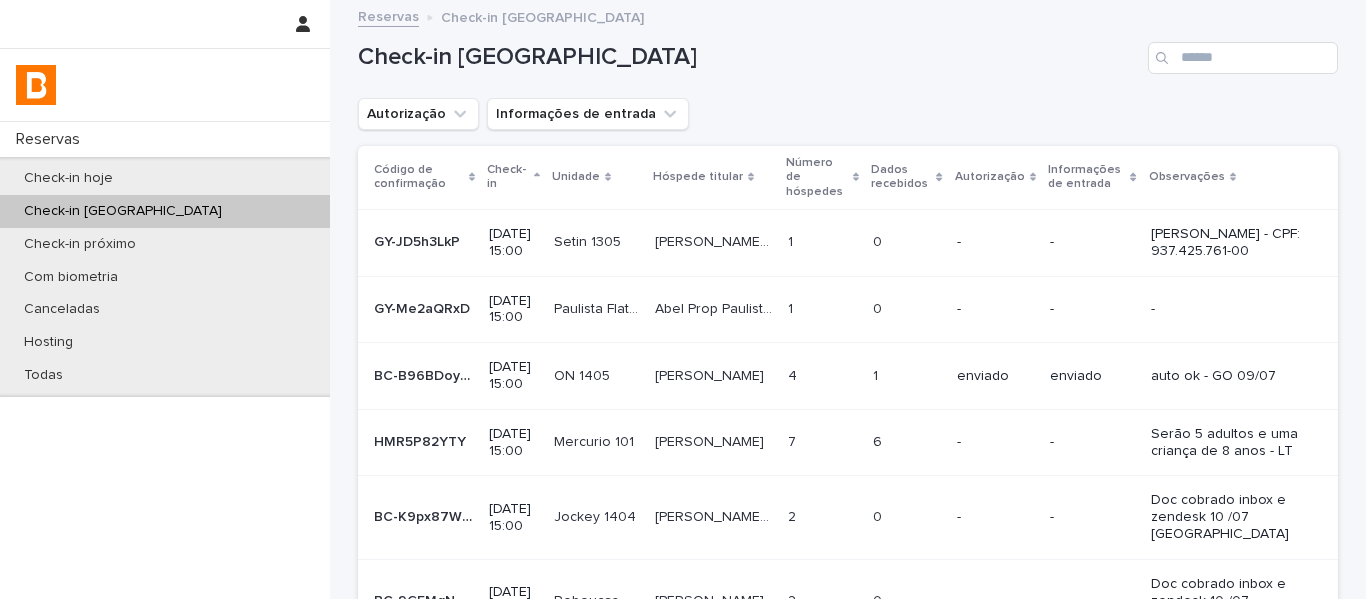 click on "Dados recebidos" at bounding box center [901, 177] 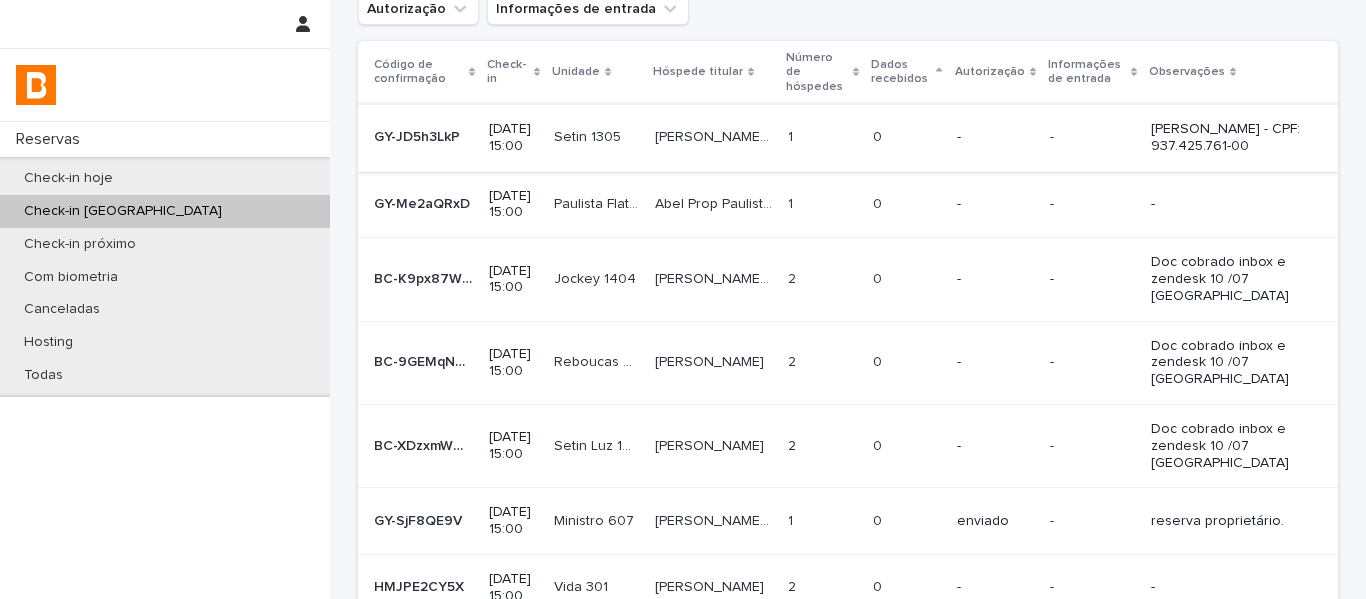 scroll, scrollTop: 0, scrollLeft: 0, axis: both 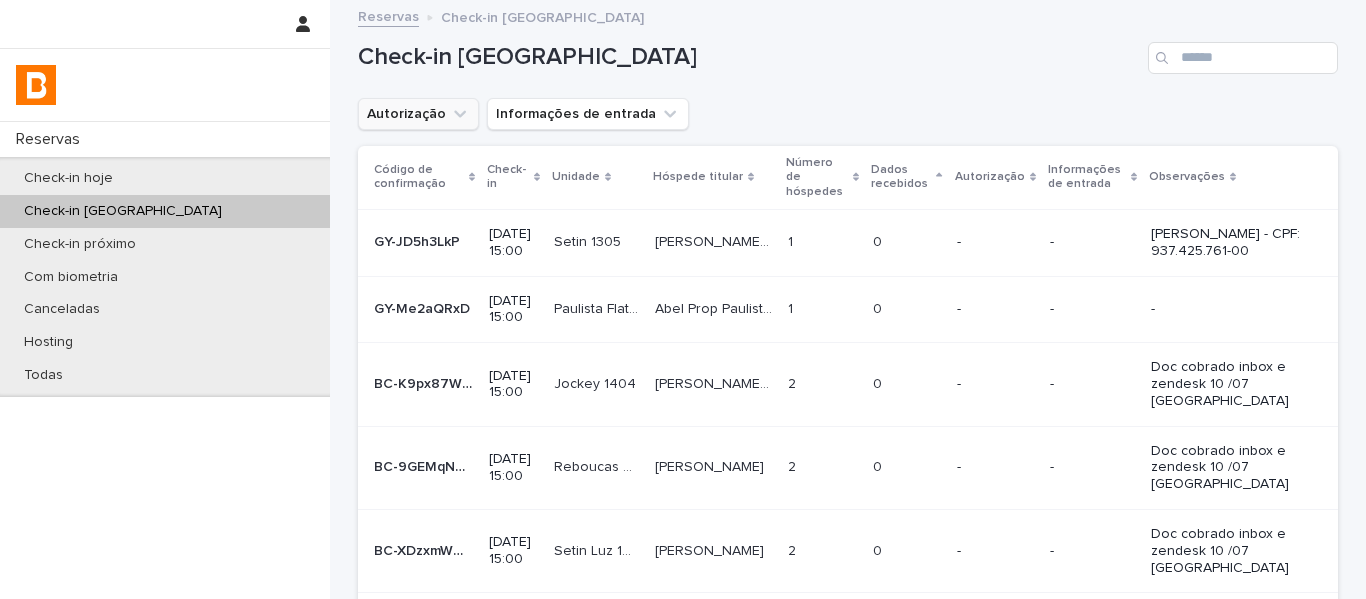click 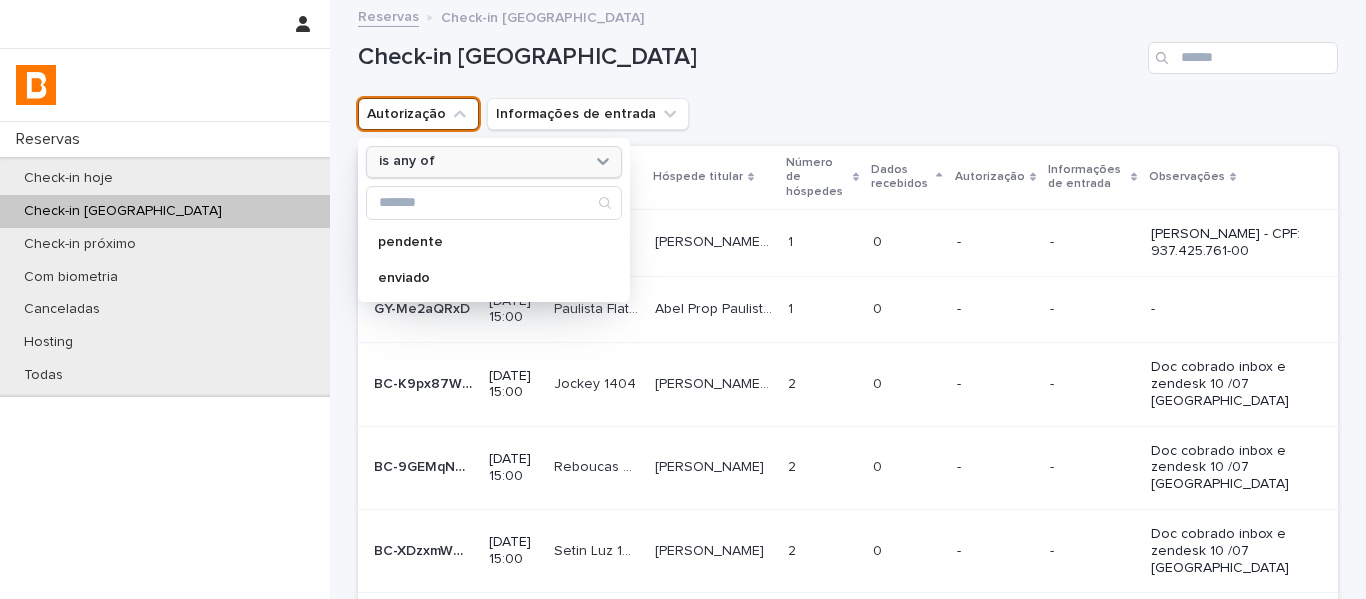 click on "is any of" at bounding box center [481, 161] 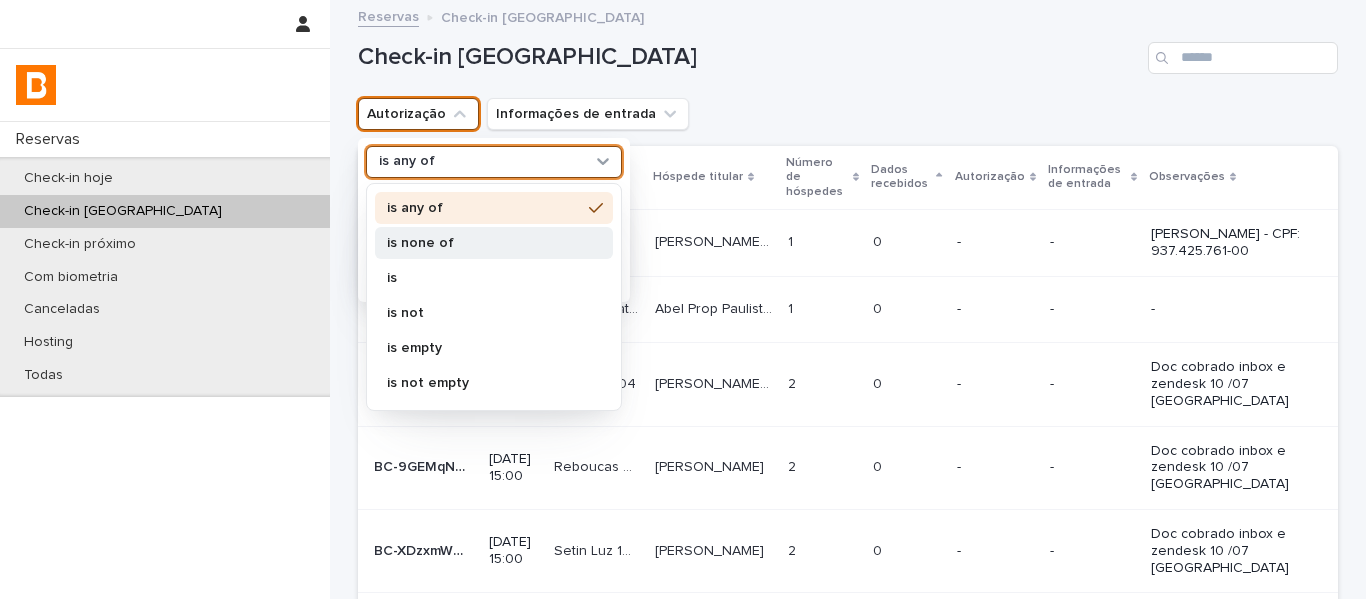 click on "is none of" at bounding box center [484, 243] 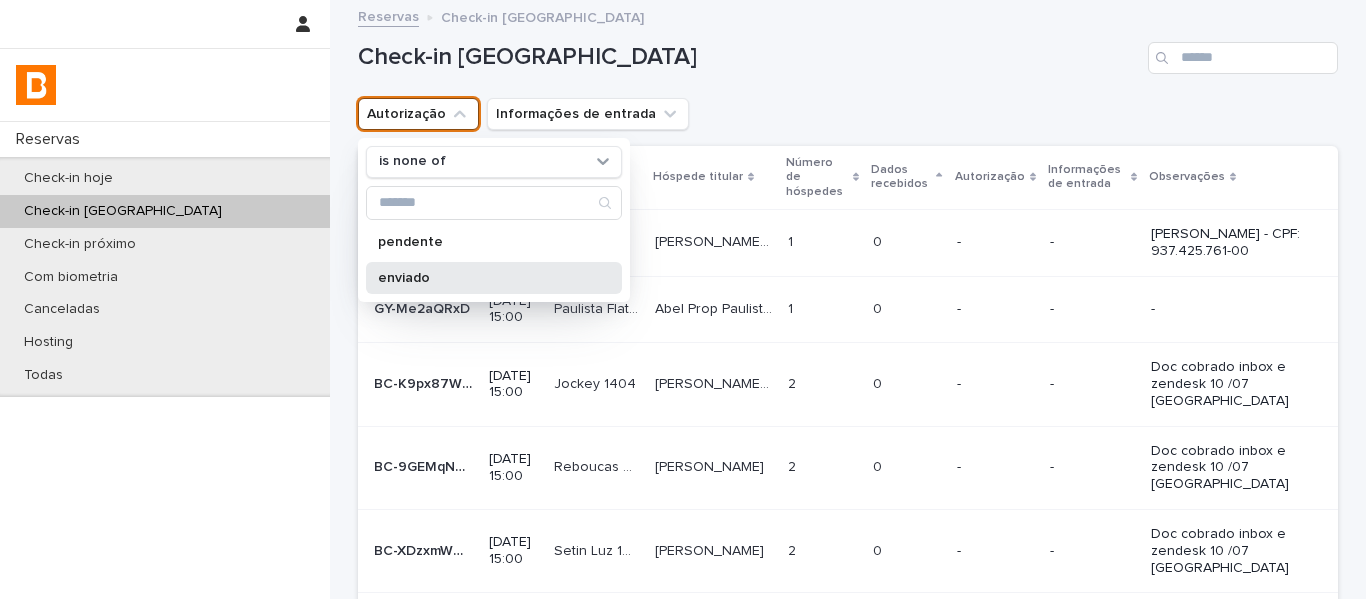 click on "enviado" at bounding box center [484, 278] 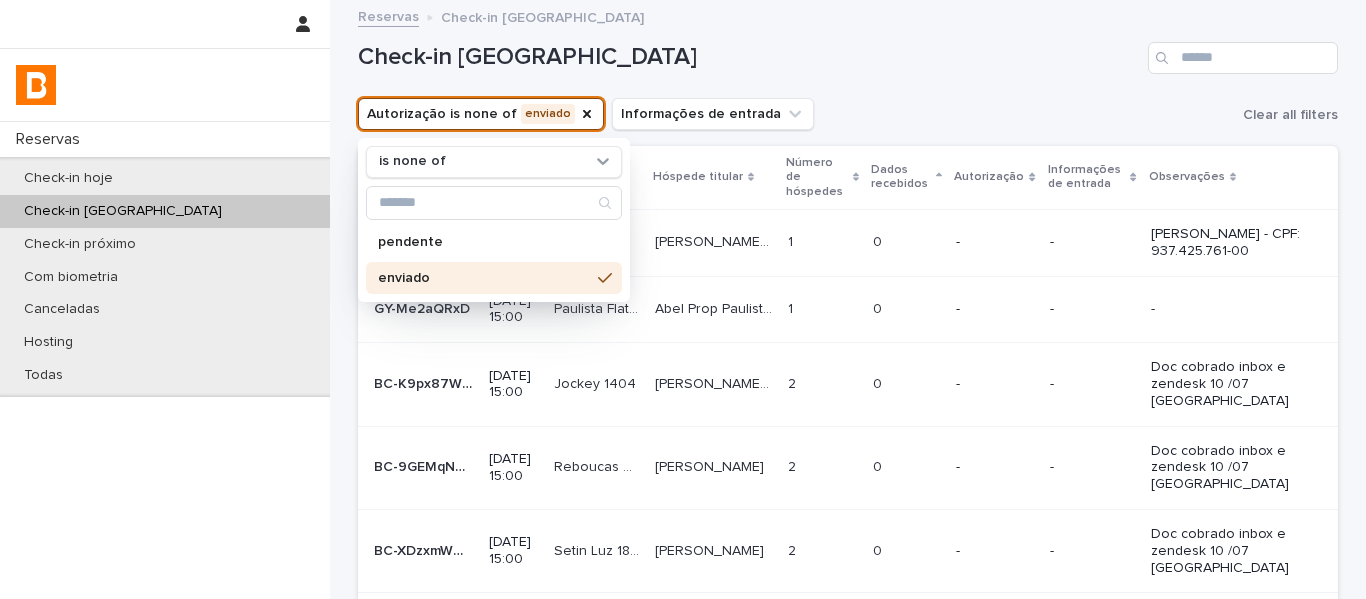 click on "Check-in [GEOGRAPHIC_DATA]" at bounding box center (848, 50) 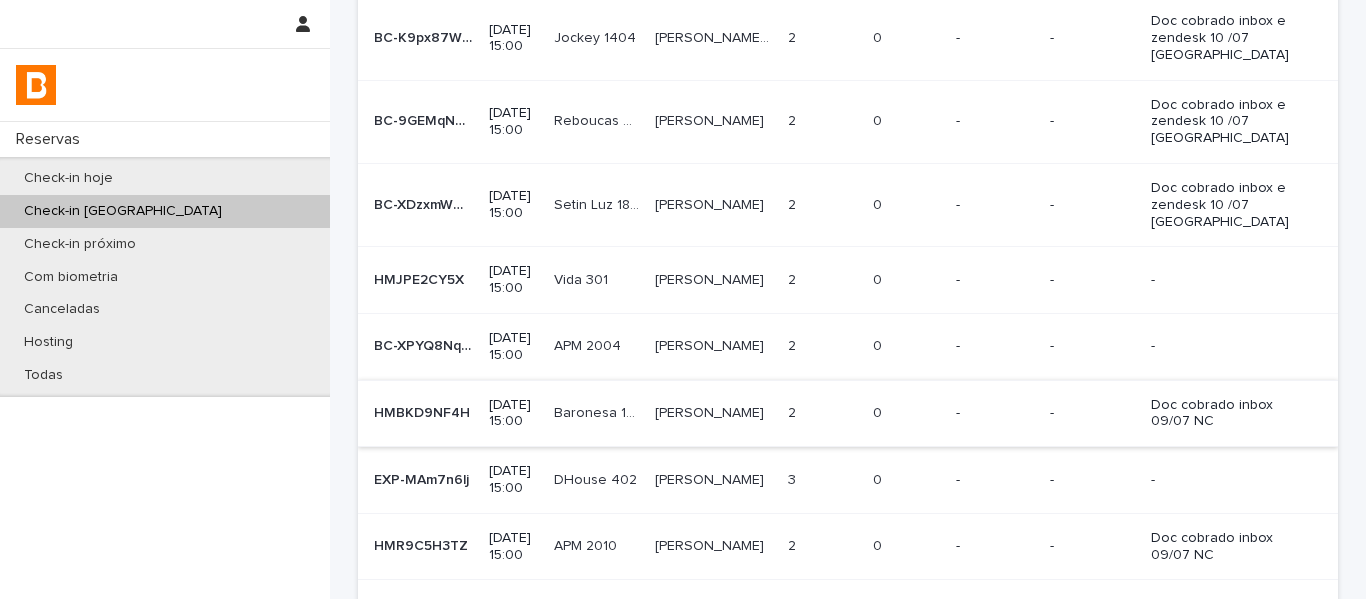scroll, scrollTop: 400, scrollLeft: 0, axis: vertical 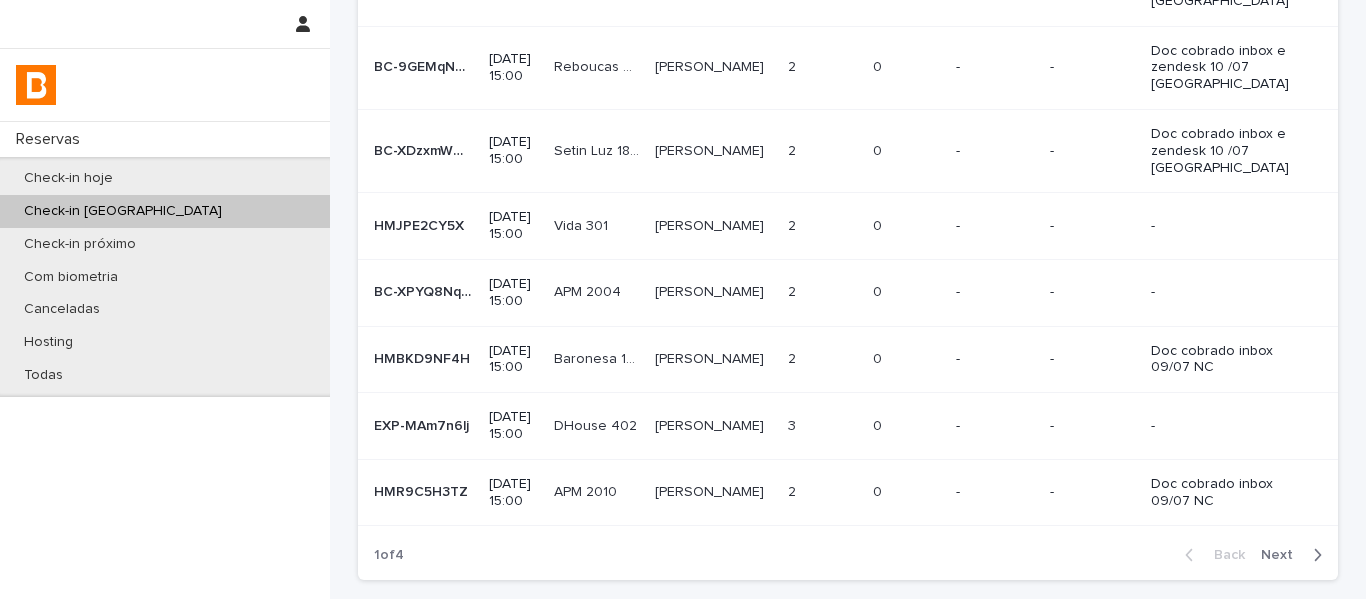 click on "[PERSON_NAME] [PERSON_NAME]" at bounding box center [713, 226] 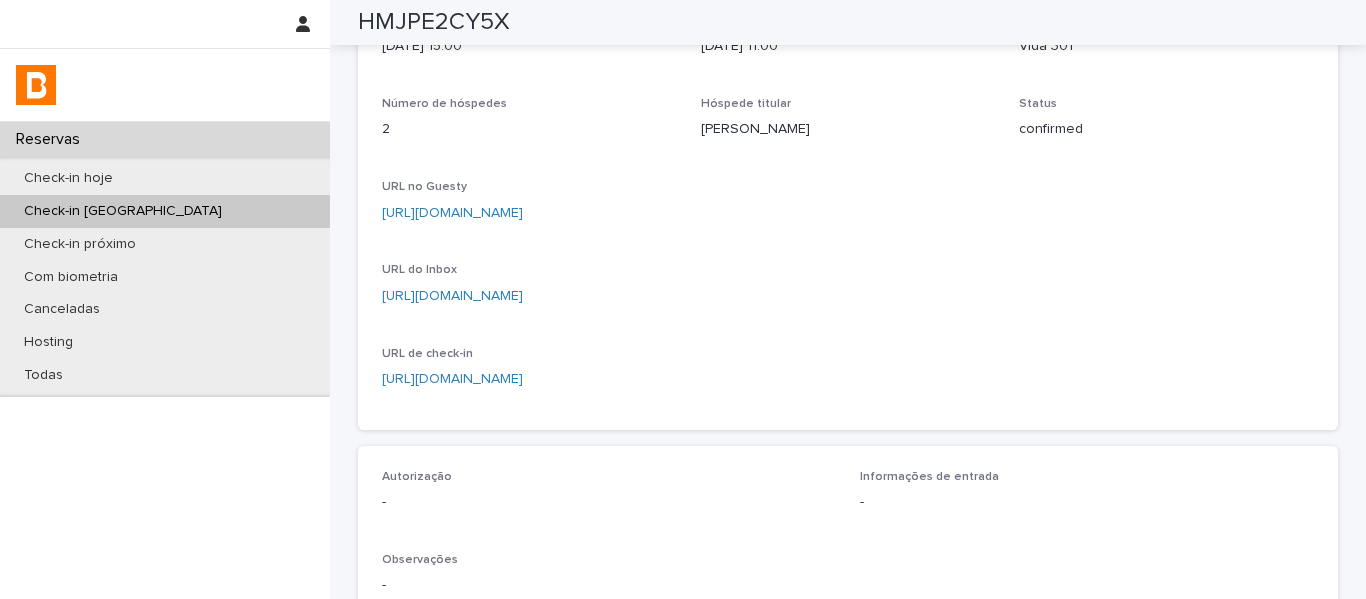 scroll, scrollTop: 0, scrollLeft: 0, axis: both 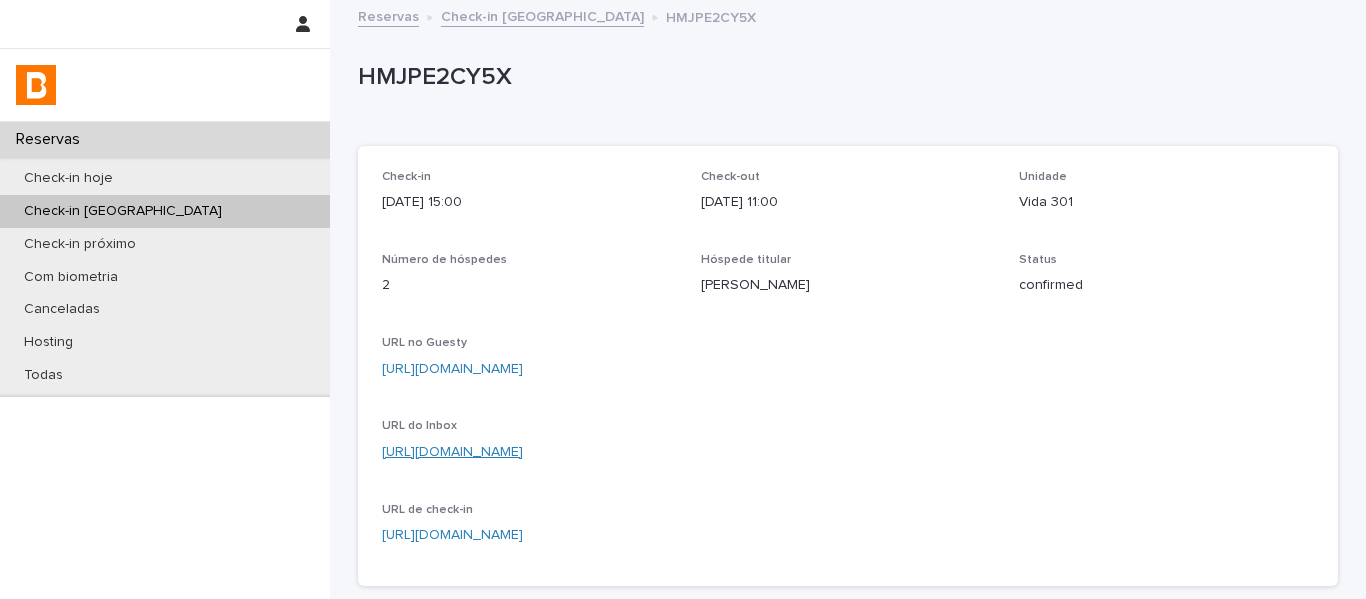 click on "[URL][DOMAIN_NAME]" at bounding box center (452, 452) 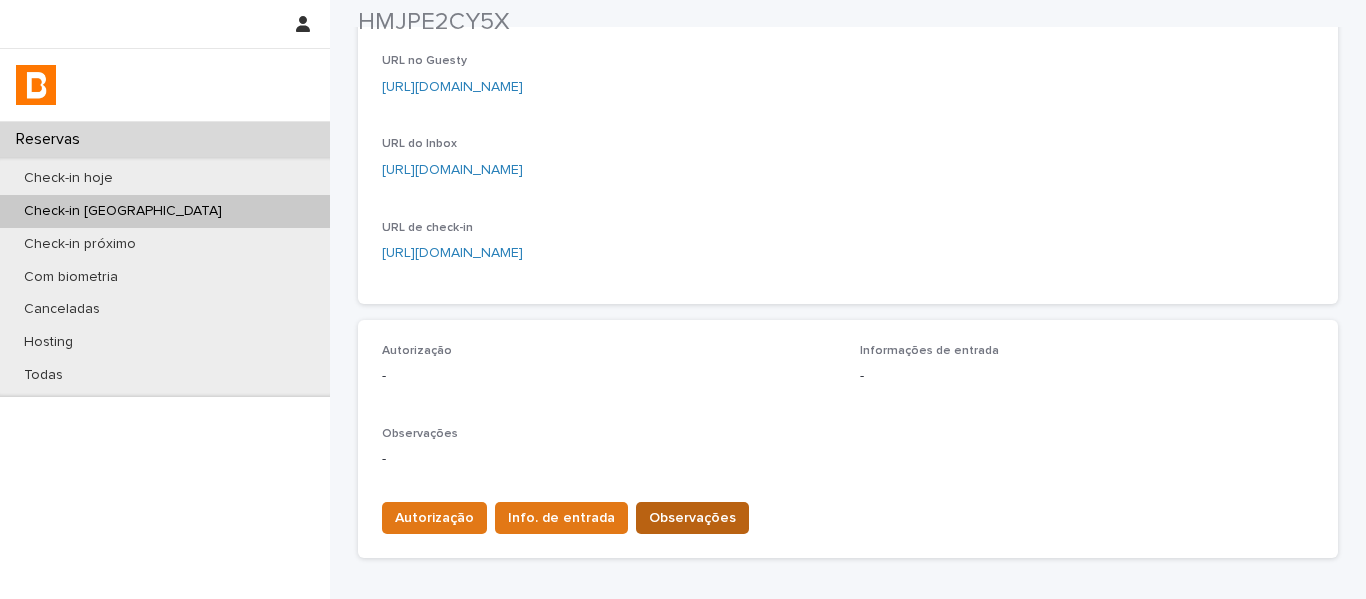scroll, scrollTop: 300, scrollLeft: 0, axis: vertical 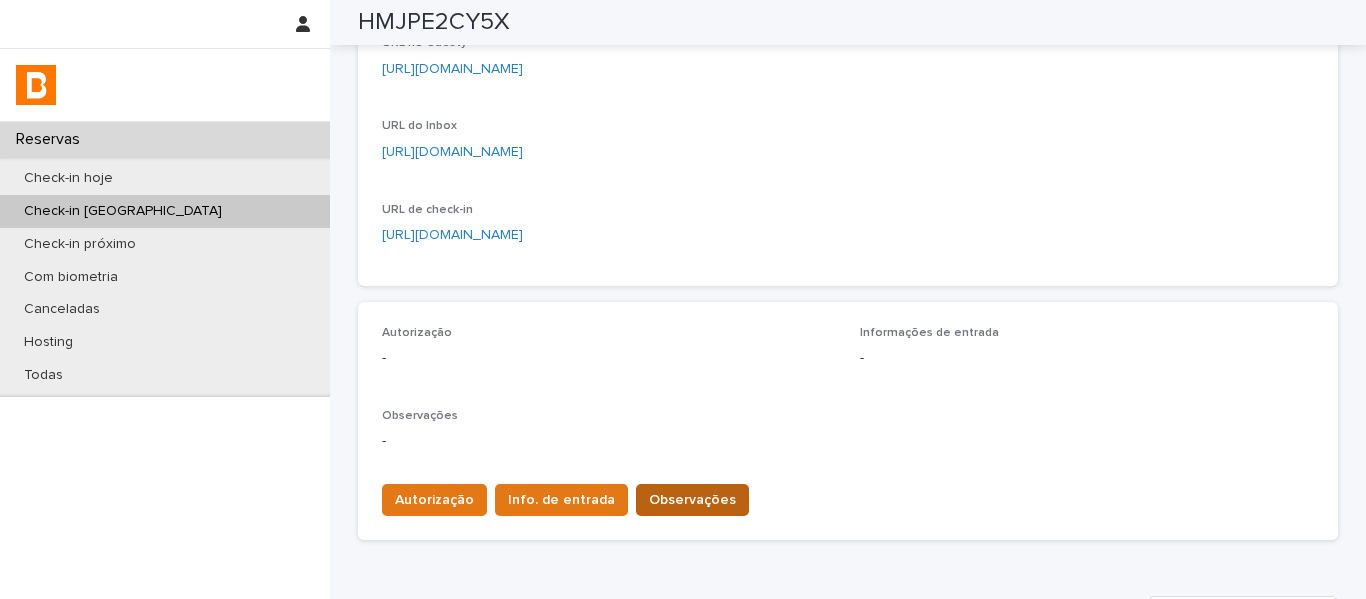 click on "Observações" at bounding box center [692, 500] 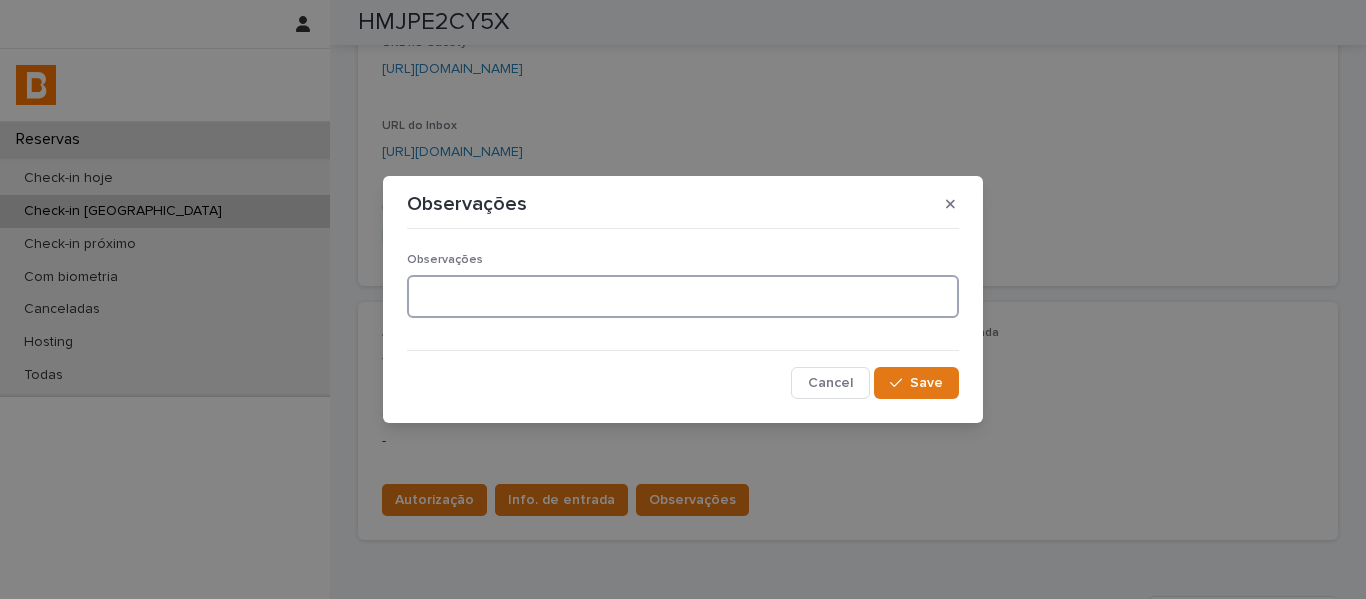 drag, startPoint x: 620, startPoint y: 297, endPoint x: 610, endPoint y: 301, distance: 10.770329 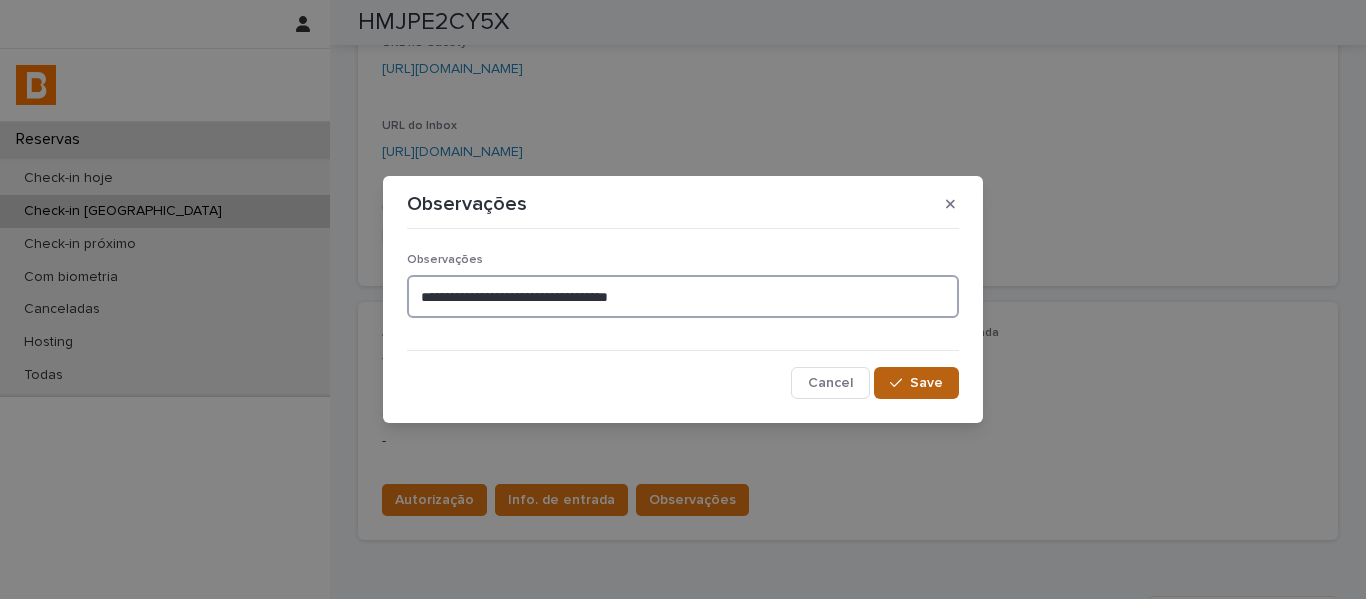 type on "**********" 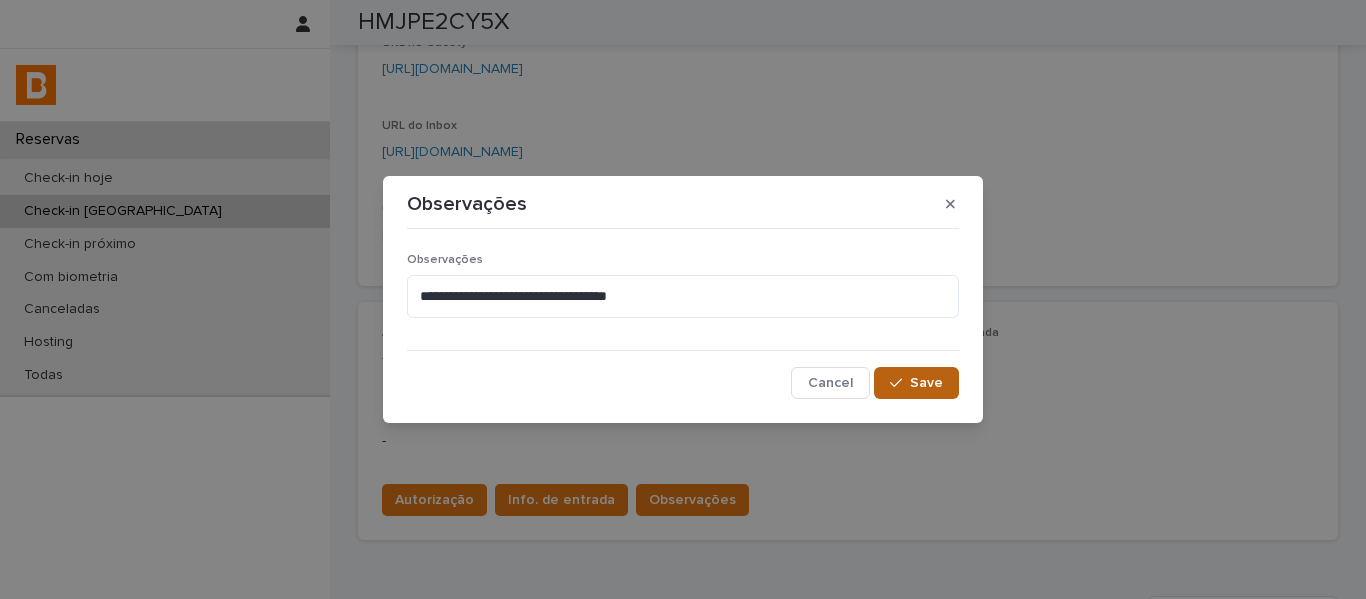 click on "Save" at bounding box center (926, 383) 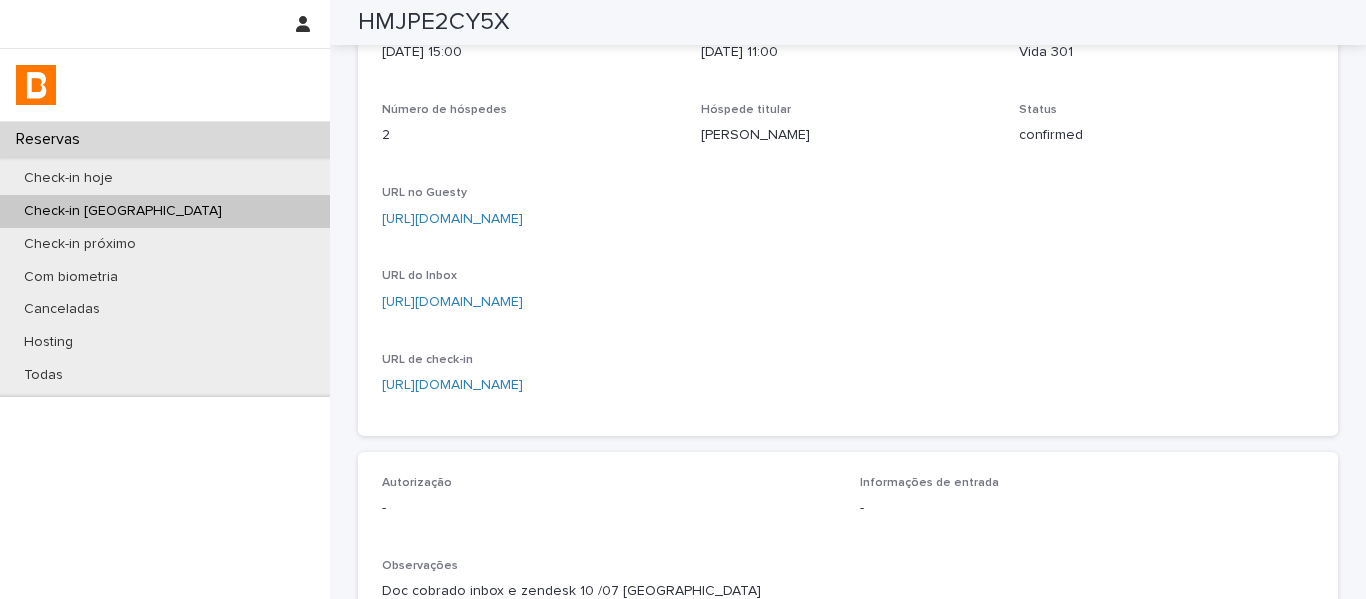 scroll, scrollTop: 0, scrollLeft: 0, axis: both 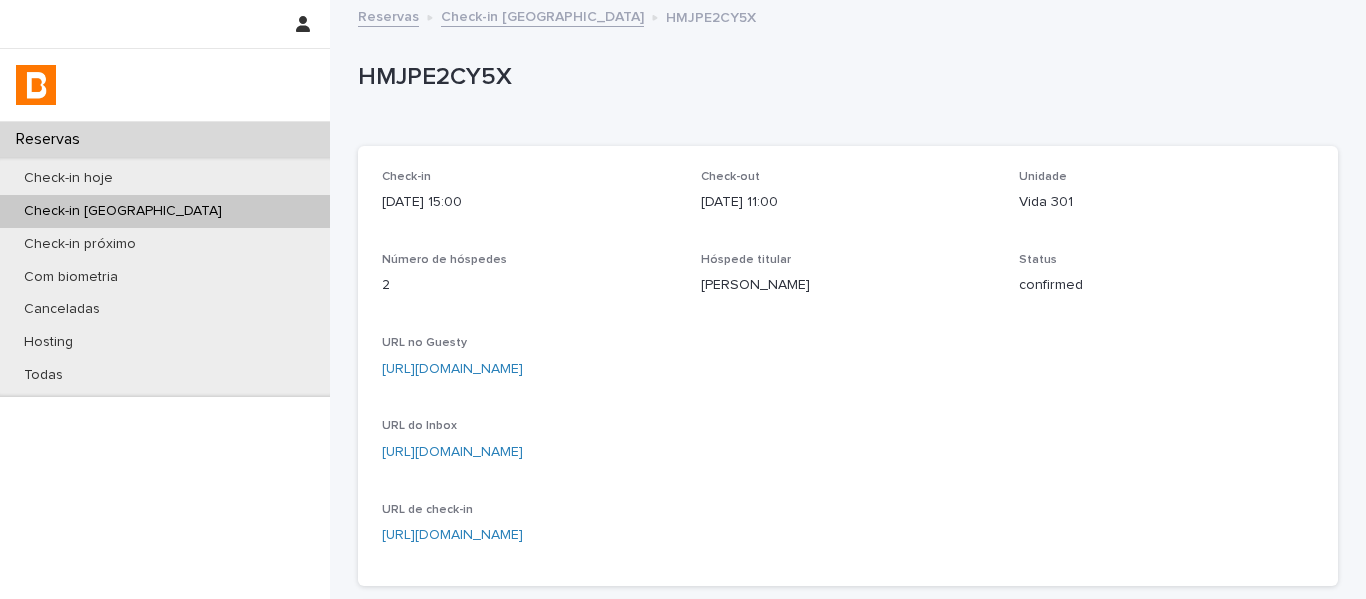 click on "Check-in [GEOGRAPHIC_DATA]" at bounding box center (542, 15) 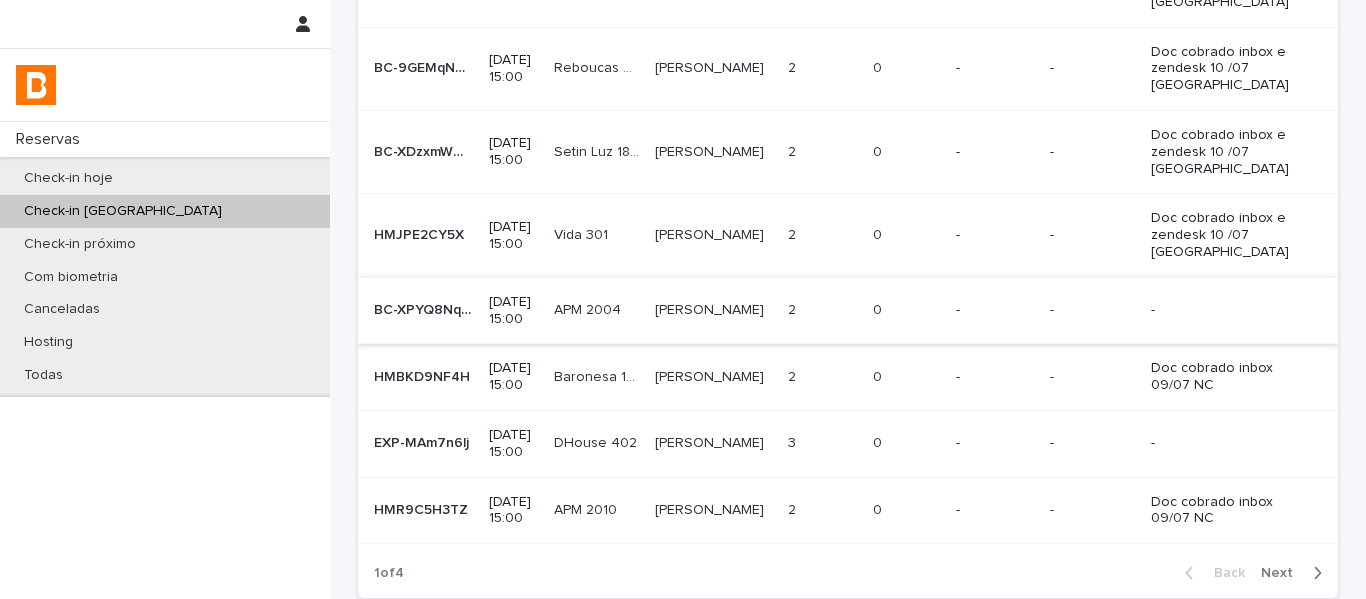 scroll, scrollTop: 400, scrollLeft: 0, axis: vertical 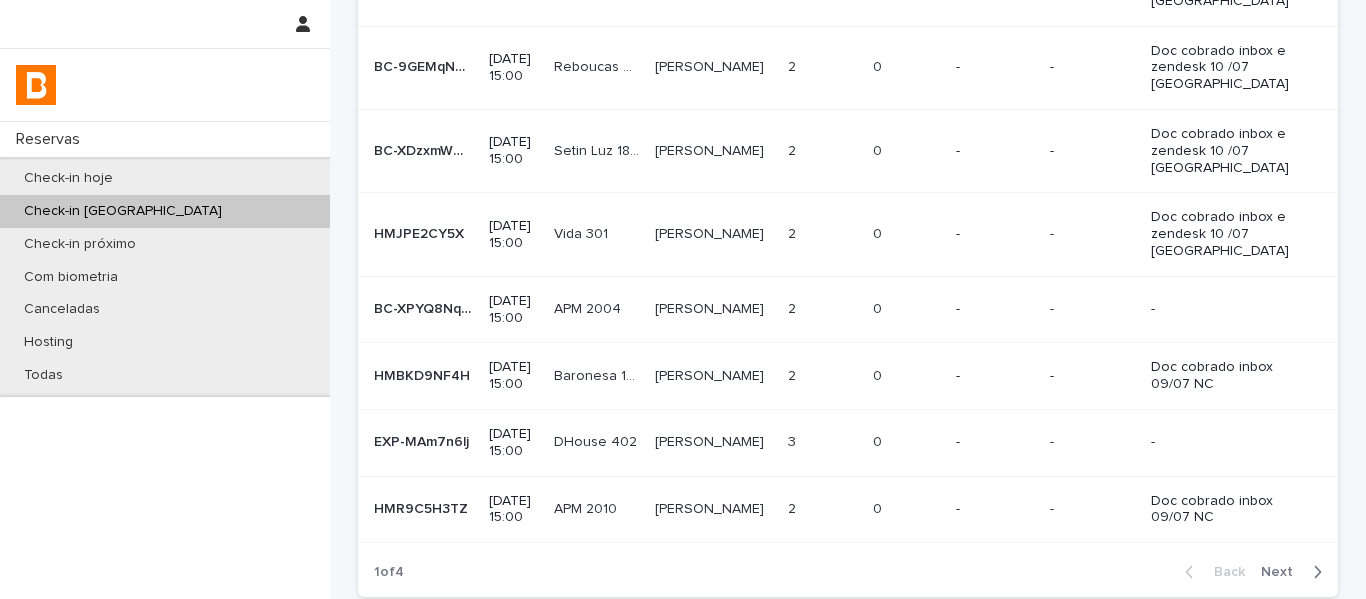 click at bounding box center (713, 309) 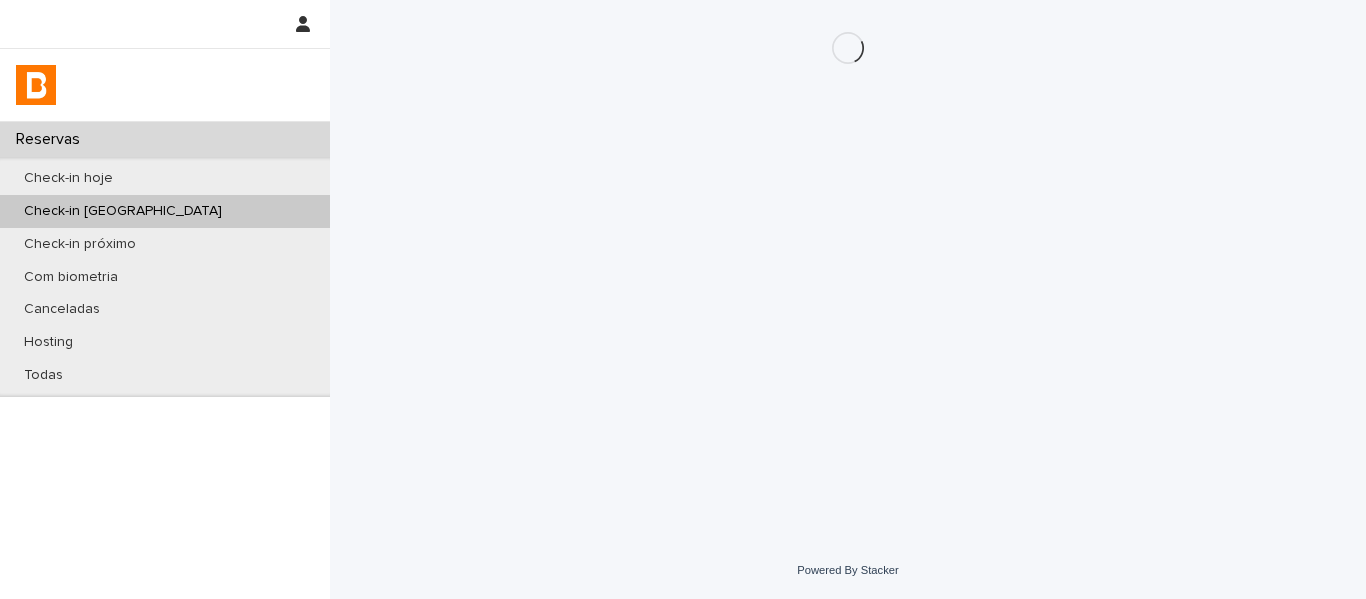 scroll, scrollTop: 0, scrollLeft: 0, axis: both 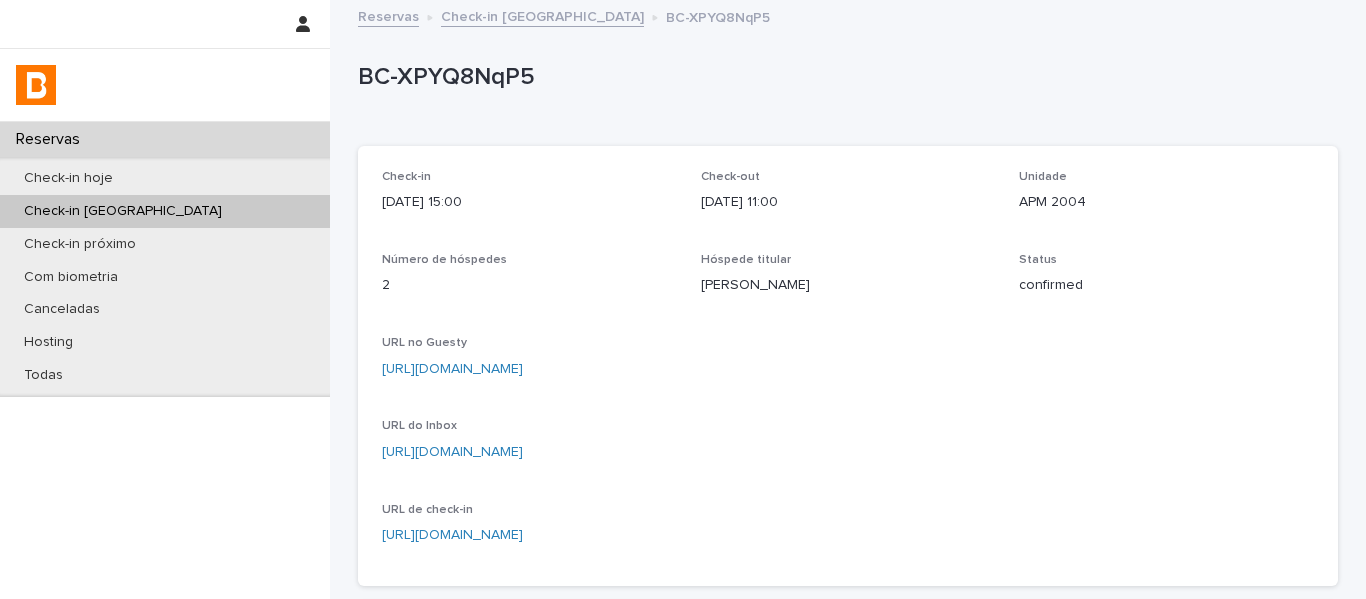 click on "[URL][DOMAIN_NAME]" at bounding box center (529, 452) 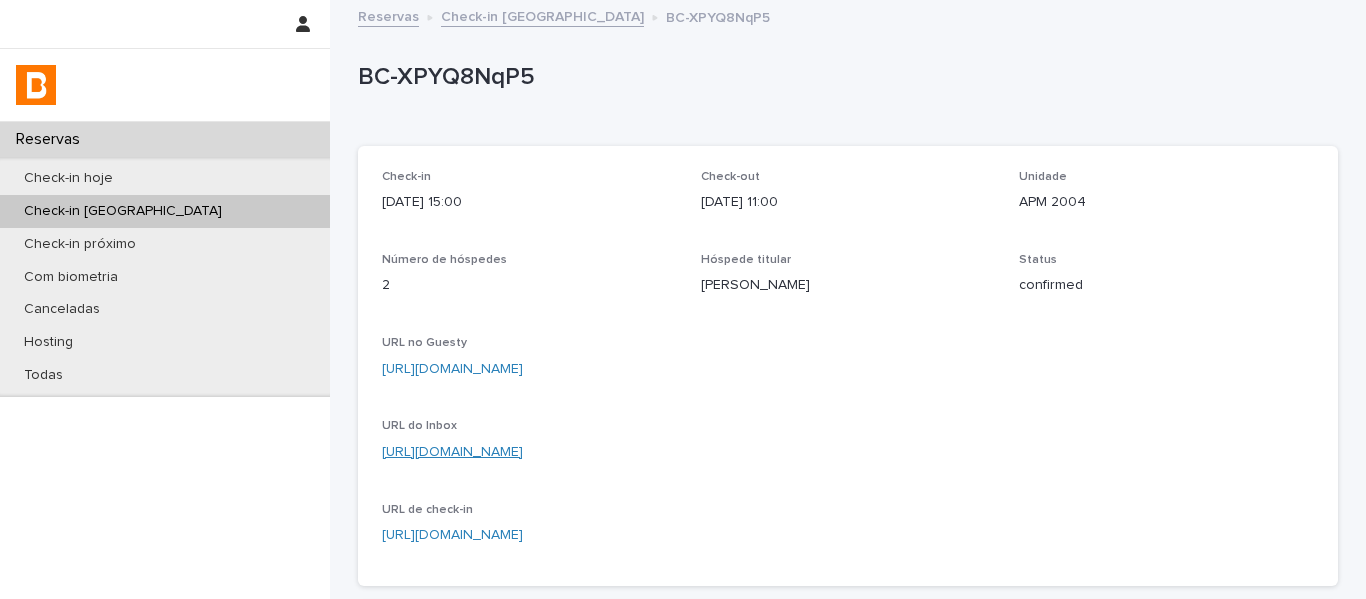 click on "[URL][DOMAIN_NAME]" at bounding box center (452, 452) 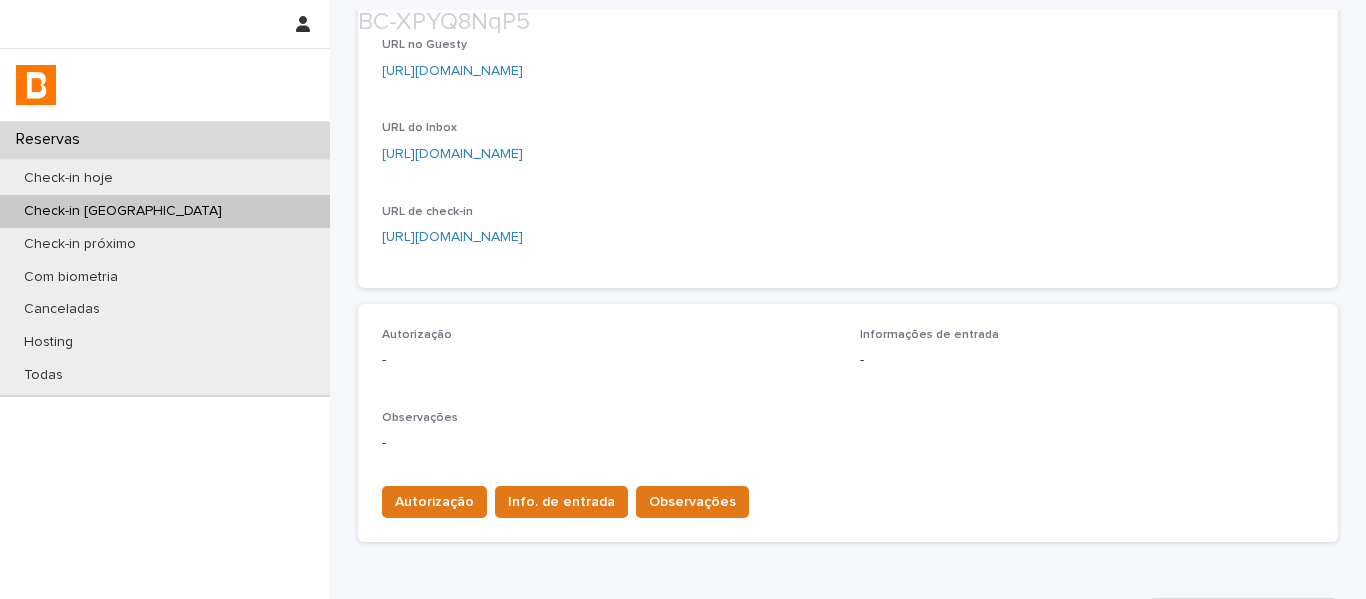 scroll, scrollTop: 300, scrollLeft: 0, axis: vertical 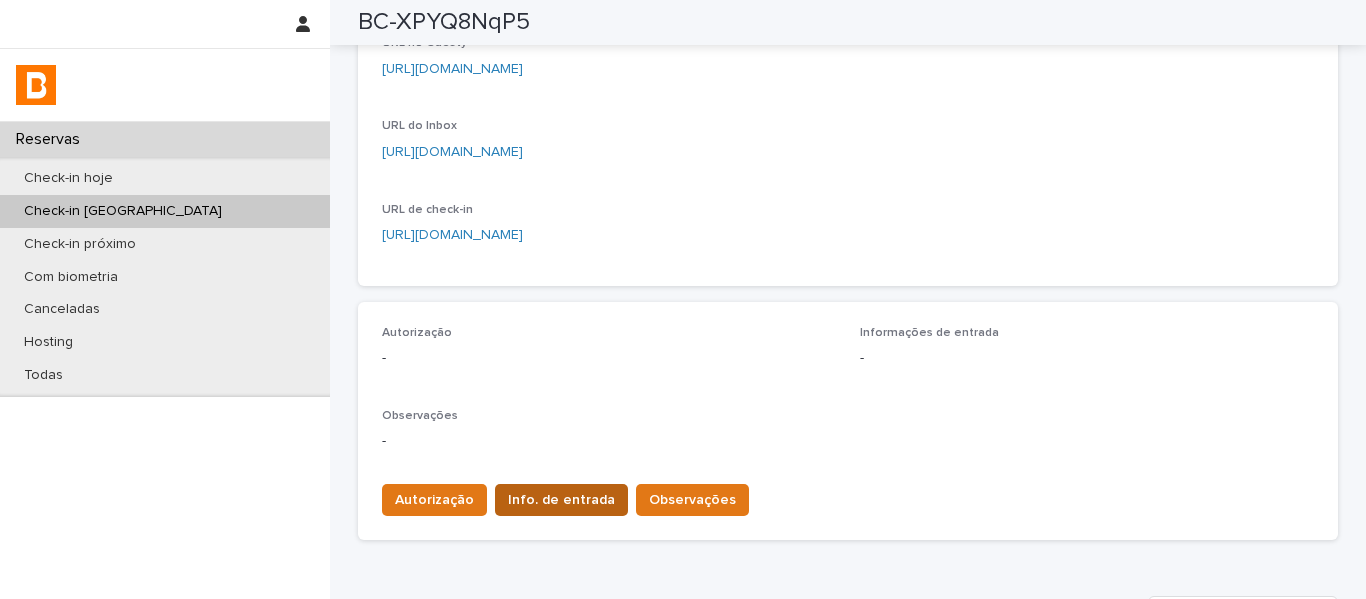 click on "Info. de entrada" at bounding box center (561, 500) 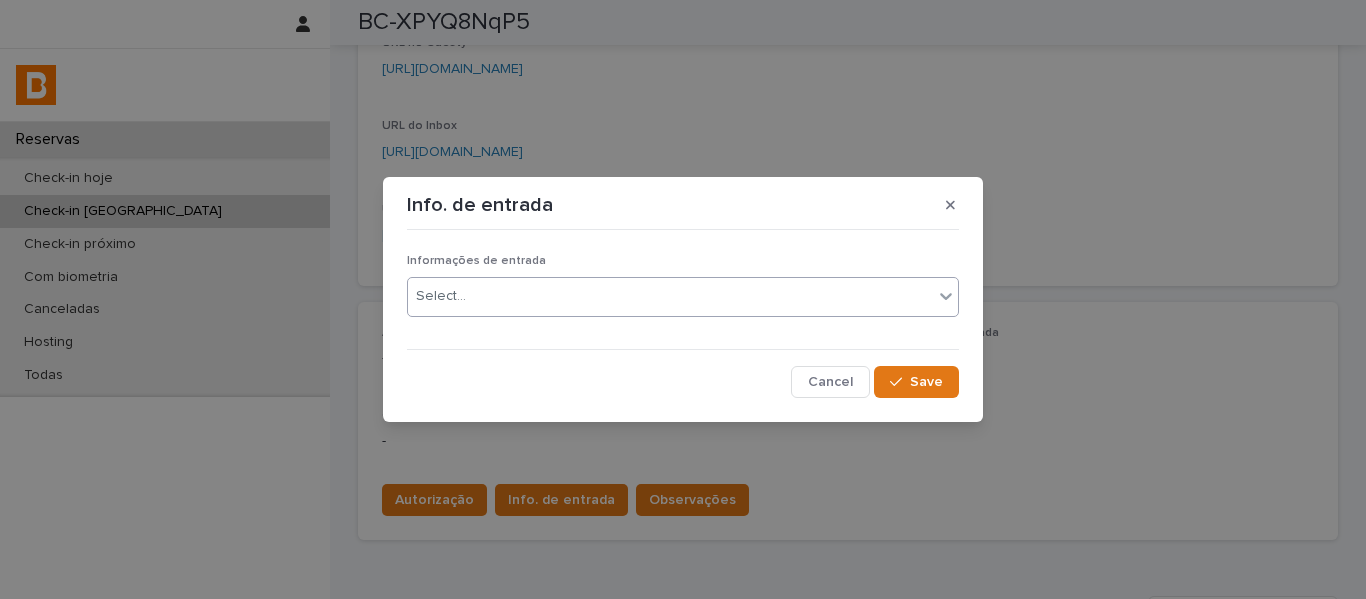 click on "Select..." at bounding box center (670, 296) 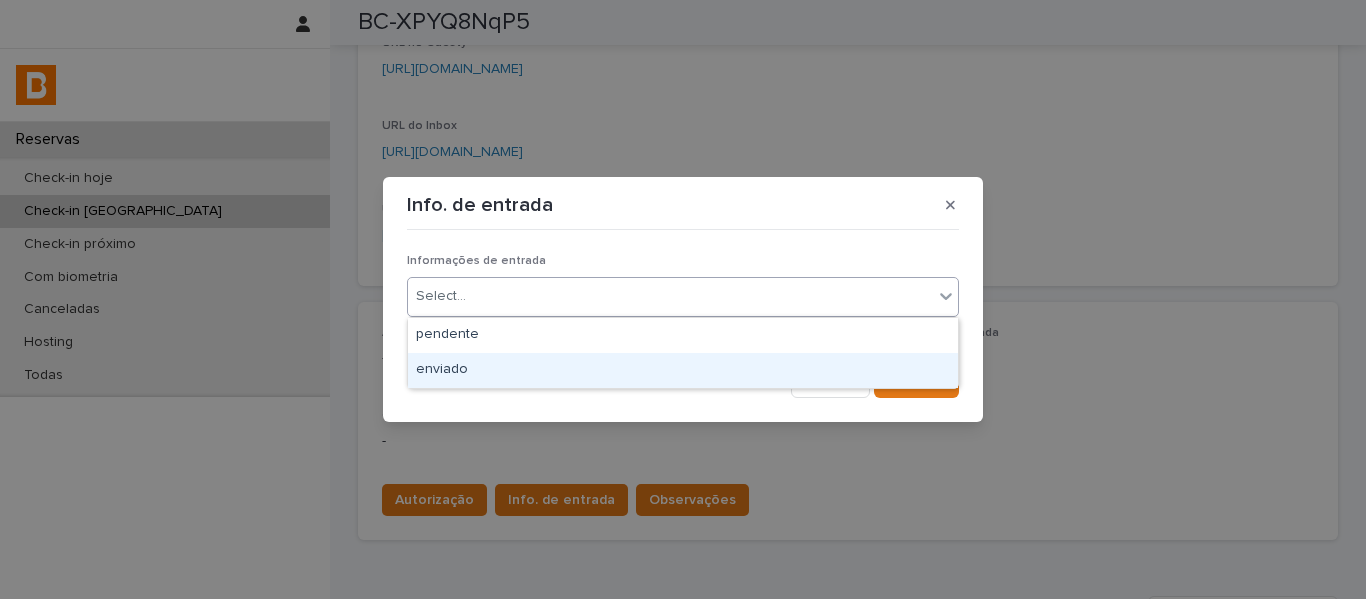 click on "enviado" at bounding box center [683, 370] 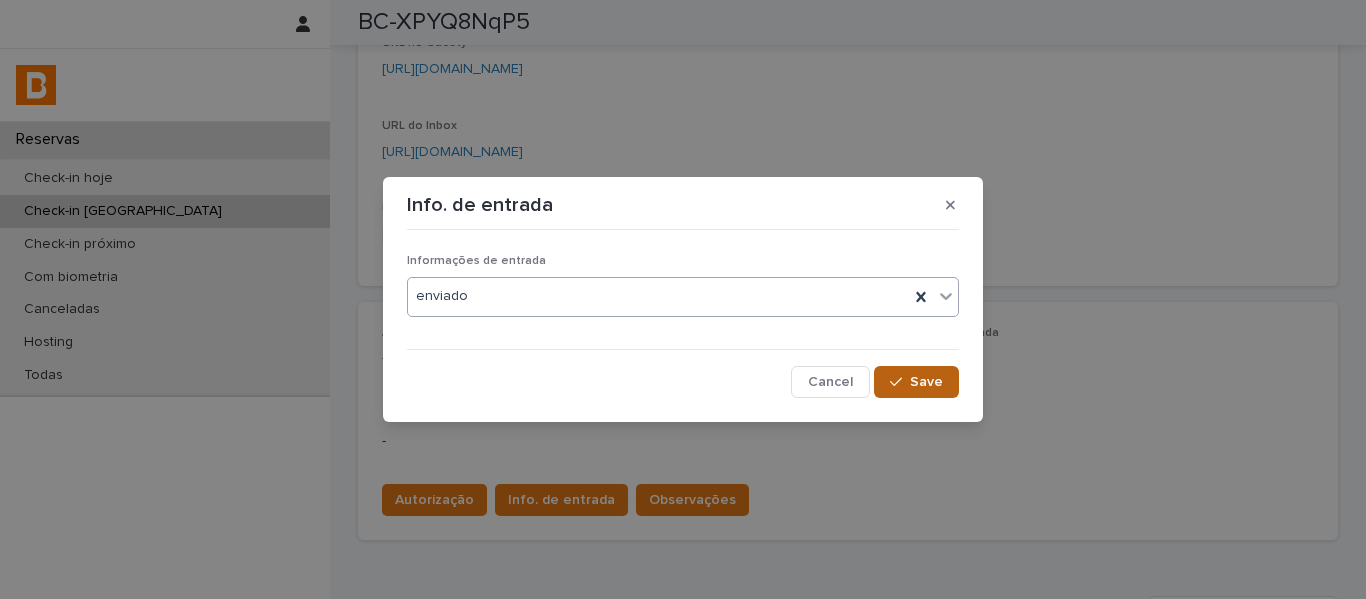 drag, startPoint x: 906, startPoint y: 375, endPoint x: 888, endPoint y: 383, distance: 19.697716 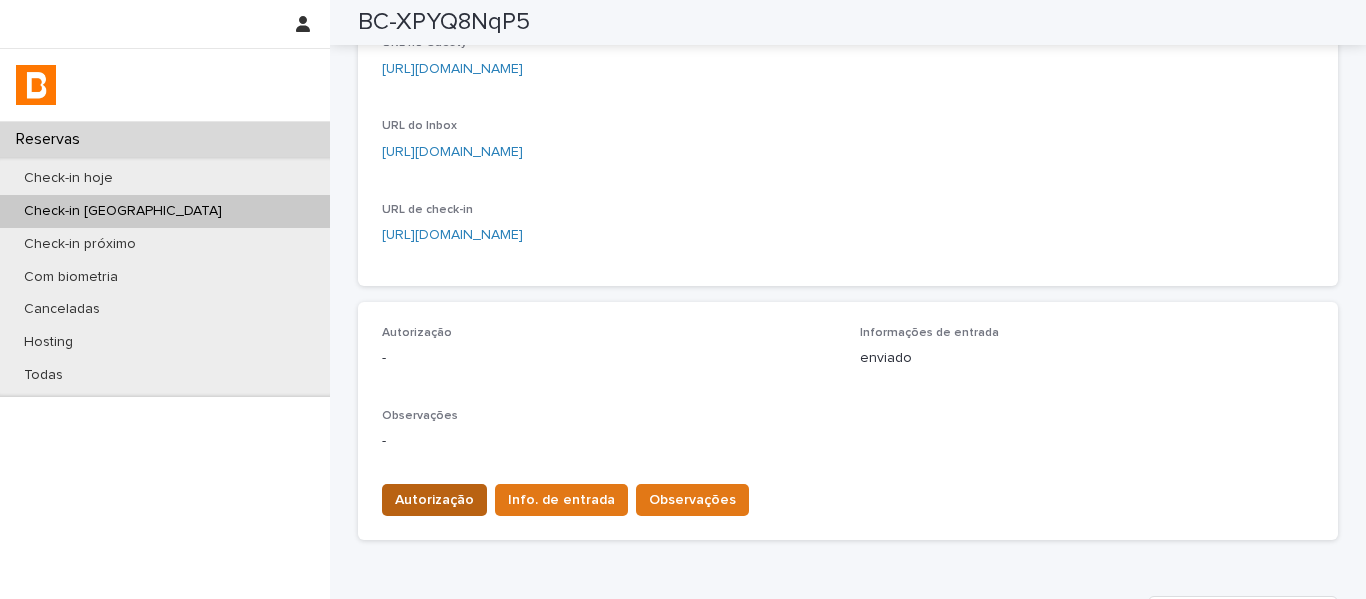 click on "Autorização" at bounding box center (434, 500) 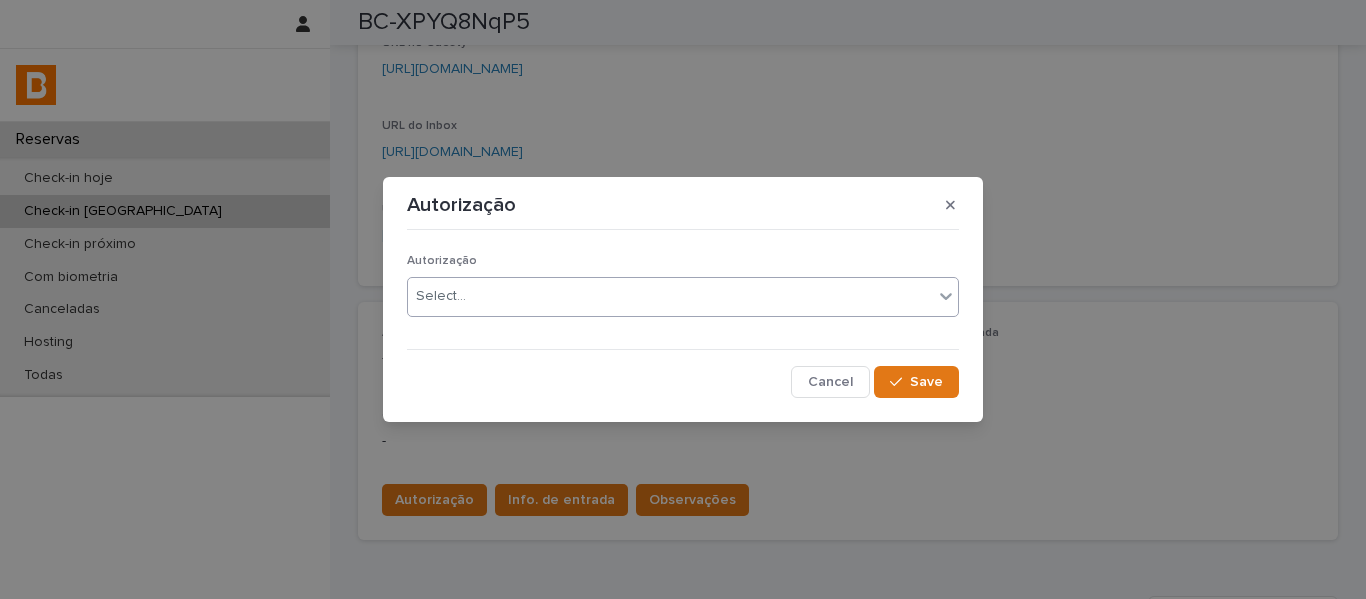 click on "Select..." at bounding box center [670, 296] 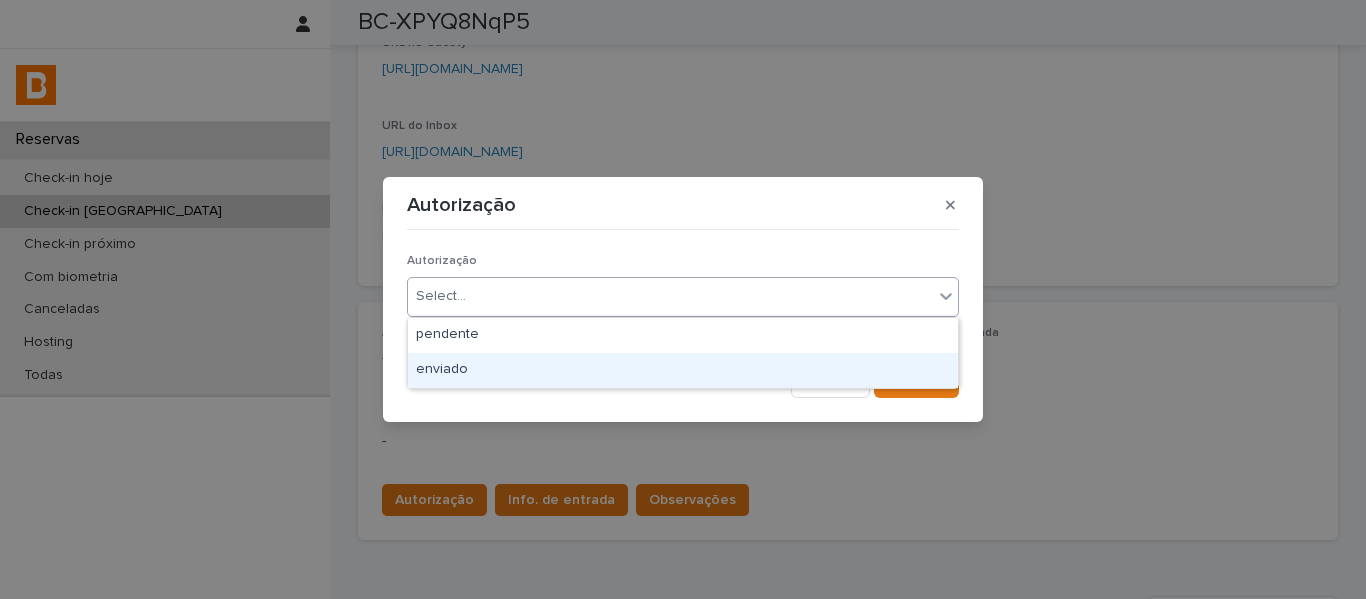click on "enviado" at bounding box center [683, 370] 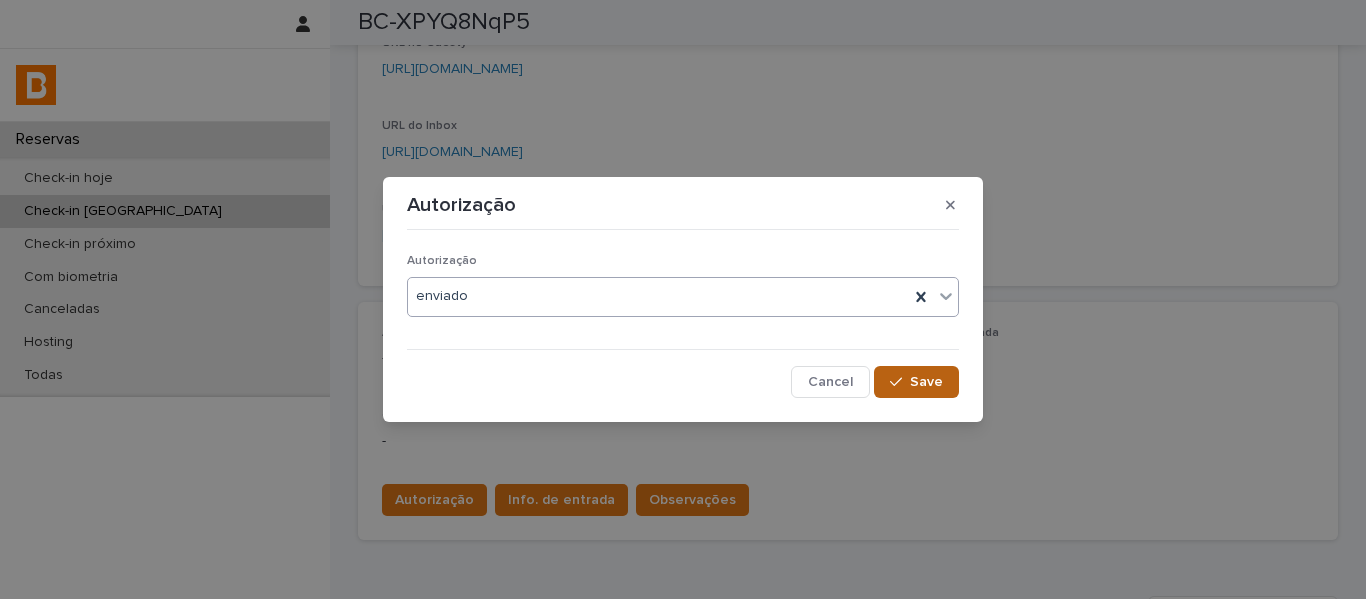 click on "Save" at bounding box center (916, 382) 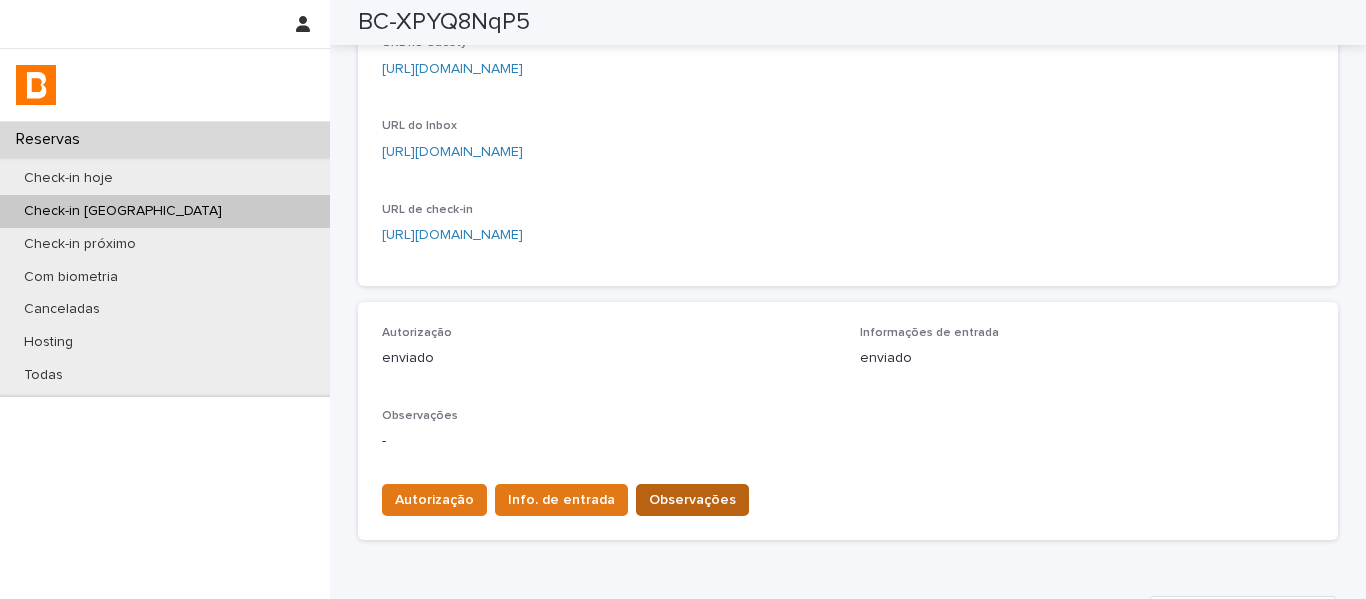 click on "Observações" at bounding box center [692, 500] 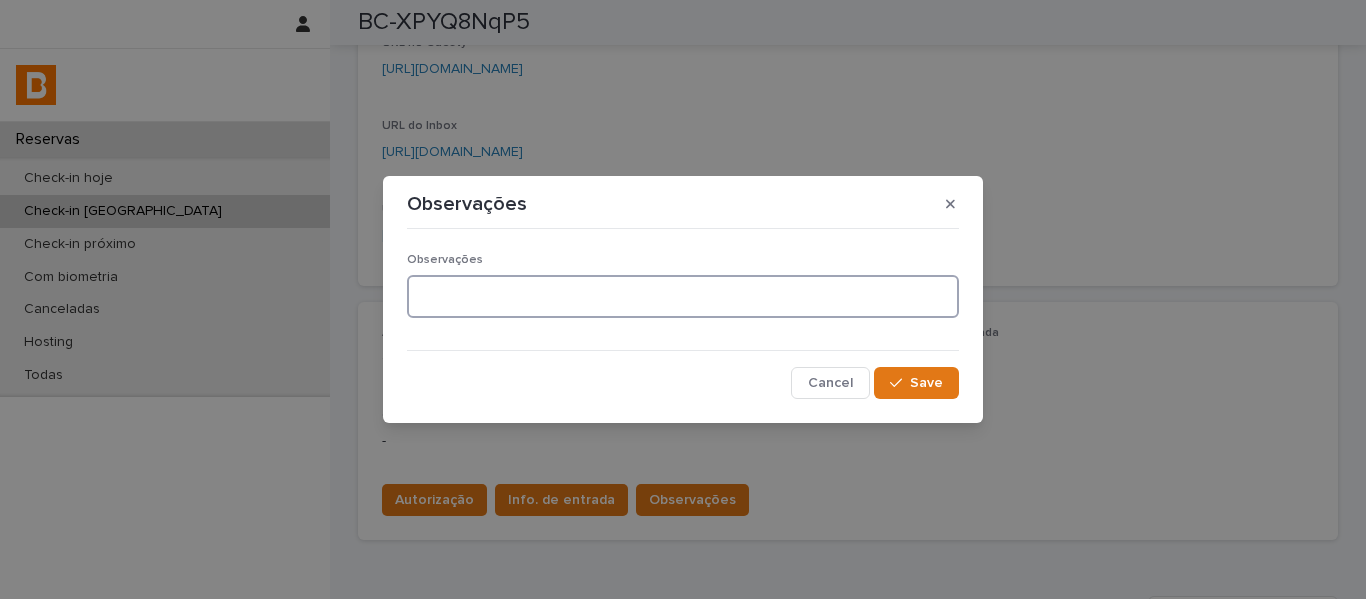 click at bounding box center [683, 296] 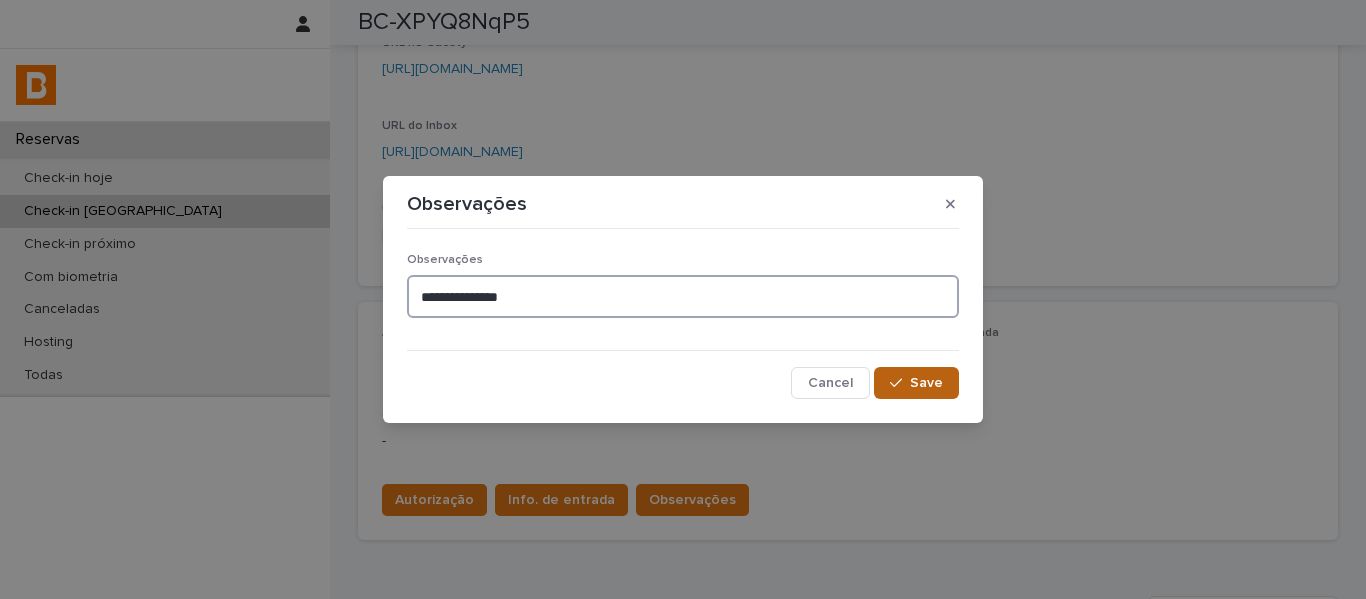 type on "**********" 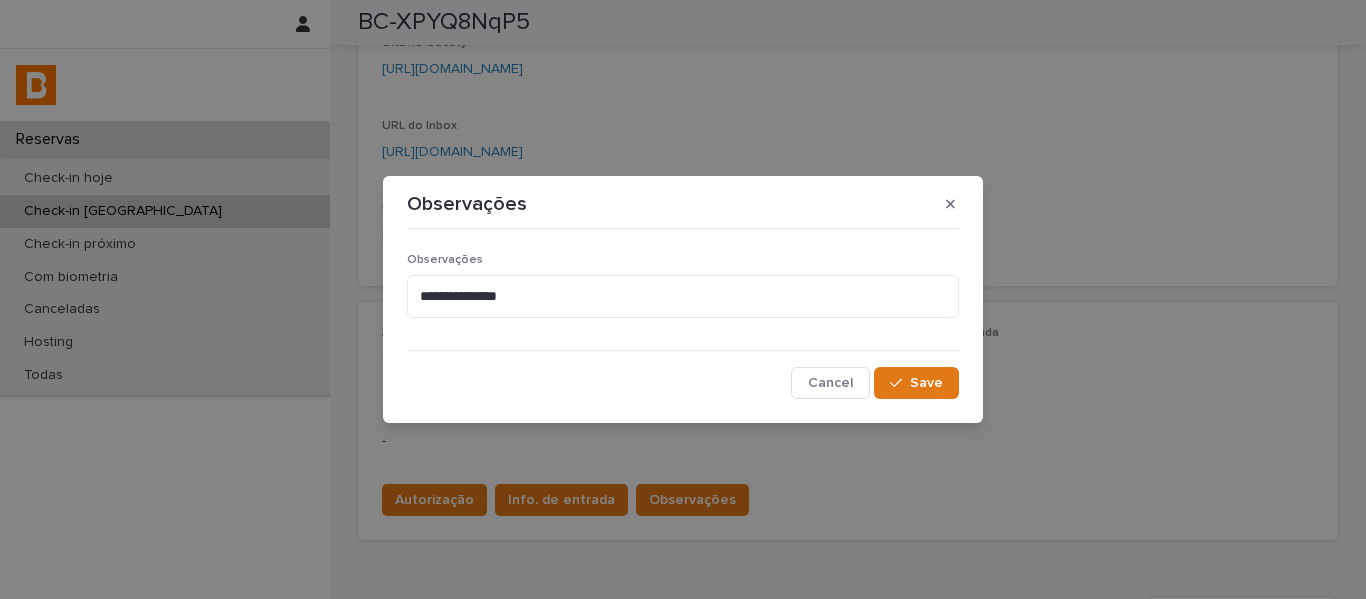 drag, startPoint x: 911, startPoint y: 387, endPoint x: 906, endPoint y: 323, distance: 64.195015 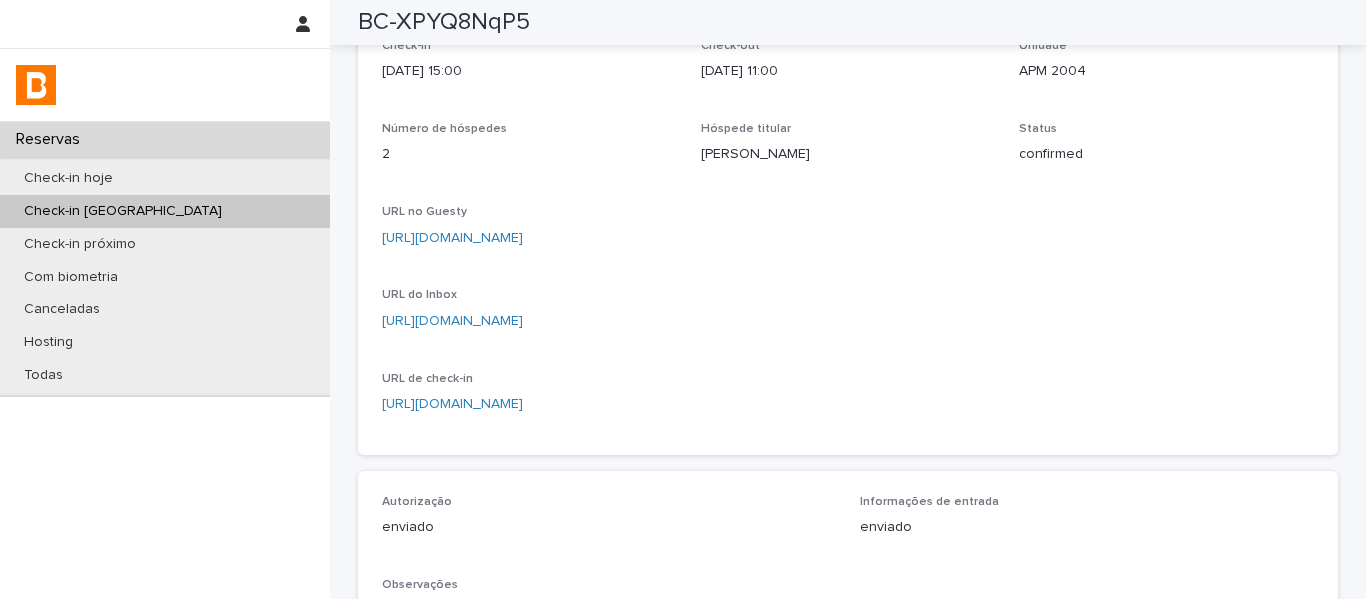 scroll, scrollTop: 0, scrollLeft: 0, axis: both 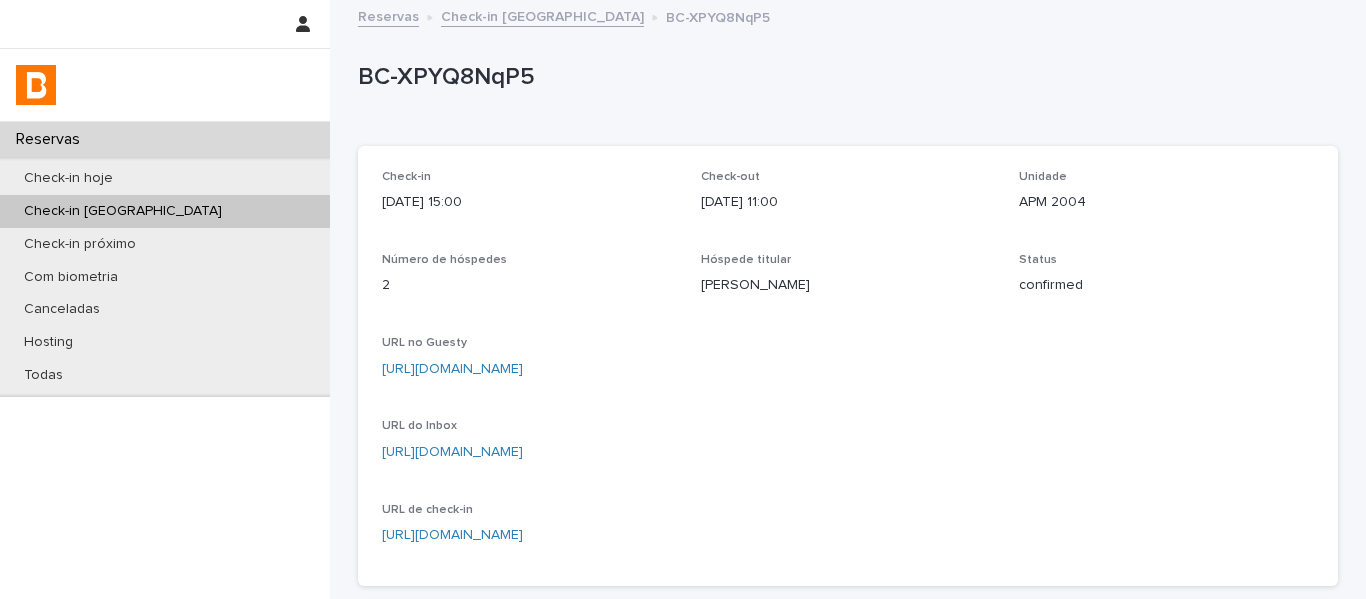 click on "Check-in [GEOGRAPHIC_DATA]" at bounding box center (542, 15) 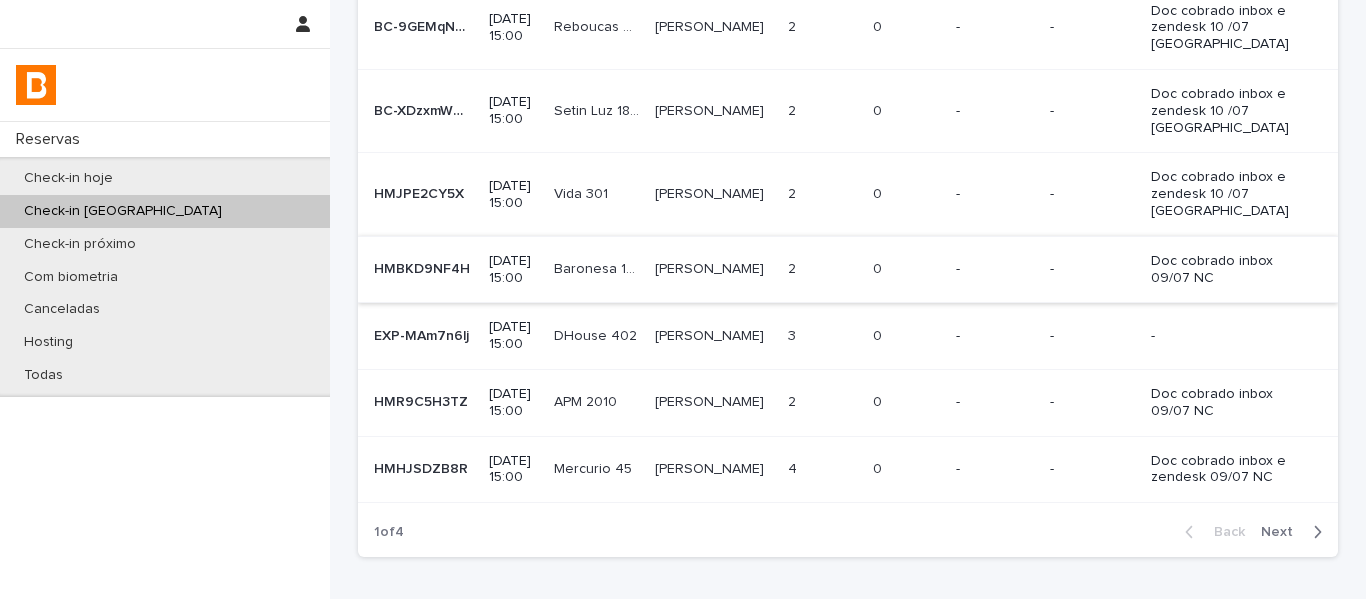 scroll, scrollTop: 474, scrollLeft: 0, axis: vertical 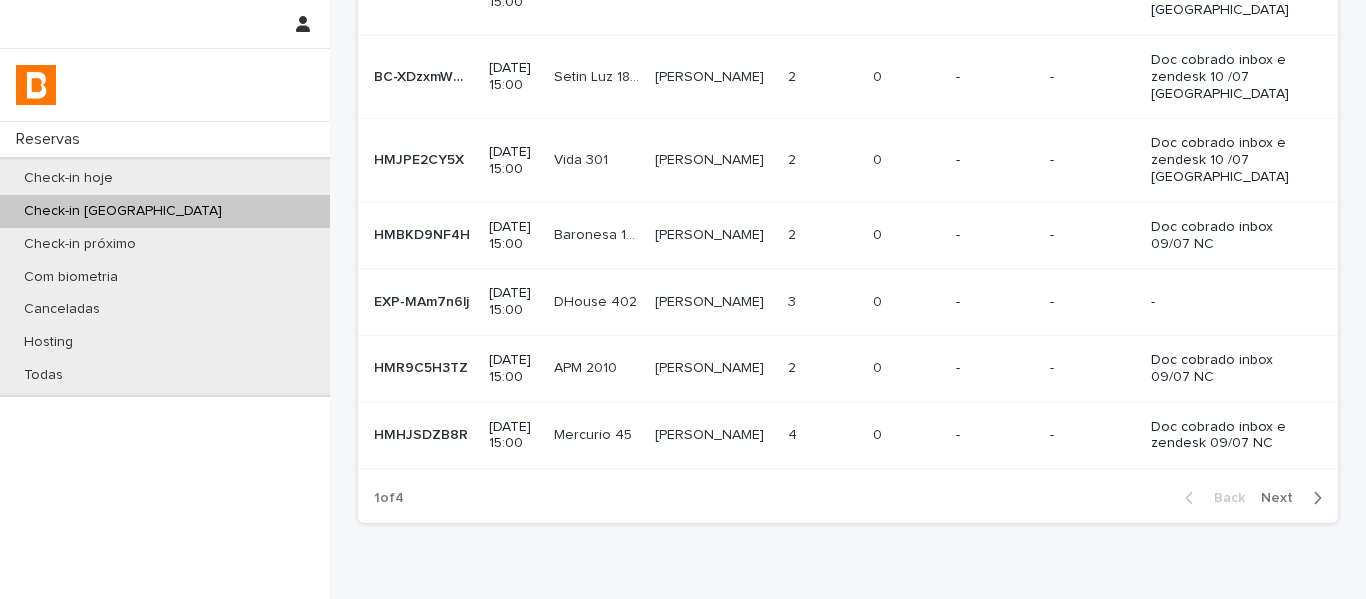 click on "Loading... Saving… Loading... Saving… Check-in amanhã Autorização is none of enviado Informações de entrada Clear all filters Código de confirmação Check-in Unidade Hóspede titular Número de hóspedes Dados recebidos Autorização Informações de entrada Observações GY-JD5h3LkP GY-JD5h3LkP   [DATE] 15:00 Setin 1305 Setin 1305   [PERSON_NAME] - prop Setin 1305 [PERSON_NAME] - prop Setin 1305   1 1   0 0   - - [PERSON_NAME] - CPF: 937.425.761-00 GY-Me2aQRxD GY-Me2aQRxD   [DATE] 15:00 Paulista Flat 93 Paulista Flat 93   Abel Prop Paulista Flat 93 Abel Prop Paulista Flat 93   1 1   0 0   - - - [GEOGRAPHIC_DATA]-K9px87WEM BC-K9px87WEM   [DATE] 15:00 Jockey 1404 Jockey 1404   [PERSON_NAME] haddad Haddad   2 2   0 0   - - Doc cobrado inbox e zendesk 10 /07 NC [GEOGRAPHIC_DATA]-9GEMqN04J BC-9GEMqN04J   [DATE] 15:00 Reboucas 805 Reboucas 805   [PERSON_NAME] [PERSON_NAME]   2 2   0 0   - - Doc cobrado inbox e zendesk 10 /07 NC" at bounding box center (848, 58) 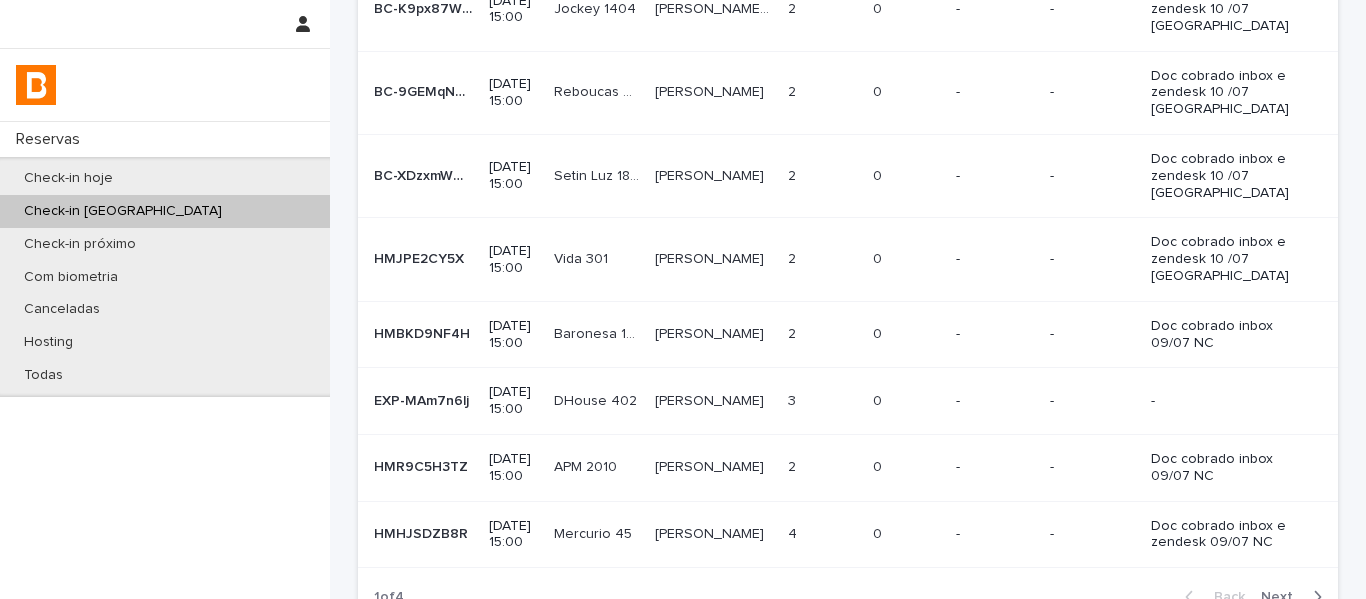 scroll, scrollTop: 374, scrollLeft: 0, axis: vertical 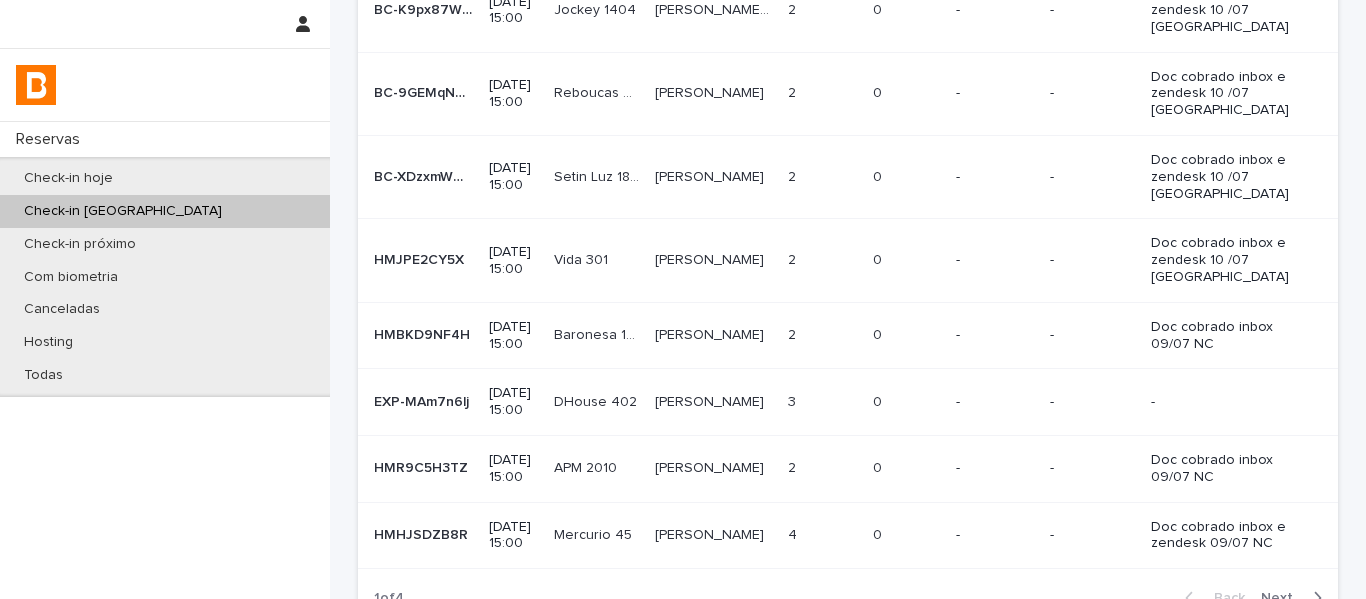 click on "2 2" at bounding box center (822, 335) 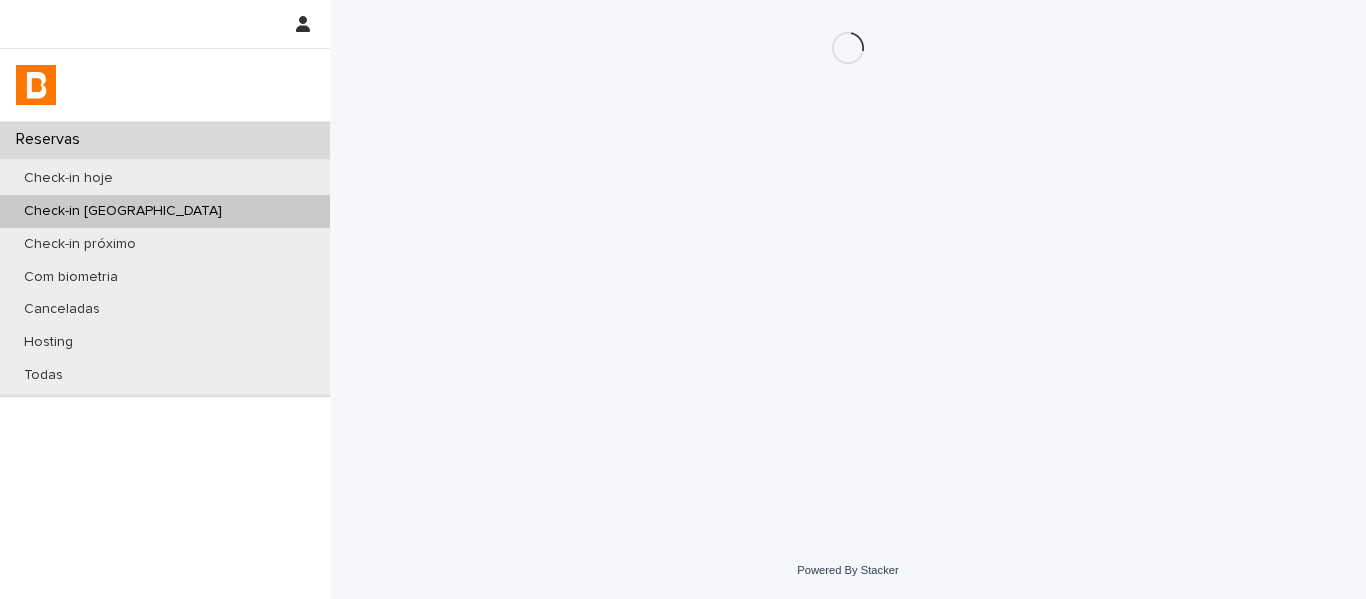 scroll, scrollTop: 0, scrollLeft: 0, axis: both 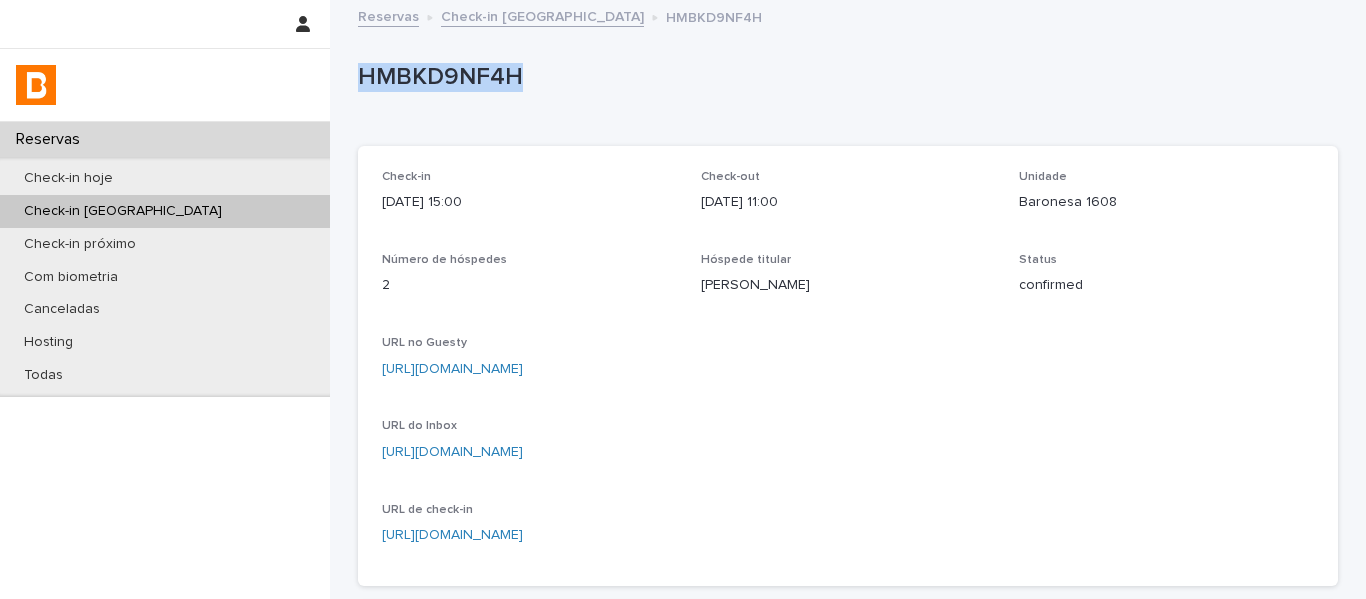 drag, startPoint x: 525, startPoint y: 85, endPoint x: 345, endPoint y: 95, distance: 180.27756 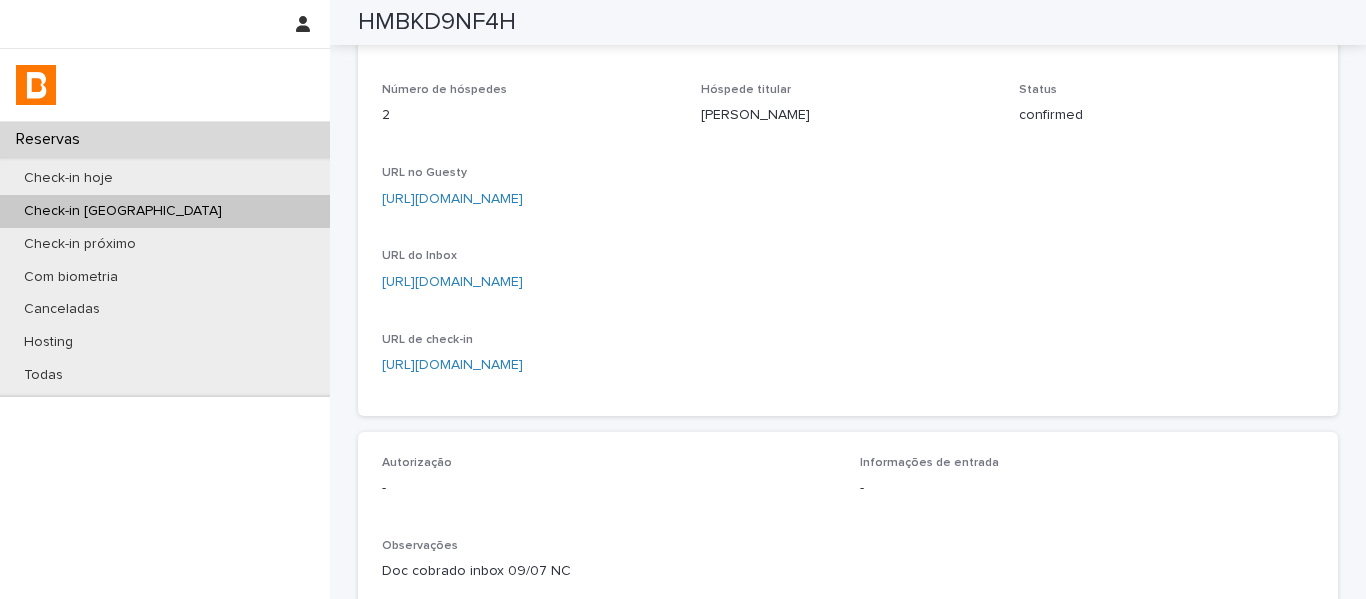 scroll, scrollTop: 100, scrollLeft: 0, axis: vertical 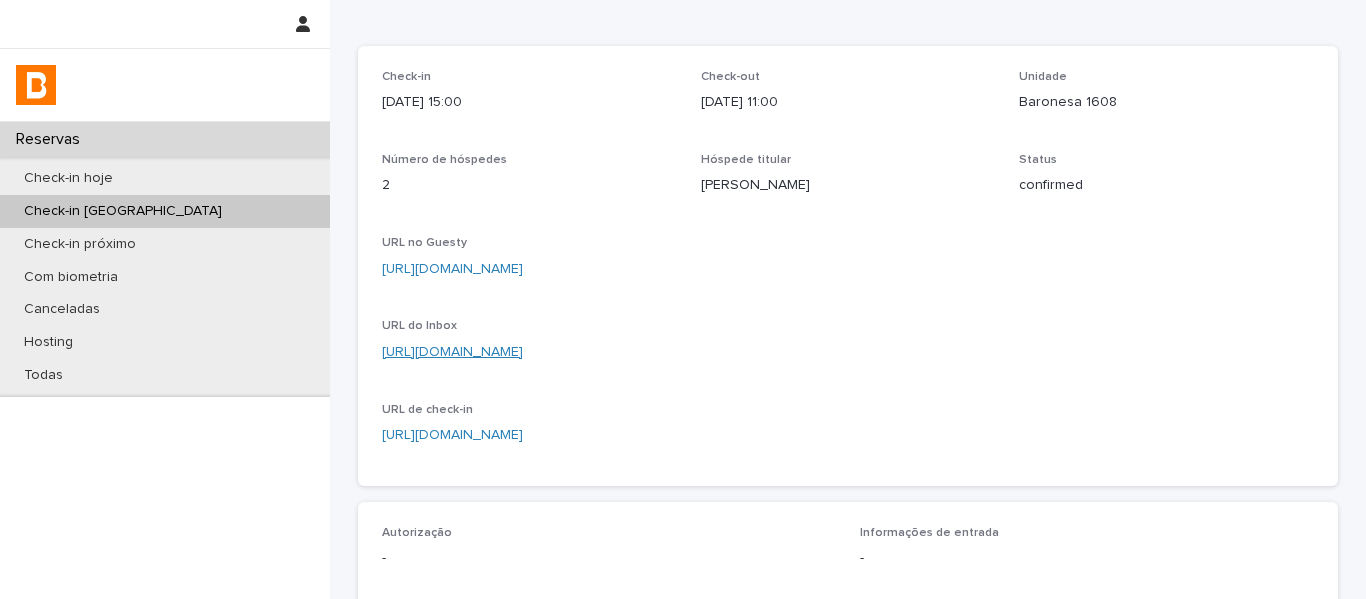click on "[URL][DOMAIN_NAME]" at bounding box center [452, 352] 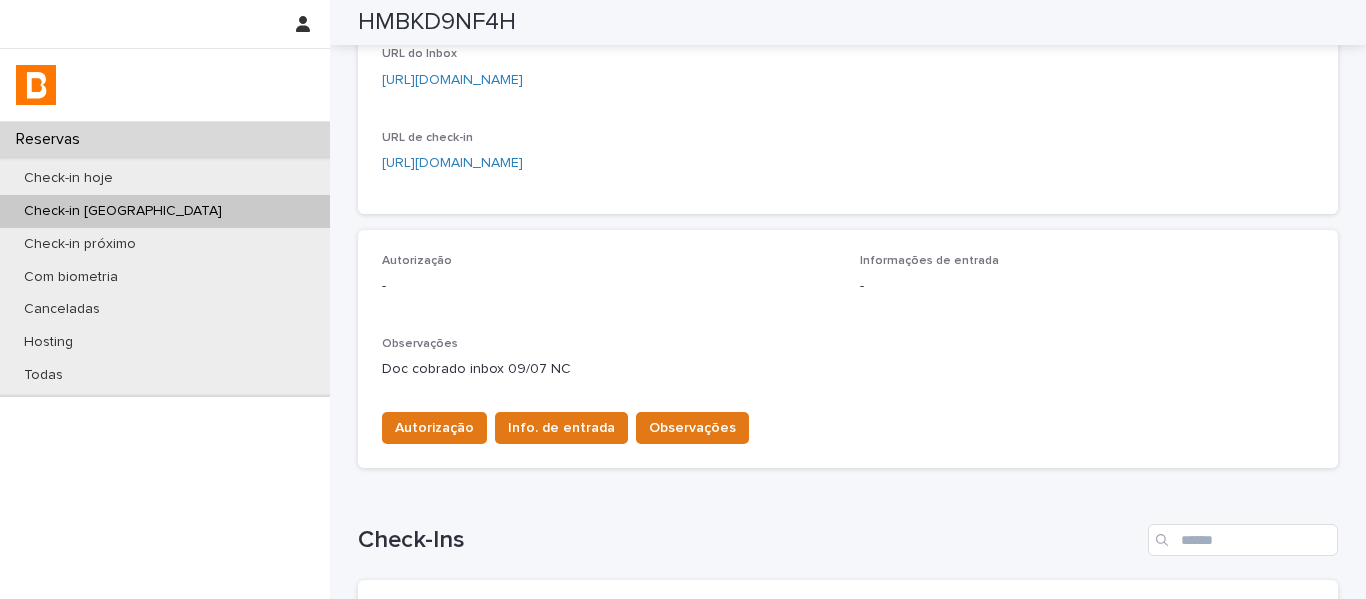 scroll, scrollTop: 400, scrollLeft: 0, axis: vertical 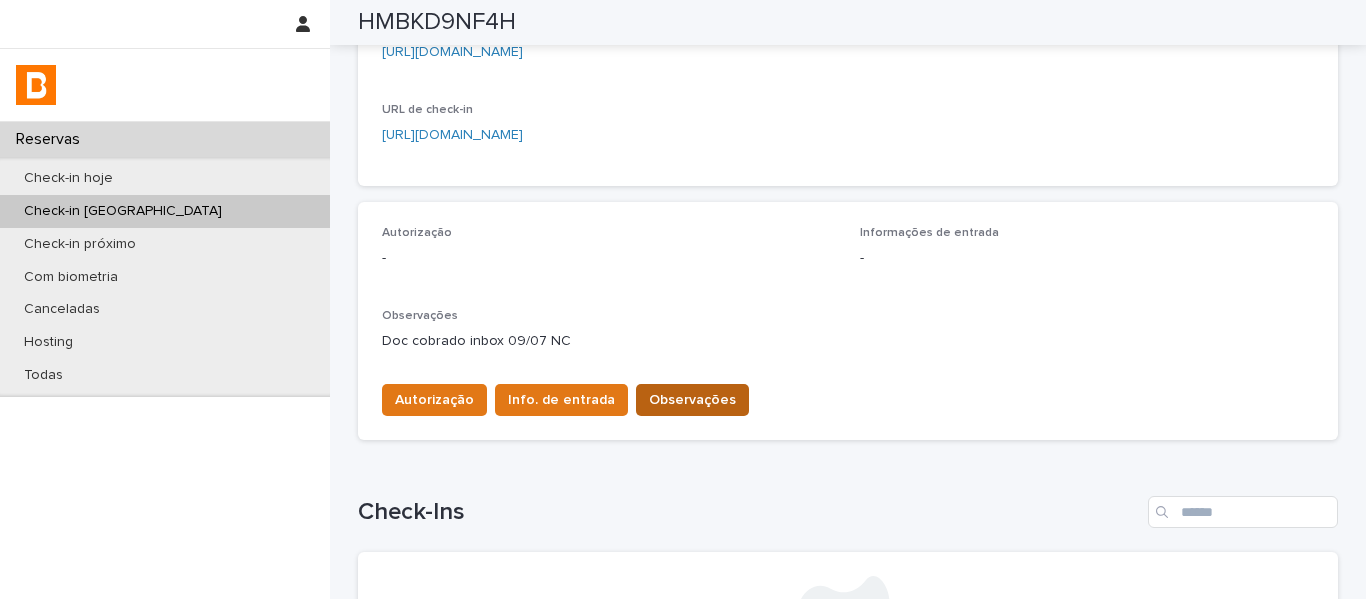 click on "Observações" at bounding box center [692, 400] 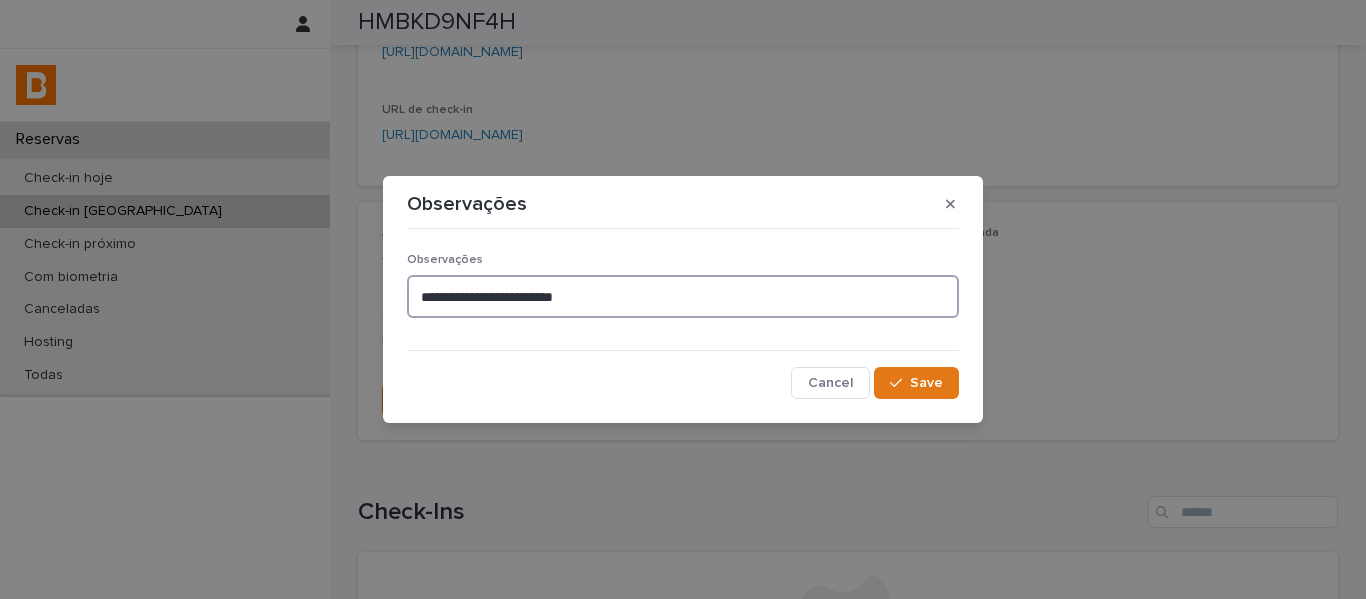 click on "**********" at bounding box center (683, 296) 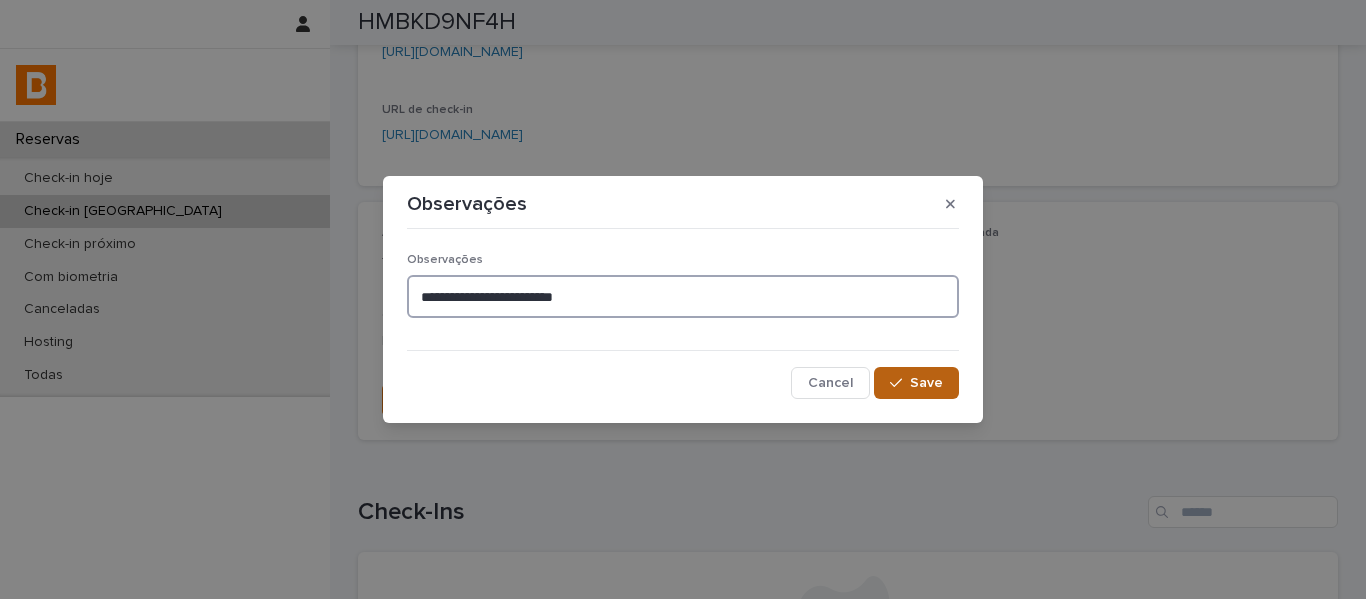 type on "**********" 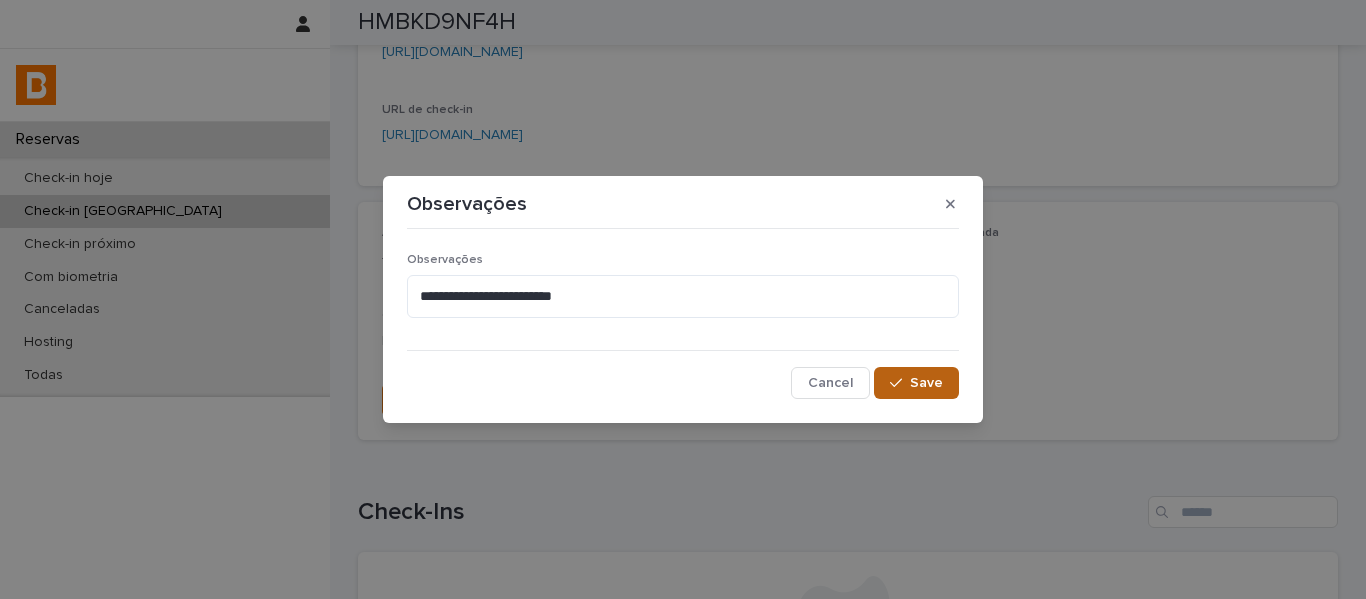 click on "Save" at bounding box center (926, 383) 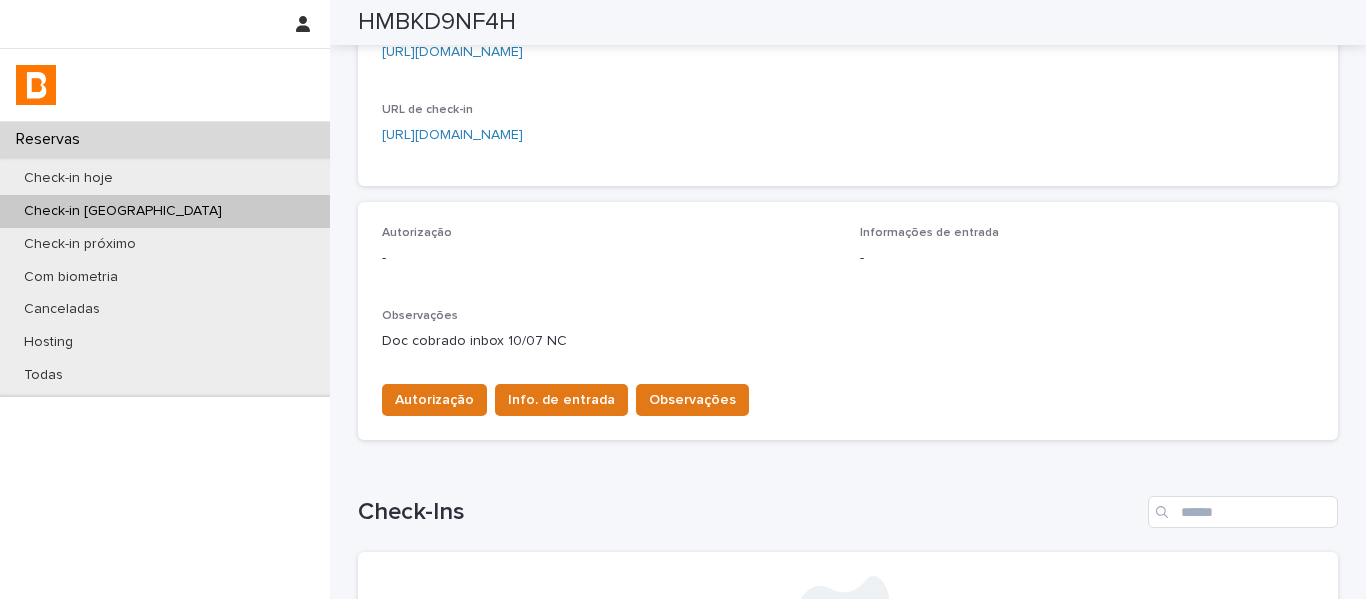 scroll, scrollTop: 0, scrollLeft: 0, axis: both 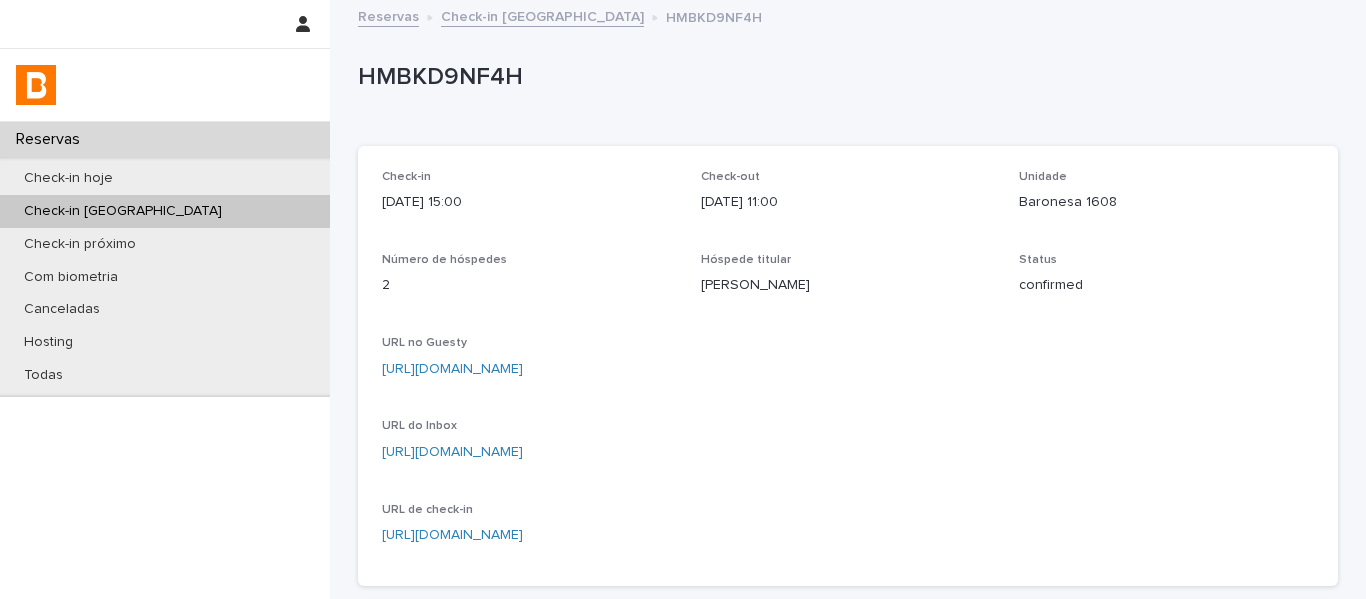 click on "Check-in [GEOGRAPHIC_DATA]" at bounding box center [542, 15] 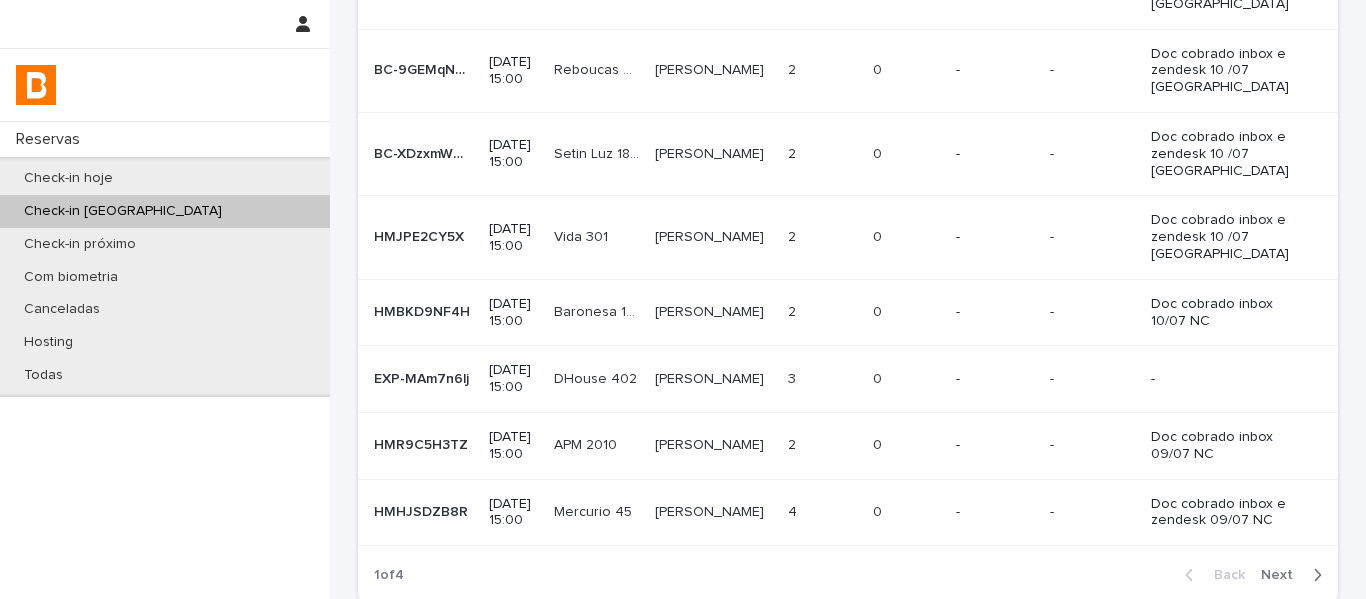 scroll, scrollTop: 506, scrollLeft: 0, axis: vertical 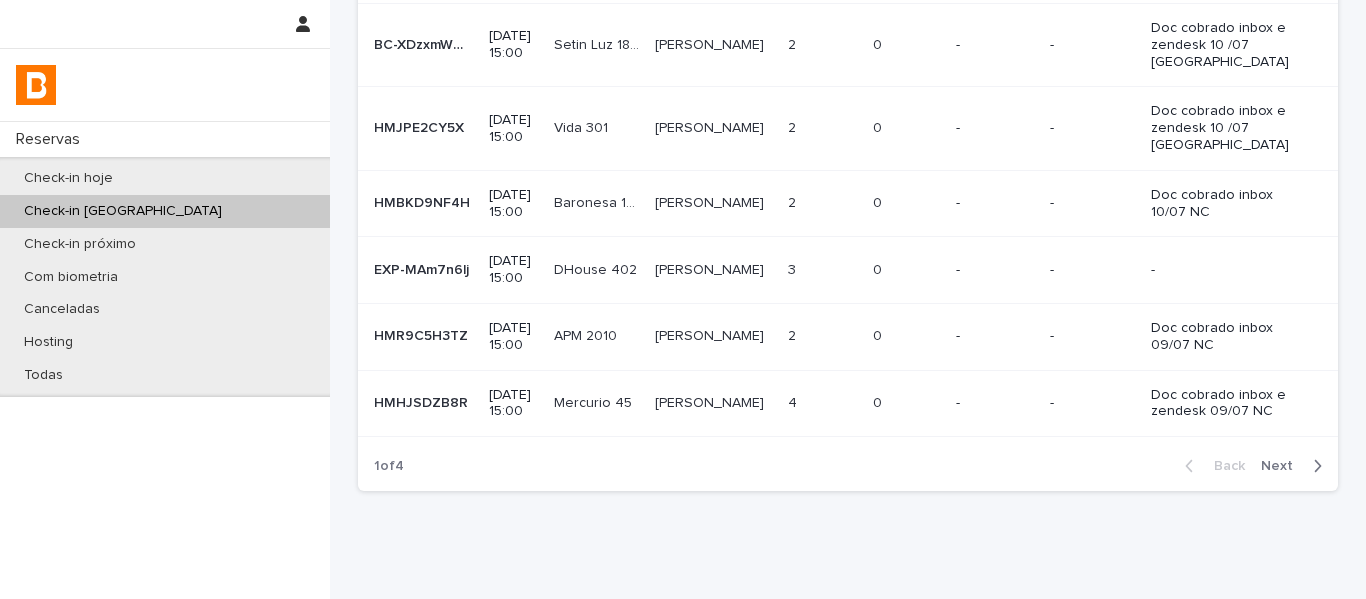 click on "[PERSON_NAME] [PERSON_NAME]" at bounding box center (713, 270) 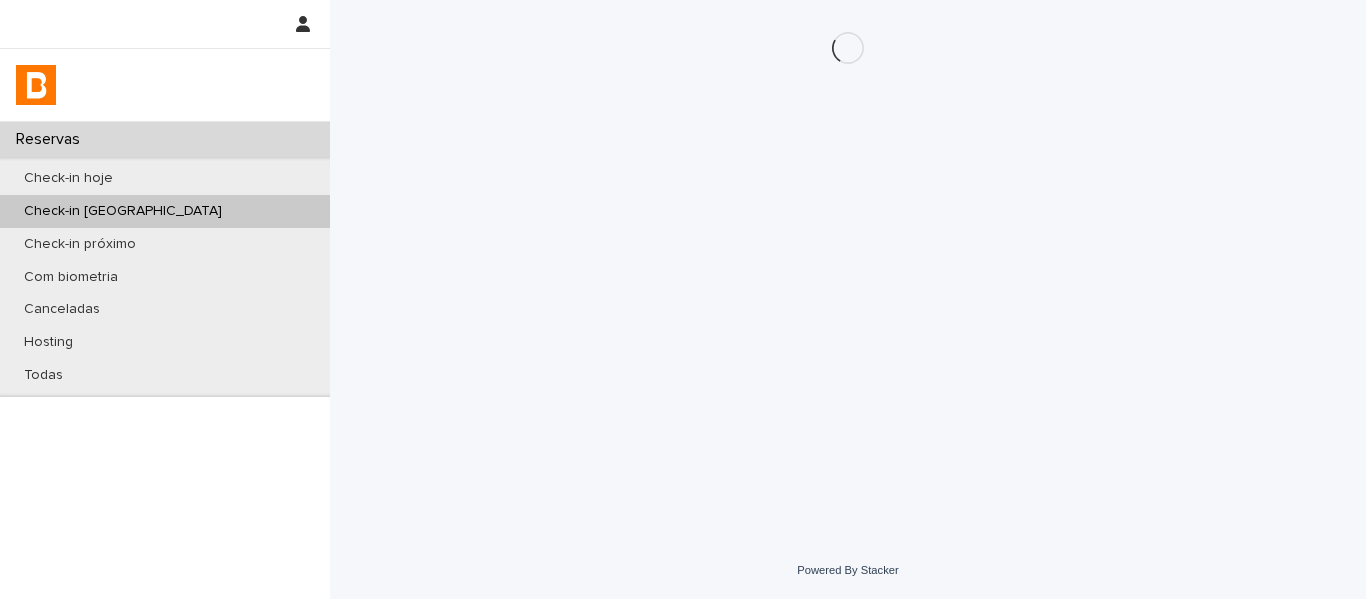 scroll, scrollTop: 0, scrollLeft: 0, axis: both 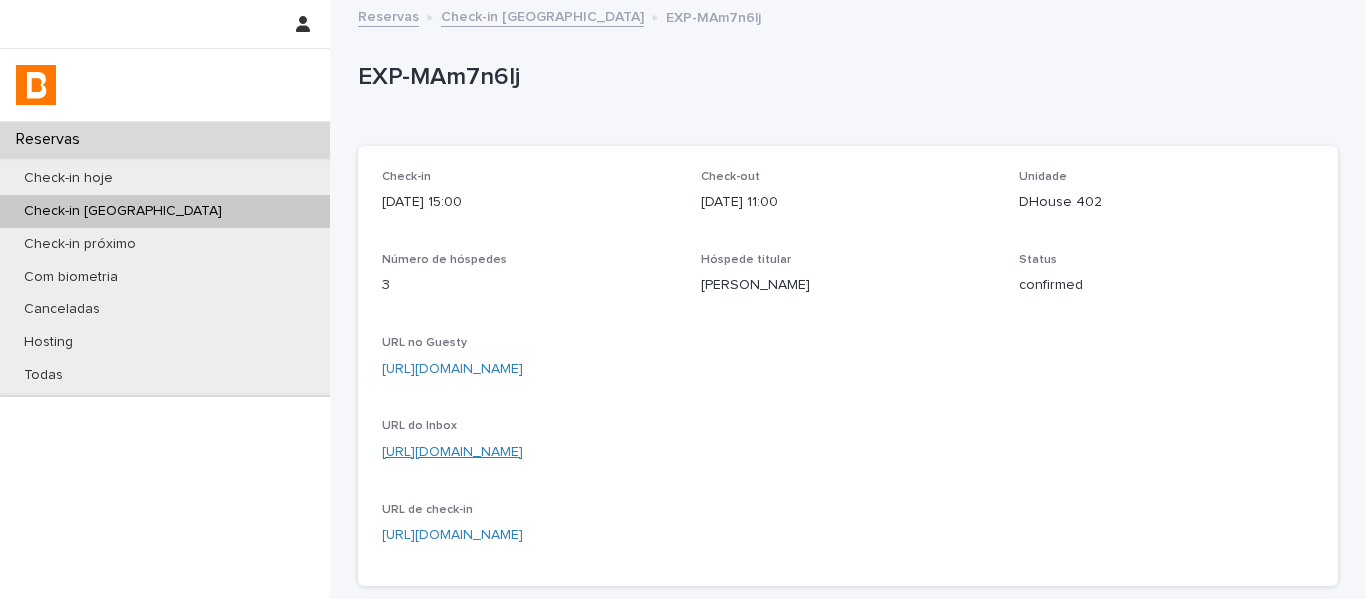 click on "[URL][DOMAIN_NAME]" at bounding box center [452, 452] 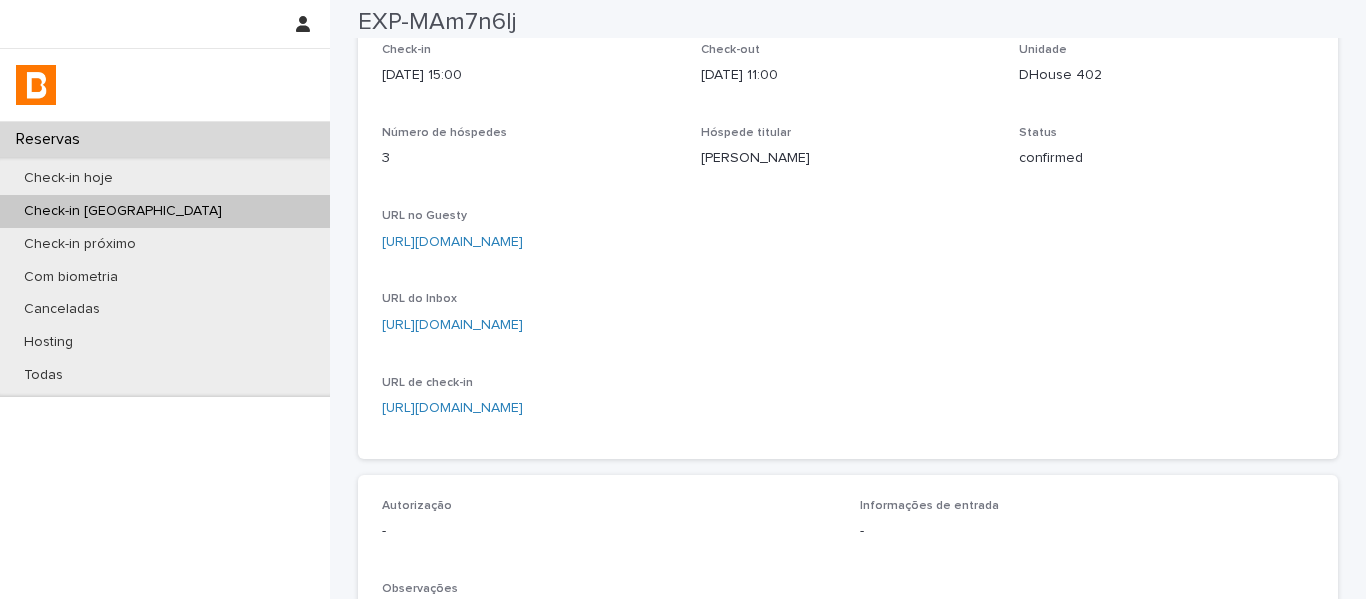 scroll, scrollTop: 100, scrollLeft: 0, axis: vertical 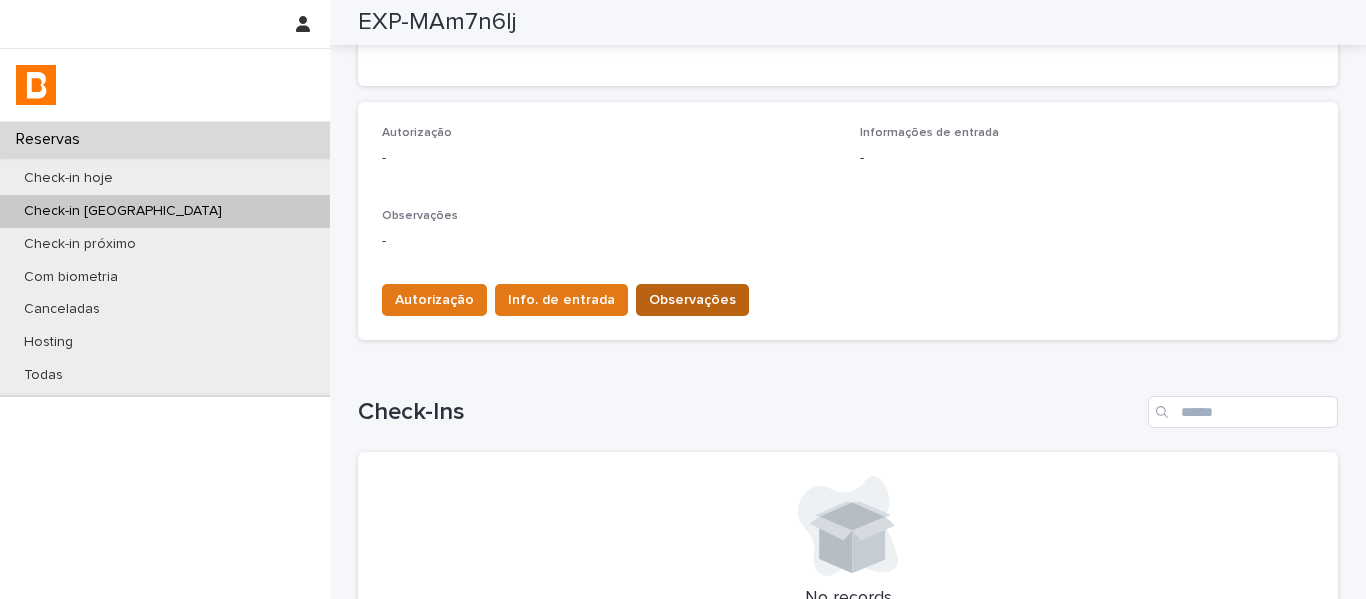 click on "Observações" at bounding box center (692, 300) 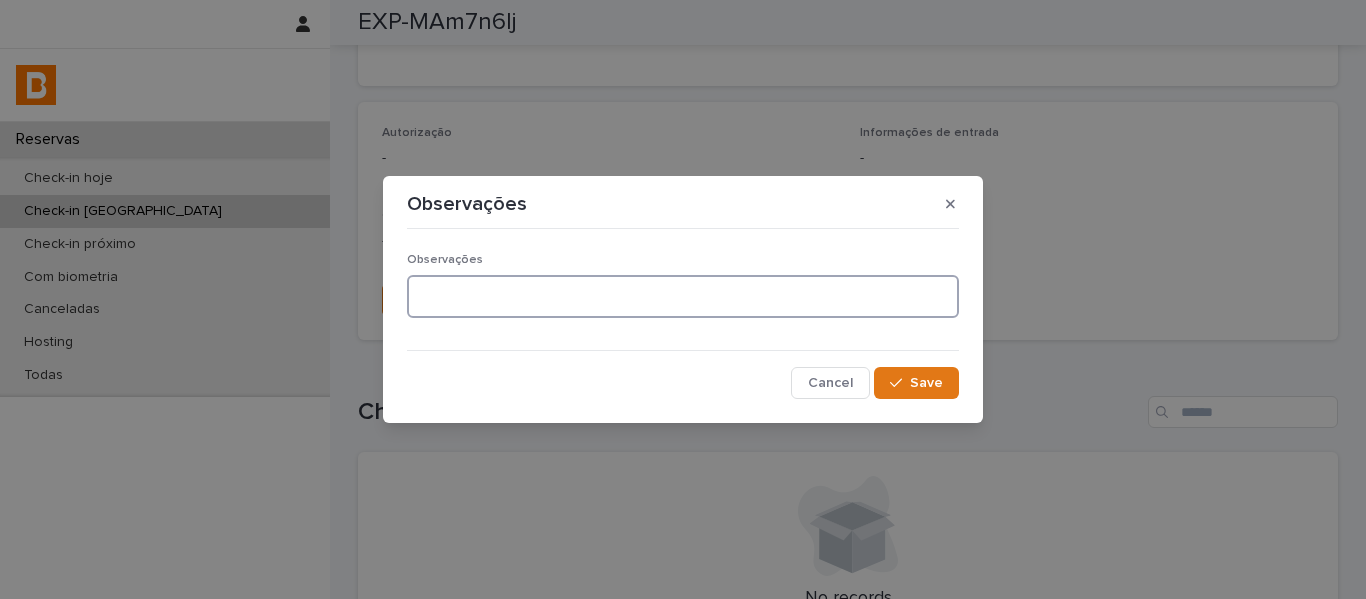 click at bounding box center (683, 296) 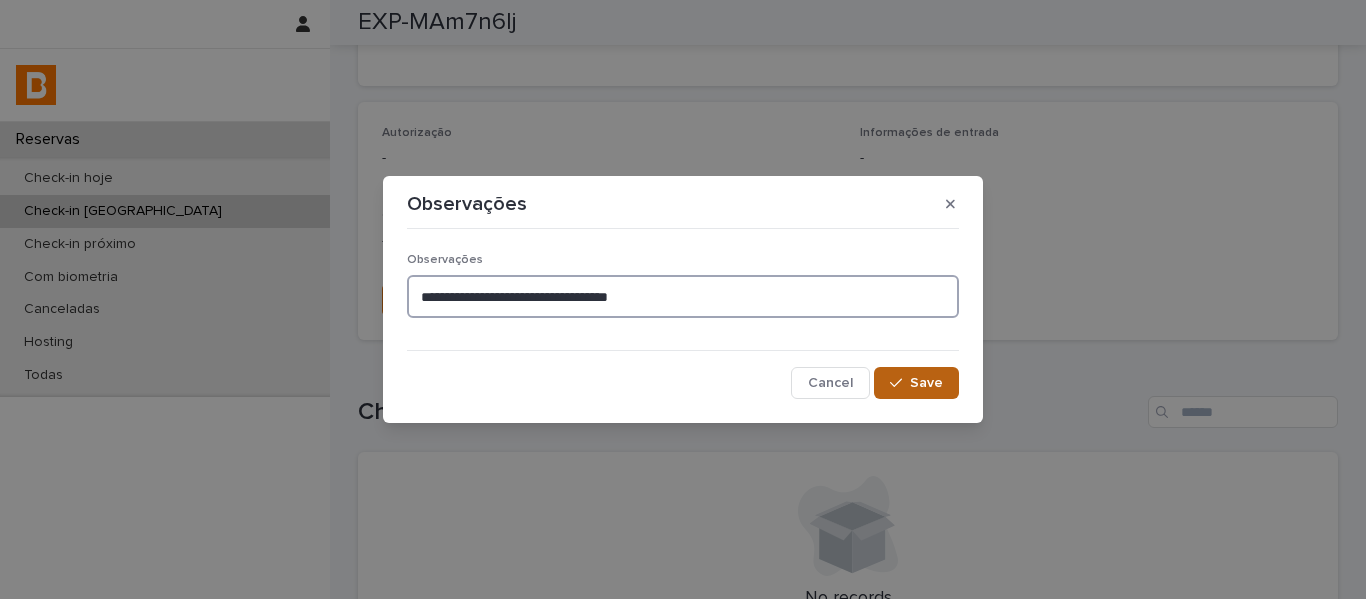type on "**********" 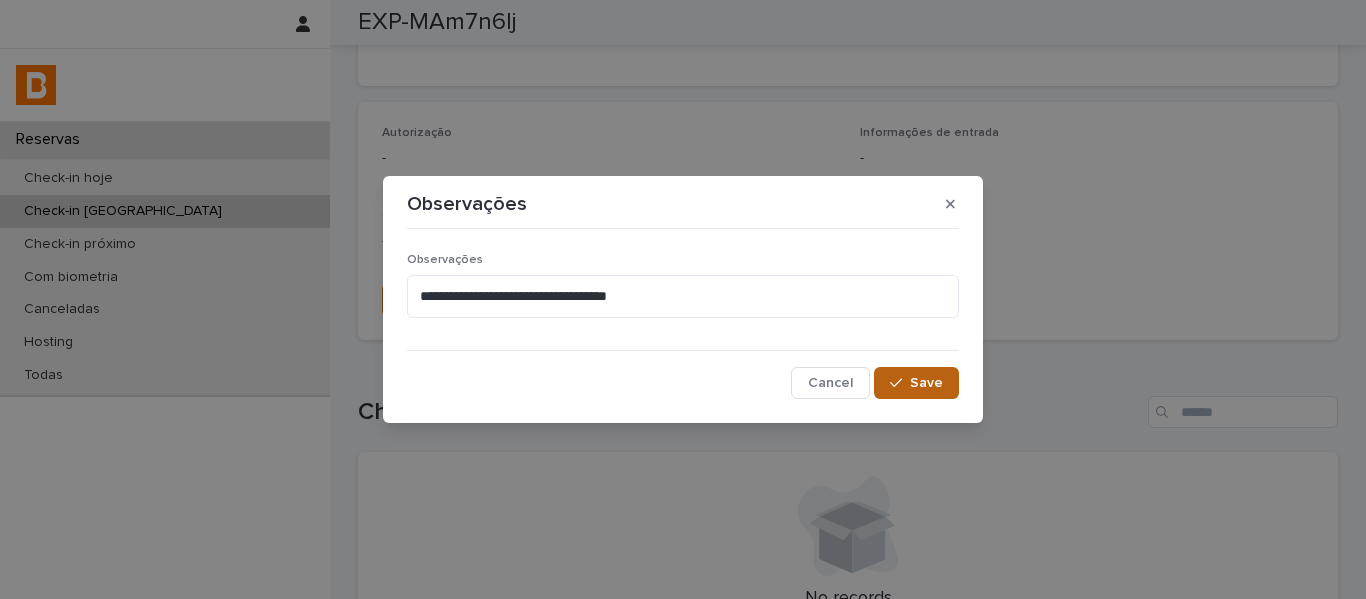 click on "Save" at bounding box center (926, 383) 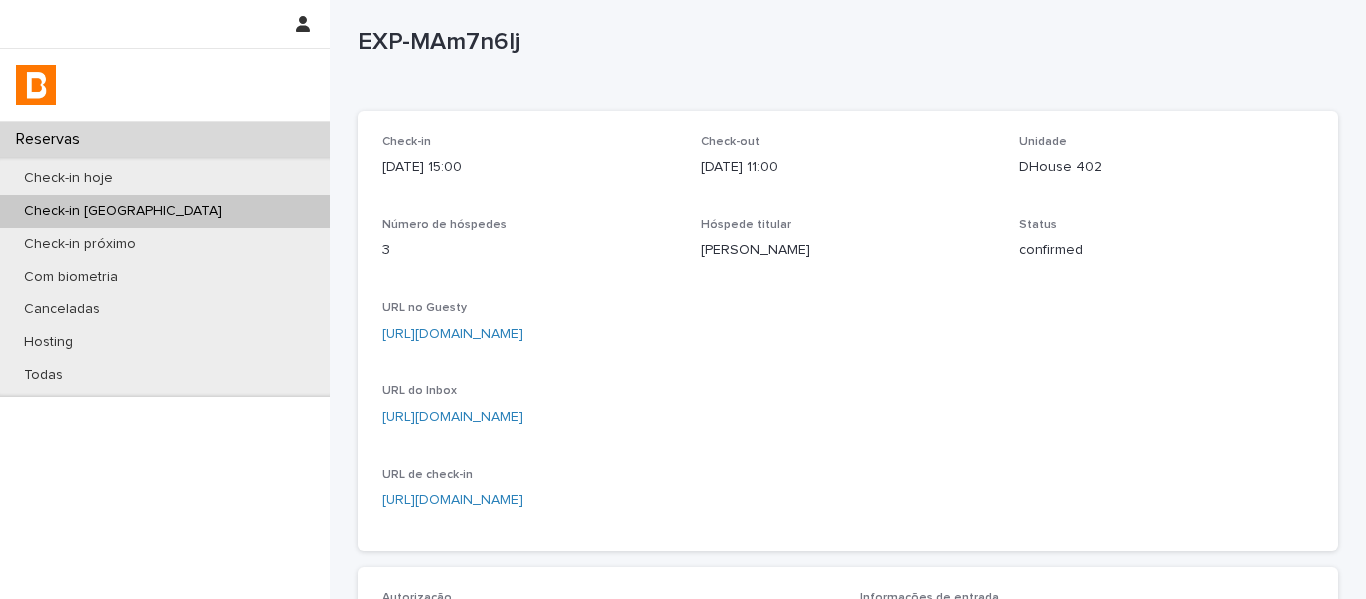 scroll, scrollTop: 0, scrollLeft: 0, axis: both 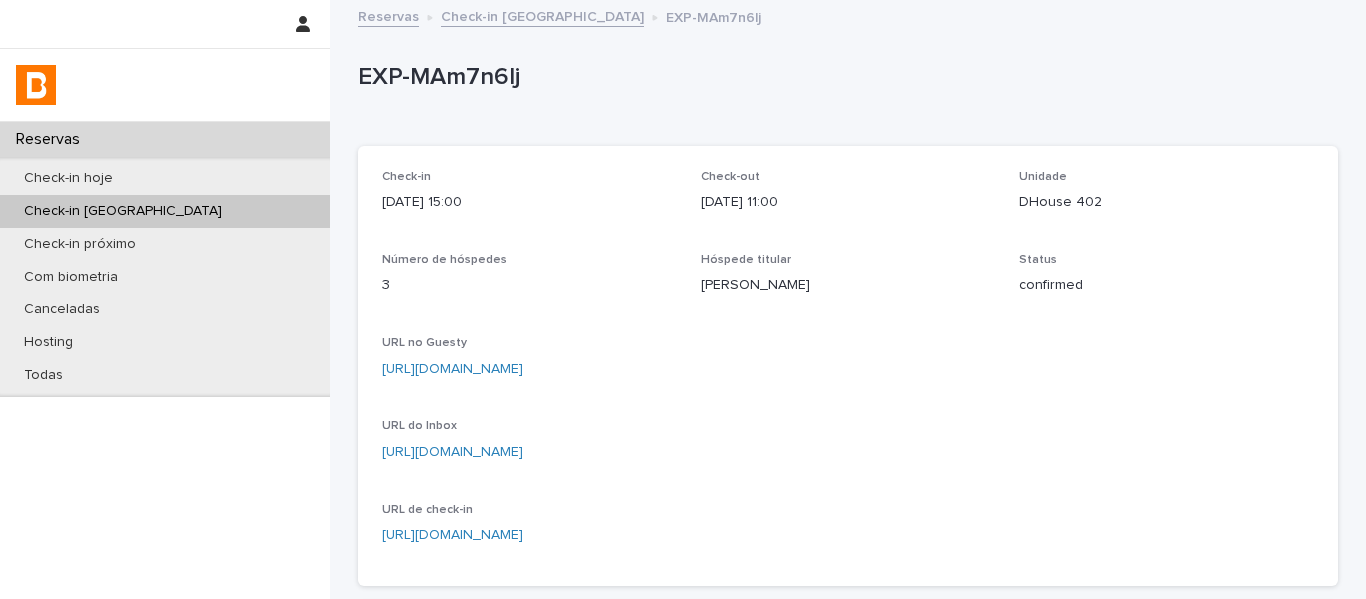 click on "Check-in [GEOGRAPHIC_DATA]" at bounding box center [542, 15] 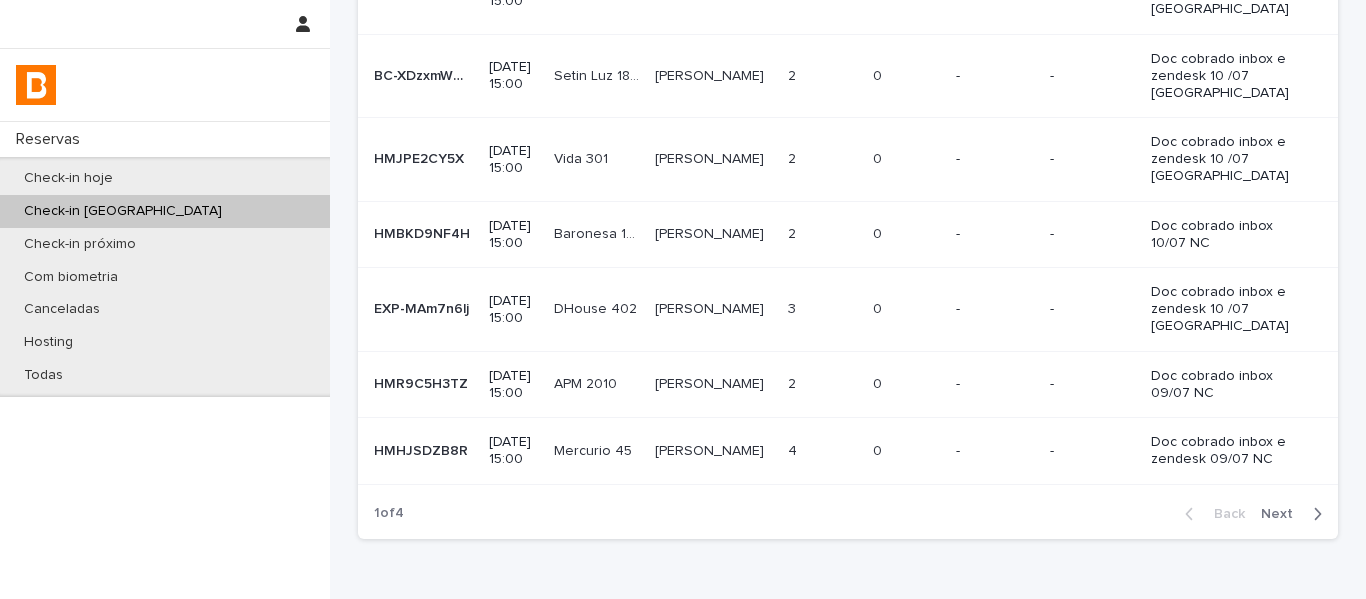 scroll, scrollTop: 500, scrollLeft: 0, axis: vertical 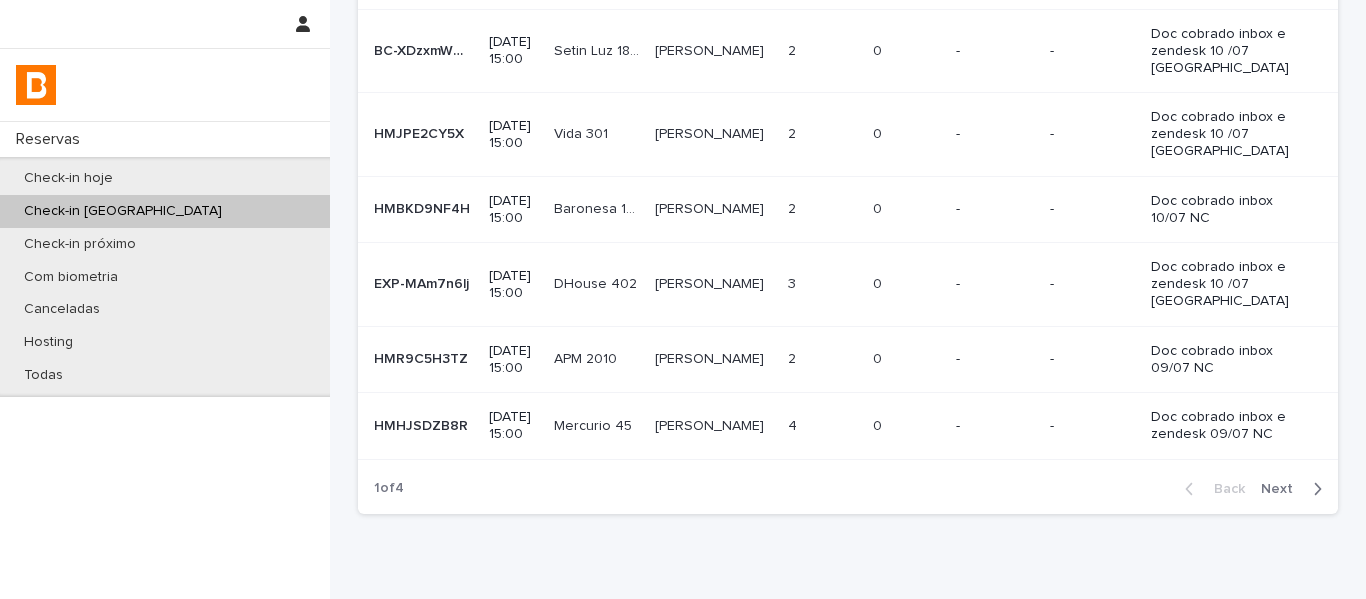 click on "Next" at bounding box center [1283, 489] 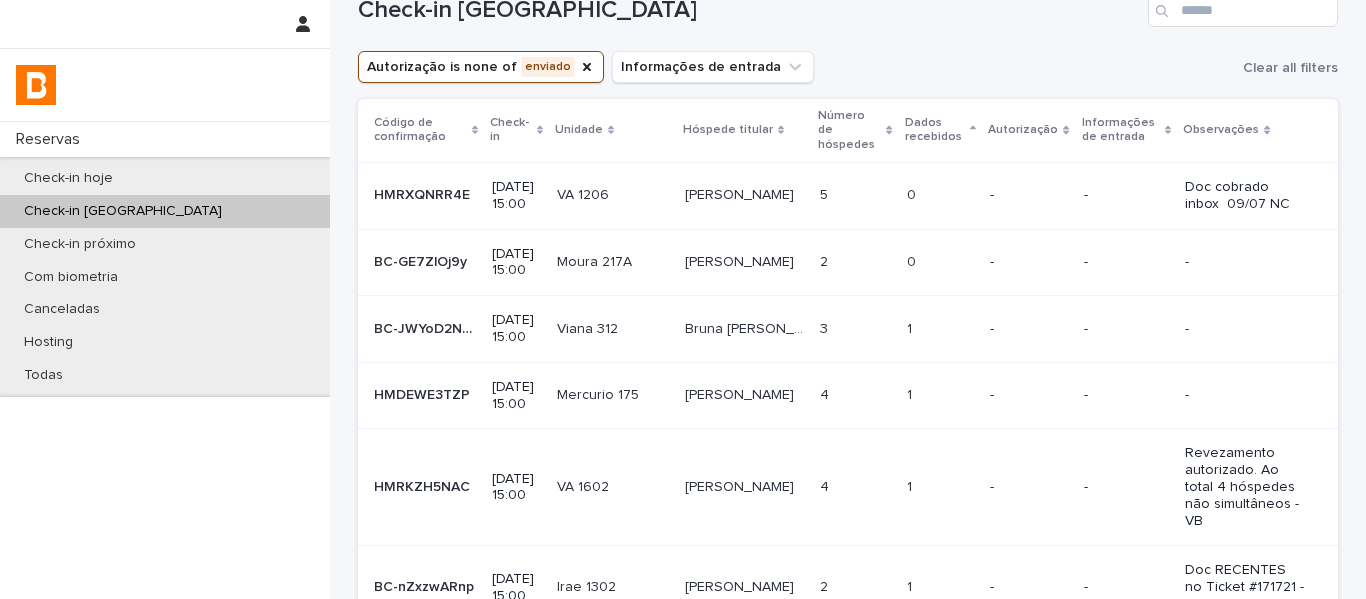 scroll, scrollTop: 0, scrollLeft: 0, axis: both 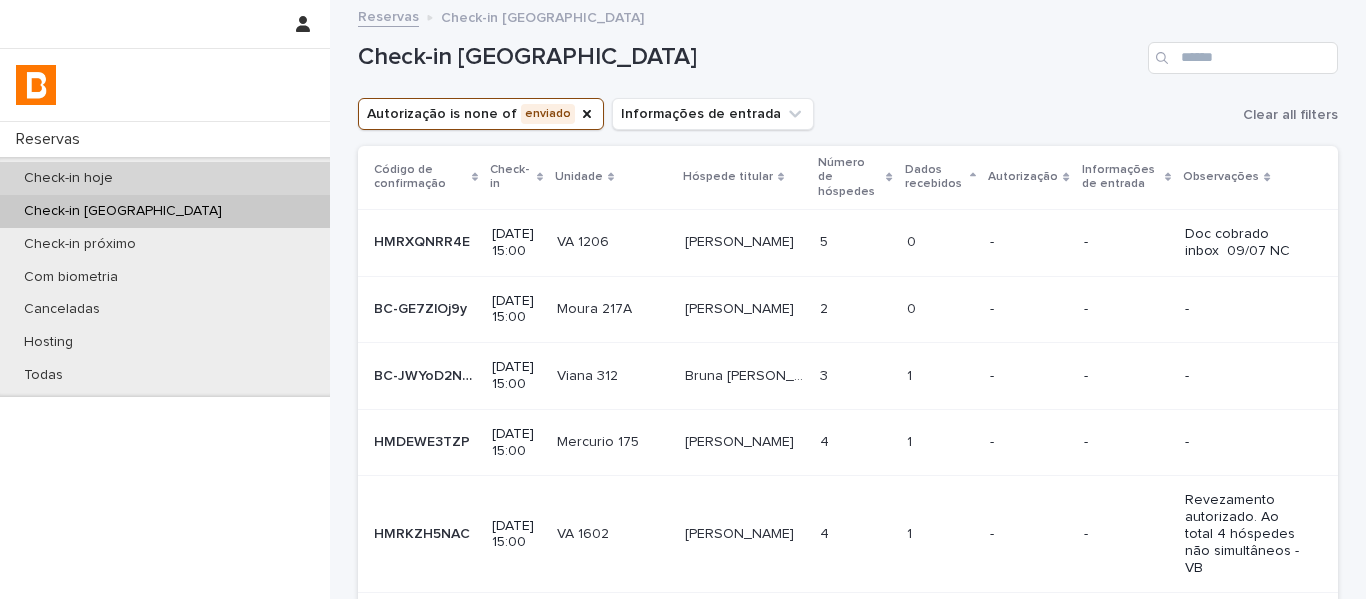 click on "Check-in hoje" at bounding box center (68, 178) 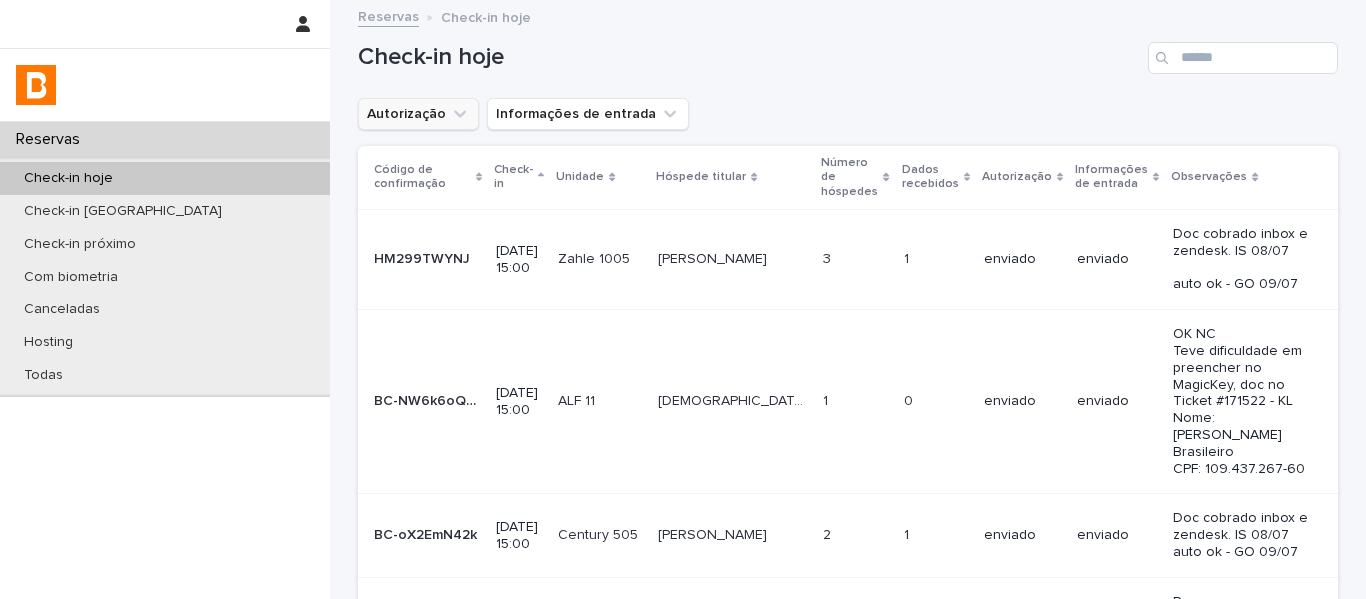 click 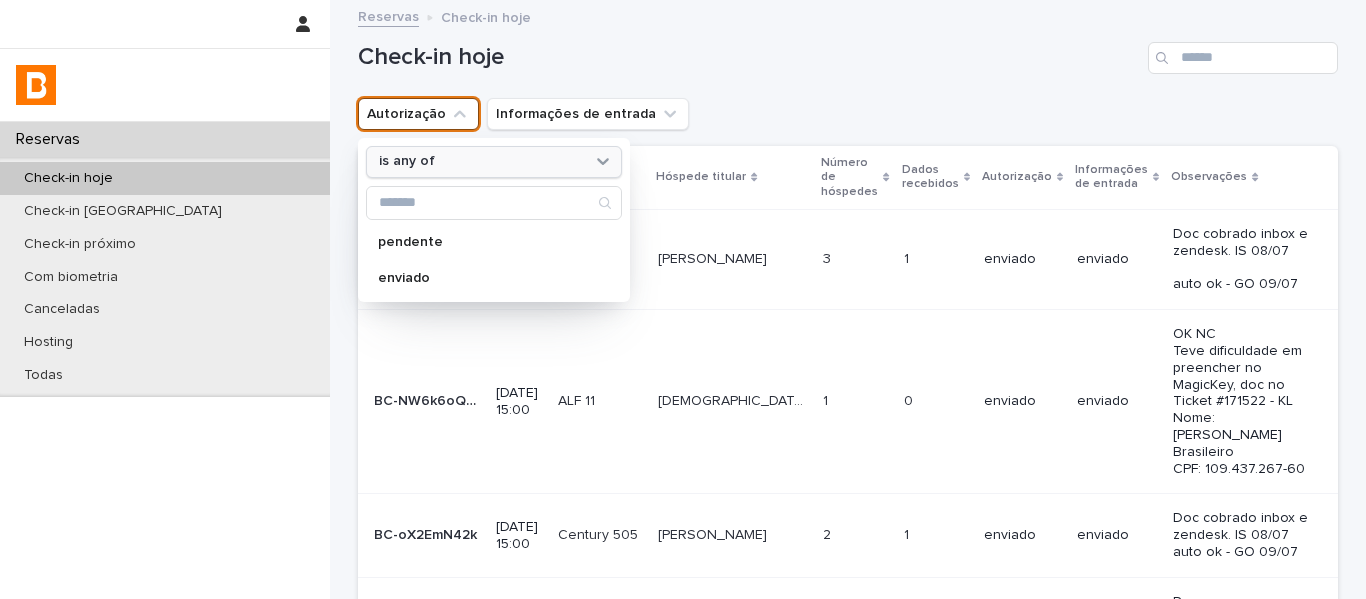 click on "is any of" at bounding box center (481, 161) 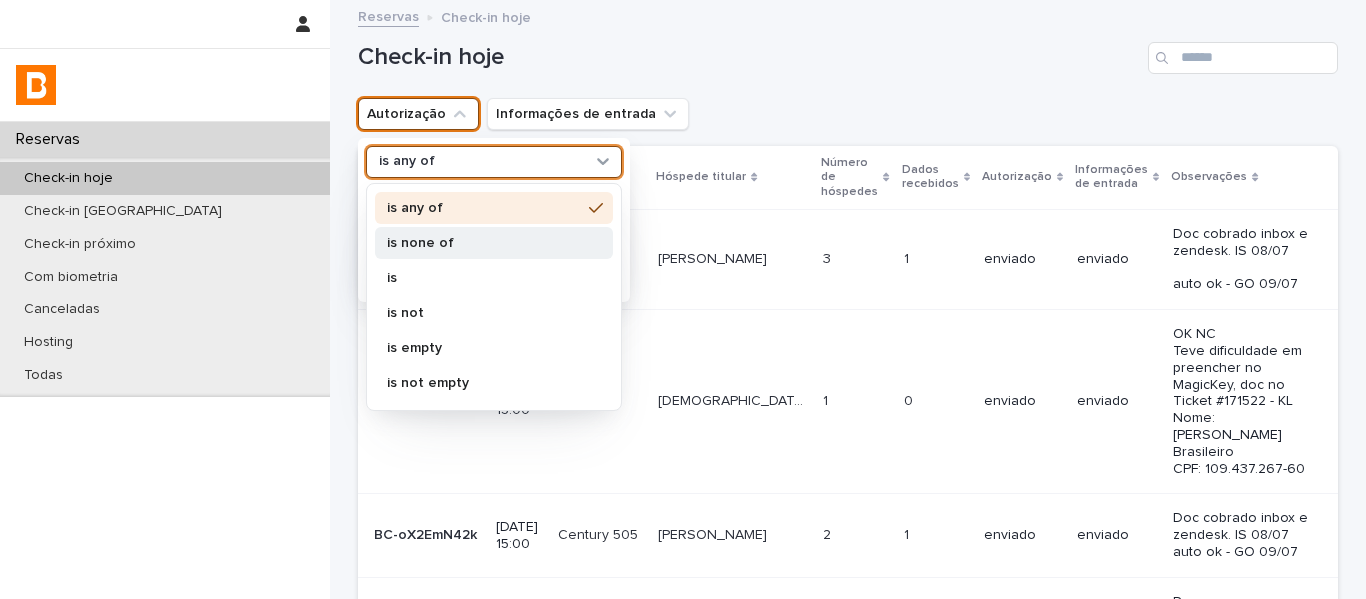 click on "is none of" at bounding box center [484, 243] 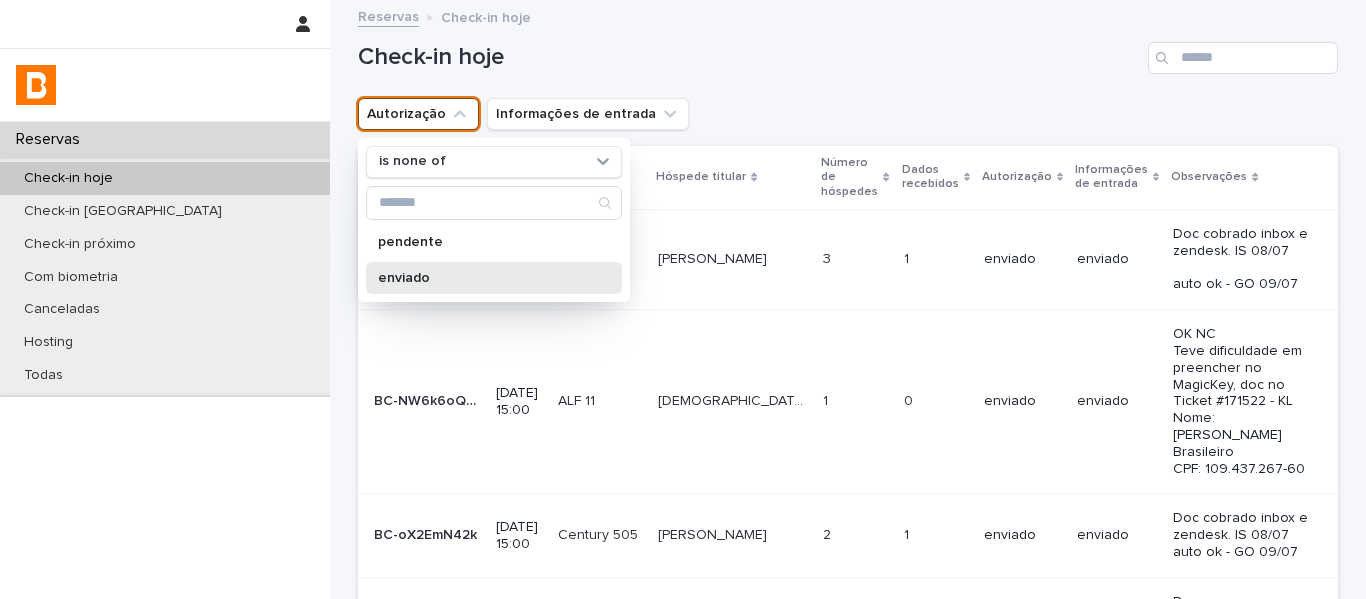 click on "enviado" at bounding box center (484, 278) 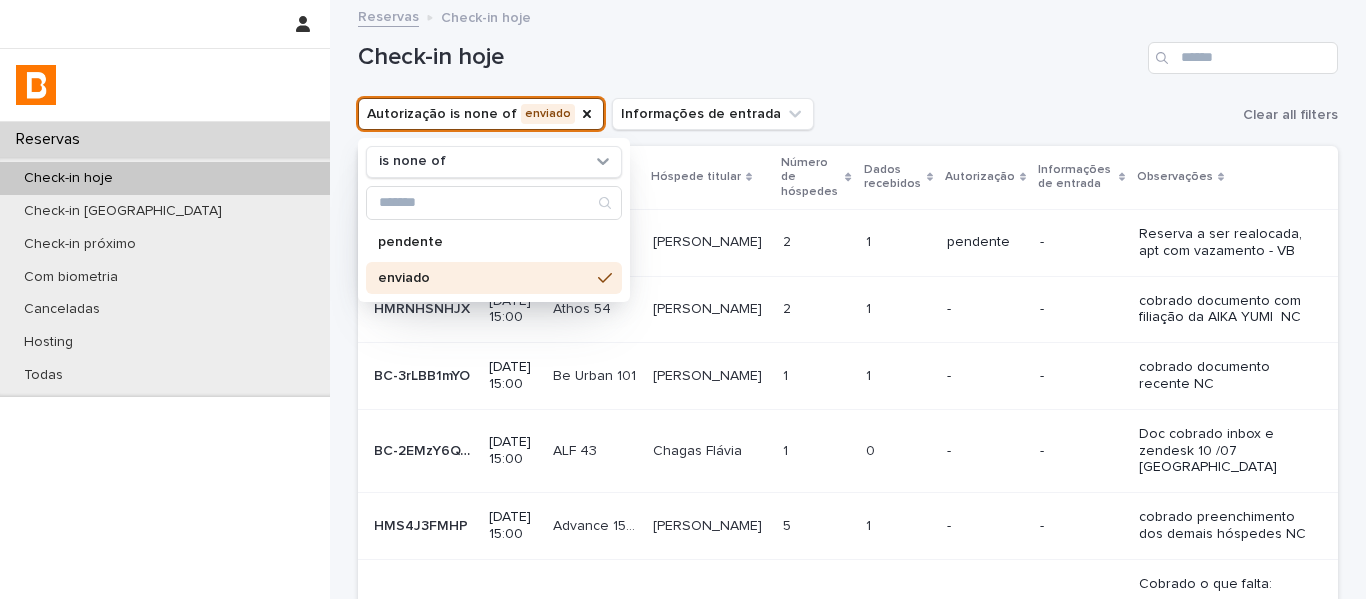 click on "Autorização is none of enviado is none of pendente enviado Informações de entrada Clear all filters" at bounding box center (848, 114) 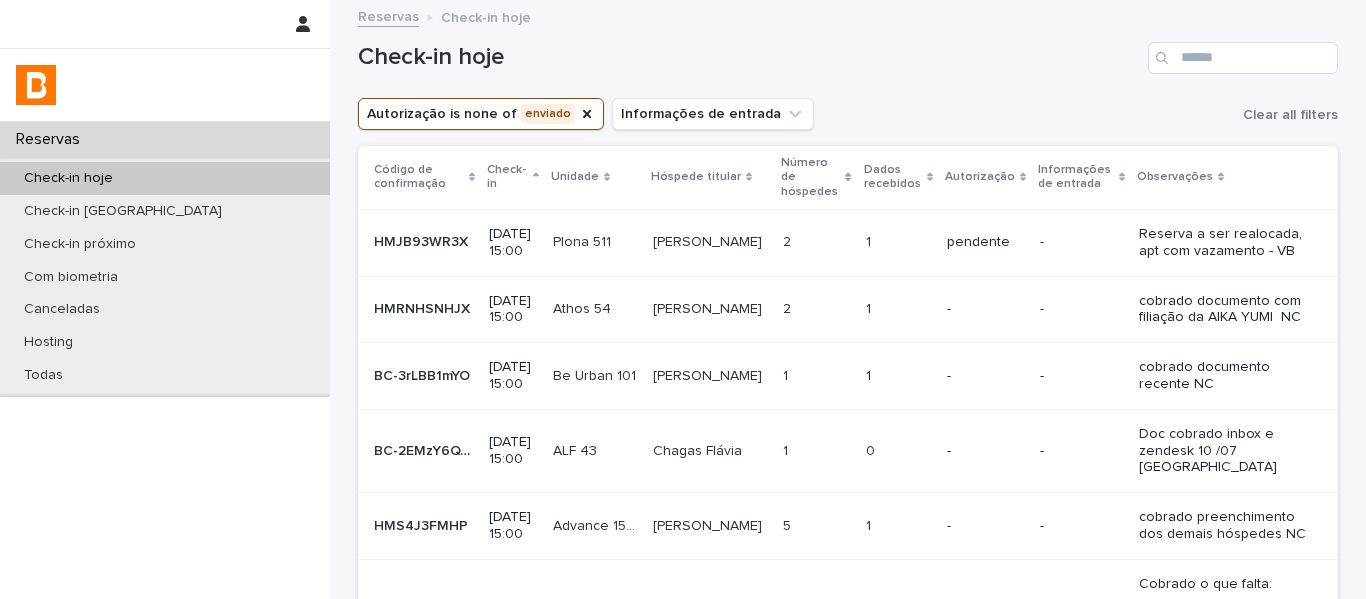 click on "Dados recebidos" at bounding box center [893, 177] 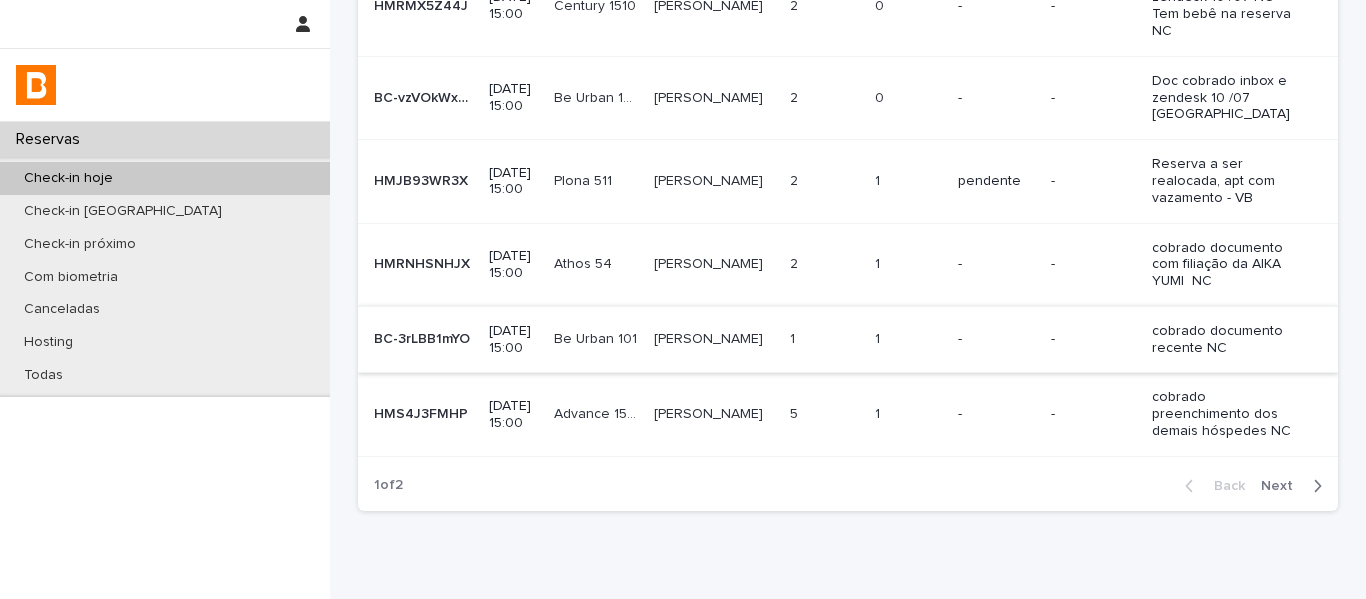 scroll, scrollTop: 607, scrollLeft: 0, axis: vertical 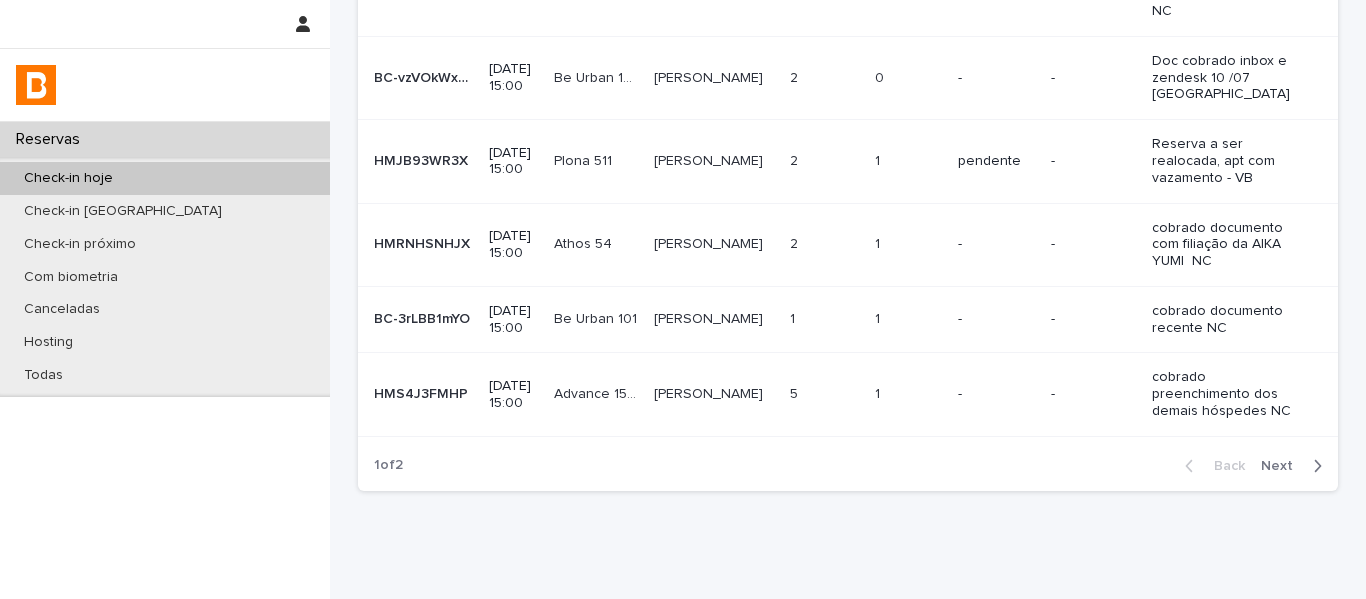 drag, startPoint x: 1263, startPoint y: 399, endPoint x: 1011, endPoint y: 429, distance: 253.77943 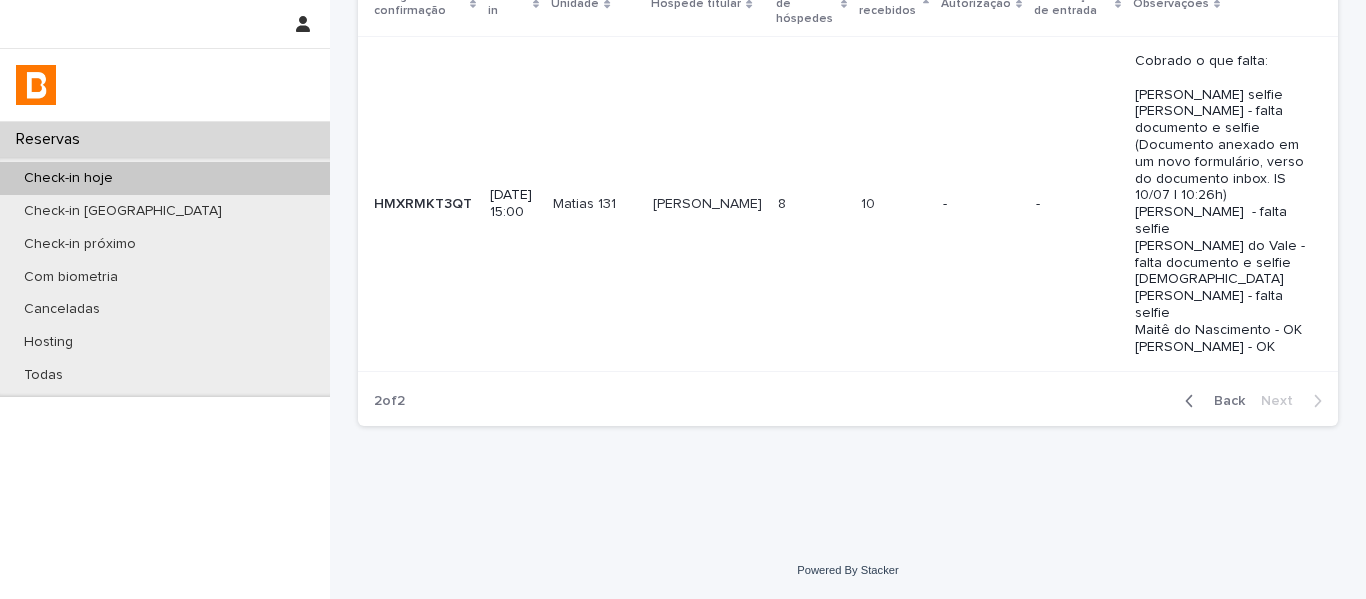 scroll, scrollTop: 108, scrollLeft: 0, axis: vertical 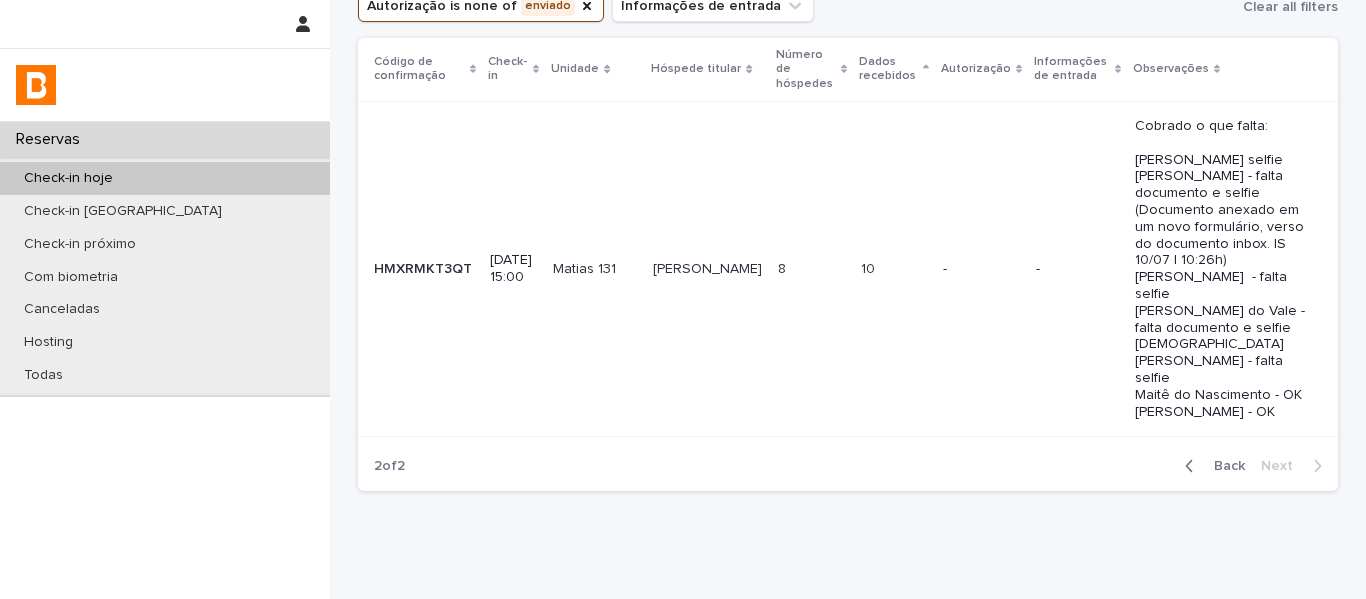 click on "-" at bounding box center (981, 268) 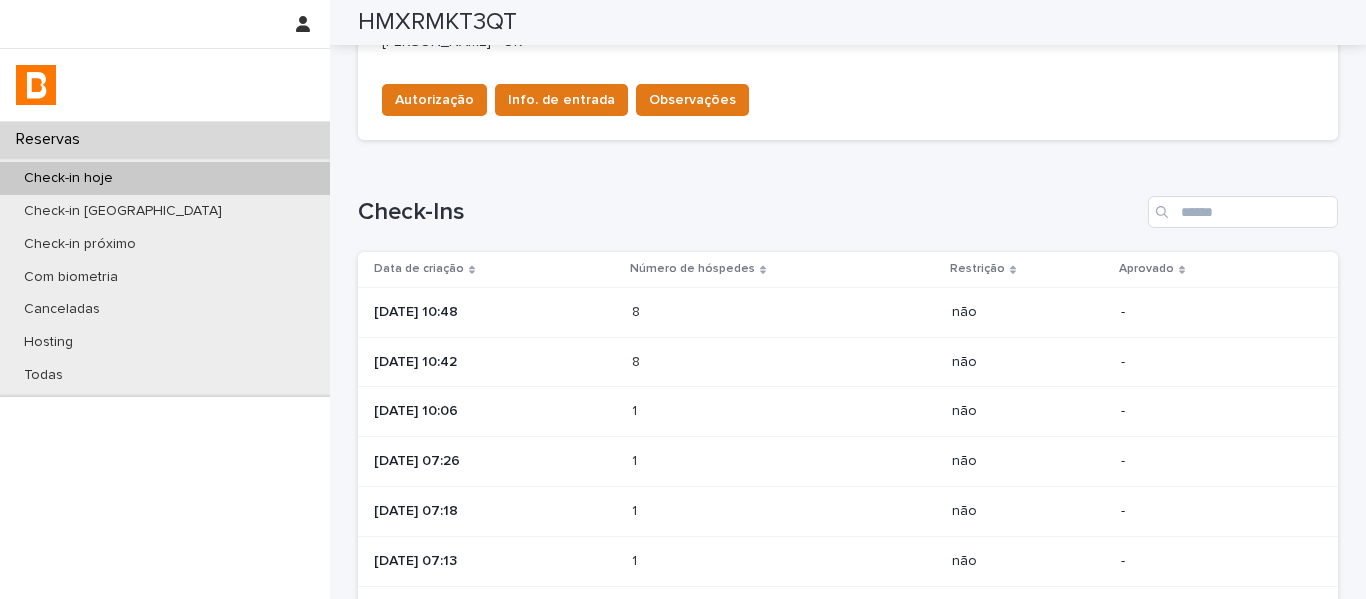 scroll, scrollTop: 579, scrollLeft: 0, axis: vertical 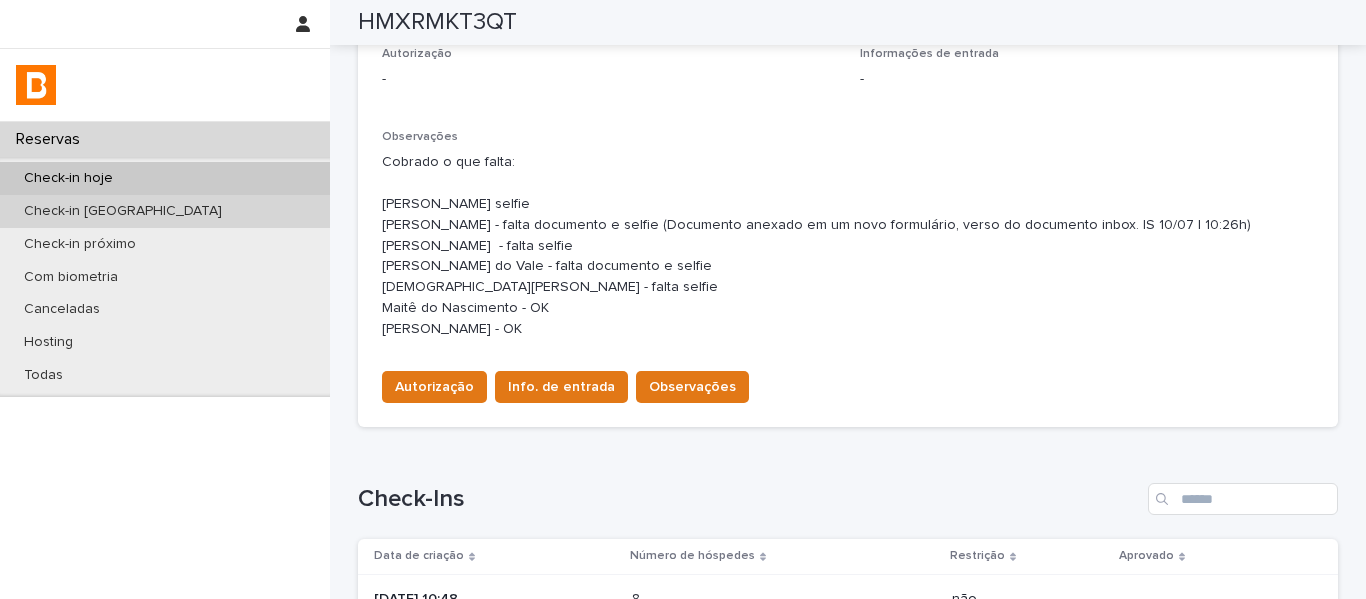 click on "Check-in [GEOGRAPHIC_DATA]" at bounding box center (165, 211) 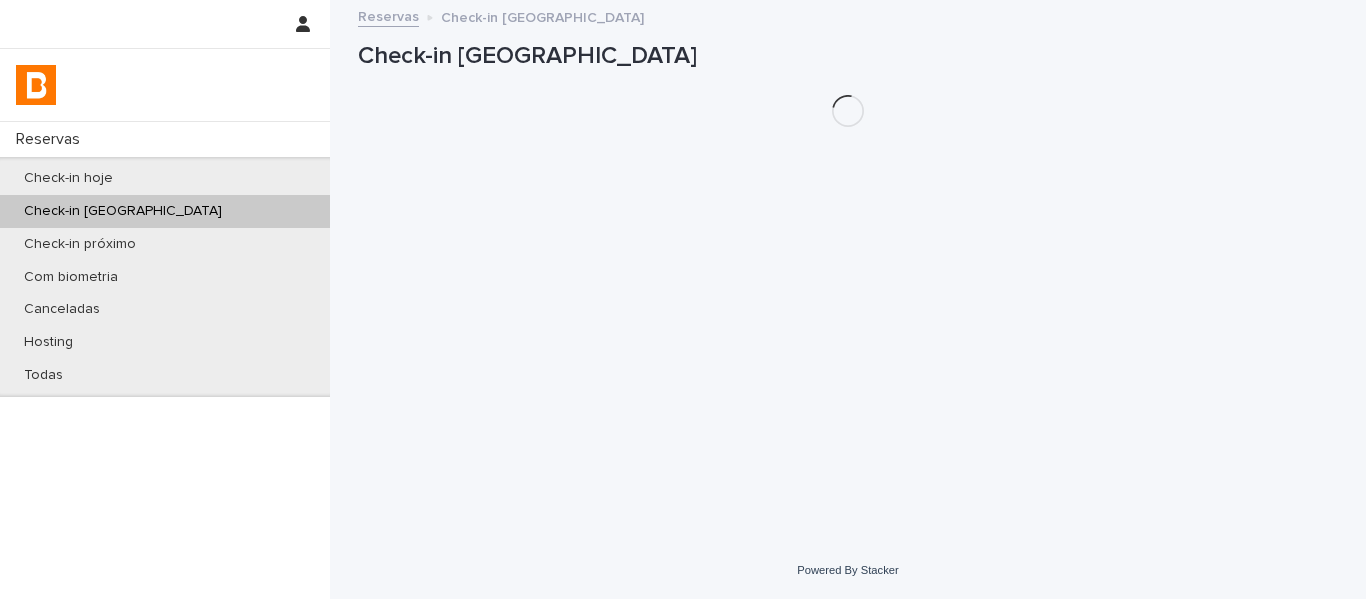 scroll, scrollTop: 0, scrollLeft: 0, axis: both 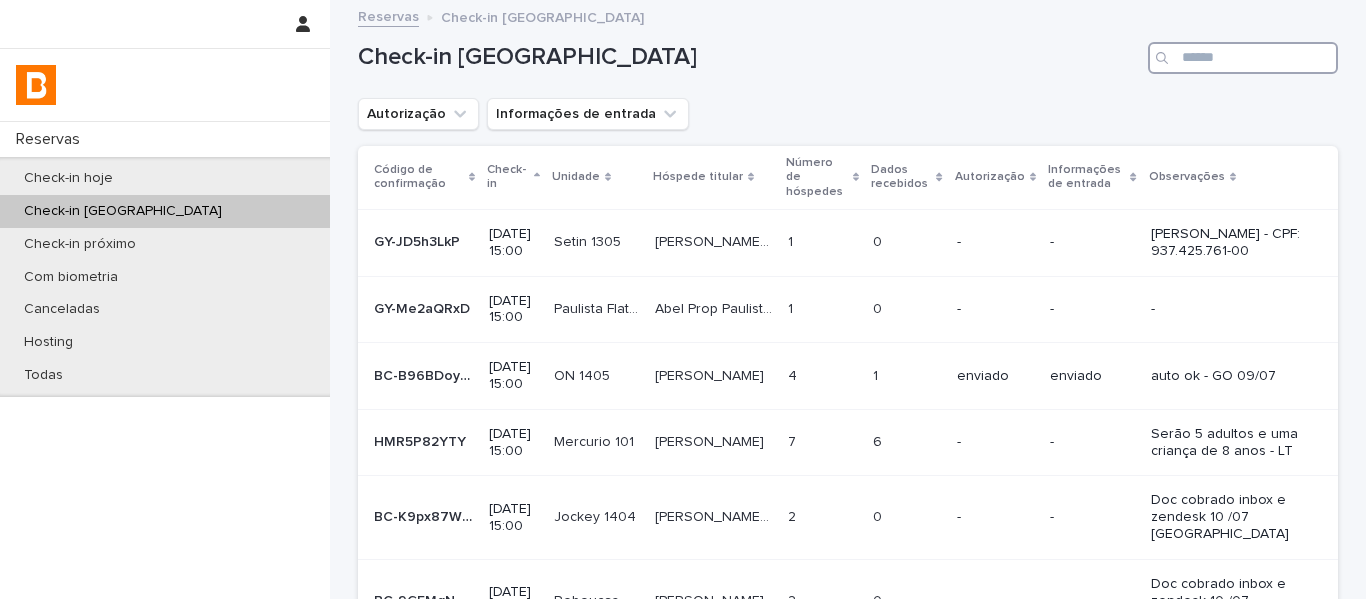 click at bounding box center (1243, 58) 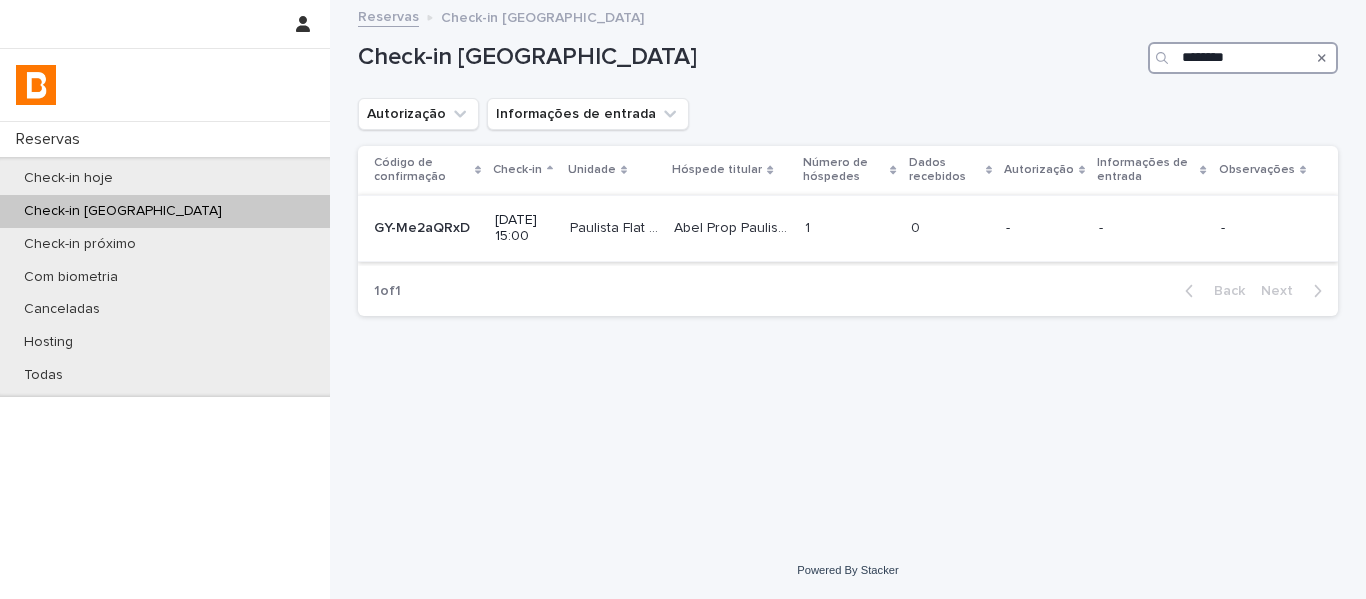 type on "********" 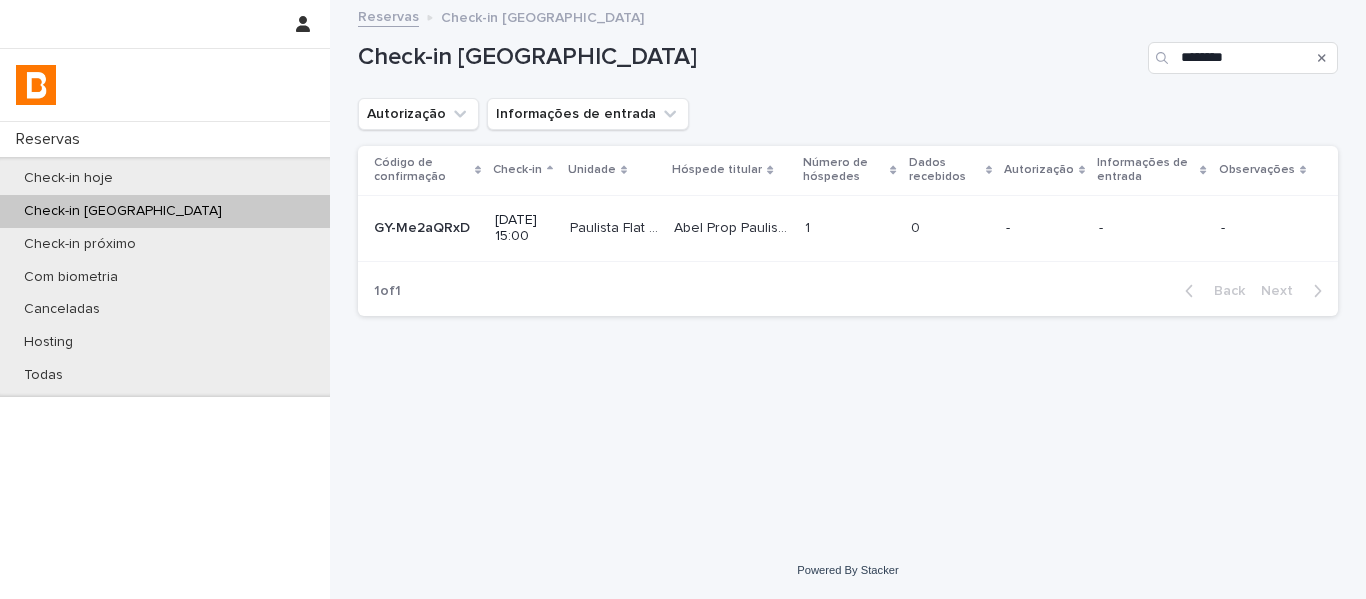 click at bounding box center [950, 228] 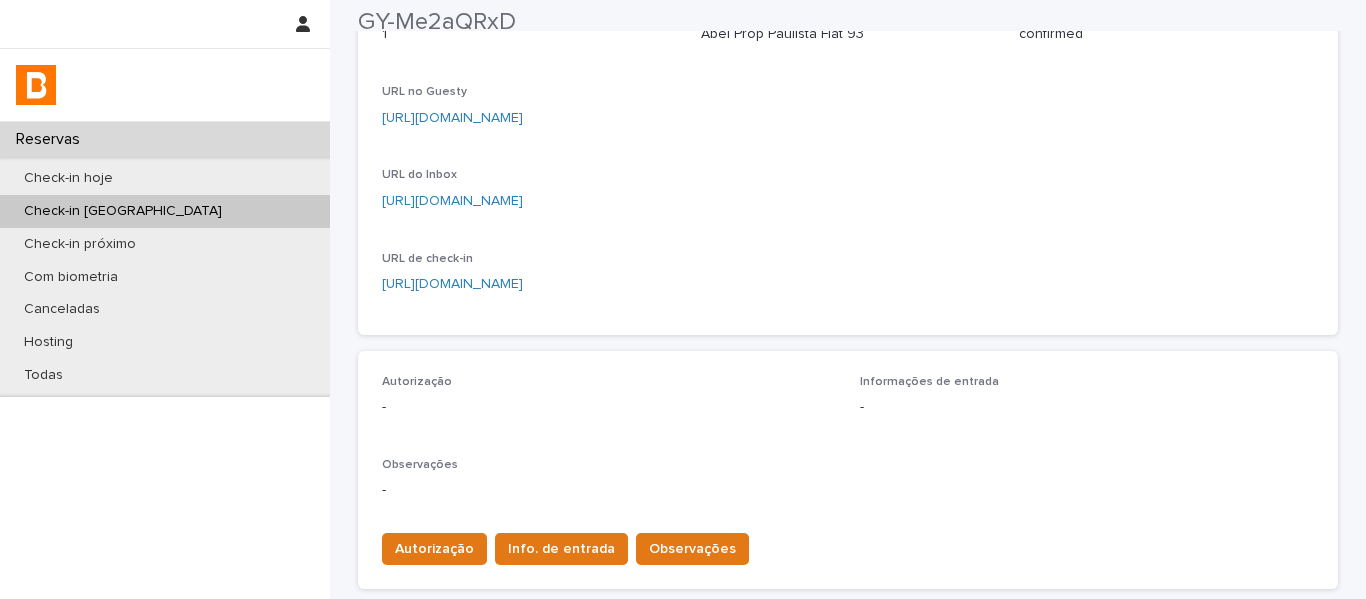 scroll, scrollTop: 300, scrollLeft: 0, axis: vertical 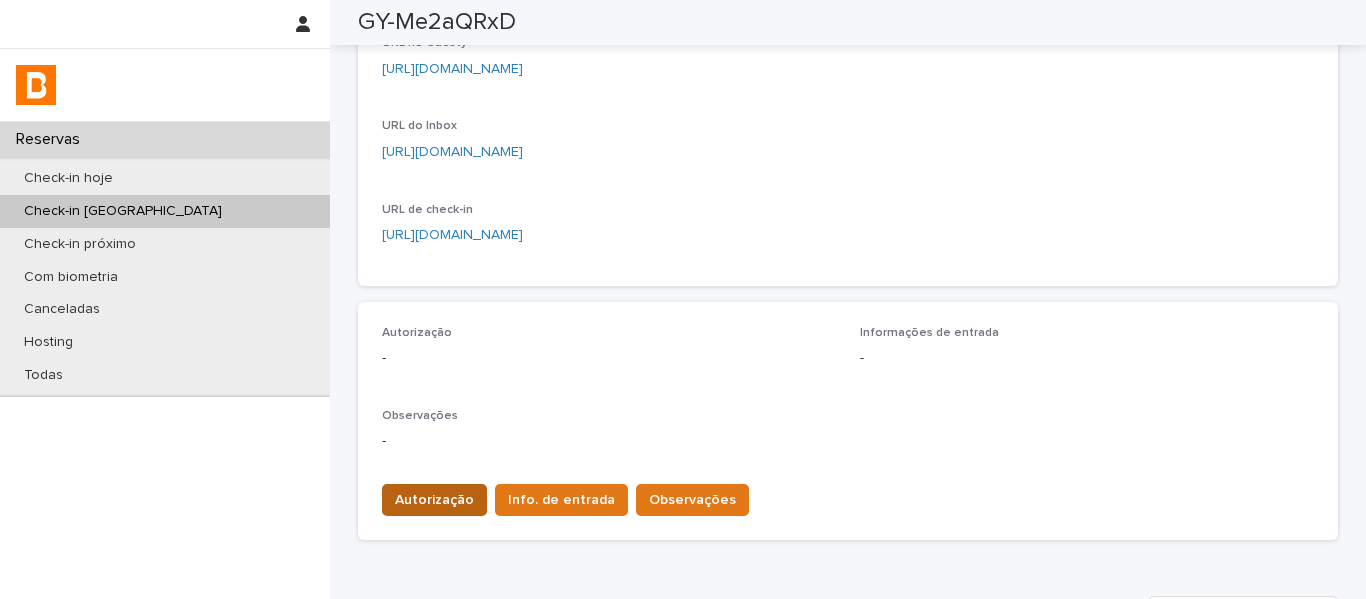 click on "Autorização" at bounding box center [434, 500] 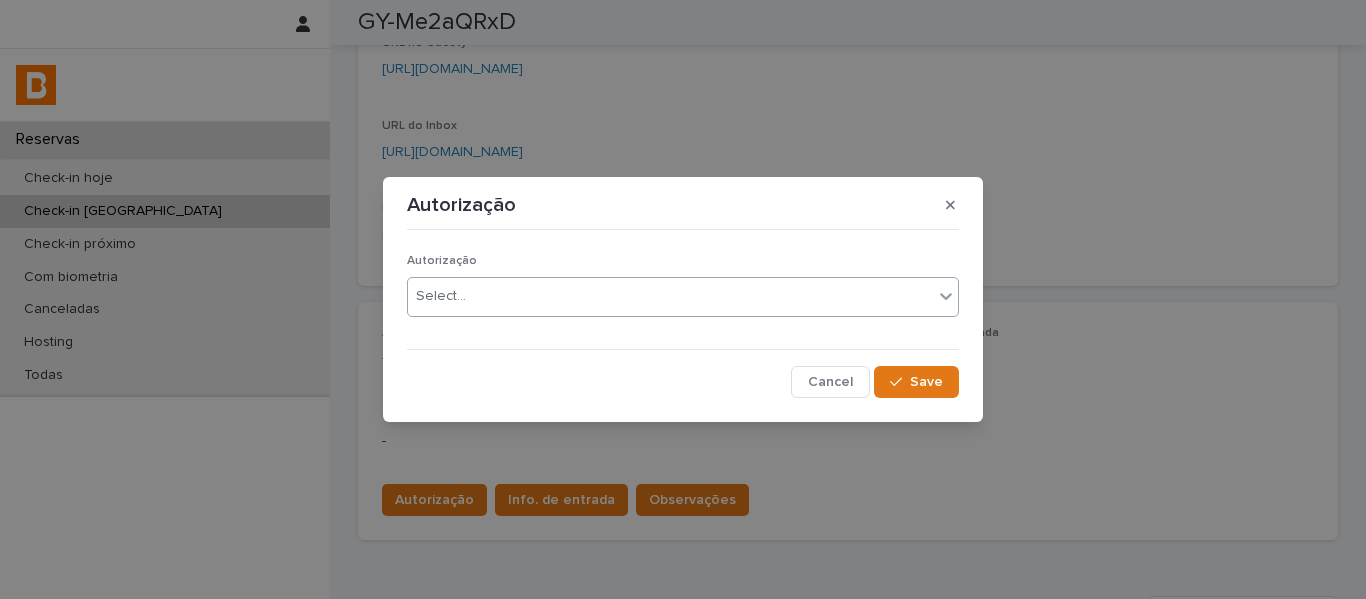 click on "Select..." at bounding box center [670, 296] 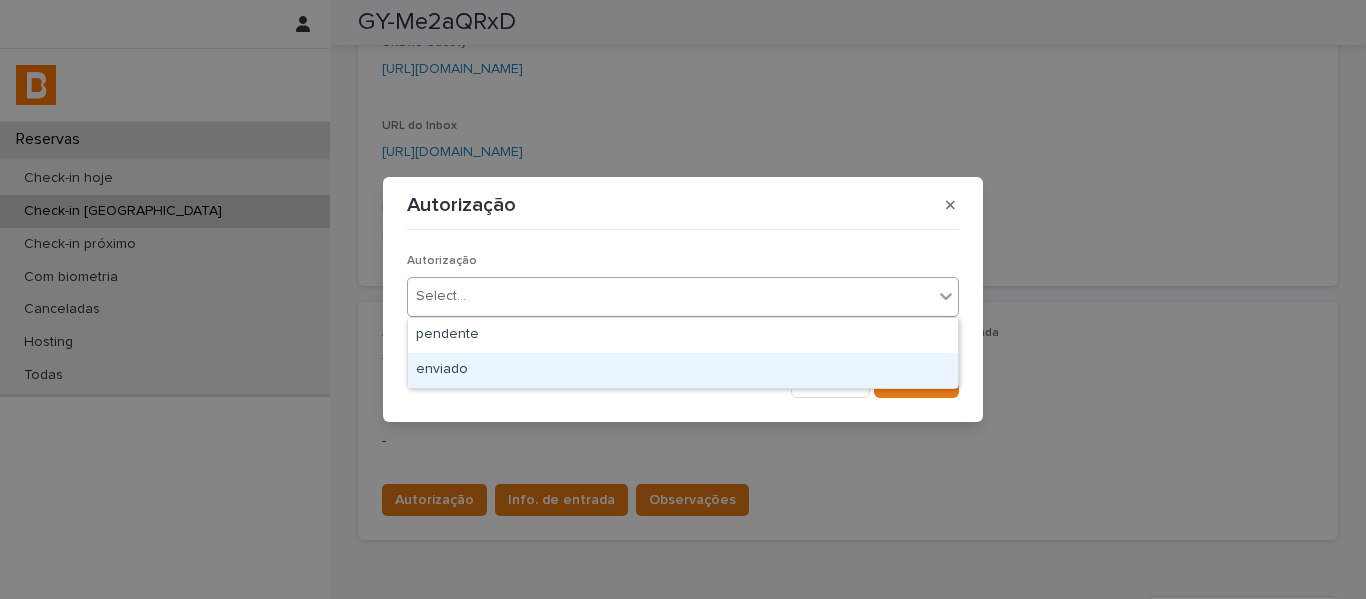 click on "enviado" at bounding box center [683, 370] 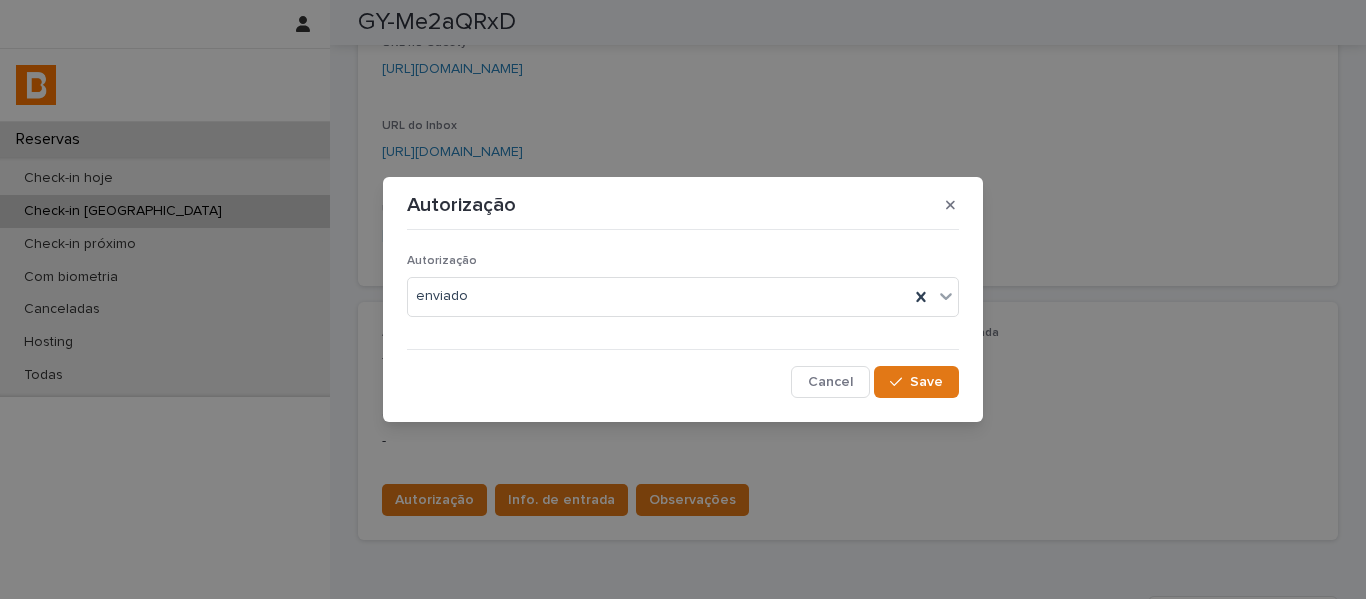 drag, startPoint x: 925, startPoint y: 388, endPoint x: 843, endPoint y: 410, distance: 84.89994 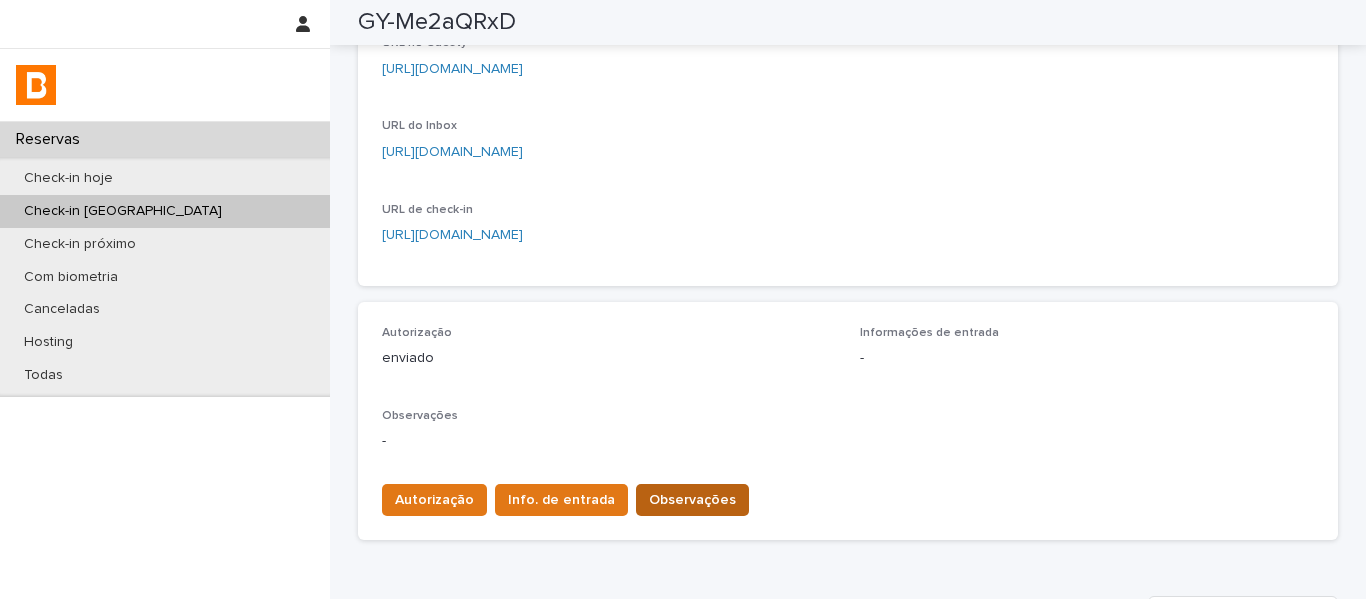 click on "Observações" at bounding box center [692, 500] 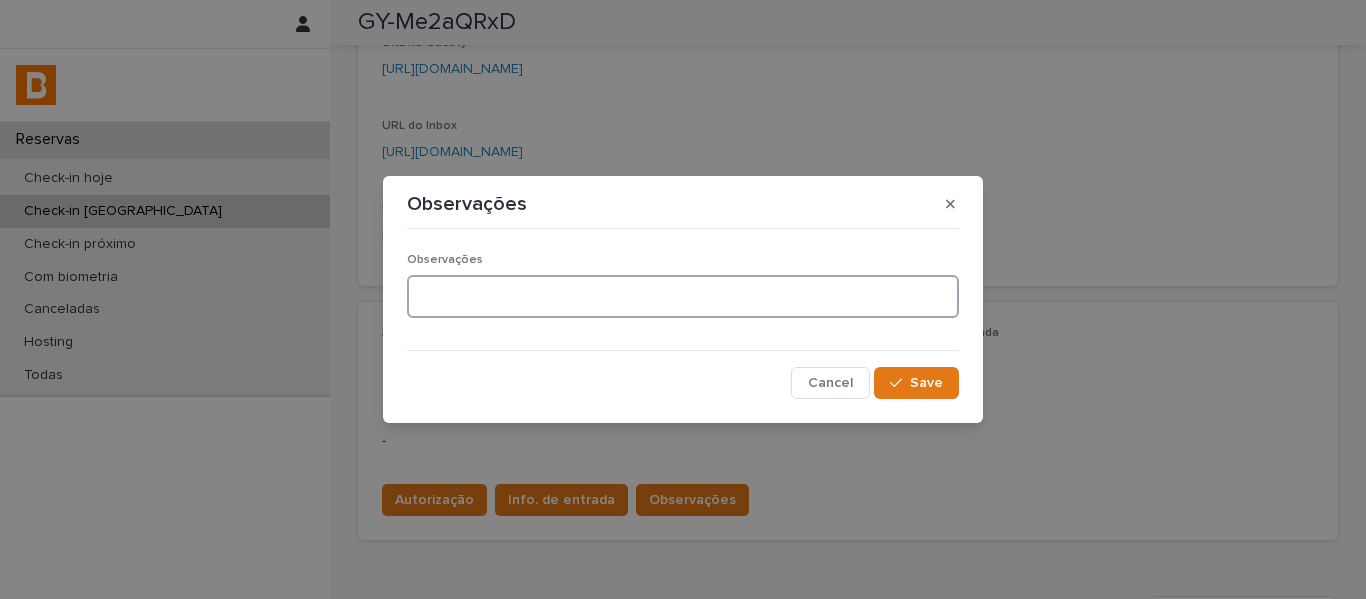 click at bounding box center (683, 296) 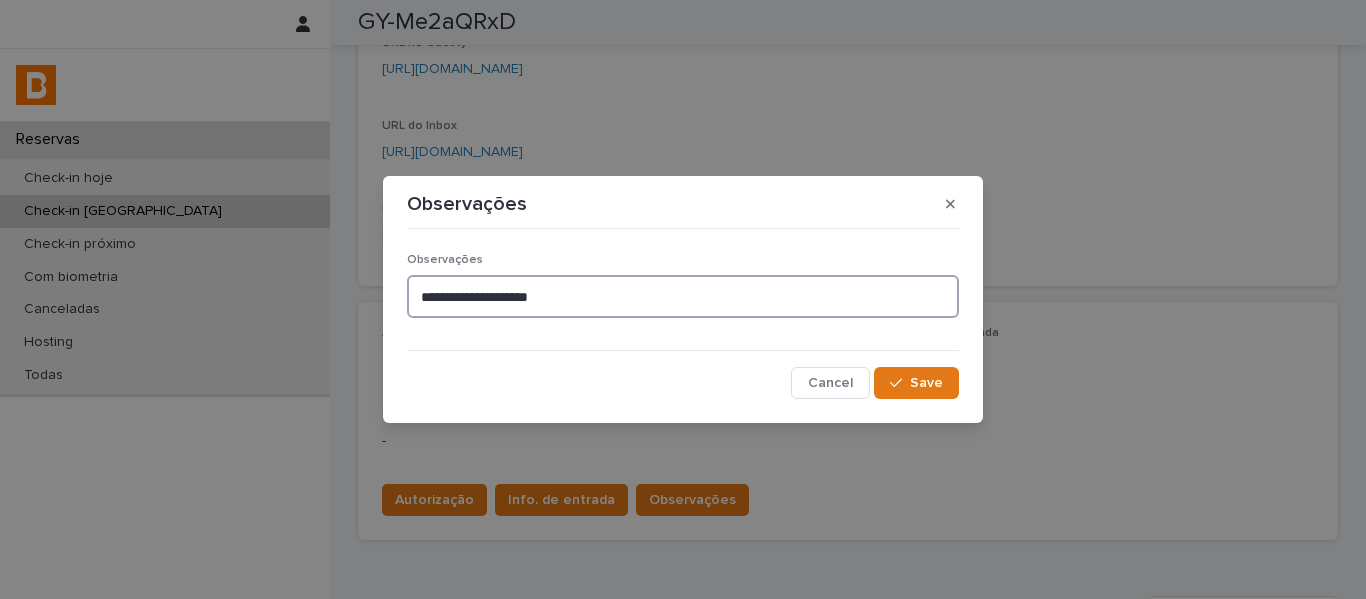 click on "**********" at bounding box center [683, 296] 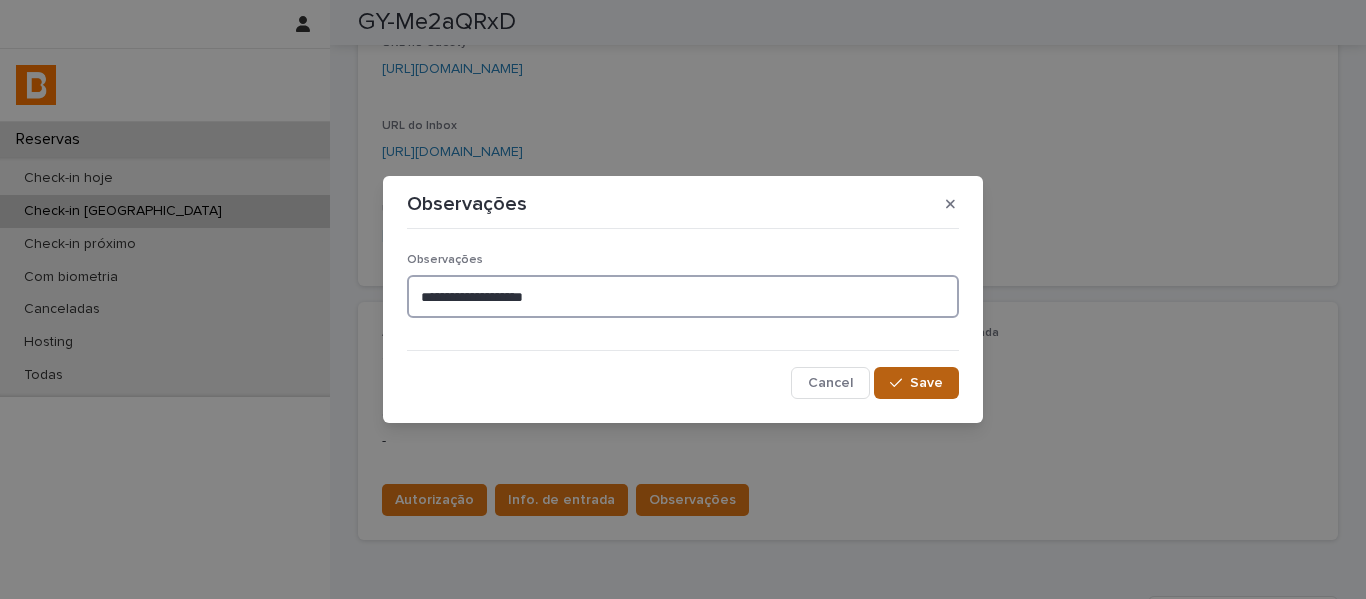 type on "**********" 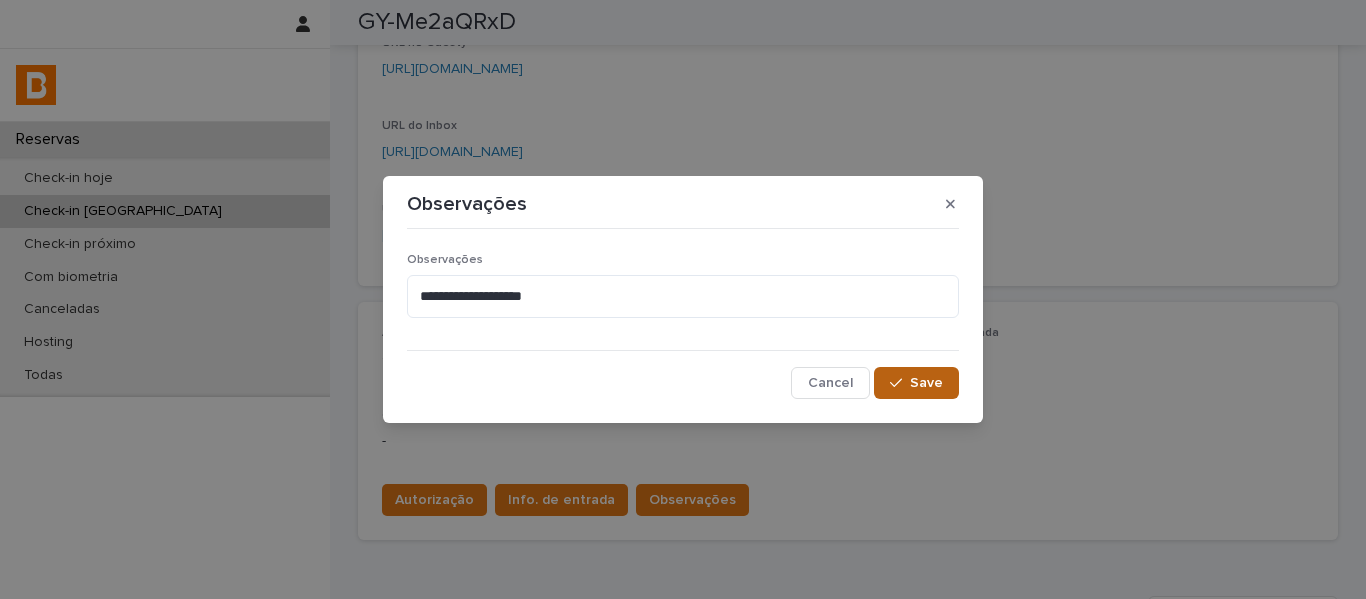 click on "Save" at bounding box center (926, 383) 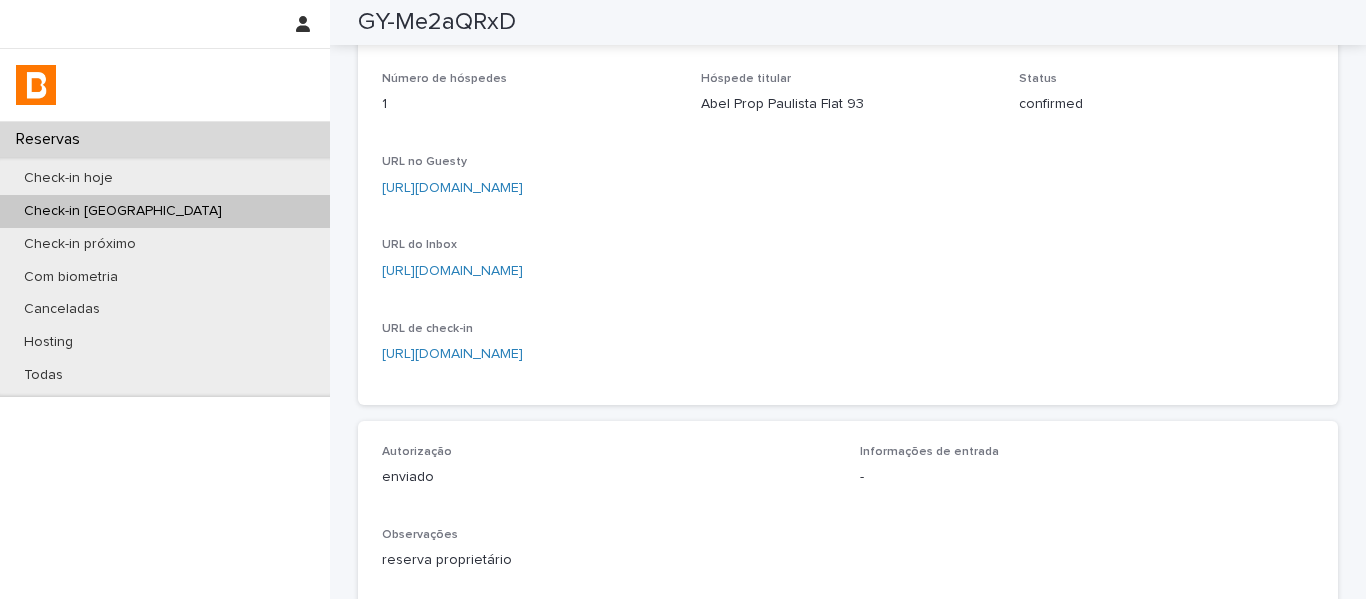 scroll, scrollTop: 0, scrollLeft: 0, axis: both 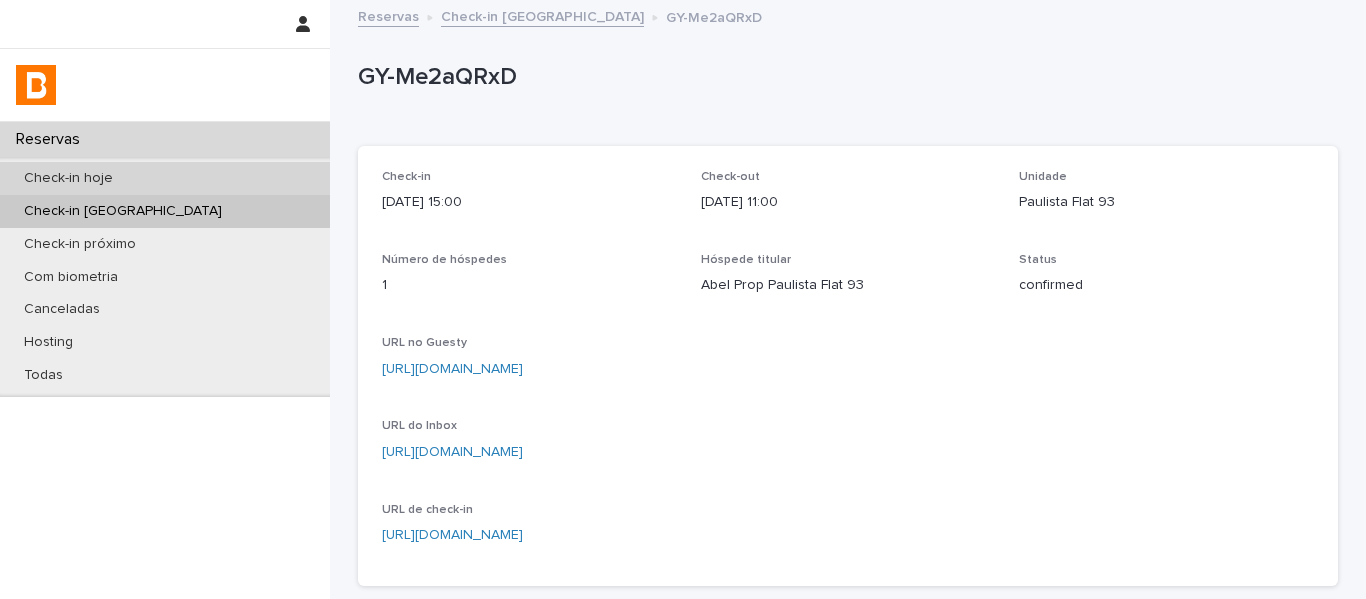 click on "Check-in hoje" at bounding box center (165, 178) 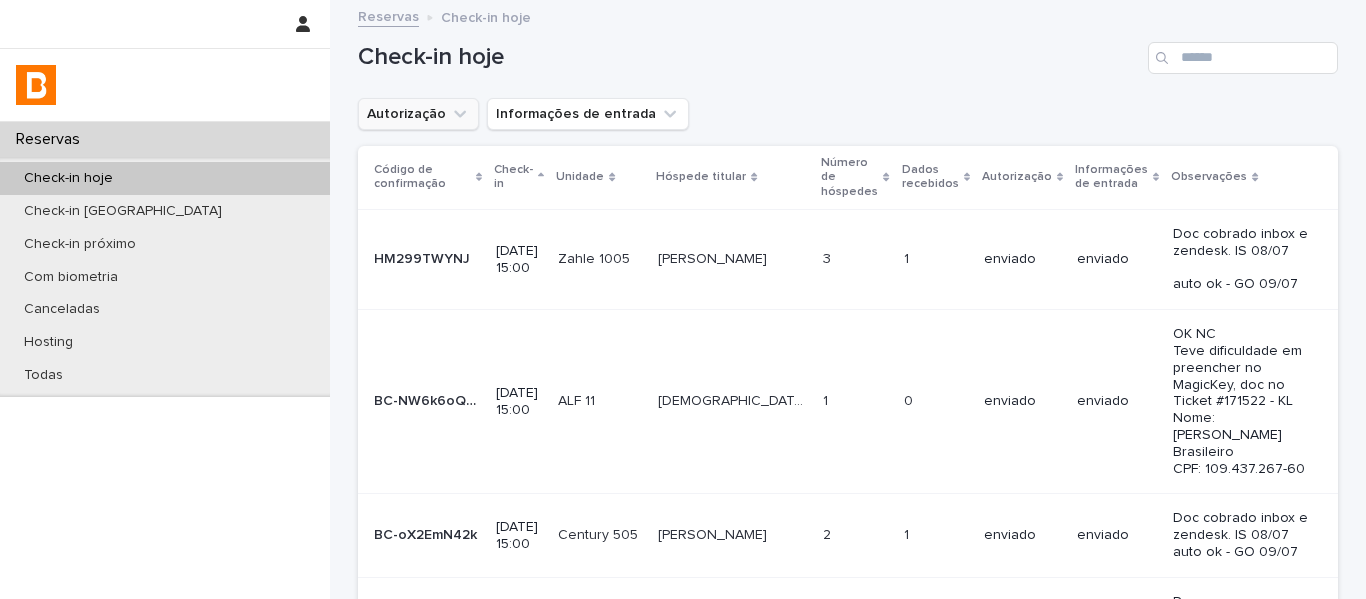 click on "Autorização" at bounding box center (418, 114) 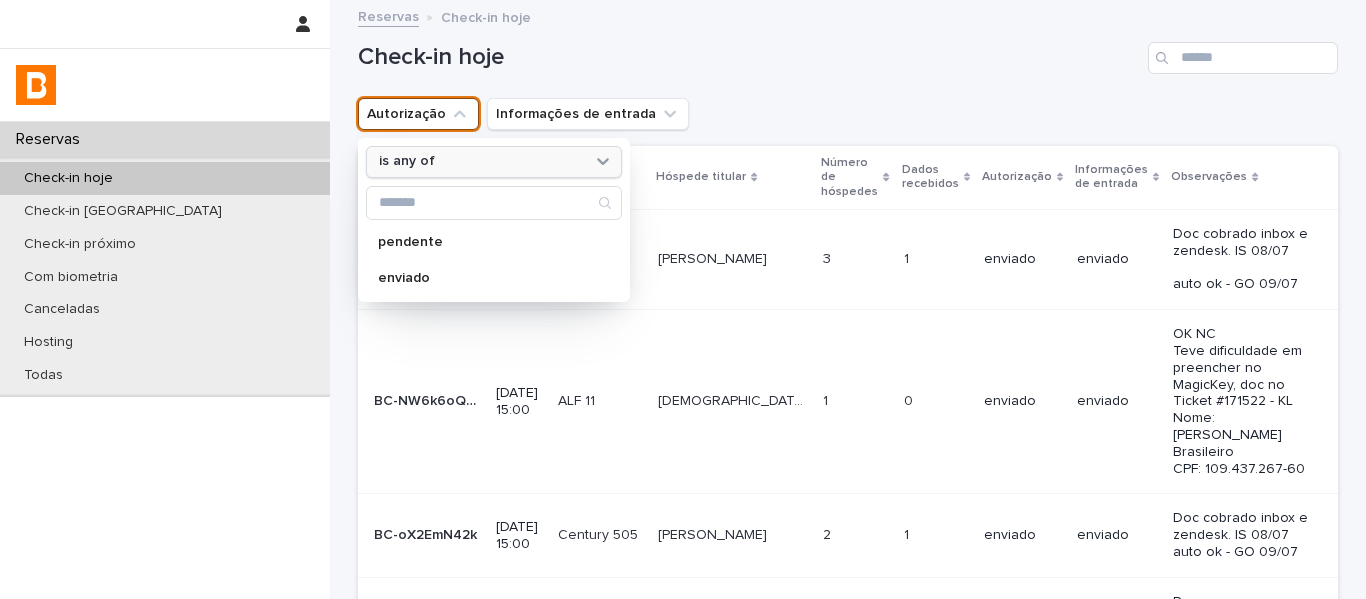 drag, startPoint x: 413, startPoint y: 154, endPoint x: 411, endPoint y: 171, distance: 17.117243 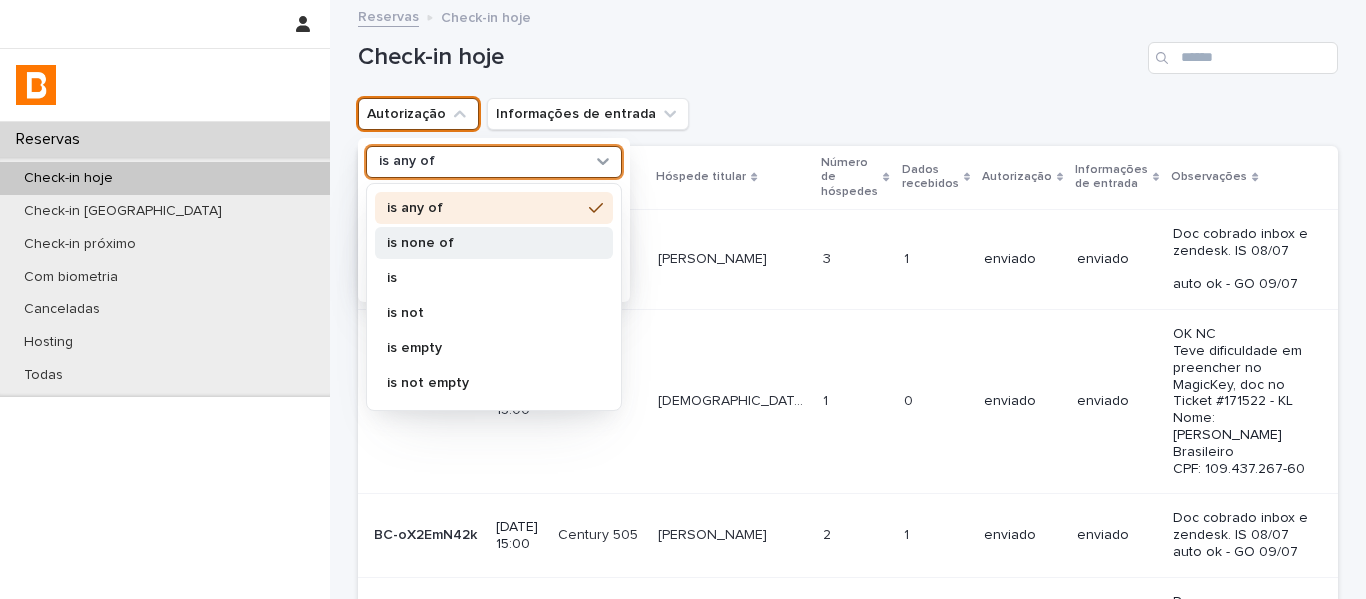 click on "is none of" at bounding box center (494, 243) 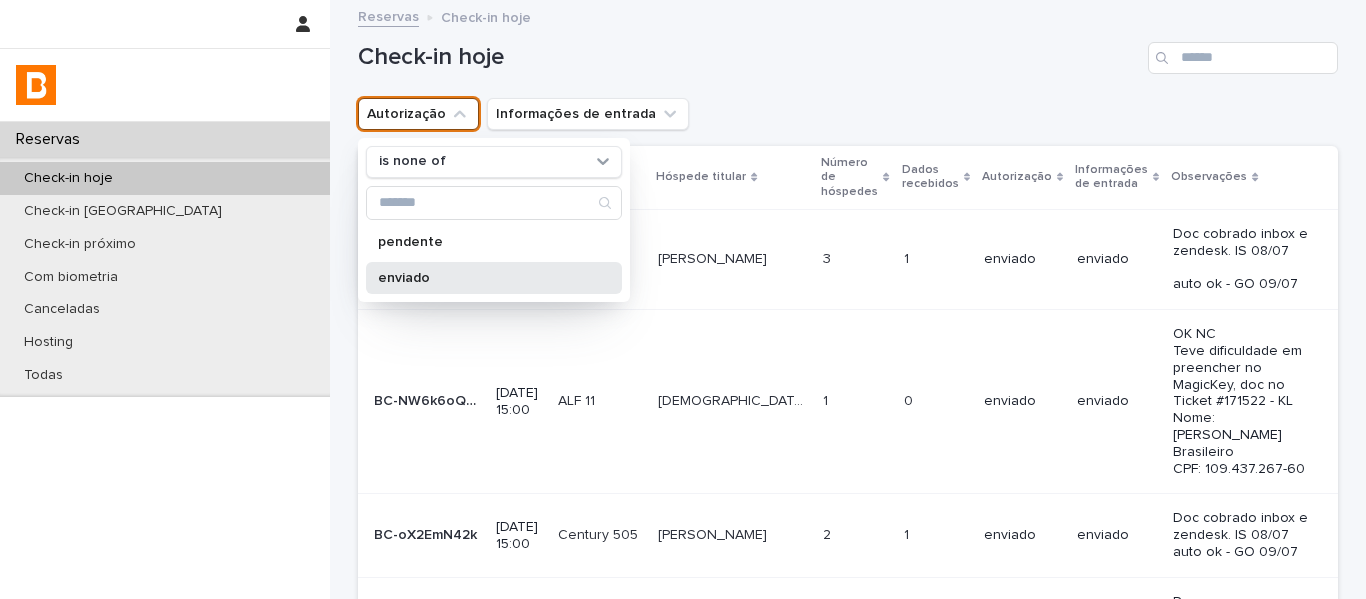 click on "enviado" at bounding box center [484, 278] 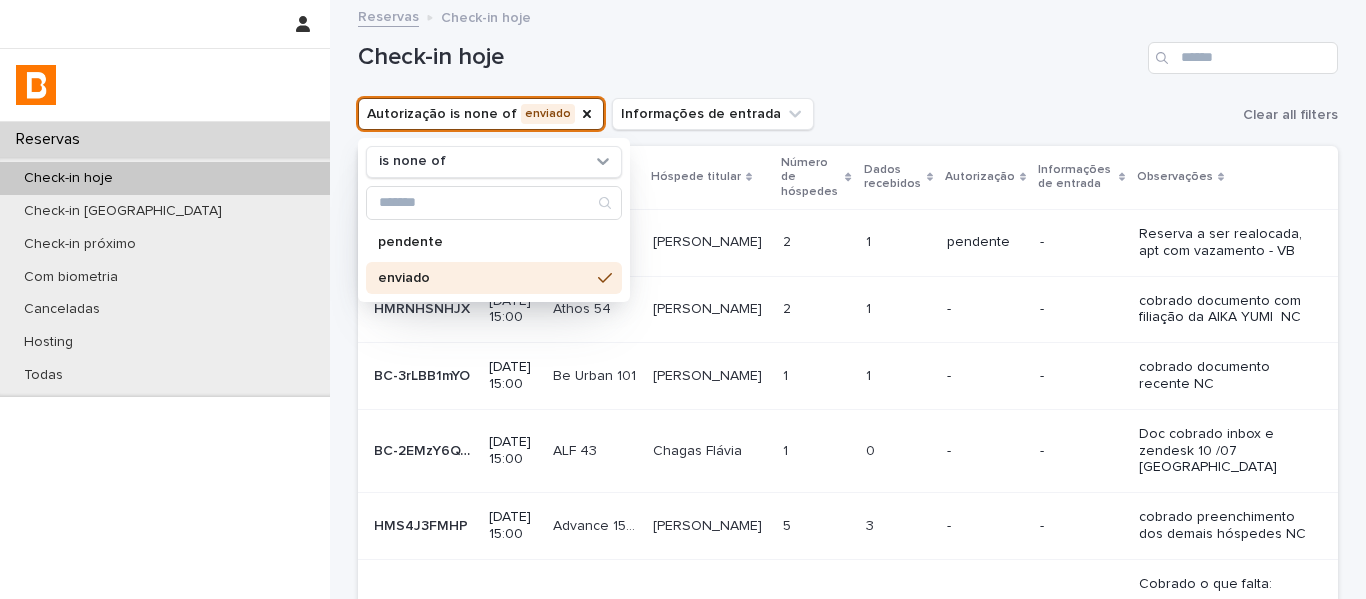 click on "Check-in hoje" at bounding box center [848, 50] 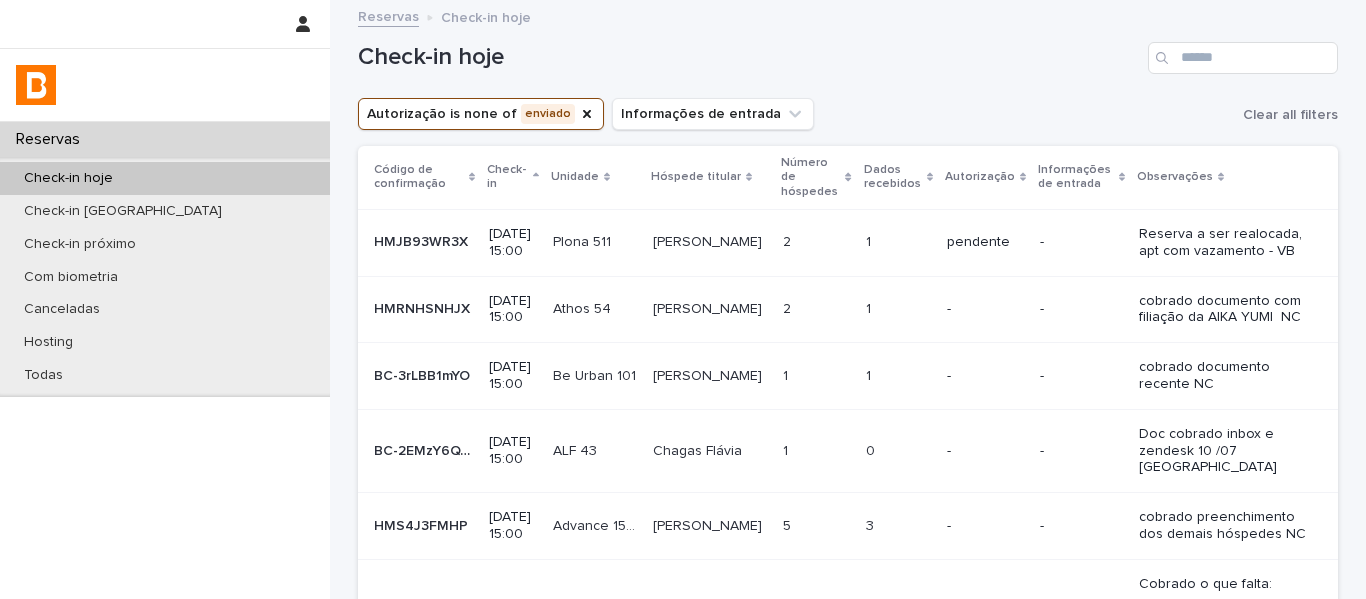 click on "Dados recebidos" at bounding box center (893, 177) 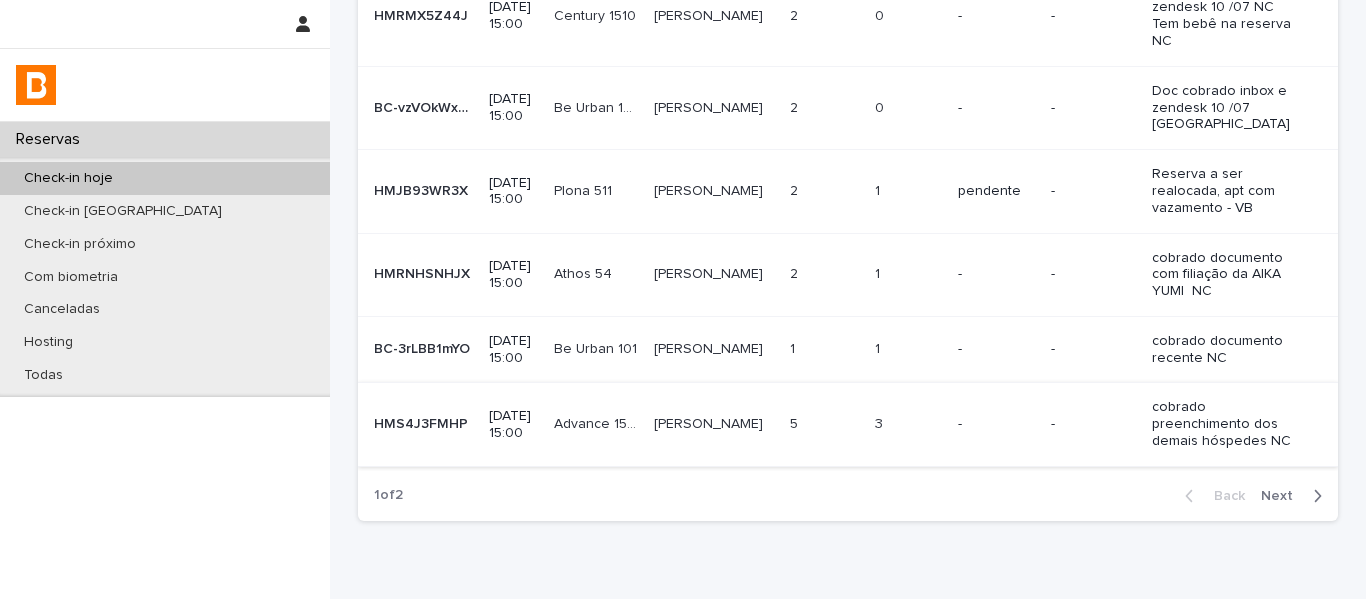 scroll, scrollTop: 607, scrollLeft: 0, axis: vertical 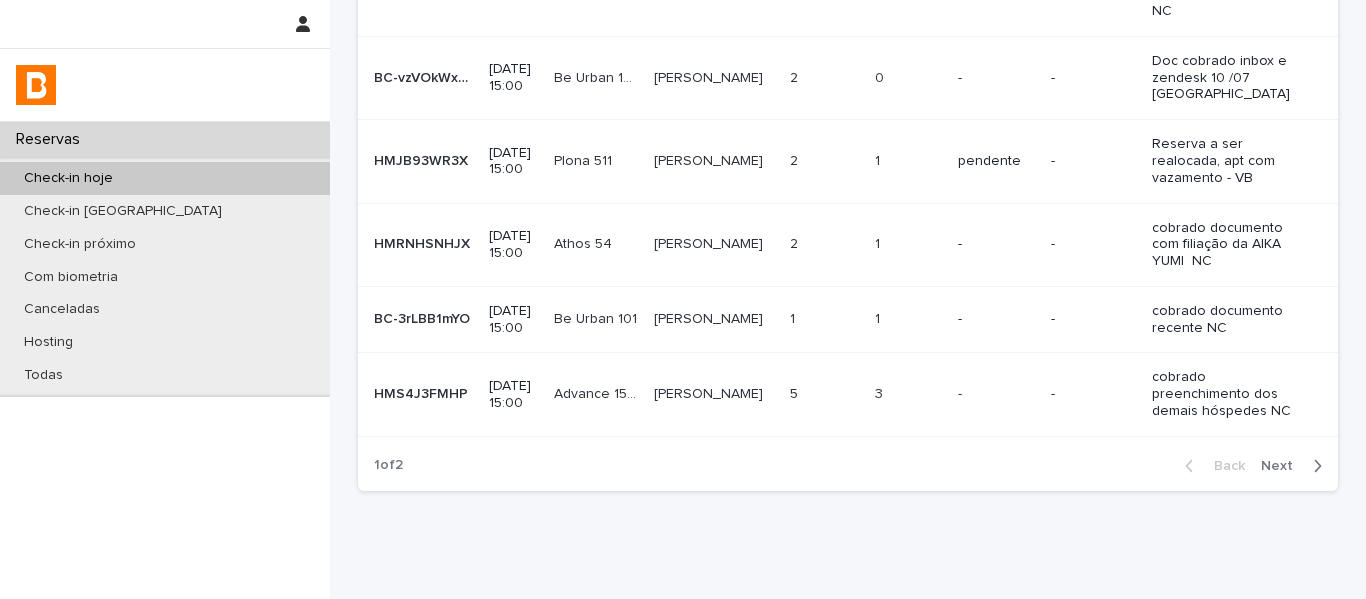 click on "[PERSON_NAME] [PERSON_NAME]" at bounding box center [713, 394] 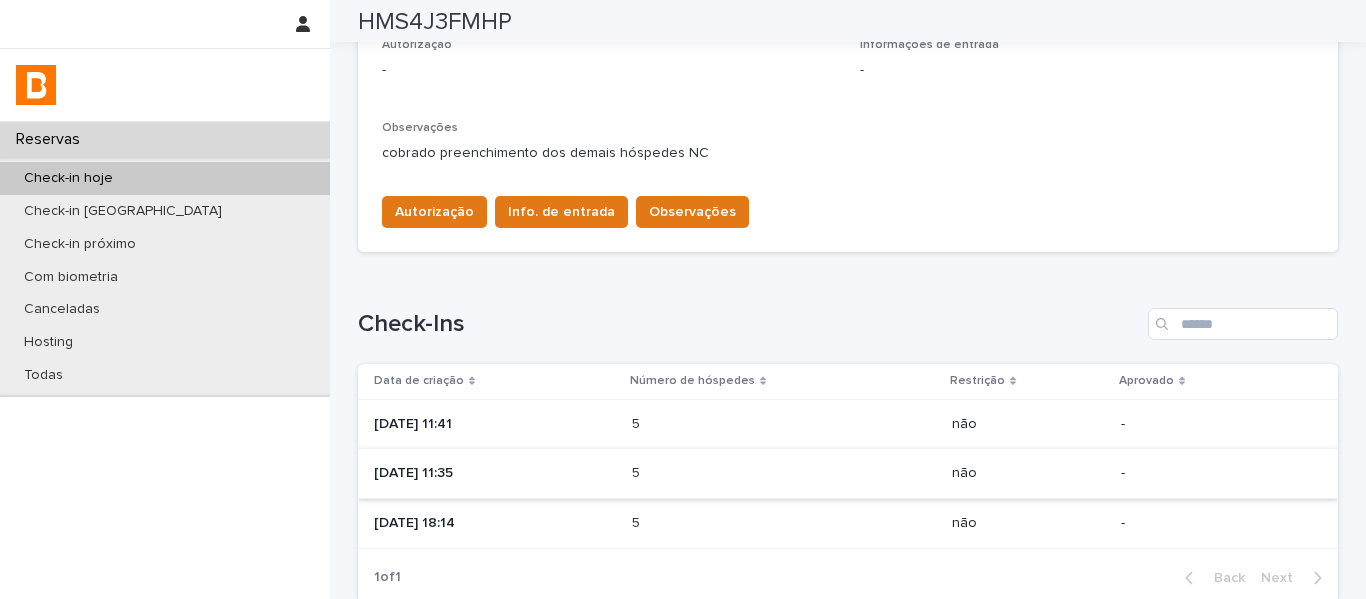 scroll, scrollTop: 765, scrollLeft: 0, axis: vertical 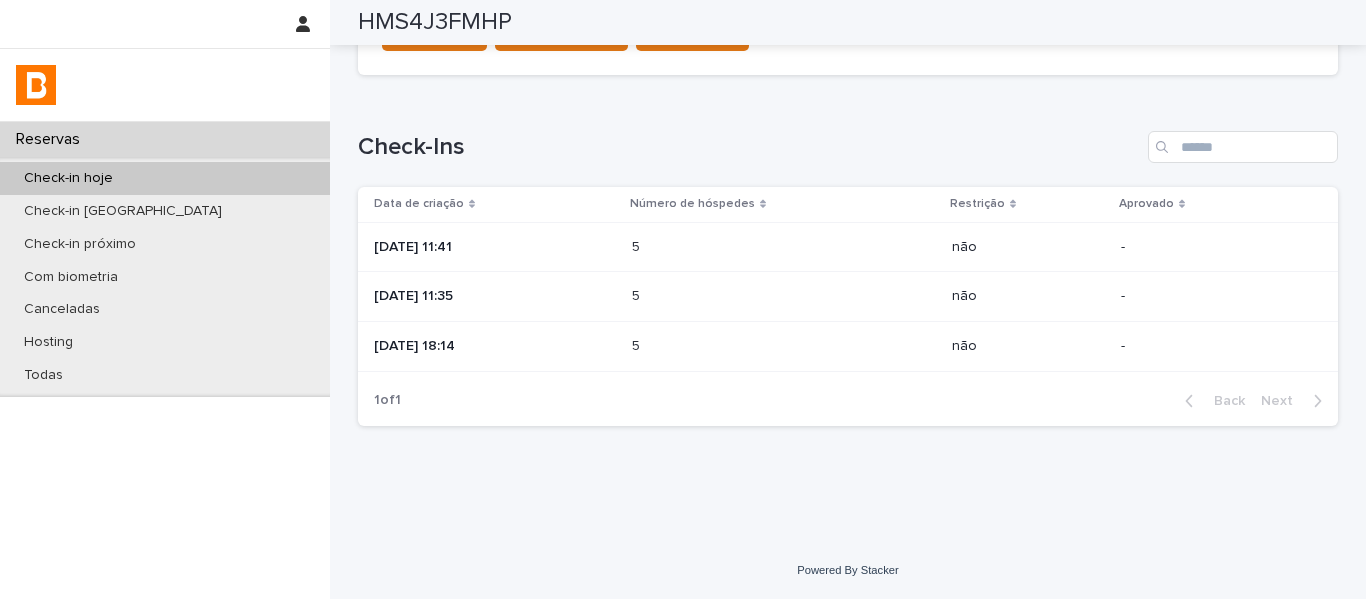 click on "5 5" at bounding box center (784, 296) 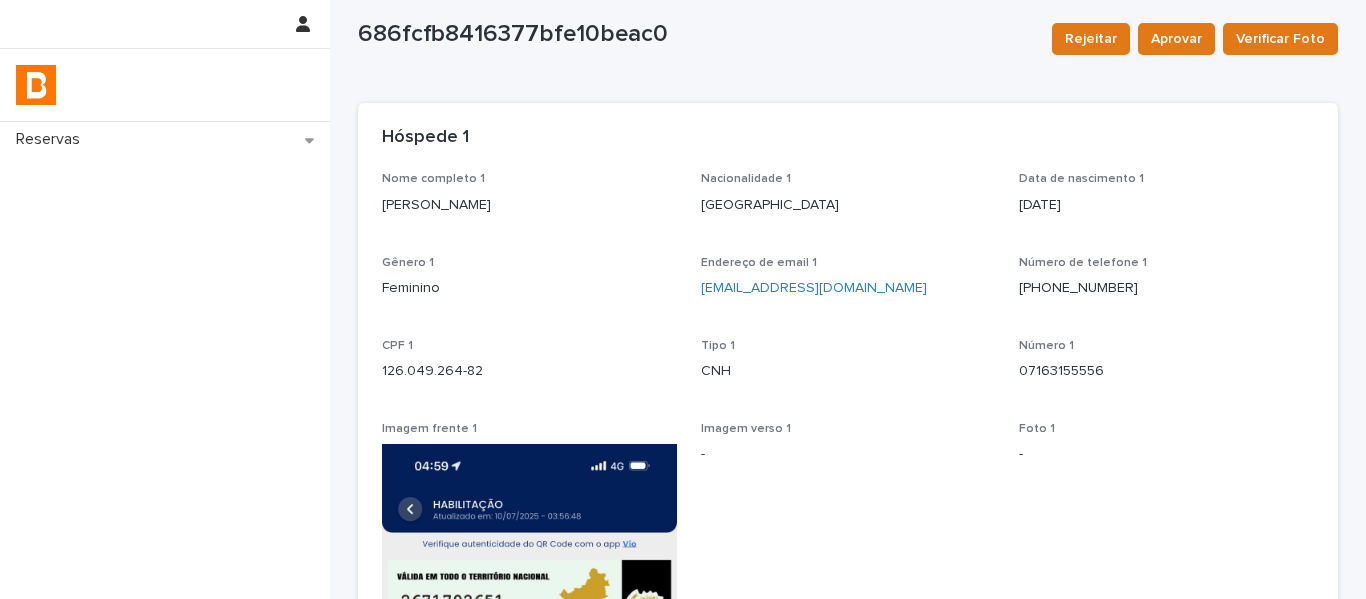 scroll, scrollTop: 0, scrollLeft: 0, axis: both 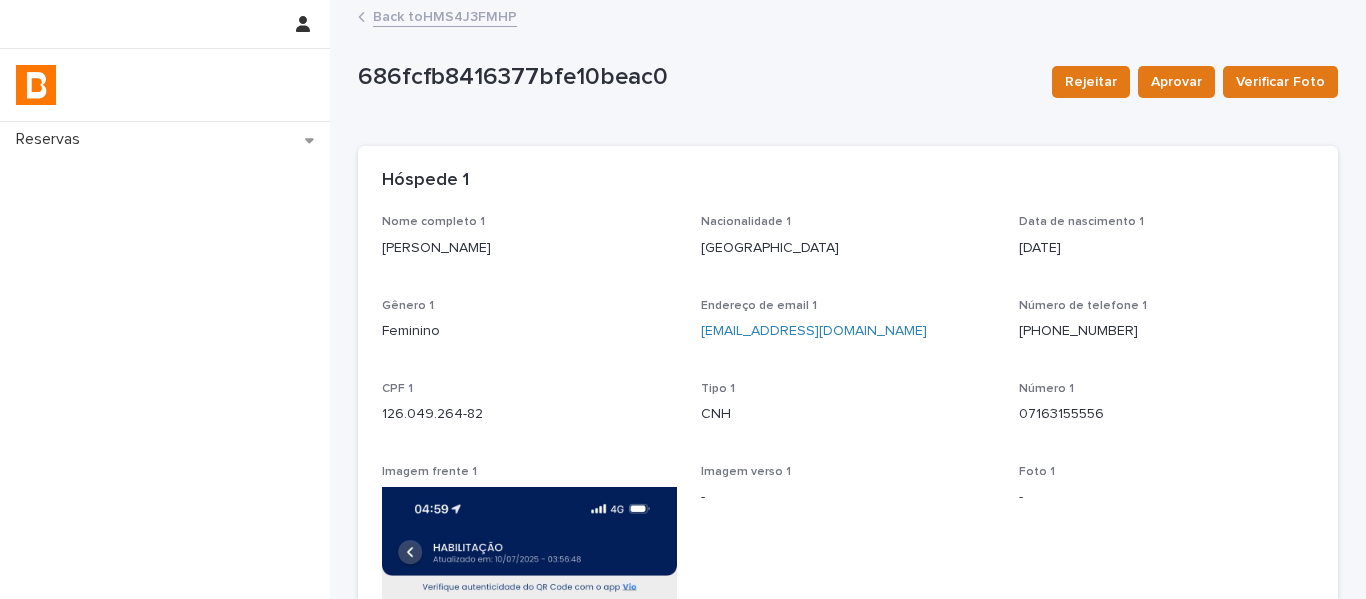 click on "Back to  HMS4J3FMHP" at bounding box center [445, 15] 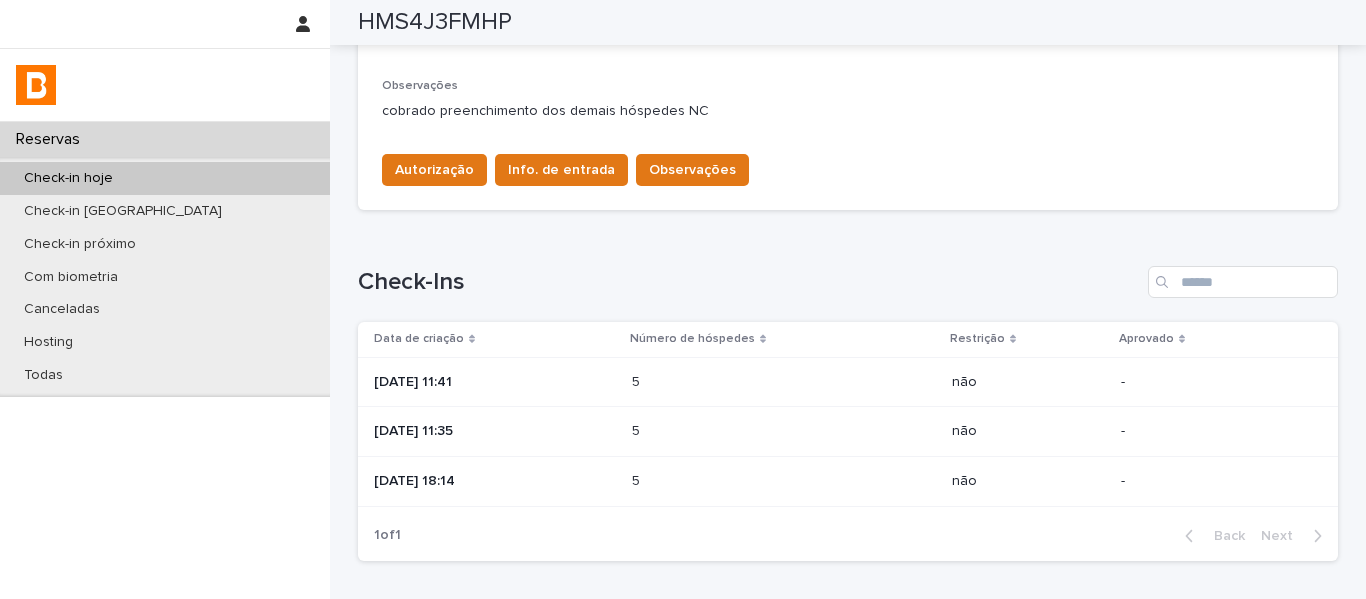 scroll, scrollTop: 700, scrollLeft: 0, axis: vertical 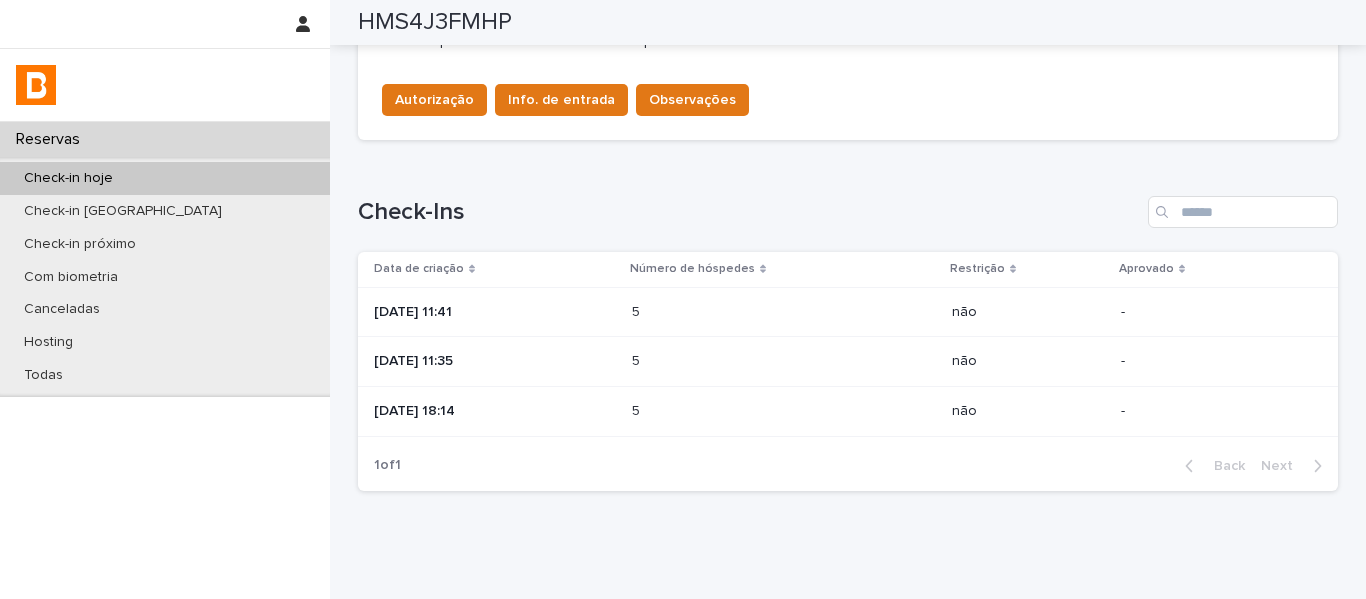 click on "[DATE] 11:41" at bounding box center [495, 312] 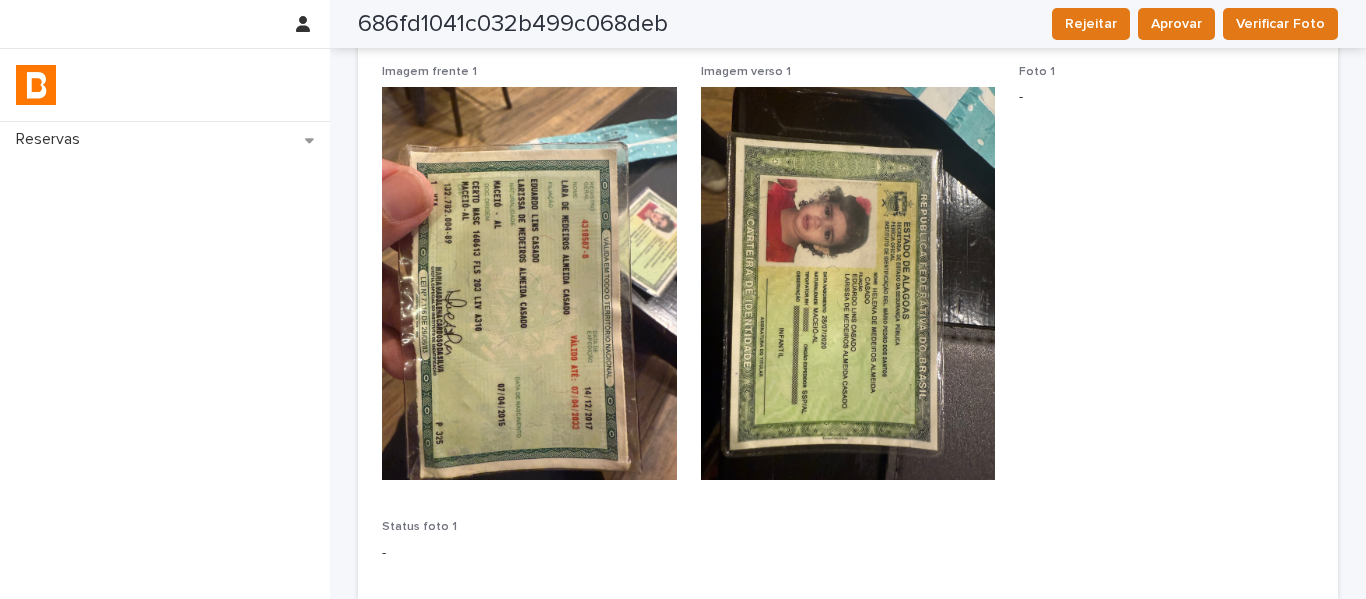 scroll, scrollTop: 0, scrollLeft: 0, axis: both 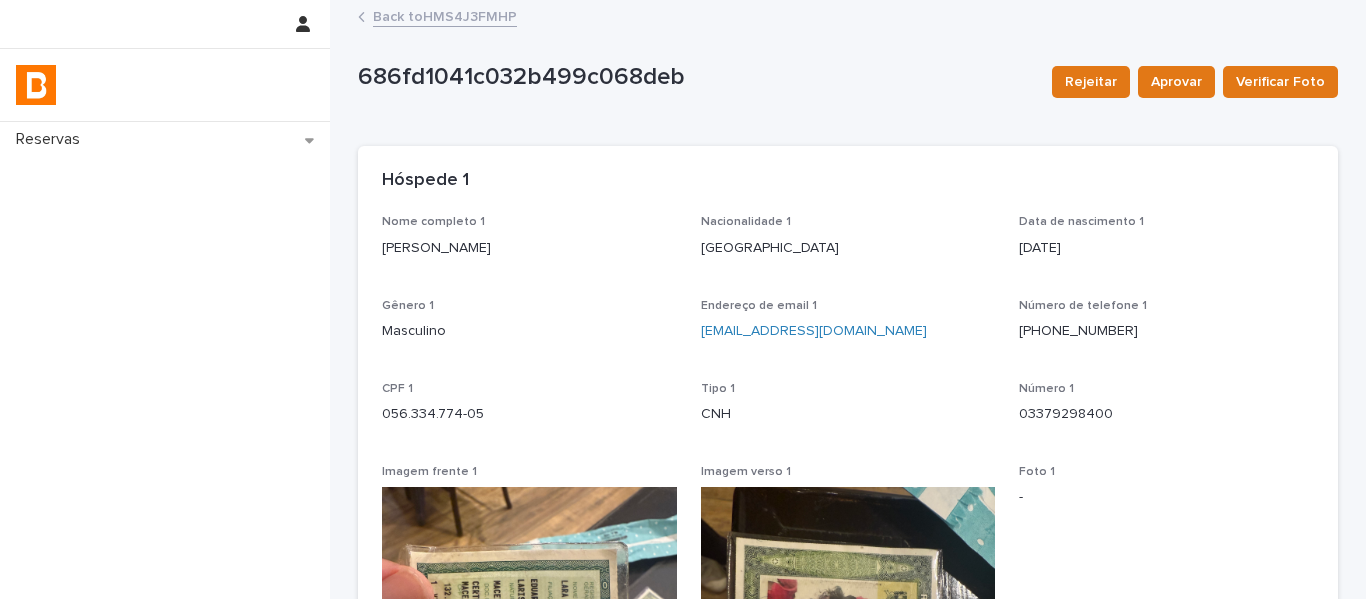click on "Back to  HMS4J3FMHP" at bounding box center [445, 15] 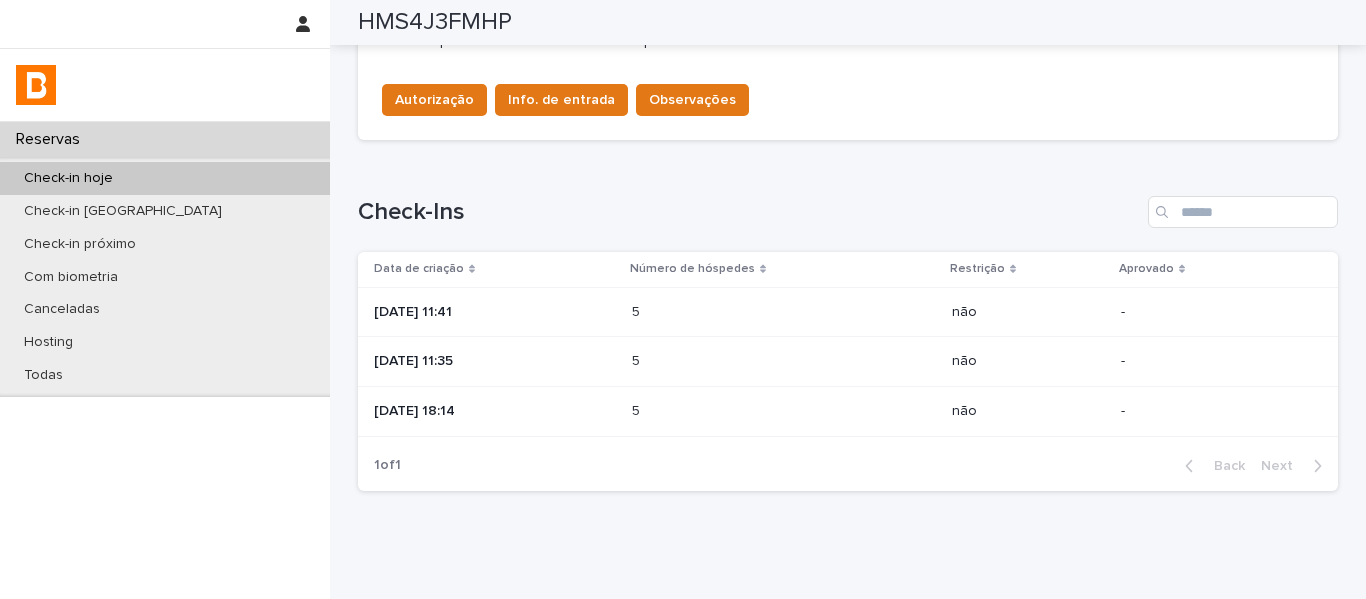 click at bounding box center (719, 312) 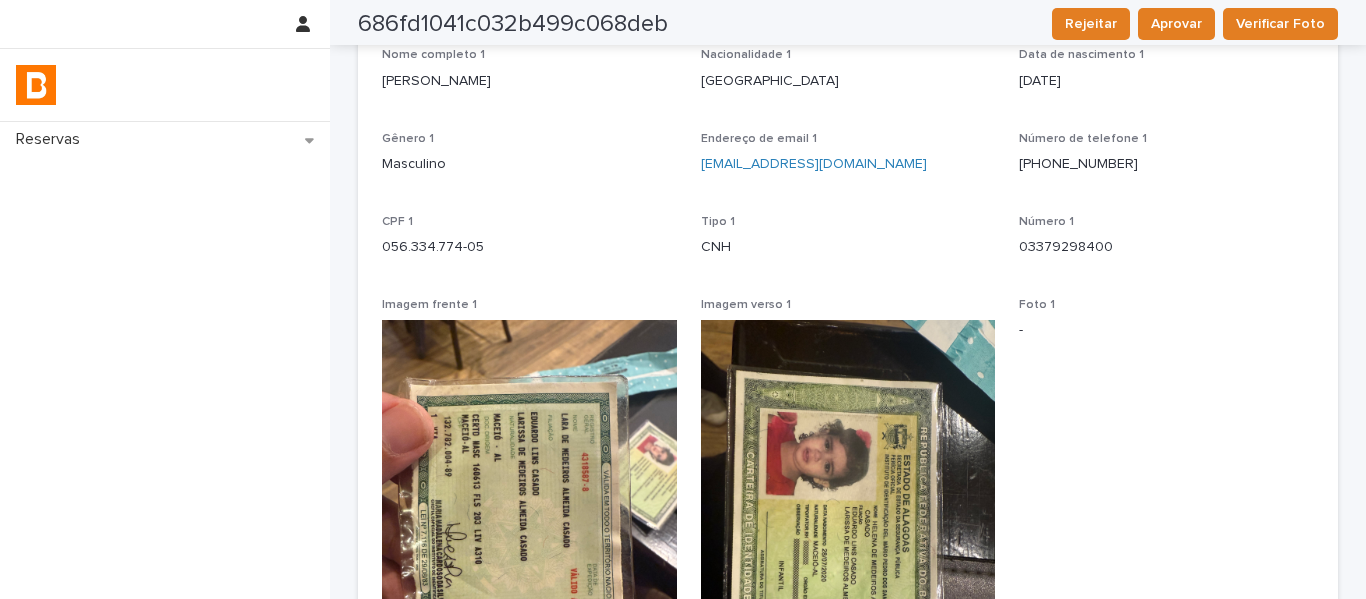 scroll, scrollTop: 0, scrollLeft: 0, axis: both 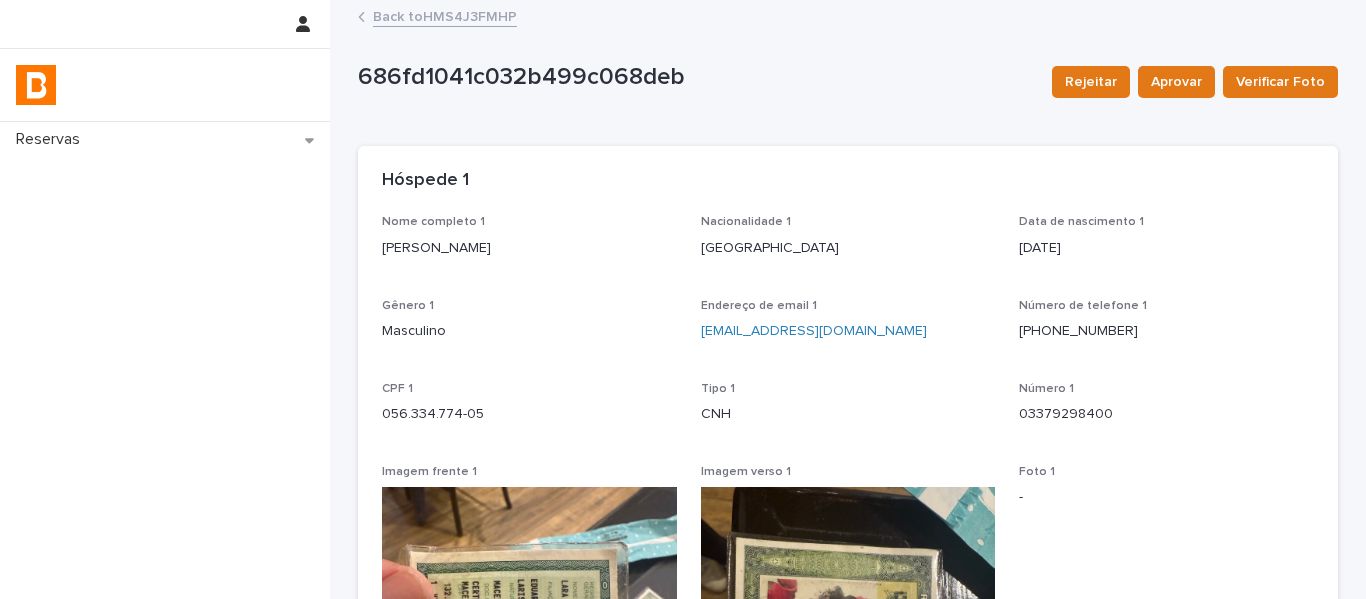 click on "Back to  HMS4J3FMHP" at bounding box center [445, 15] 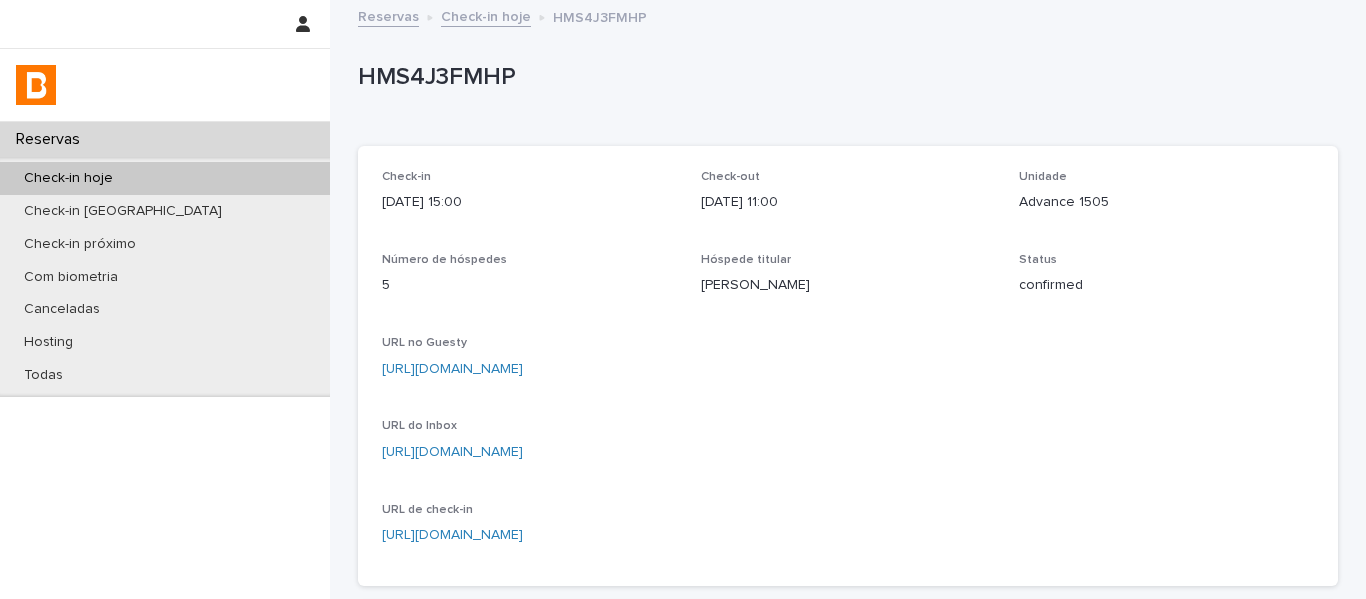 click on "Check-in hoje" at bounding box center [486, 15] 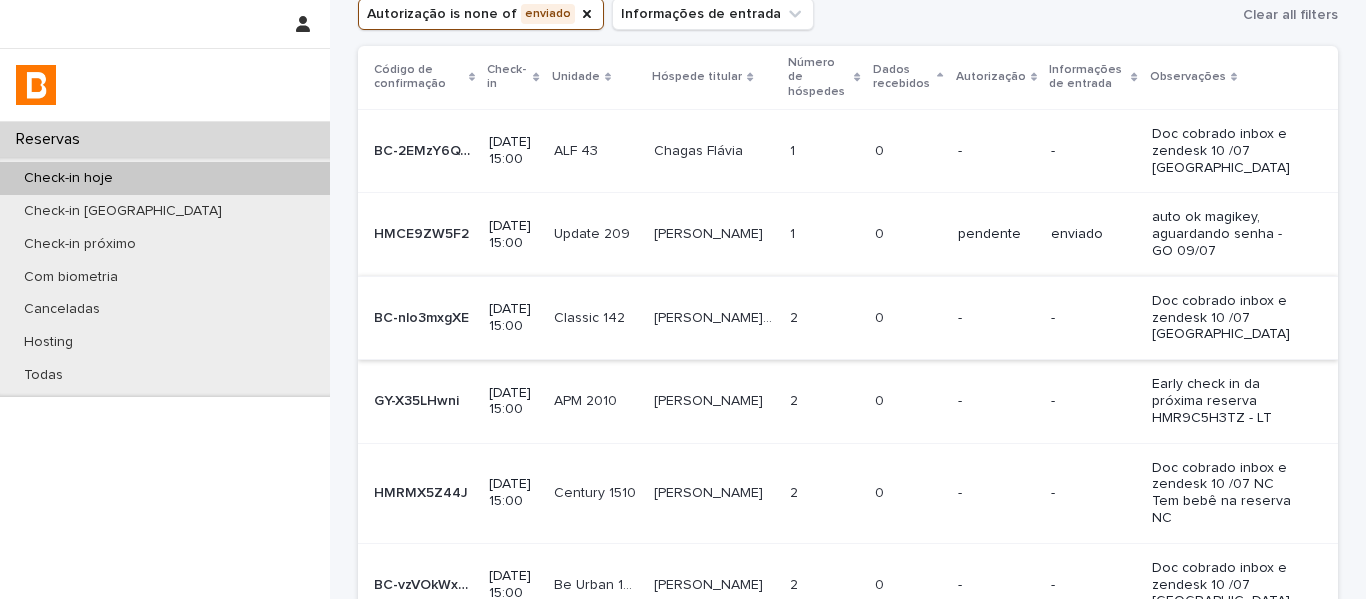 scroll, scrollTop: 200, scrollLeft: 0, axis: vertical 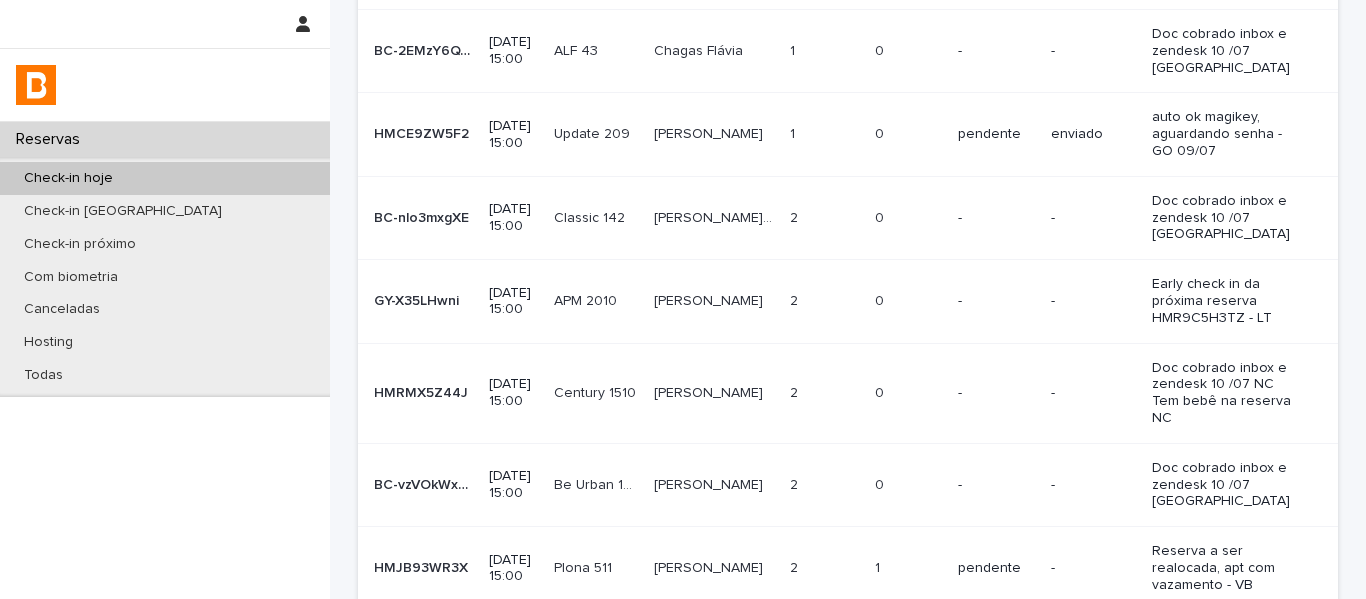 click on "Update 209 Update 209" at bounding box center [596, 134] 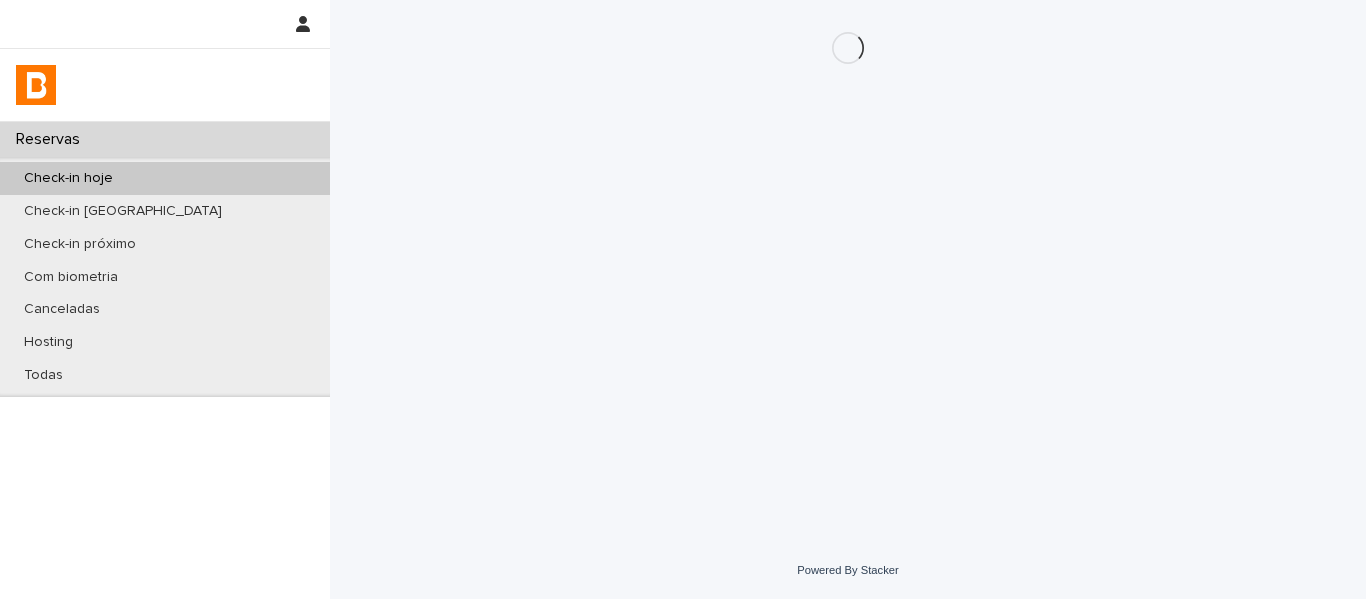 scroll, scrollTop: 0, scrollLeft: 0, axis: both 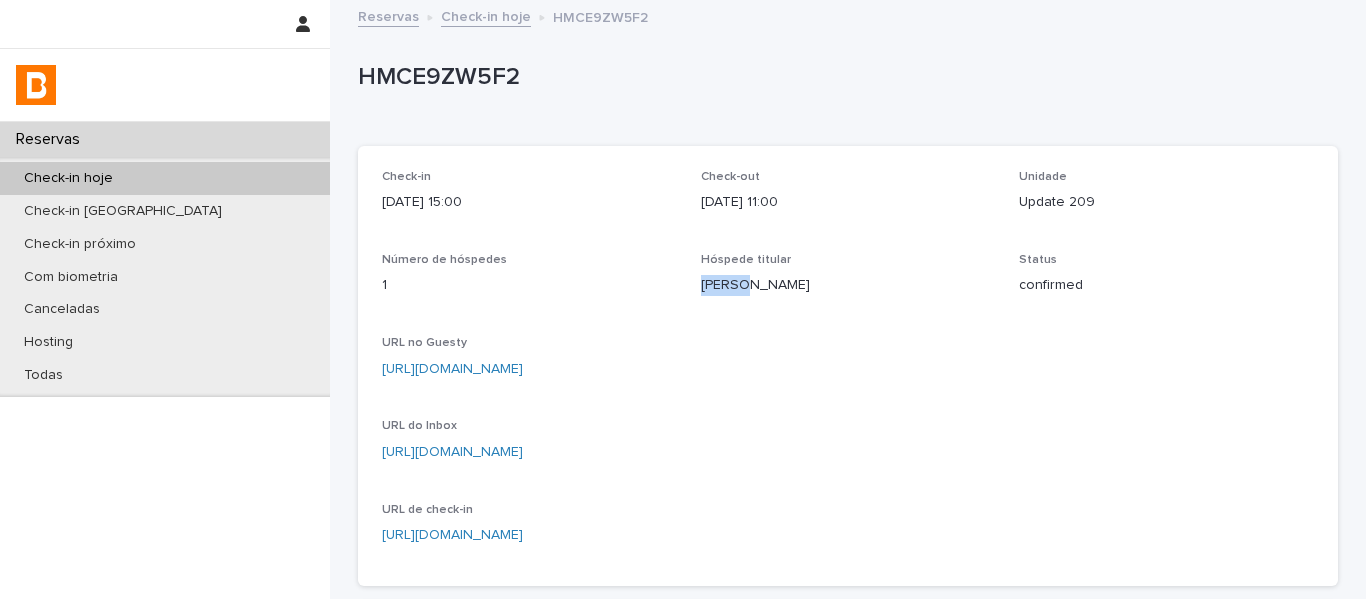 drag, startPoint x: 737, startPoint y: 282, endPoint x: 688, endPoint y: 294, distance: 50.447994 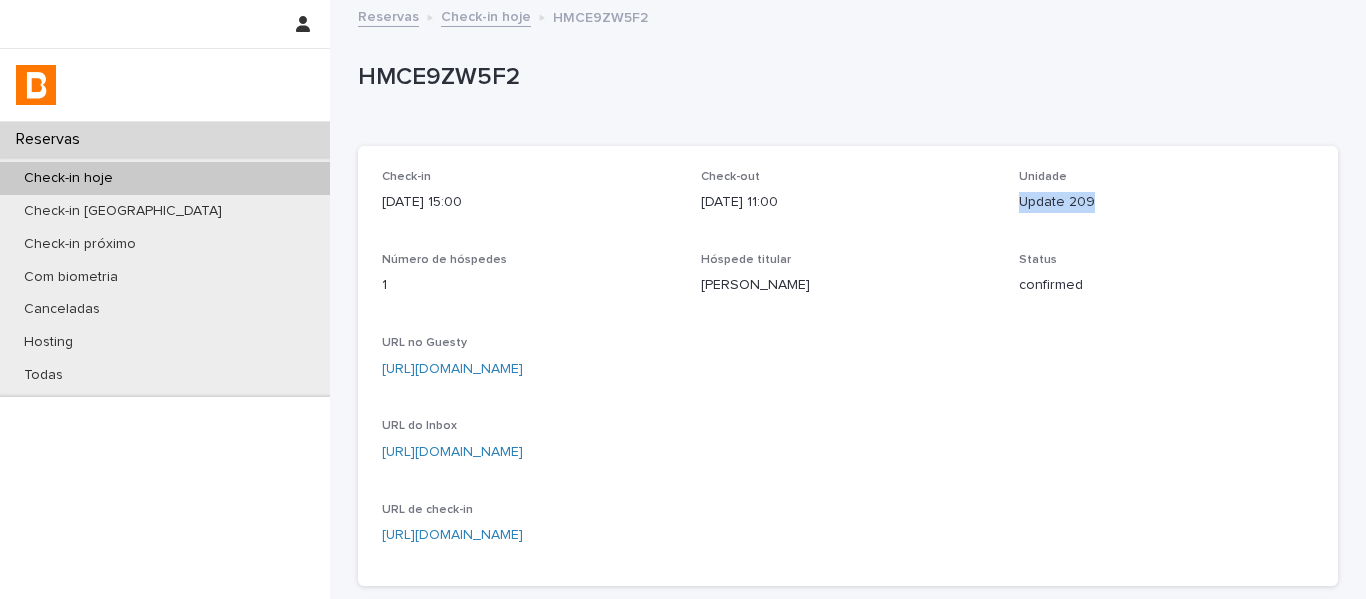 drag, startPoint x: 1112, startPoint y: 209, endPoint x: 948, endPoint y: 192, distance: 164.87874 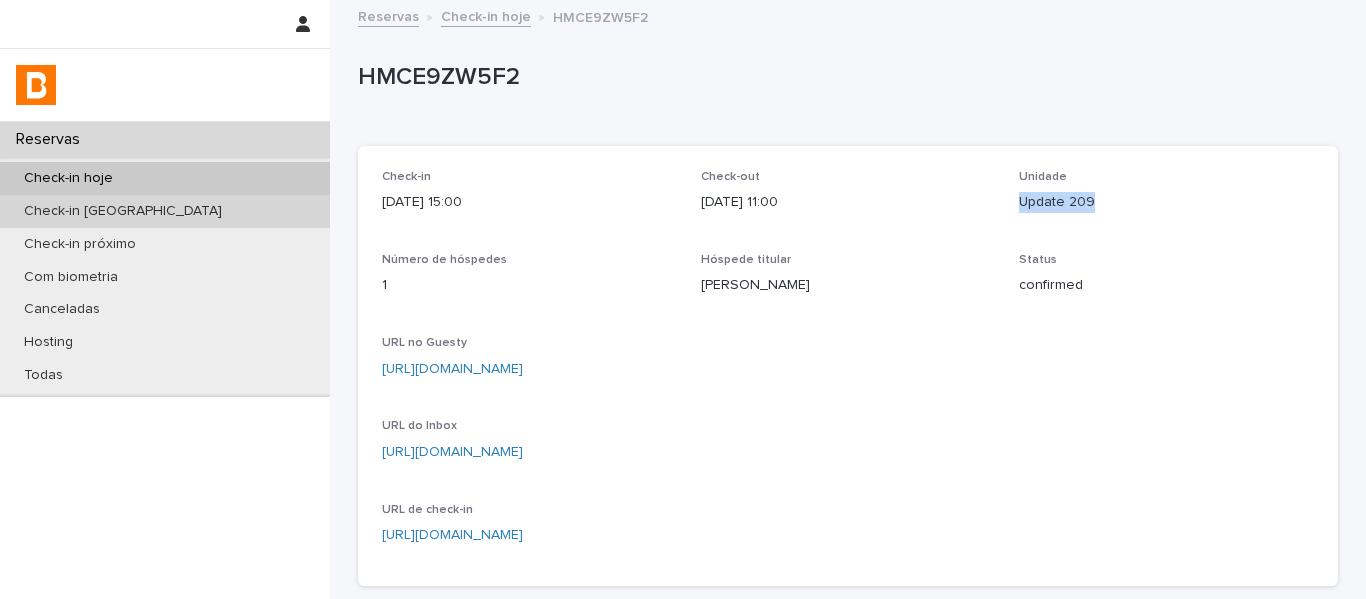 click on "Check-in [GEOGRAPHIC_DATA]" at bounding box center [165, 211] 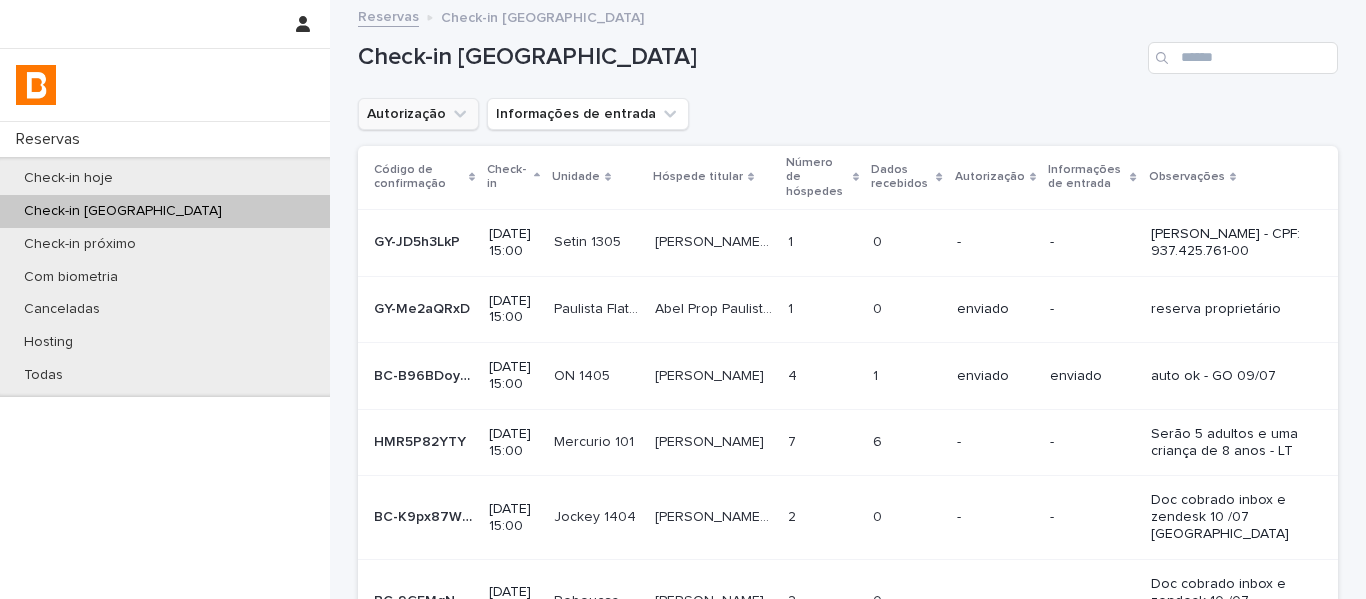 click on "Autorização" at bounding box center [418, 114] 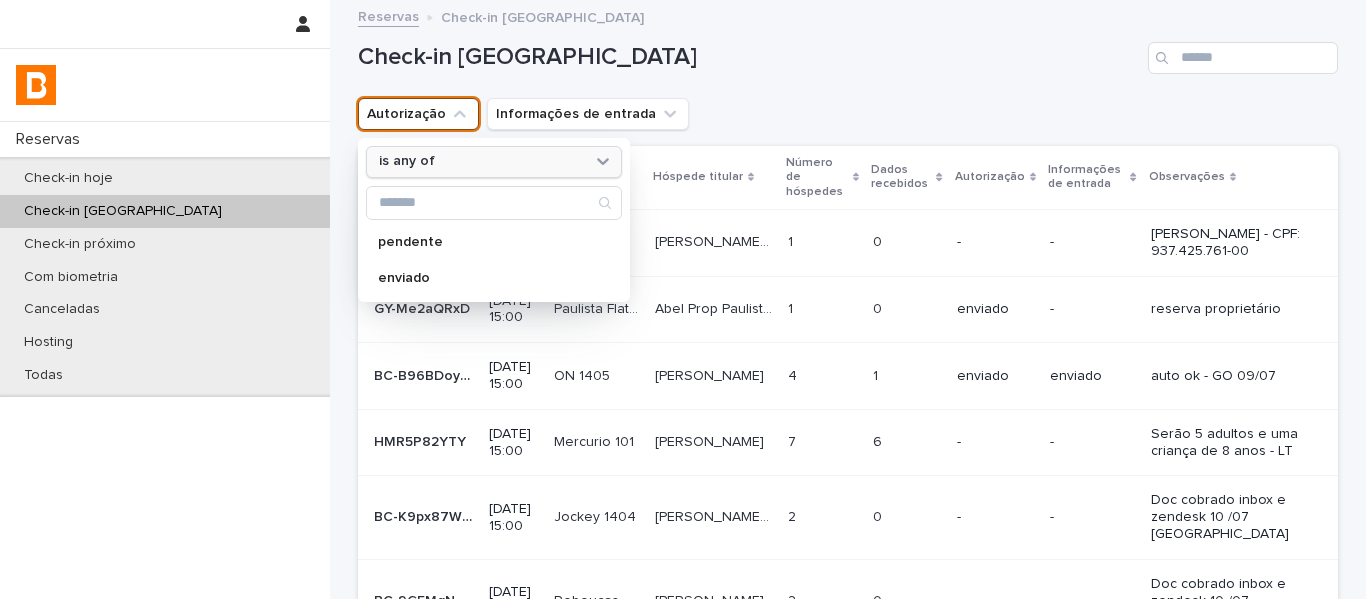 click on "is any of" at bounding box center [407, 161] 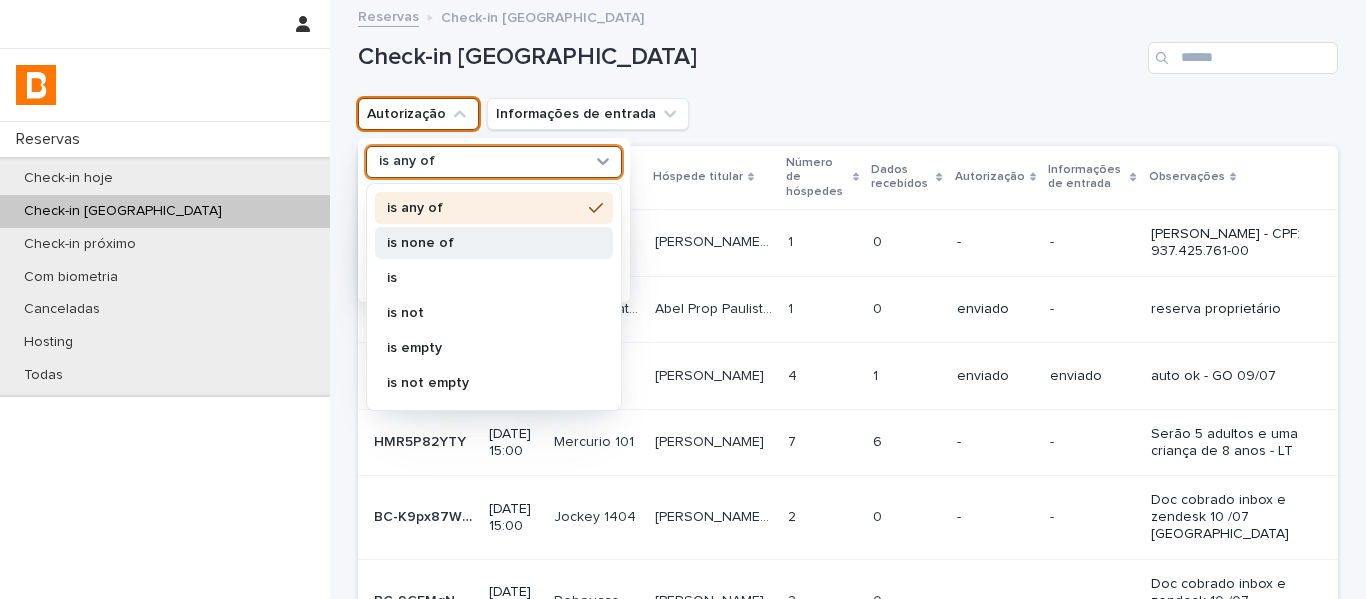 click on "is none of" at bounding box center [484, 243] 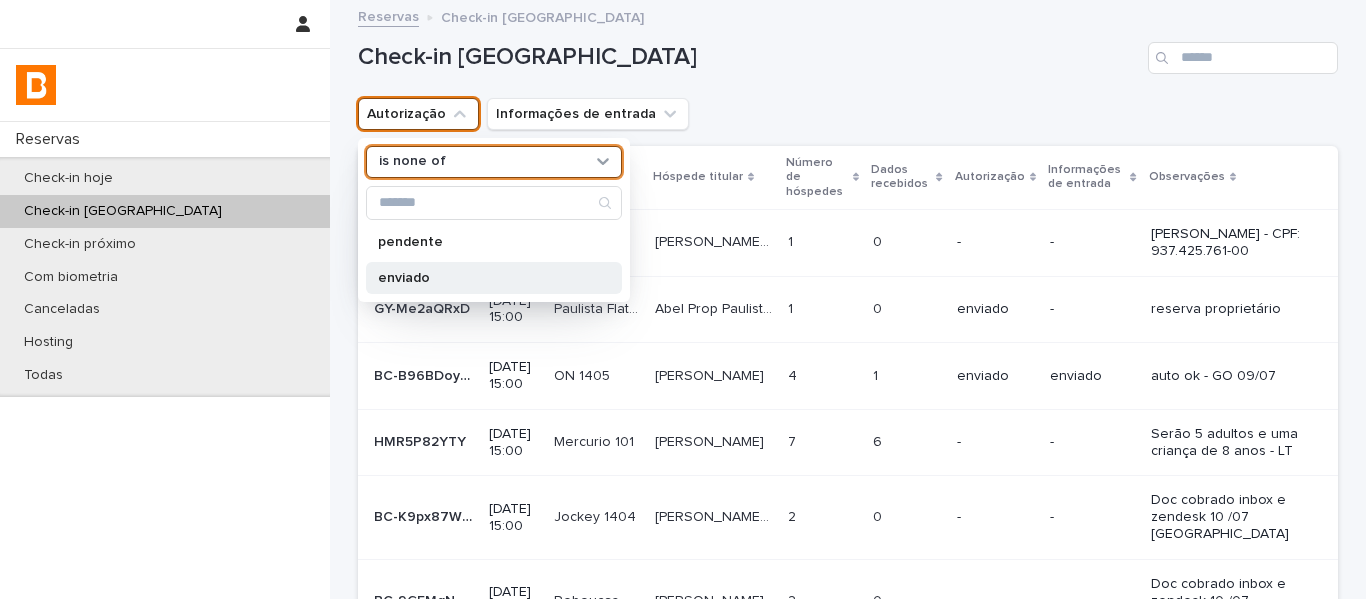 click on "enviado" at bounding box center [494, 278] 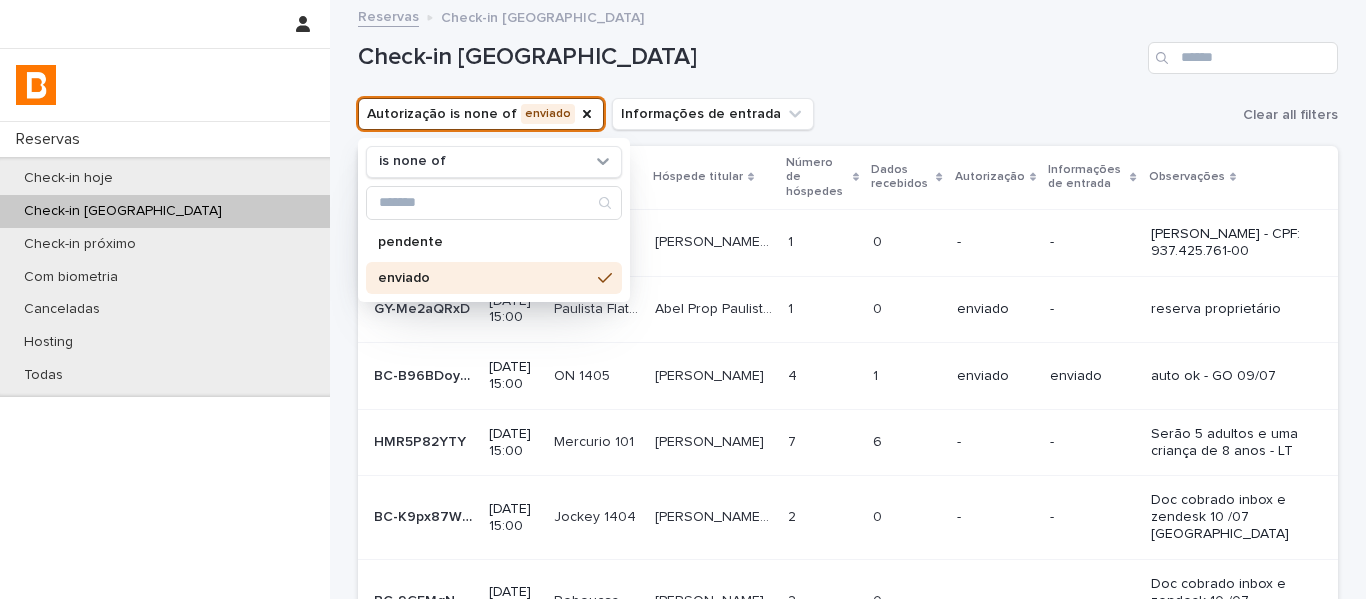 click on "Check-in [GEOGRAPHIC_DATA]" at bounding box center [848, 50] 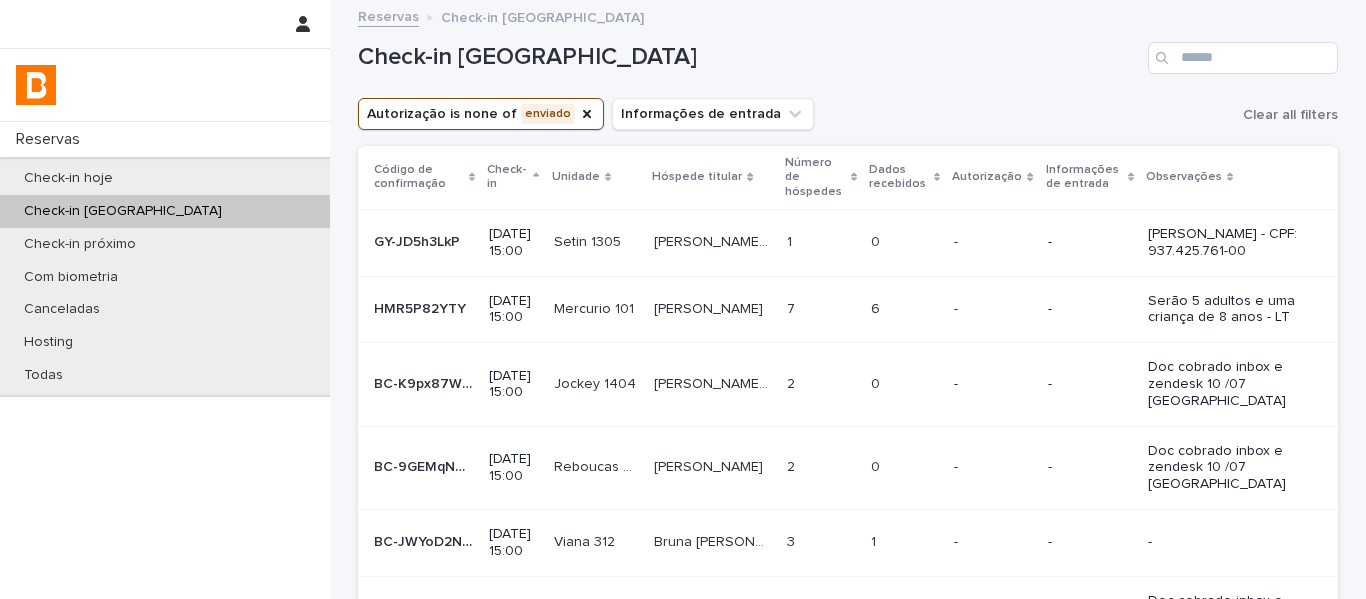 click on "Dados recebidos" at bounding box center (899, 177) 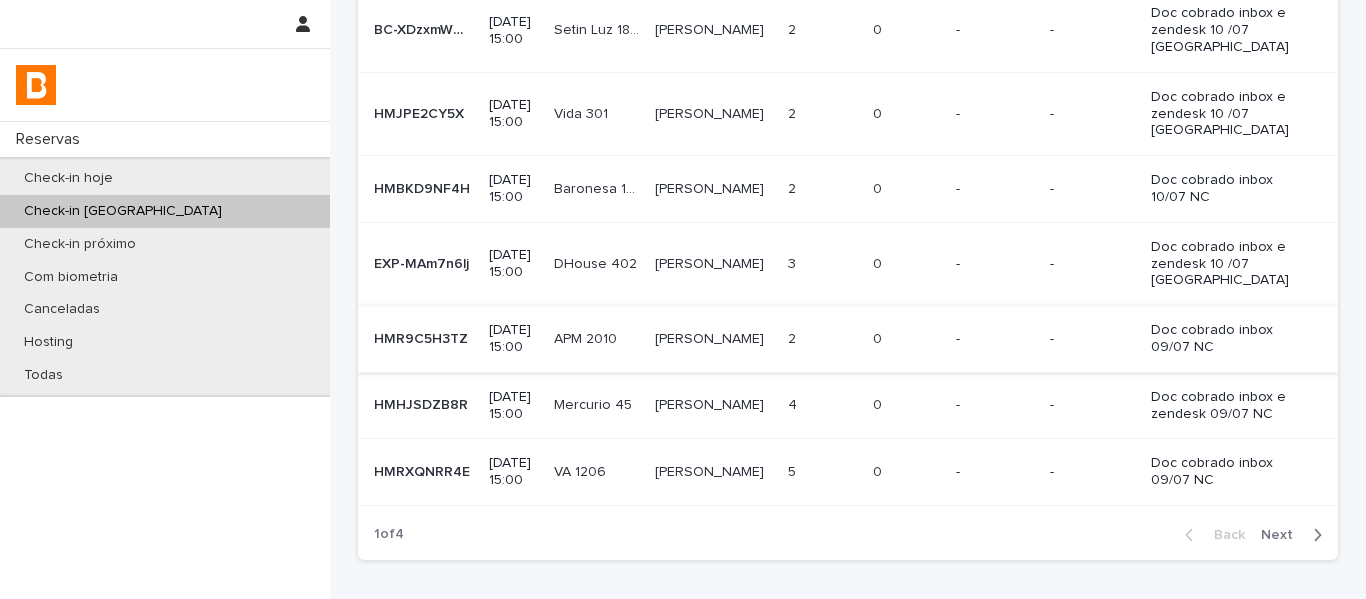 scroll, scrollTop: 506, scrollLeft: 0, axis: vertical 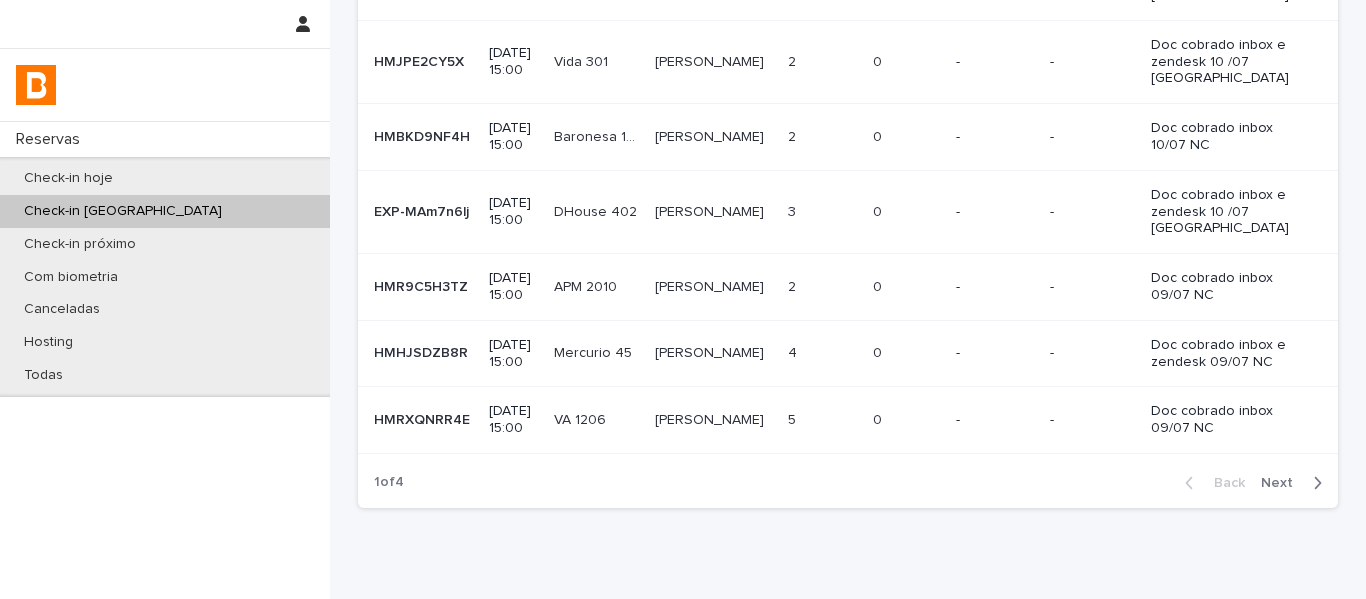 click on "Next" at bounding box center [1283, 483] 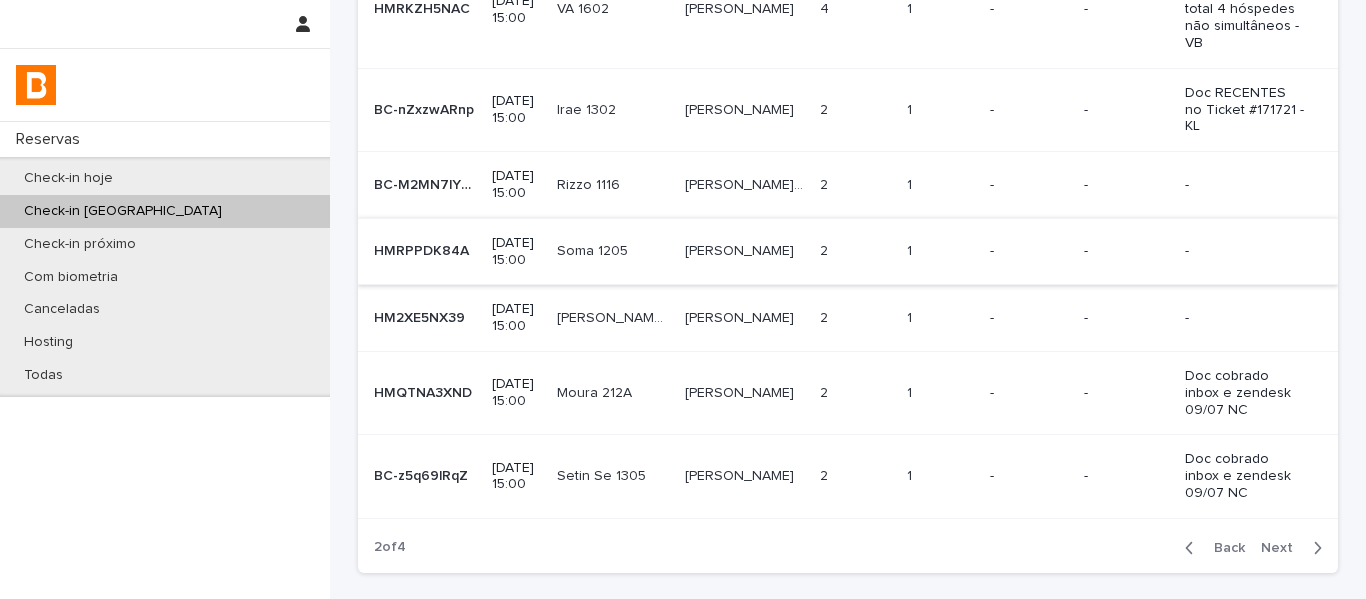 scroll, scrollTop: 506, scrollLeft: 0, axis: vertical 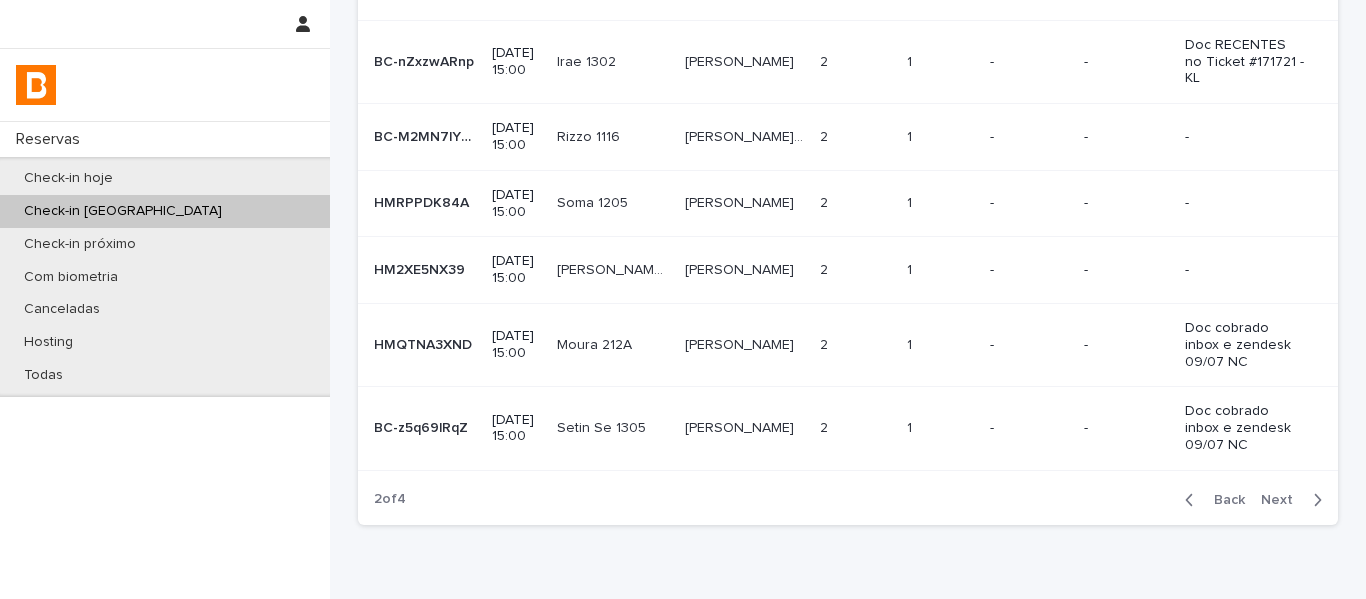 click on "[PERSON_NAME]" at bounding box center [744, 203] 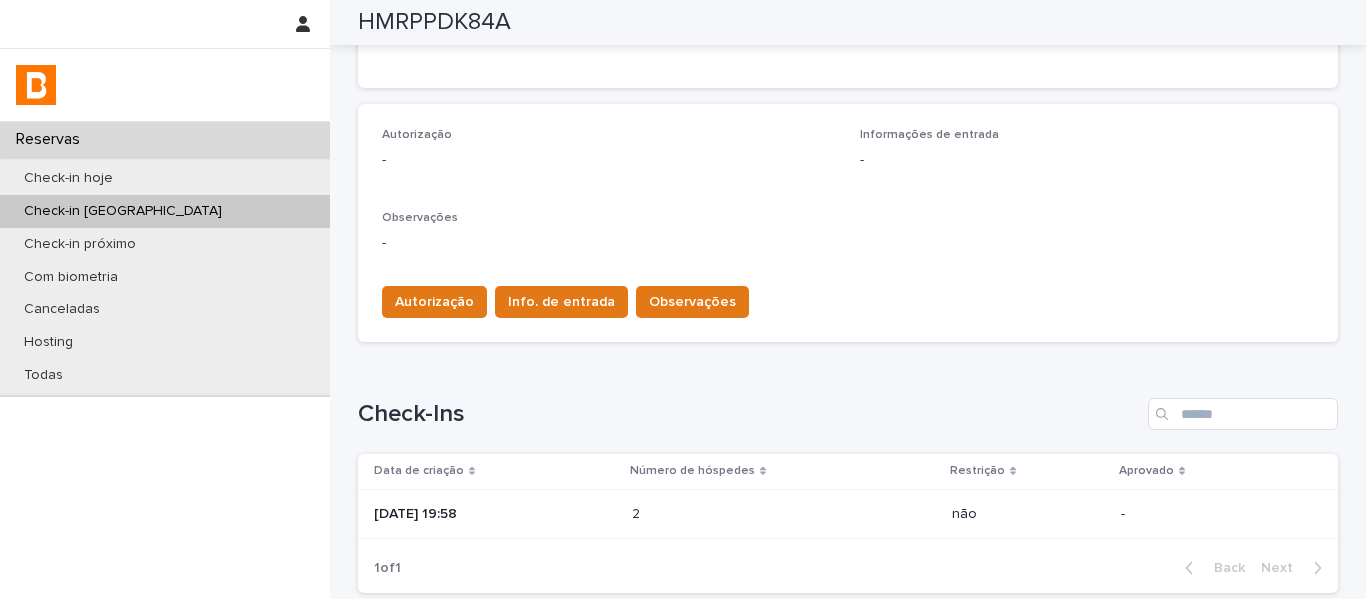 scroll, scrollTop: 500, scrollLeft: 0, axis: vertical 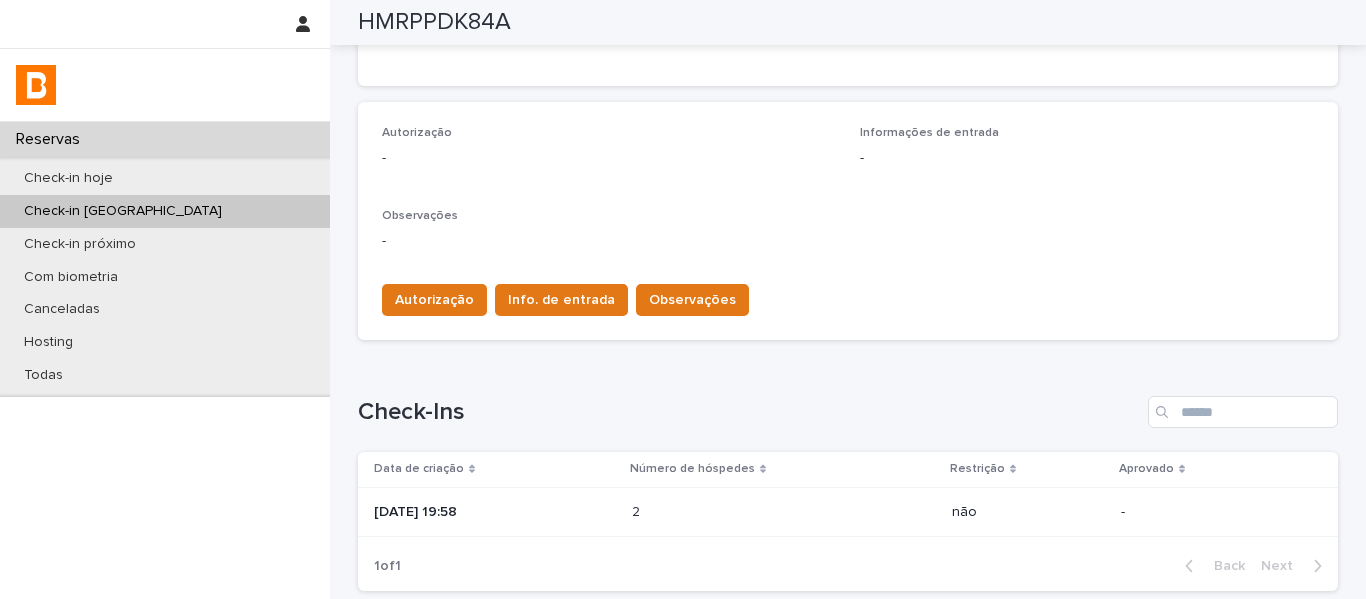 click on "2 2" at bounding box center (784, 512) 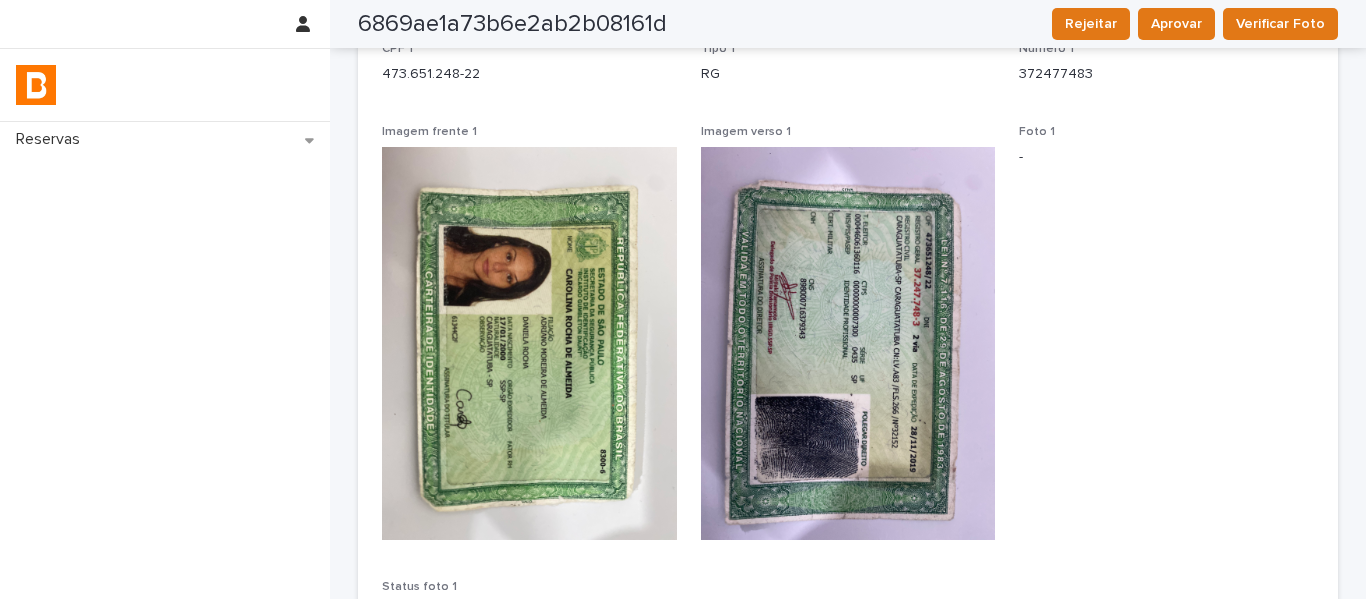 scroll, scrollTop: 0, scrollLeft: 0, axis: both 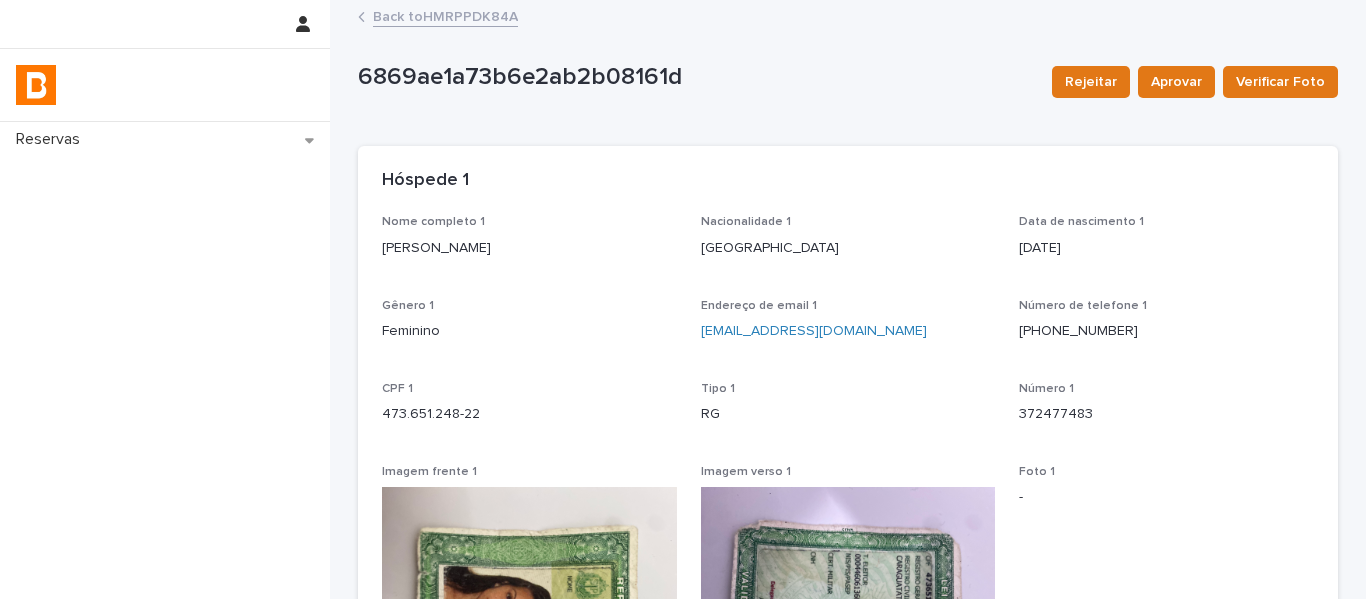 click on "Back to  HMRPPDK84A" at bounding box center (445, 15) 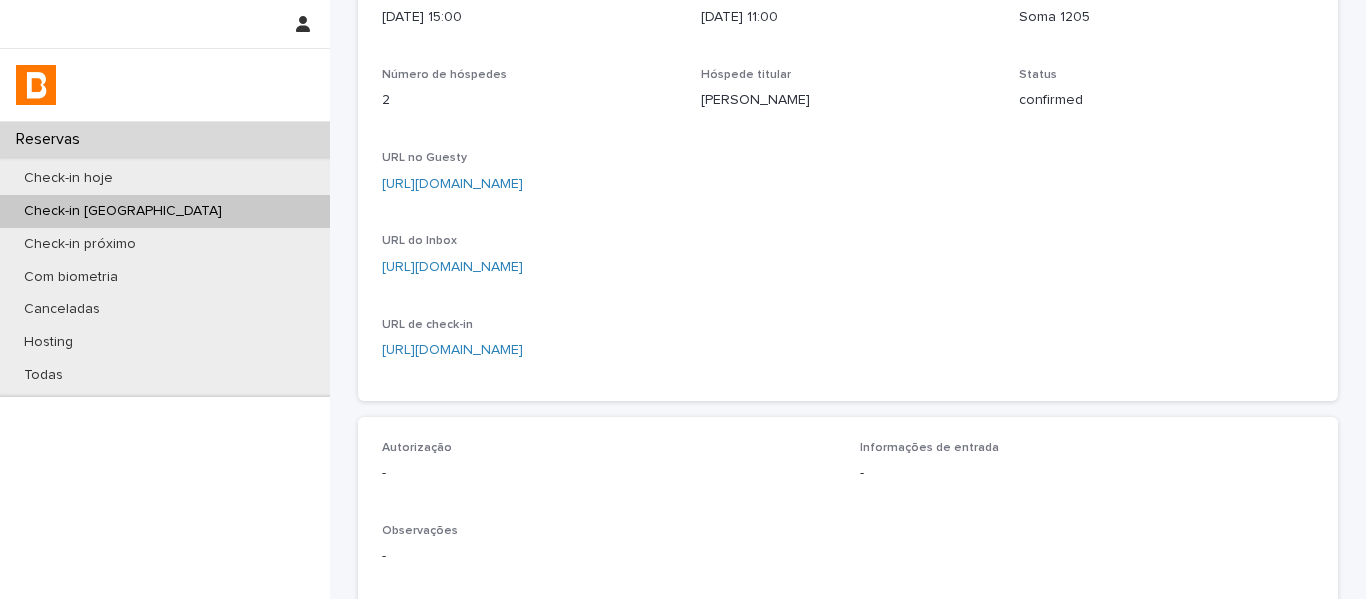 scroll, scrollTop: 200, scrollLeft: 0, axis: vertical 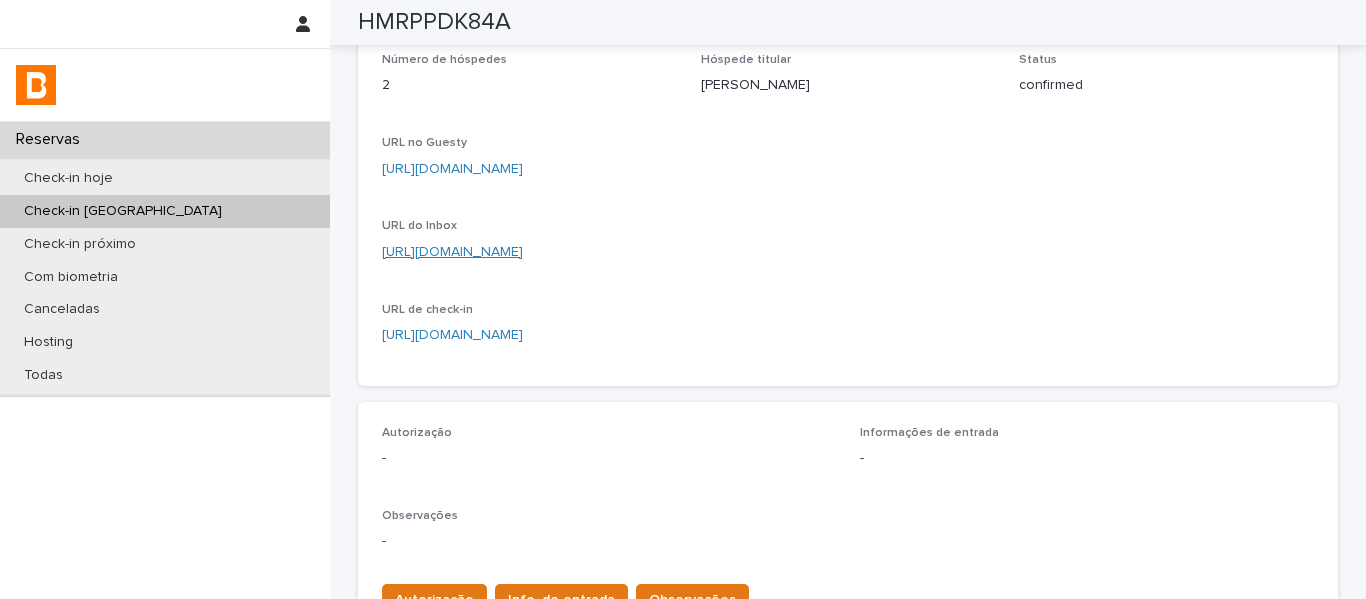 click on "[URL][DOMAIN_NAME]" at bounding box center [452, 252] 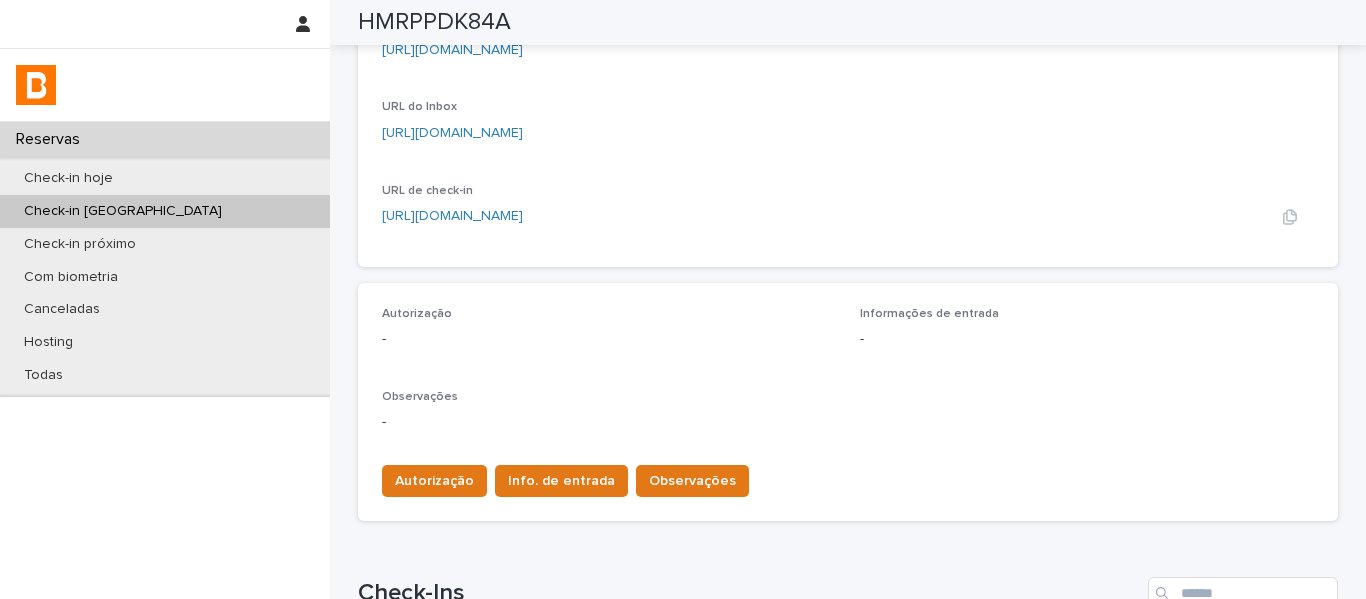 scroll, scrollTop: 500, scrollLeft: 0, axis: vertical 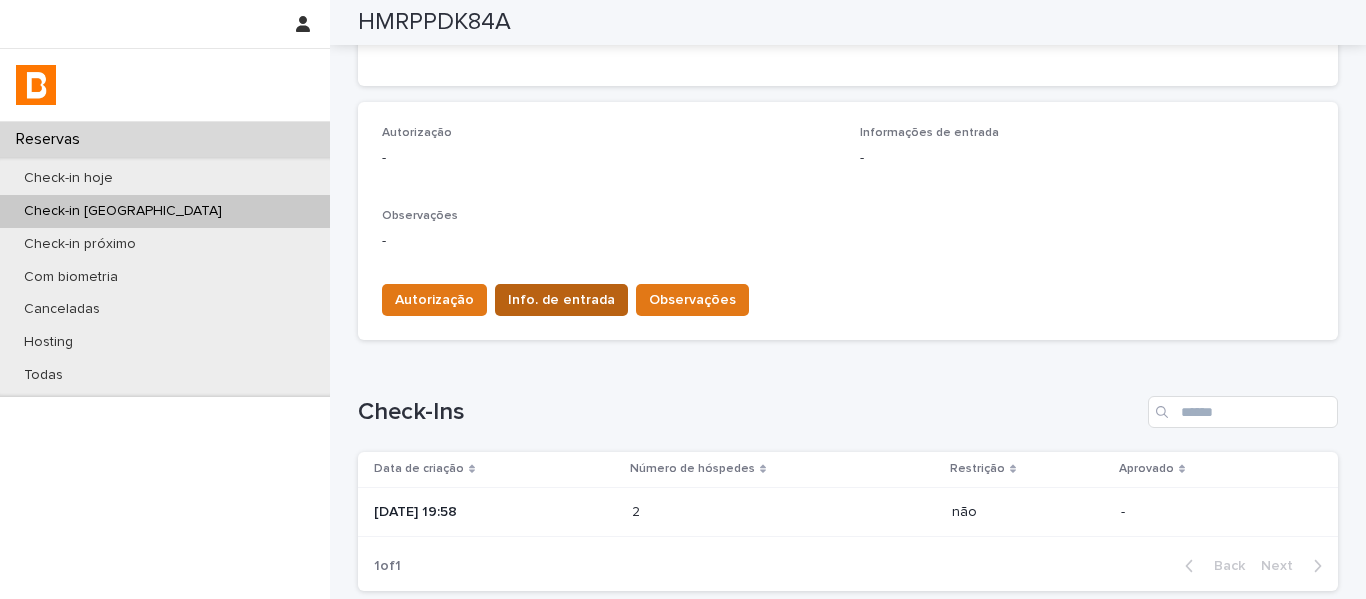 click on "Info. de entrada" at bounding box center [561, 300] 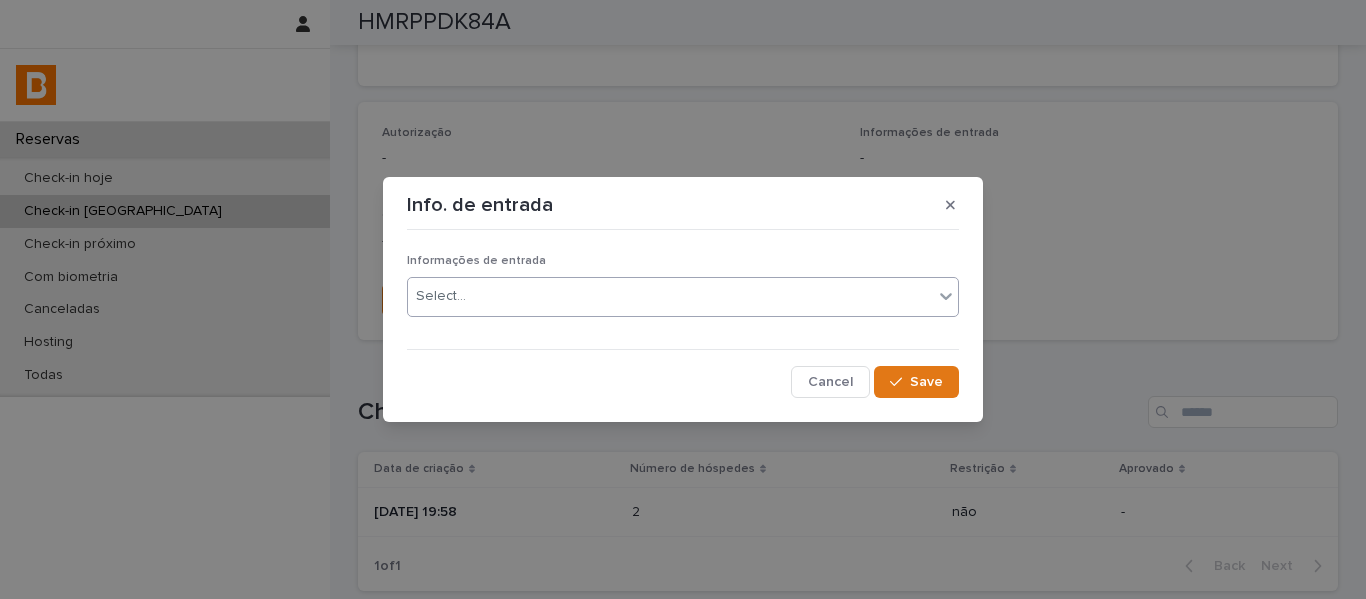 drag, startPoint x: 578, startPoint y: 294, endPoint x: 578, endPoint y: 307, distance: 13 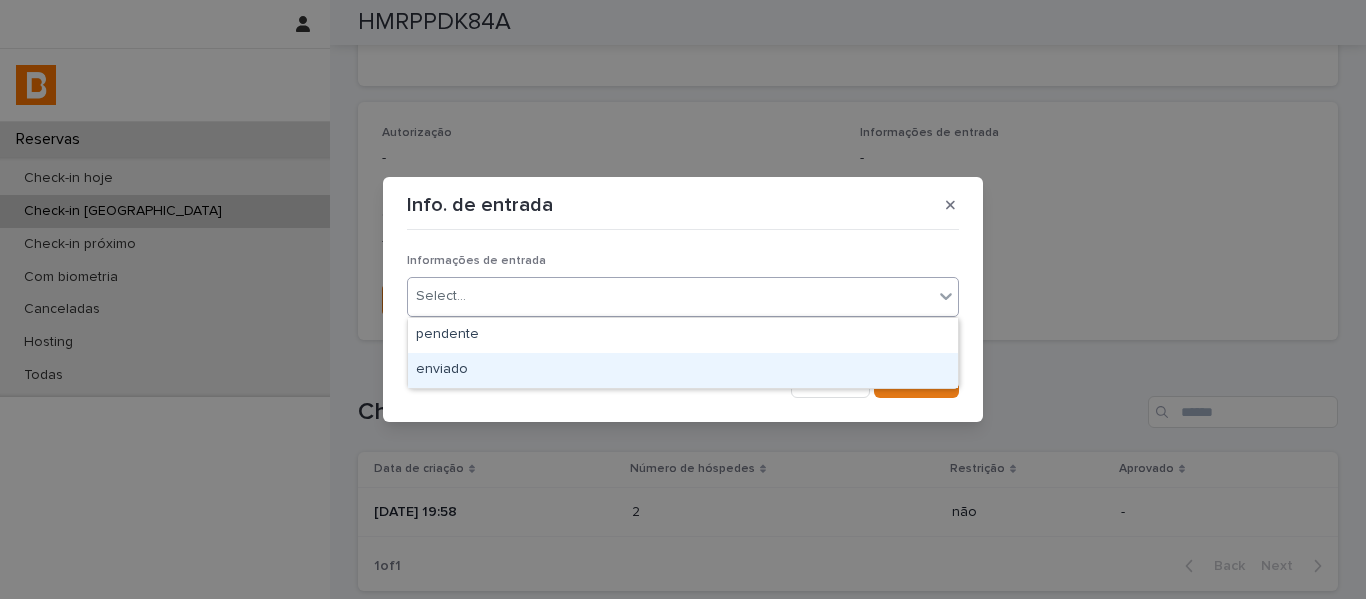drag, startPoint x: 568, startPoint y: 368, endPoint x: 833, endPoint y: 387, distance: 265.68027 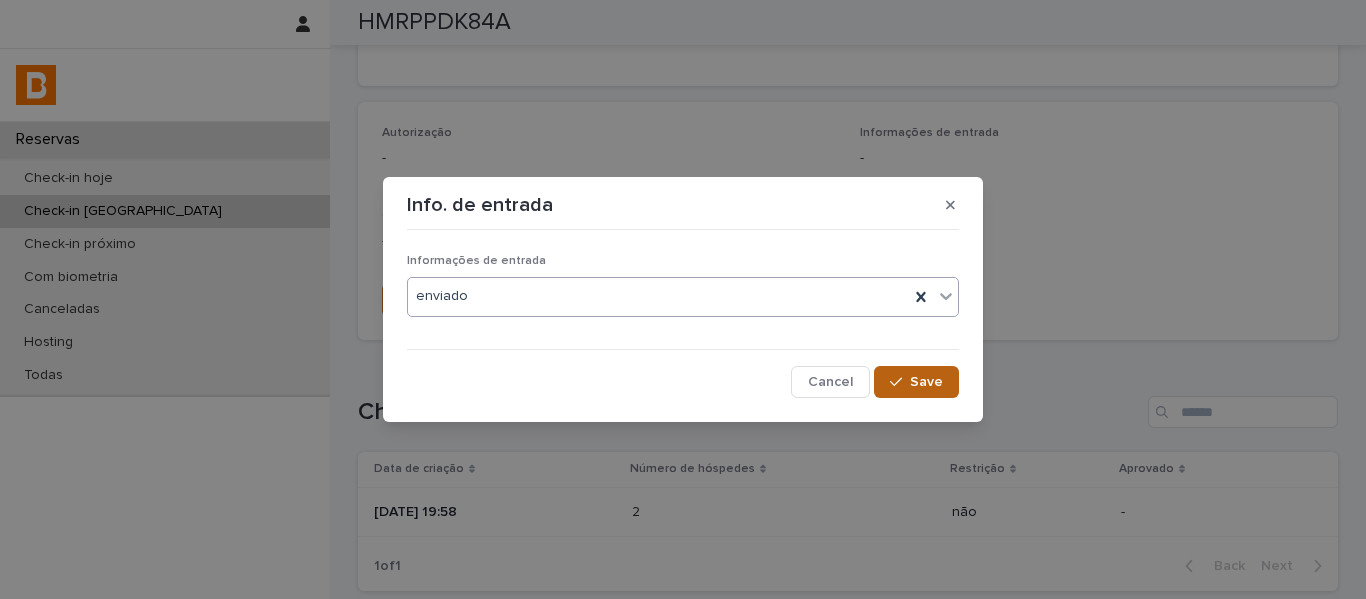 click on "Save" at bounding box center (916, 382) 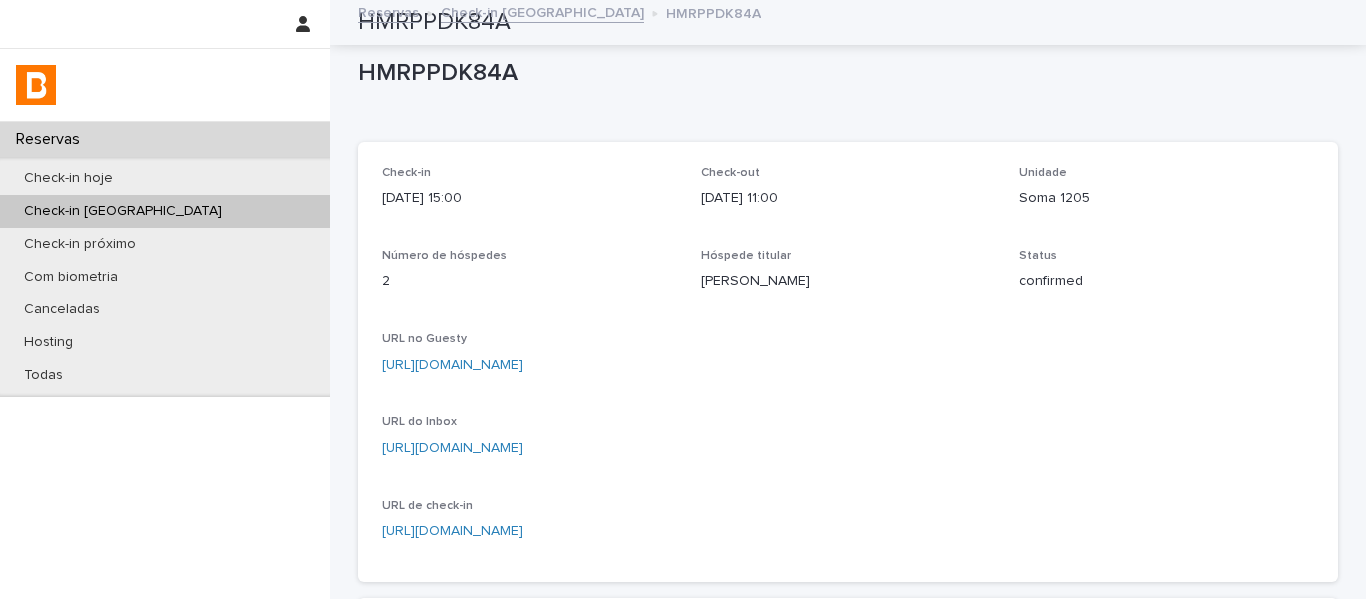 scroll, scrollTop: 0, scrollLeft: 0, axis: both 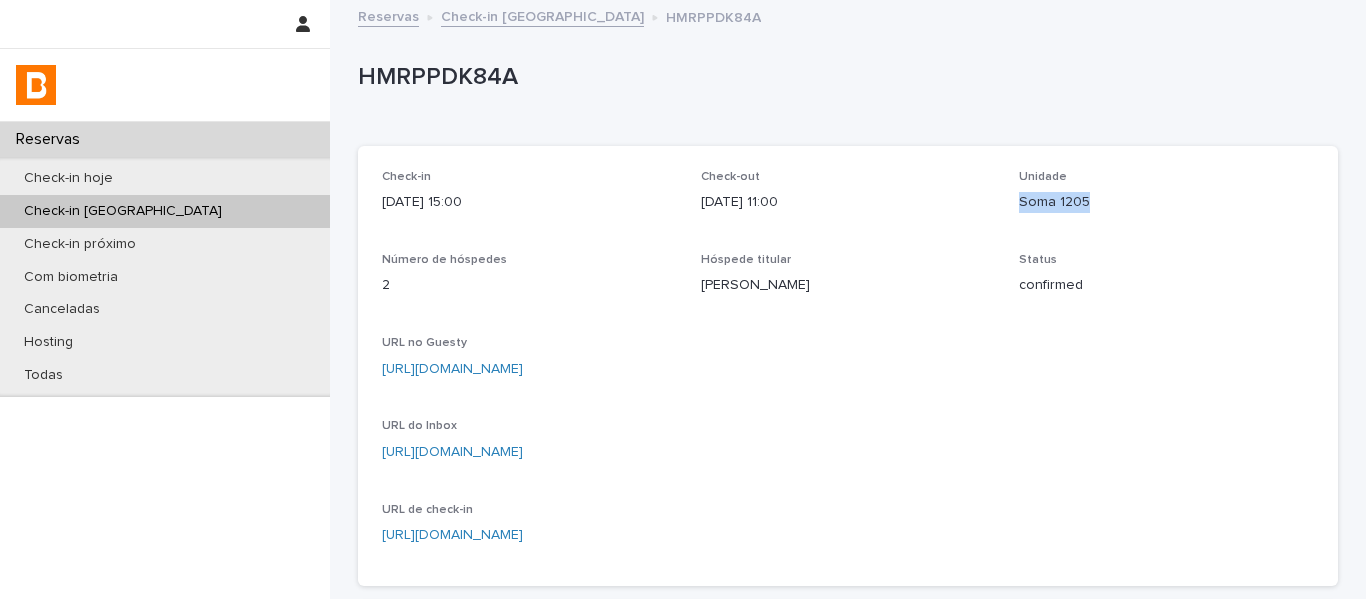 drag, startPoint x: 1094, startPoint y: 218, endPoint x: 1003, endPoint y: 213, distance: 91.13726 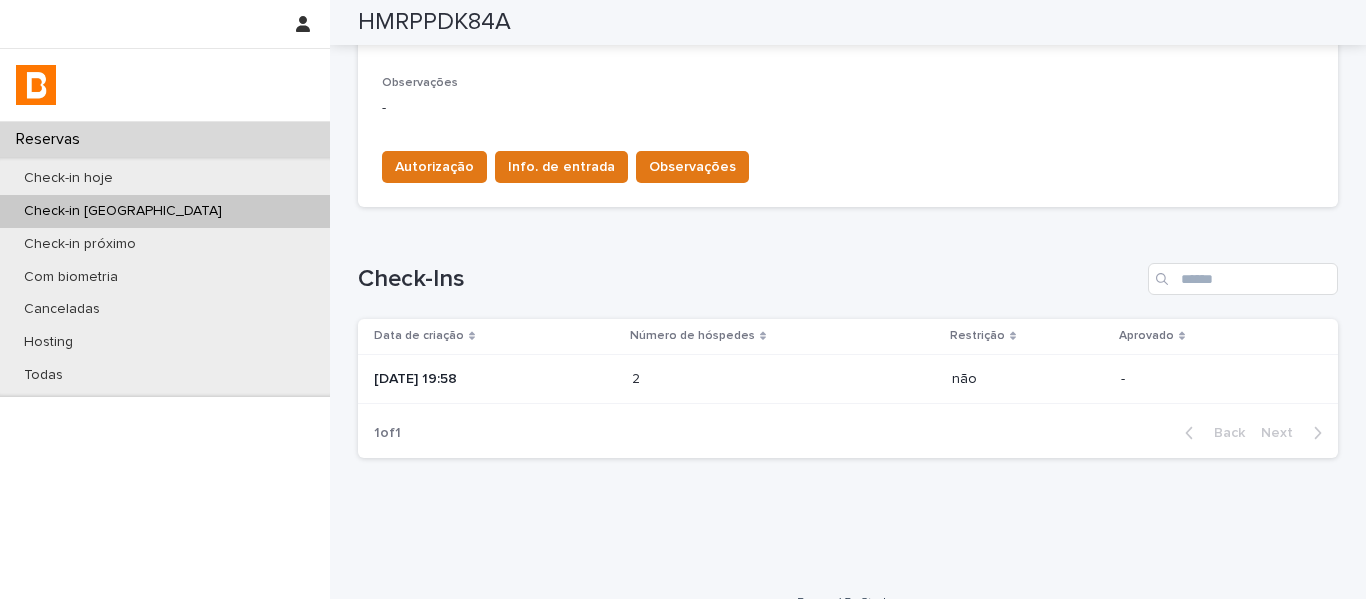 scroll, scrollTop: 665, scrollLeft: 0, axis: vertical 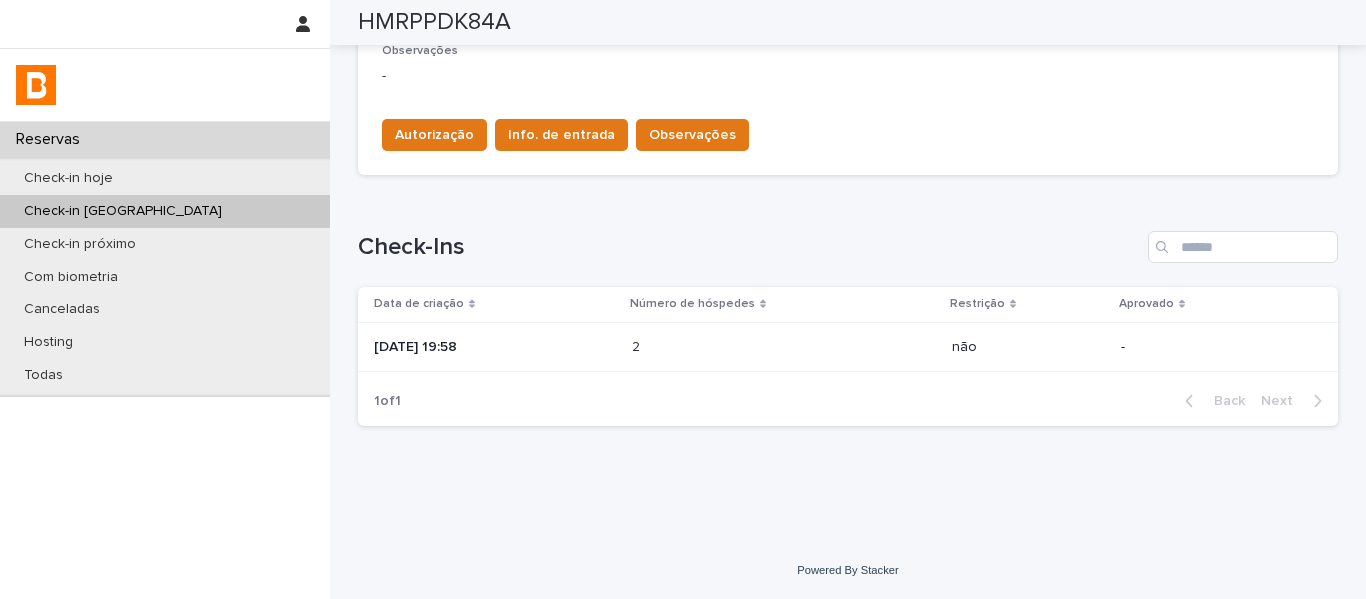 click at bounding box center [719, 347] 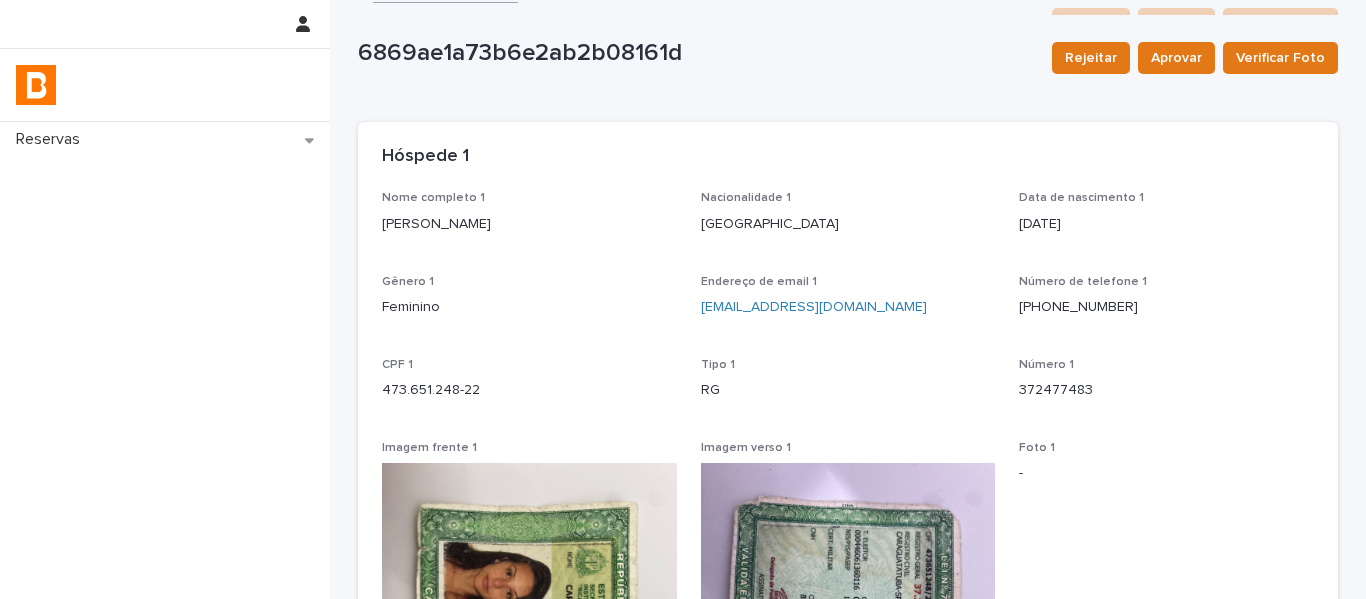 scroll, scrollTop: 0, scrollLeft: 0, axis: both 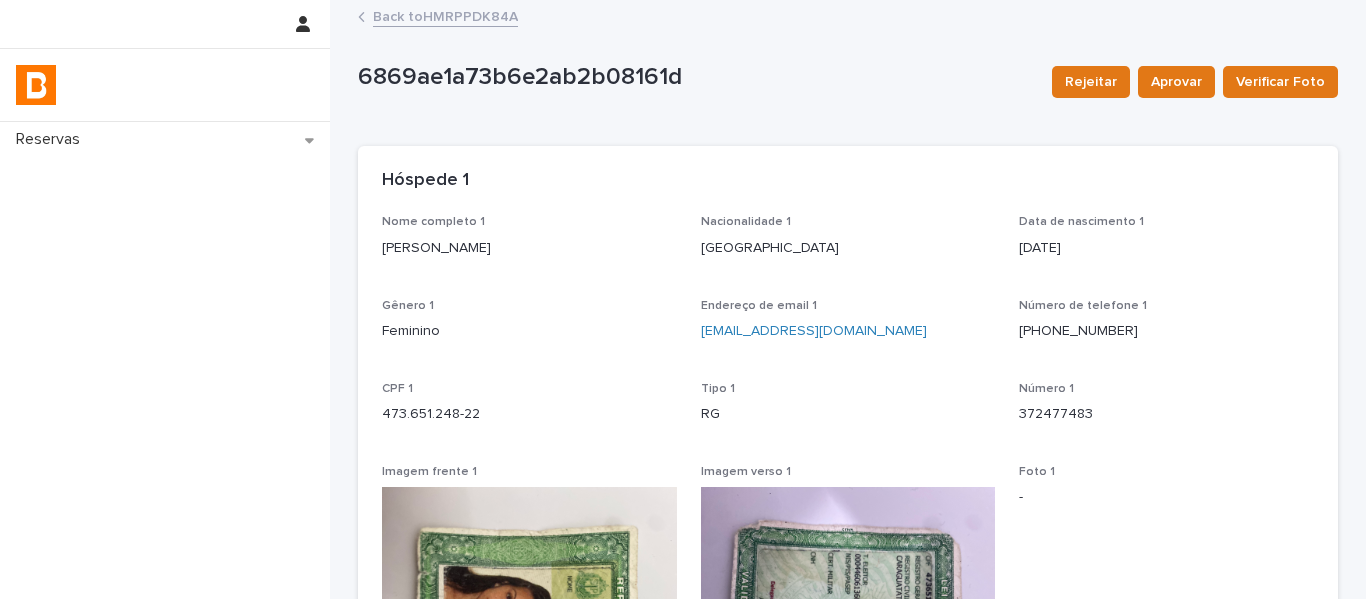 drag, startPoint x: 503, startPoint y: 250, endPoint x: 364, endPoint y: 251, distance: 139.0036 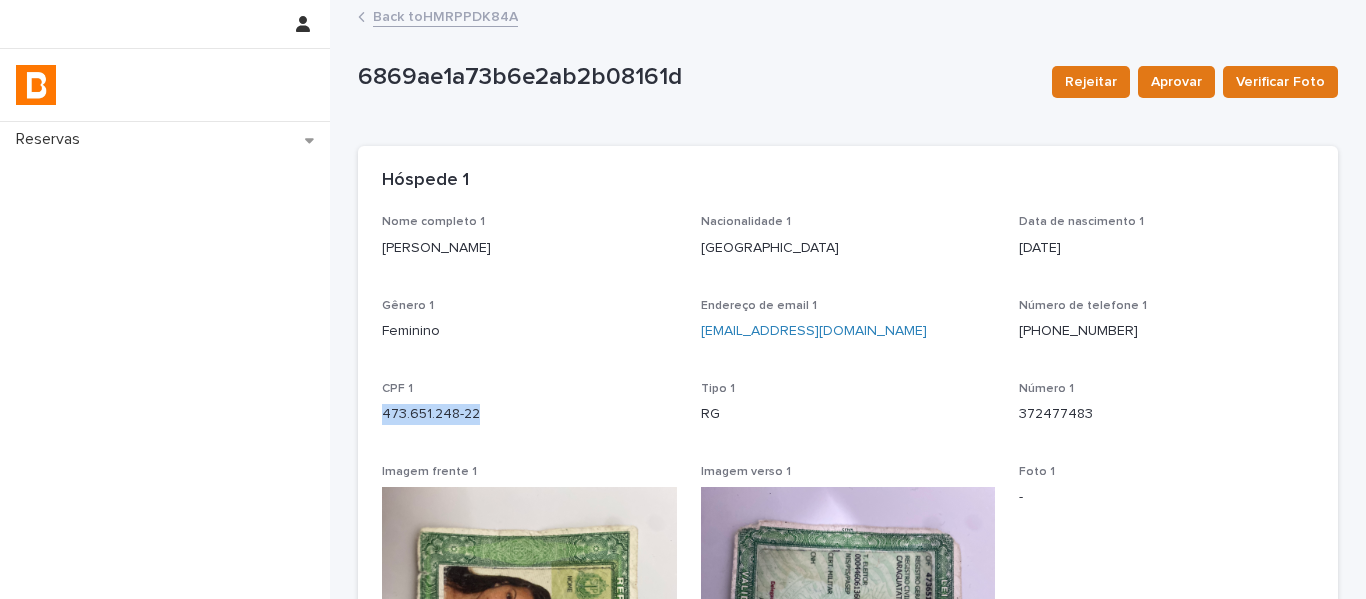 drag, startPoint x: 487, startPoint y: 421, endPoint x: 361, endPoint y: 410, distance: 126.47925 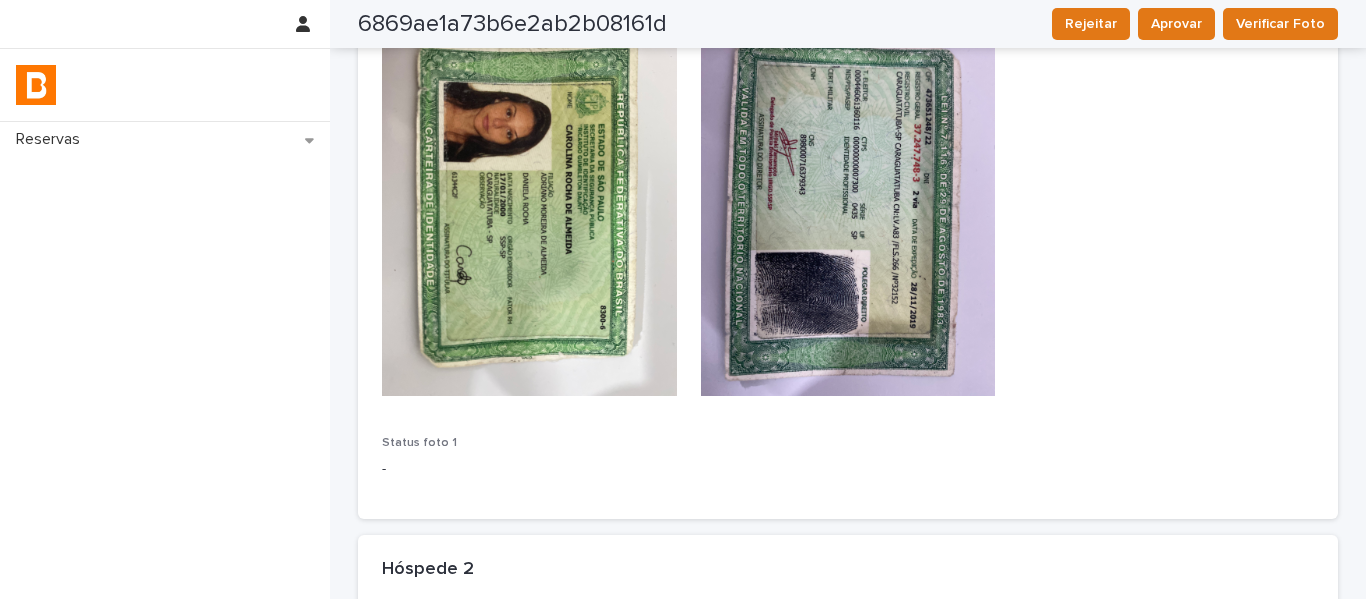 scroll, scrollTop: 600, scrollLeft: 0, axis: vertical 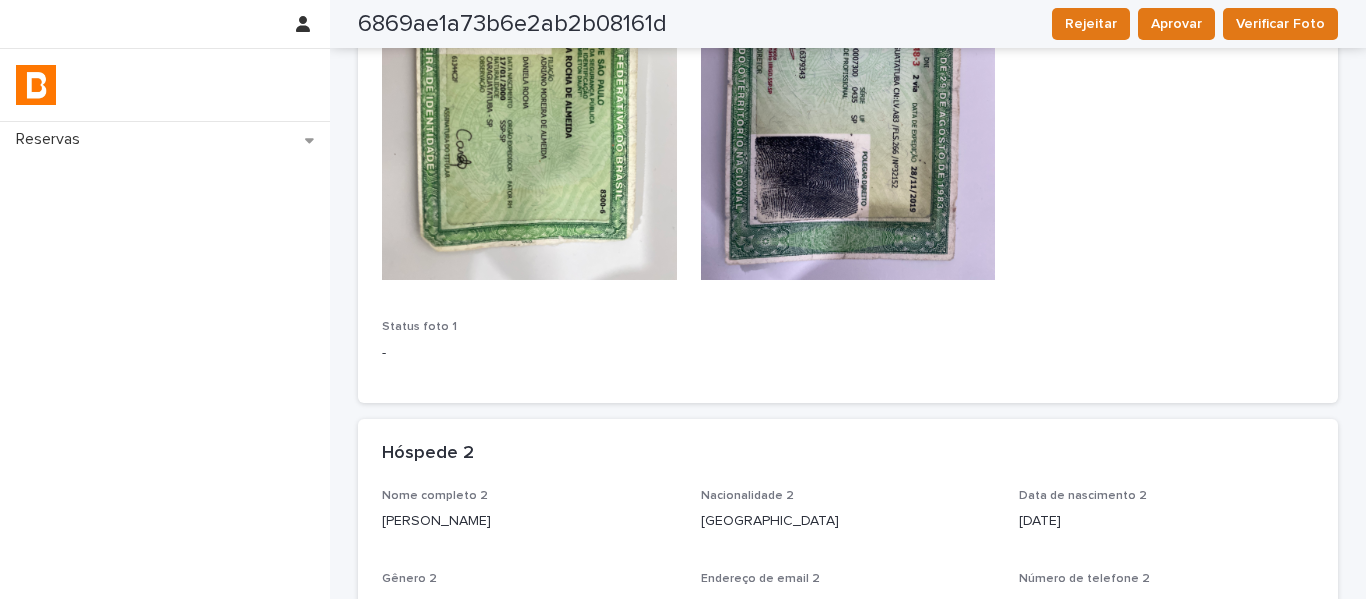 drag, startPoint x: 536, startPoint y: 521, endPoint x: 364, endPoint y: 520, distance: 172.00291 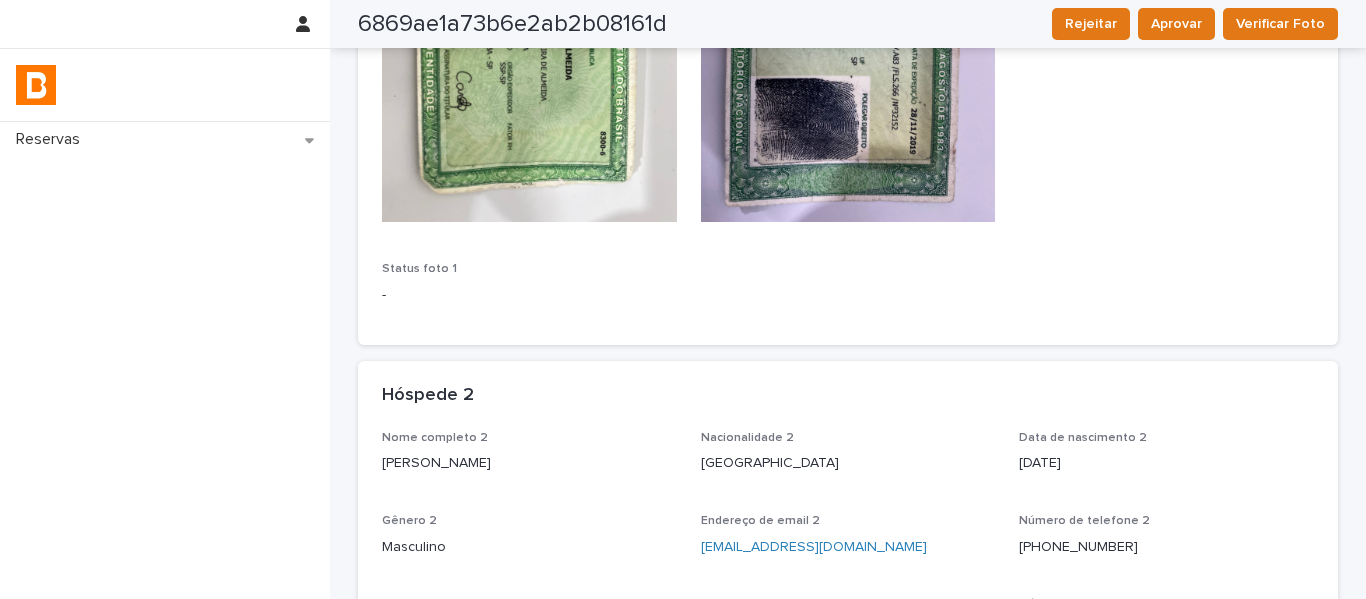scroll, scrollTop: 1000, scrollLeft: 0, axis: vertical 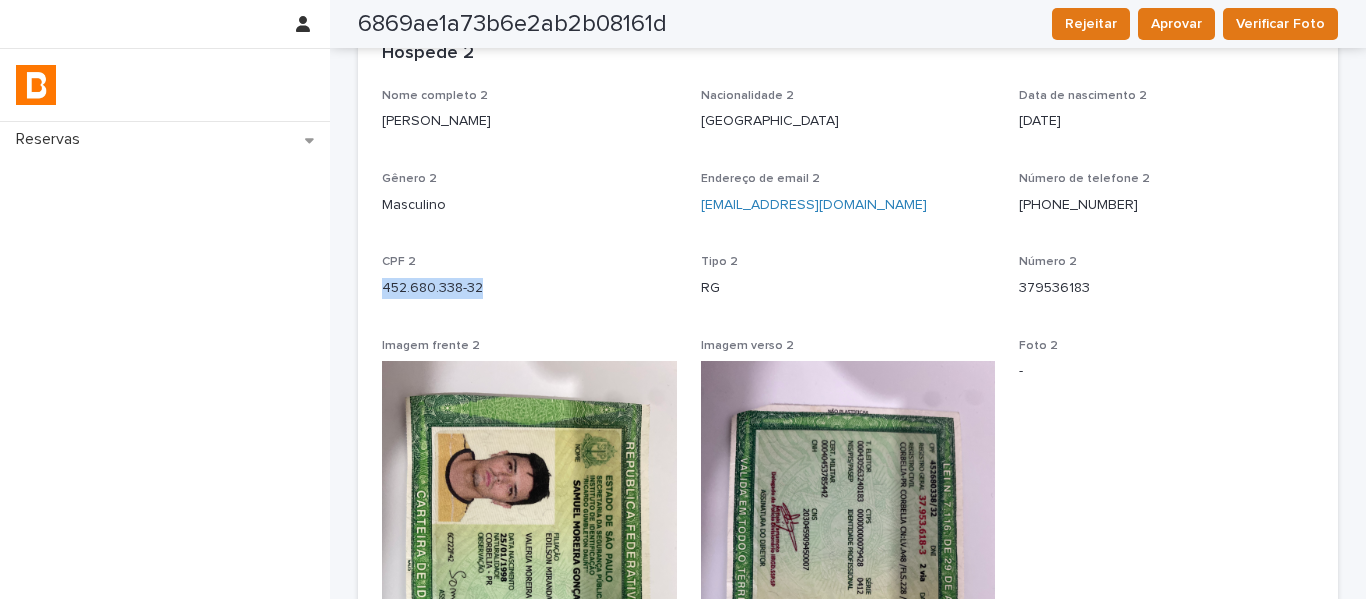 drag, startPoint x: 446, startPoint y: 287, endPoint x: 336, endPoint y: 290, distance: 110.0409 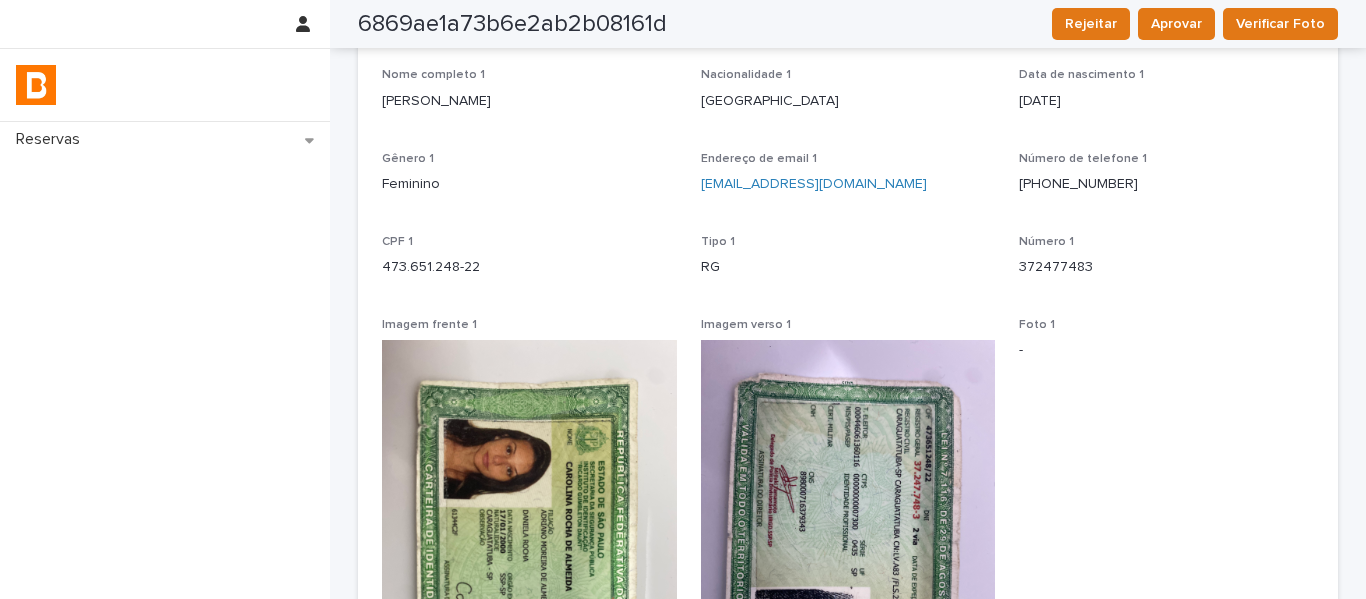 scroll, scrollTop: 0, scrollLeft: 0, axis: both 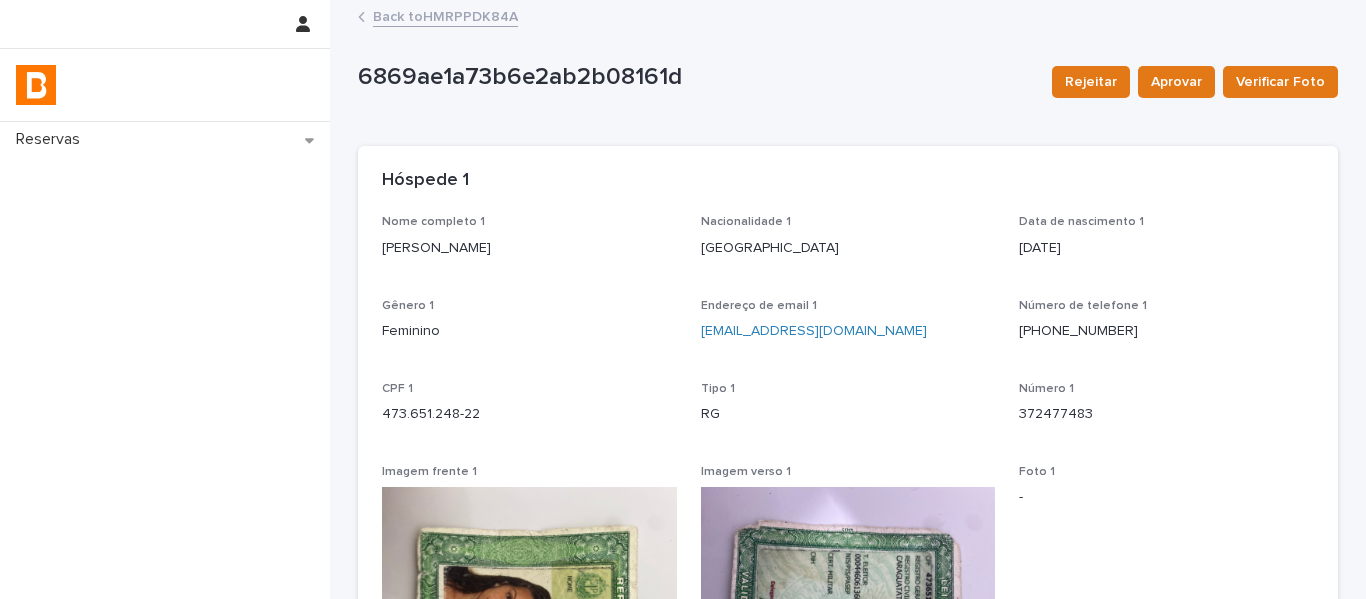 click on "Back to  HMRPPDK84A" at bounding box center (445, 15) 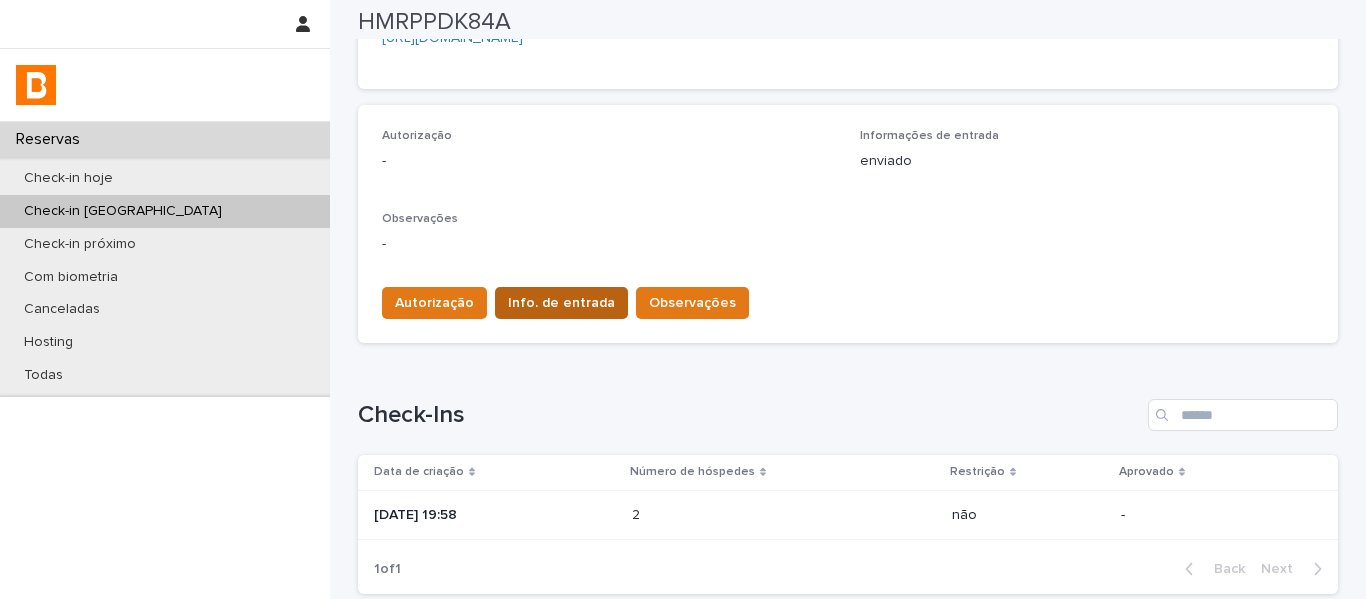 scroll, scrollTop: 500, scrollLeft: 0, axis: vertical 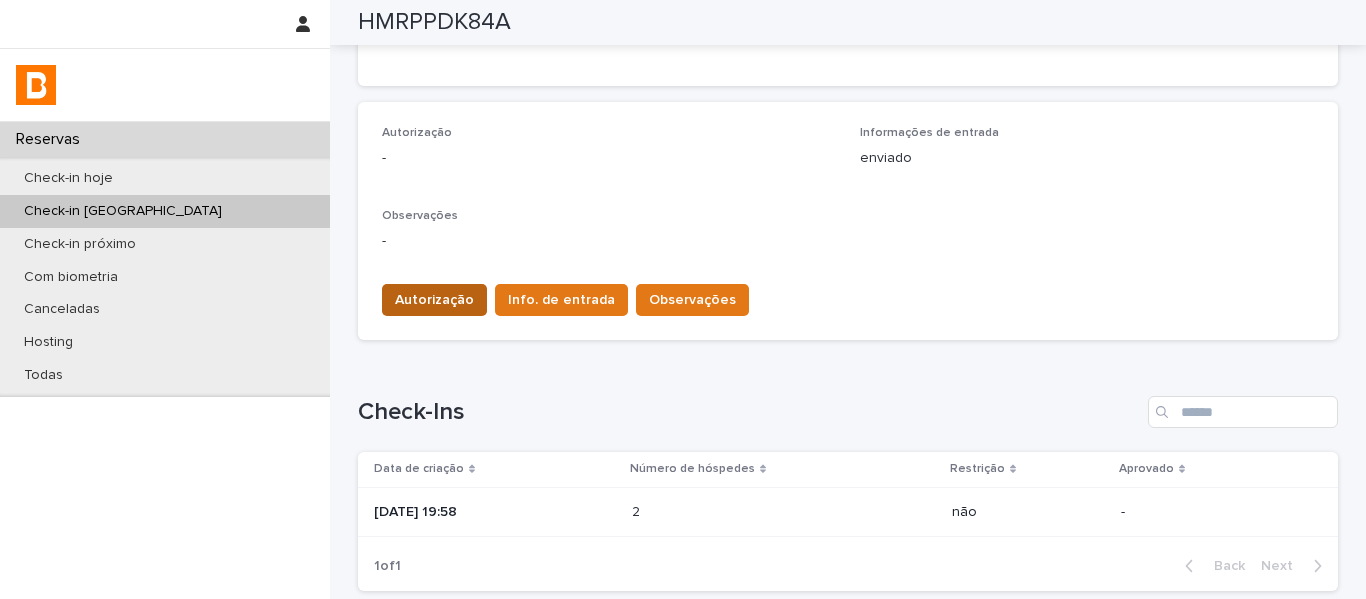 click on "Autorização" at bounding box center [434, 300] 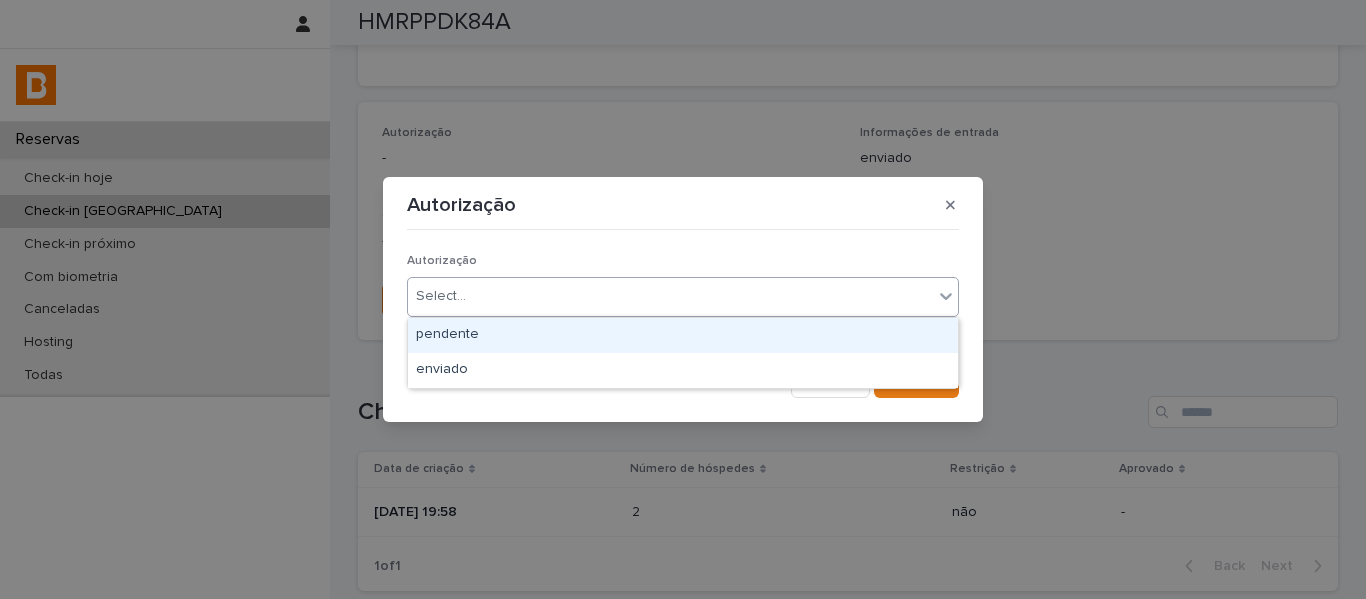 click on "Select..." at bounding box center [670, 296] 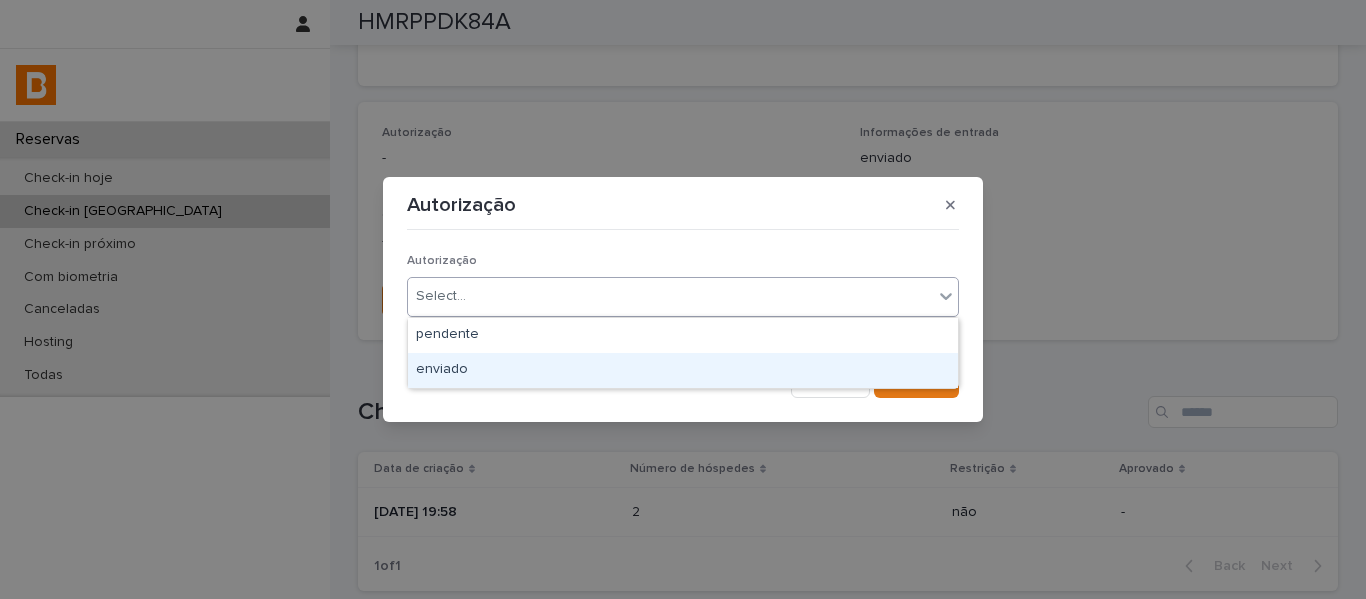 click on "enviado" at bounding box center [683, 370] 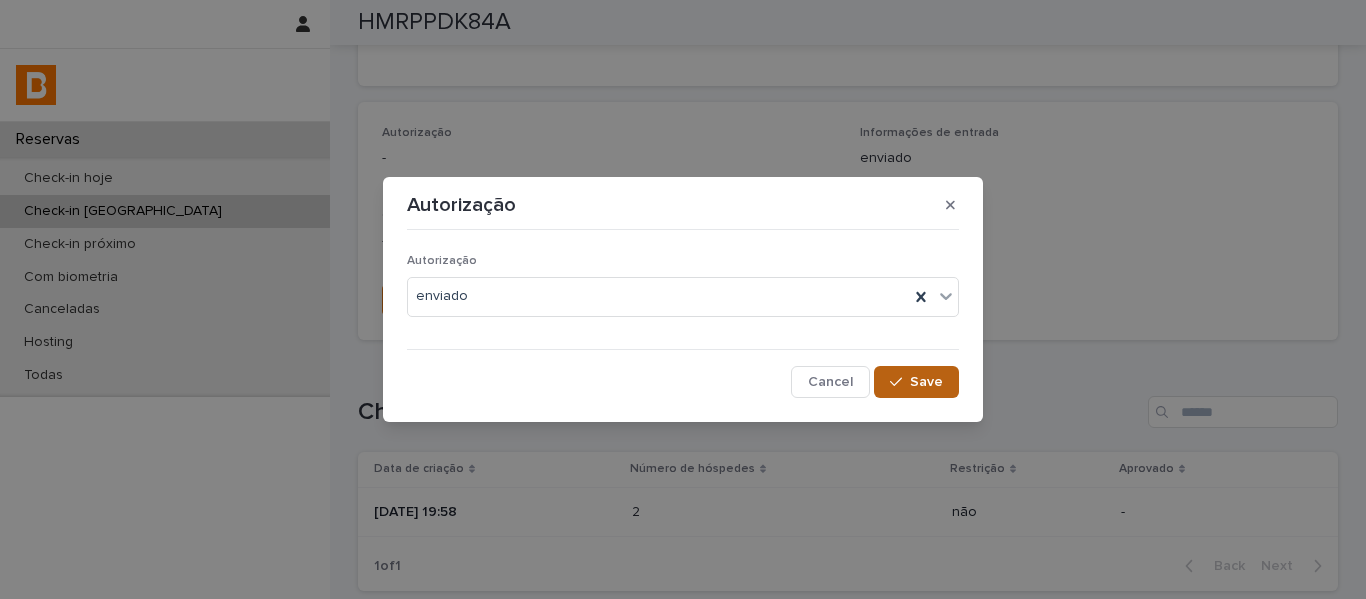 click on "Save" at bounding box center (926, 382) 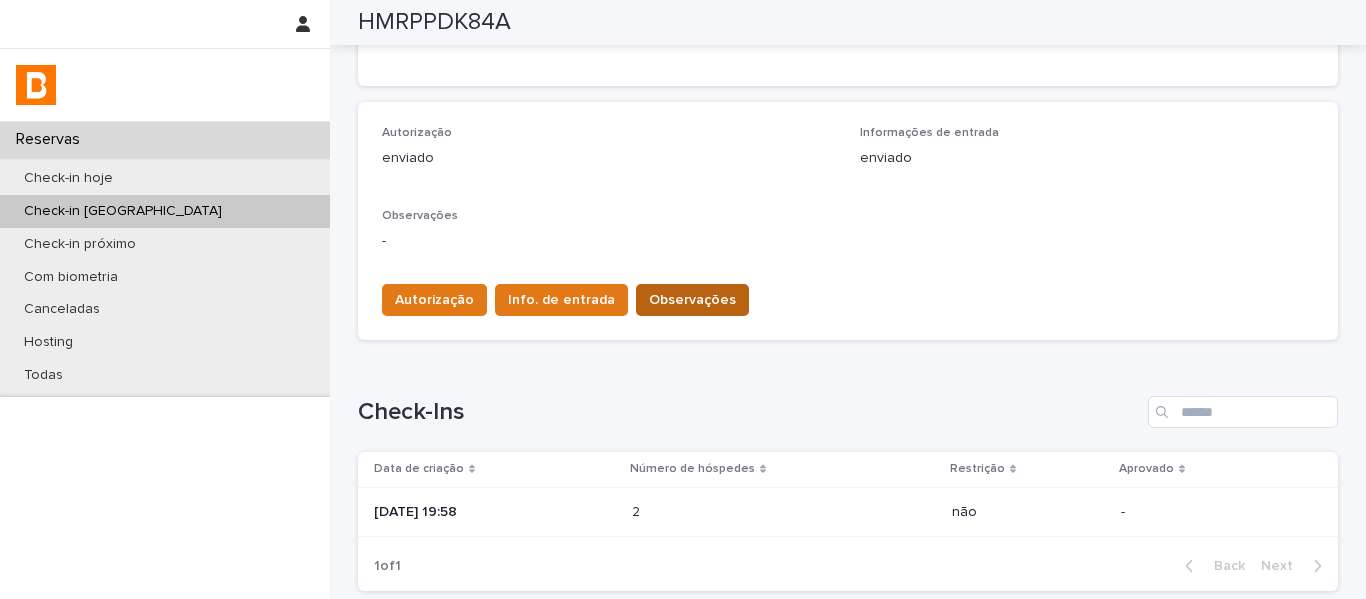 click on "Observações" at bounding box center (692, 300) 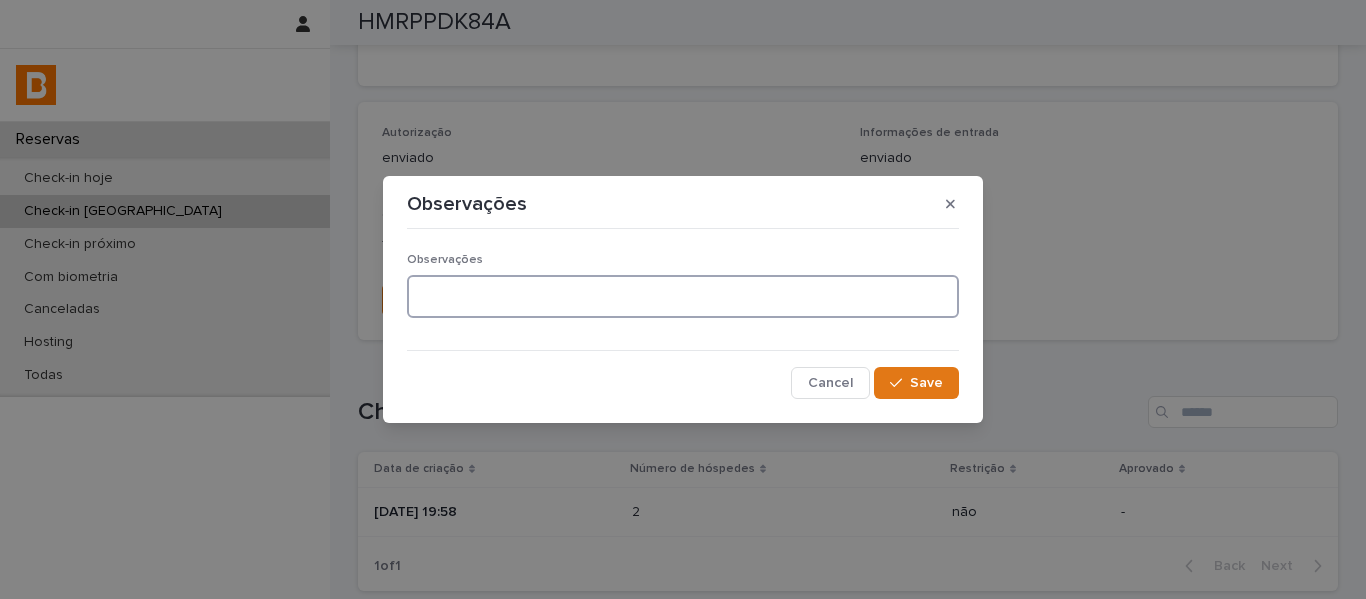 click at bounding box center [683, 296] 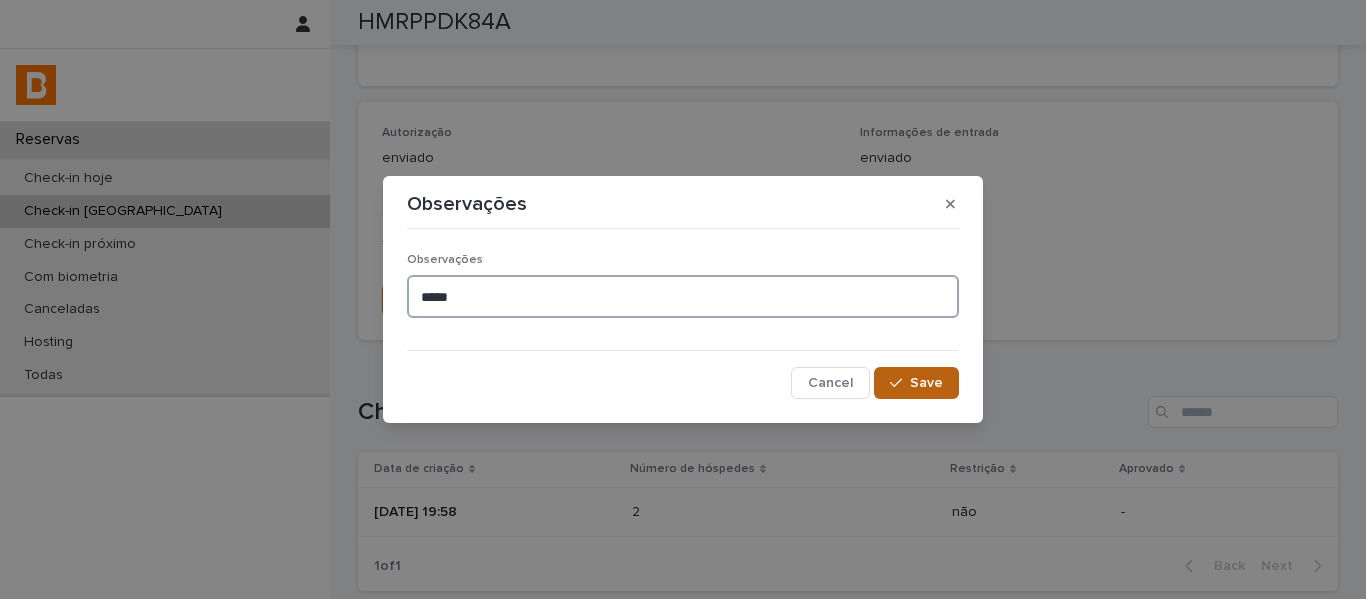 type on "*****" 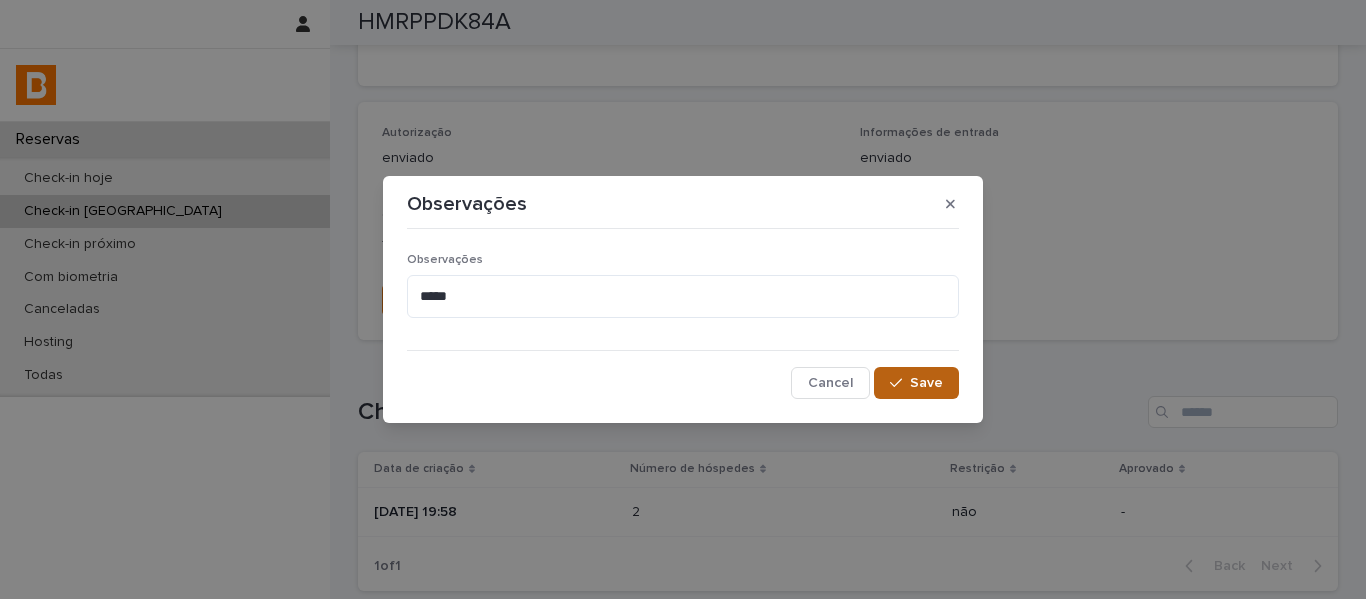 click on "Save" at bounding box center (916, 383) 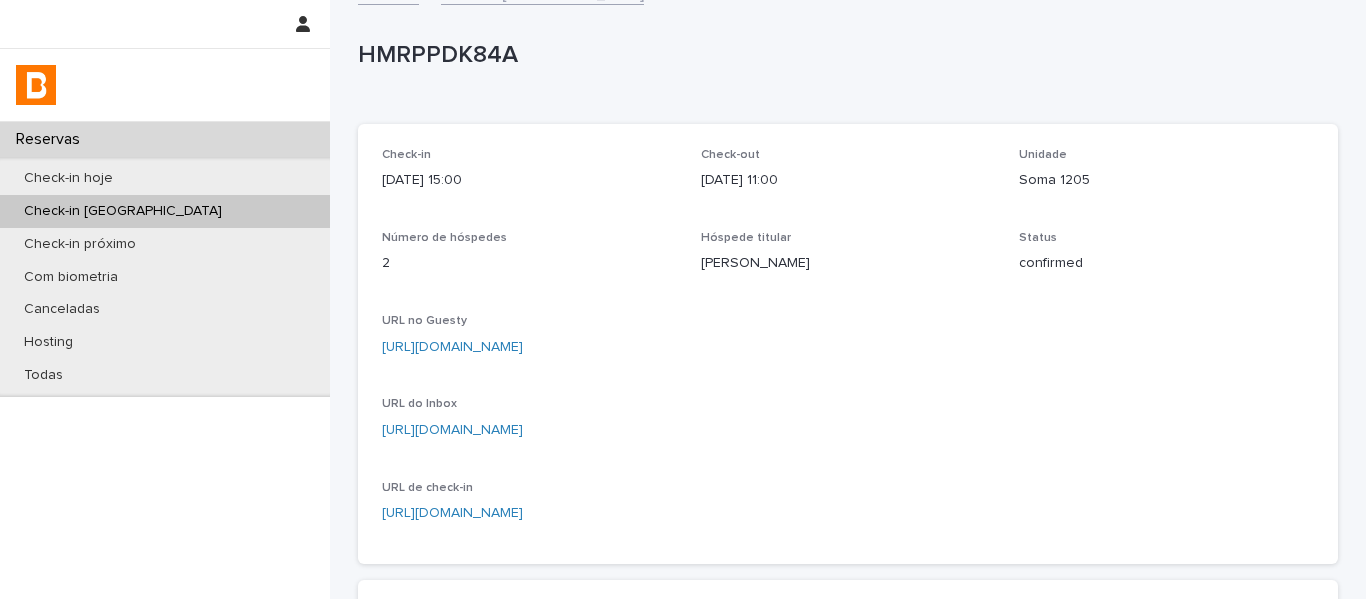 scroll, scrollTop: 0, scrollLeft: 0, axis: both 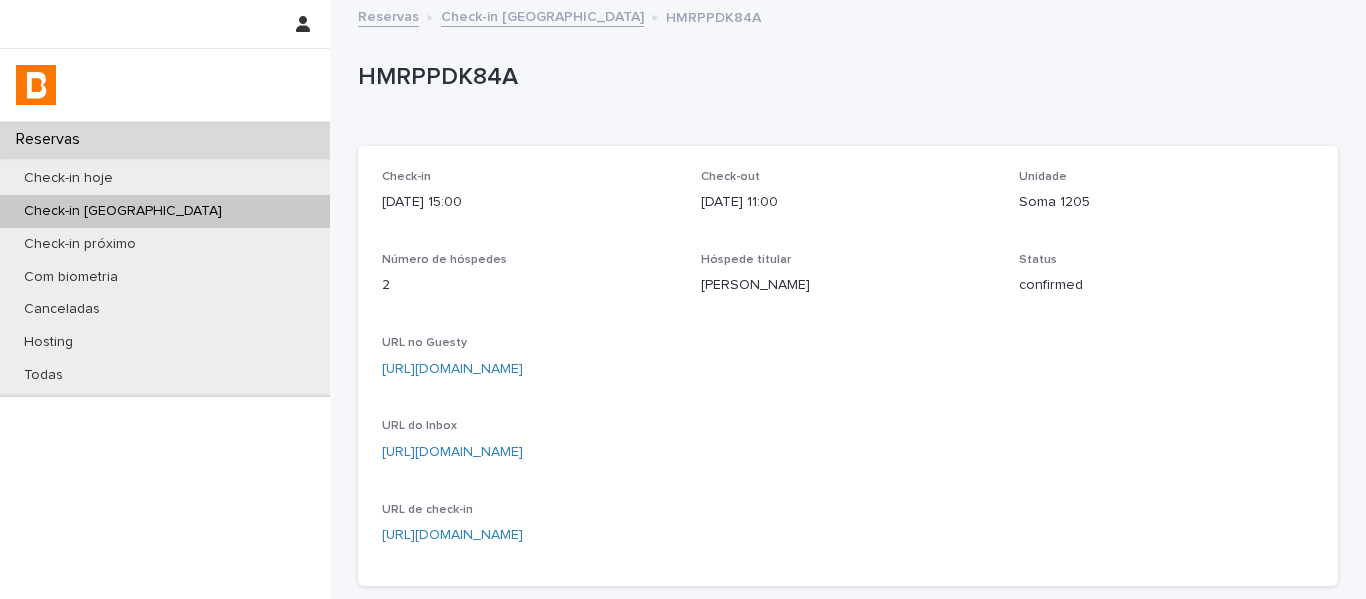 click on "Check-in [GEOGRAPHIC_DATA]" at bounding box center (542, 15) 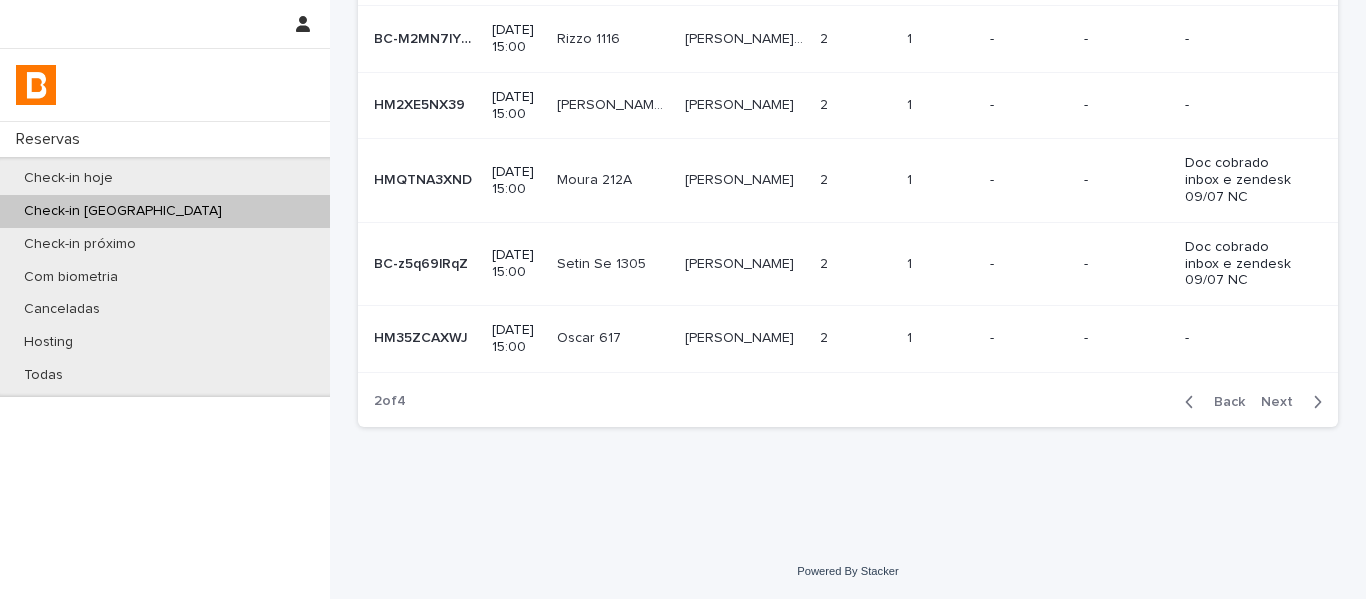 scroll, scrollTop: 674, scrollLeft: 0, axis: vertical 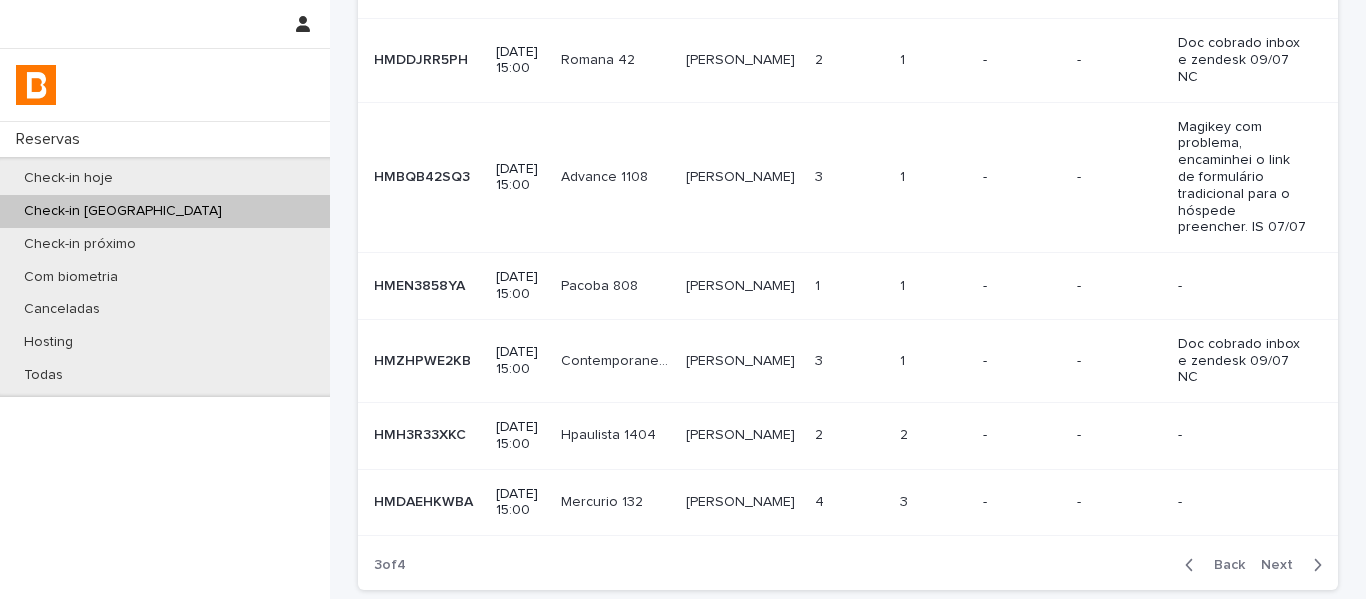 click on "-" at bounding box center [1021, 60] 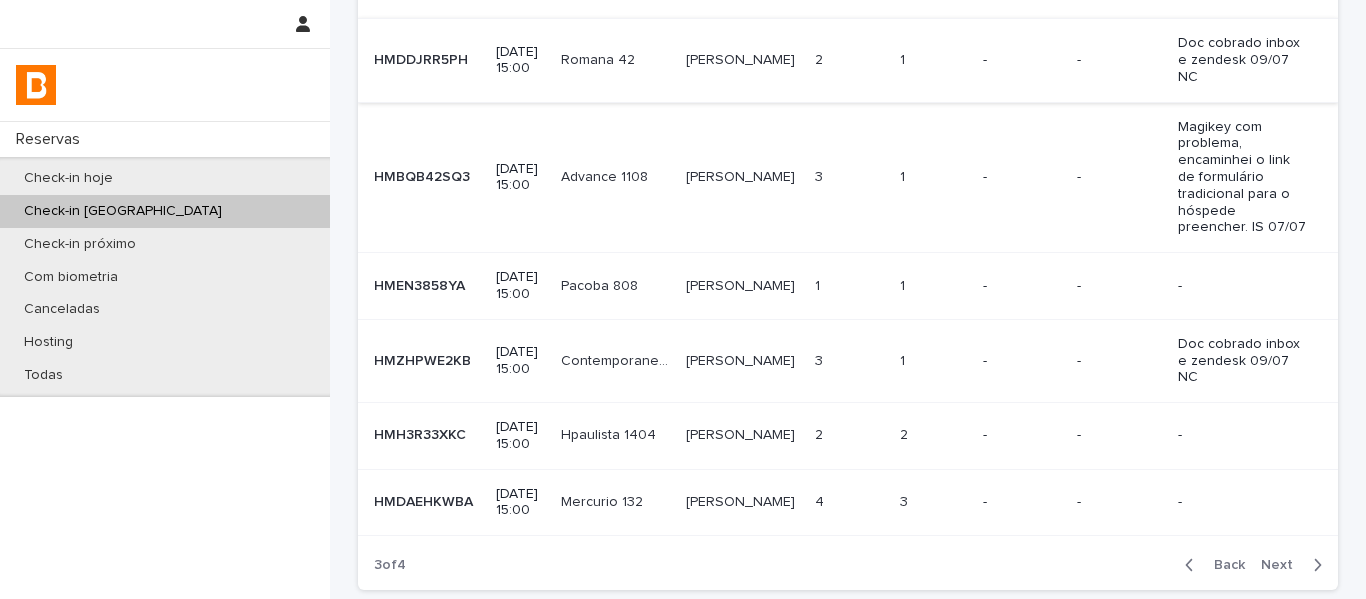 scroll, scrollTop: 0, scrollLeft: 0, axis: both 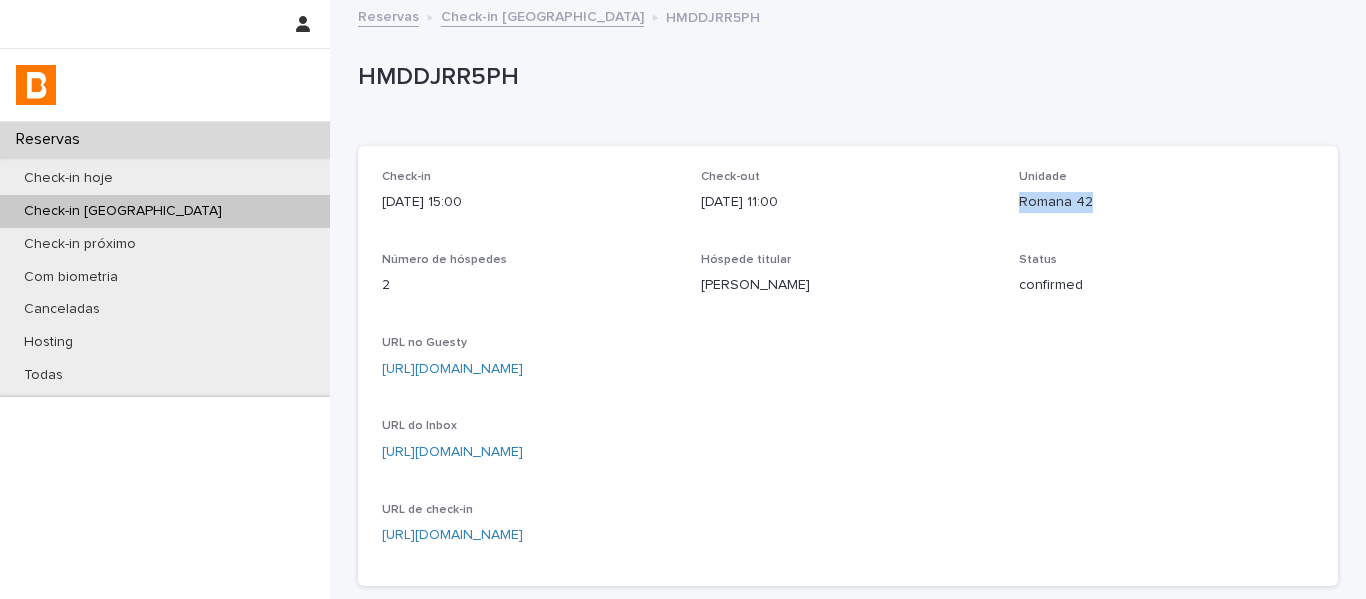 drag, startPoint x: 1102, startPoint y: 214, endPoint x: 1005, endPoint y: 218, distance: 97.082436 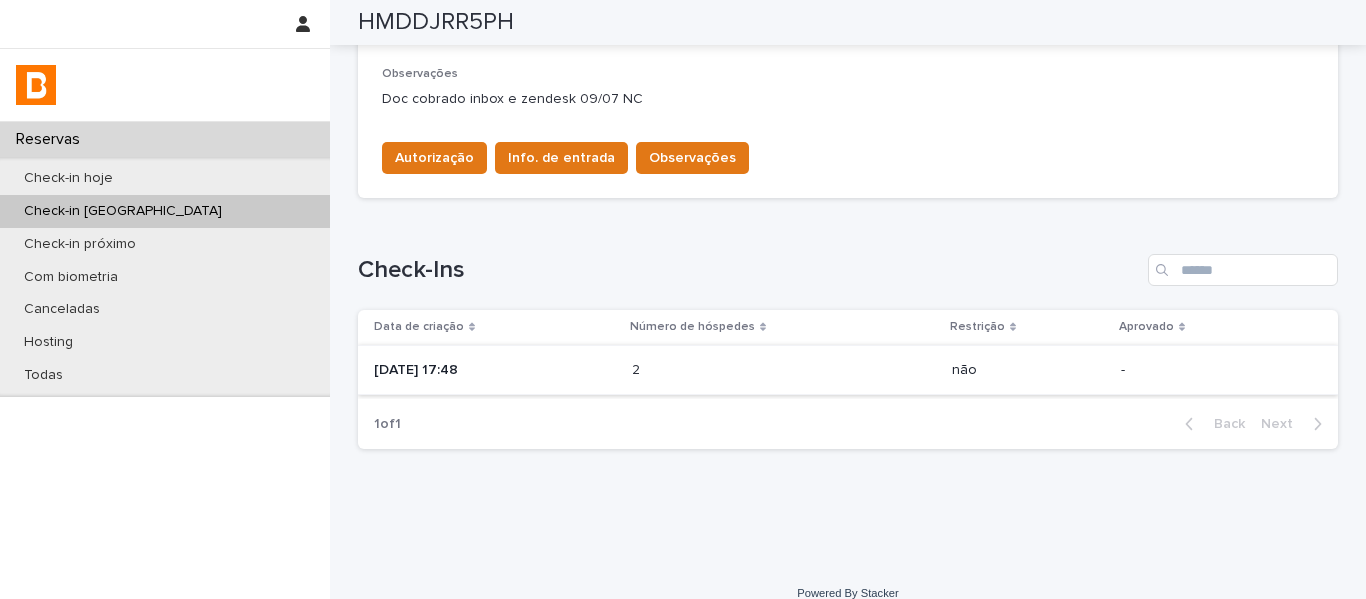 scroll, scrollTop: 665, scrollLeft: 0, axis: vertical 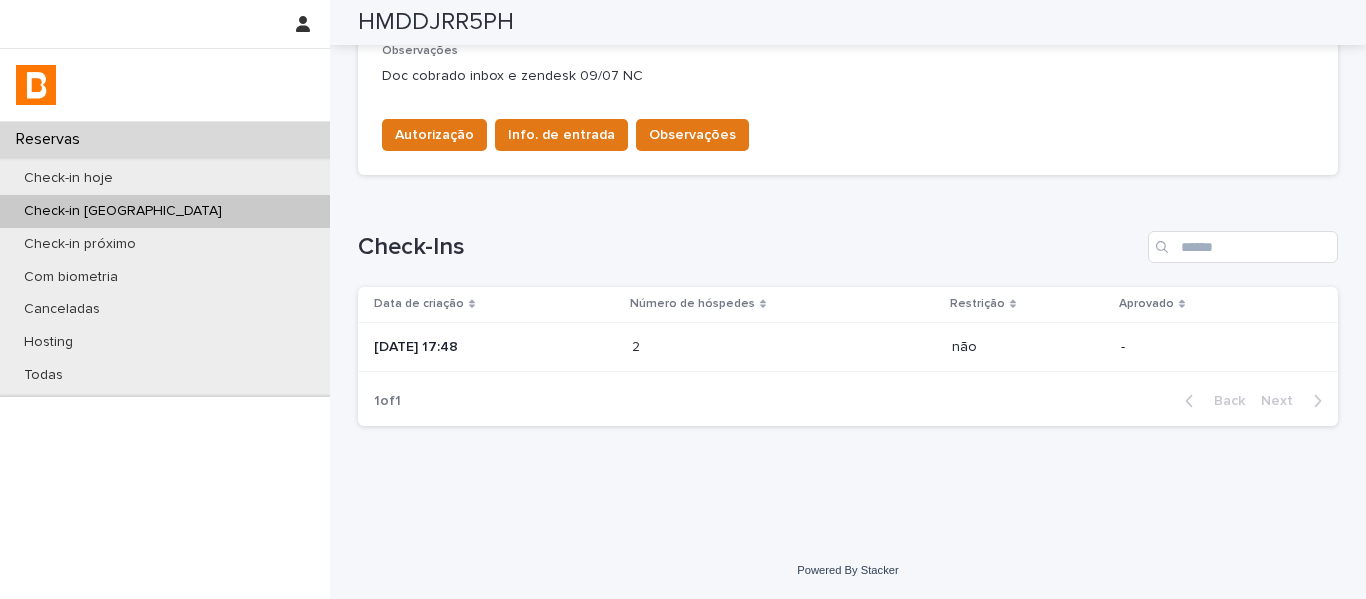 click at bounding box center (719, 347) 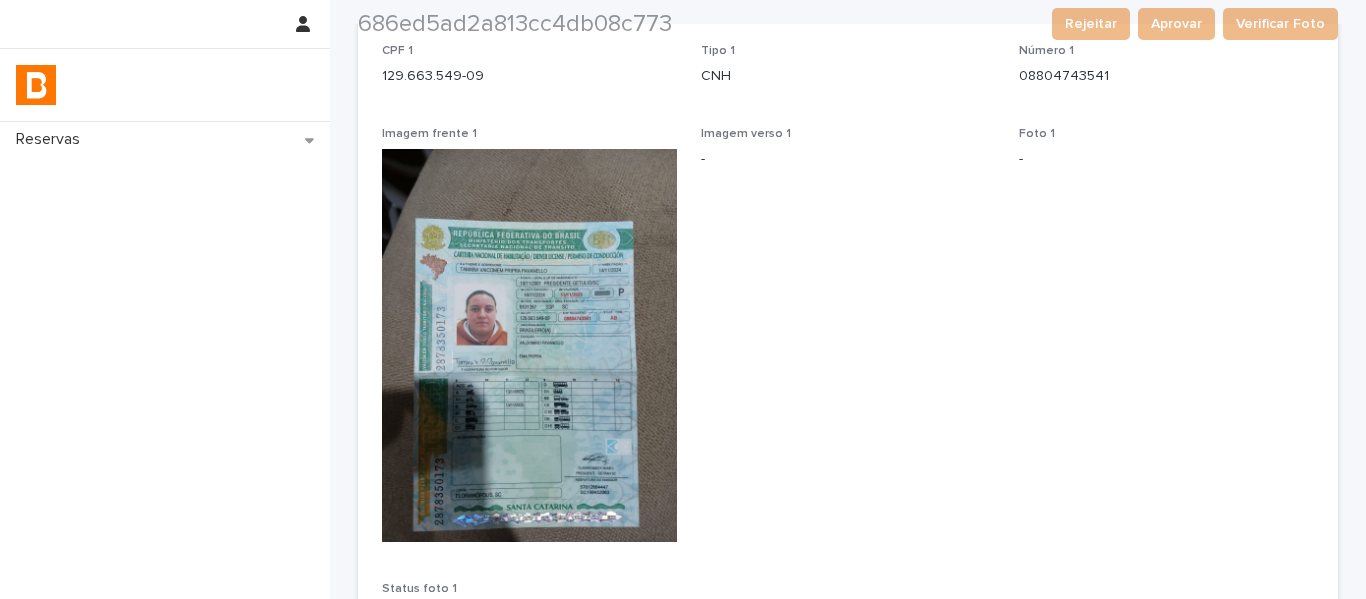 scroll, scrollTop: 400, scrollLeft: 0, axis: vertical 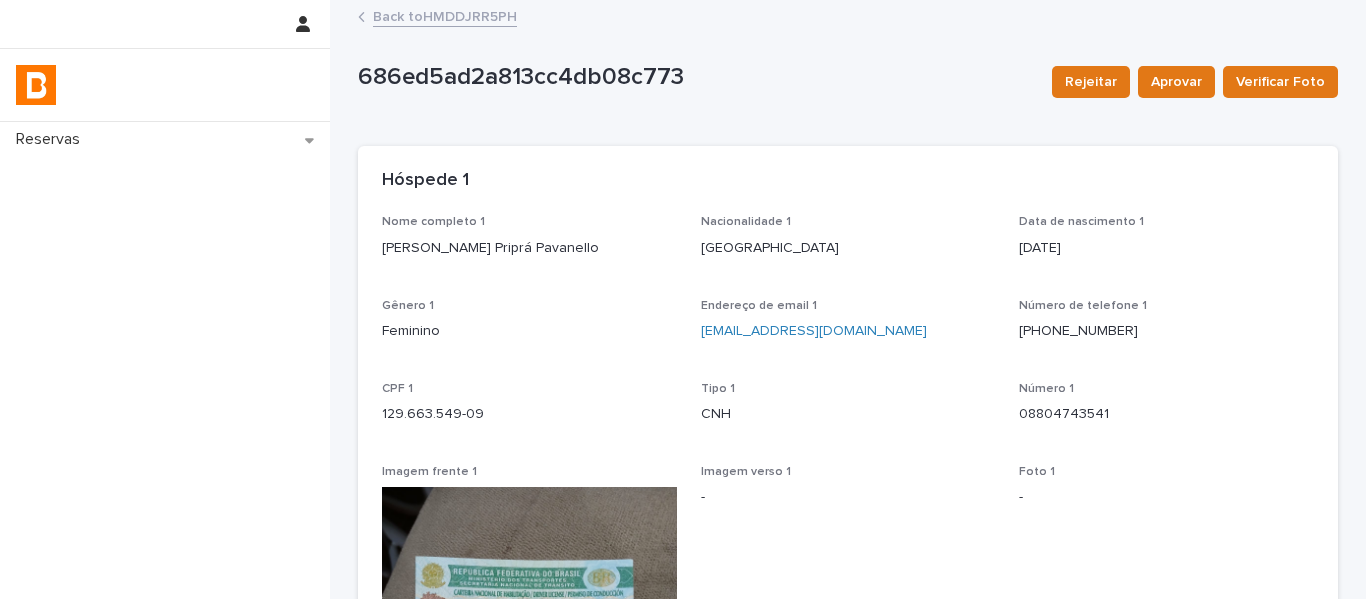click on "Back to  HMDDJRR5PH" at bounding box center [445, 15] 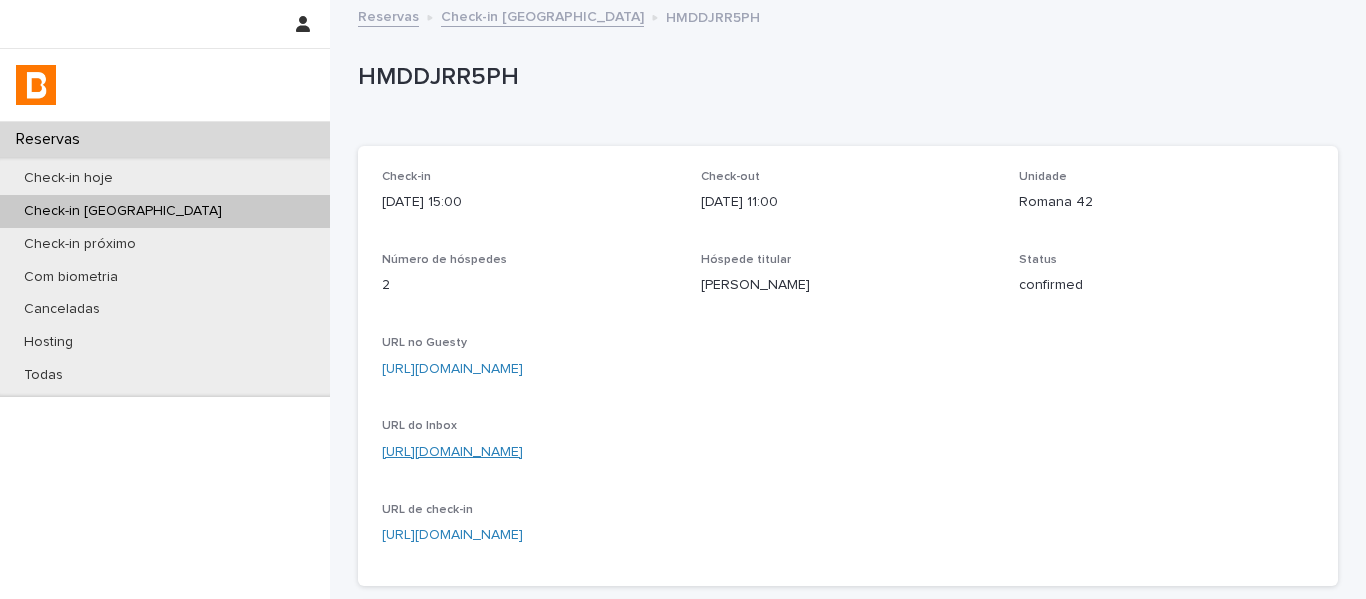 click on "[URL][DOMAIN_NAME]" at bounding box center (452, 452) 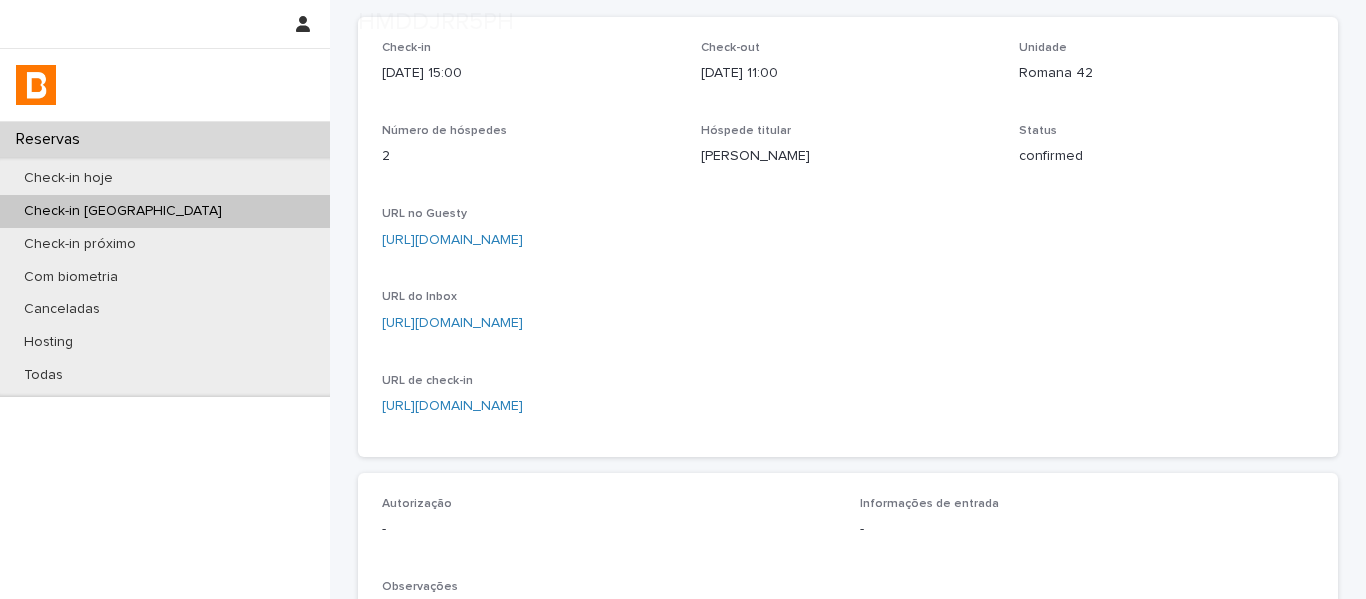 scroll, scrollTop: 300, scrollLeft: 0, axis: vertical 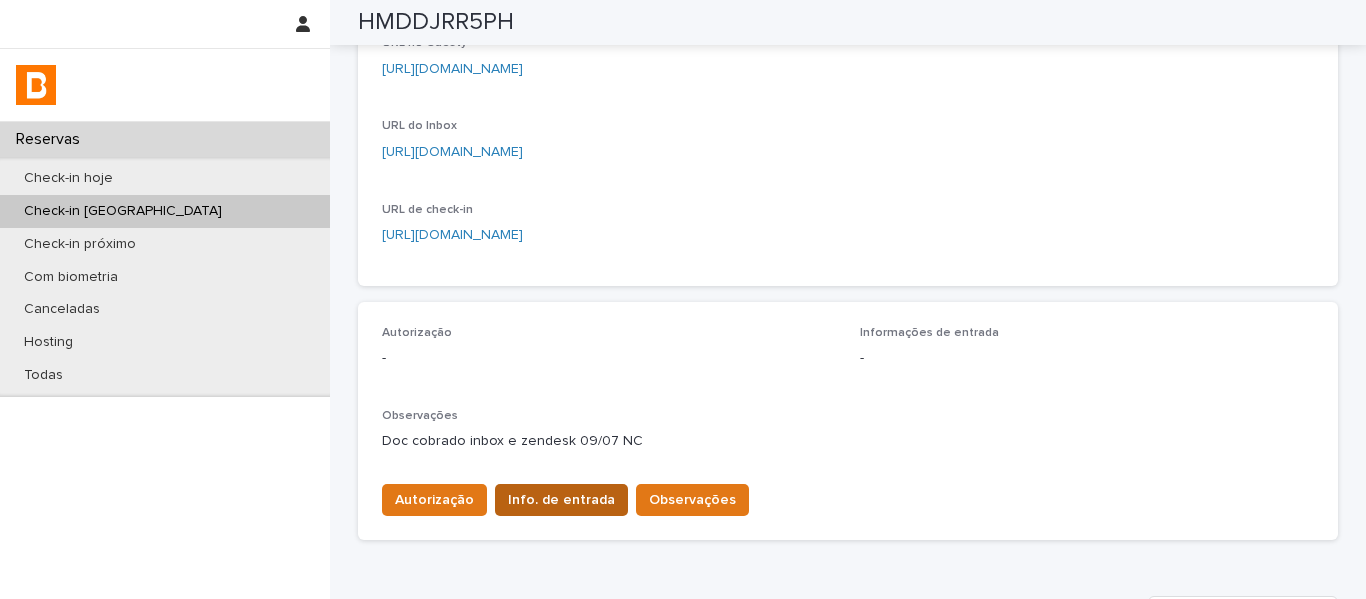 click on "Info. de entrada" at bounding box center (561, 500) 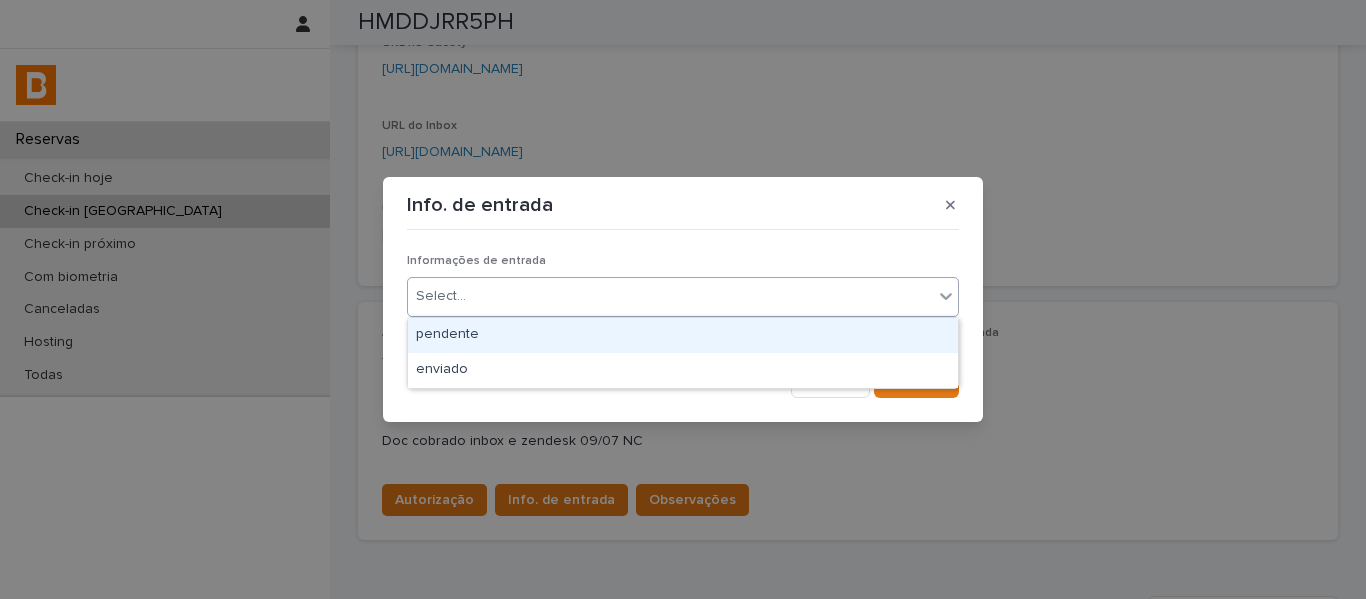 click on "Select..." at bounding box center (670, 296) 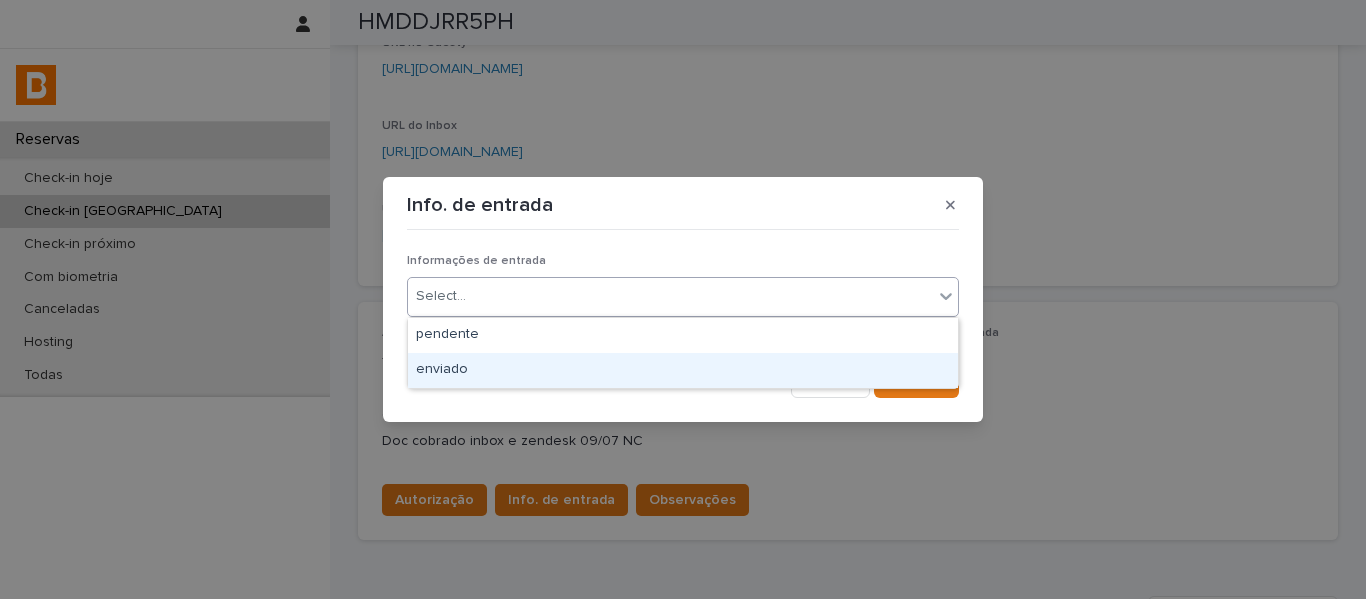 click on "enviado" at bounding box center [683, 370] 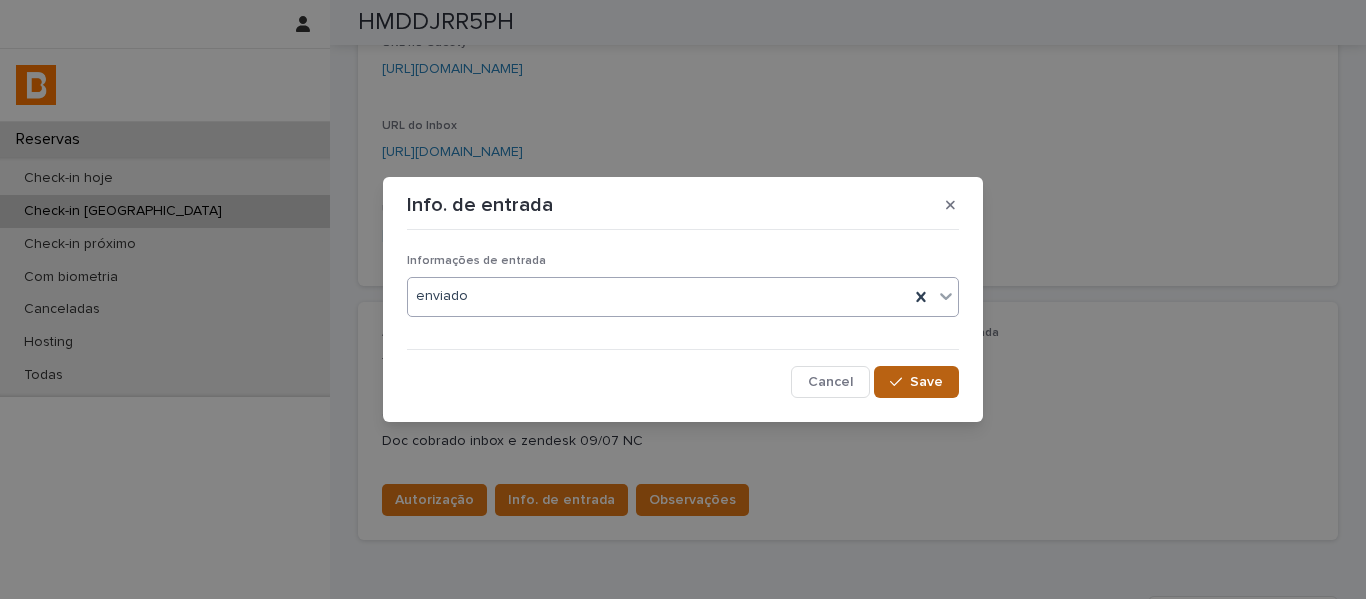 click on "Save" at bounding box center (916, 382) 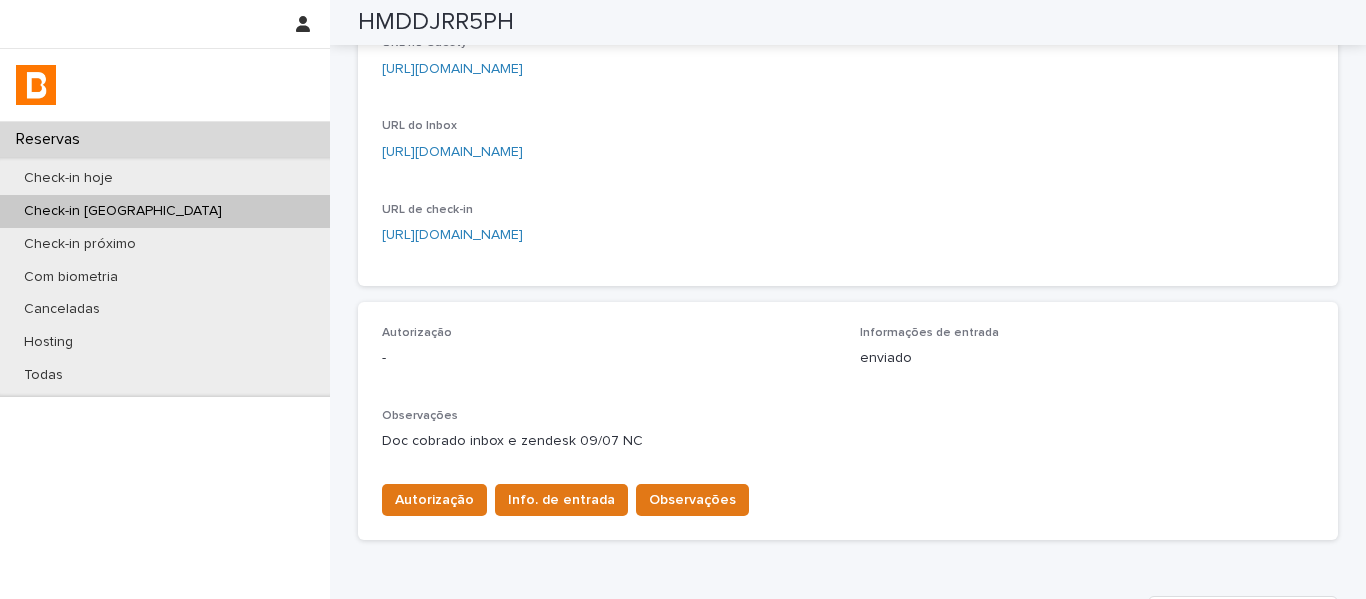scroll, scrollTop: 0, scrollLeft: 0, axis: both 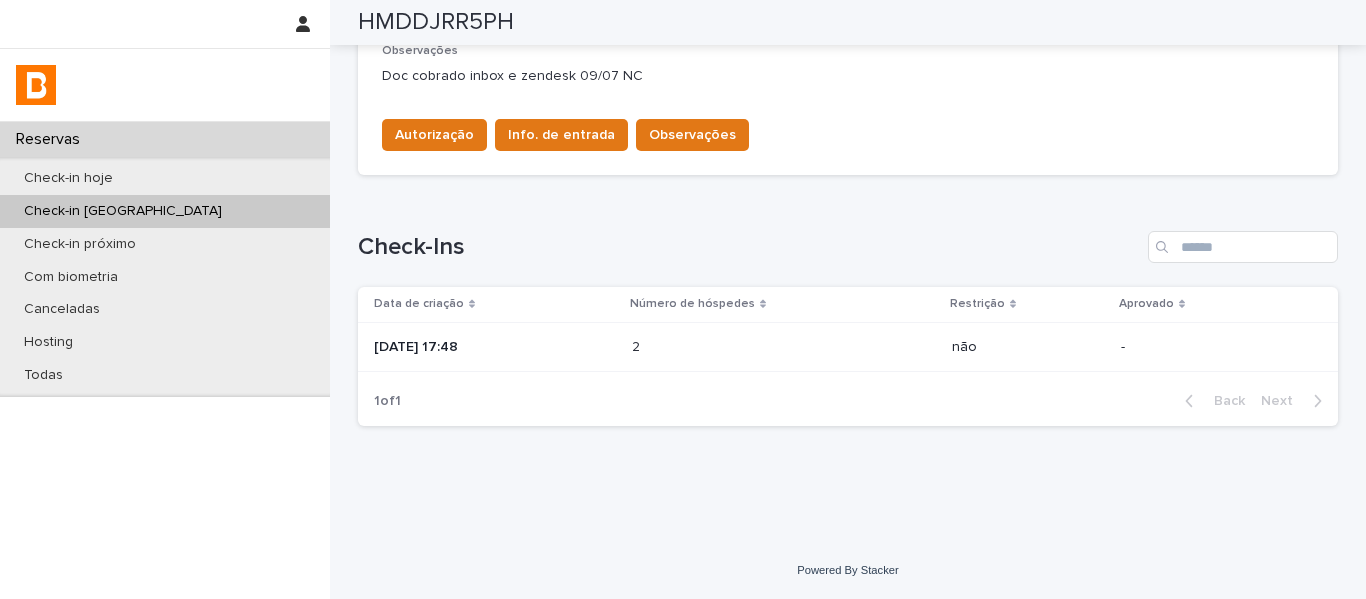 click on "[DATE] 17:48" at bounding box center [495, 347] 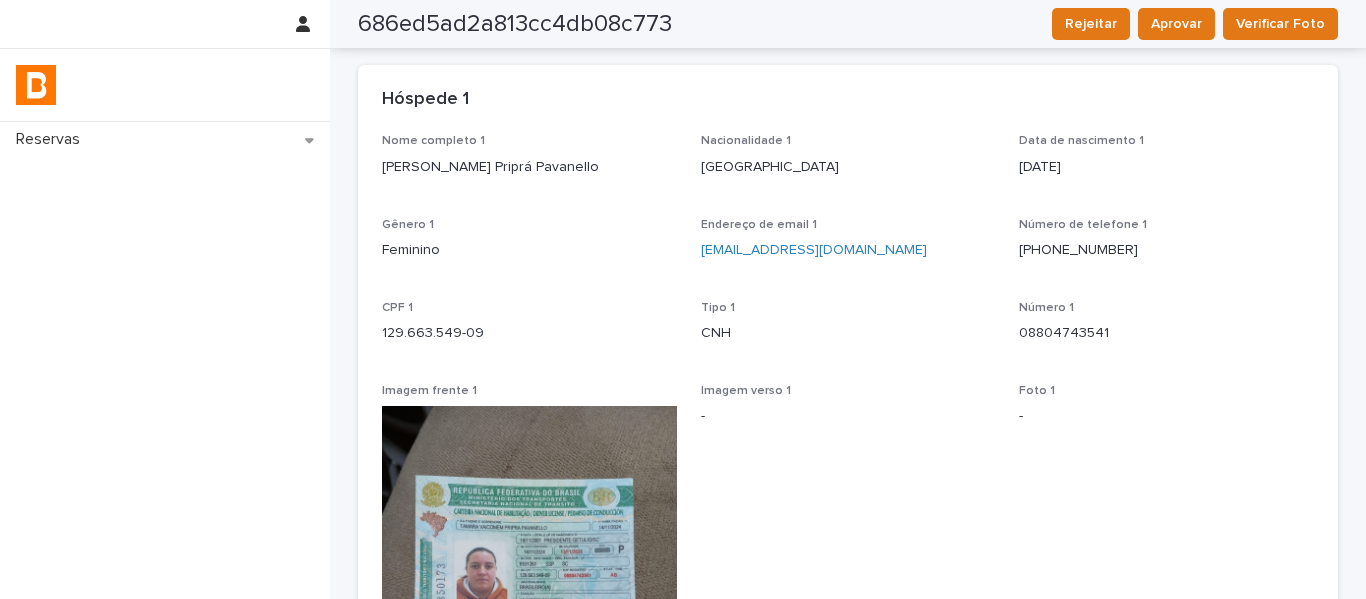 scroll, scrollTop: 0, scrollLeft: 0, axis: both 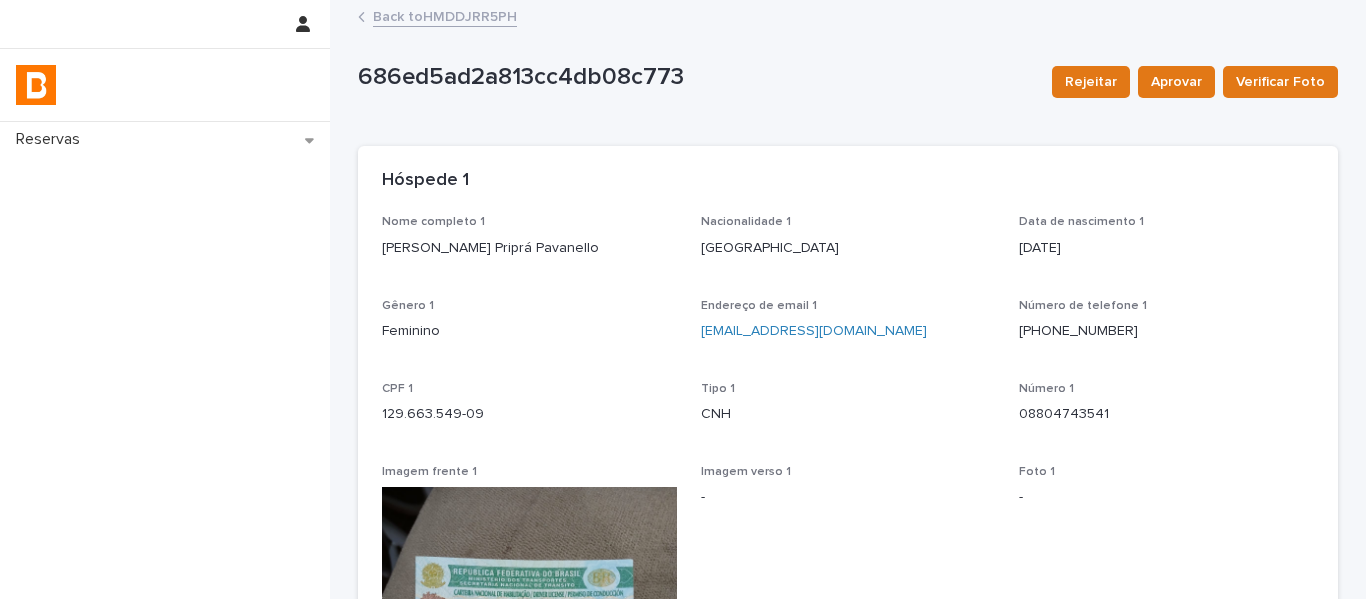 drag, startPoint x: 538, startPoint y: 245, endPoint x: 368, endPoint y: 264, distance: 171.05847 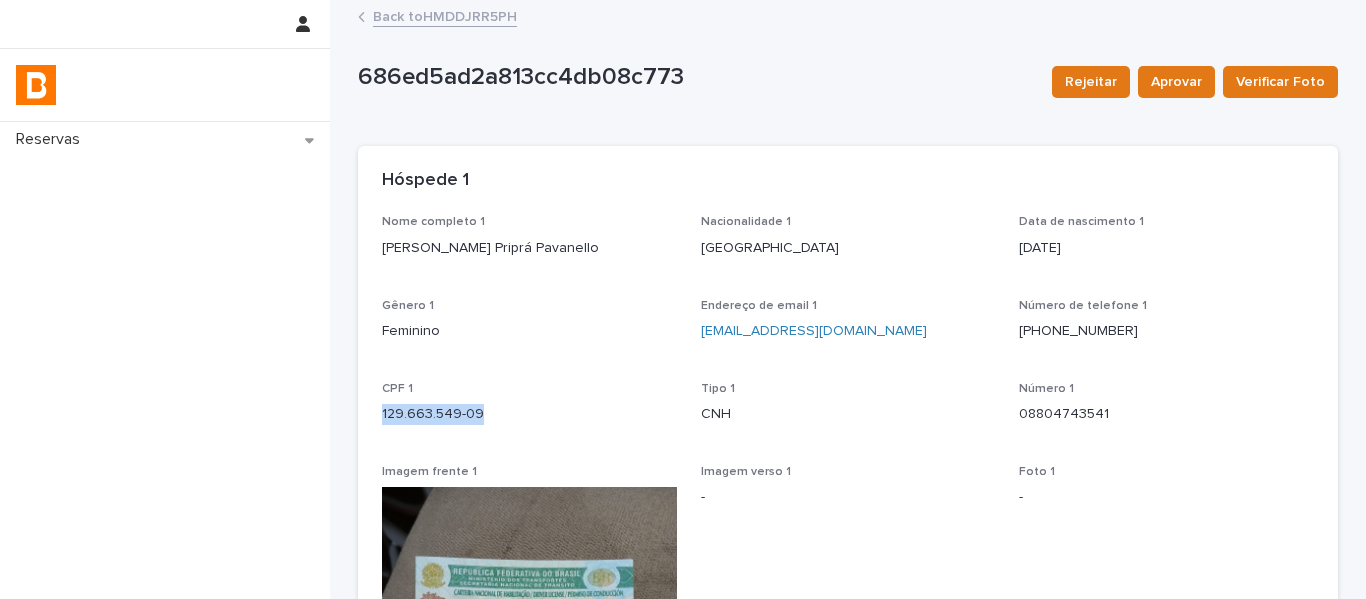drag, startPoint x: 487, startPoint y: 427, endPoint x: 367, endPoint y: 435, distance: 120.26637 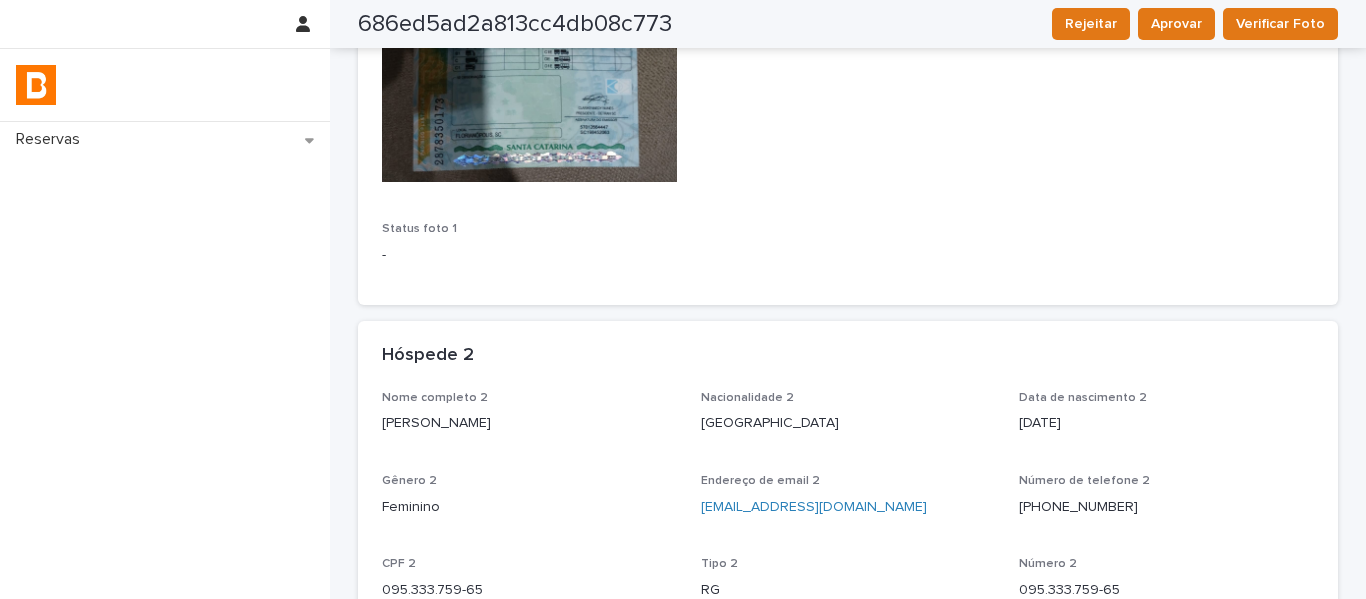 scroll, scrollTop: 700, scrollLeft: 0, axis: vertical 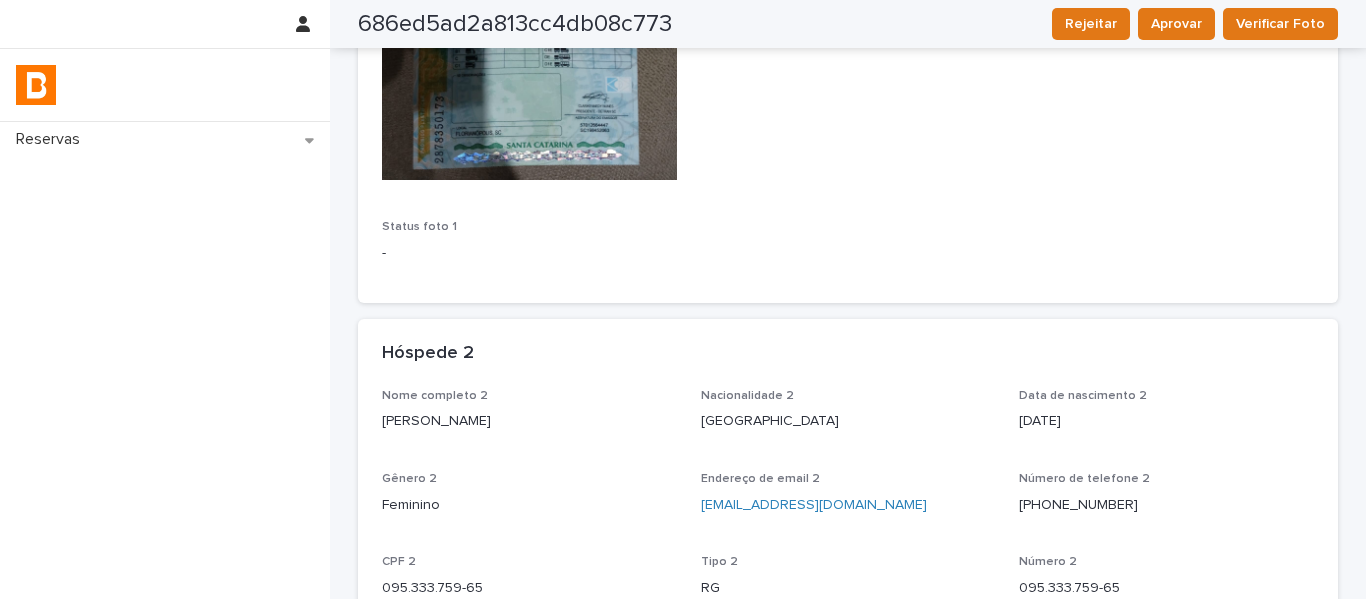 drag, startPoint x: 519, startPoint y: 431, endPoint x: 365, endPoint y: 439, distance: 154.20766 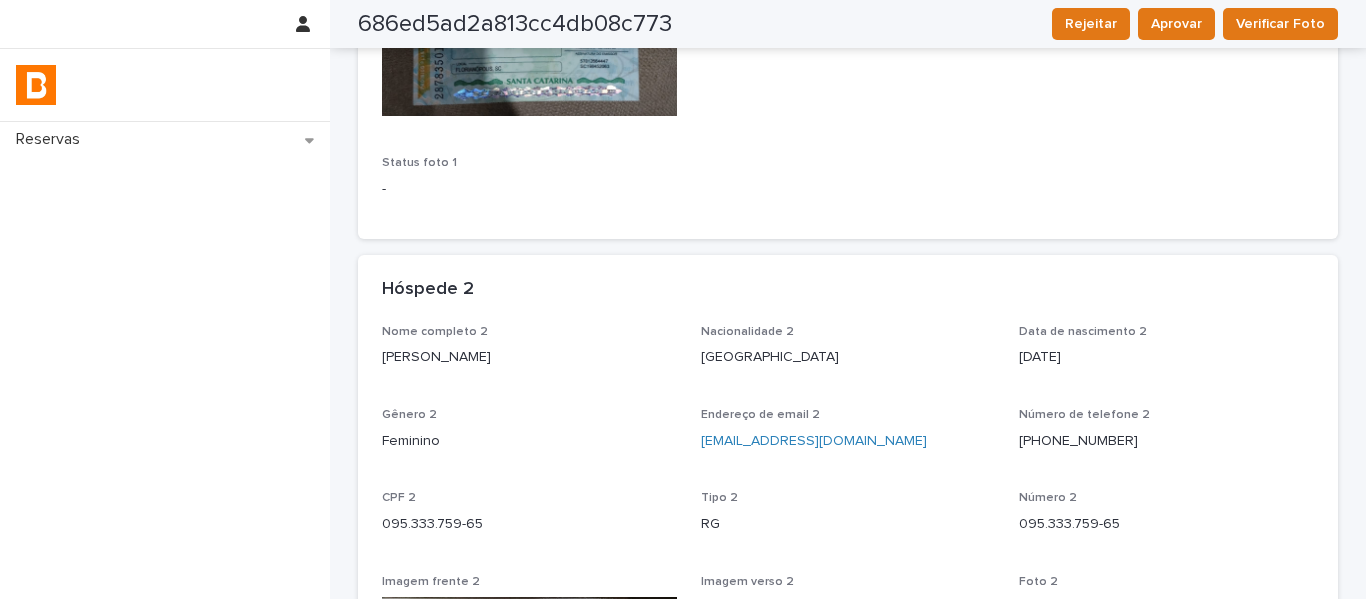 scroll, scrollTop: 1000, scrollLeft: 0, axis: vertical 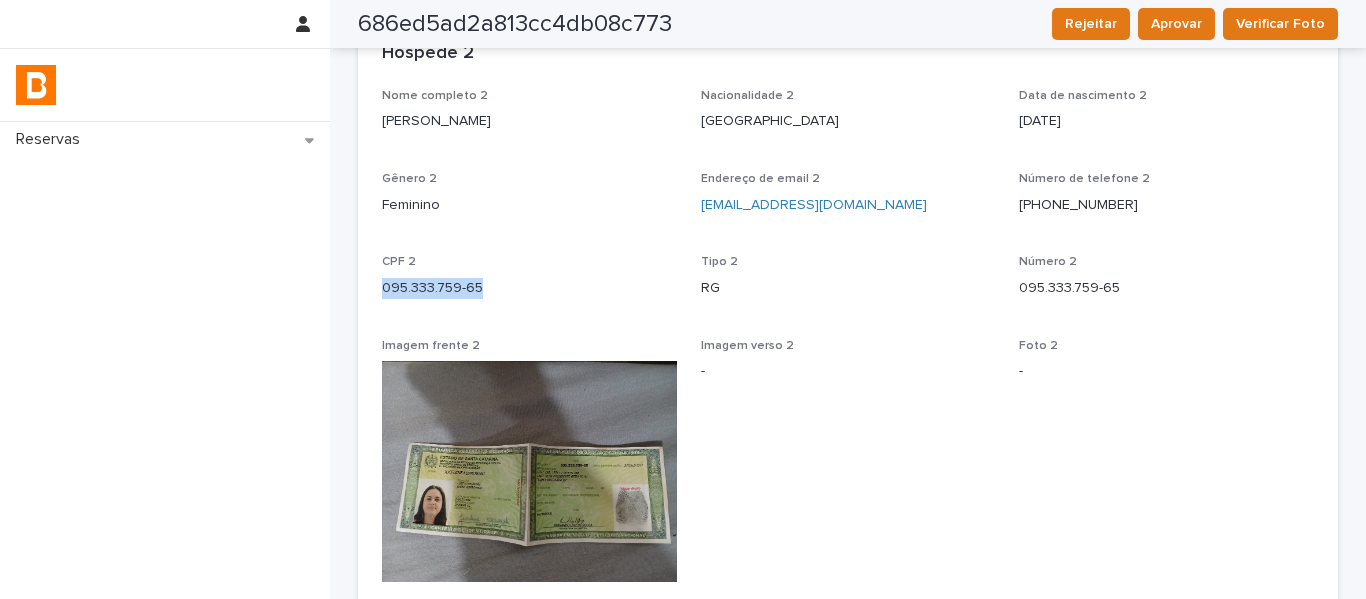 drag, startPoint x: 494, startPoint y: 302, endPoint x: 368, endPoint y: 300, distance: 126.01587 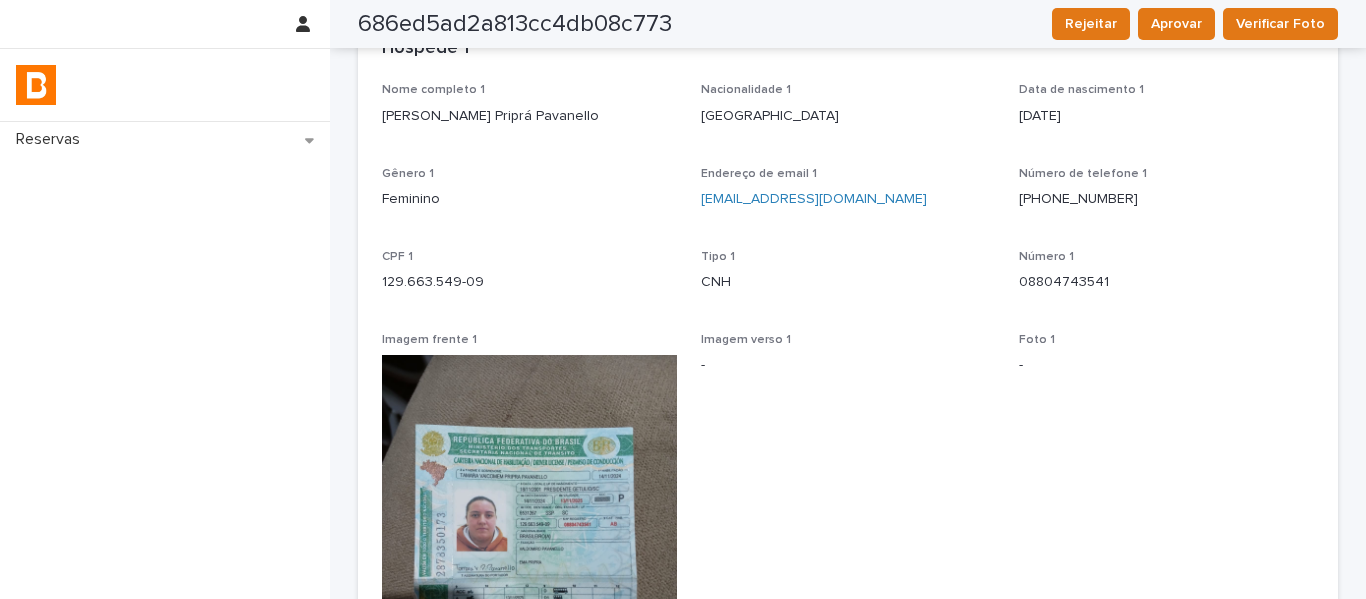 scroll, scrollTop: 0, scrollLeft: 0, axis: both 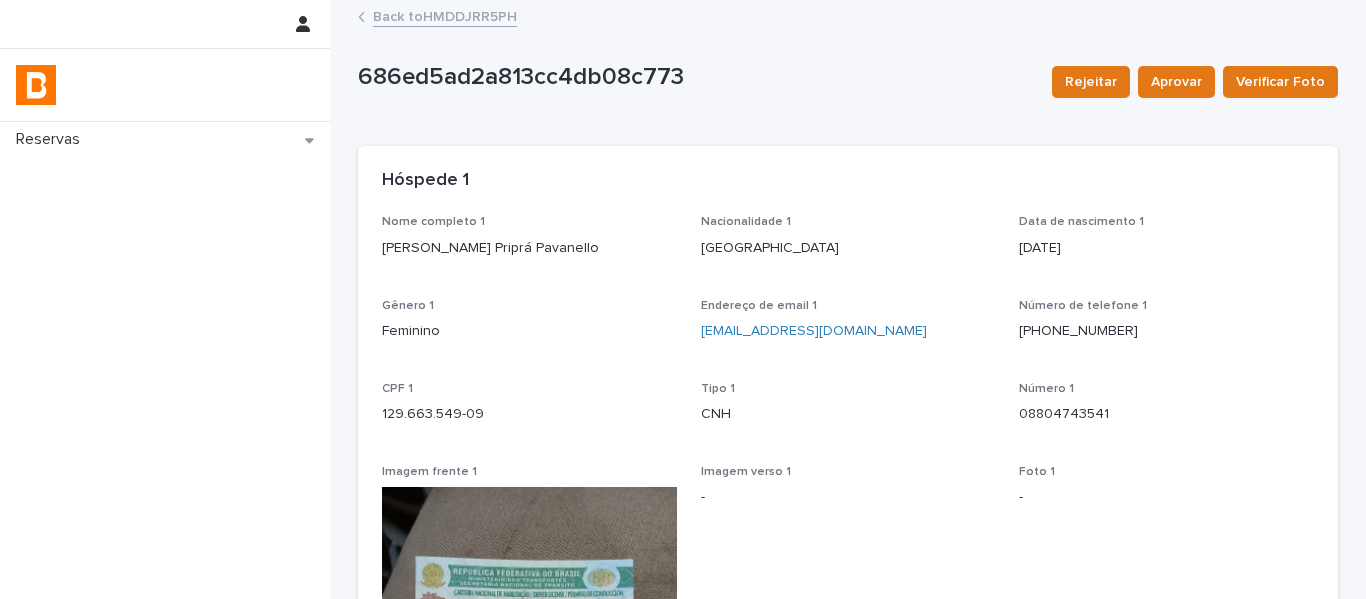 click on "Back to  HMDDJRR5PH" at bounding box center [445, 15] 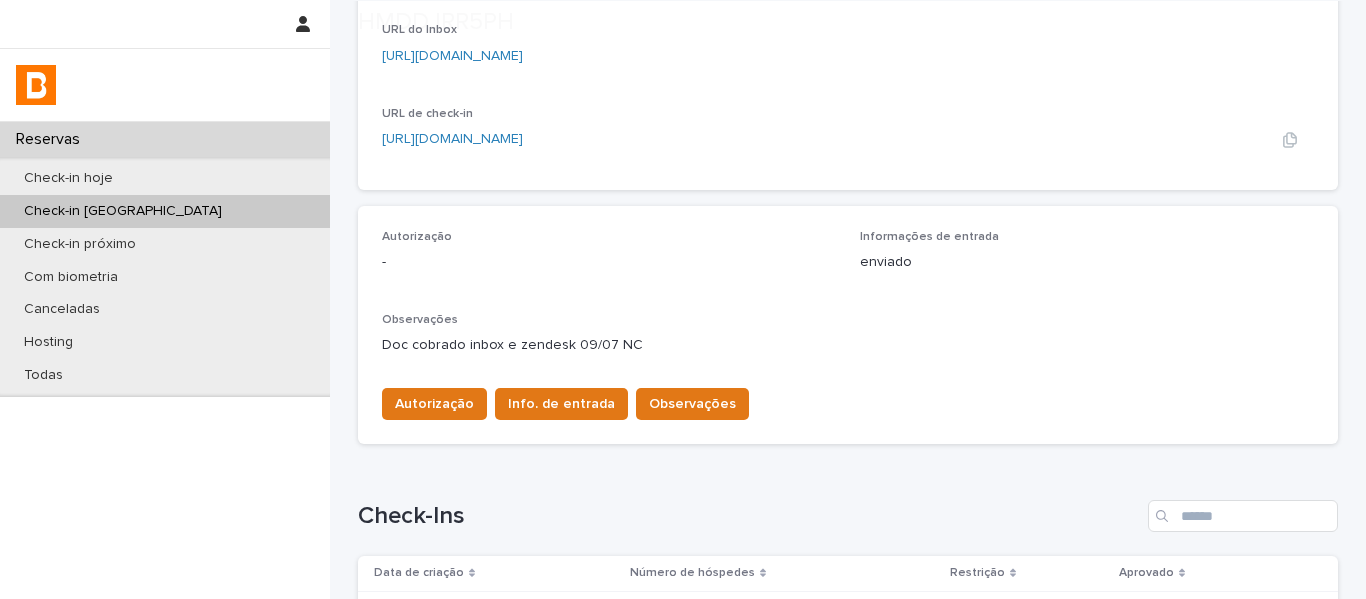 scroll, scrollTop: 400, scrollLeft: 0, axis: vertical 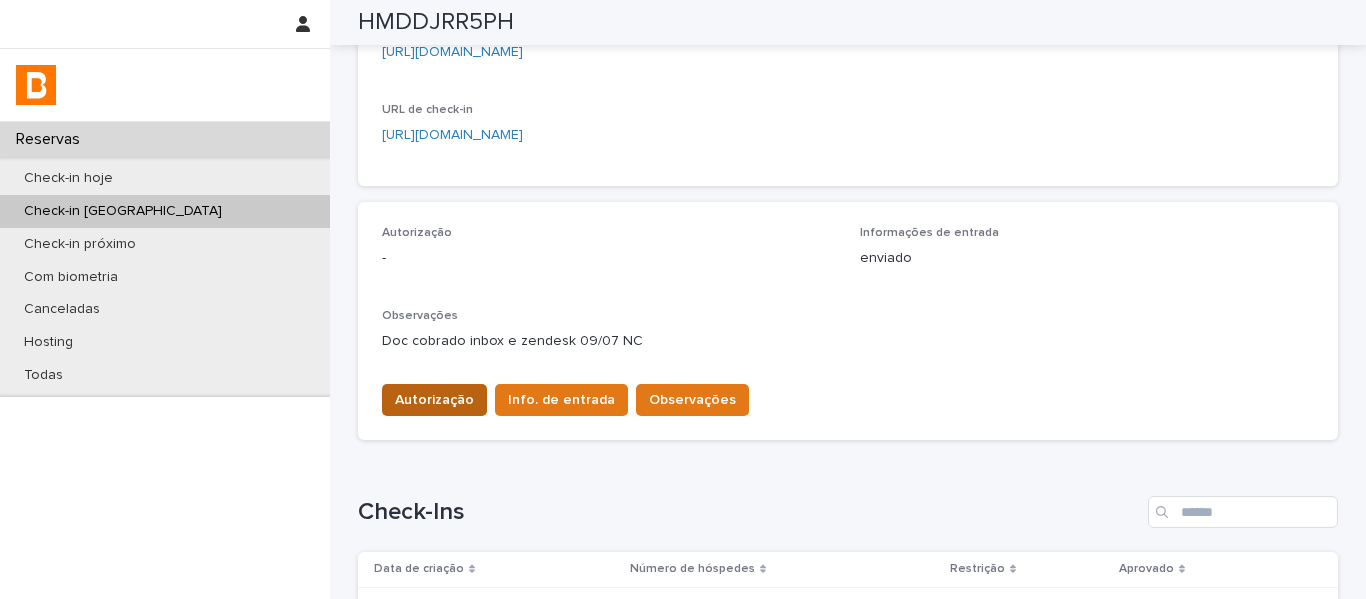 click on "Autorização" at bounding box center [434, 400] 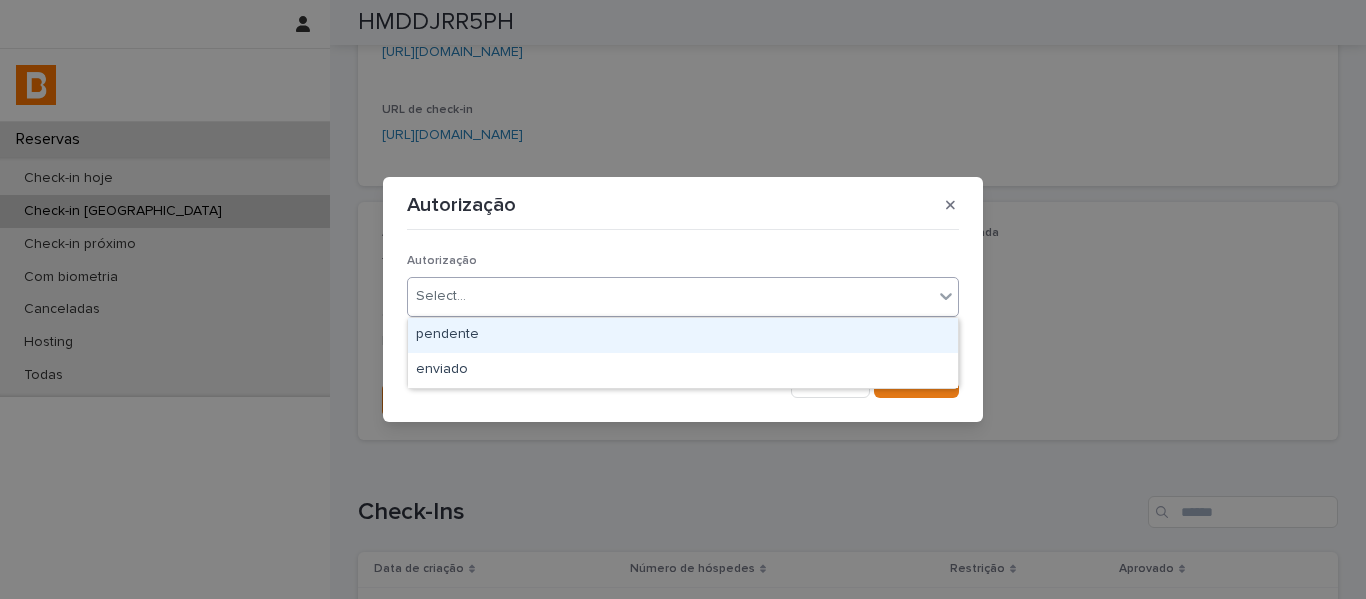click on "Select..." at bounding box center (441, 296) 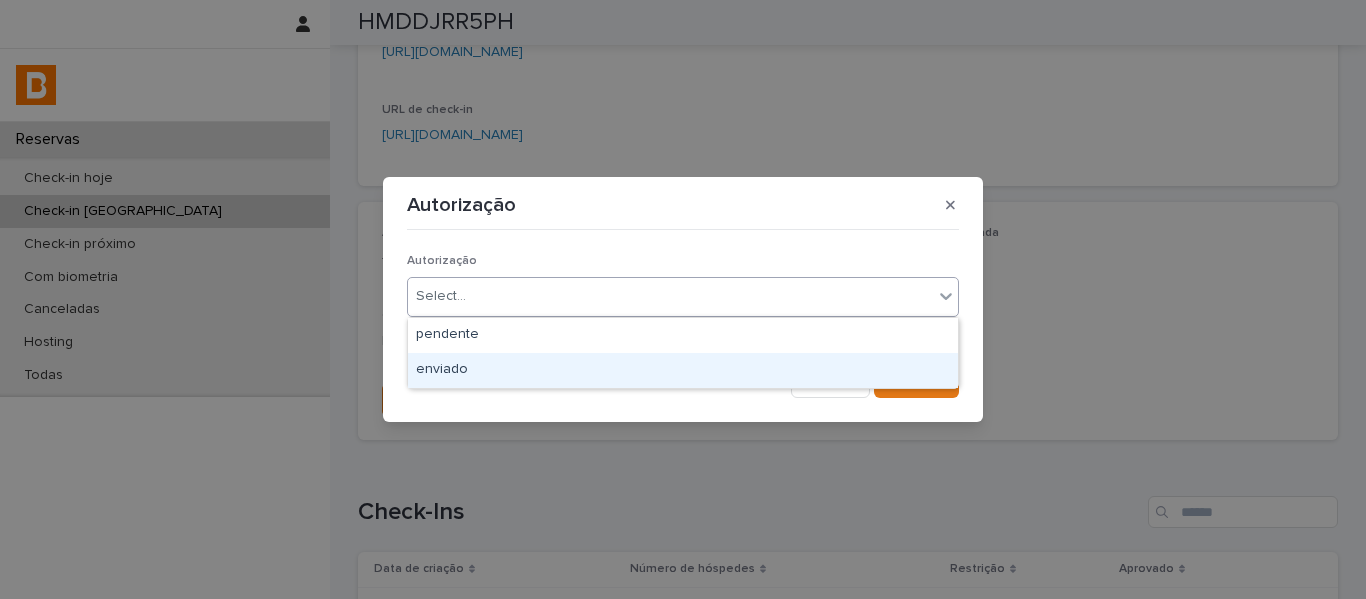click on "enviado" at bounding box center [683, 370] 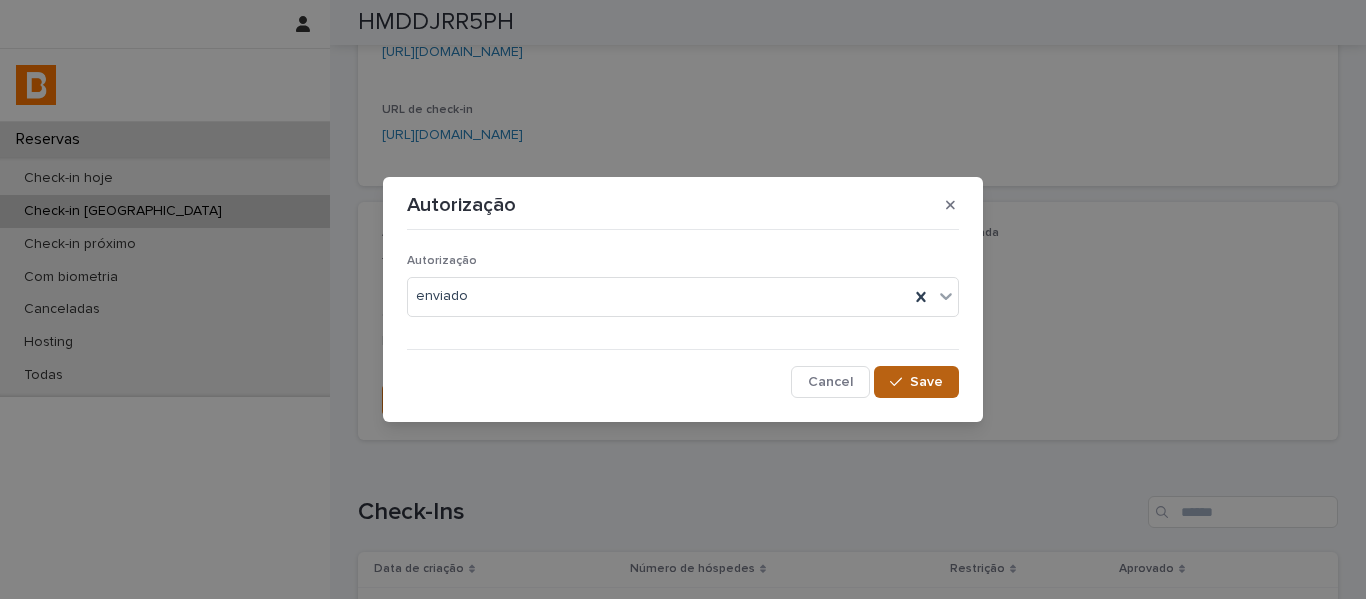 drag, startPoint x: 937, startPoint y: 379, endPoint x: 1006, endPoint y: 404, distance: 73.38937 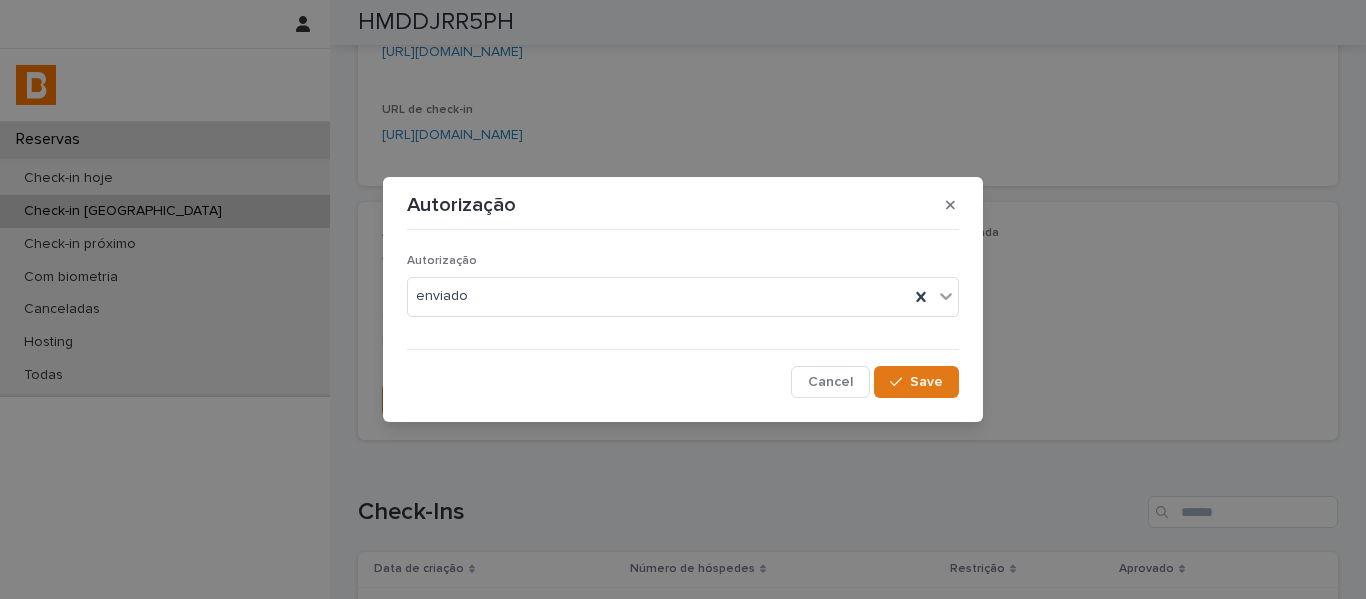 click on "Save" at bounding box center (926, 382) 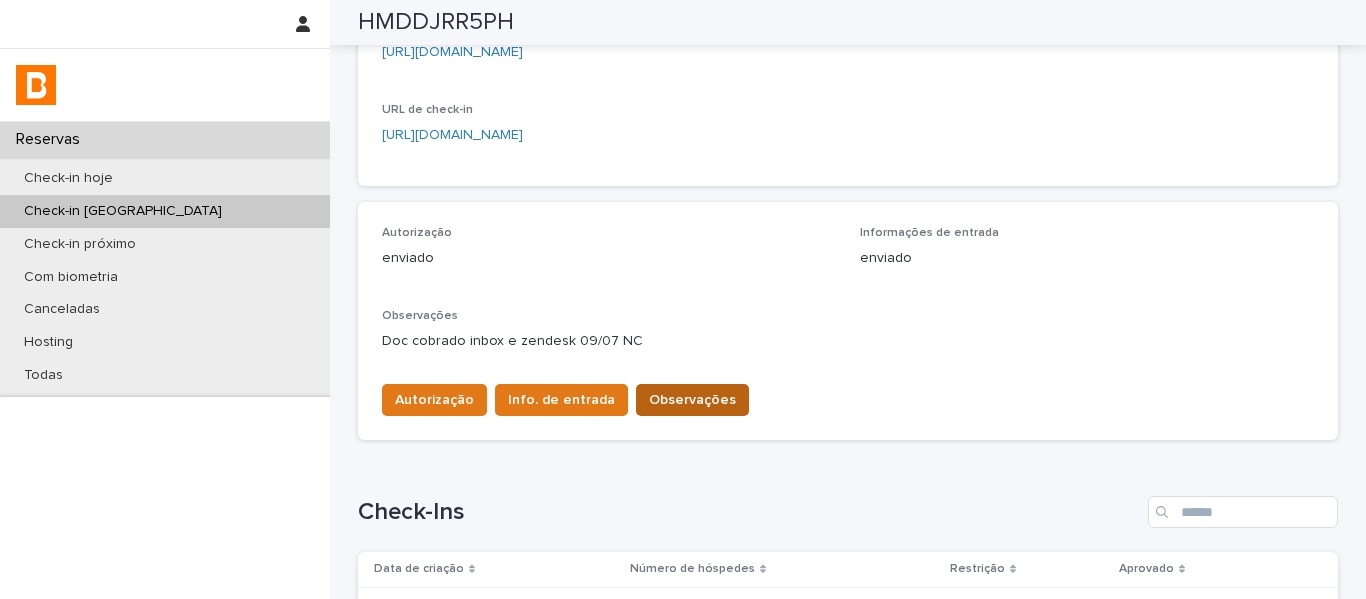 click on "Observações" at bounding box center [692, 400] 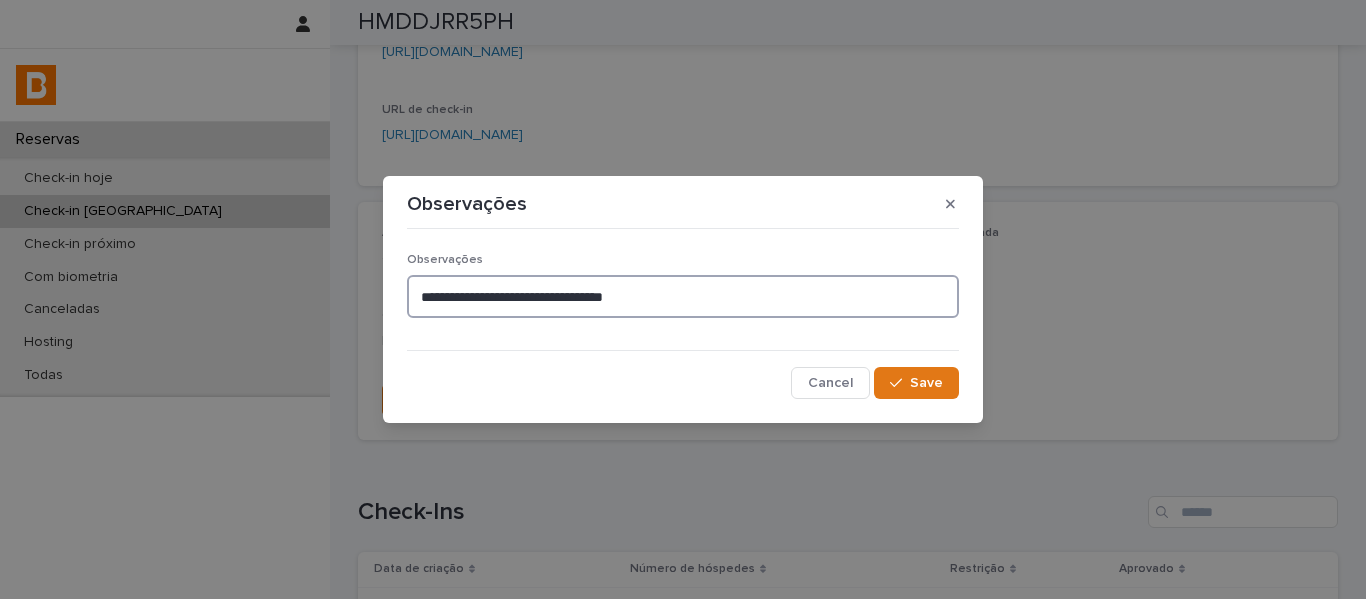 drag, startPoint x: 590, startPoint y: 294, endPoint x: 370, endPoint y: 288, distance: 220.0818 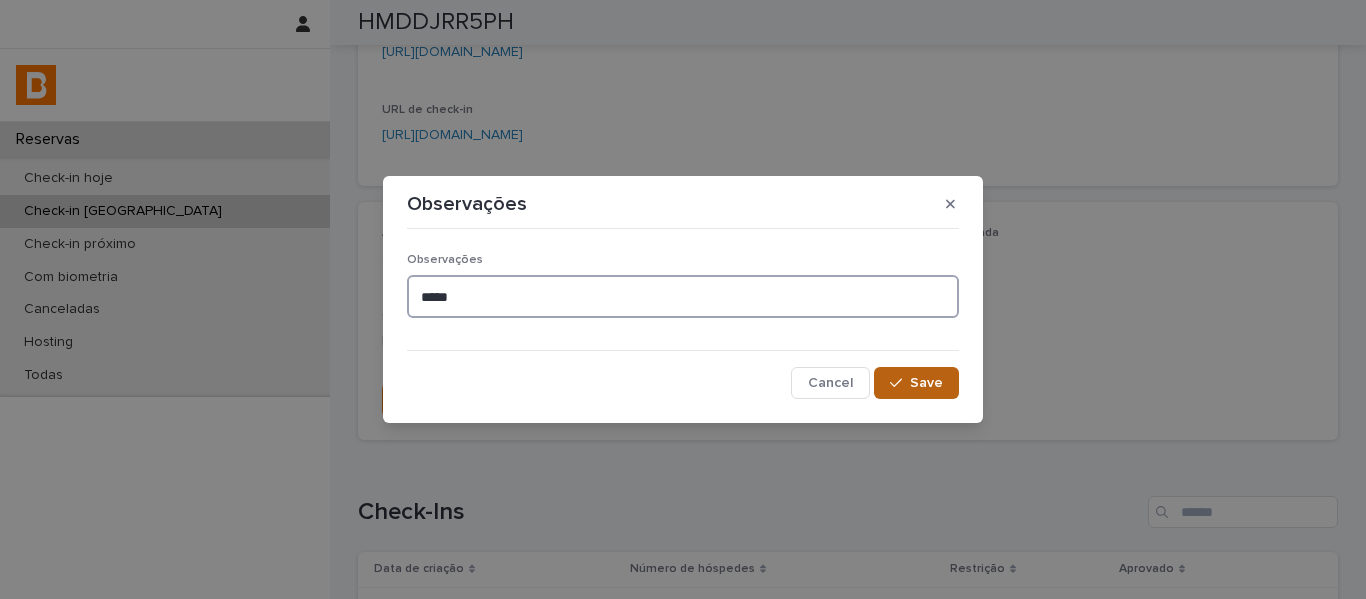 type on "*****" 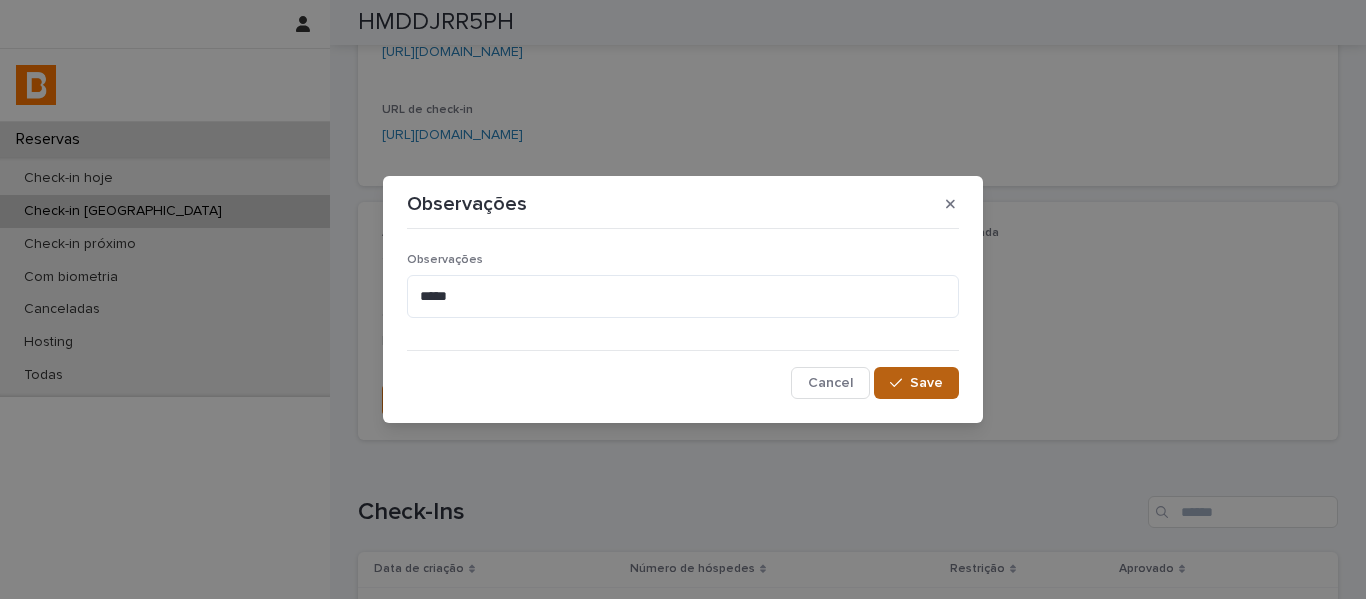 click on "Save" at bounding box center [926, 383] 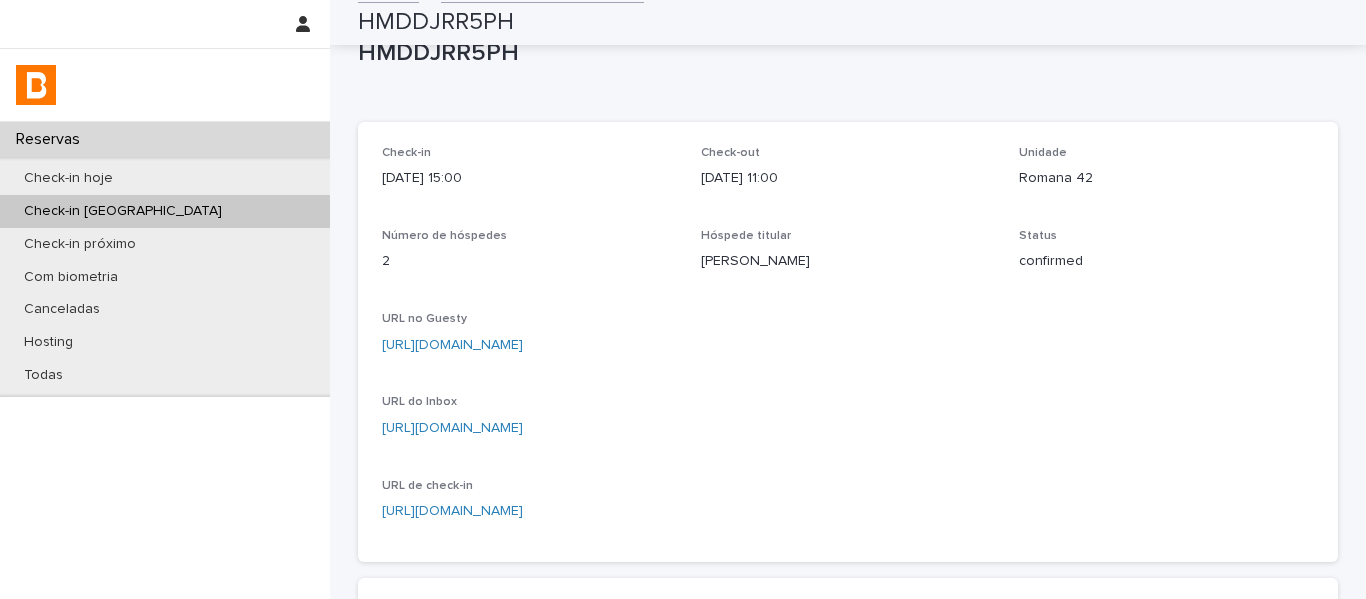 scroll, scrollTop: 0, scrollLeft: 0, axis: both 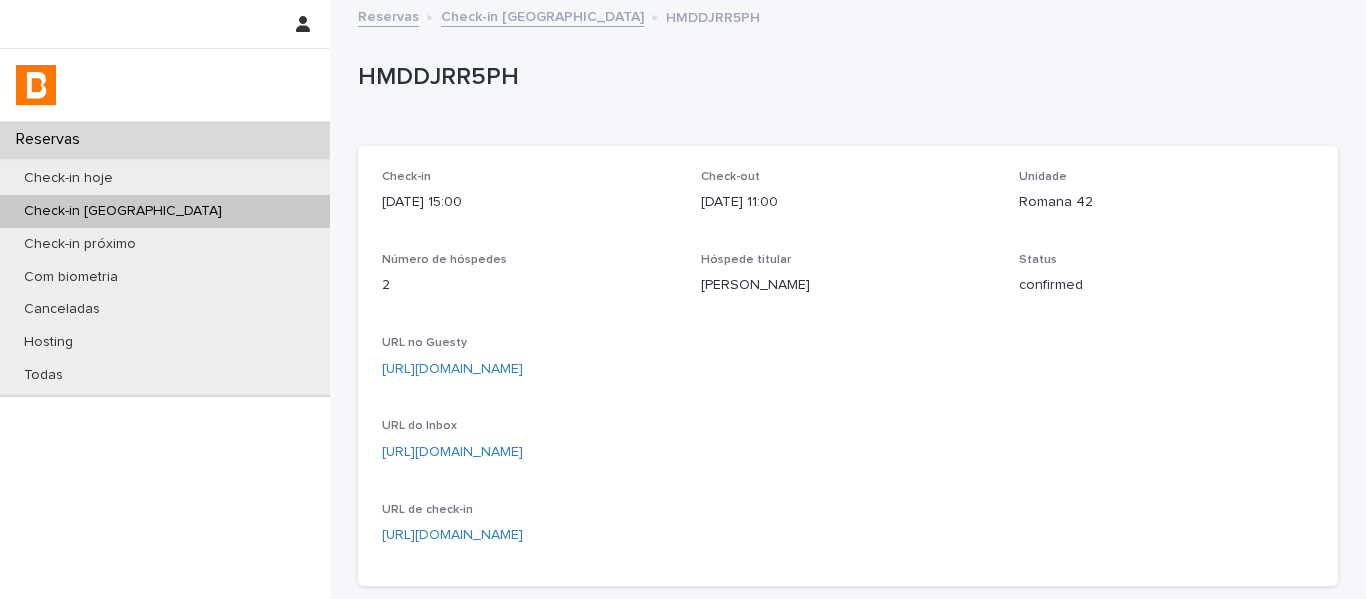 click on "Check-in [GEOGRAPHIC_DATA]" at bounding box center [542, 15] 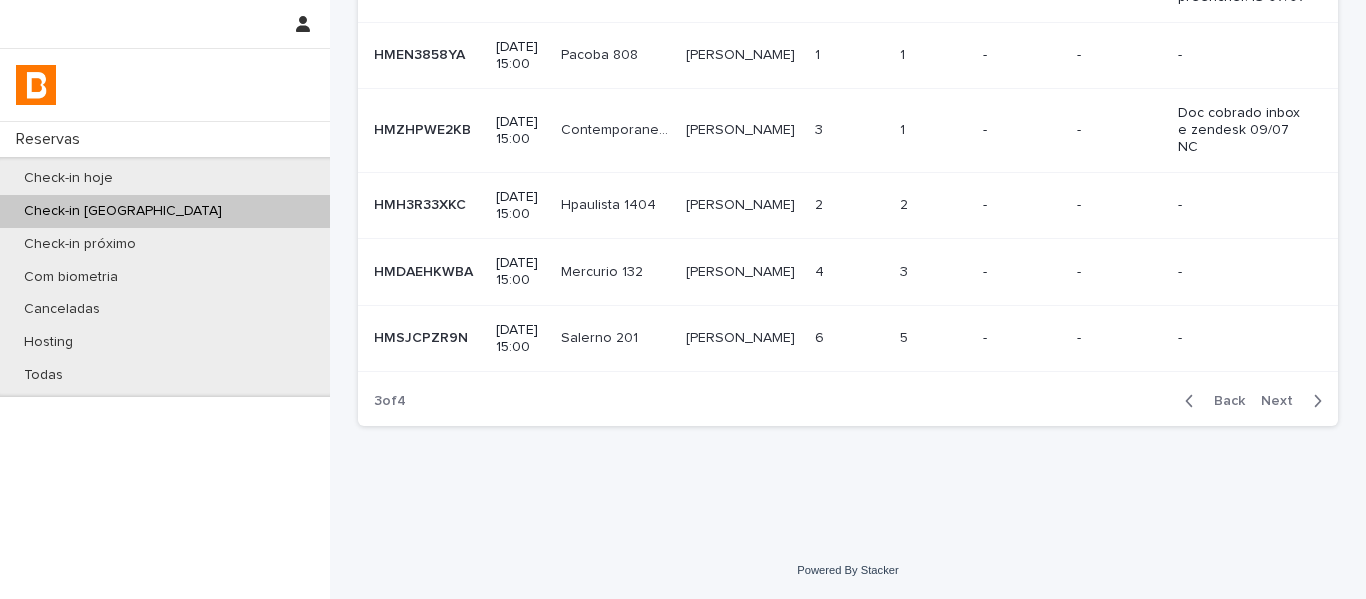 scroll, scrollTop: 691, scrollLeft: 0, axis: vertical 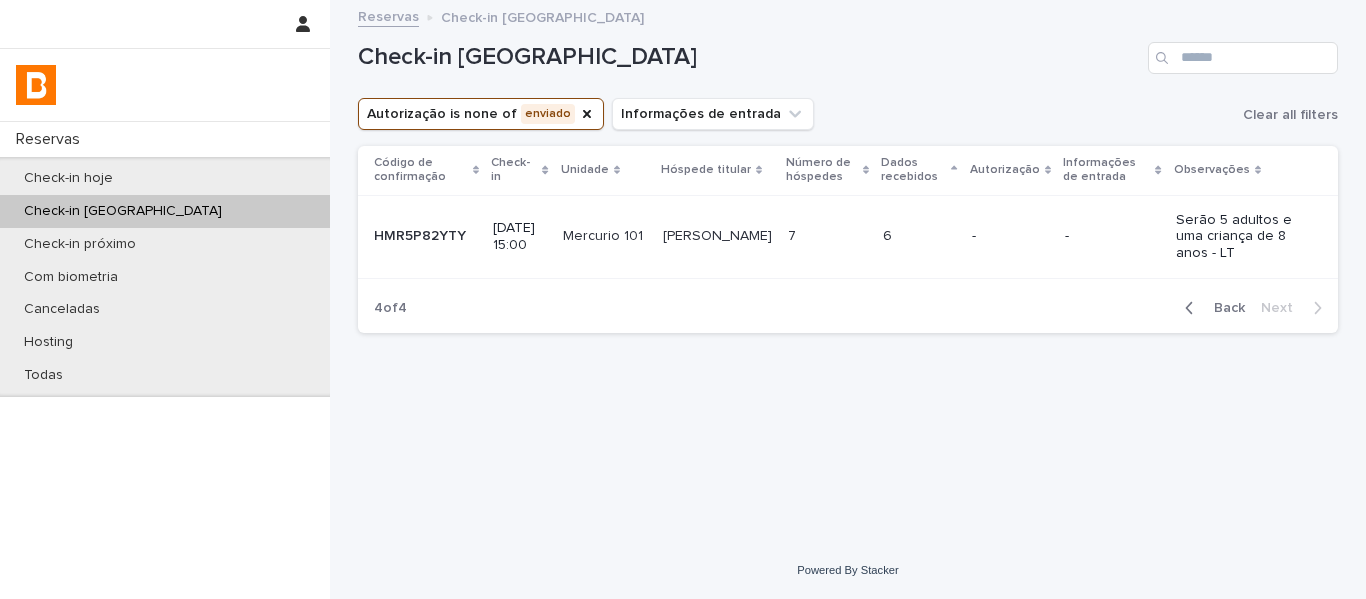 click on "Back" at bounding box center [1223, 308] 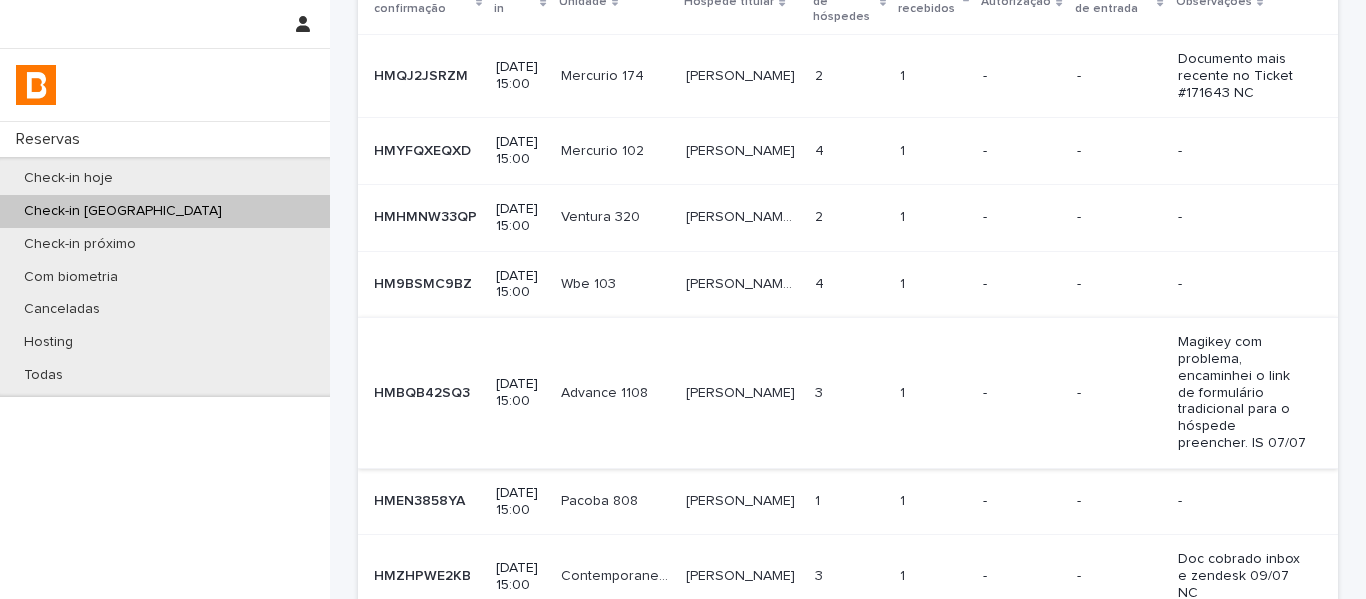 scroll, scrollTop: 200, scrollLeft: 0, axis: vertical 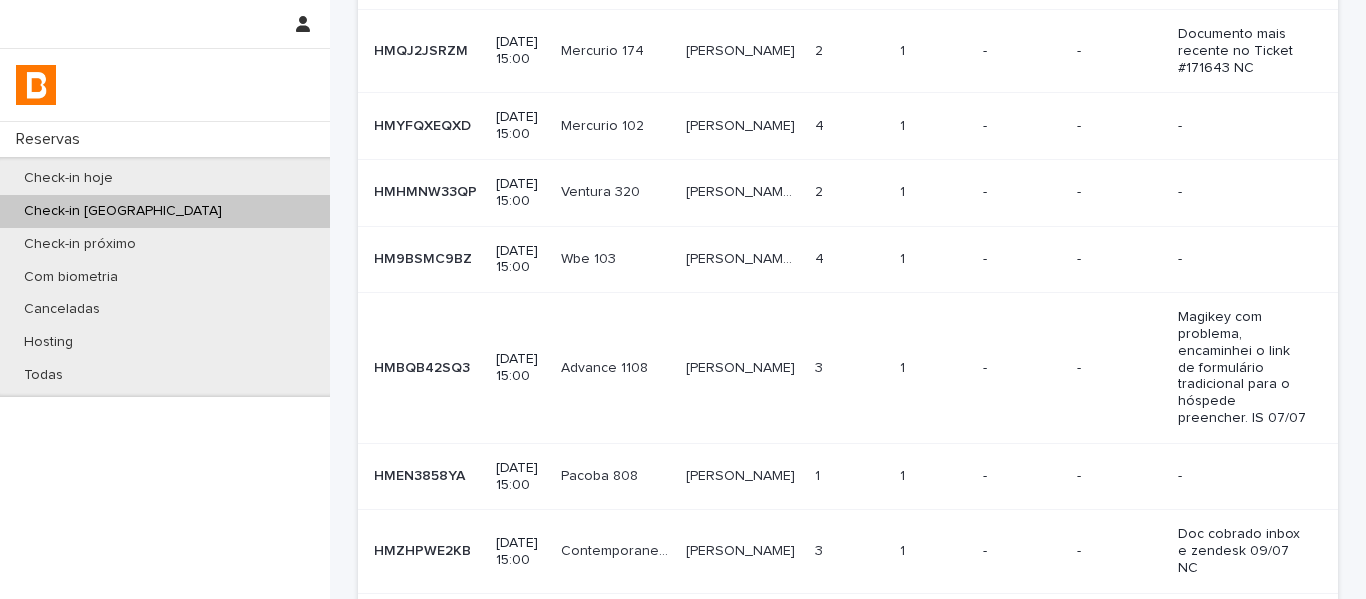 click on "[PERSON_NAME] Buhrer [PERSON_NAME]" at bounding box center (742, 259) 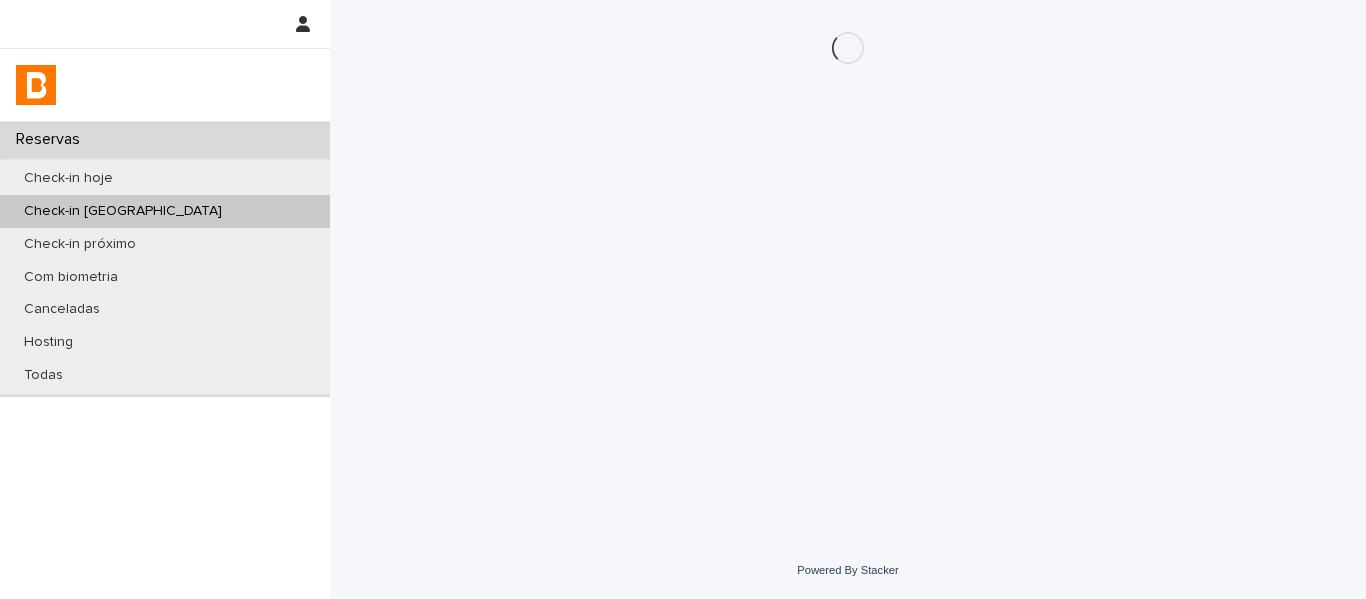 scroll, scrollTop: 0, scrollLeft: 0, axis: both 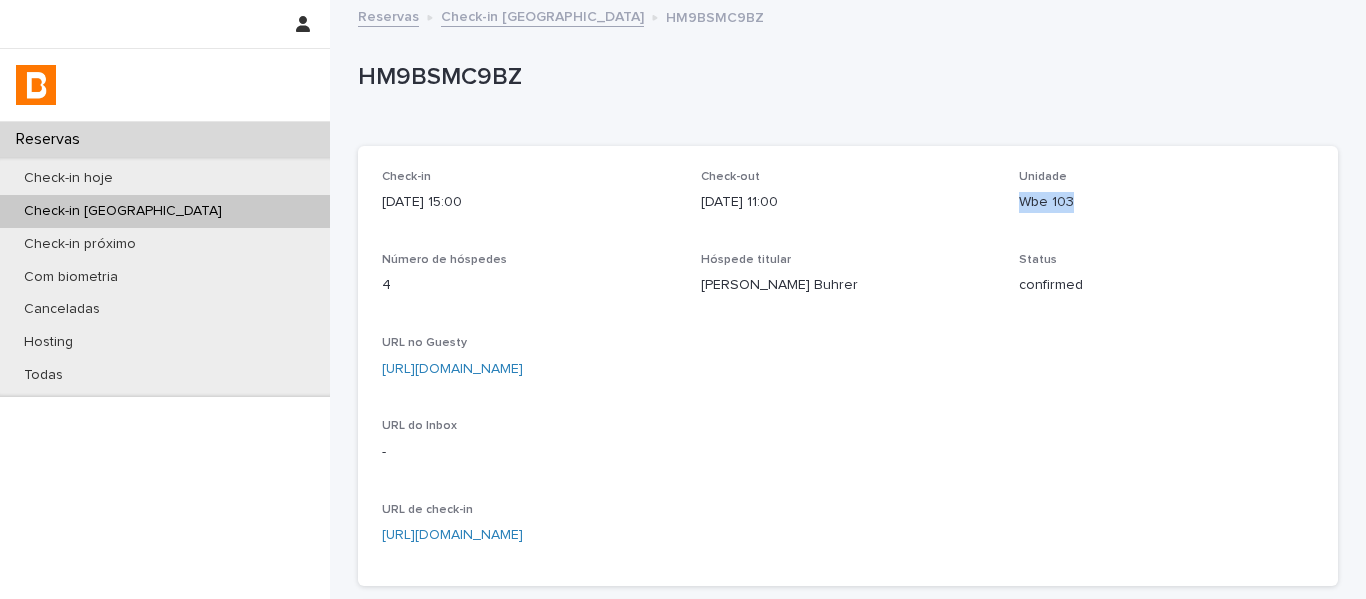 drag, startPoint x: 1070, startPoint y: 205, endPoint x: 1001, endPoint y: 211, distance: 69.260376 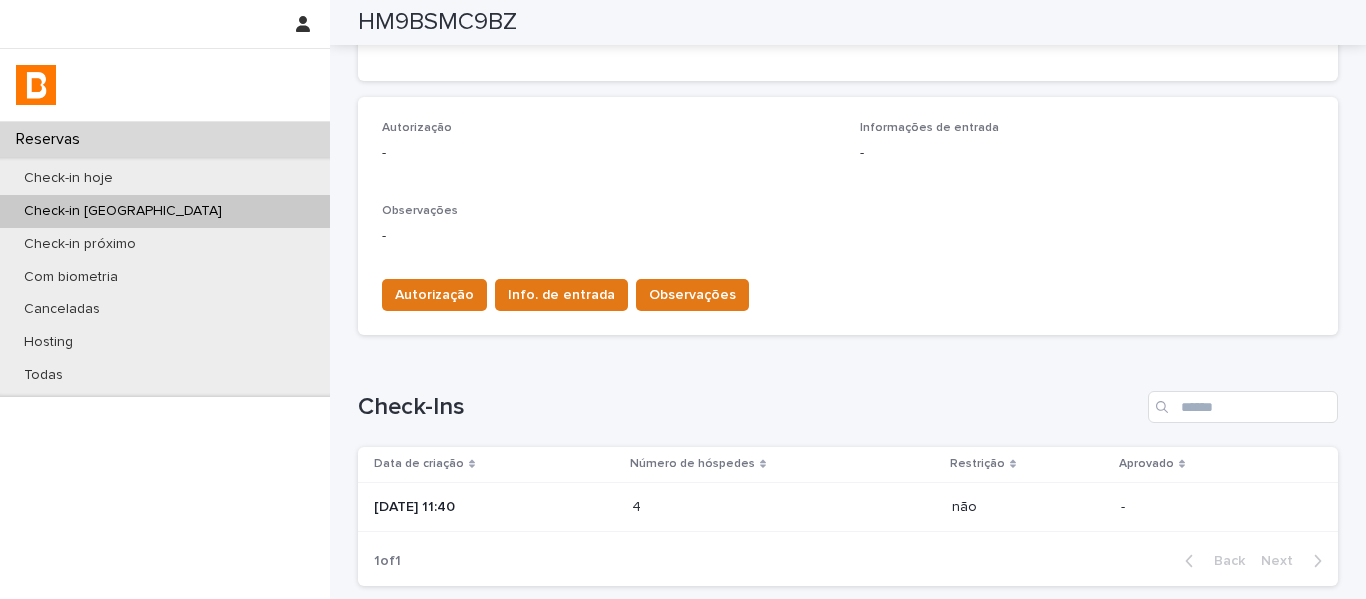 scroll, scrollTop: 665, scrollLeft: 0, axis: vertical 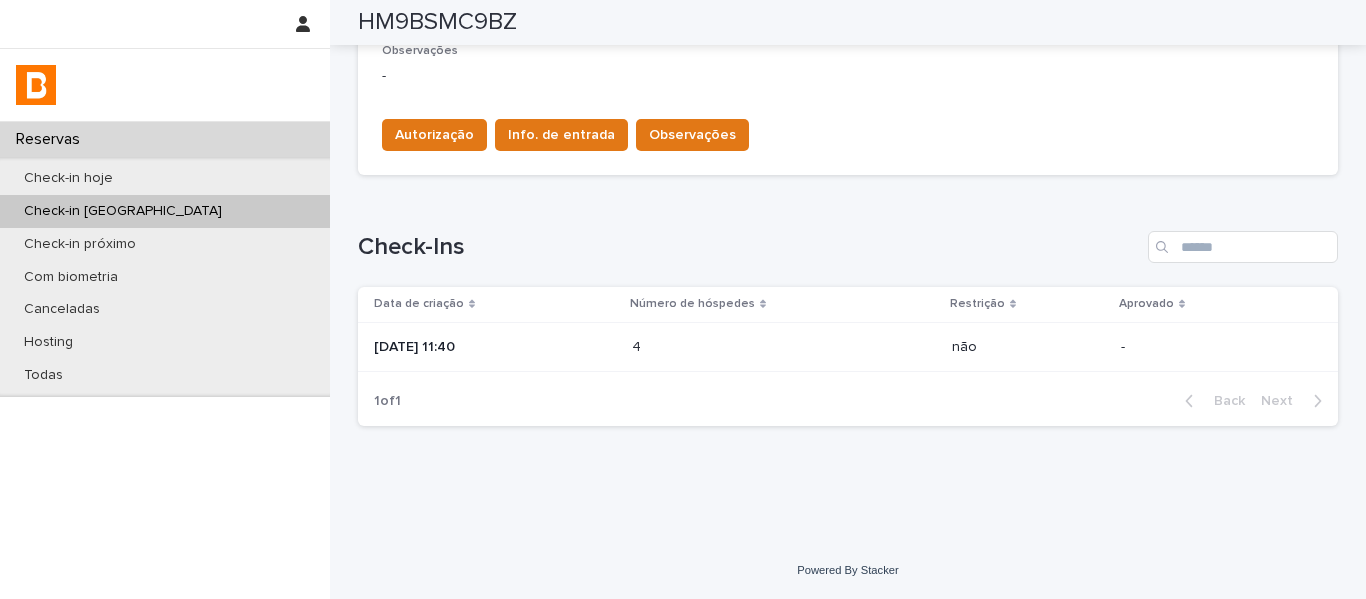 click at bounding box center [719, 347] 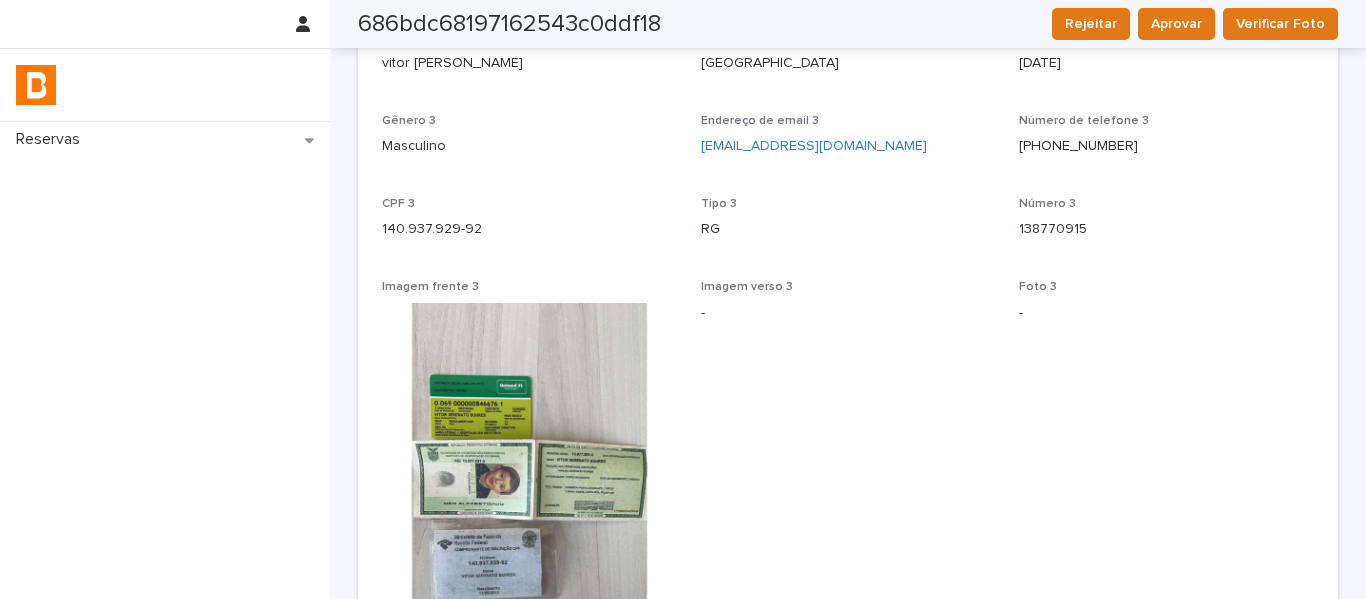 scroll, scrollTop: 2100, scrollLeft: 0, axis: vertical 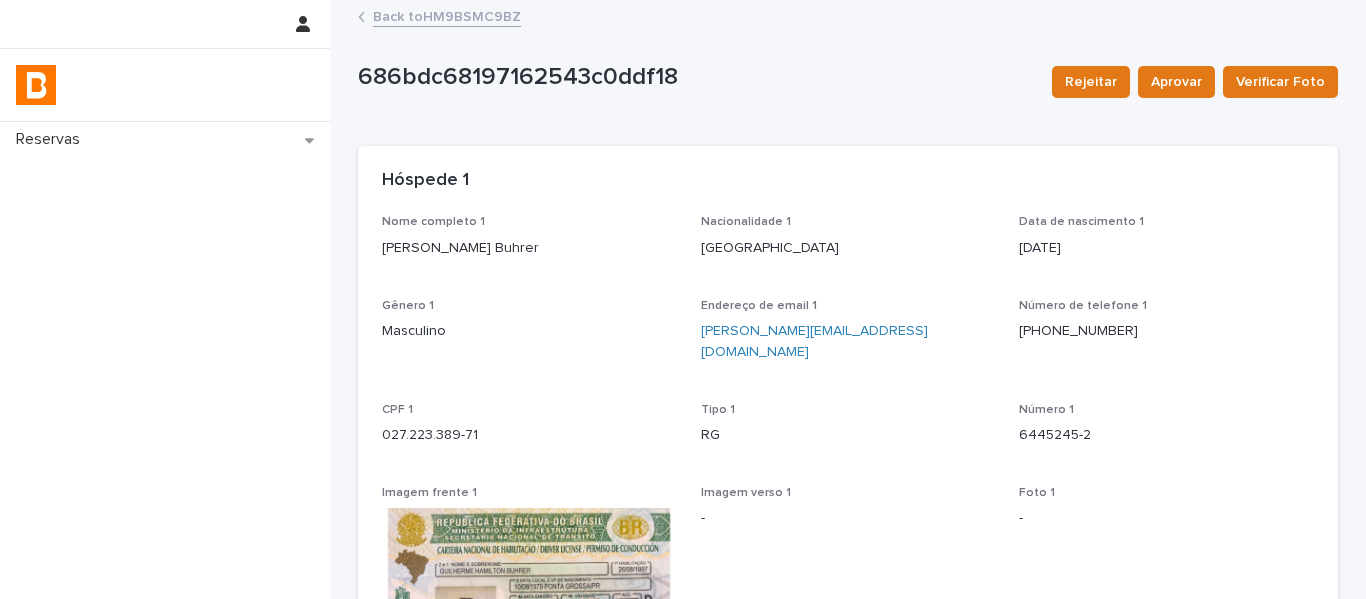 click on "Back to  HM9BSMC9BZ" at bounding box center (447, 15) 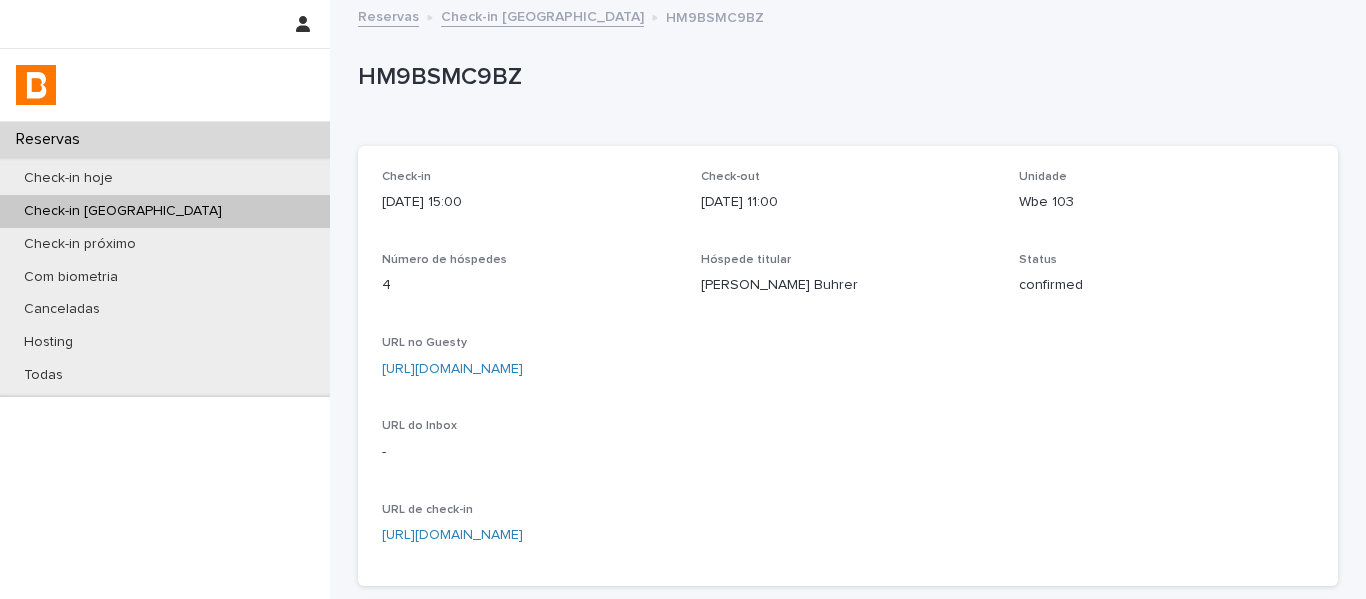 click on "[URL][DOMAIN_NAME]" at bounding box center (452, 369) 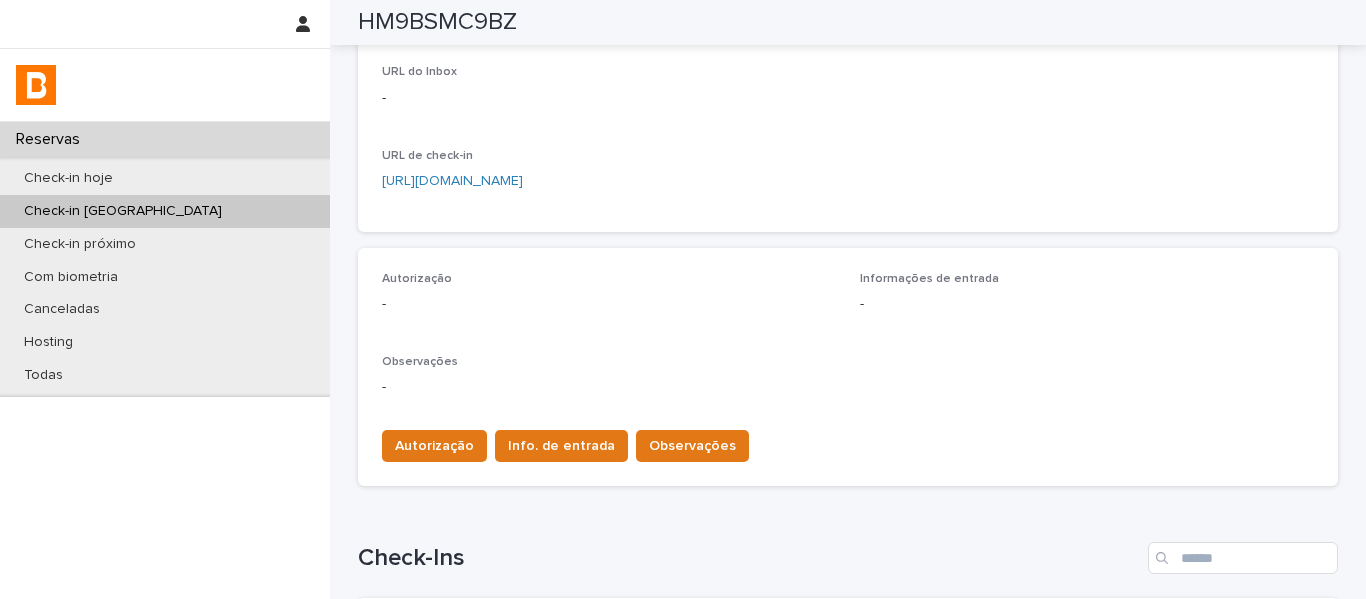 scroll, scrollTop: 400, scrollLeft: 0, axis: vertical 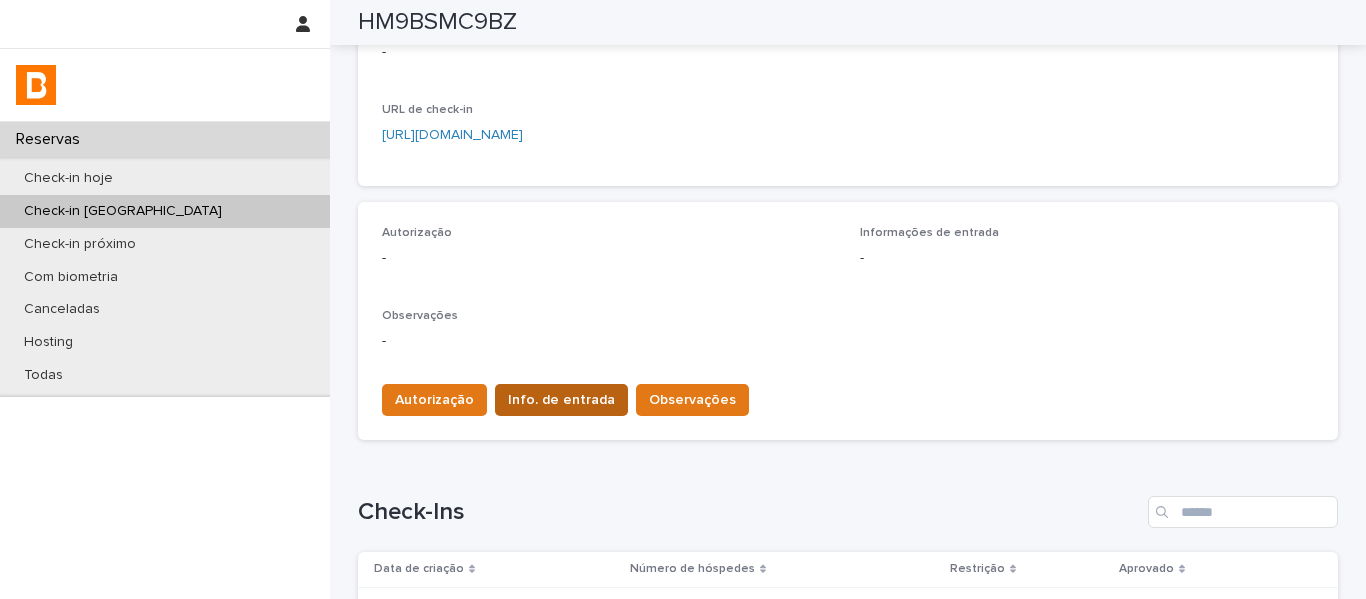 click on "Info. de entrada" at bounding box center (561, 400) 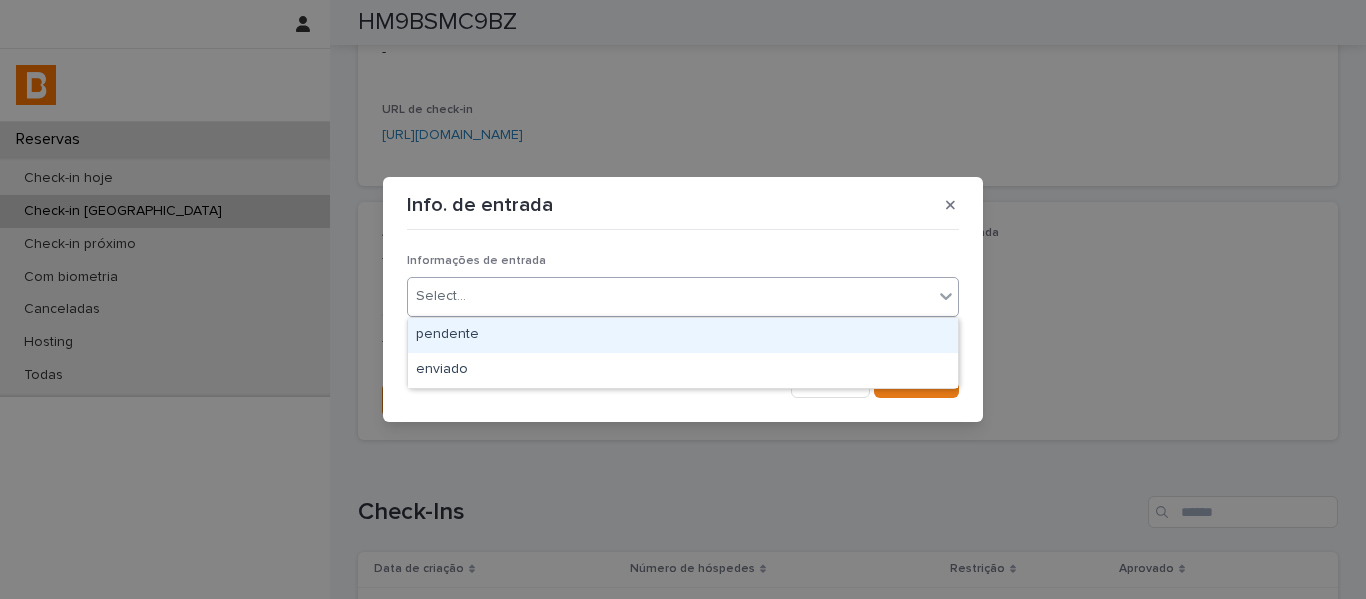 click on "Select..." at bounding box center (670, 296) 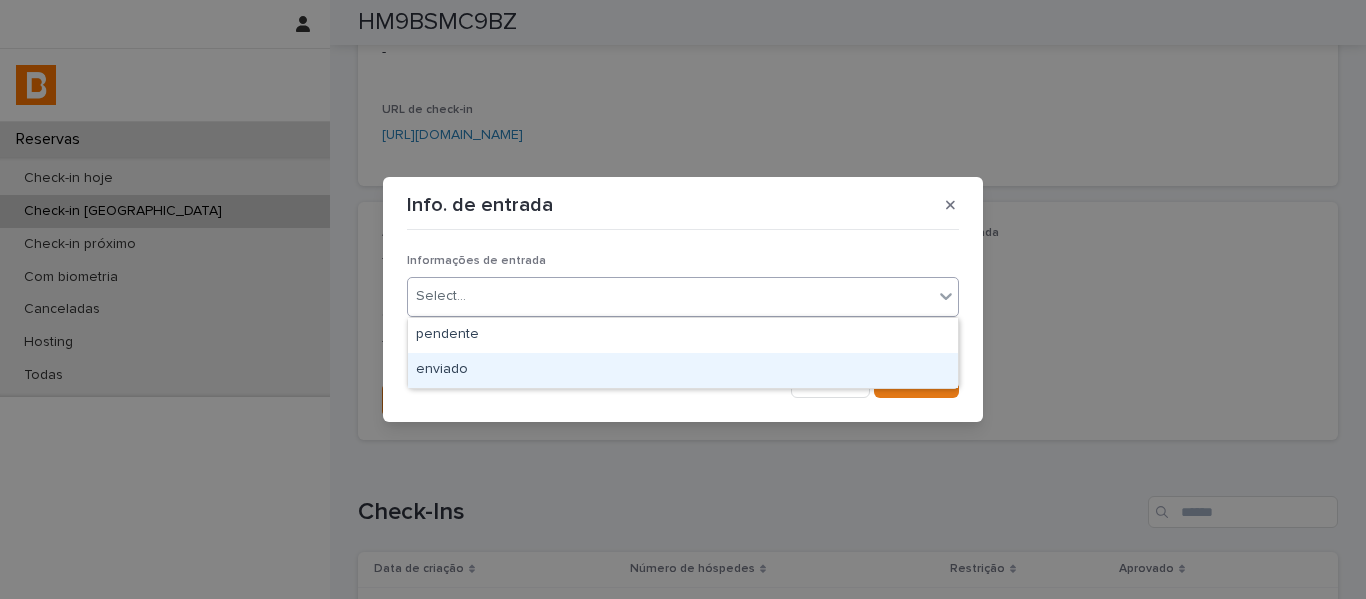 click on "enviado" at bounding box center [683, 370] 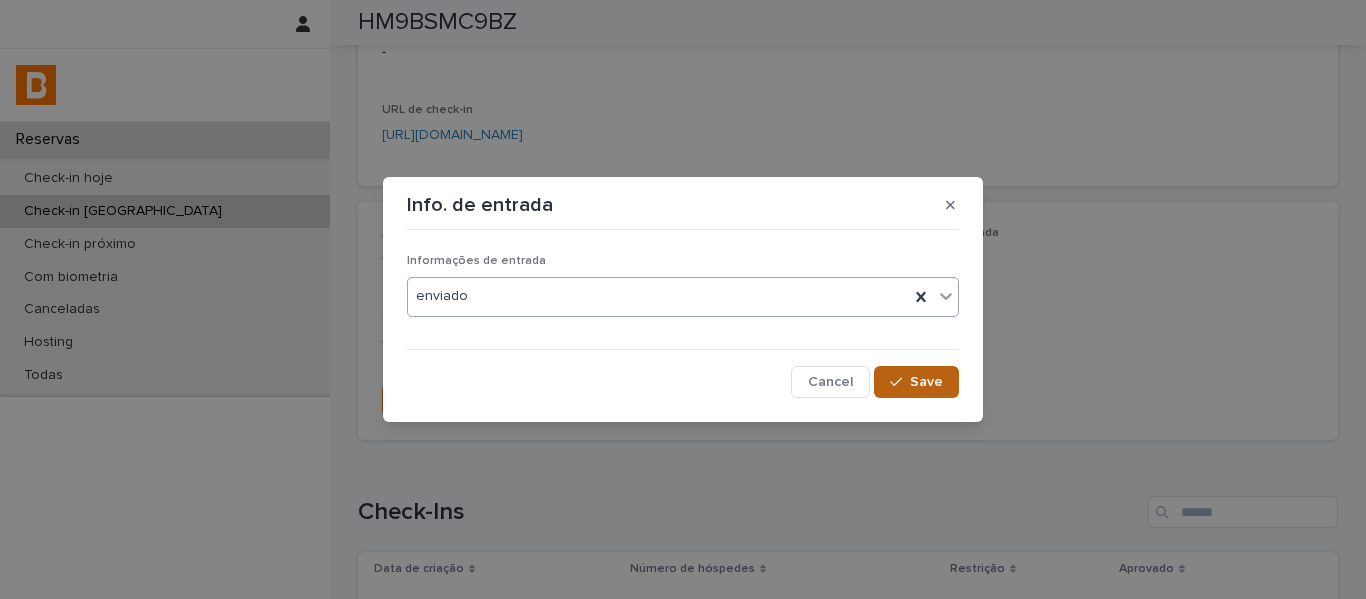 click on "Save" at bounding box center [916, 382] 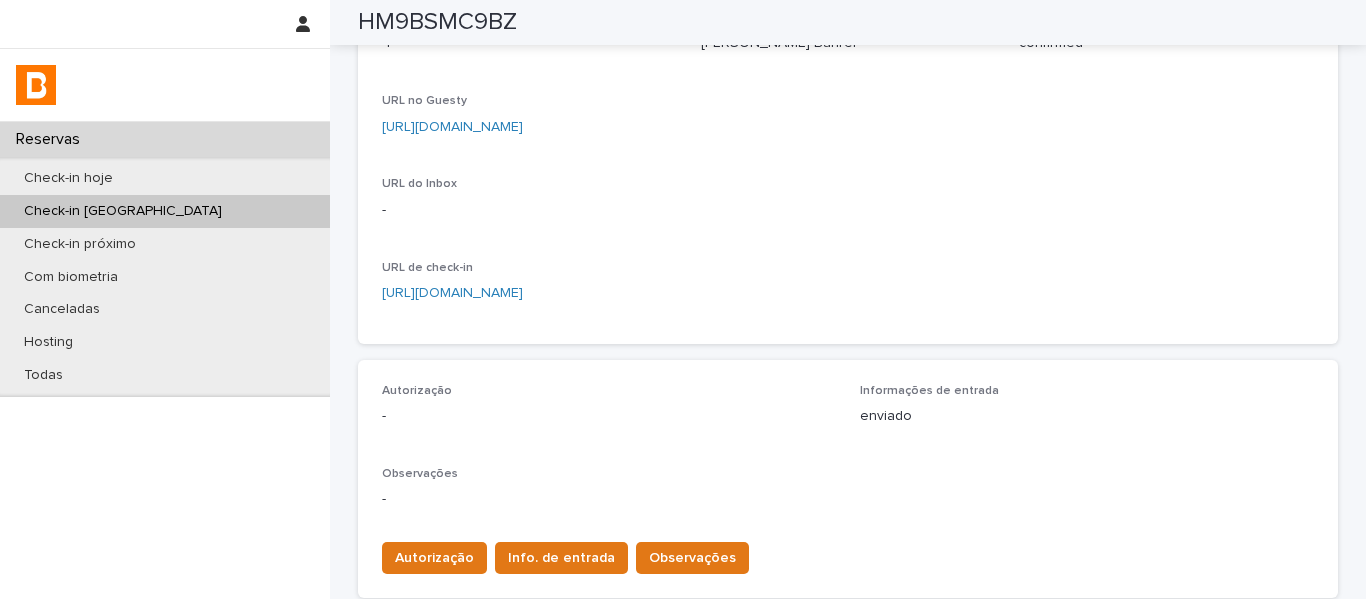 scroll, scrollTop: 0, scrollLeft: 0, axis: both 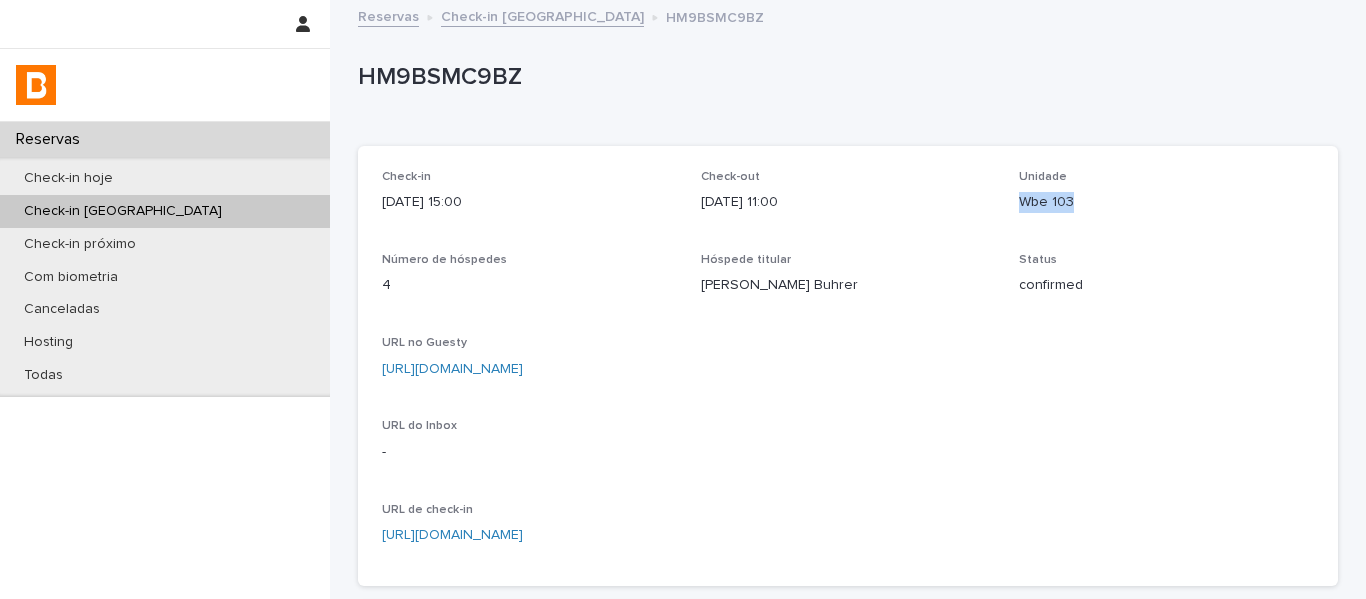 drag, startPoint x: 1080, startPoint y: 208, endPoint x: 1008, endPoint y: 204, distance: 72.11102 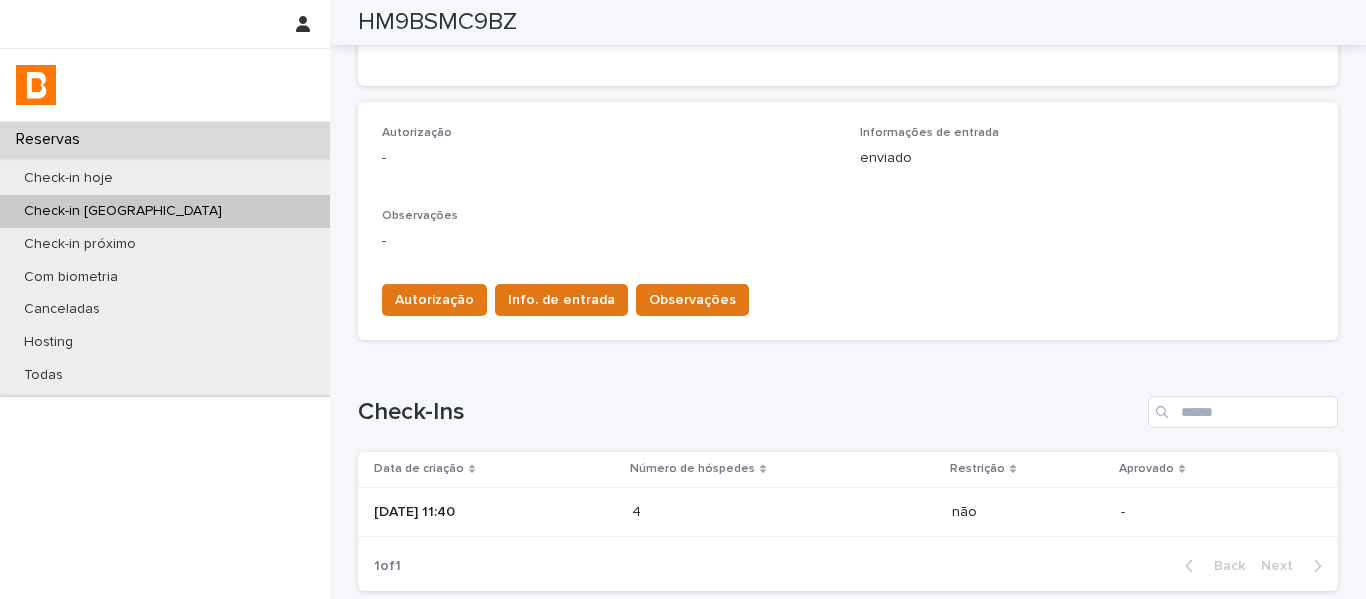 scroll, scrollTop: 665, scrollLeft: 0, axis: vertical 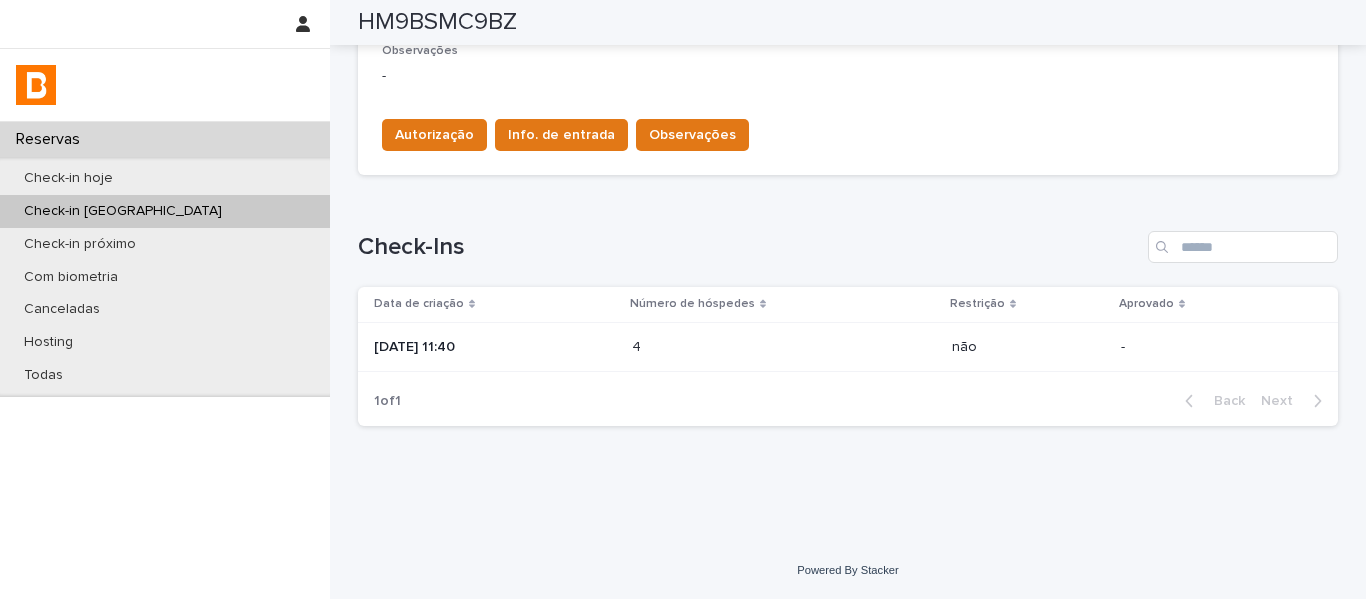 click on "4 4" at bounding box center (784, 347) 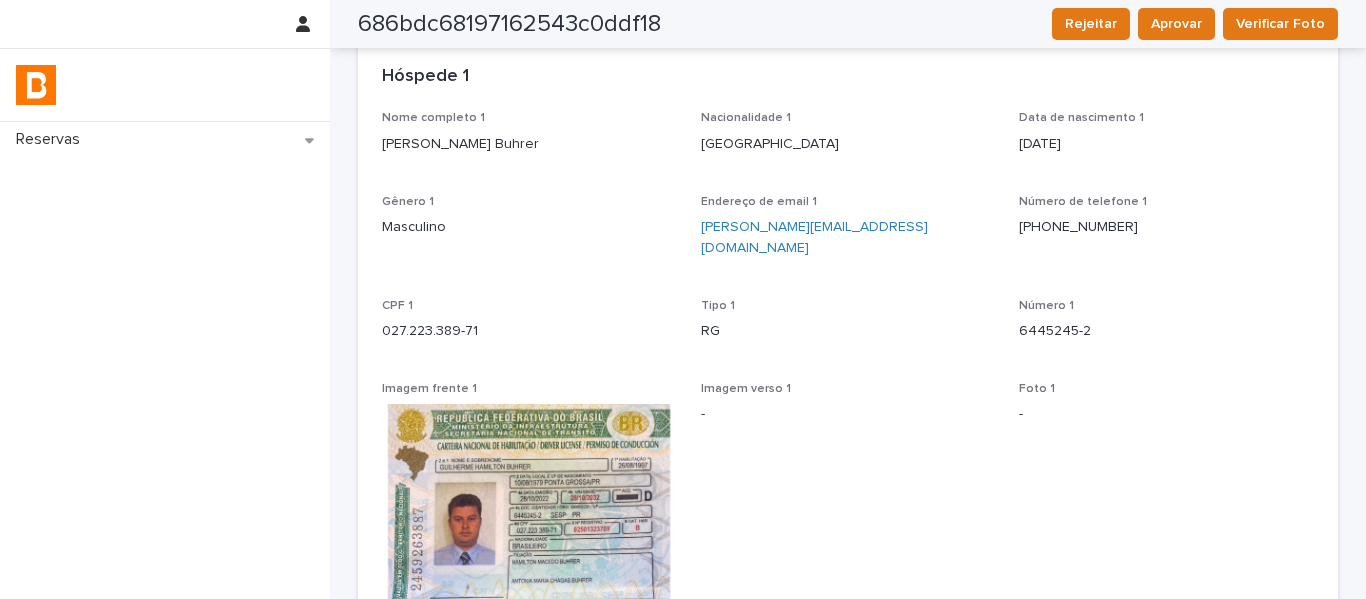 scroll, scrollTop: 0, scrollLeft: 0, axis: both 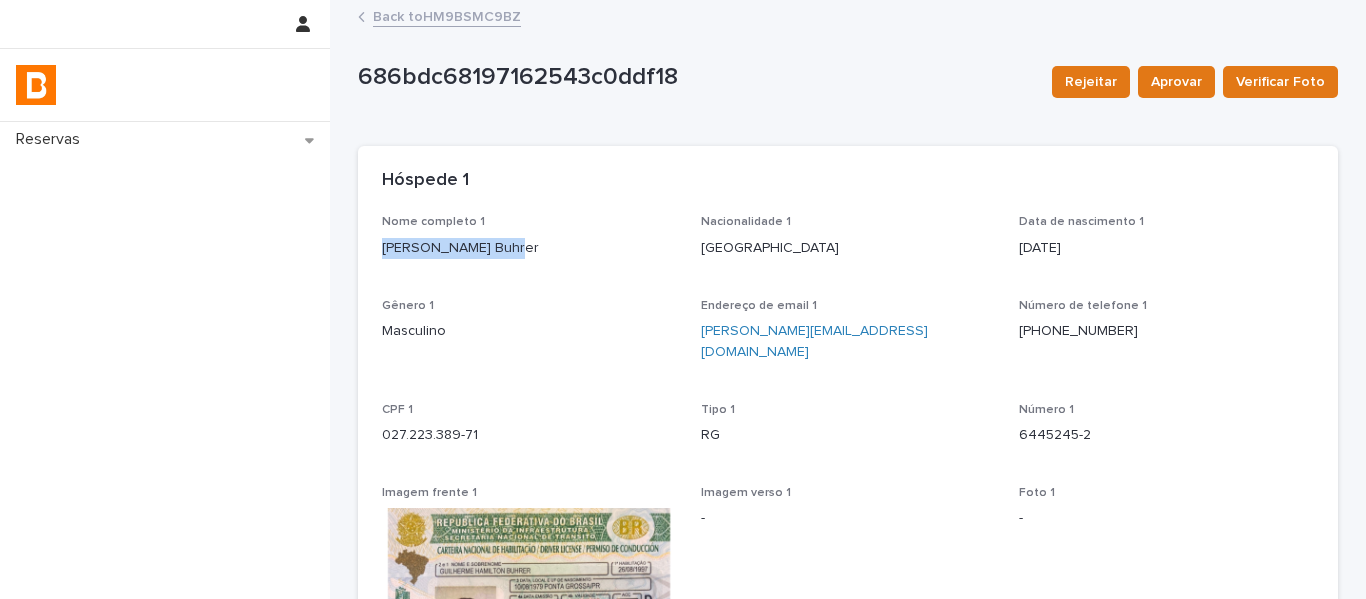drag, startPoint x: 519, startPoint y: 246, endPoint x: 365, endPoint y: 254, distance: 154.20766 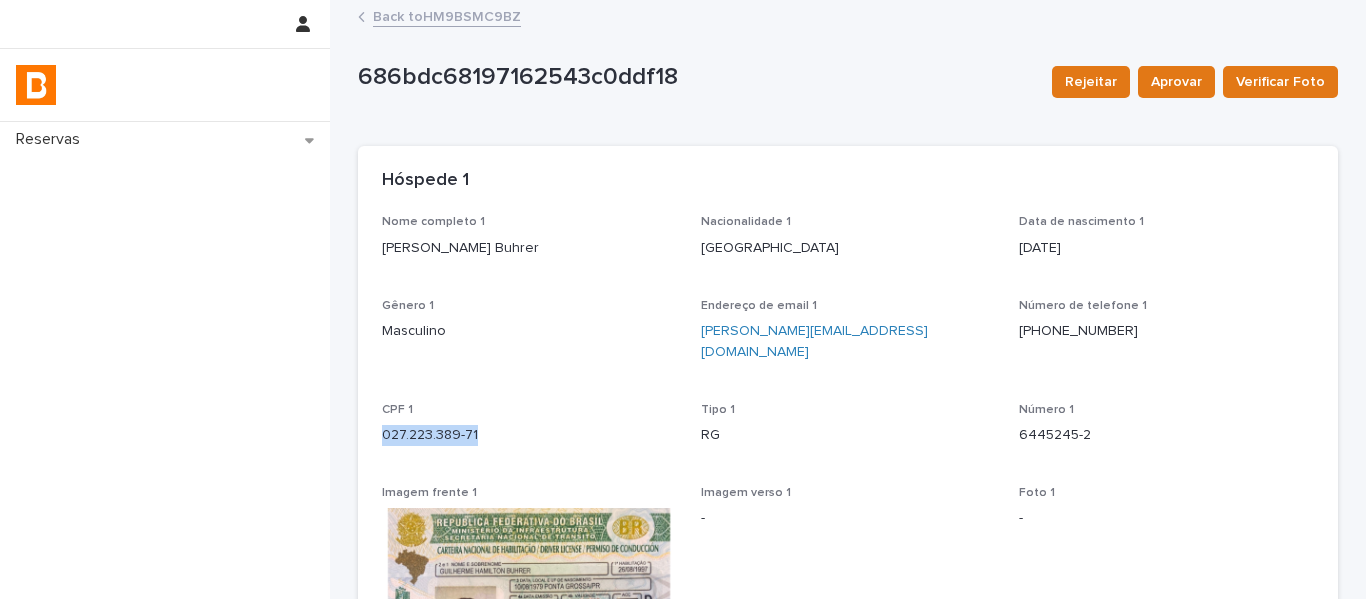 drag, startPoint x: 476, startPoint y: 428, endPoint x: 372, endPoint y: 419, distance: 104.388695 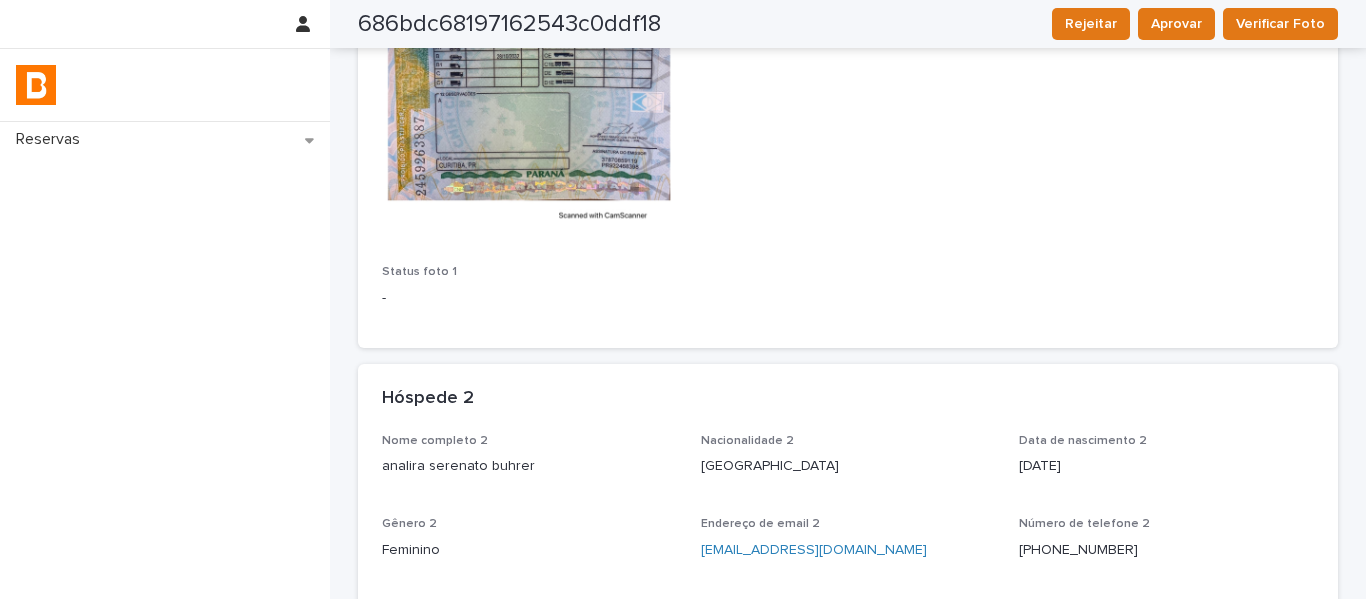 scroll, scrollTop: 800, scrollLeft: 0, axis: vertical 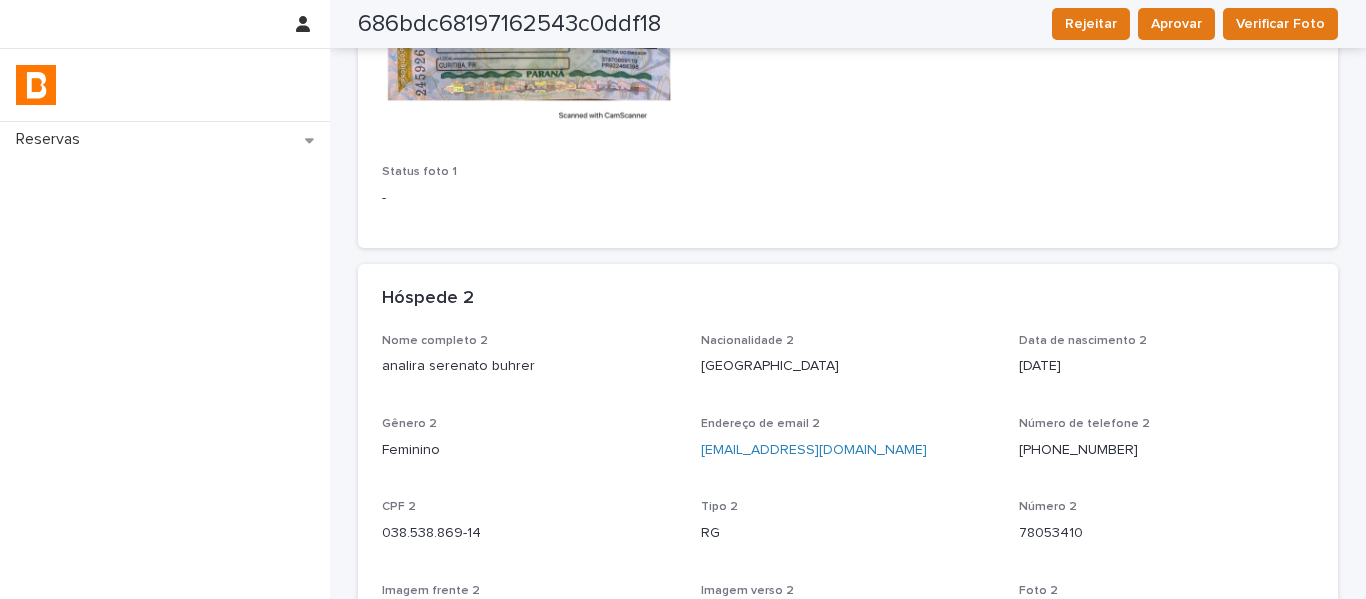 drag, startPoint x: 474, startPoint y: 348, endPoint x: 361, endPoint y: 340, distance: 113.28283 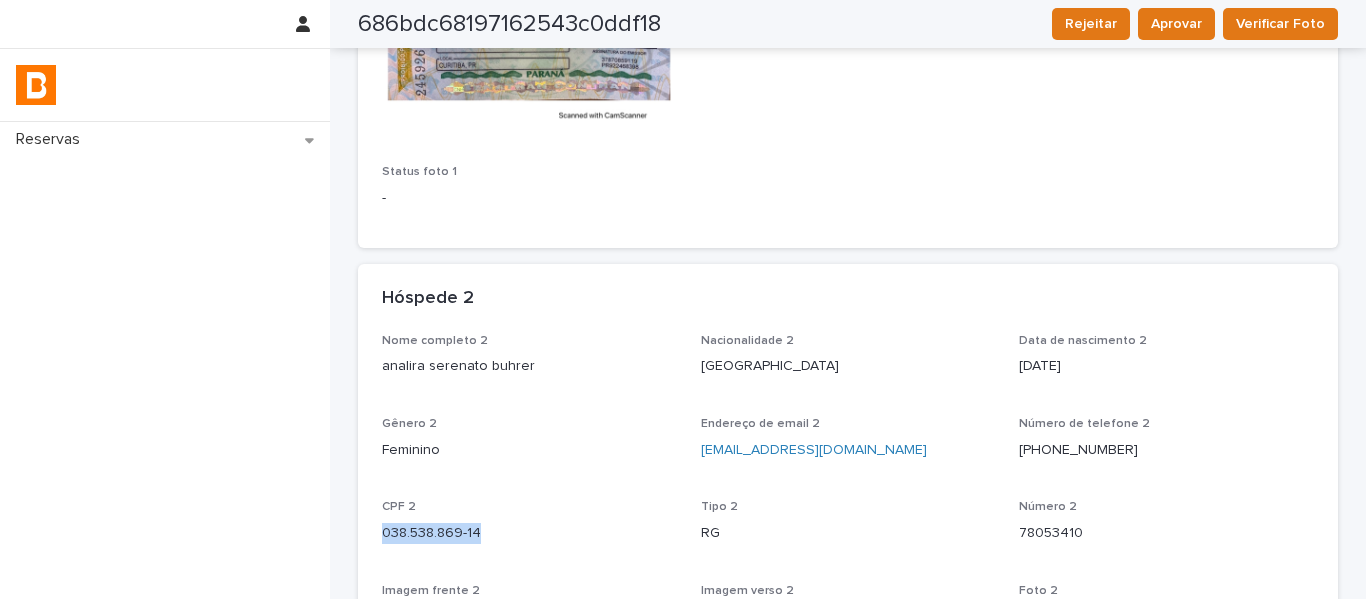 drag, startPoint x: 499, startPoint y: 531, endPoint x: 367, endPoint y: 529, distance: 132.01515 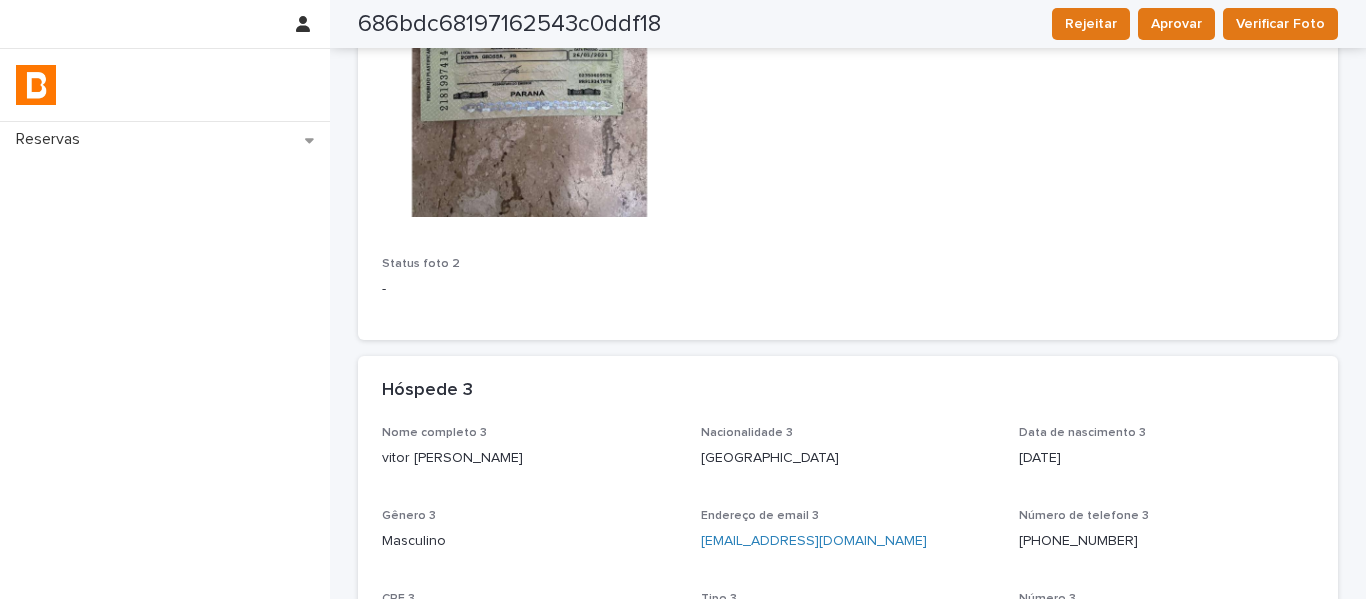 scroll, scrollTop: 1700, scrollLeft: 0, axis: vertical 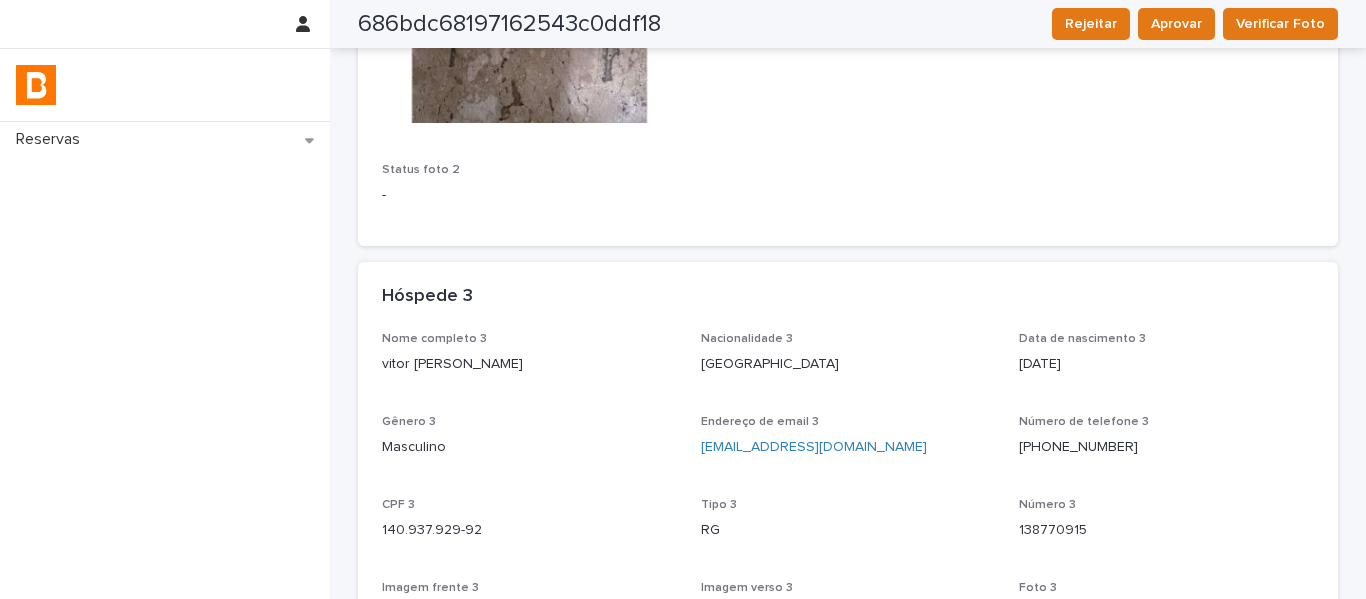 drag, startPoint x: 464, startPoint y: 349, endPoint x: 342, endPoint y: 335, distance: 122.80065 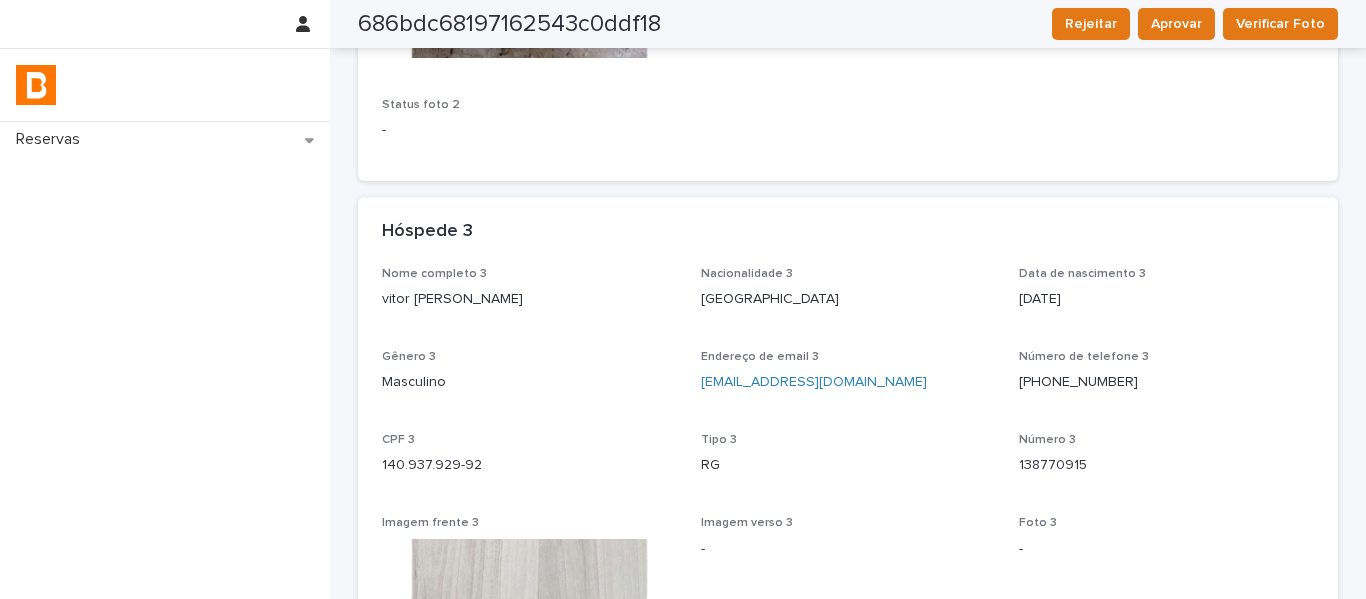 scroll, scrollTop: 1800, scrollLeft: 0, axis: vertical 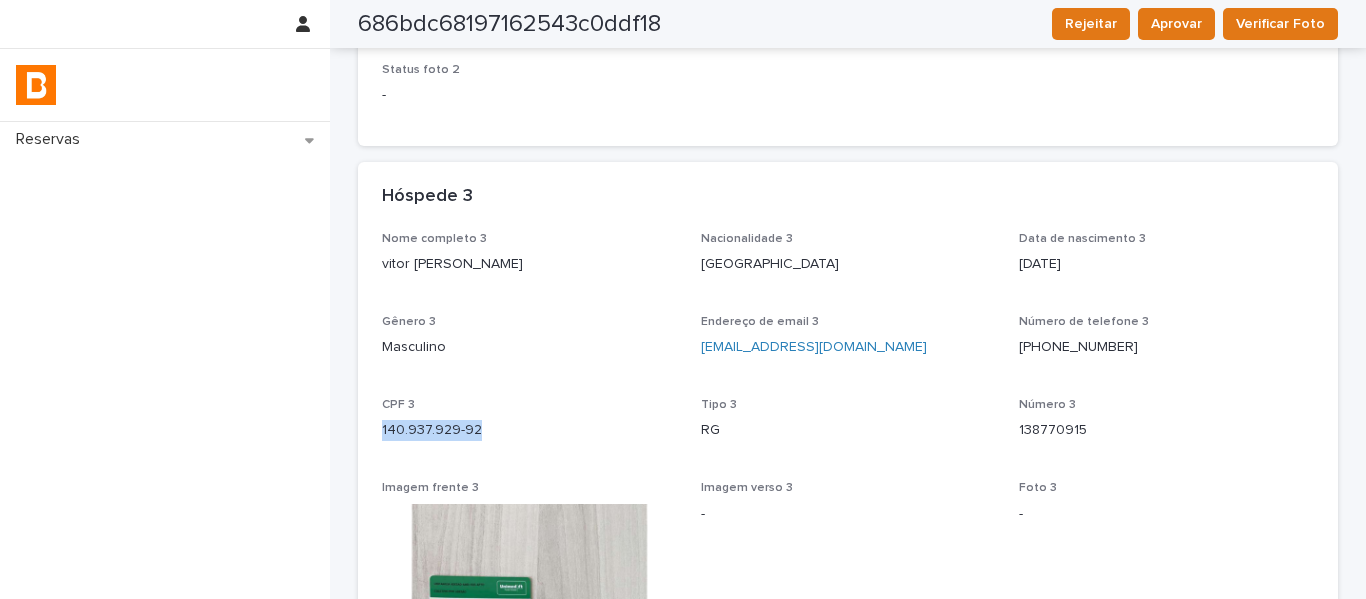 drag, startPoint x: 445, startPoint y: 415, endPoint x: 372, endPoint y: 414, distance: 73.00685 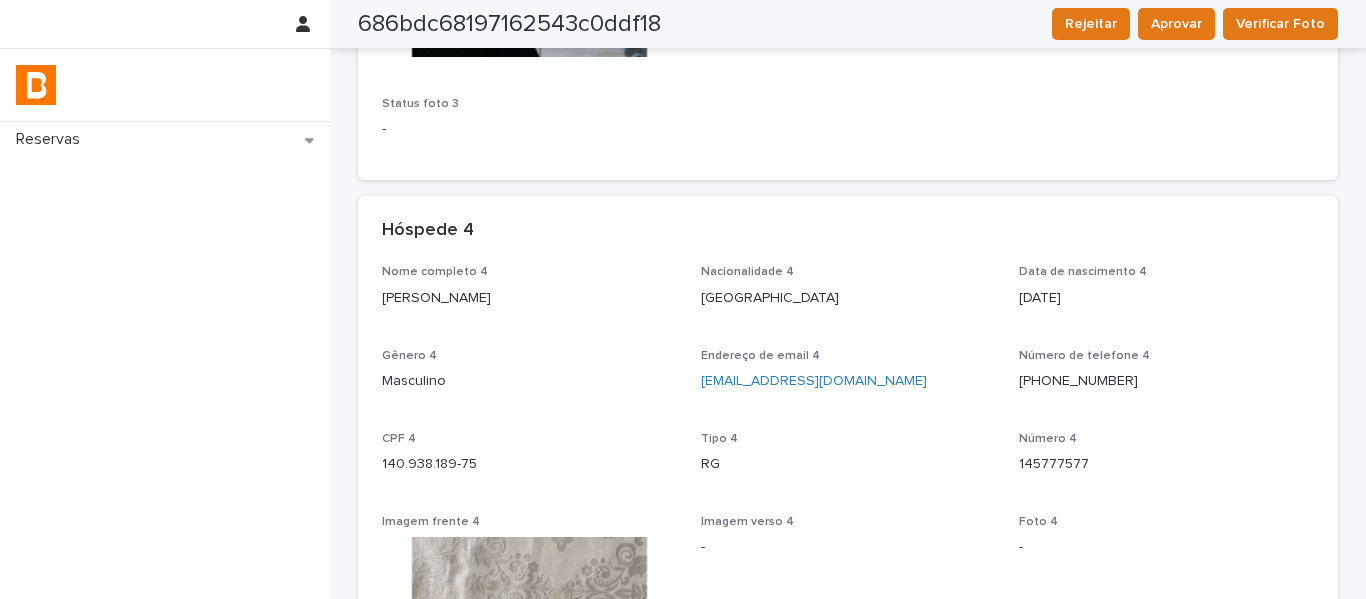 scroll, scrollTop: 2700, scrollLeft: 0, axis: vertical 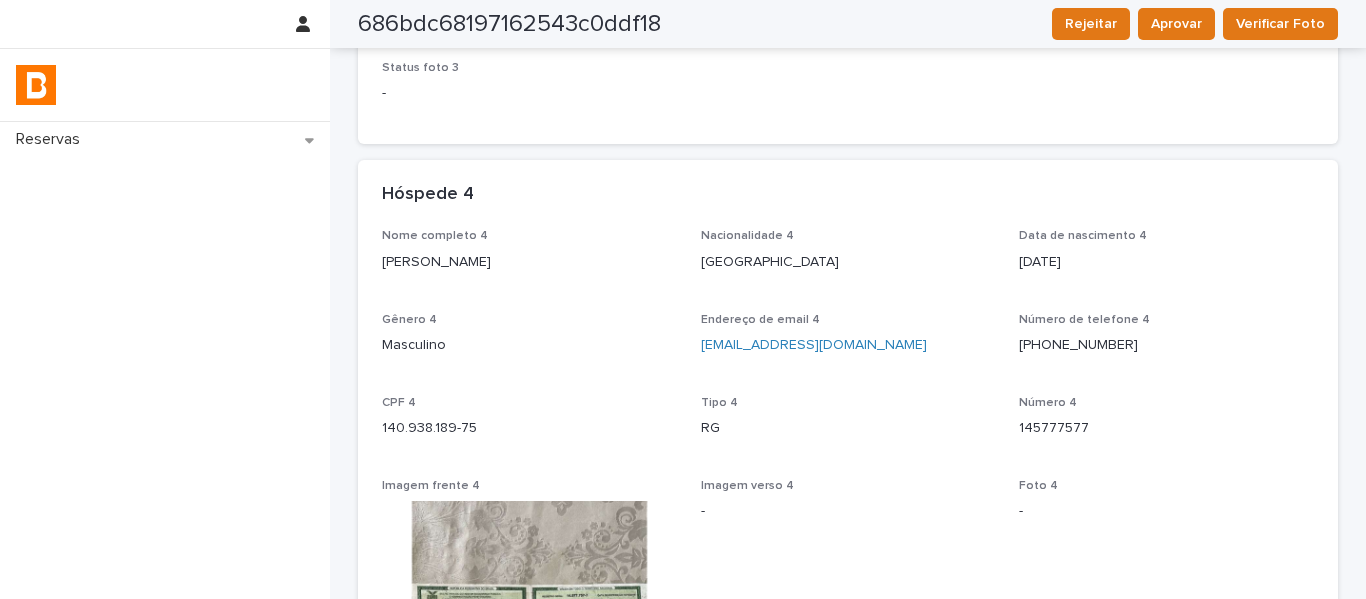 drag, startPoint x: 533, startPoint y: 252, endPoint x: 360, endPoint y: 241, distance: 173.34937 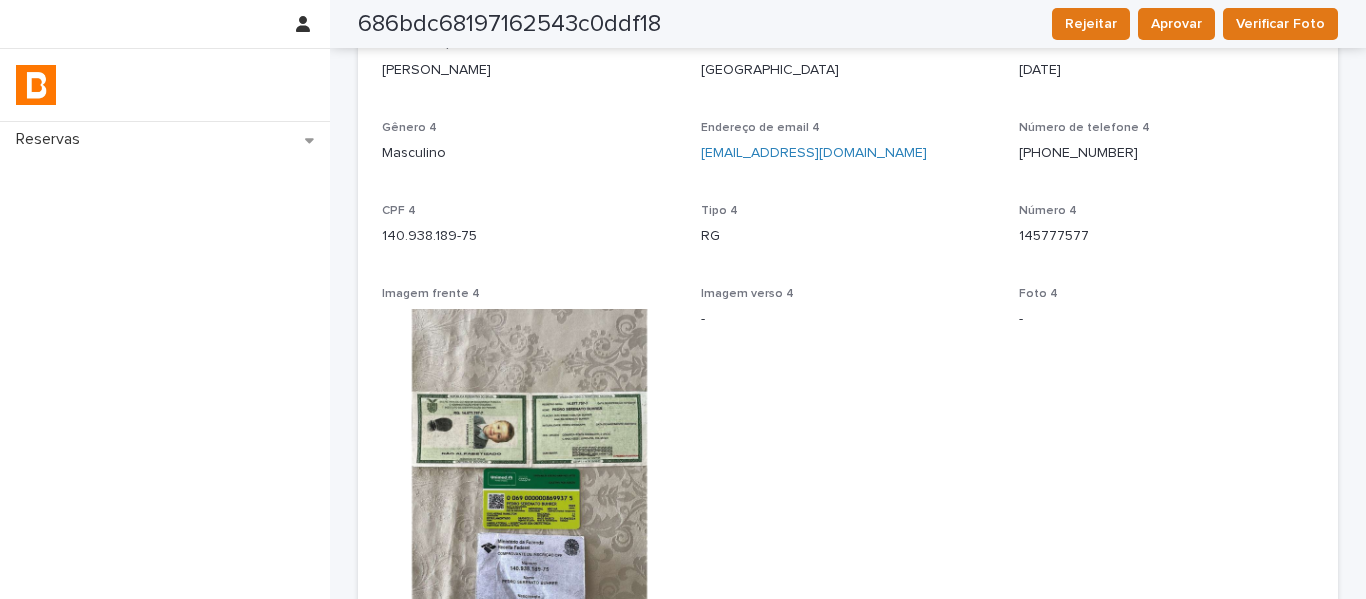 scroll, scrollTop: 3000, scrollLeft: 0, axis: vertical 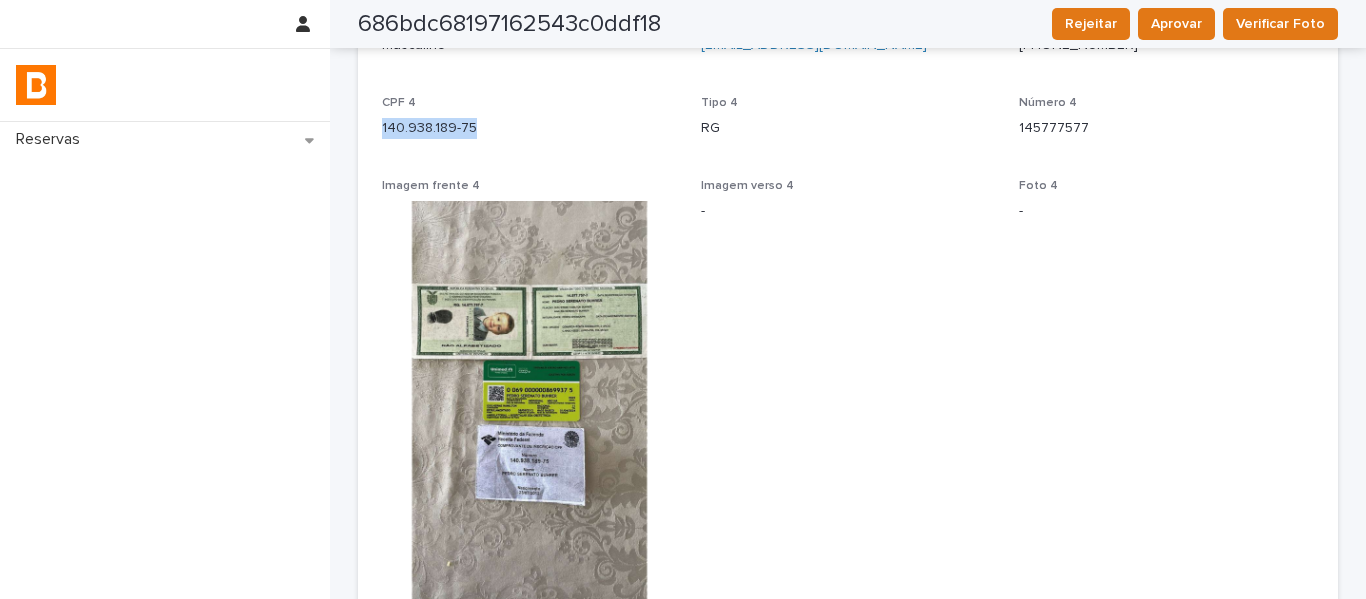 drag, startPoint x: 482, startPoint y: 107, endPoint x: 373, endPoint y: 115, distance: 109.29318 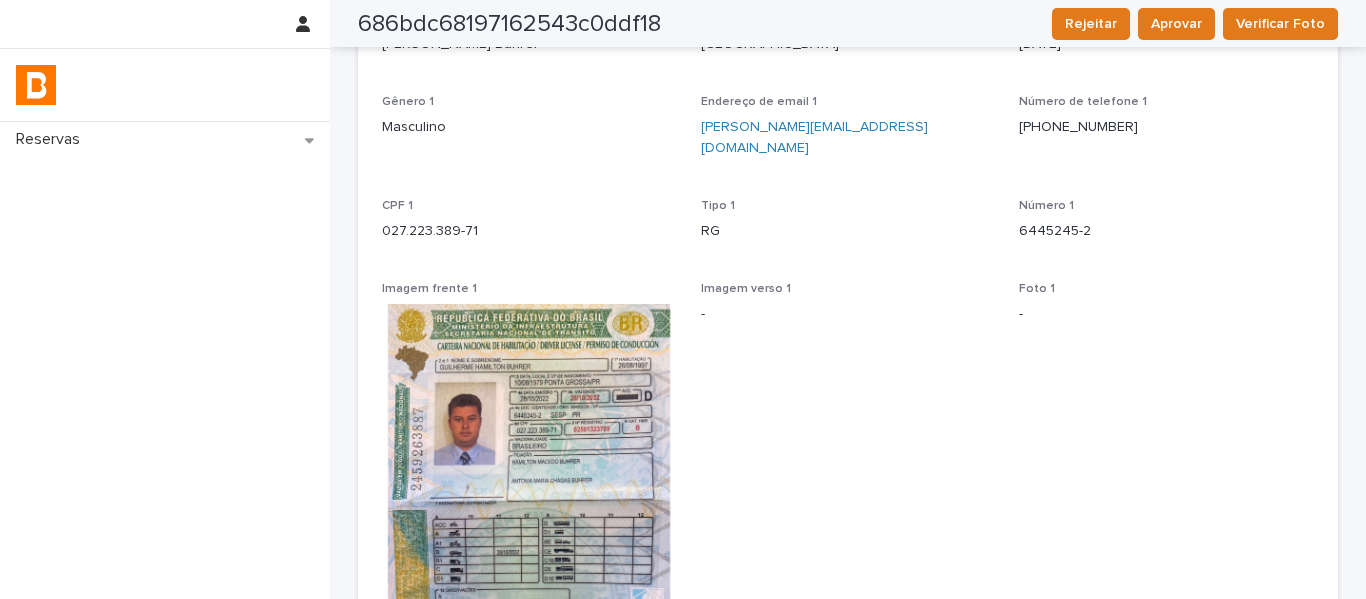 scroll, scrollTop: 0, scrollLeft: 0, axis: both 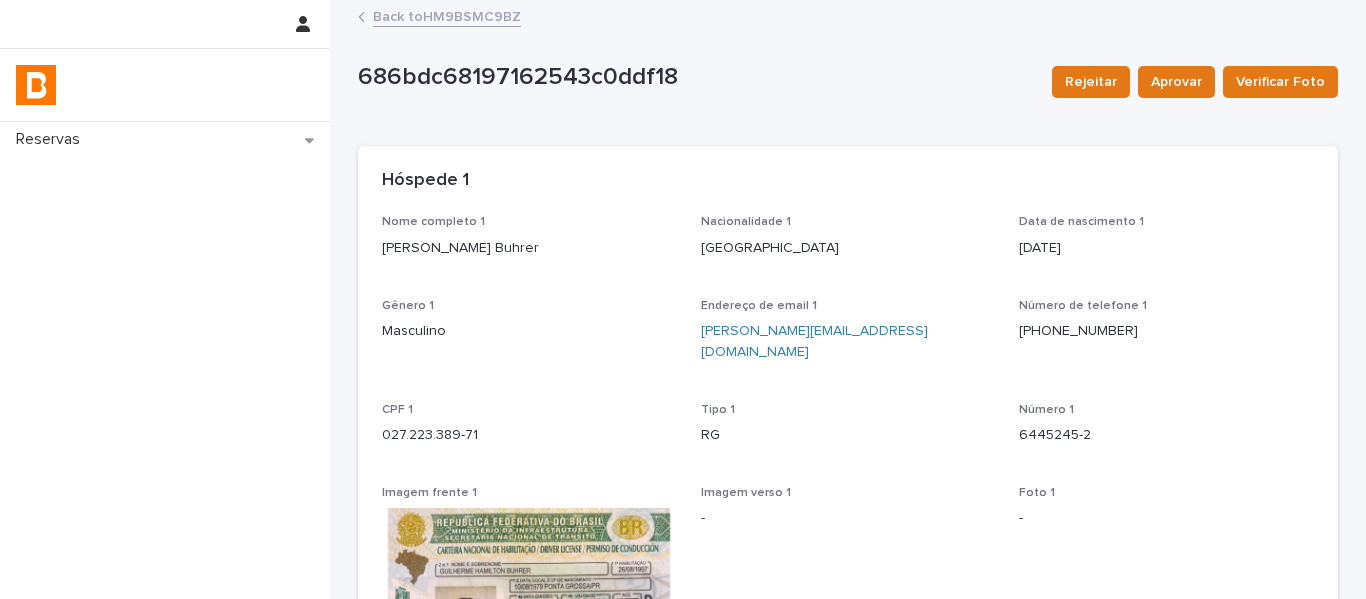 click on "Back to  HM9BSMC9BZ" at bounding box center (447, 15) 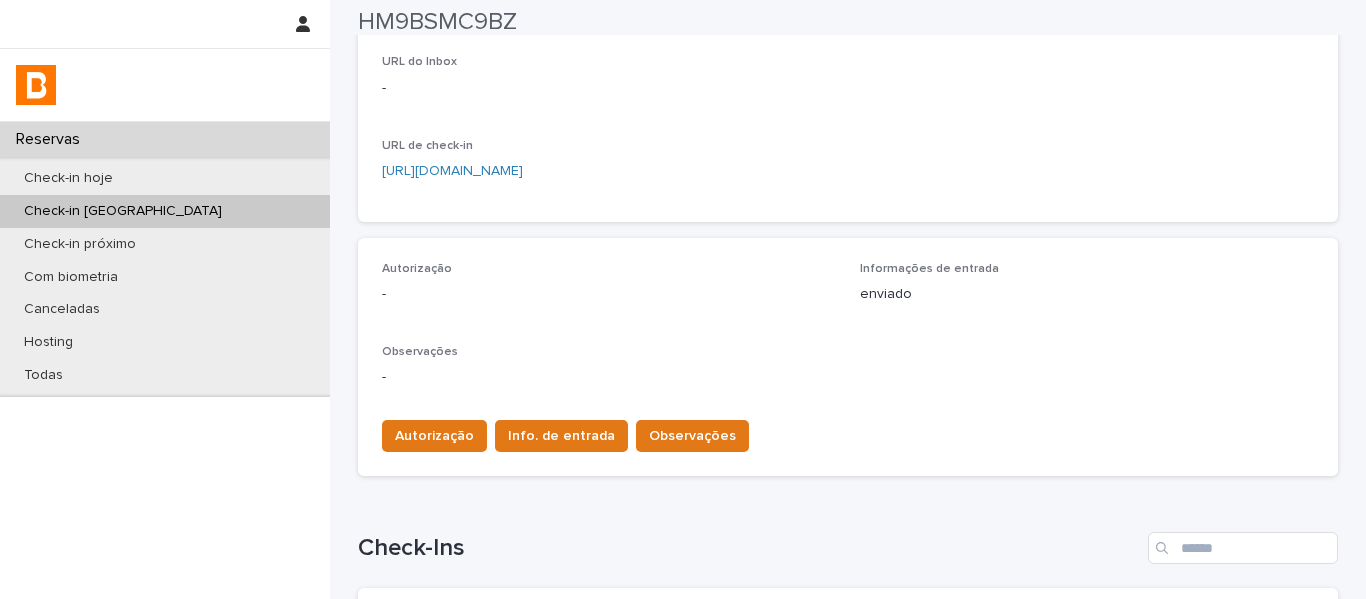scroll, scrollTop: 400, scrollLeft: 0, axis: vertical 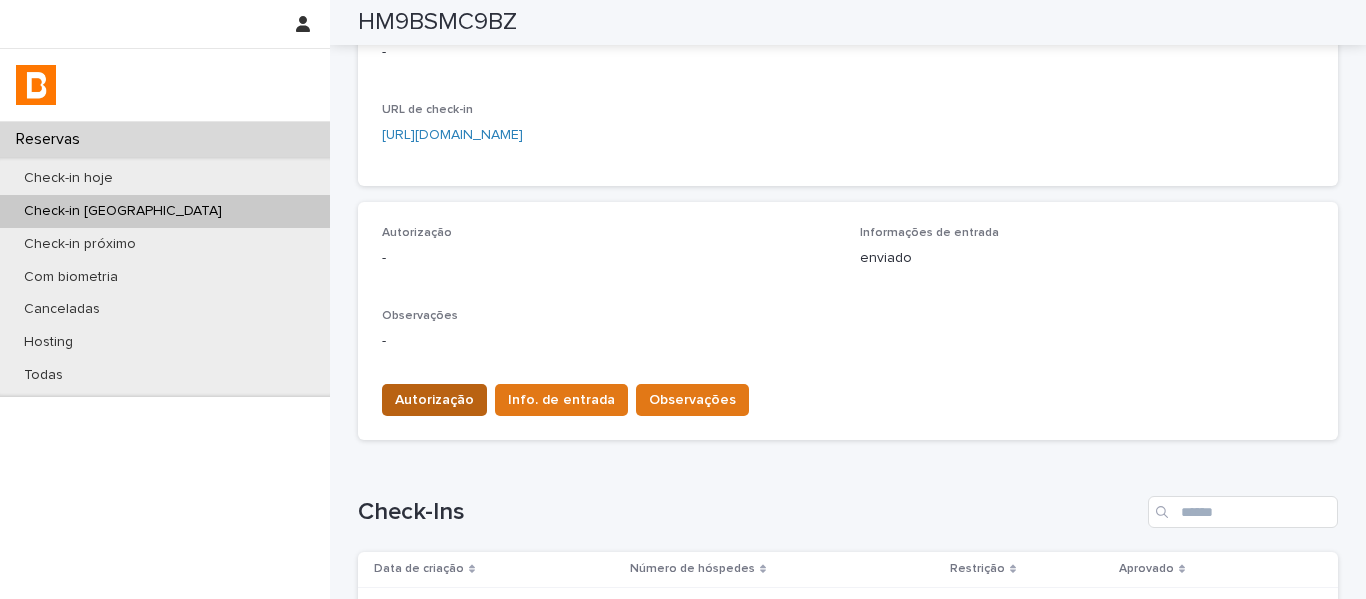 drag, startPoint x: 449, startPoint y: 380, endPoint x: 450, endPoint y: 391, distance: 11.045361 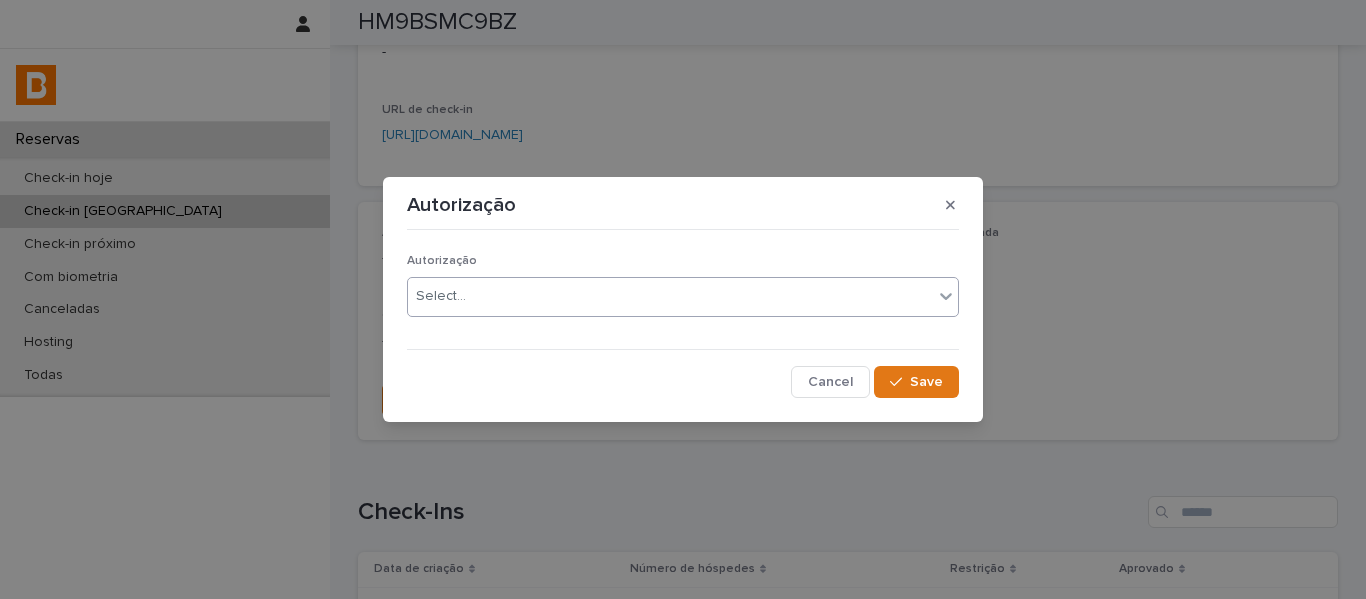 click on "Select..." at bounding box center (670, 296) 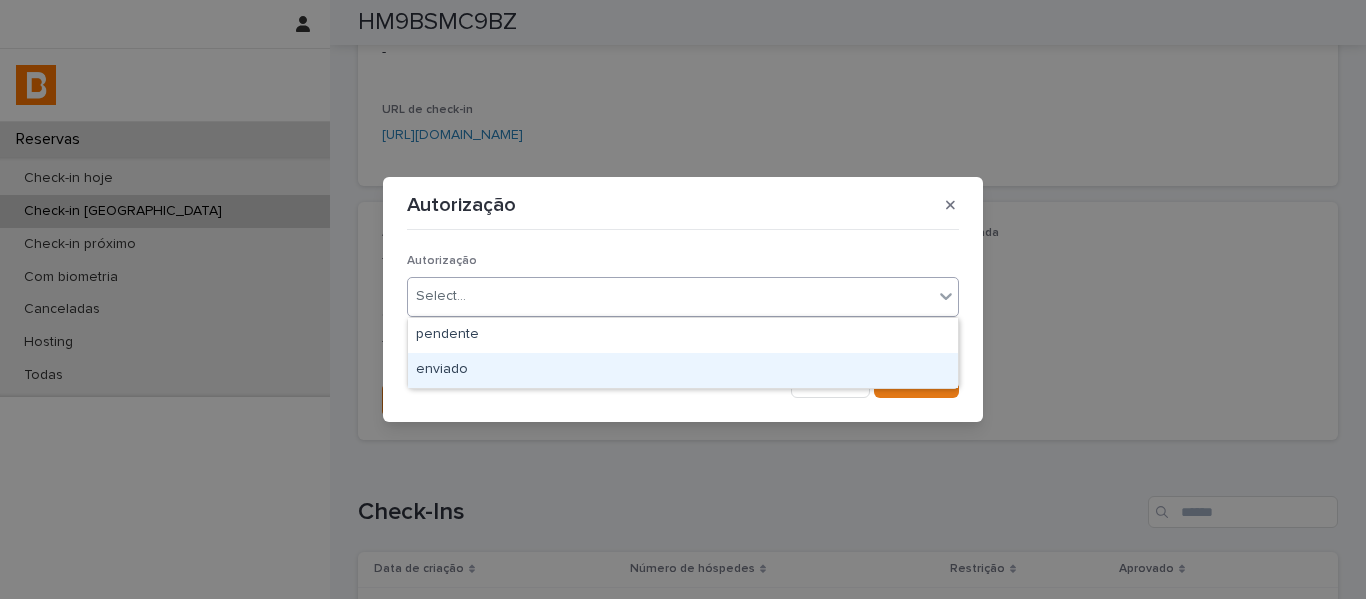 click on "enviado" at bounding box center (683, 370) 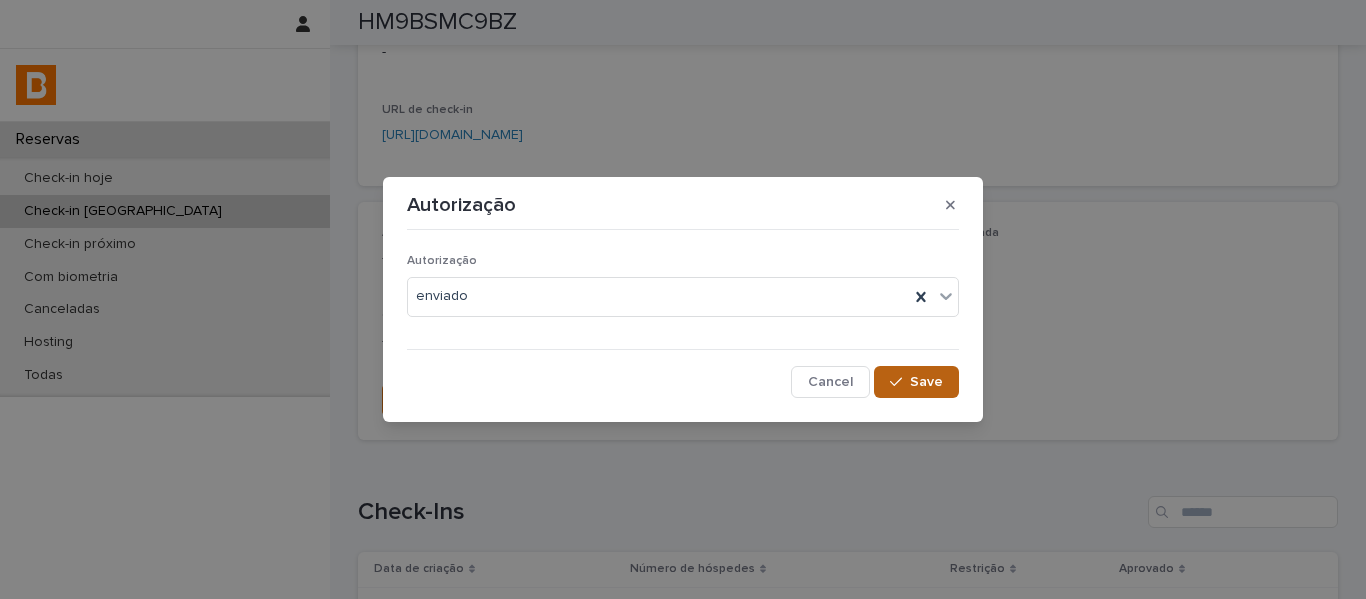 click on "Save" at bounding box center [926, 382] 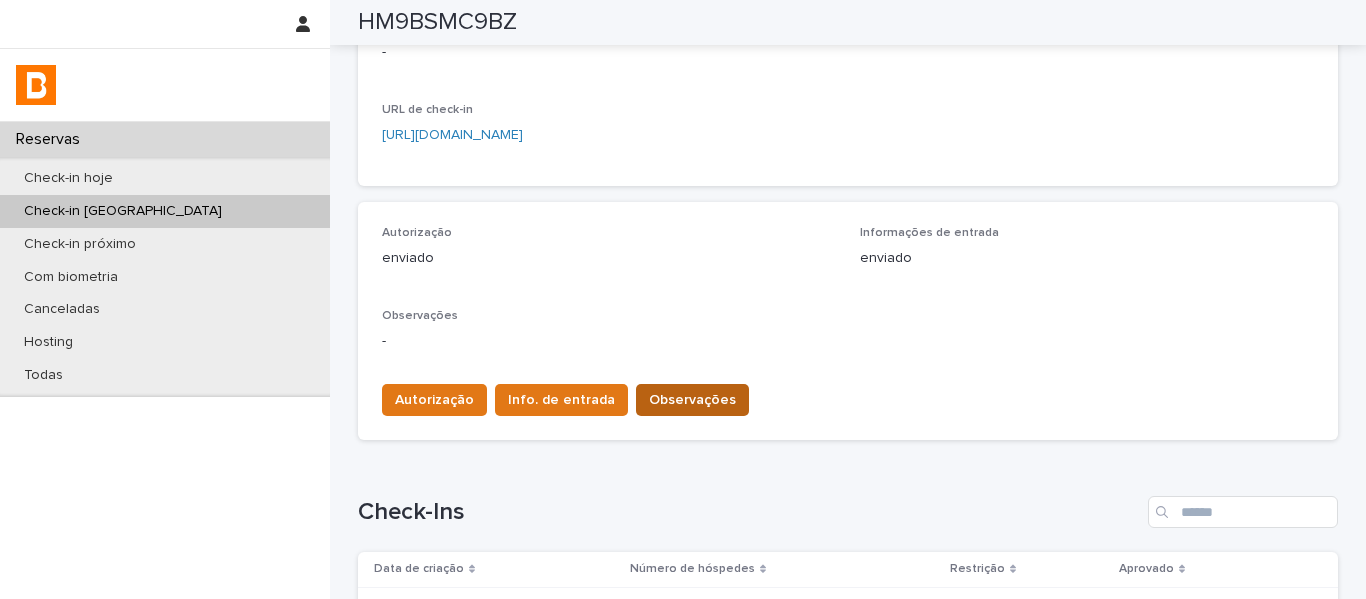 click on "Observações" at bounding box center (692, 400) 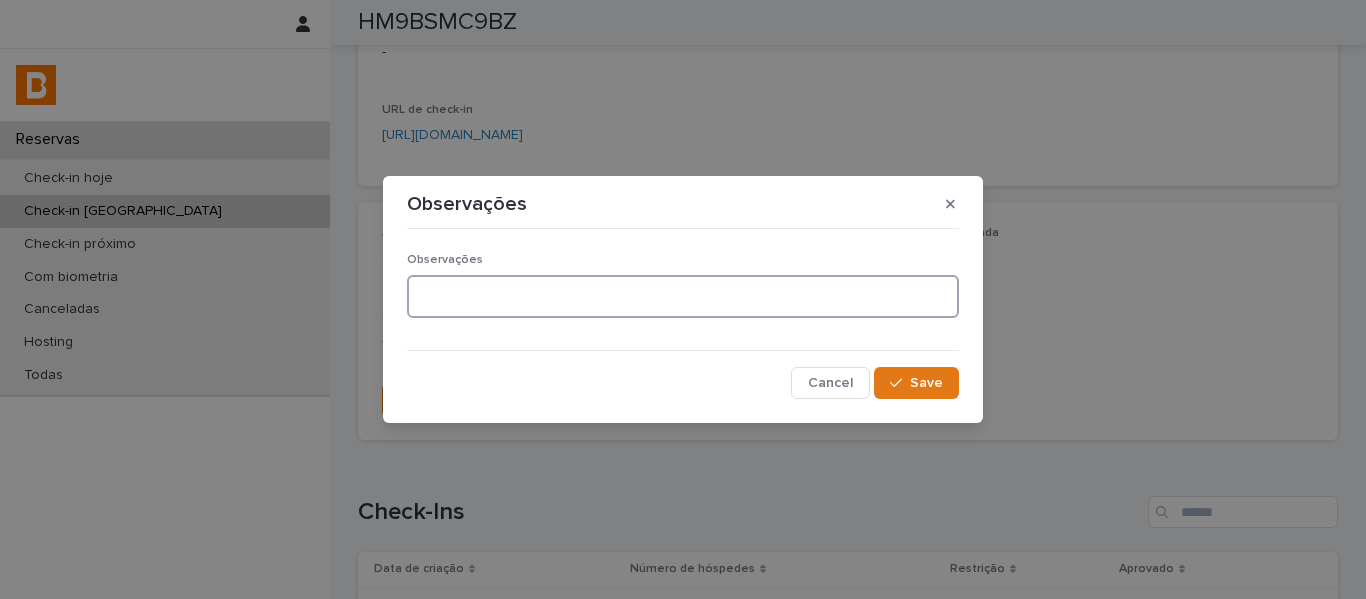 click at bounding box center [683, 296] 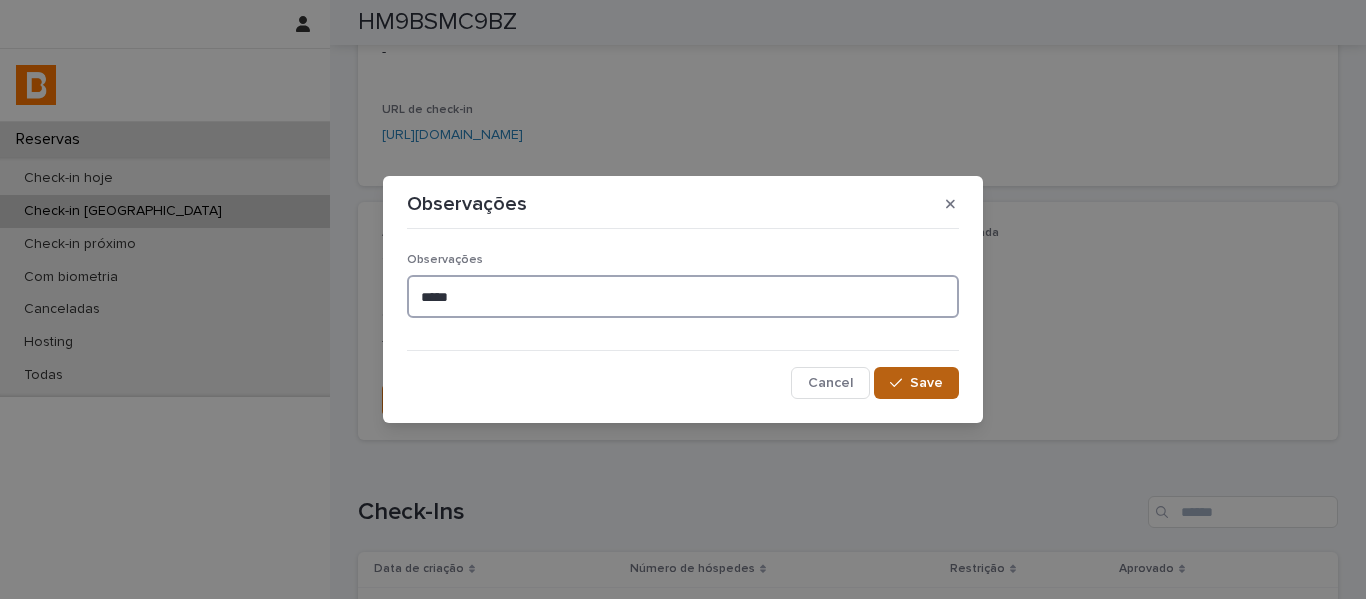 type on "*****" 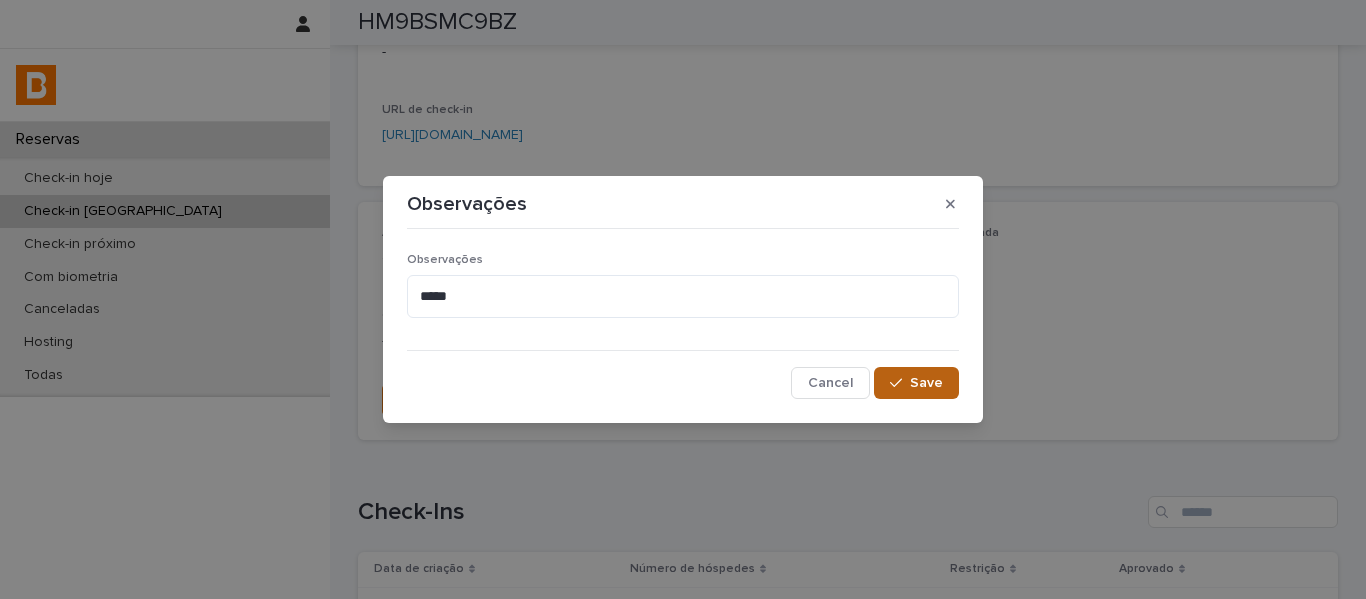 click on "Save" at bounding box center (926, 383) 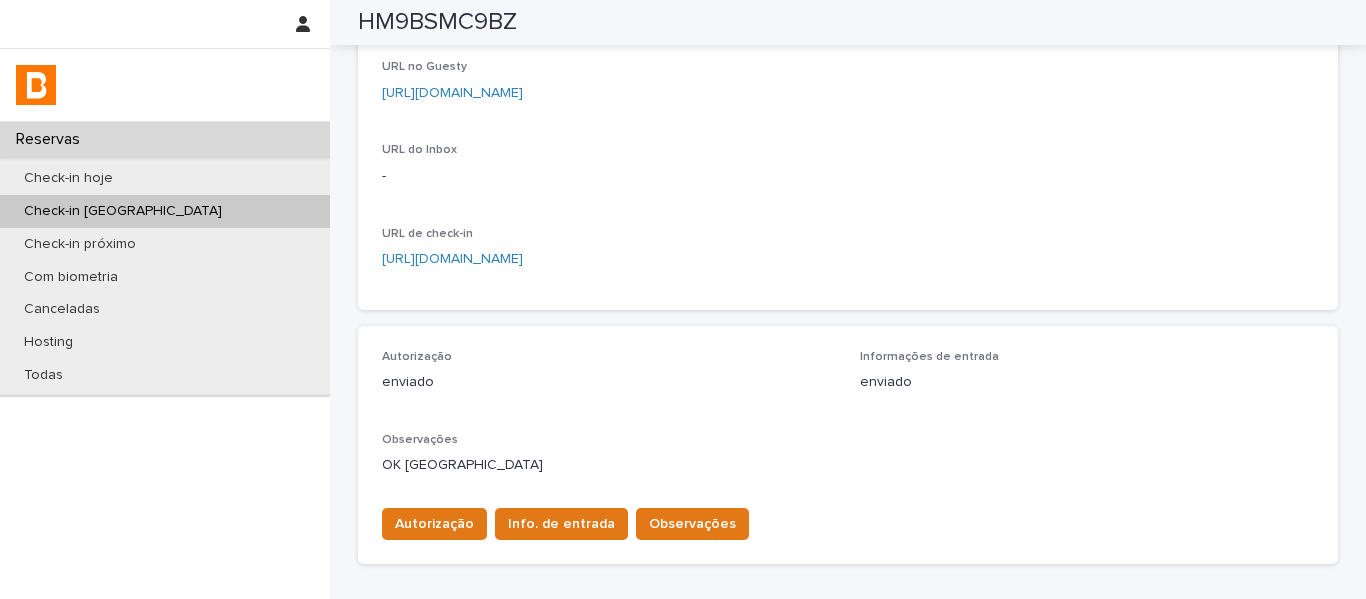 scroll, scrollTop: 0, scrollLeft: 0, axis: both 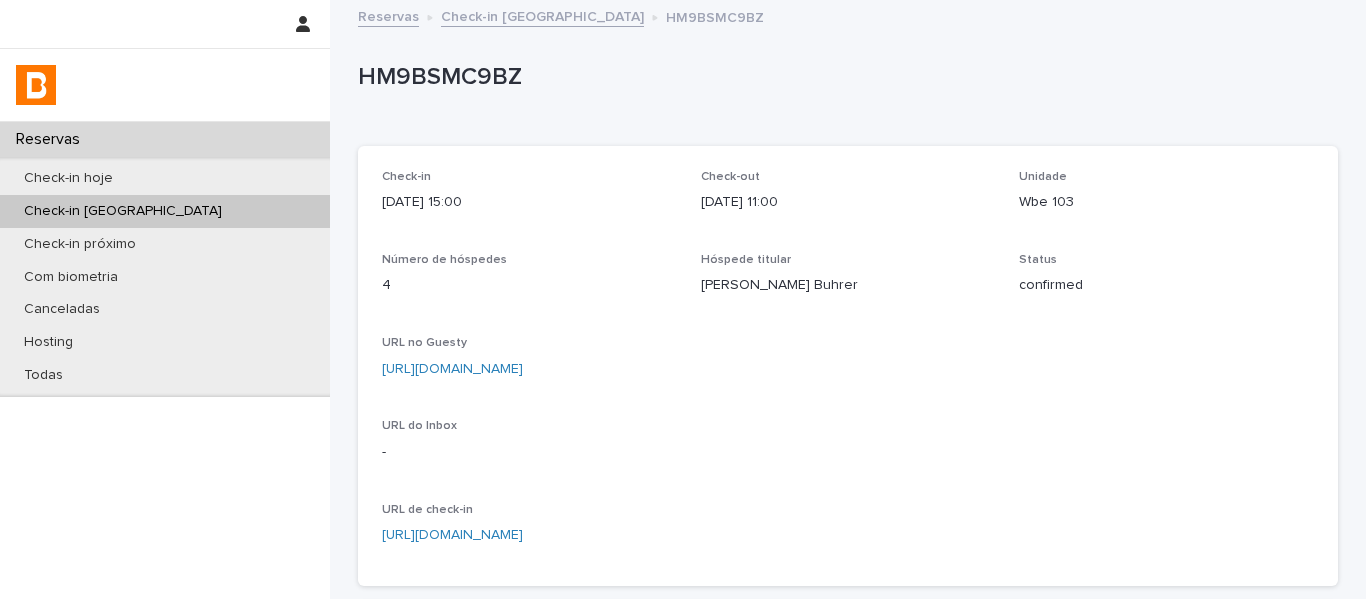 click on "Check-in [GEOGRAPHIC_DATA]" at bounding box center (542, 15) 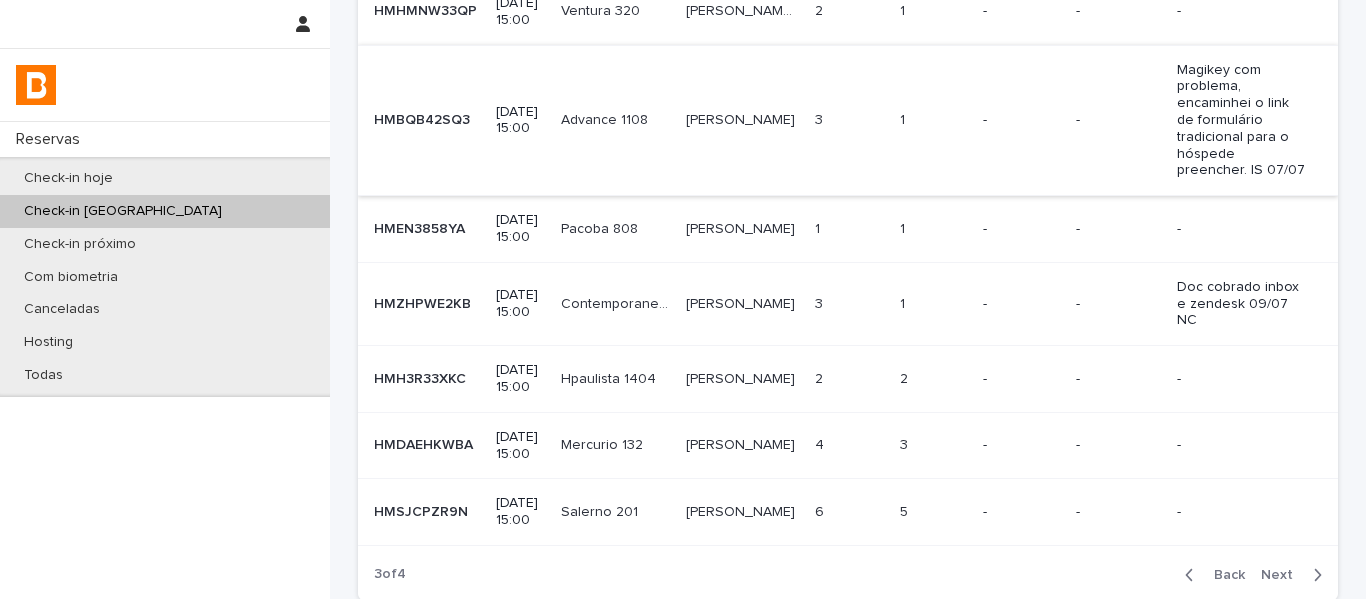 scroll, scrollTop: 400, scrollLeft: 0, axis: vertical 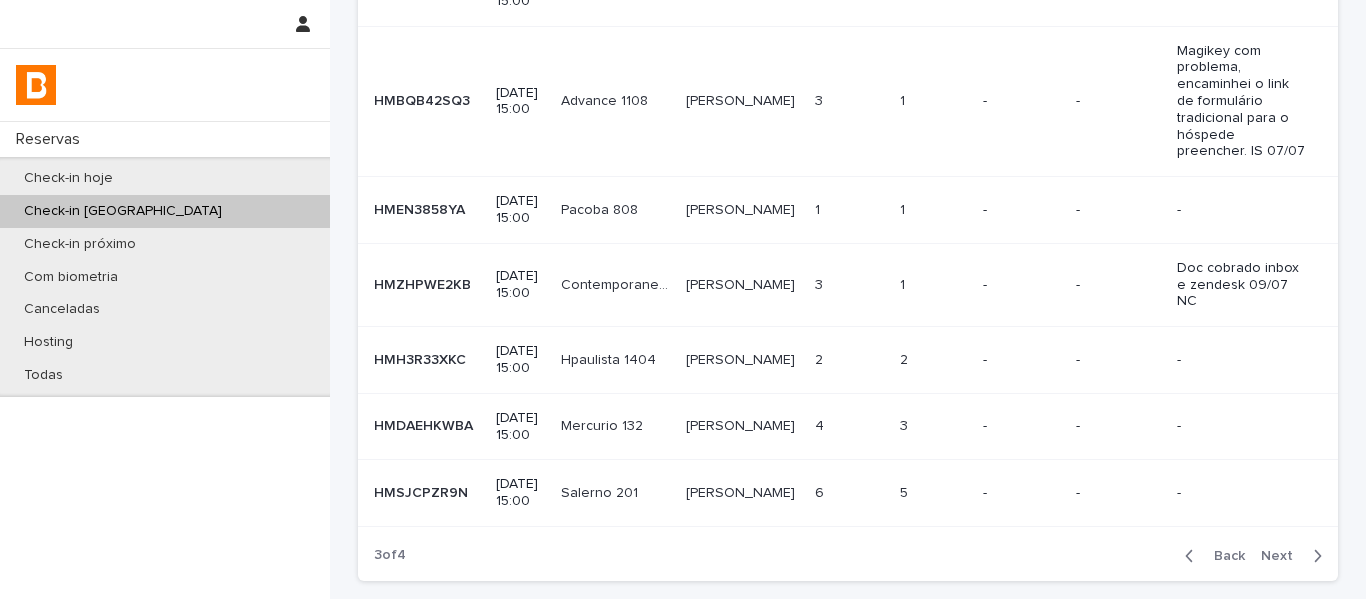 click on "[PERSON_NAME] [PERSON_NAME]" at bounding box center (742, 210) 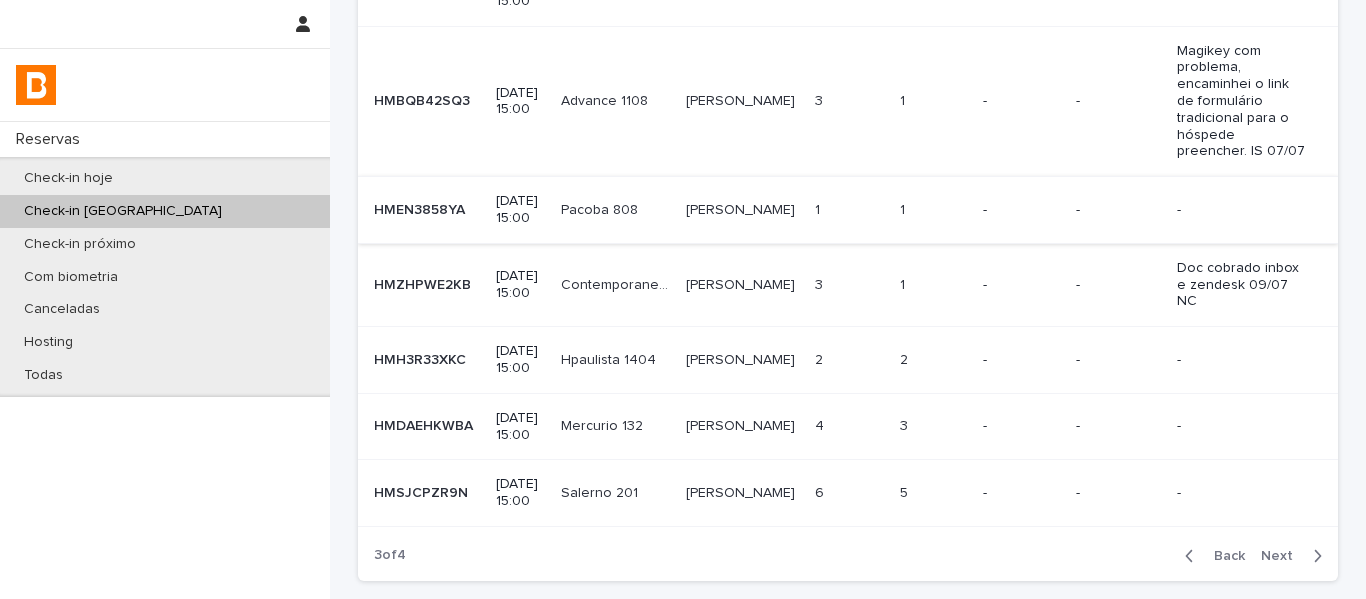 scroll, scrollTop: 0, scrollLeft: 0, axis: both 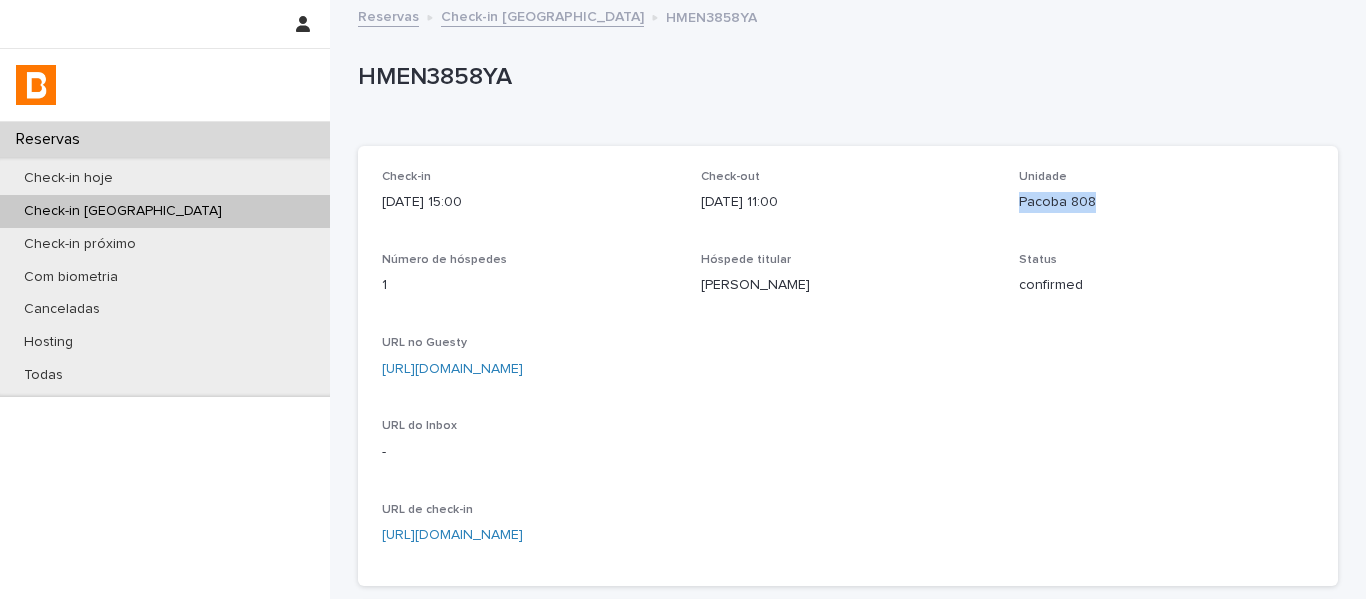 drag, startPoint x: 1106, startPoint y: 216, endPoint x: 1002, endPoint y: 217, distance: 104.00481 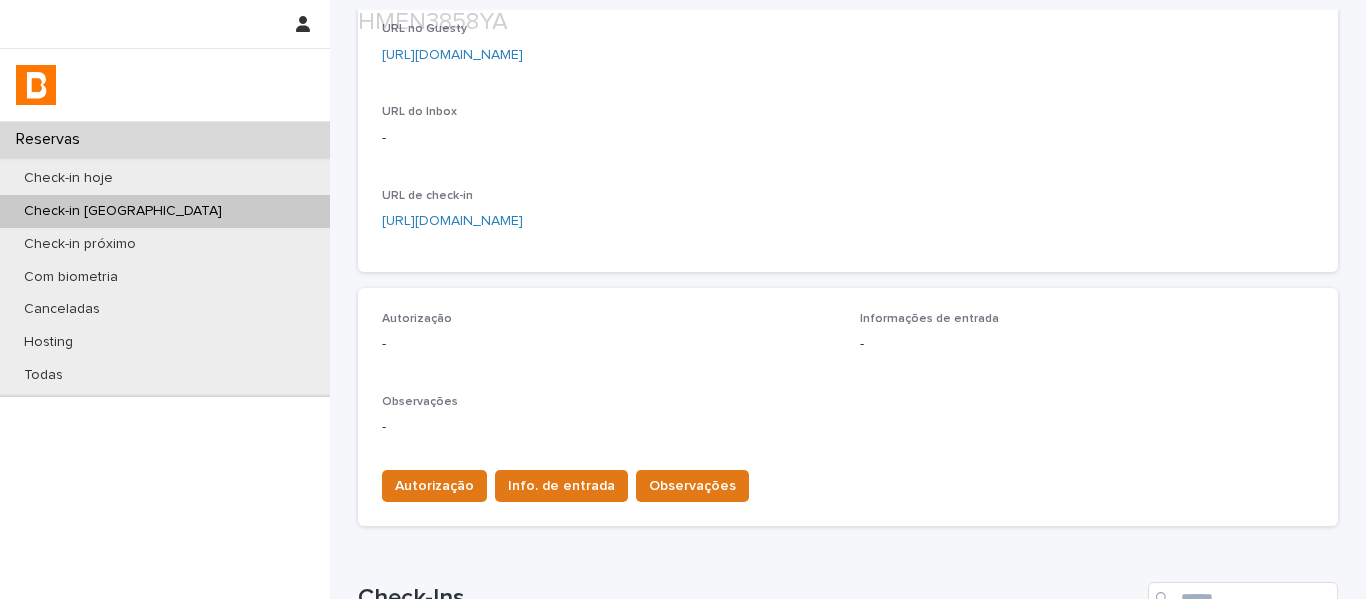 scroll, scrollTop: 500, scrollLeft: 0, axis: vertical 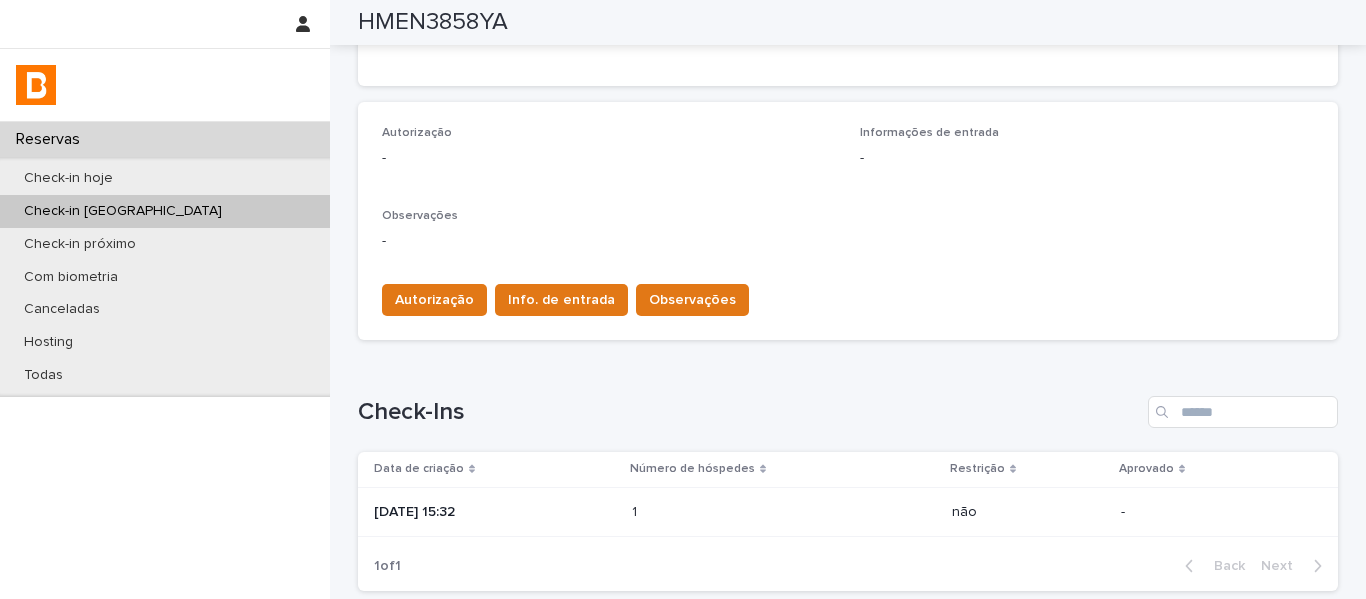click at bounding box center (719, 512) 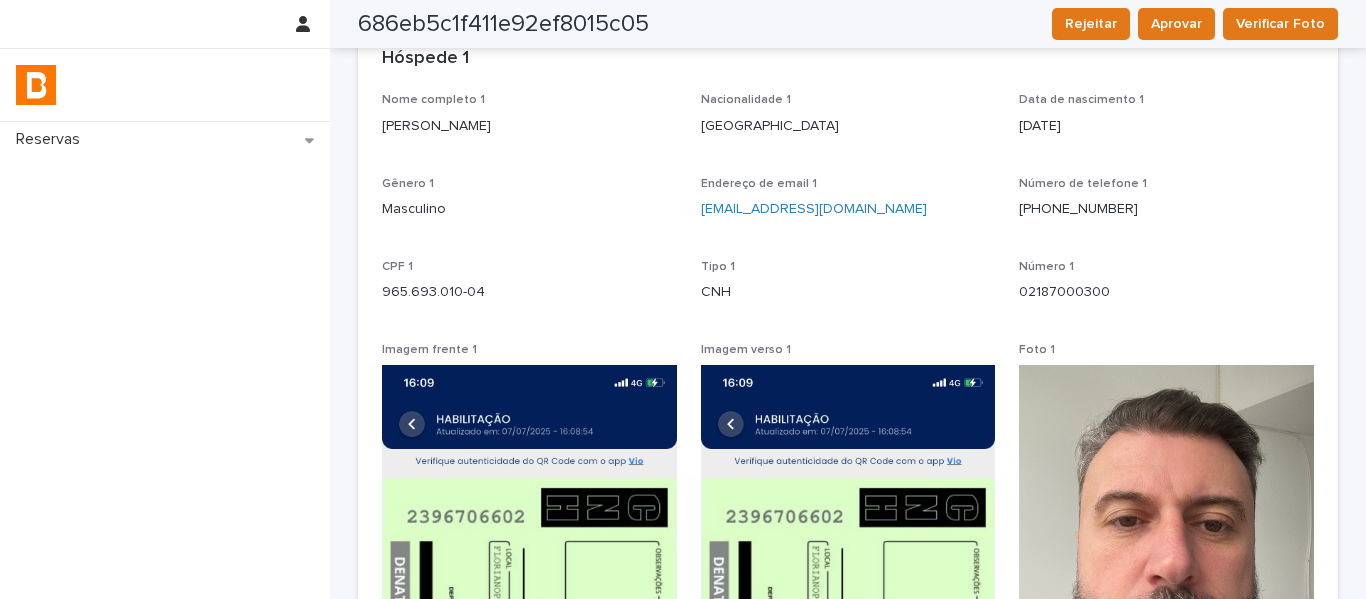 scroll, scrollTop: 0, scrollLeft: 0, axis: both 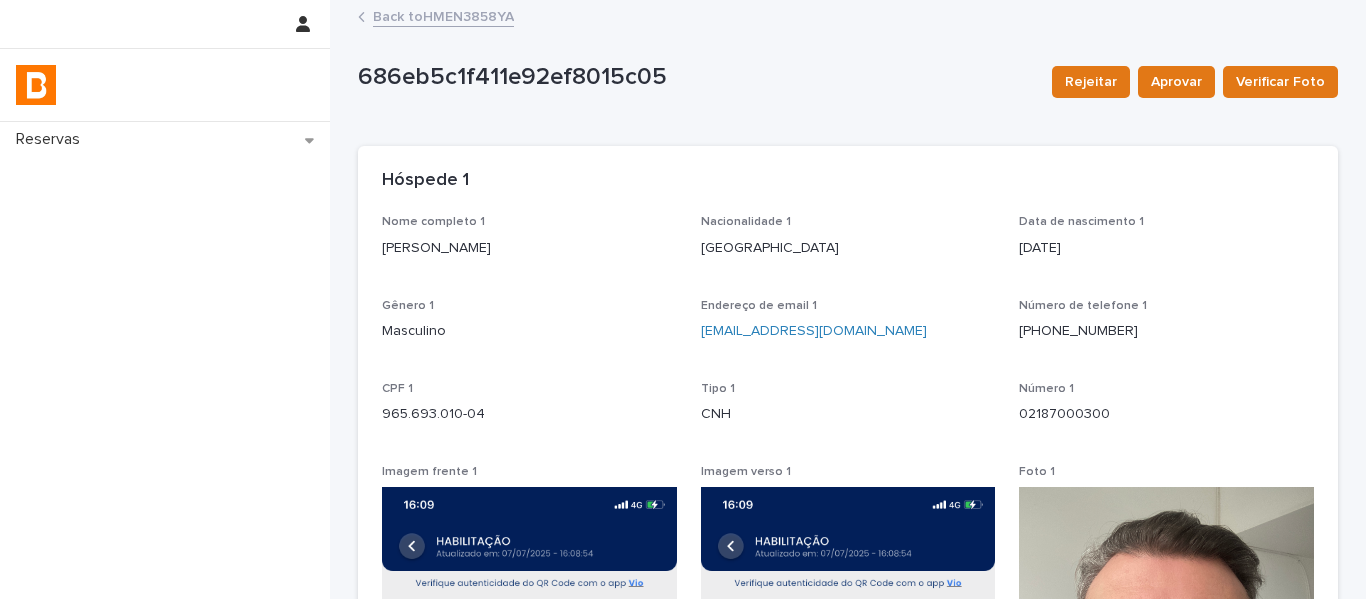 click on "Back to  HMEN3858YA" at bounding box center [443, 15] 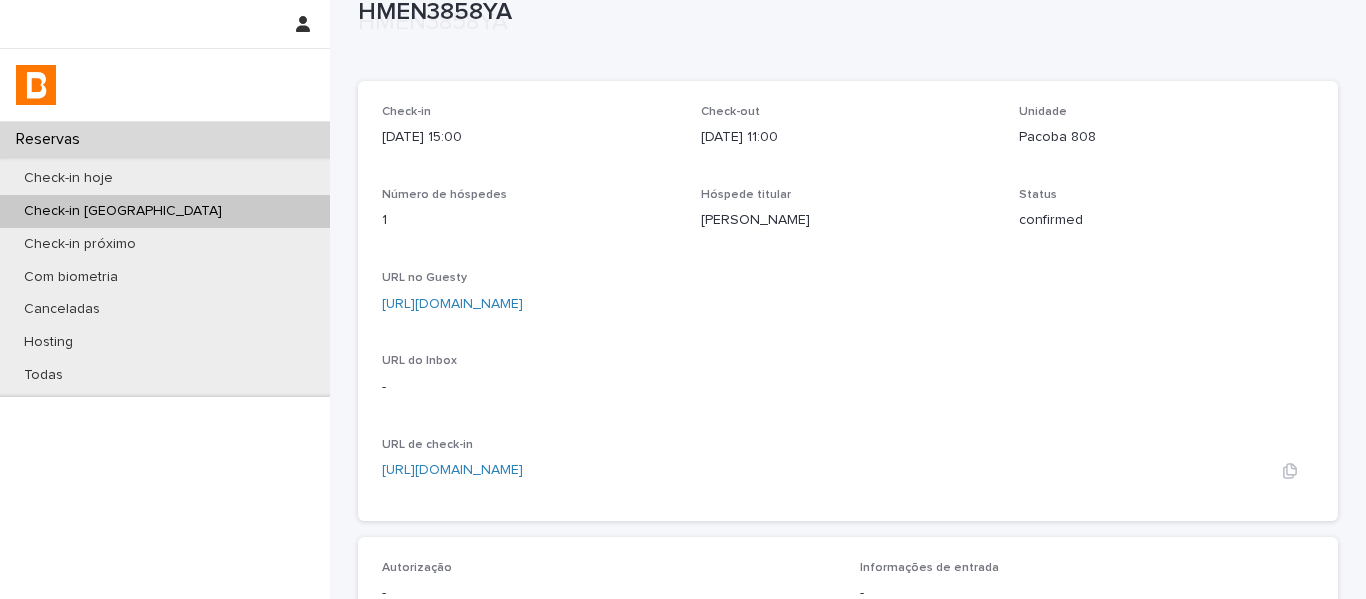 scroll, scrollTop: 400, scrollLeft: 0, axis: vertical 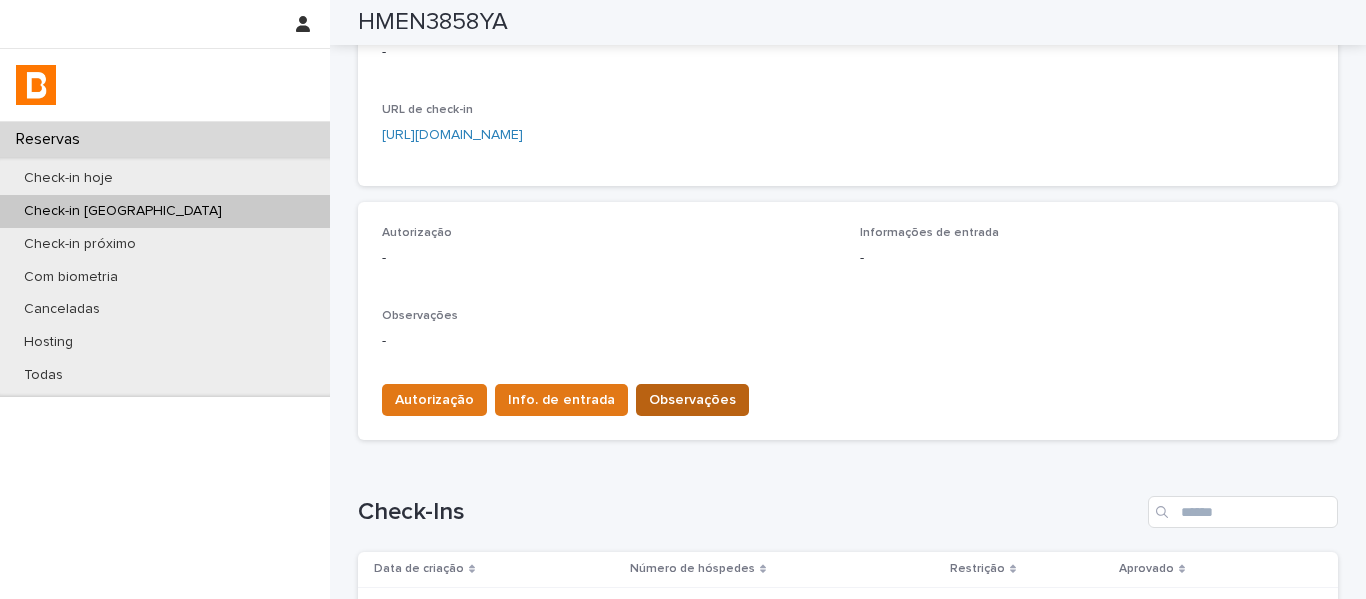 click on "Observações" at bounding box center [692, 400] 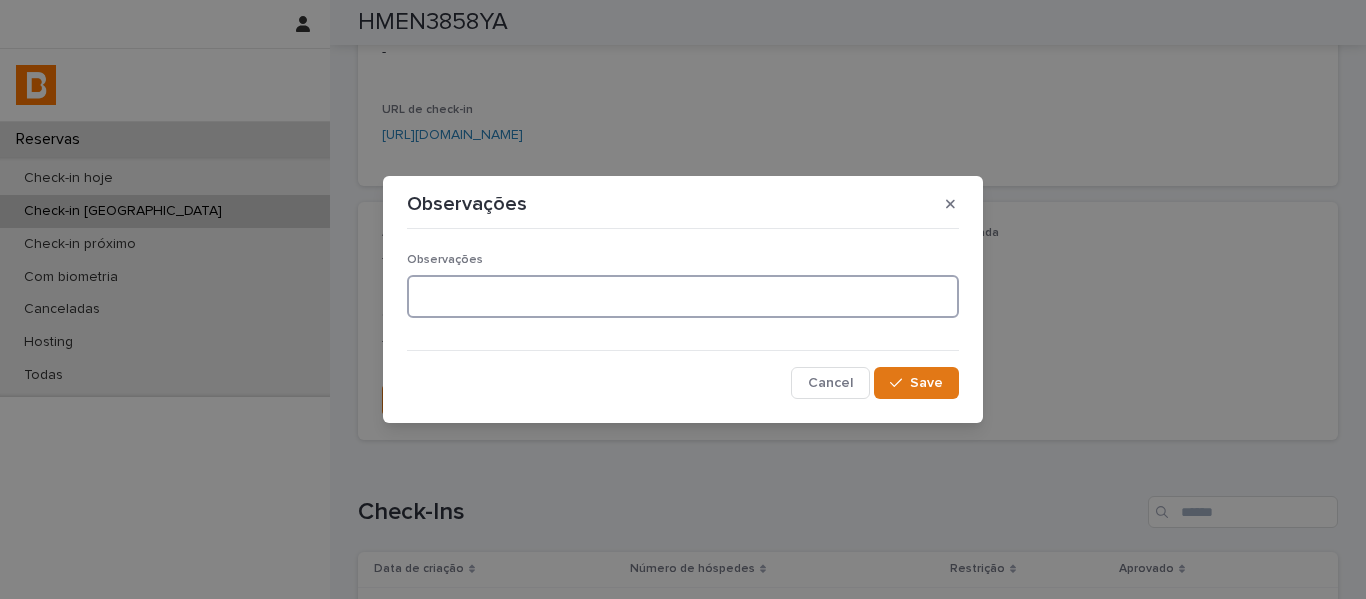 click at bounding box center (683, 296) 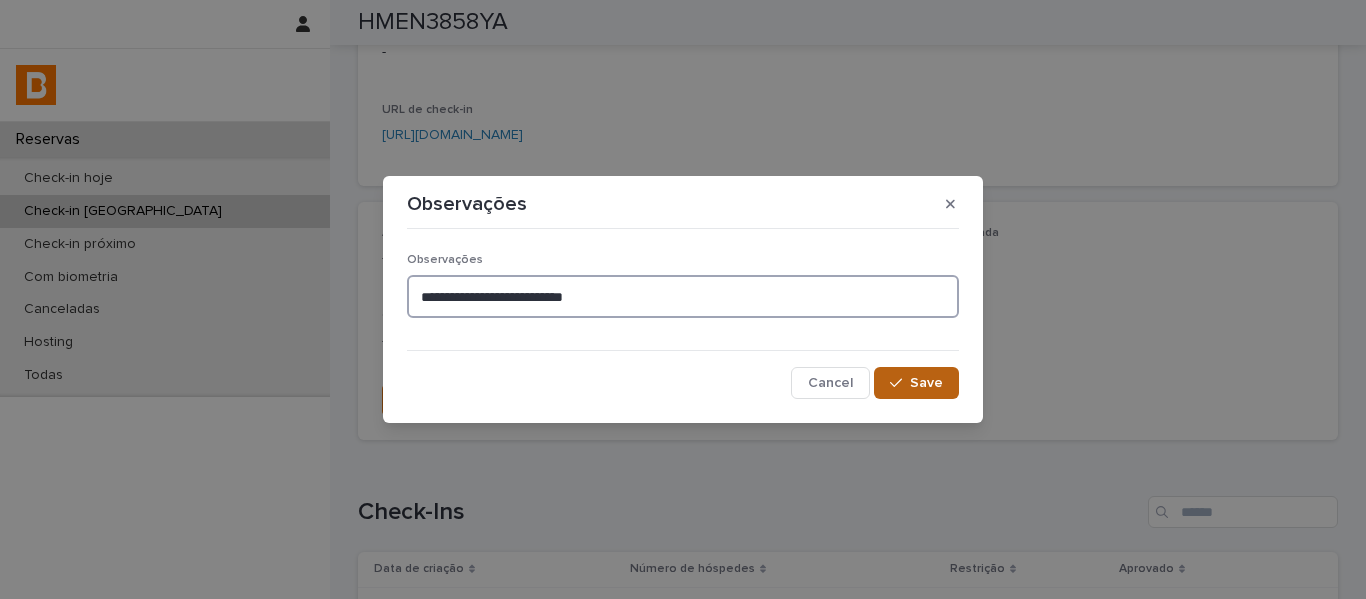 type on "**********" 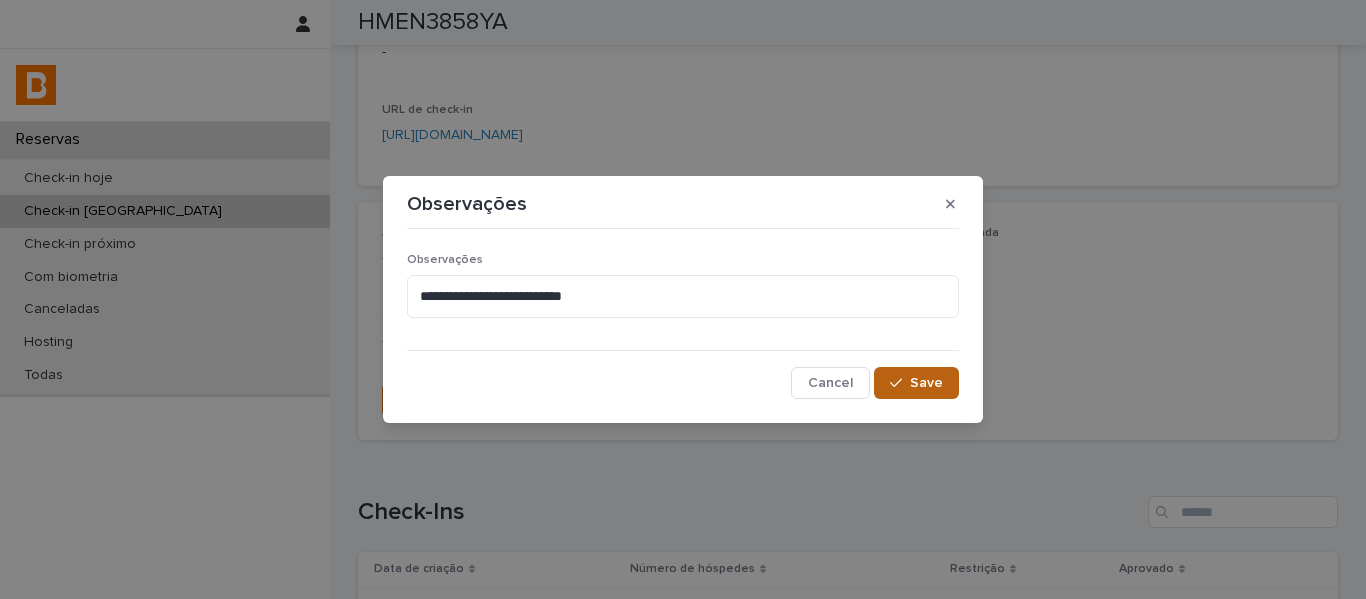 click on "Save" at bounding box center (926, 383) 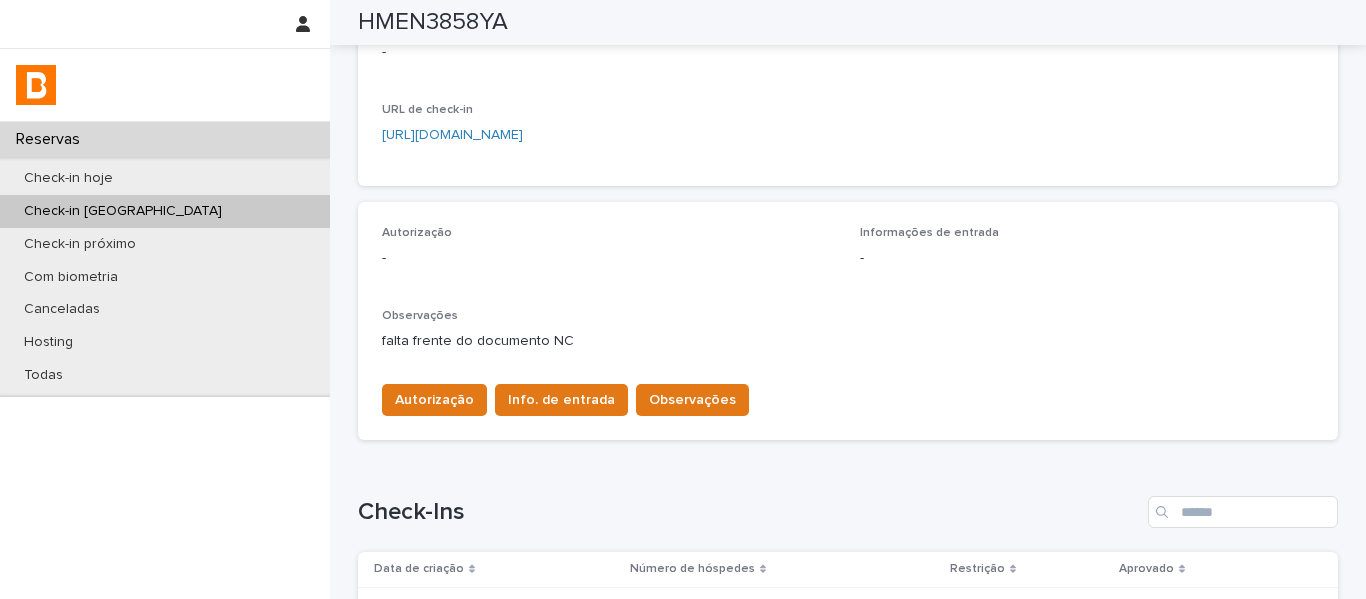 scroll, scrollTop: 200, scrollLeft: 0, axis: vertical 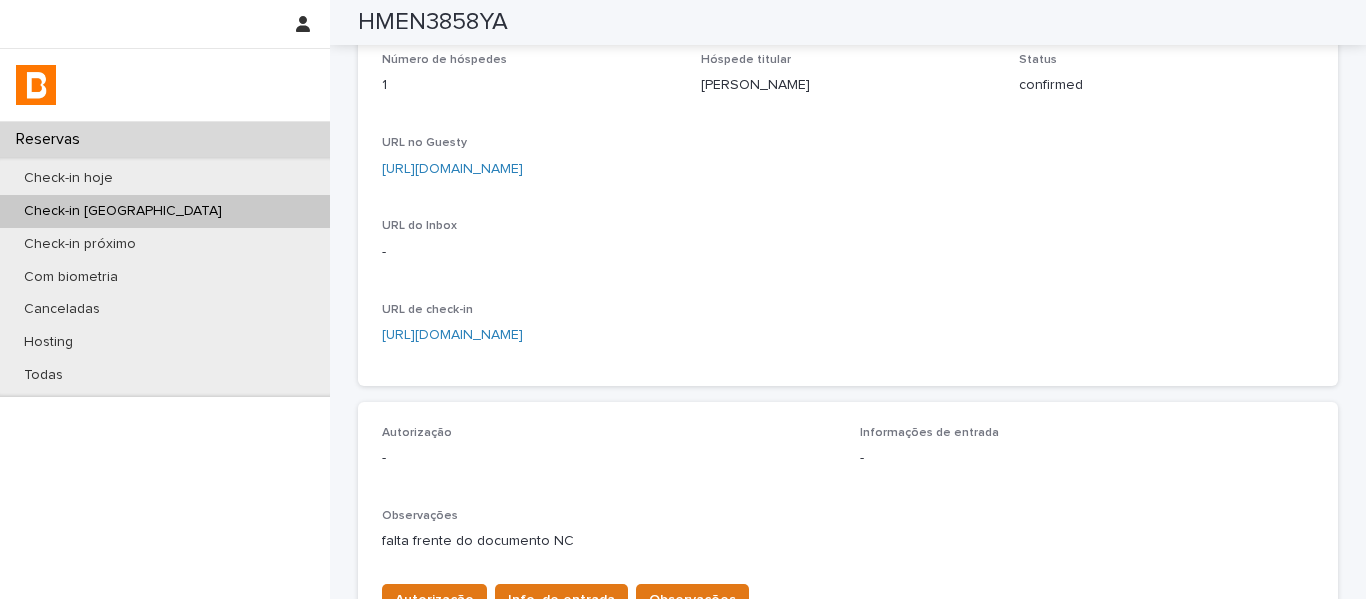 click on "[URL][DOMAIN_NAME]" at bounding box center (452, 169) 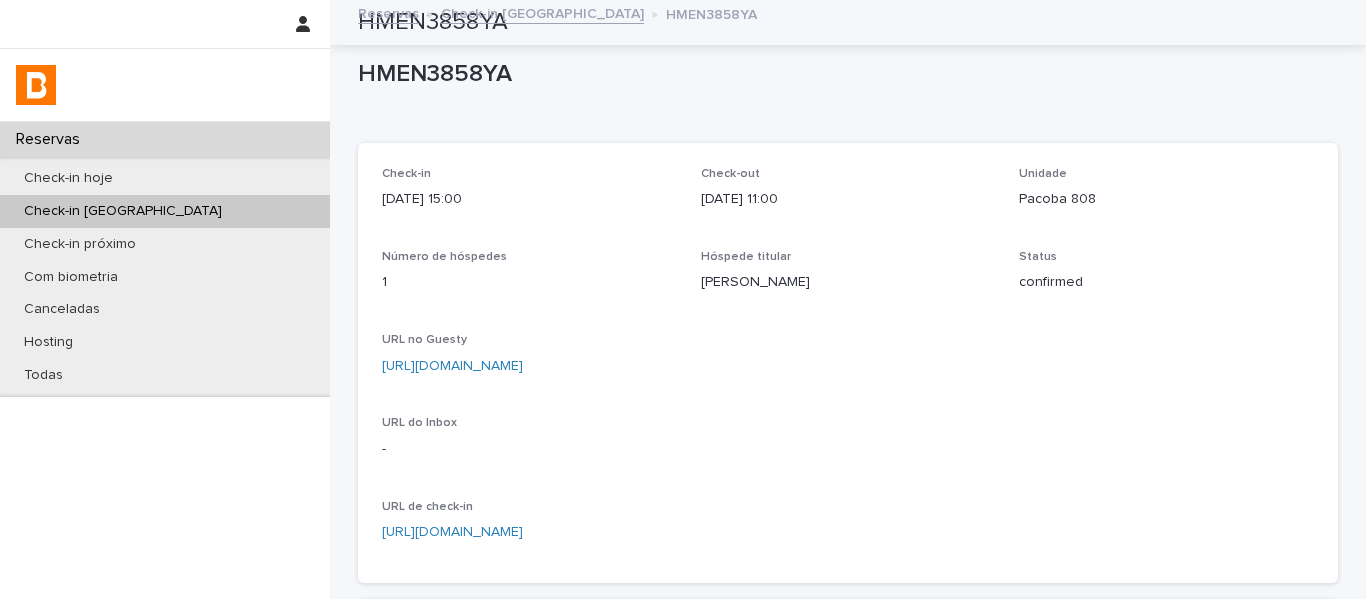 scroll, scrollTop: 0, scrollLeft: 0, axis: both 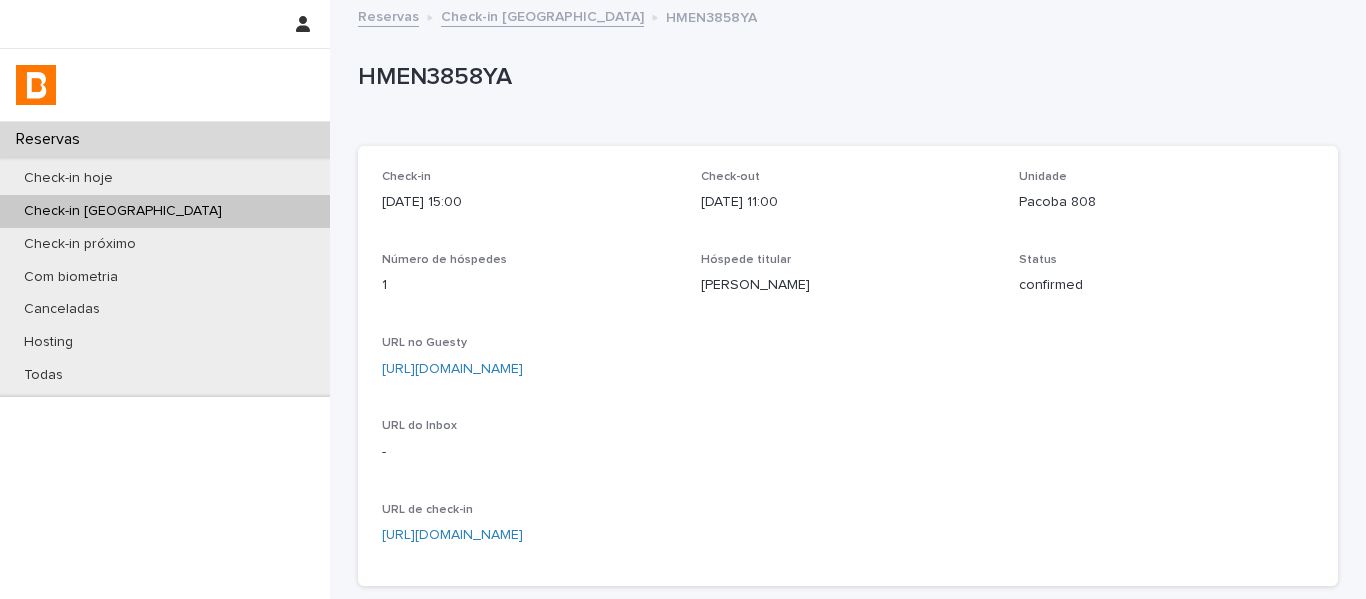 click on "Check-in [GEOGRAPHIC_DATA]" at bounding box center [542, 15] 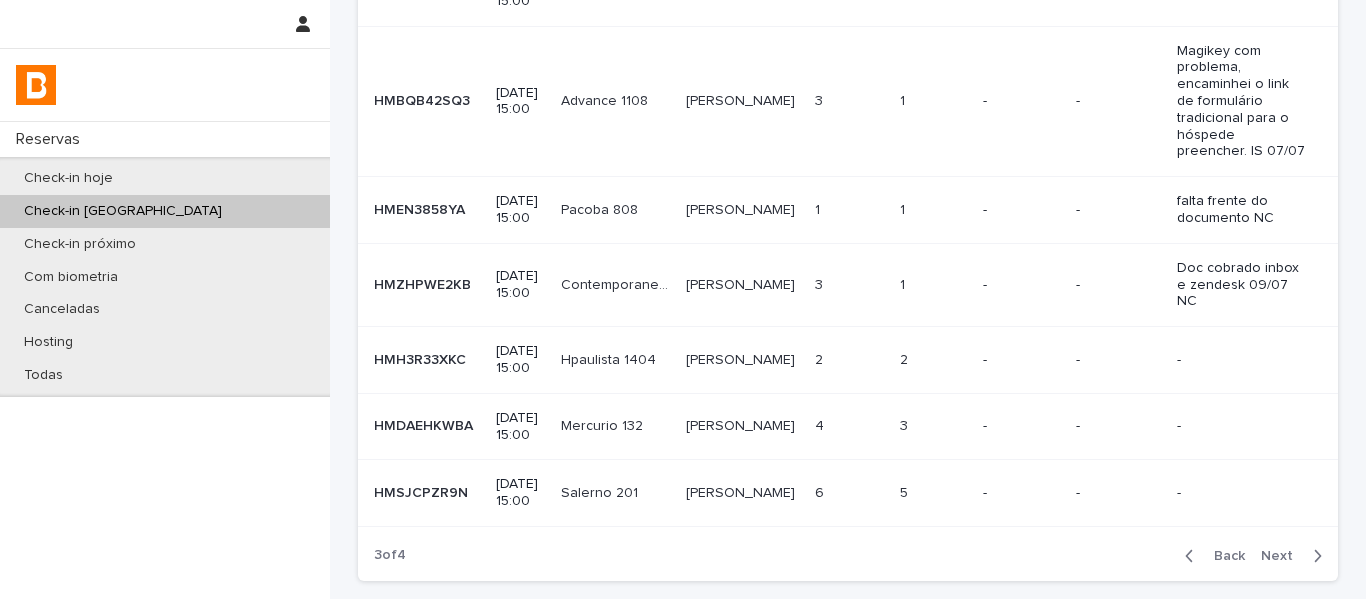 scroll, scrollTop: 500, scrollLeft: 0, axis: vertical 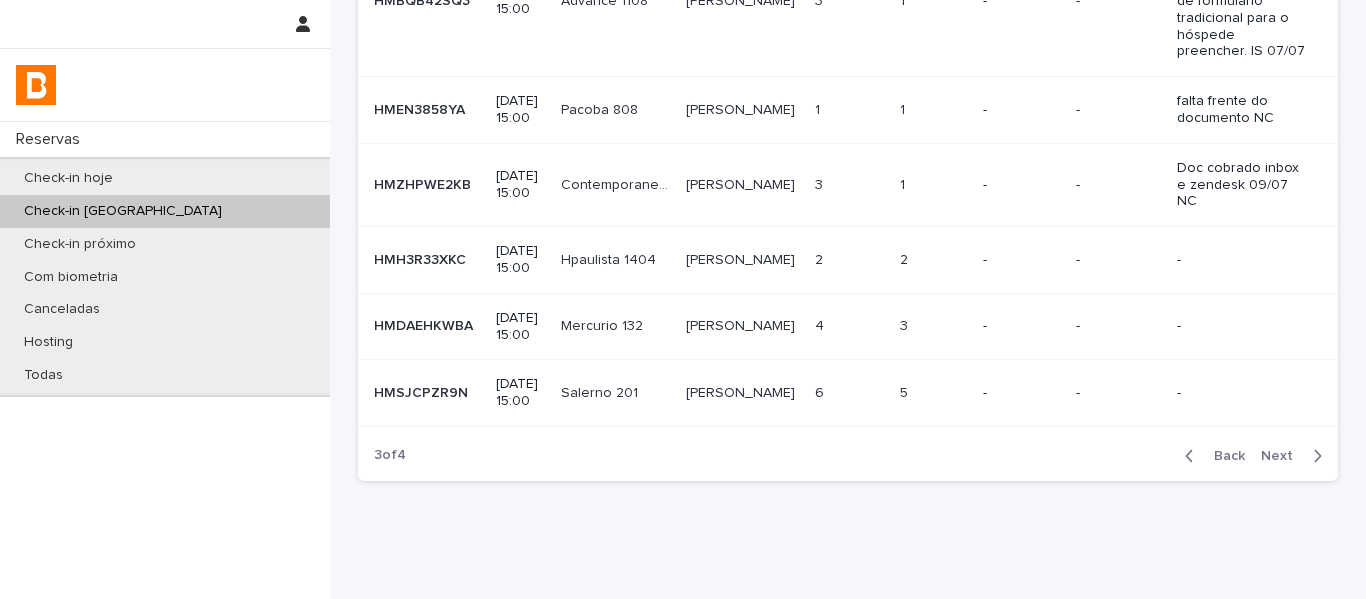 click on "[PERSON_NAME] [PERSON_NAME]" at bounding box center (742, 260) 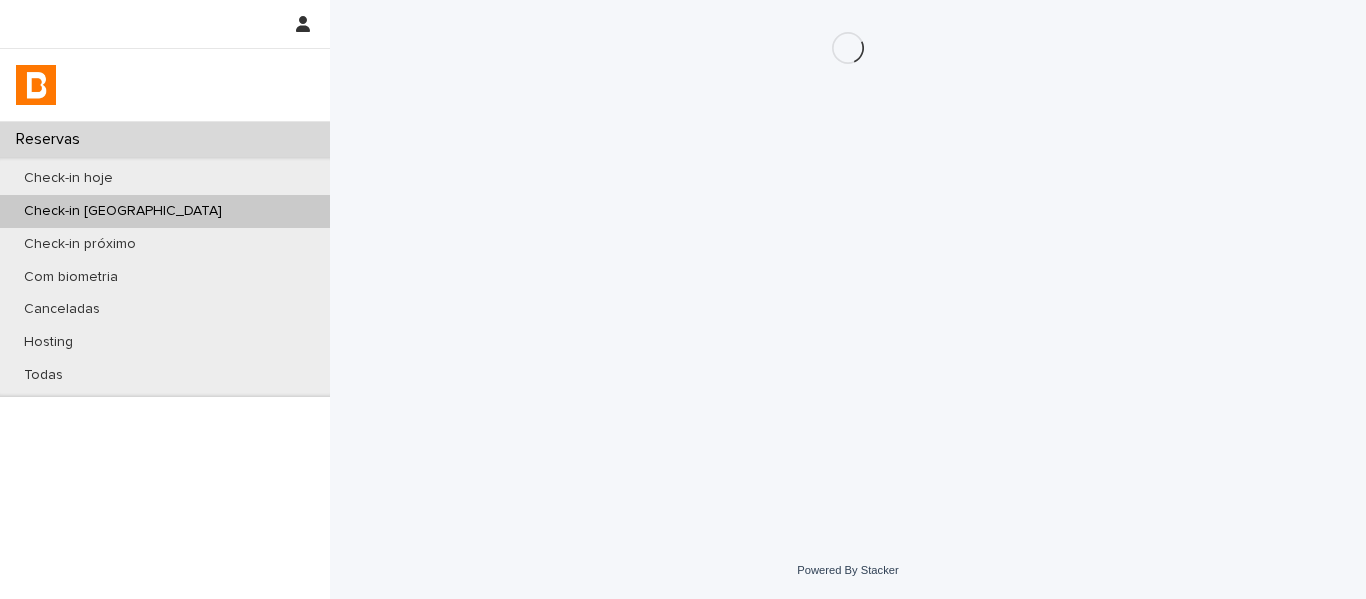 scroll, scrollTop: 0, scrollLeft: 0, axis: both 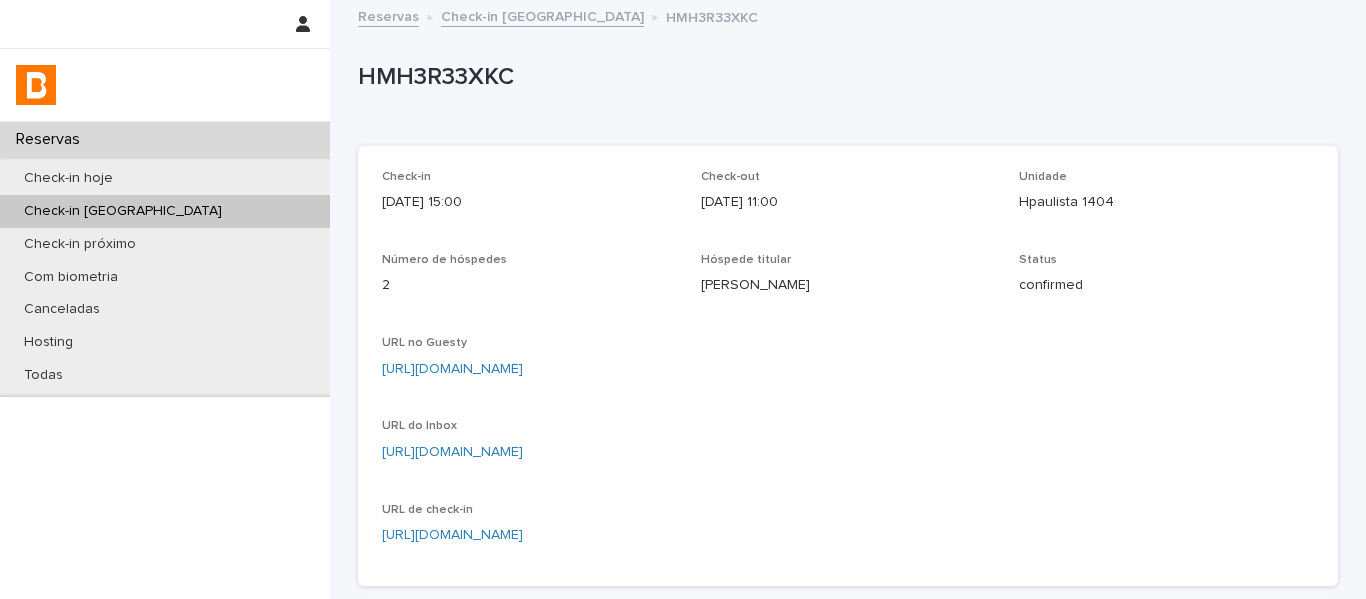 click on "[URL][DOMAIN_NAME]" at bounding box center (452, 369) 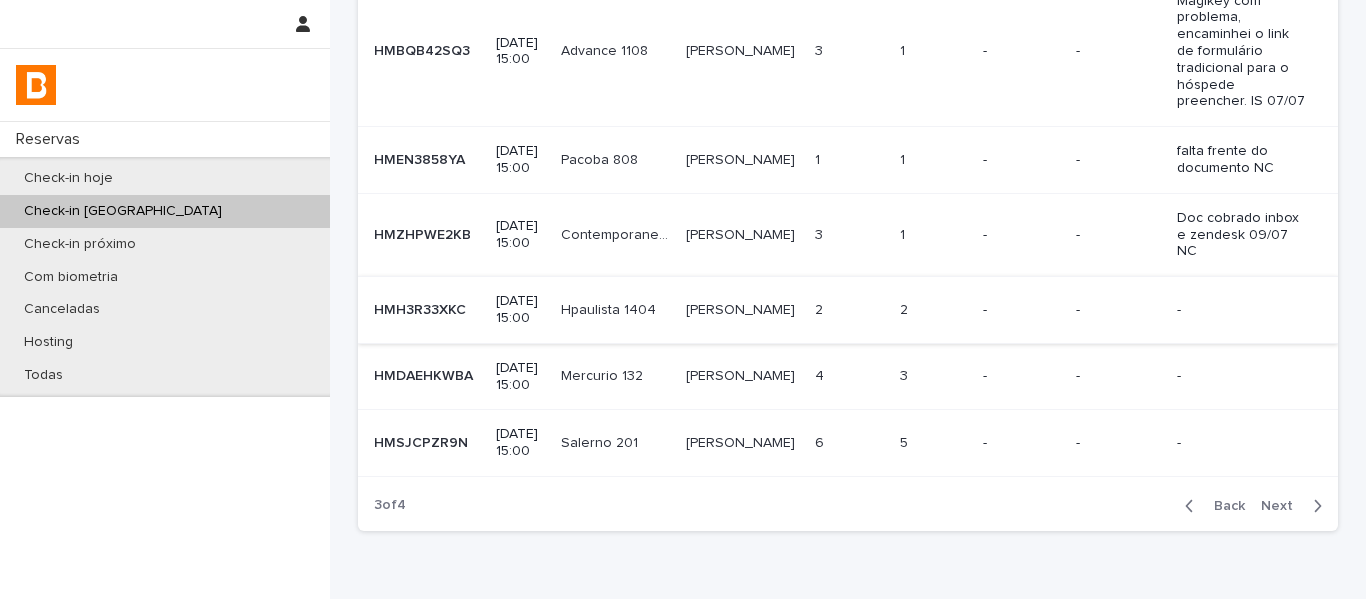 scroll, scrollTop: 500, scrollLeft: 0, axis: vertical 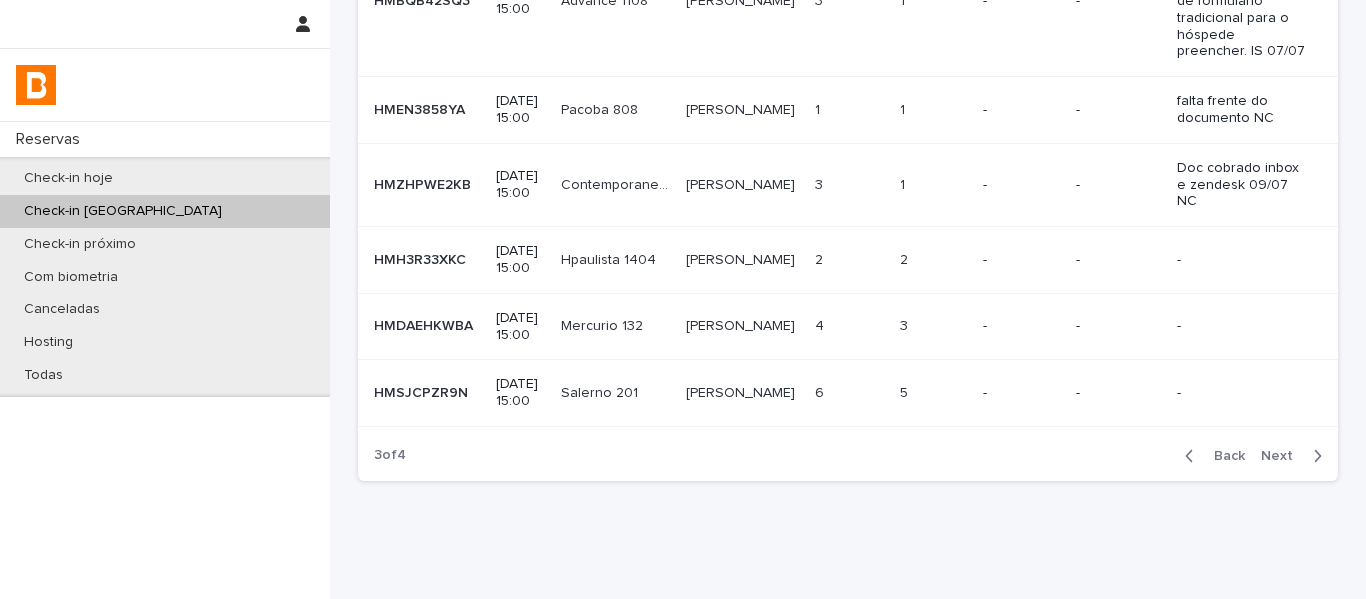 drag, startPoint x: 1233, startPoint y: 507, endPoint x: 1185, endPoint y: 522, distance: 50.289165 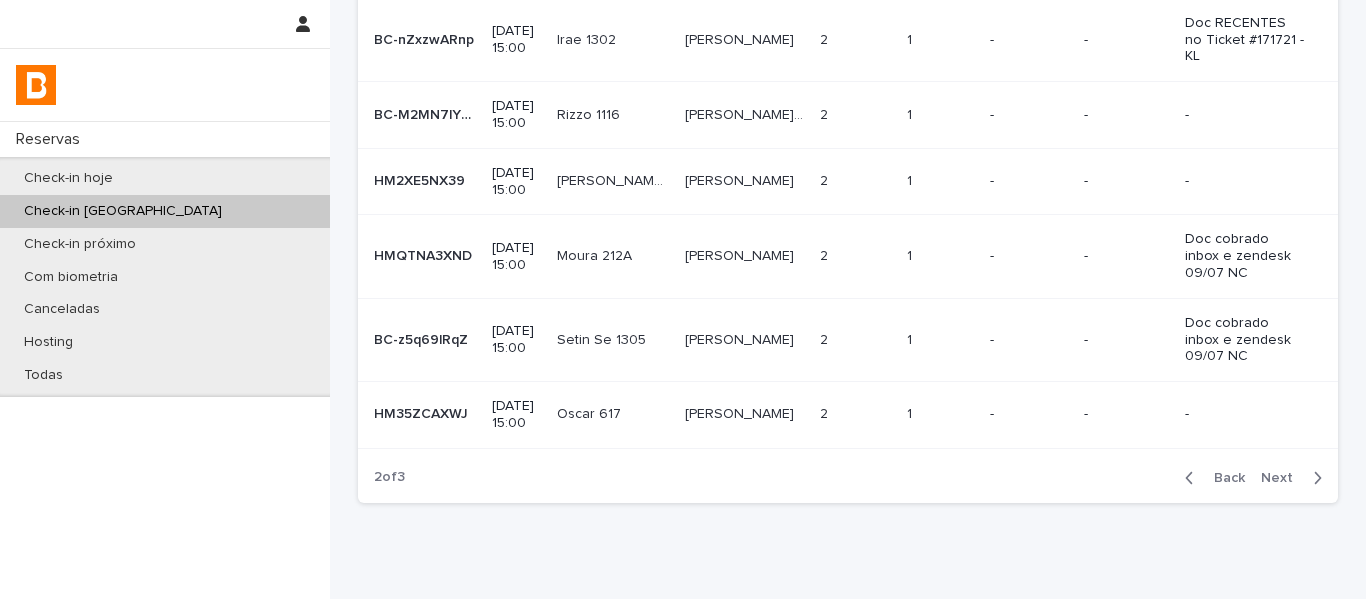 scroll, scrollTop: 534, scrollLeft: 0, axis: vertical 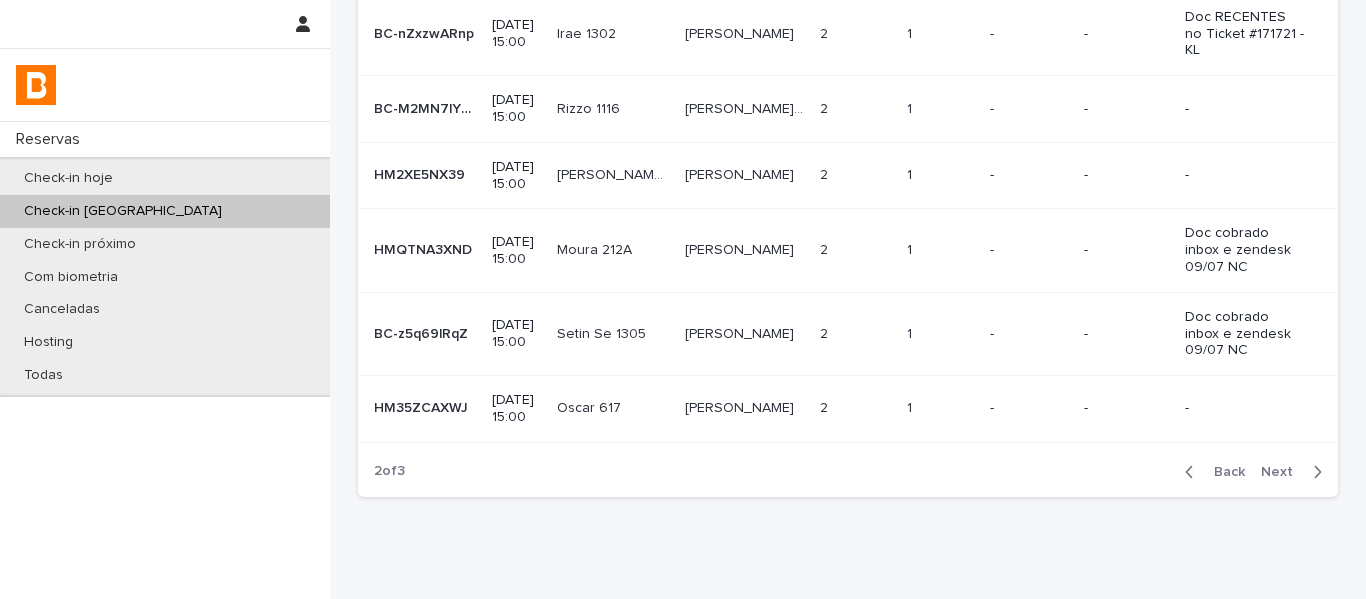 click on "Back" at bounding box center (1223, 472) 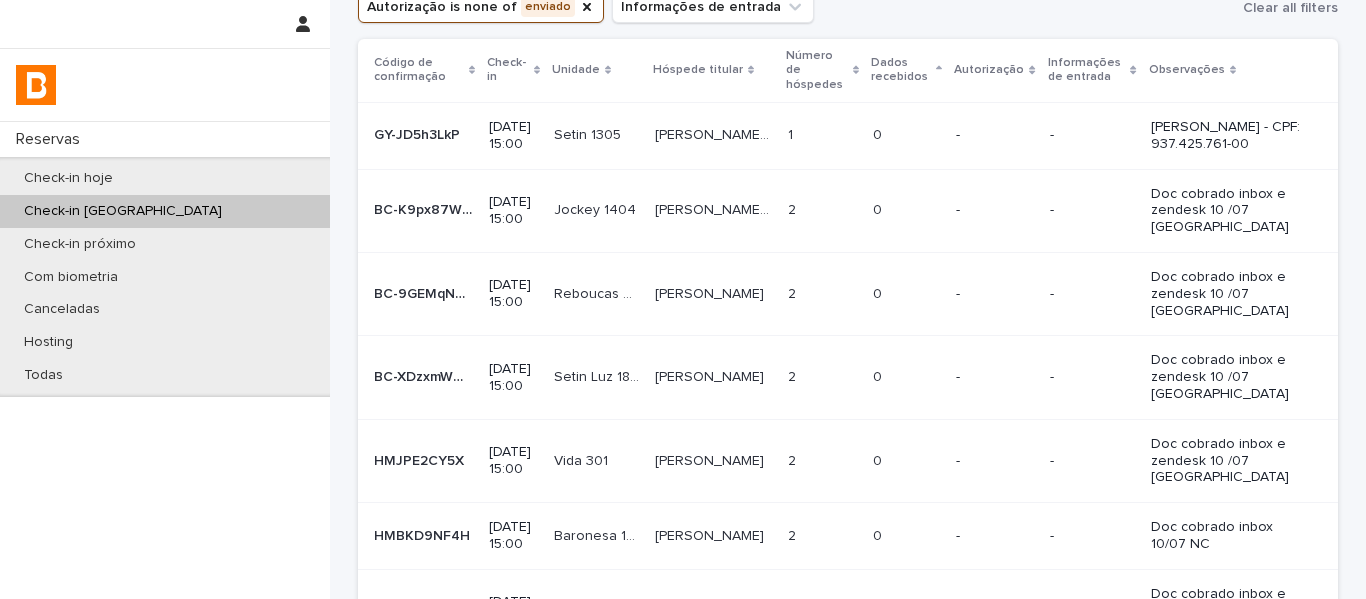 scroll, scrollTop: 106, scrollLeft: 0, axis: vertical 